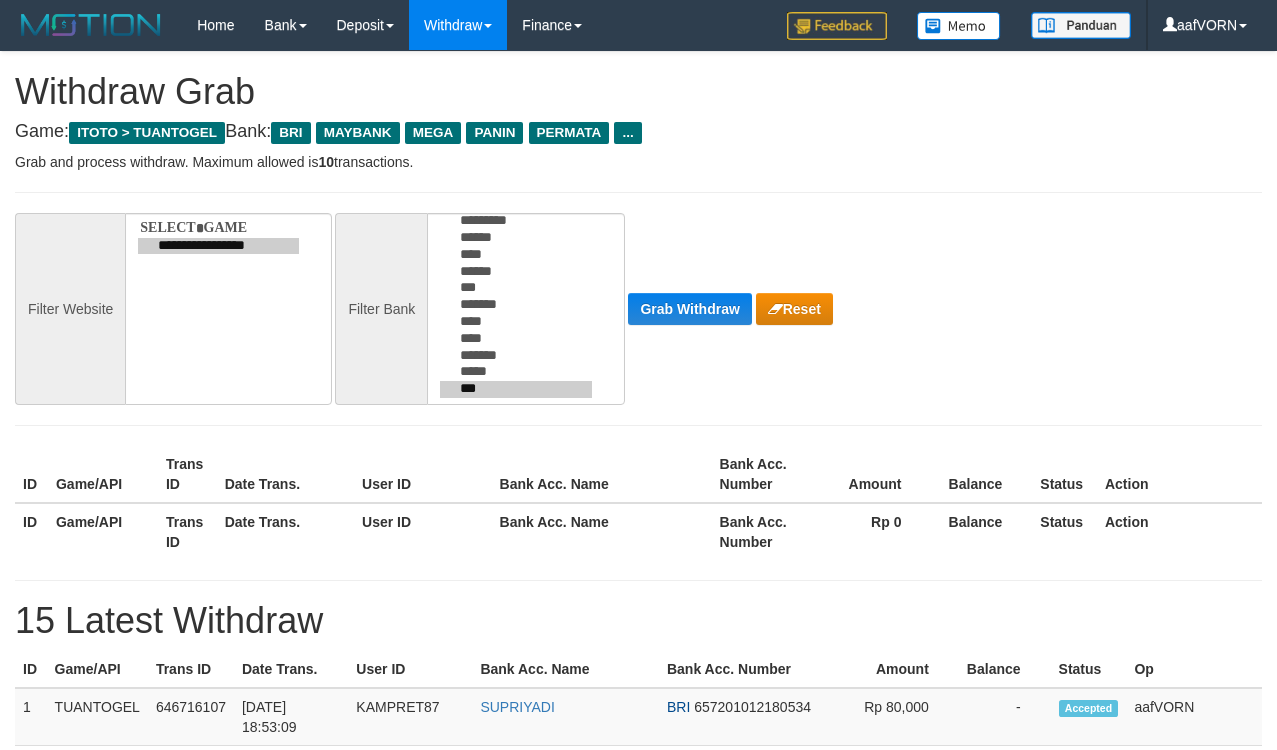 scroll, scrollTop: 0, scrollLeft: 0, axis: both 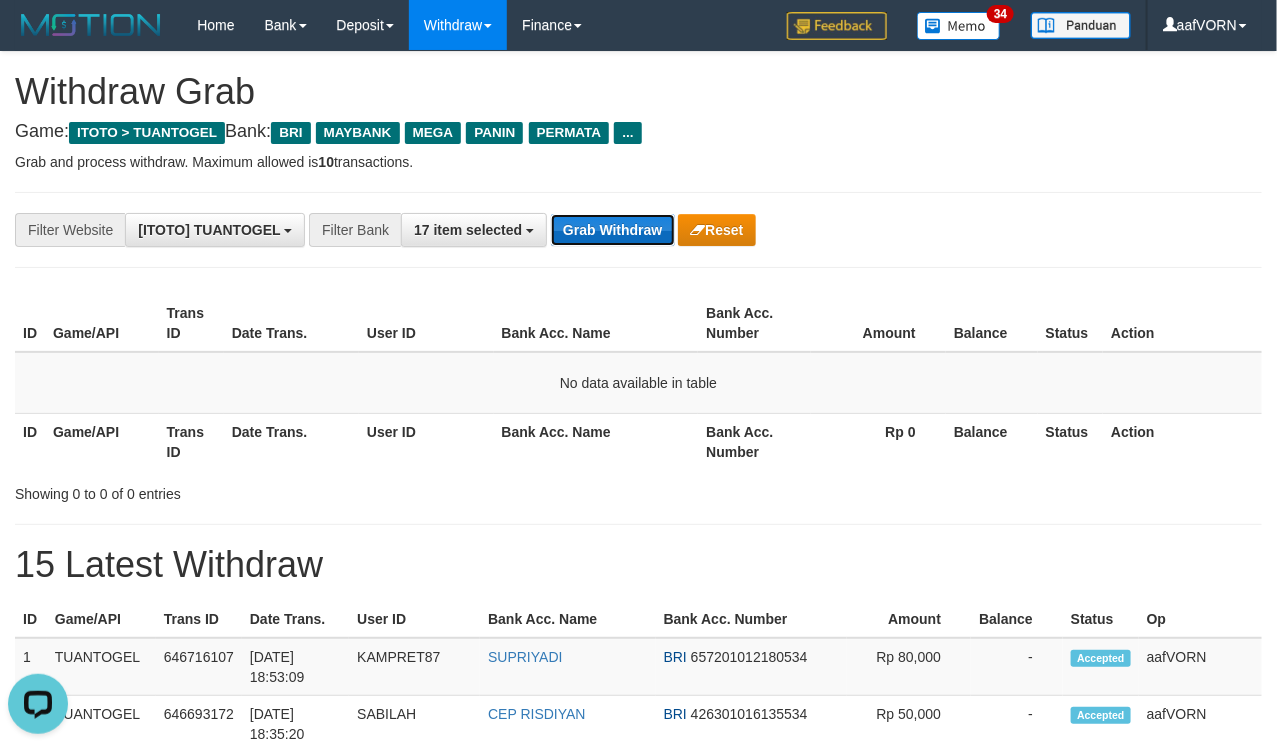 click on "Grab Withdraw" at bounding box center [612, 230] 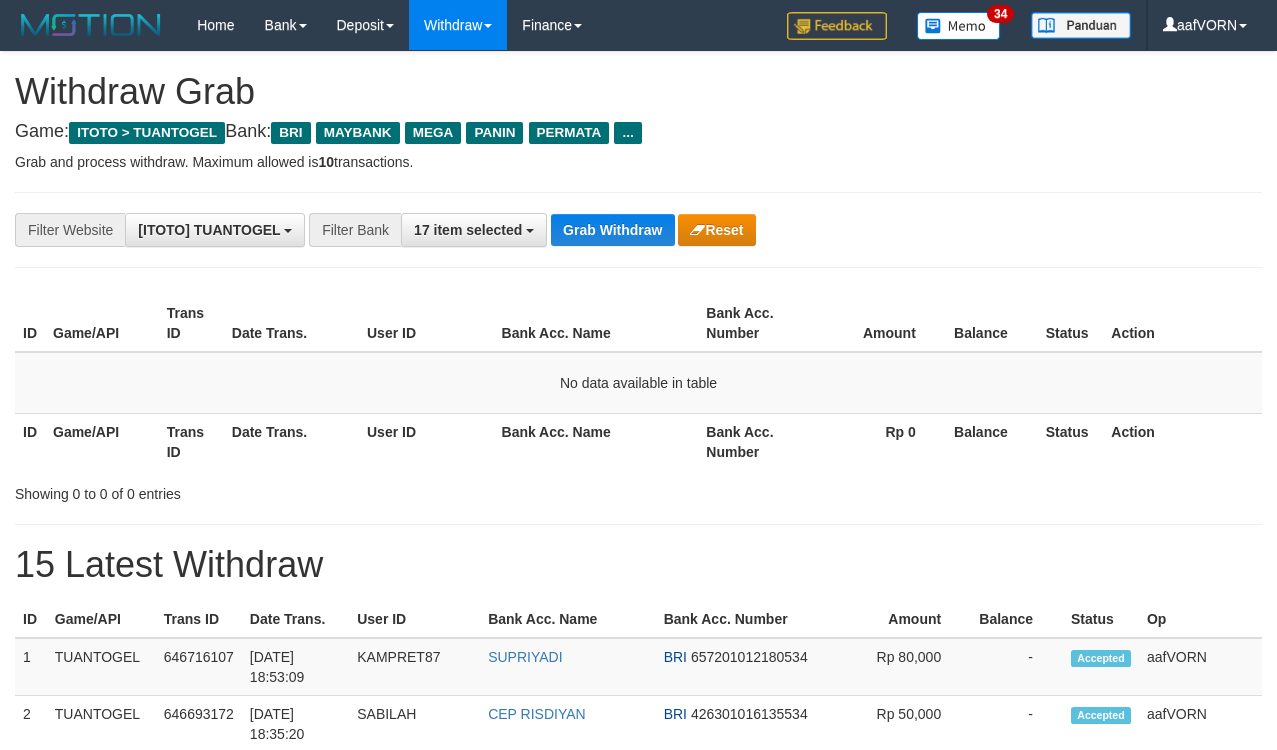 scroll, scrollTop: 0, scrollLeft: 0, axis: both 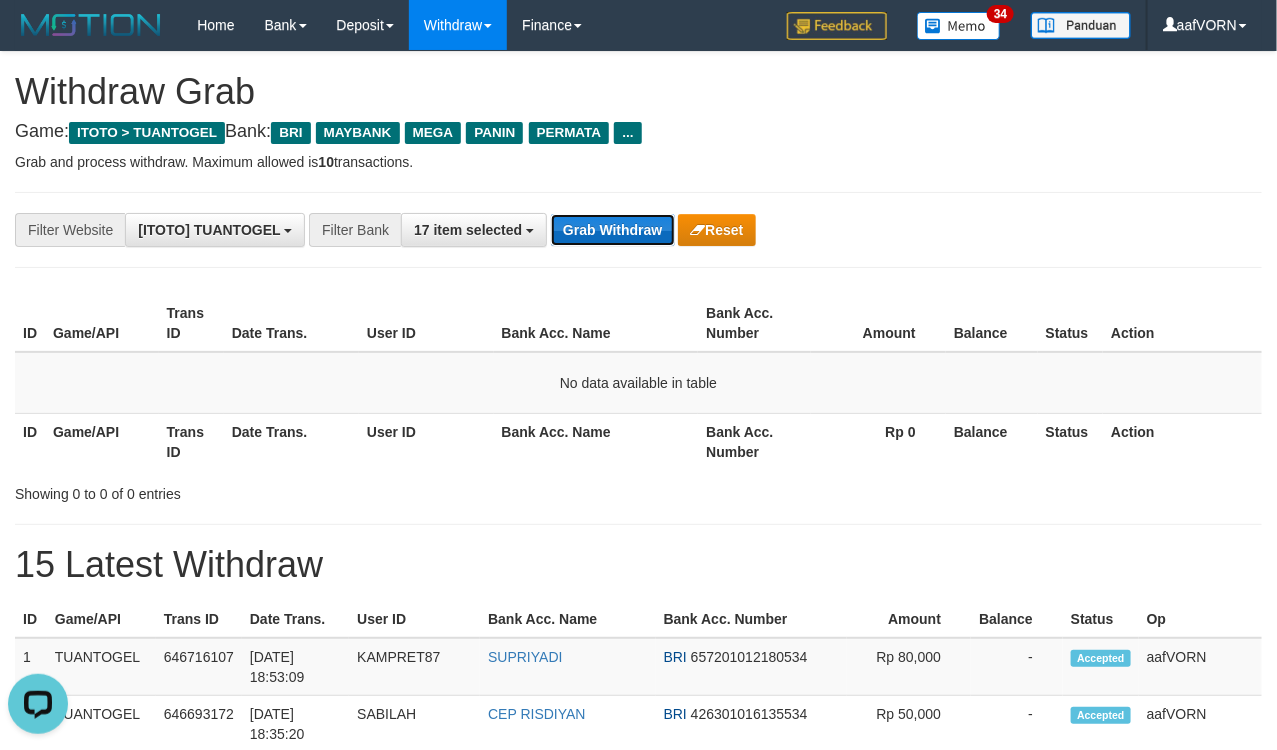 click on "Grab Withdraw" at bounding box center [612, 230] 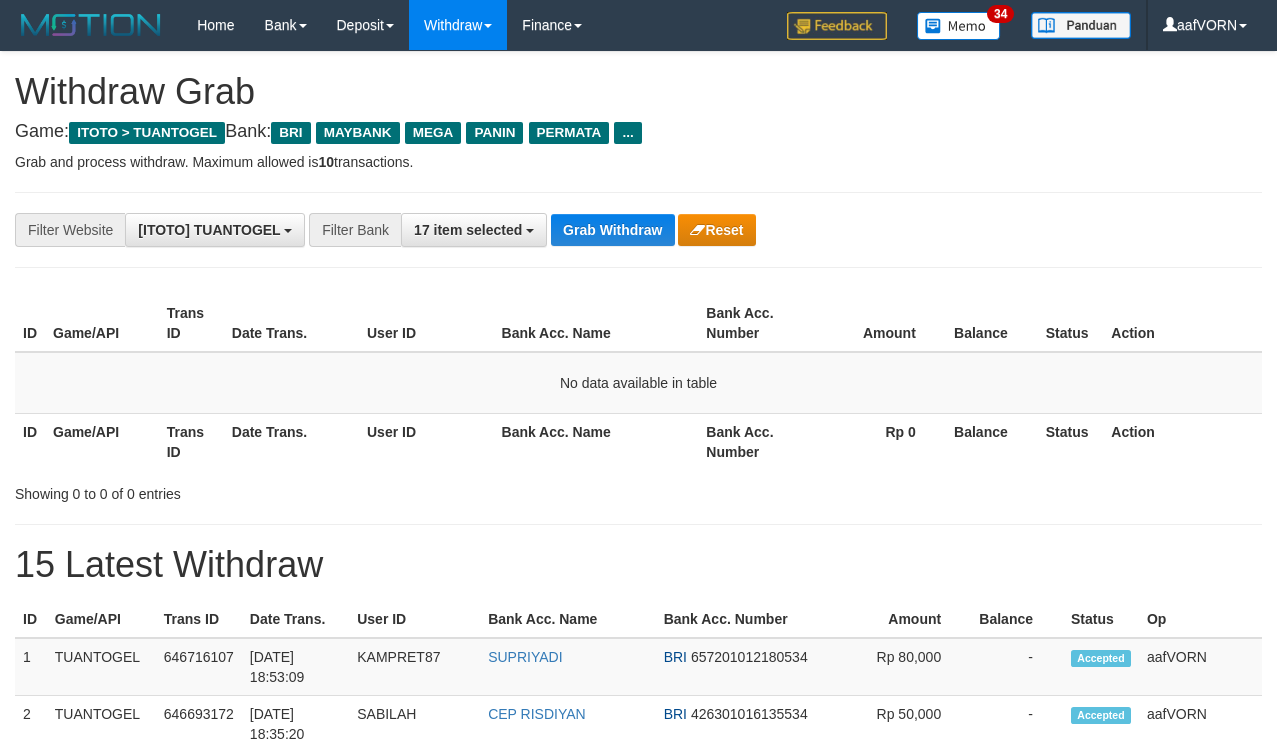scroll, scrollTop: 0, scrollLeft: 0, axis: both 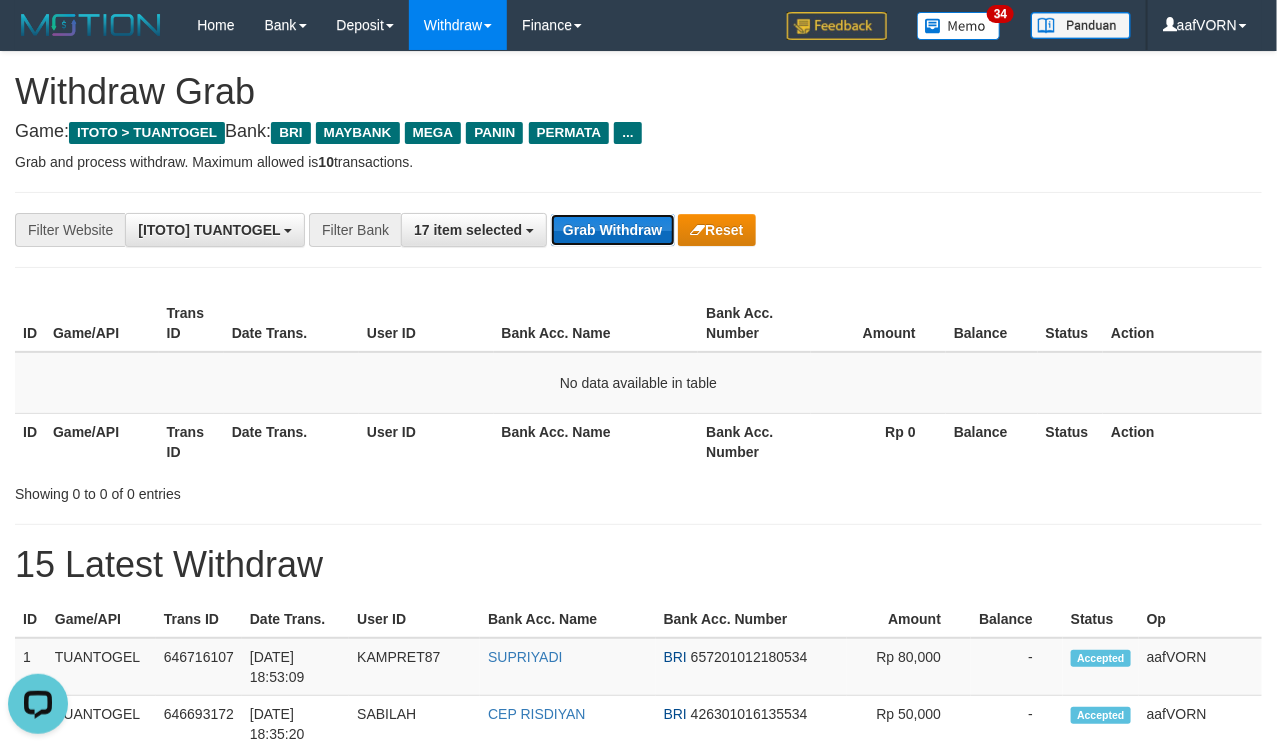 click on "Grab Withdraw" at bounding box center (612, 230) 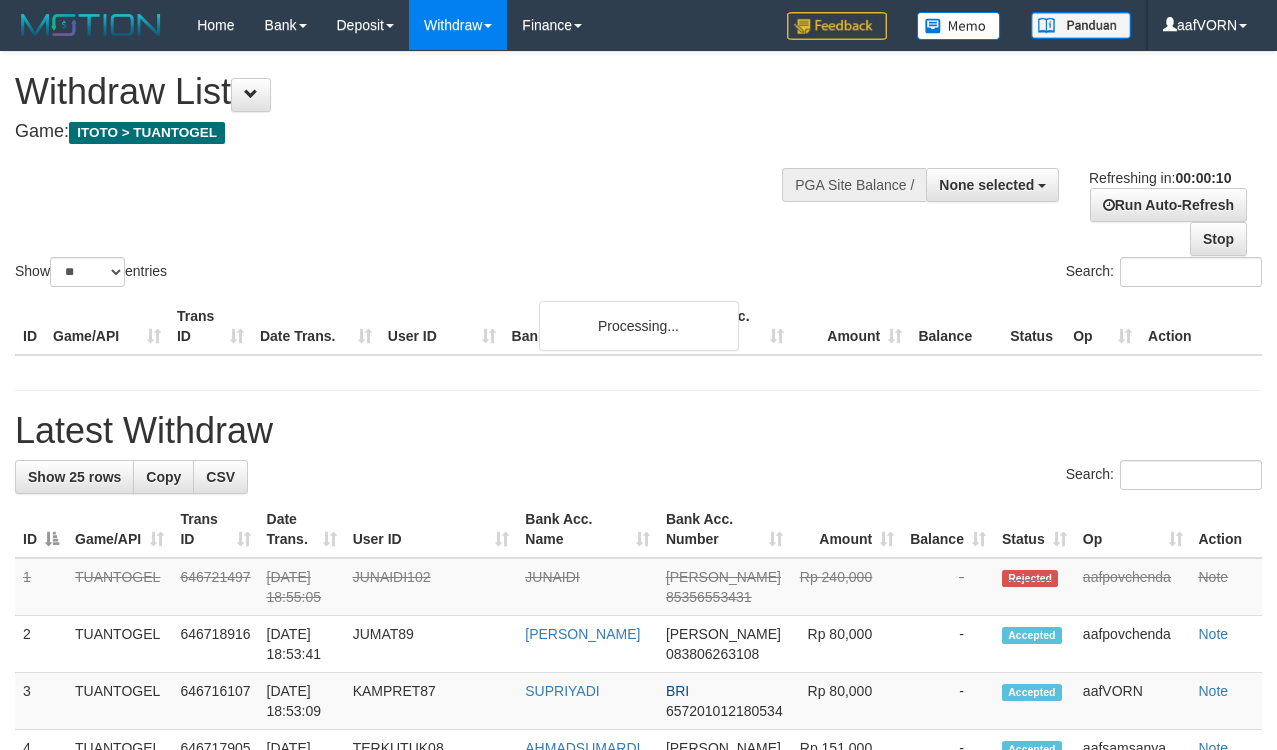 select 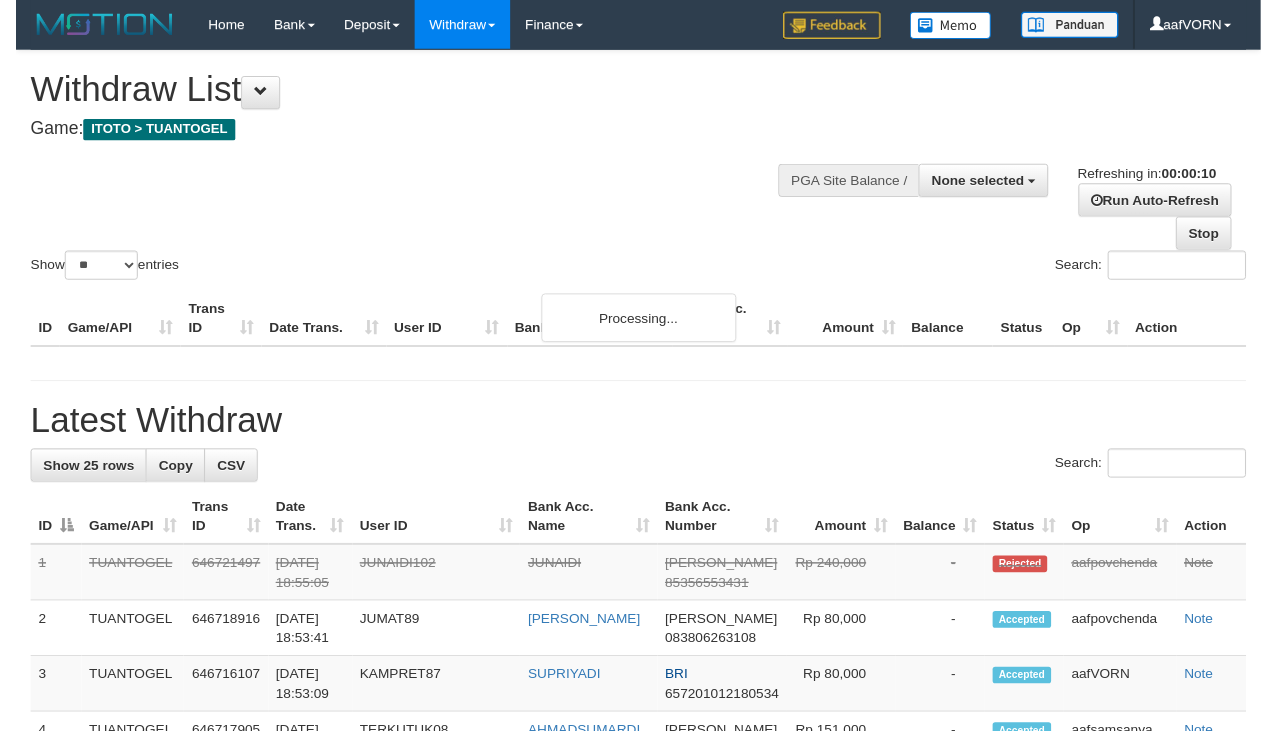 scroll, scrollTop: 0, scrollLeft: 0, axis: both 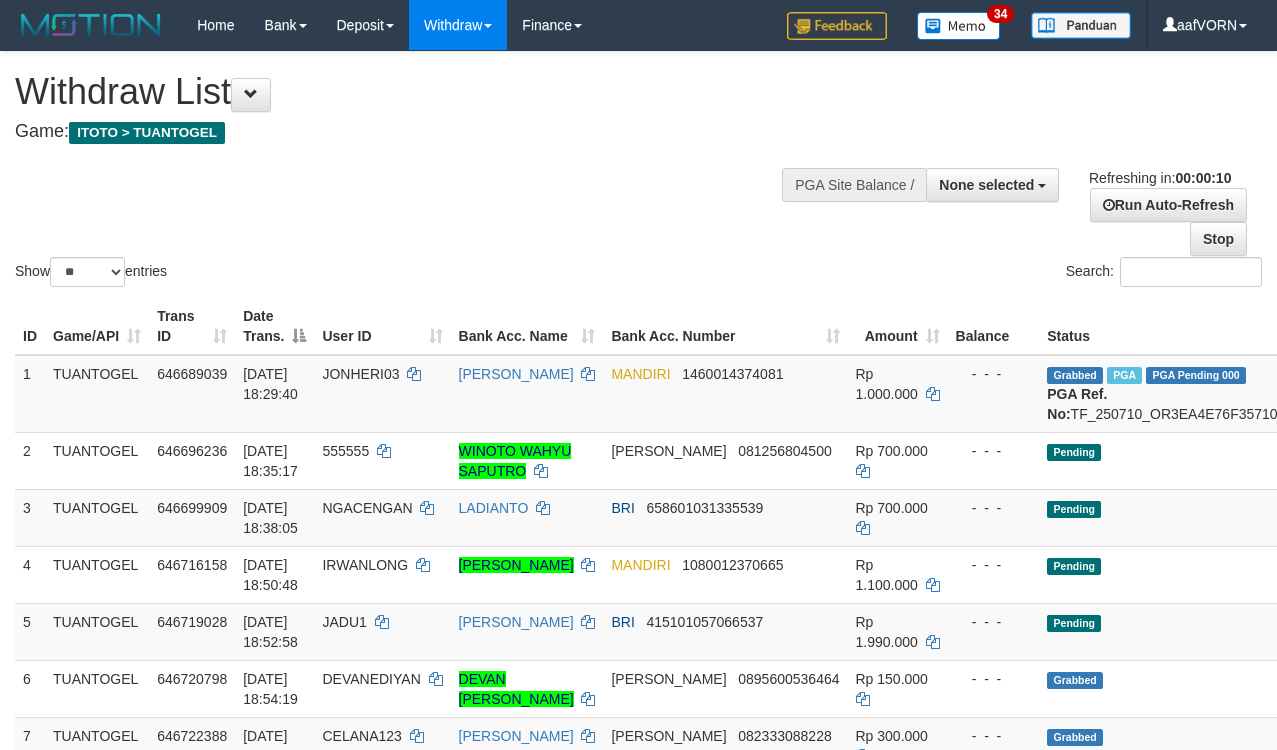 select 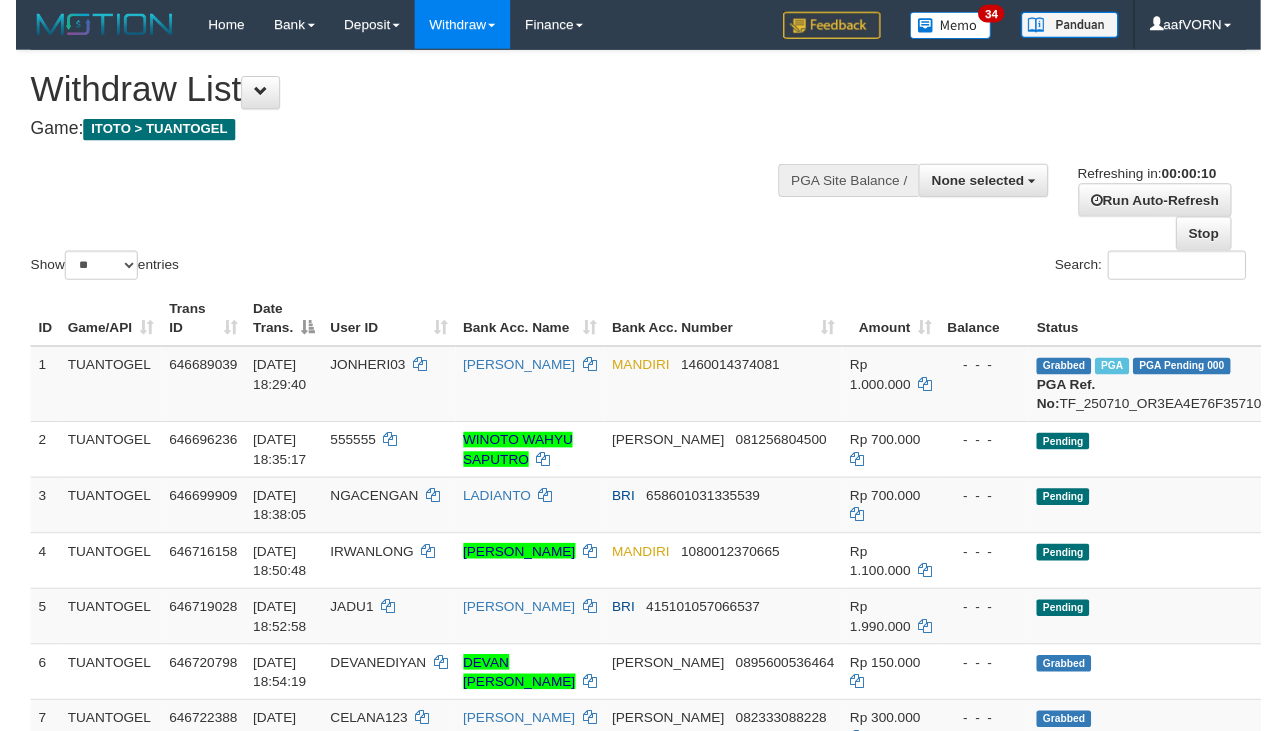 scroll, scrollTop: 0, scrollLeft: 0, axis: both 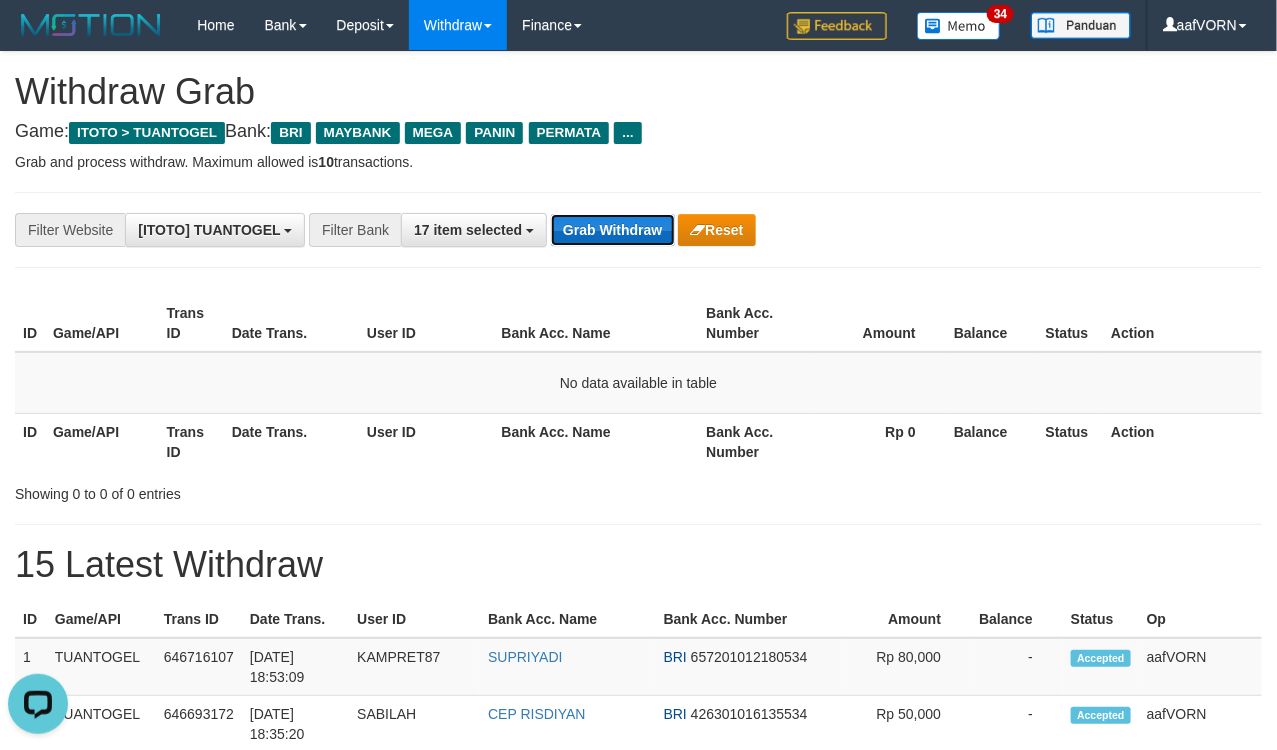 click on "Grab Withdraw" at bounding box center (612, 230) 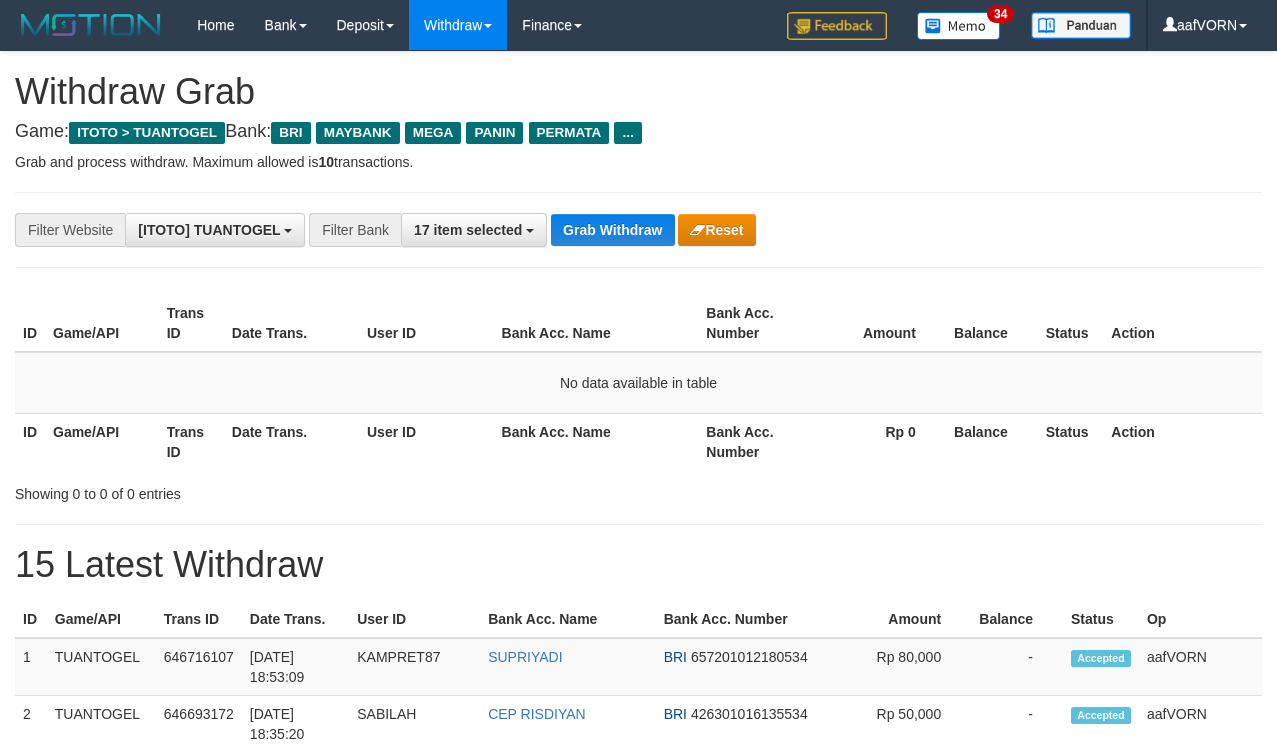 scroll, scrollTop: 0, scrollLeft: 0, axis: both 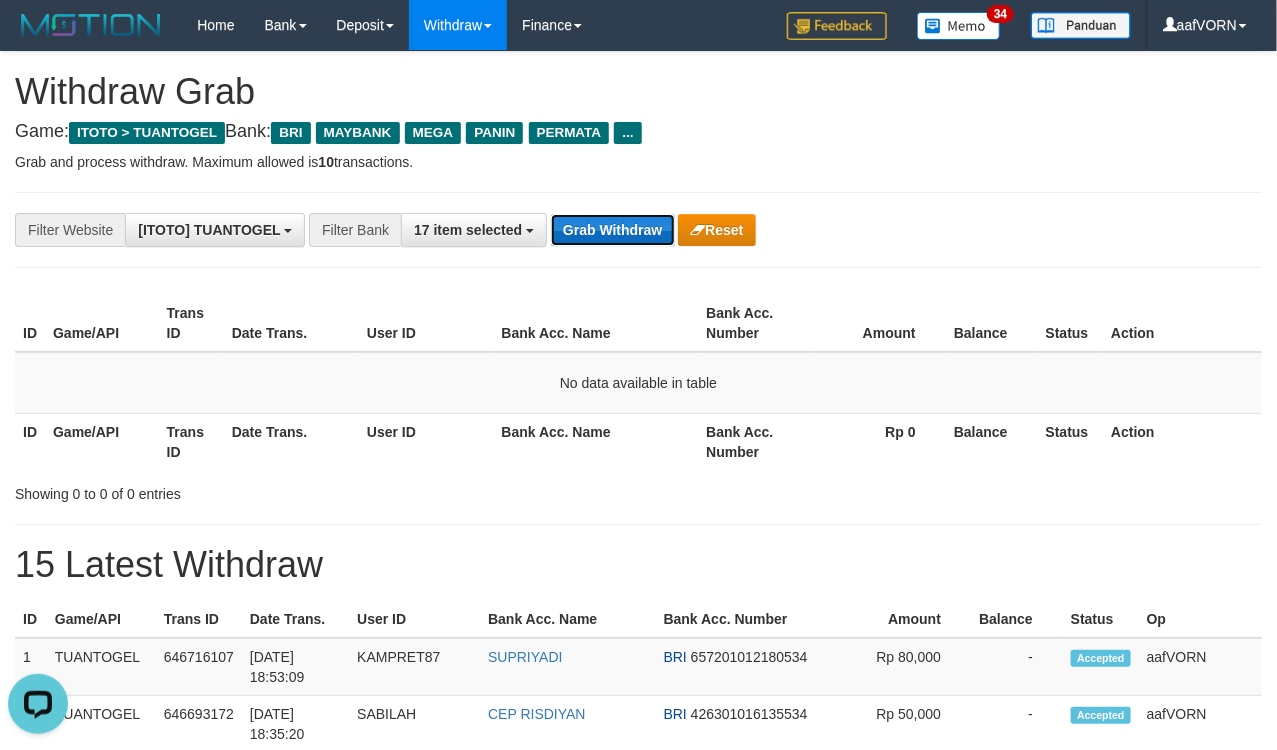 click on "Grab Withdraw" at bounding box center [612, 230] 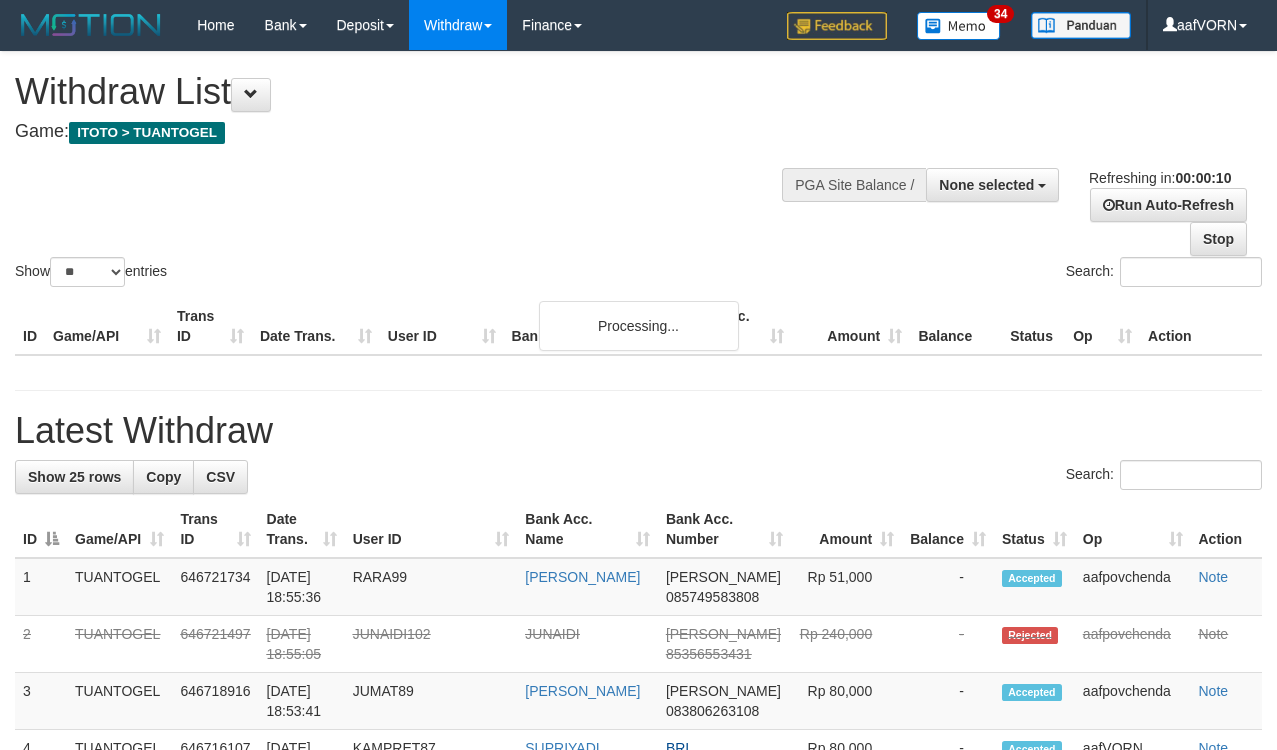 select 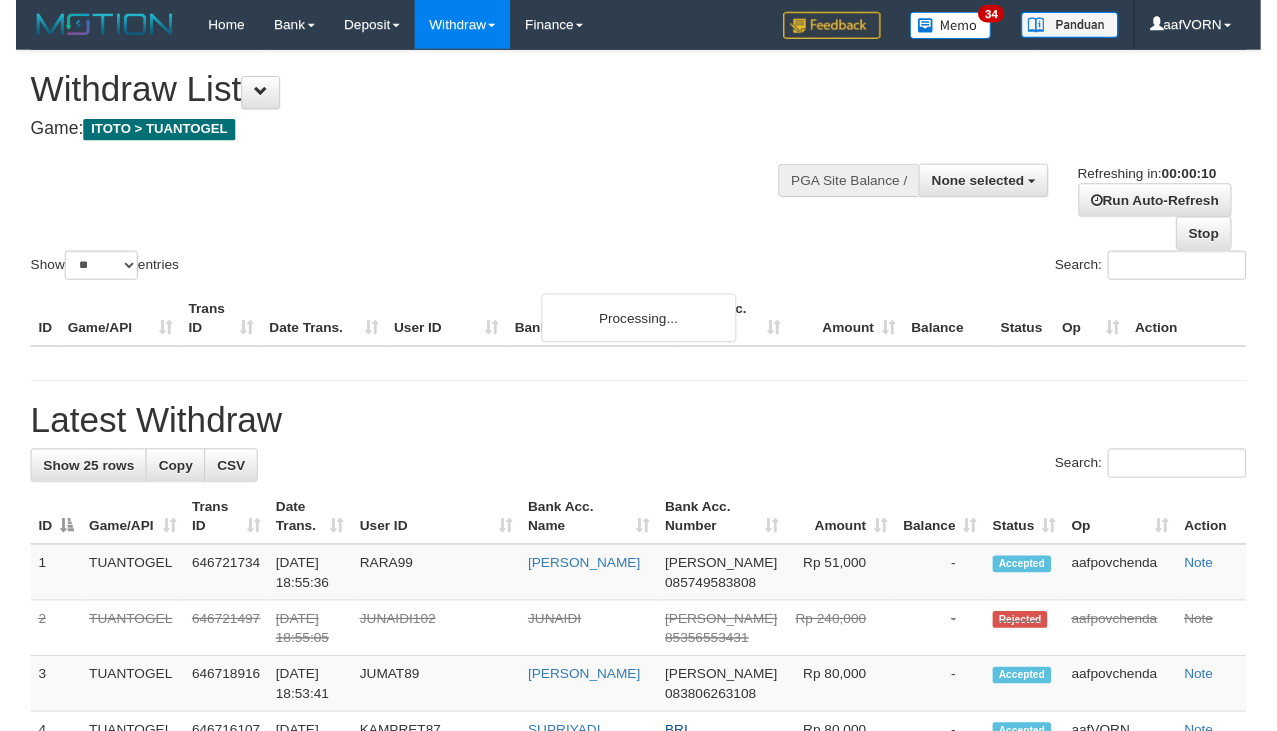scroll, scrollTop: 0, scrollLeft: 0, axis: both 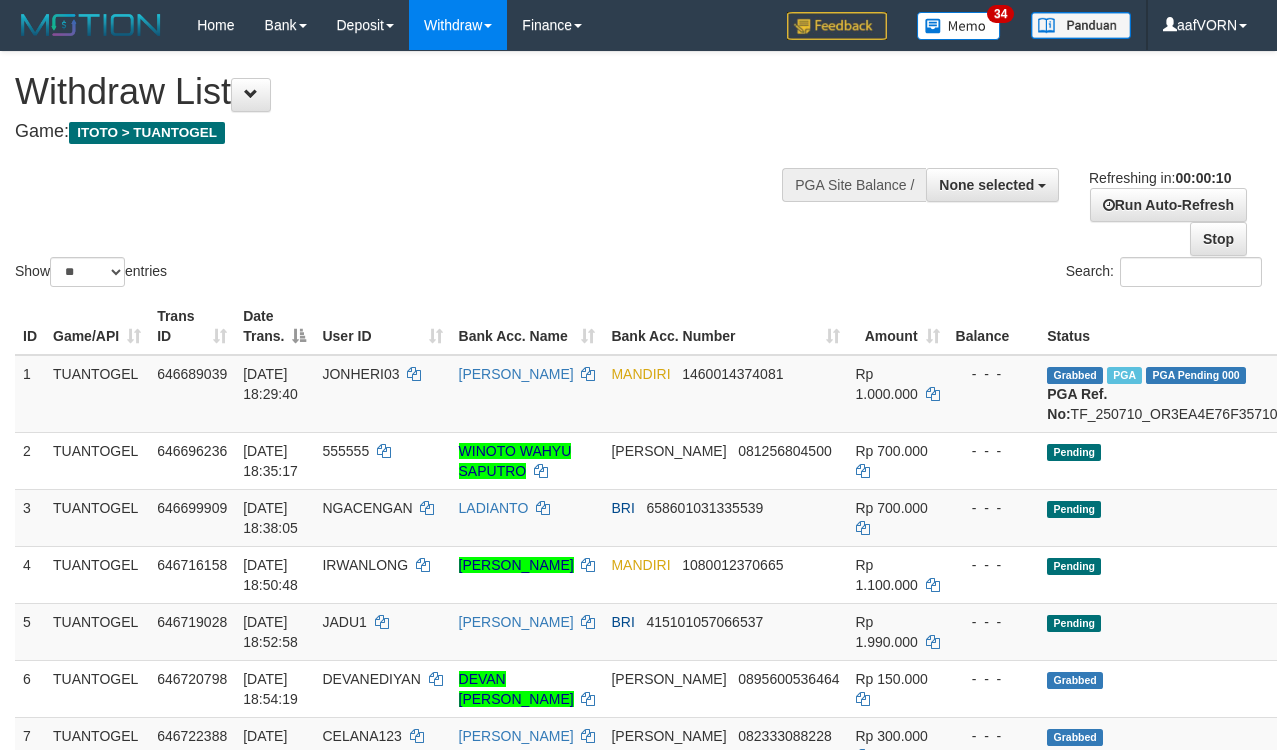 select 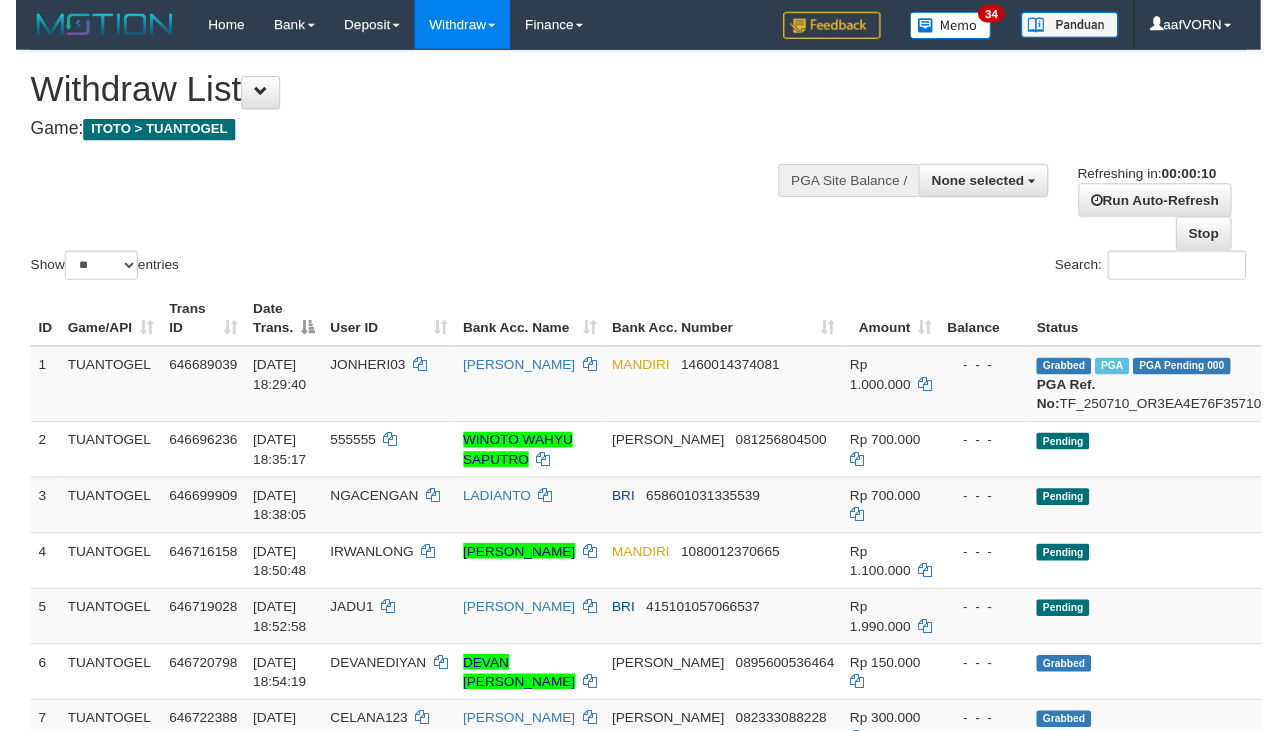 scroll, scrollTop: 0, scrollLeft: 0, axis: both 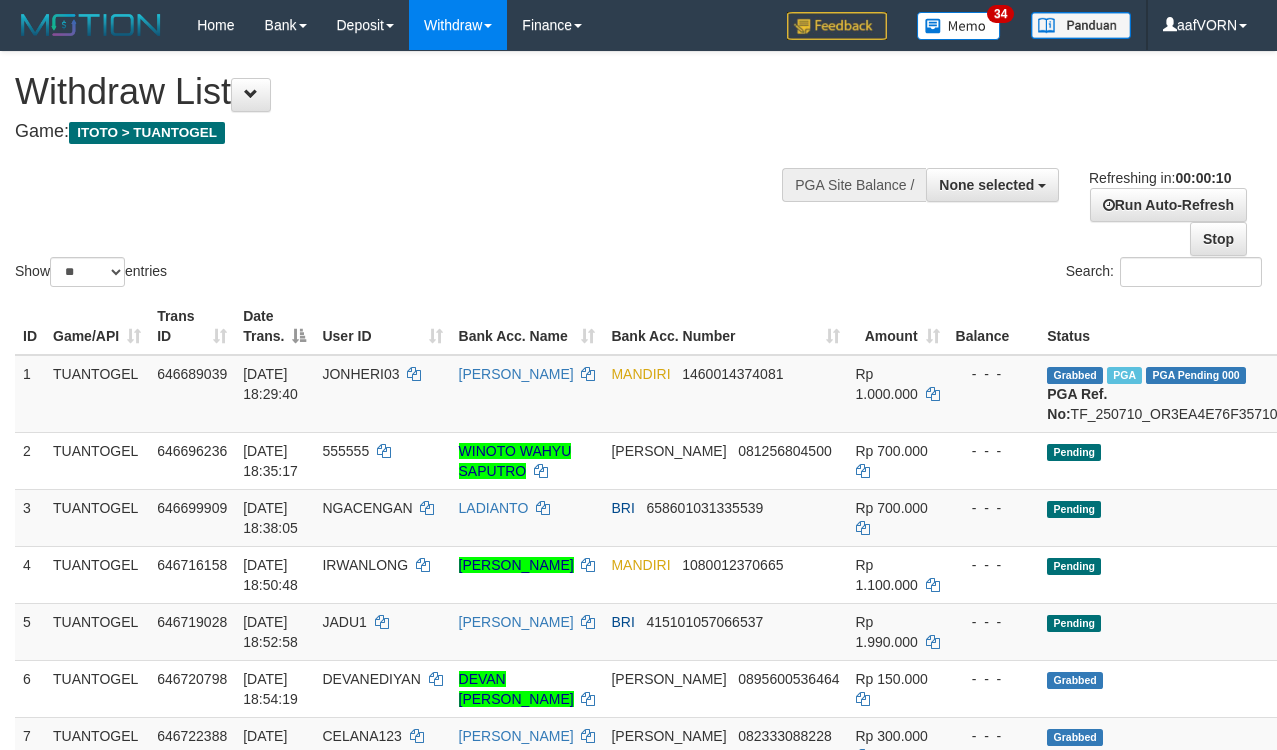 select 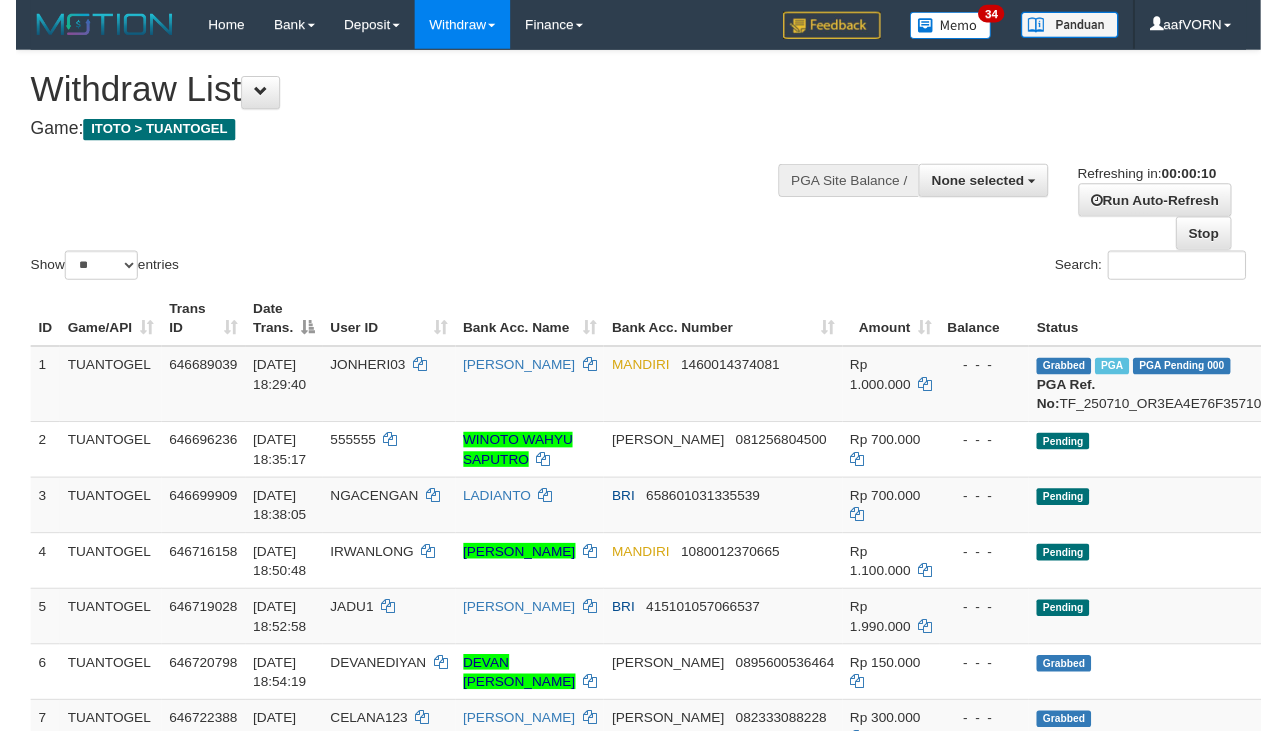 scroll, scrollTop: 0, scrollLeft: 0, axis: both 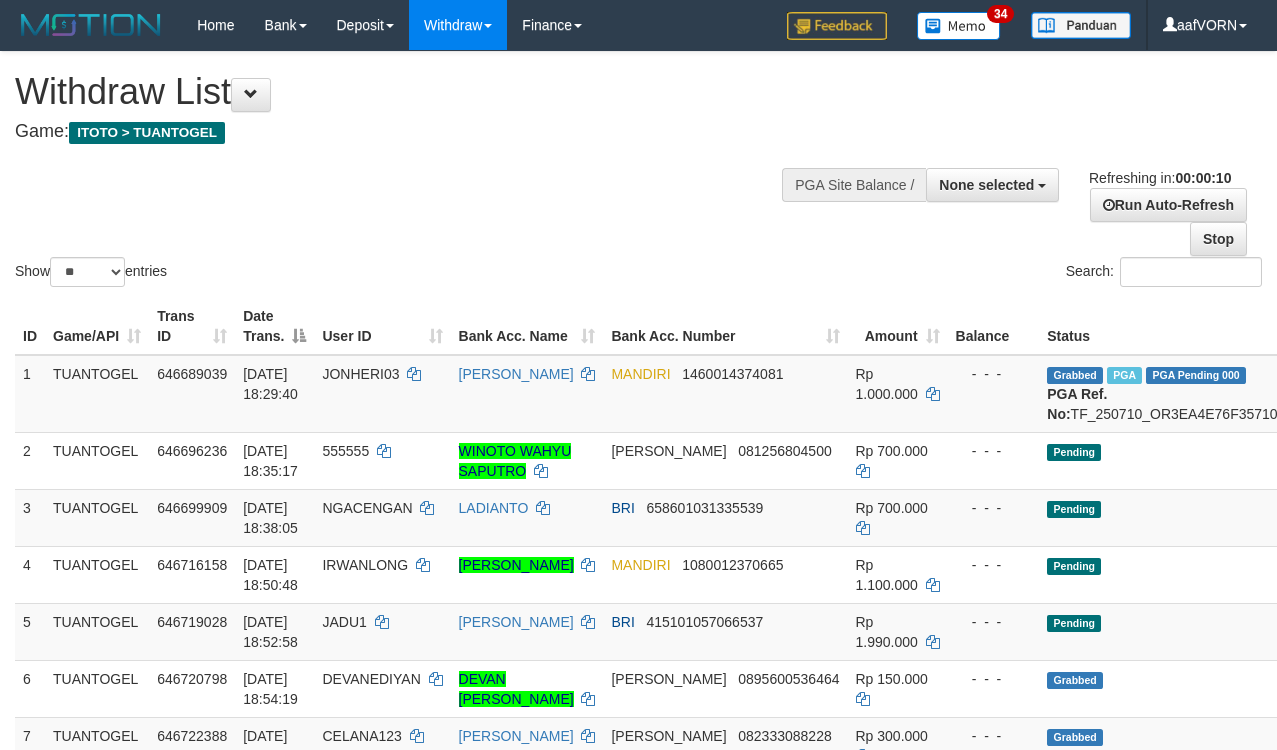 select 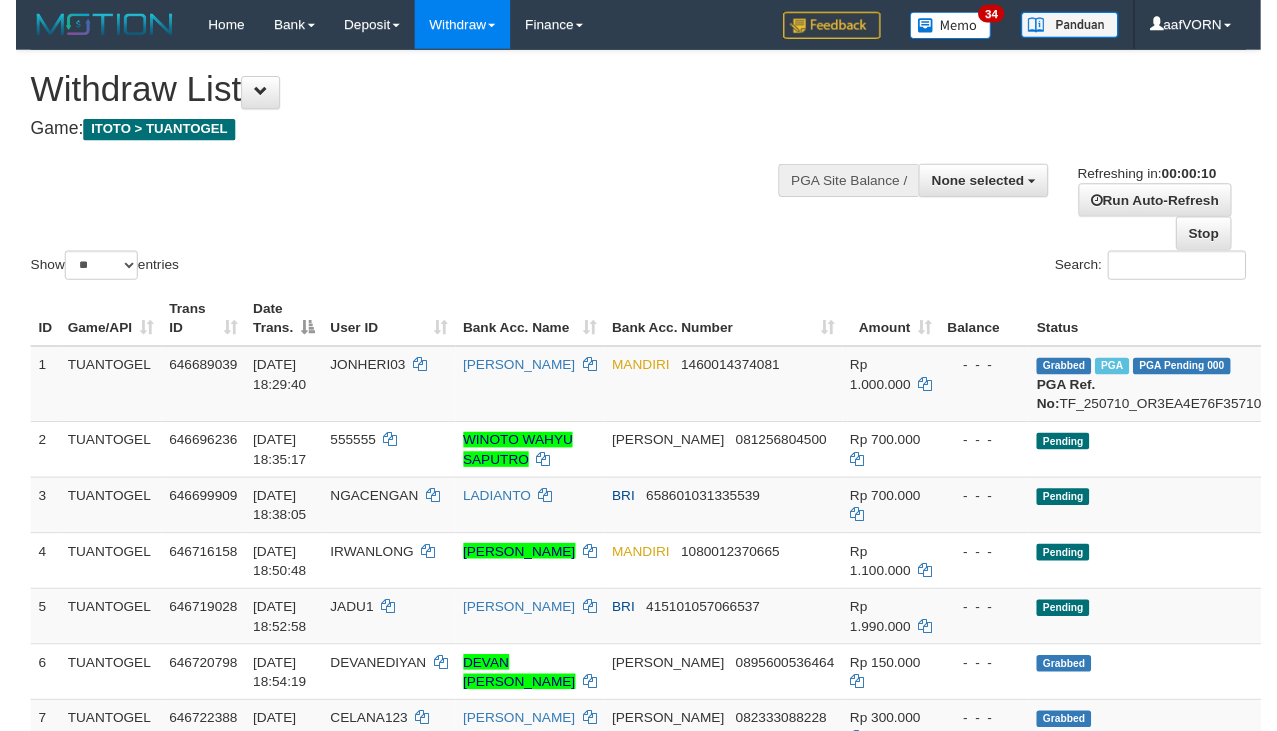 scroll, scrollTop: 0, scrollLeft: 0, axis: both 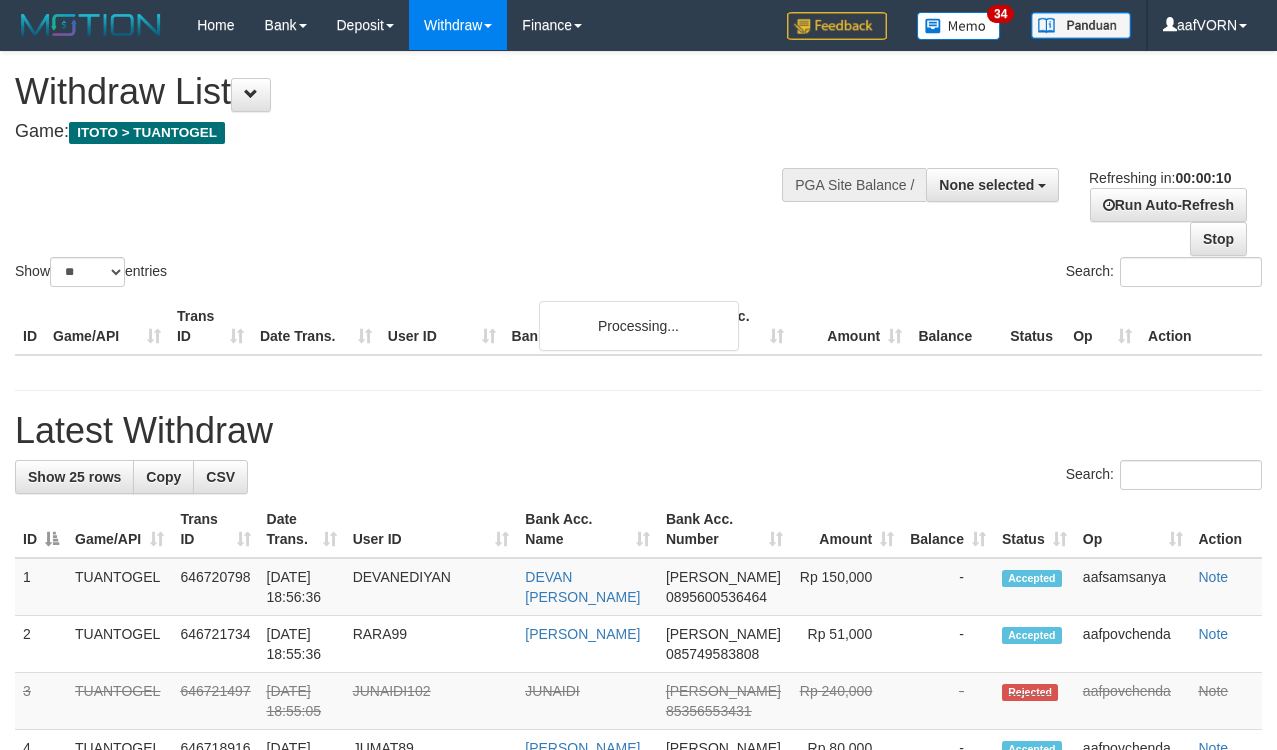 select 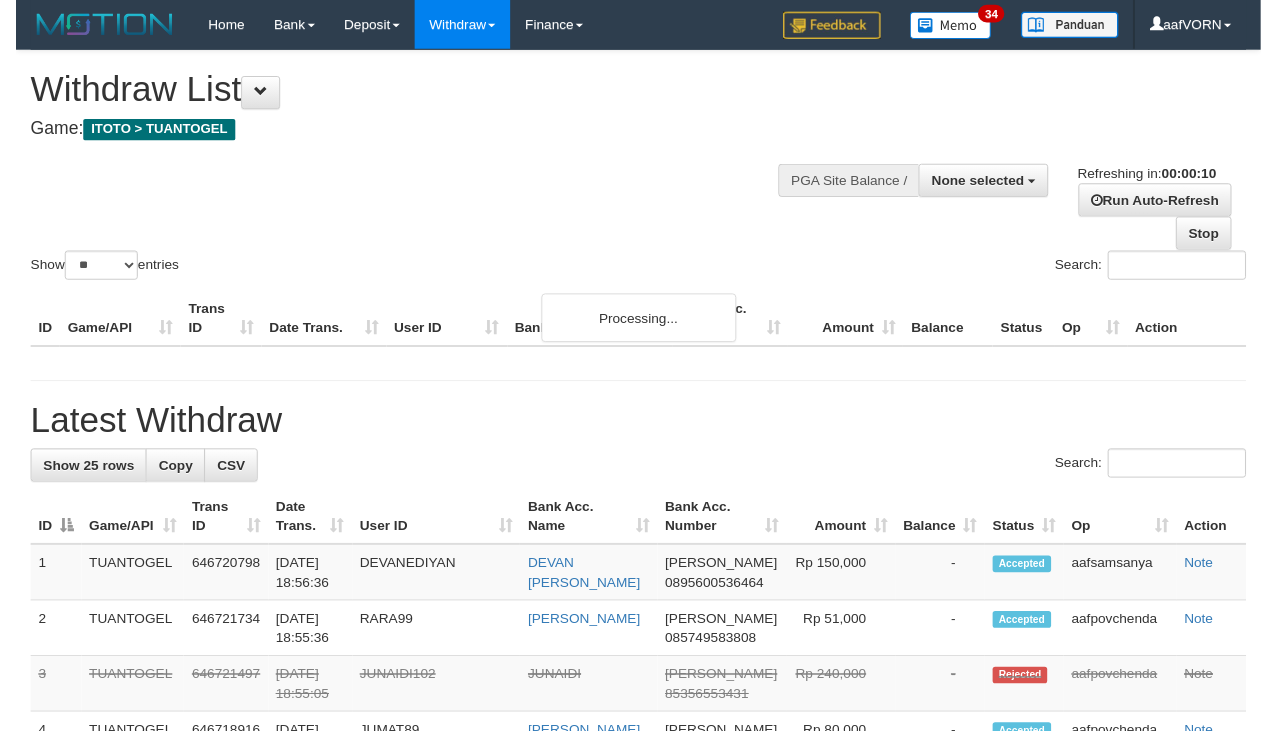 scroll, scrollTop: 0, scrollLeft: 0, axis: both 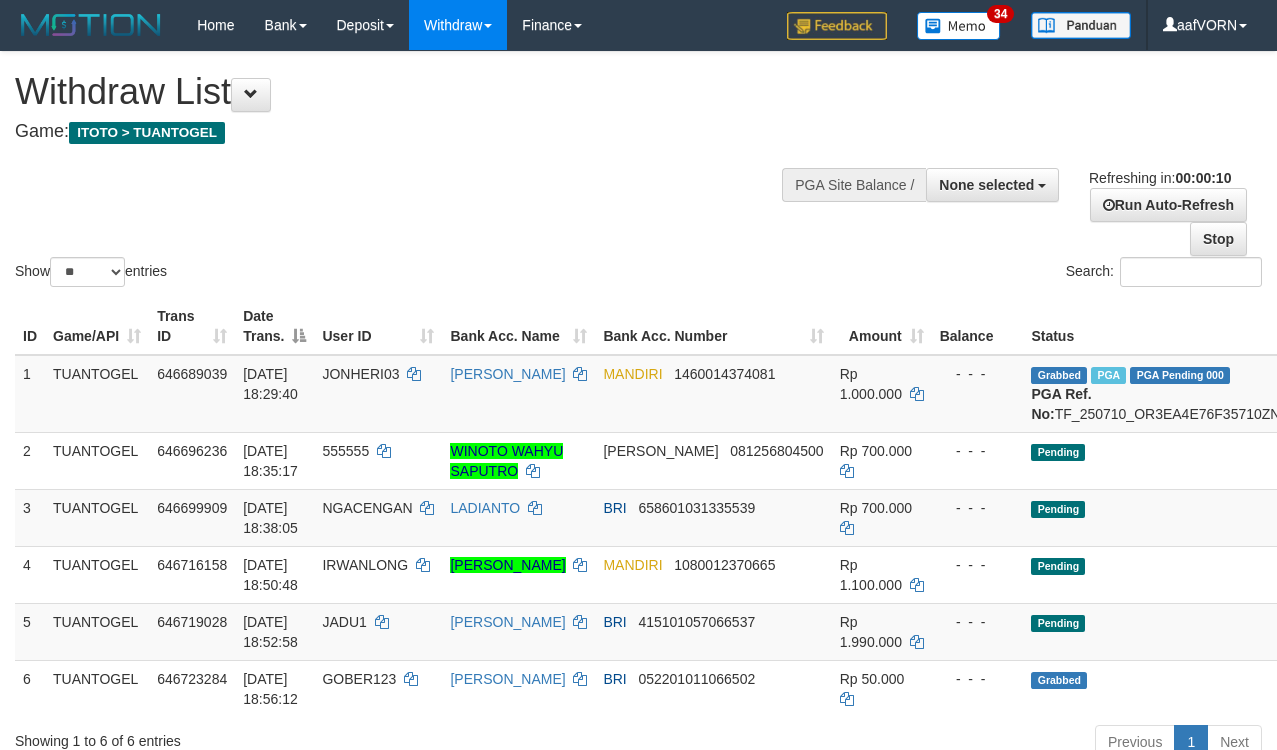 select 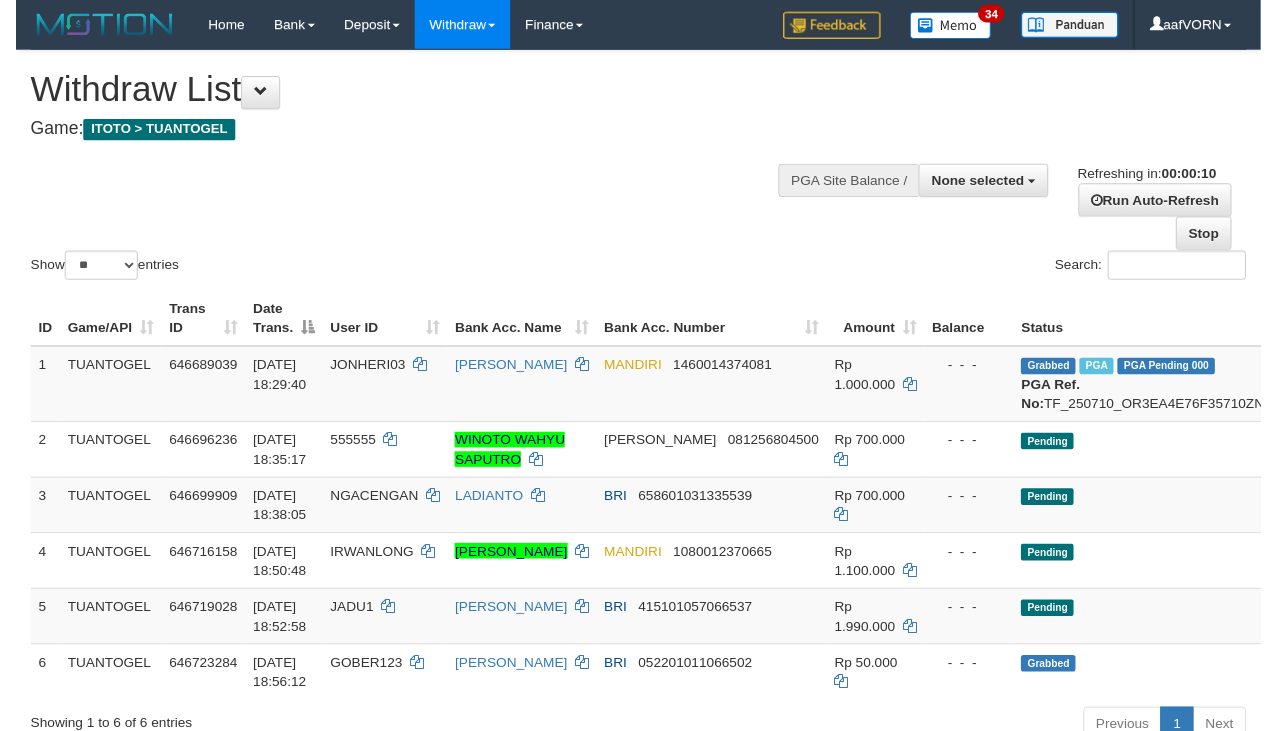 scroll, scrollTop: 0, scrollLeft: 0, axis: both 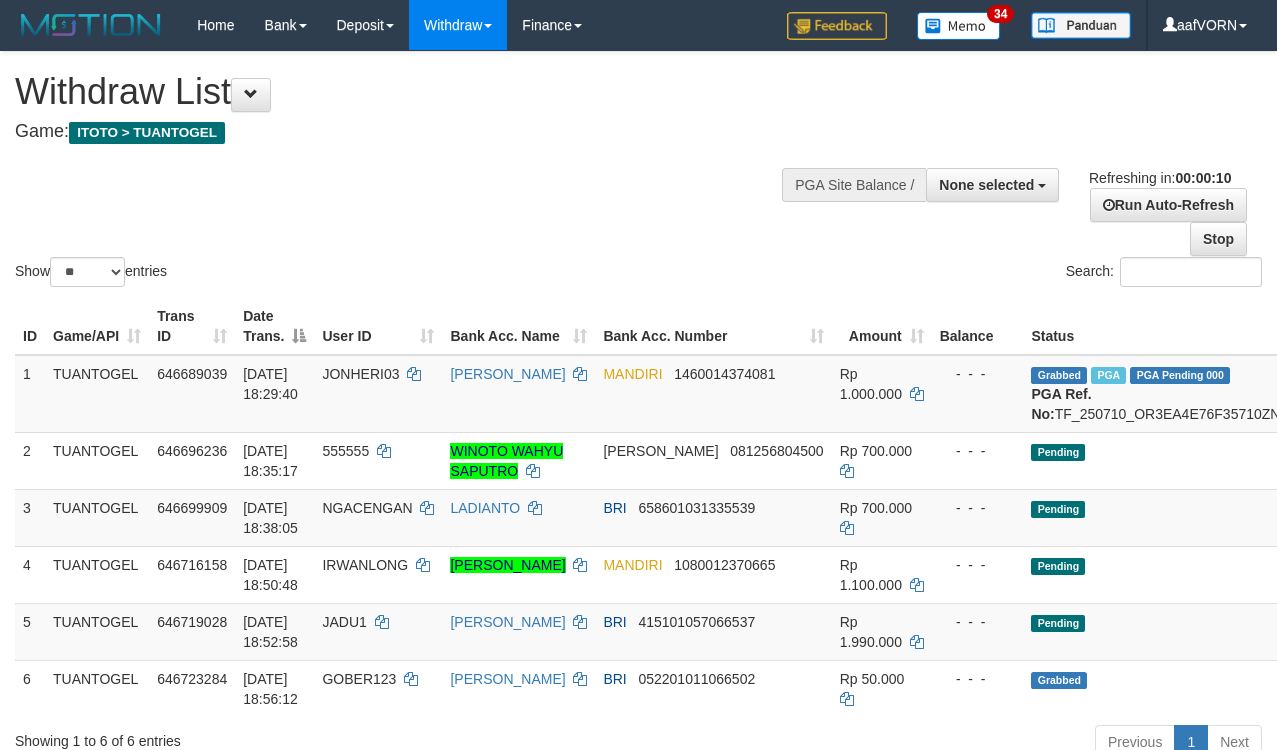 select 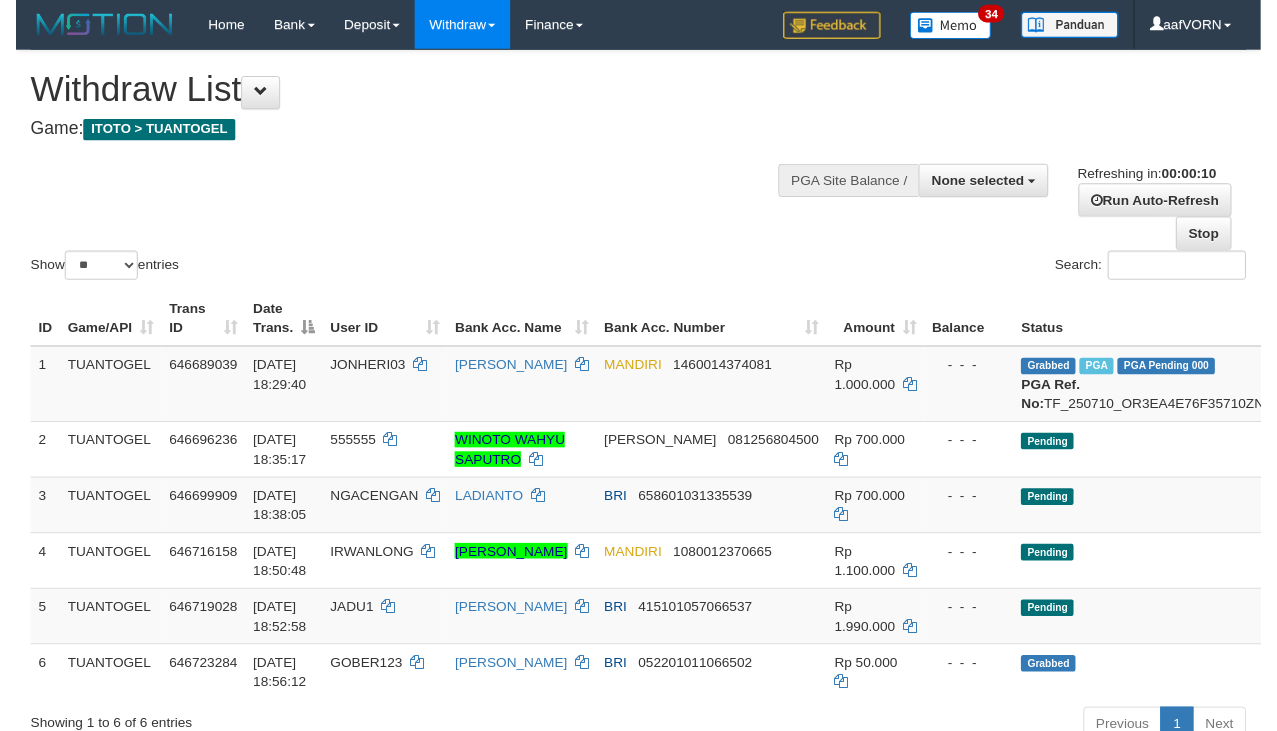 scroll, scrollTop: 0, scrollLeft: 0, axis: both 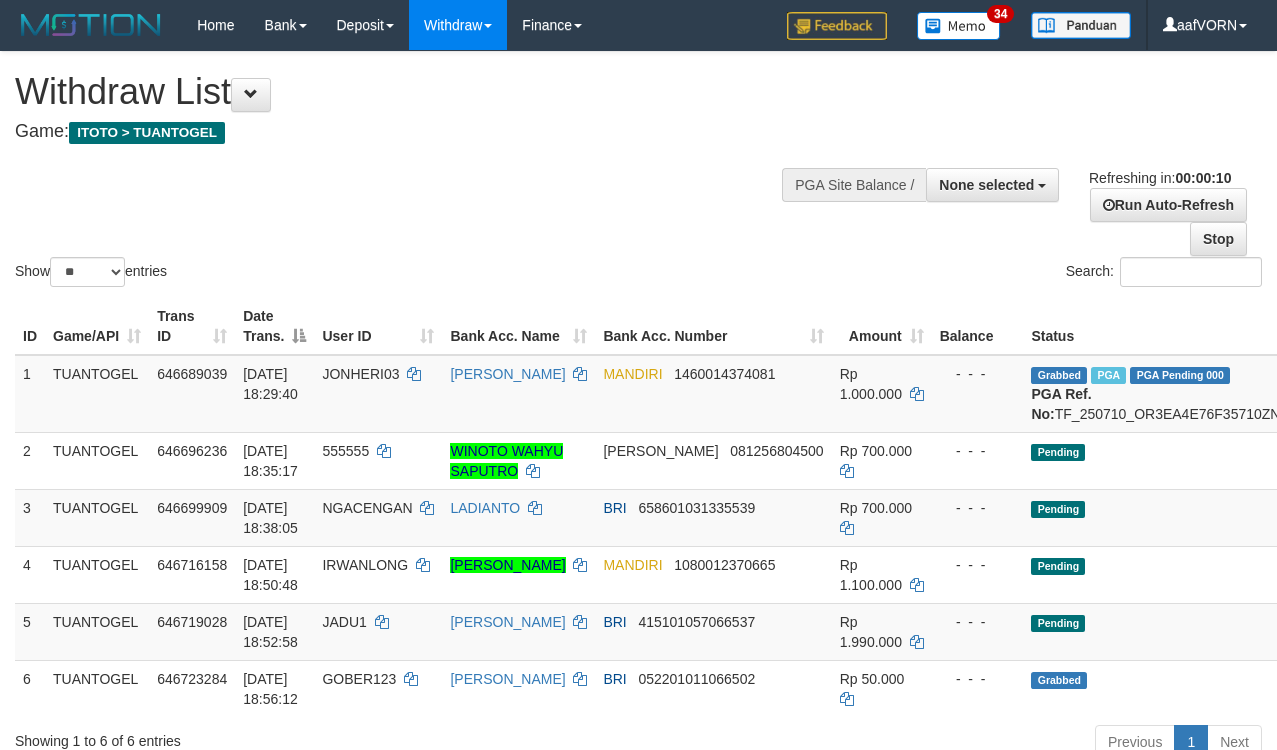 select 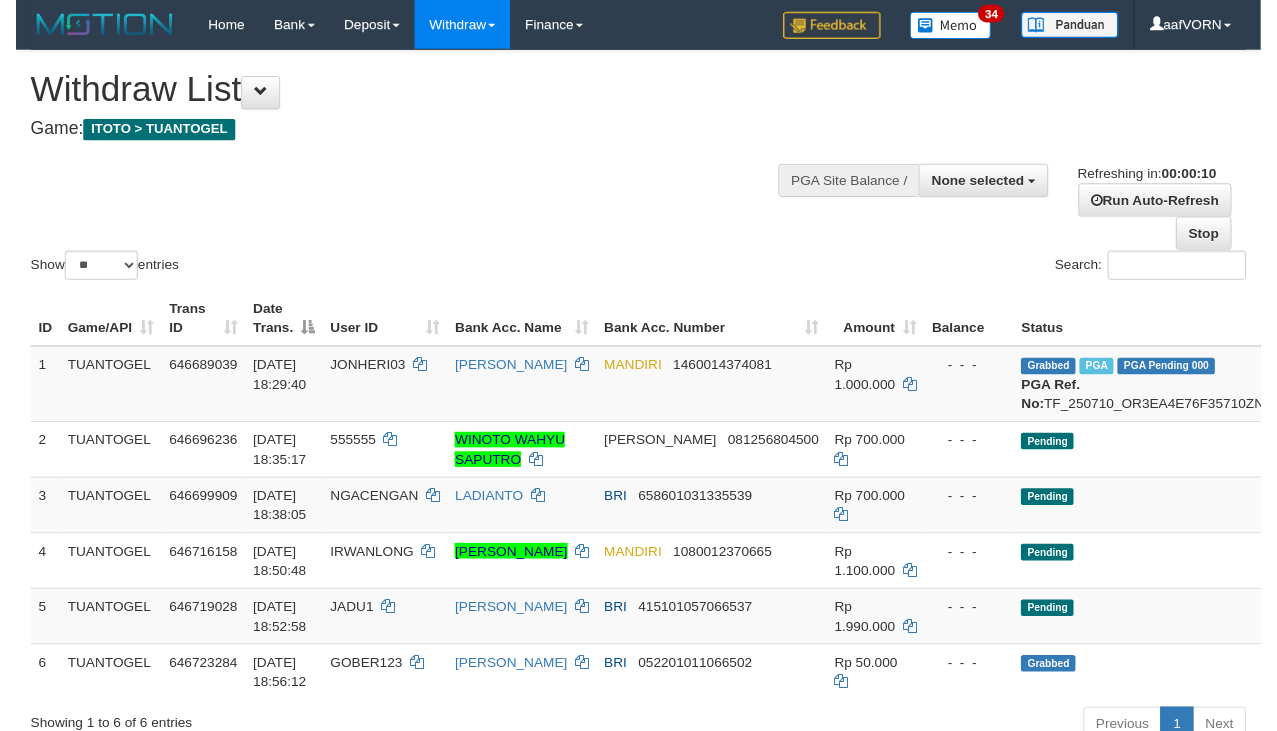 scroll, scrollTop: 0, scrollLeft: 0, axis: both 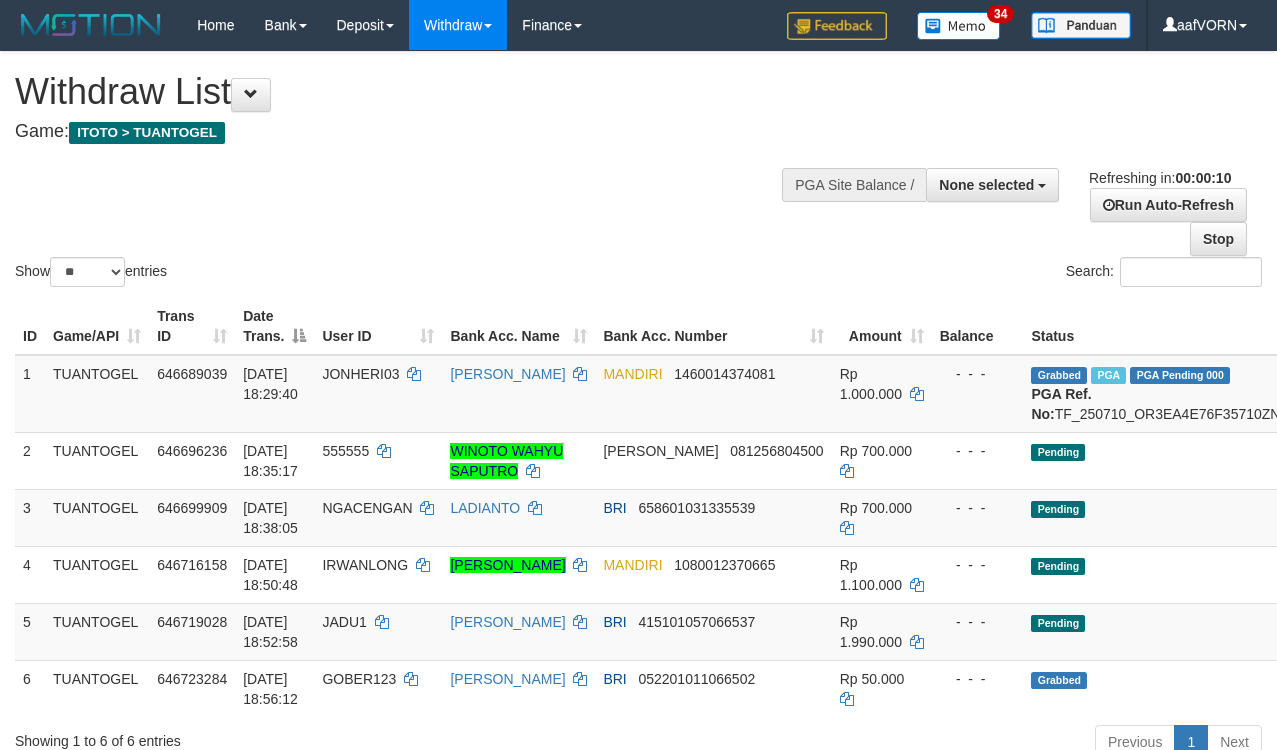 select 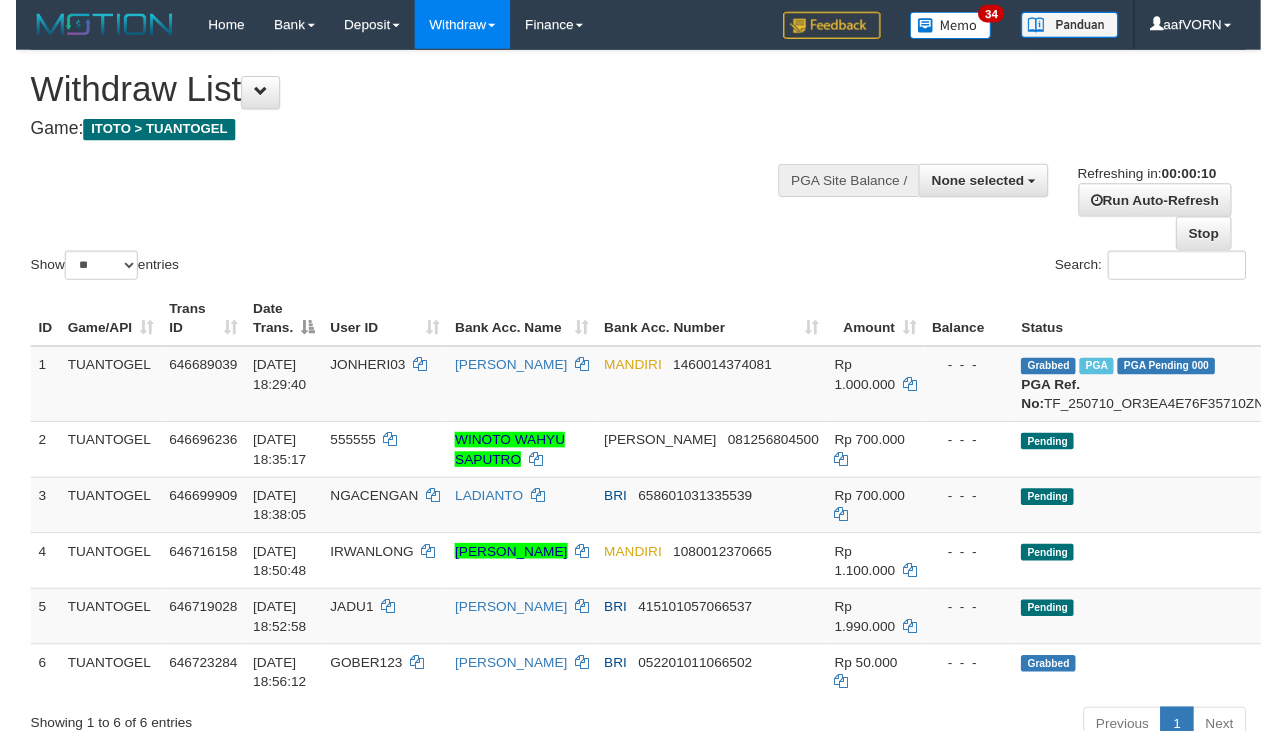 scroll, scrollTop: 0, scrollLeft: 0, axis: both 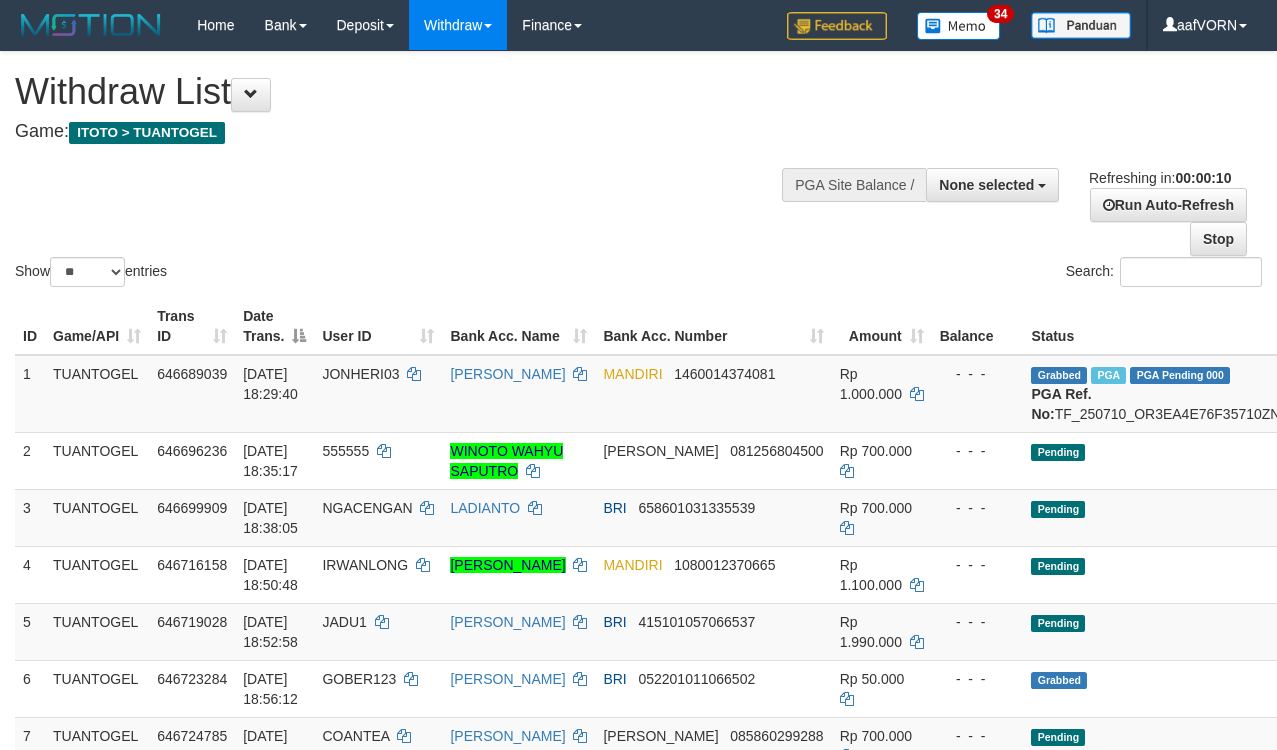 select 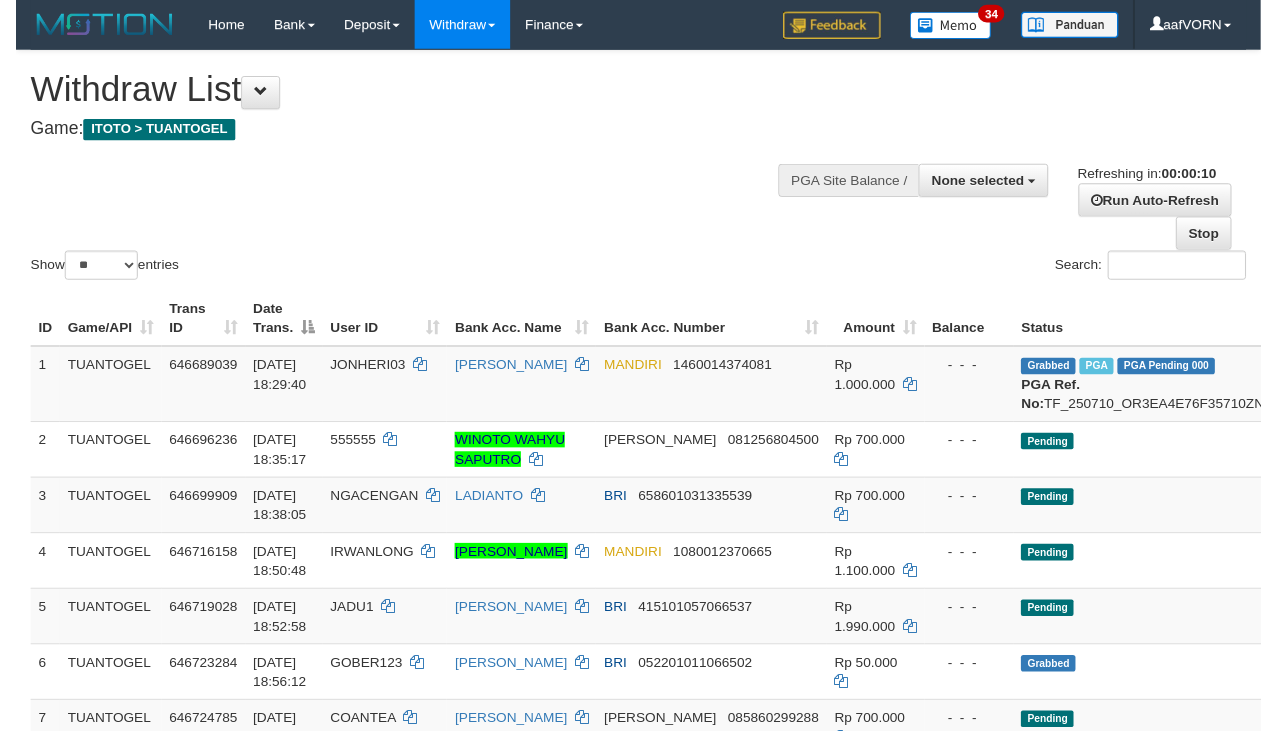 scroll, scrollTop: 0, scrollLeft: 0, axis: both 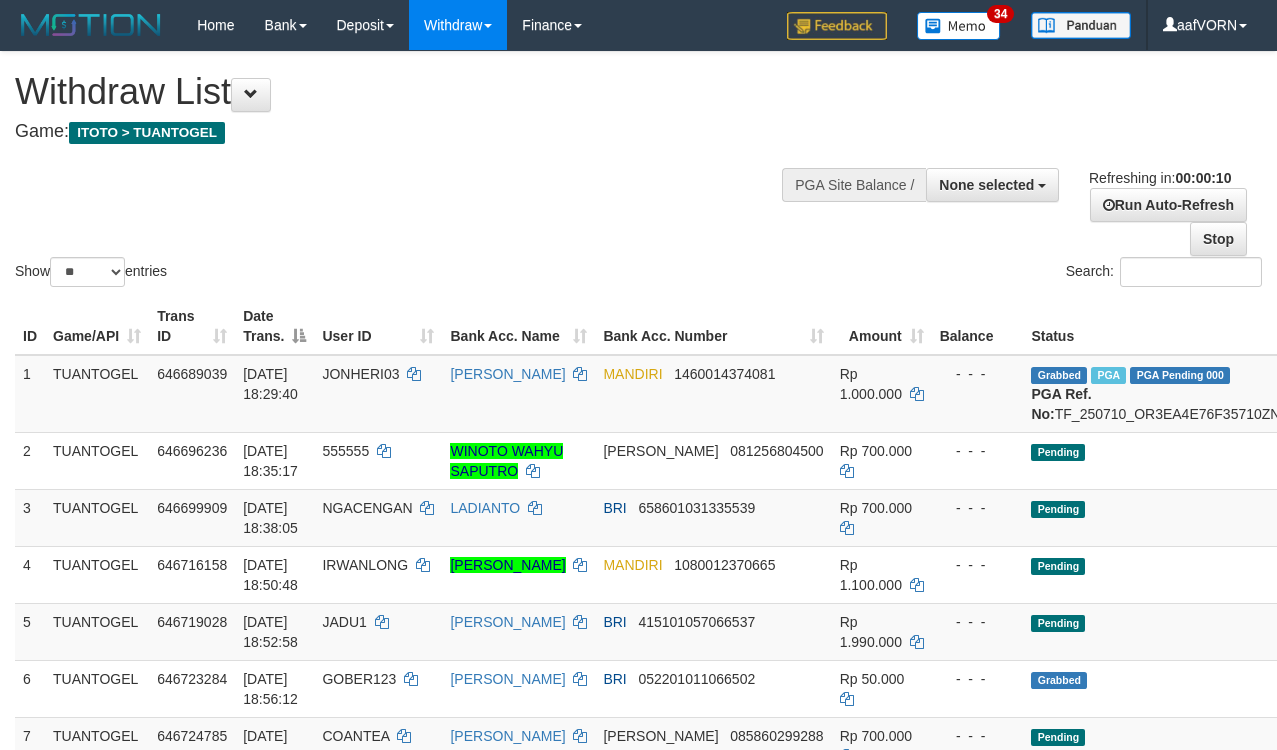 select 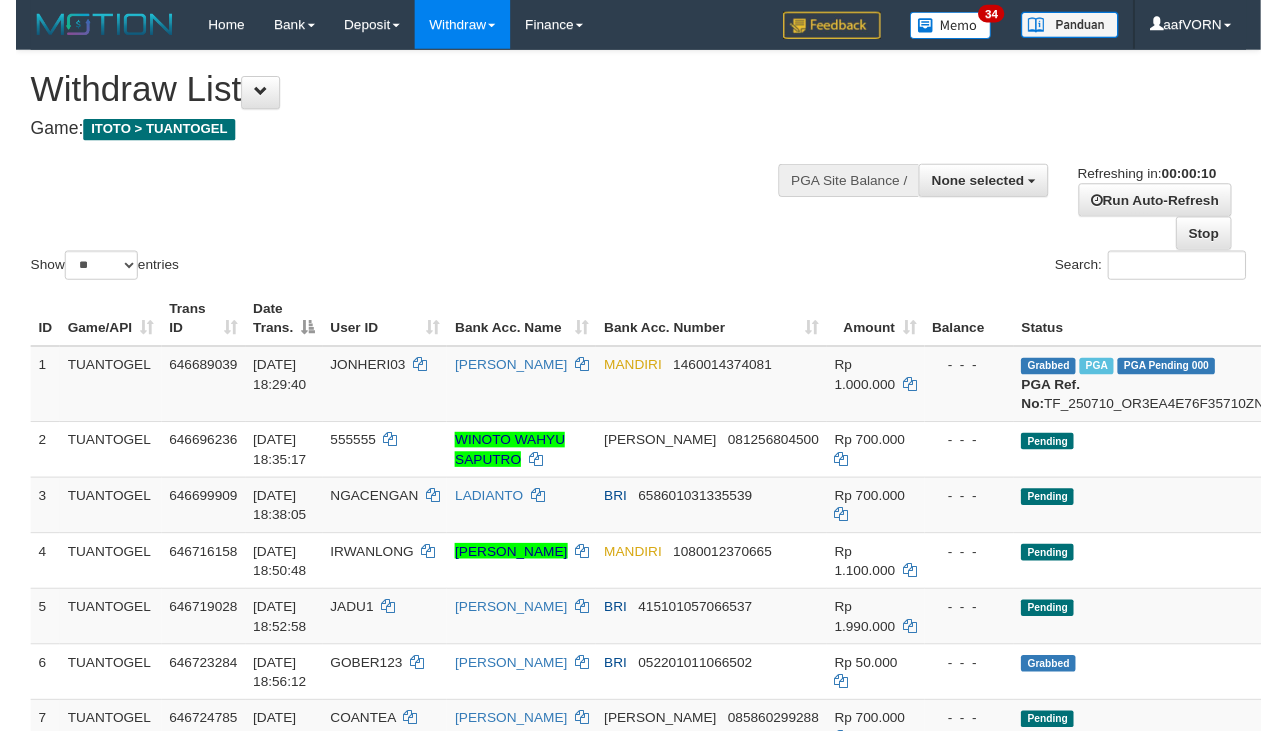 scroll, scrollTop: 0, scrollLeft: 0, axis: both 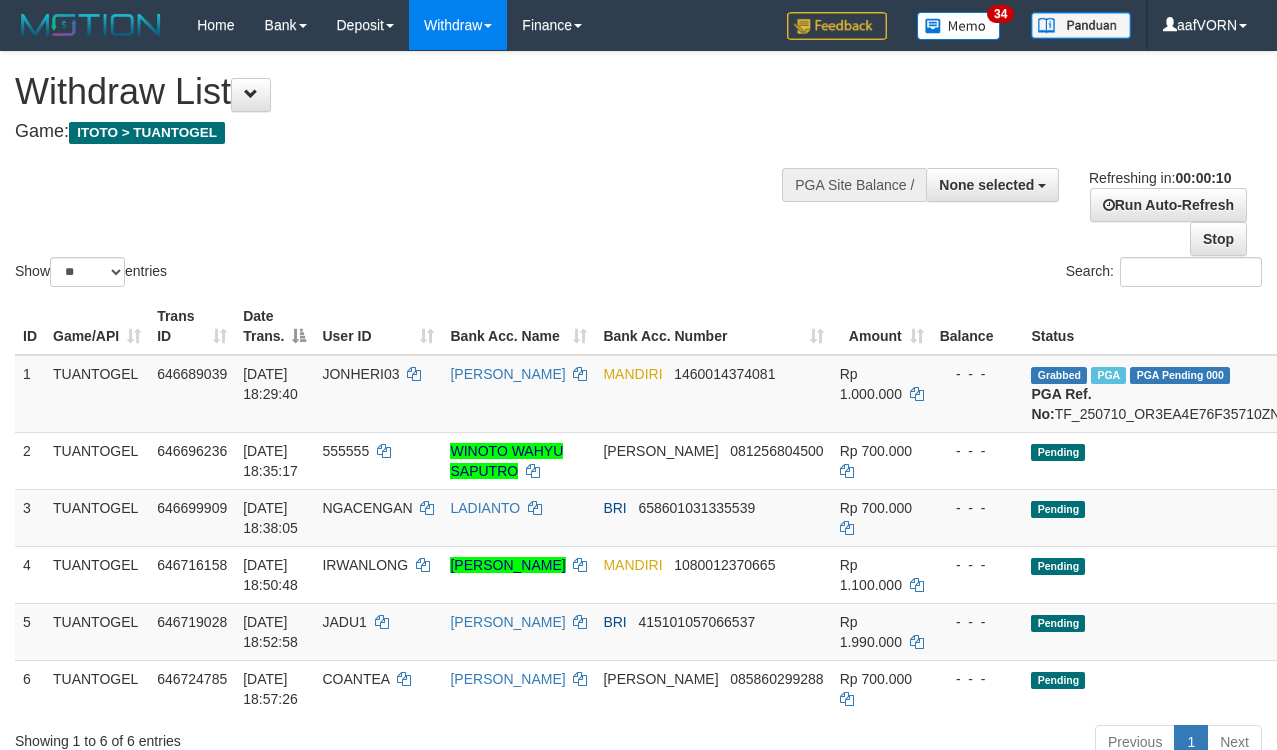 select 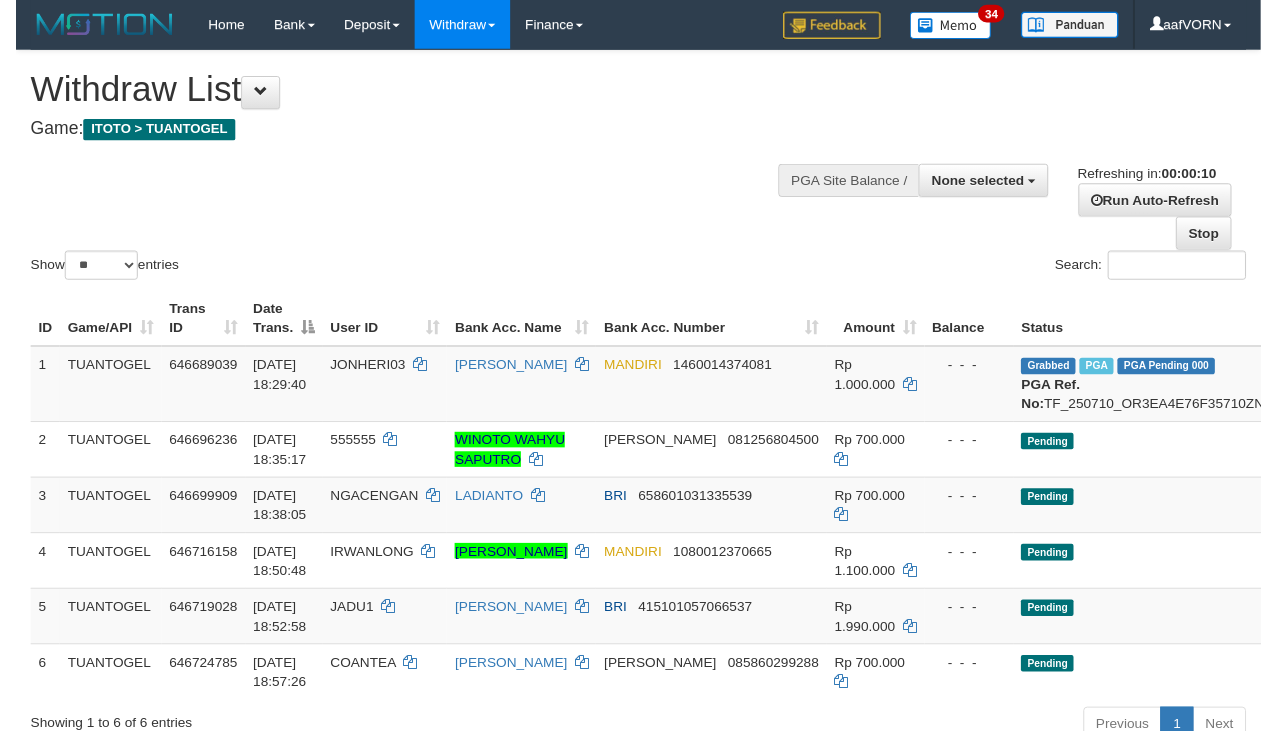 scroll, scrollTop: 0, scrollLeft: 0, axis: both 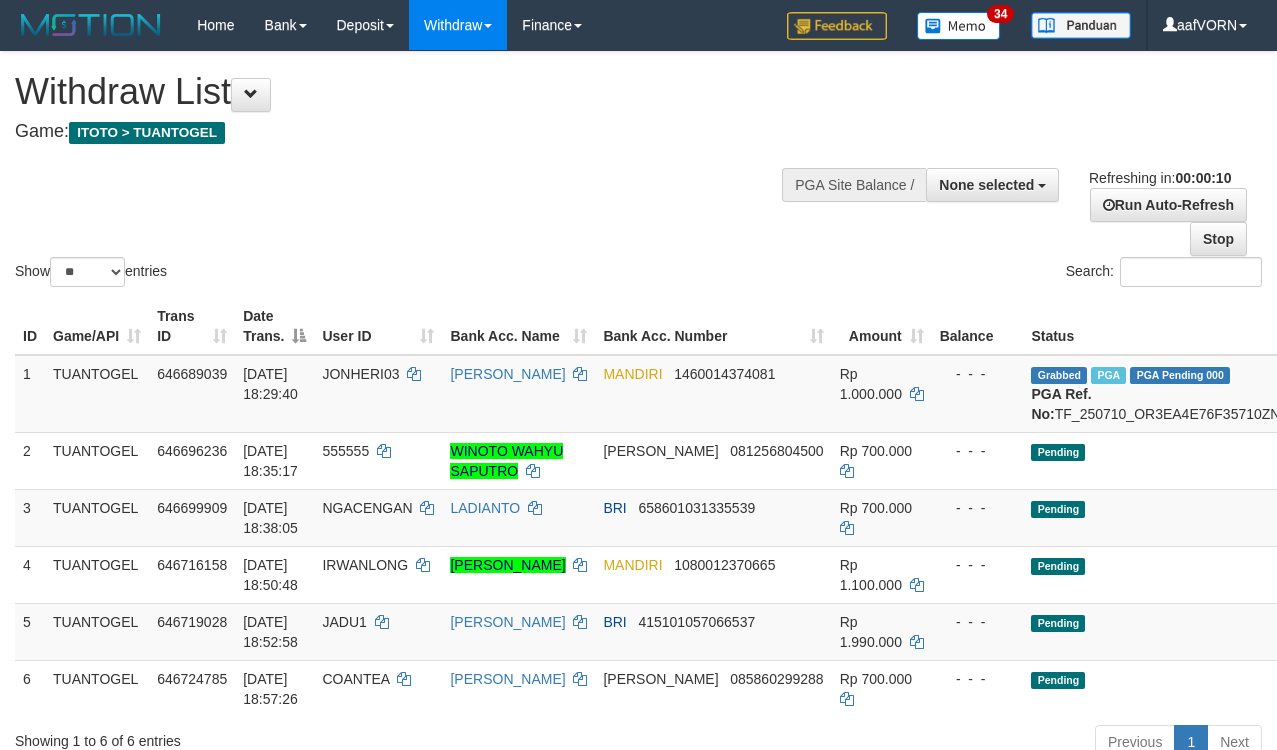 select 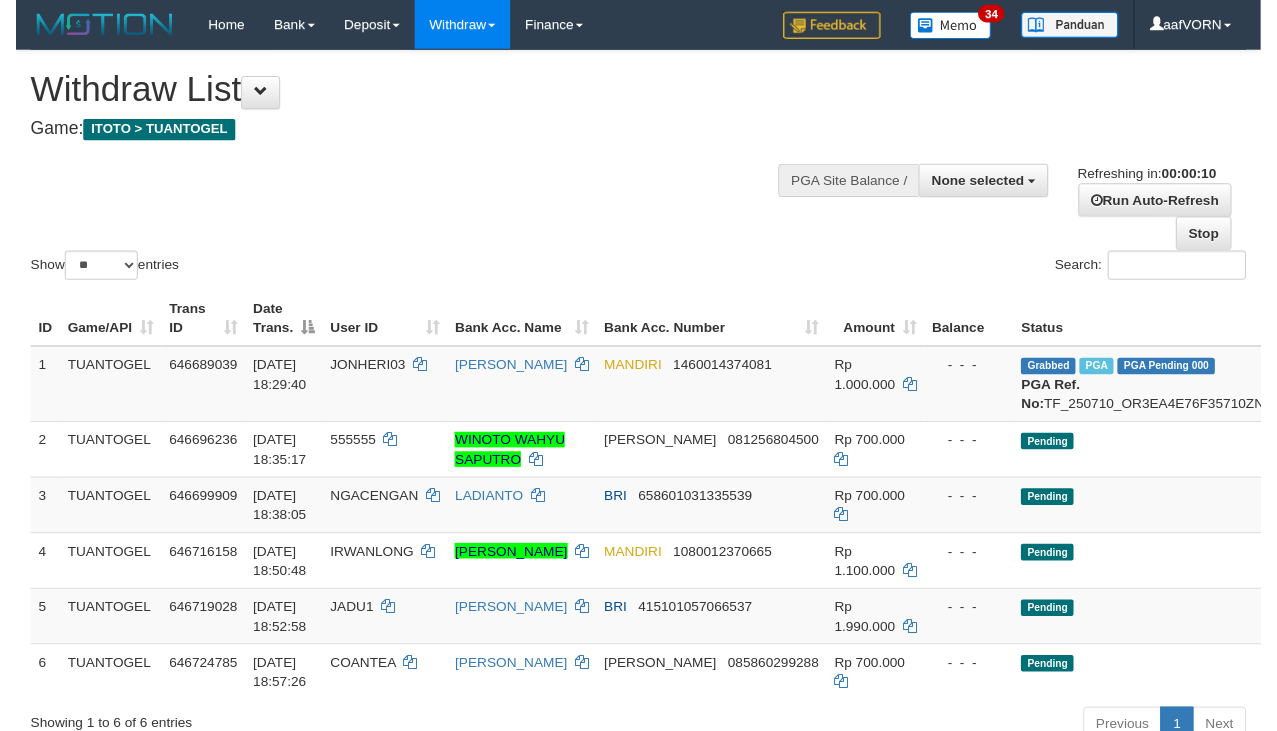 scroll, scrollTop: 0, scrollLeft: 0, axis: both 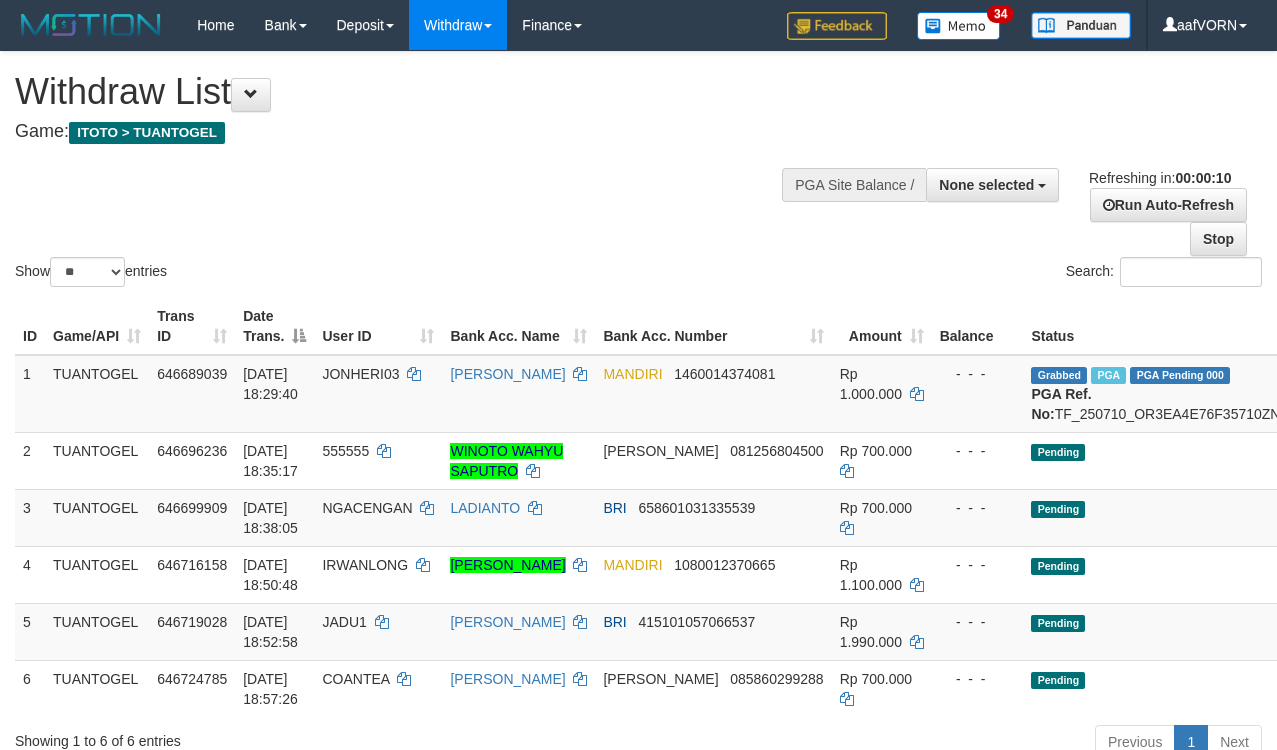 select 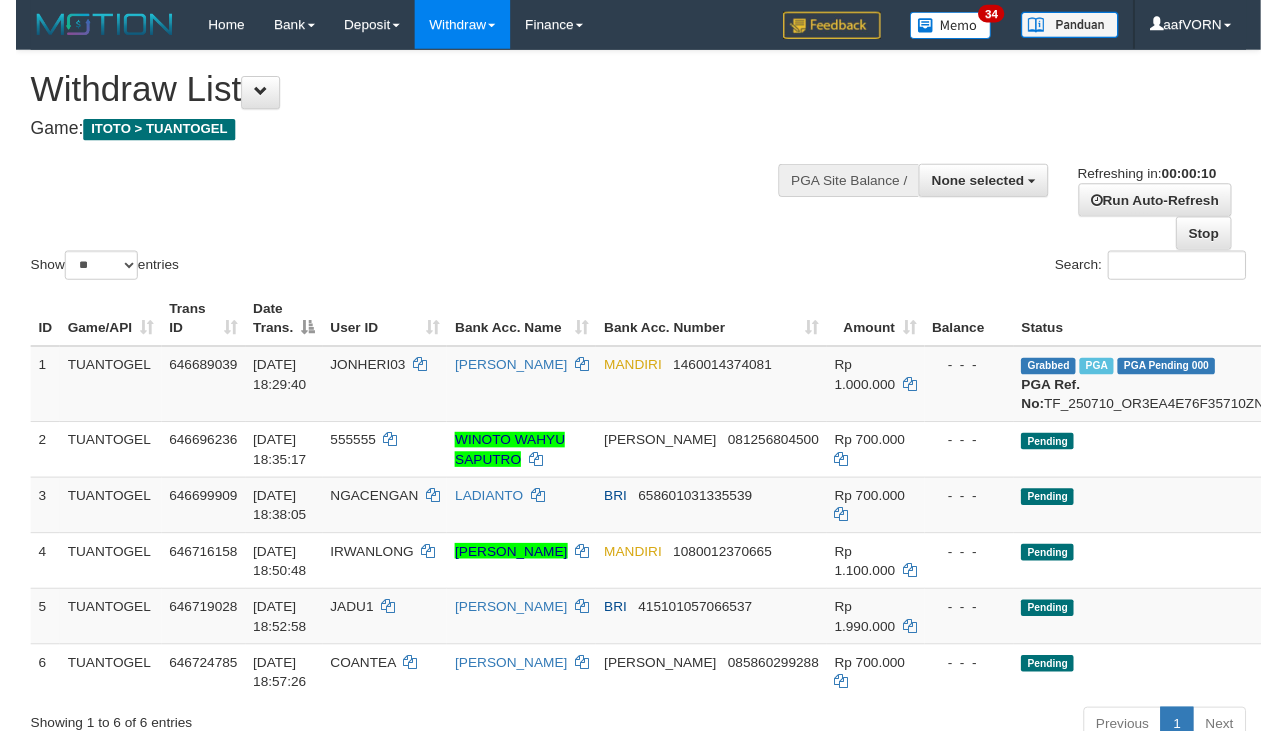scroll, scrollTop: 0, scrollLeft: 0, axis: both 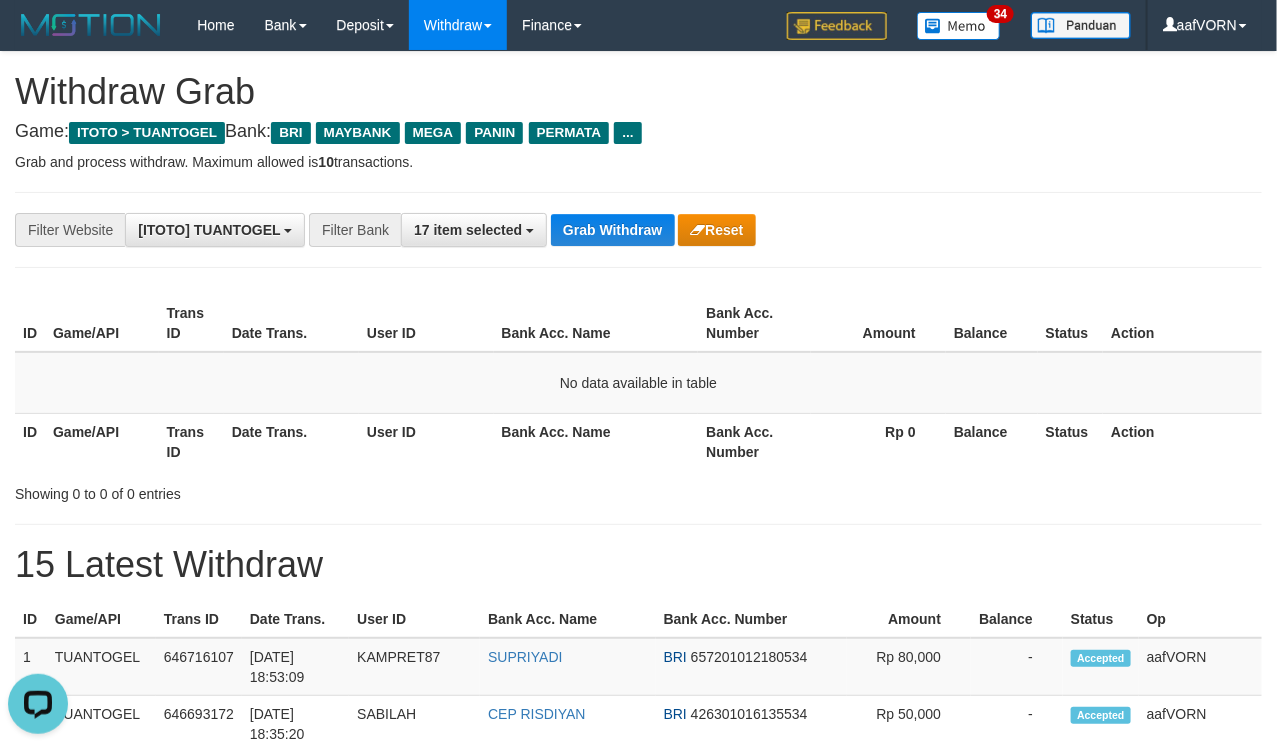 click on "**********" at bounding box center (532, 230) 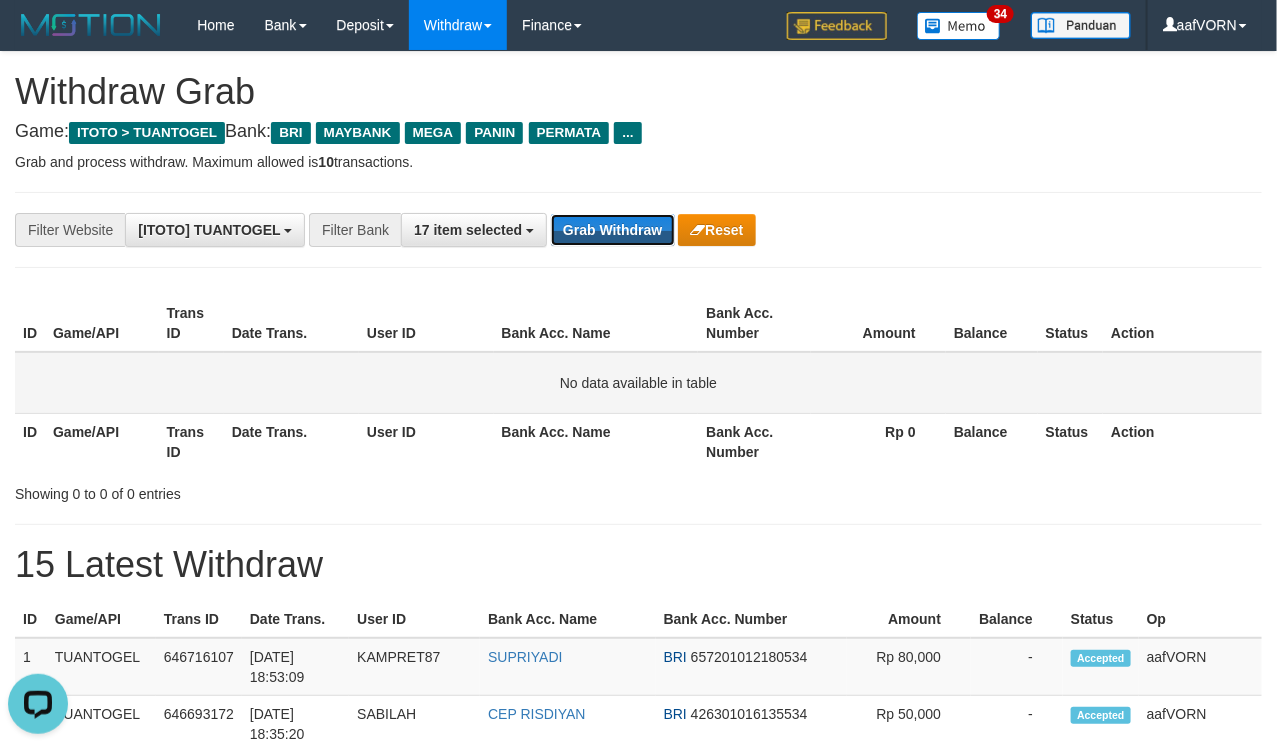 drag, startPoint x: 623, startPoint y: 242, endPoint x: 777, endPoint y: 360, distance: 194.01031 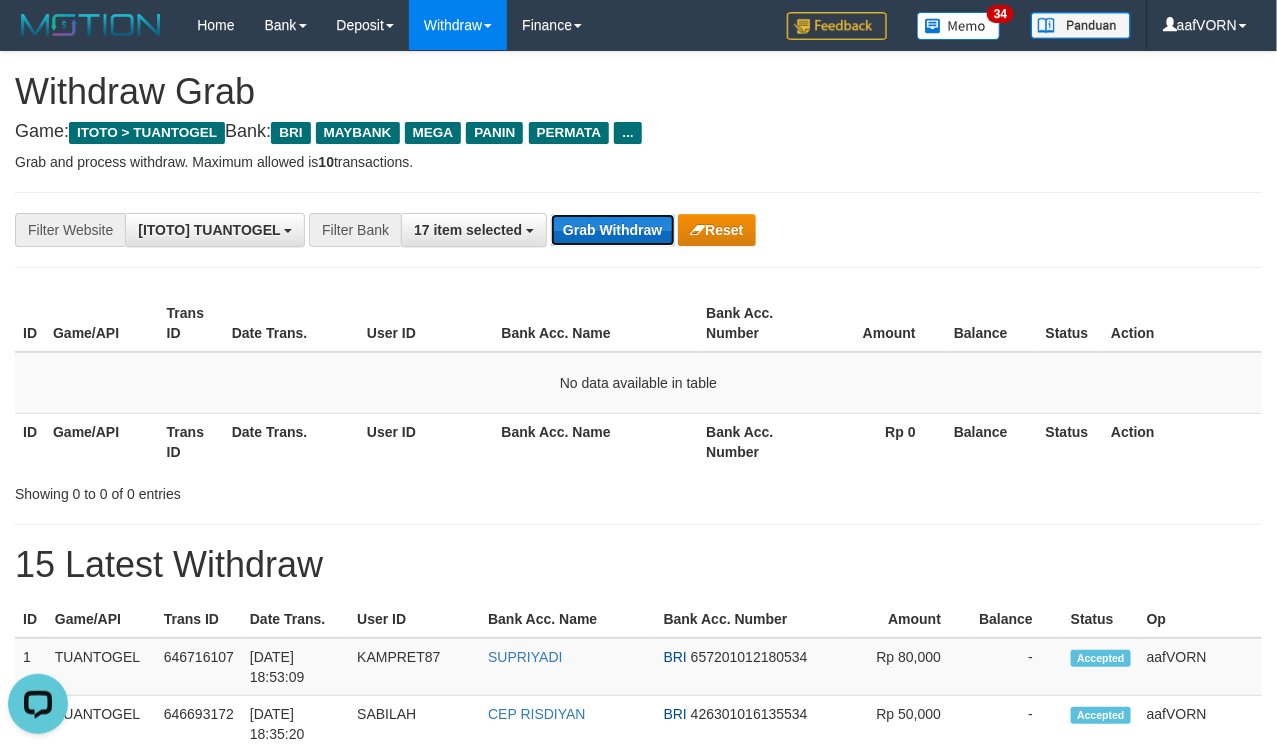 click on "Grab Withdraw" at bounding box center (612, 230) 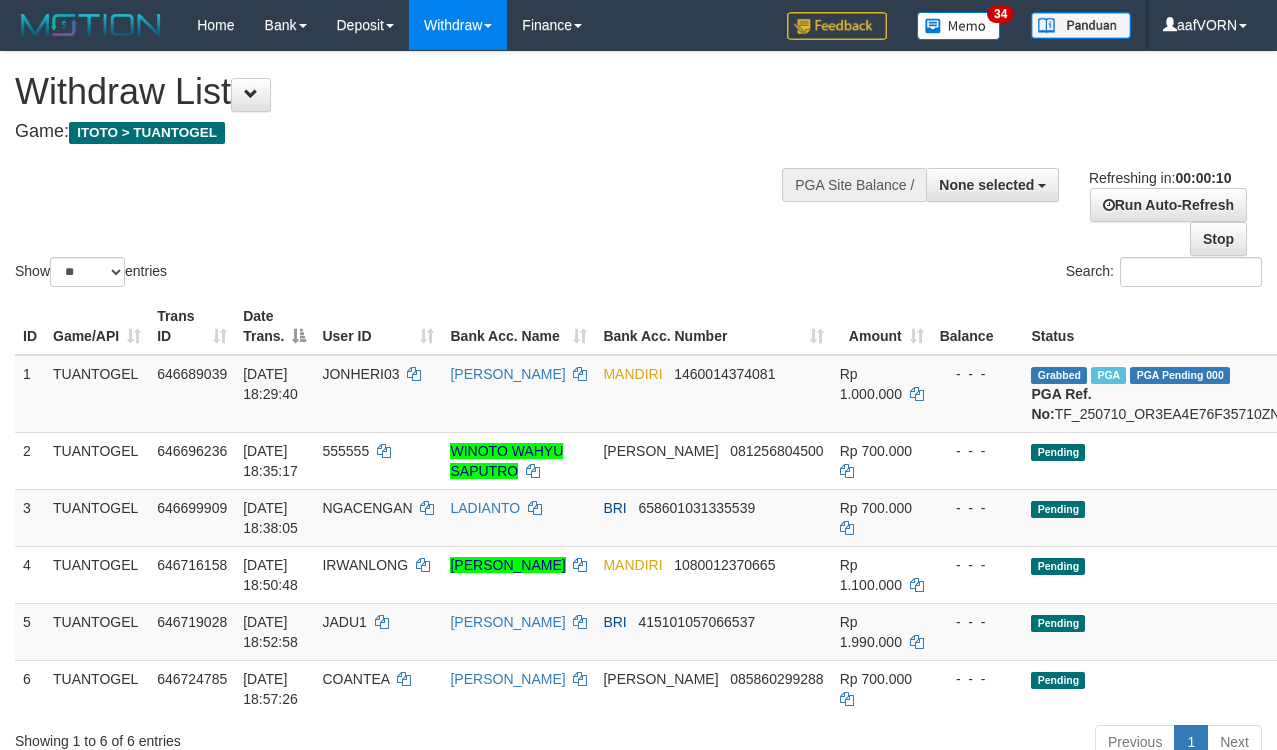 select 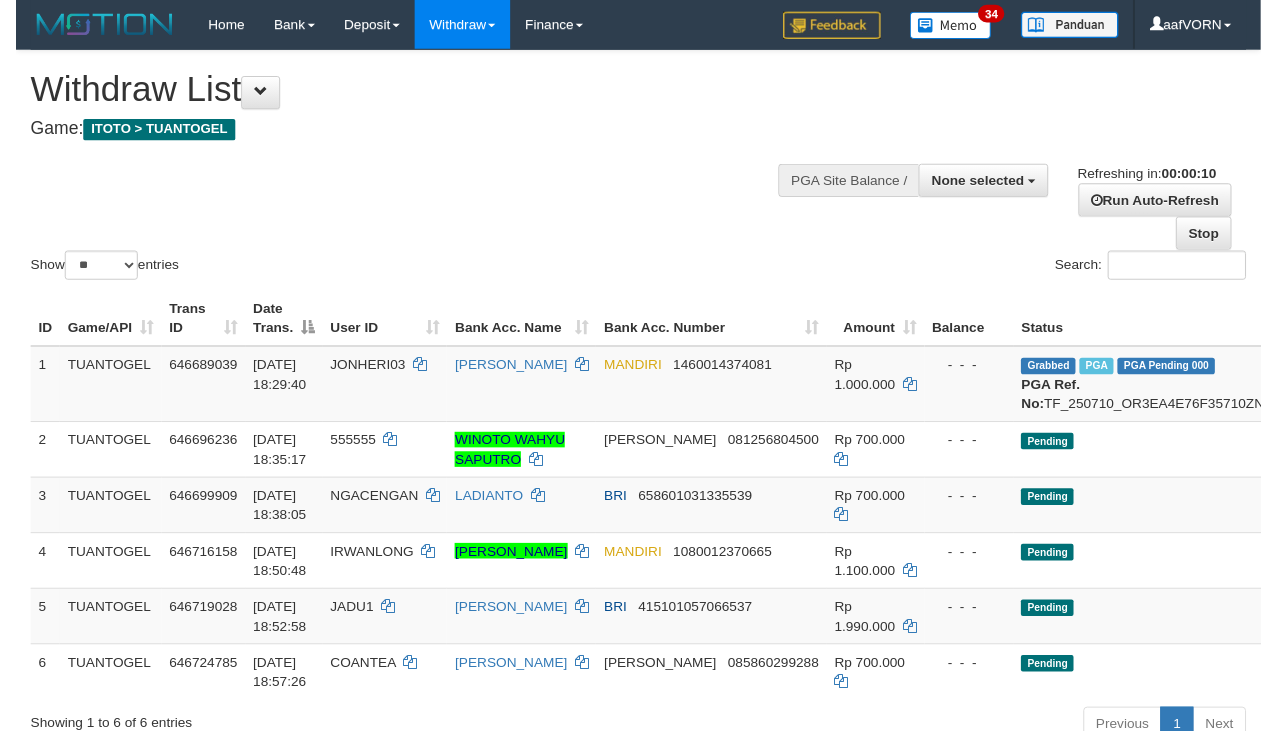 scroll, scrollTop: 0, scrollLeft: 0, axis: both 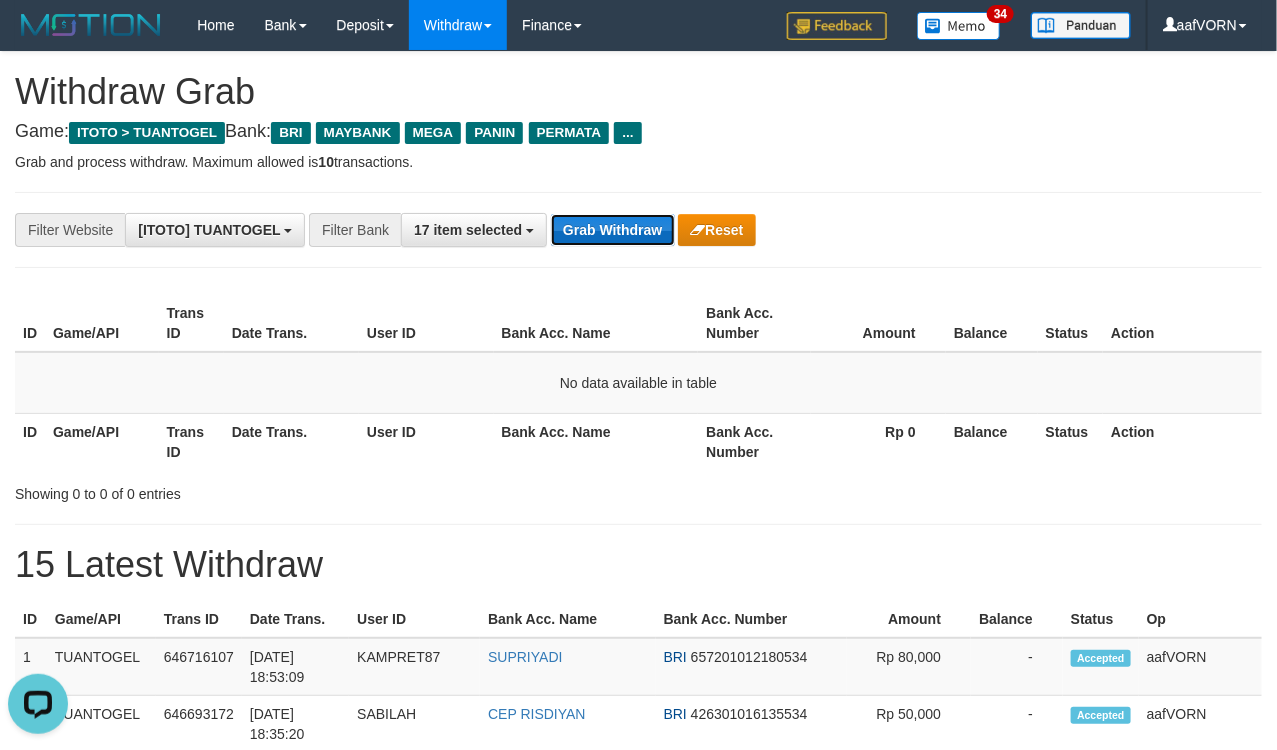 click on "Grab Withdraw" at bounding box center (612, 230) 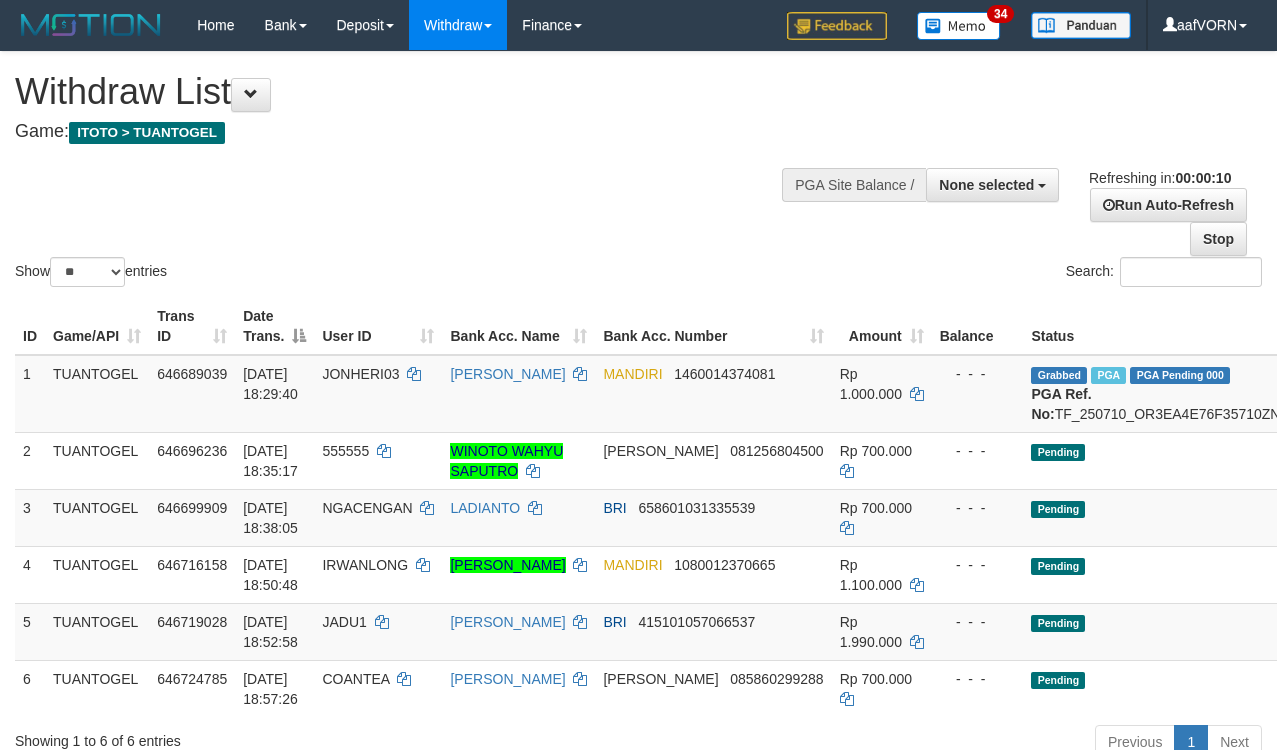 select 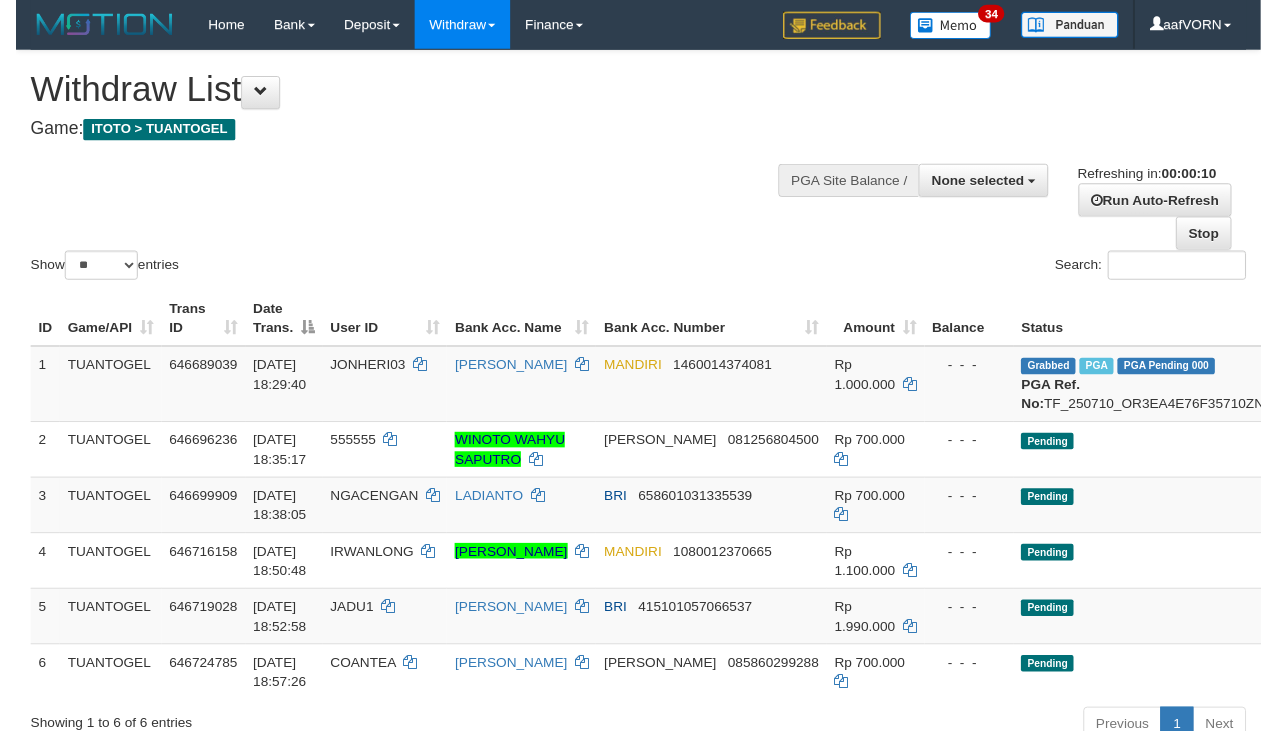 scroll, scrollTop: 0, scrollLeft: 0, axis: both 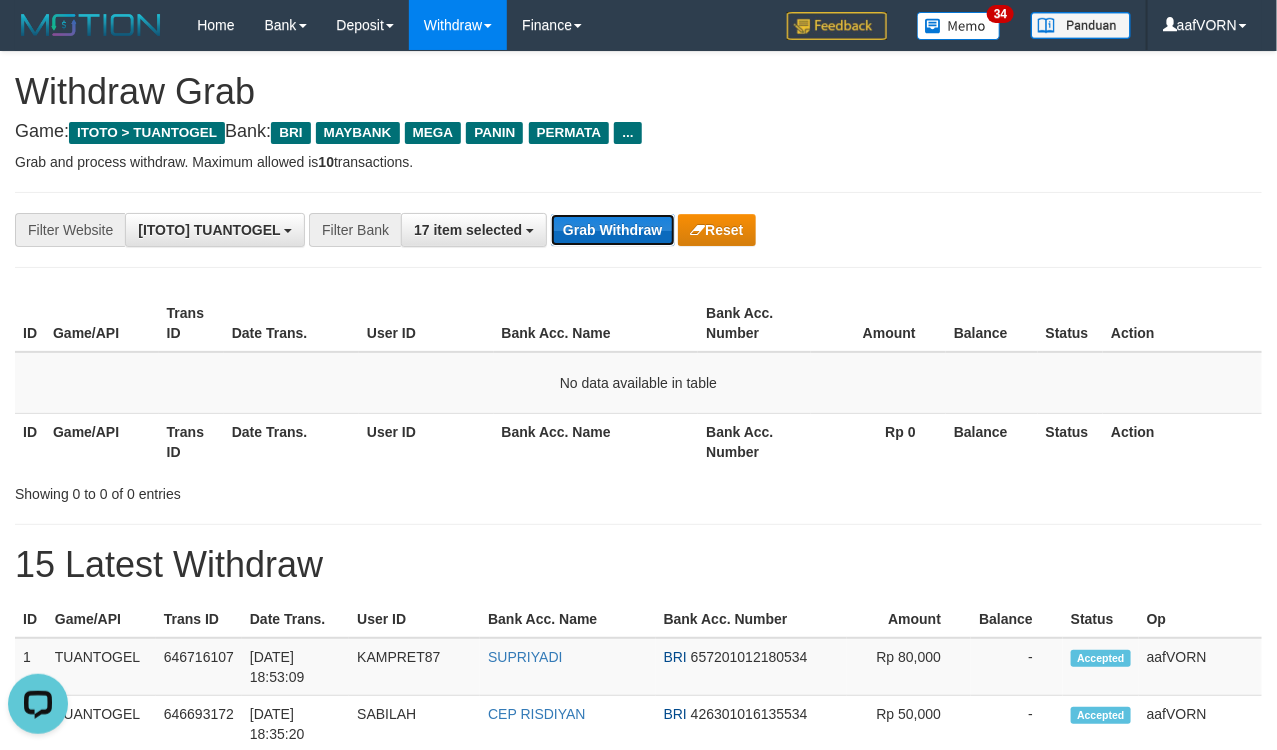 click on "Grab Withdraw" at bounding box center [612, 230] 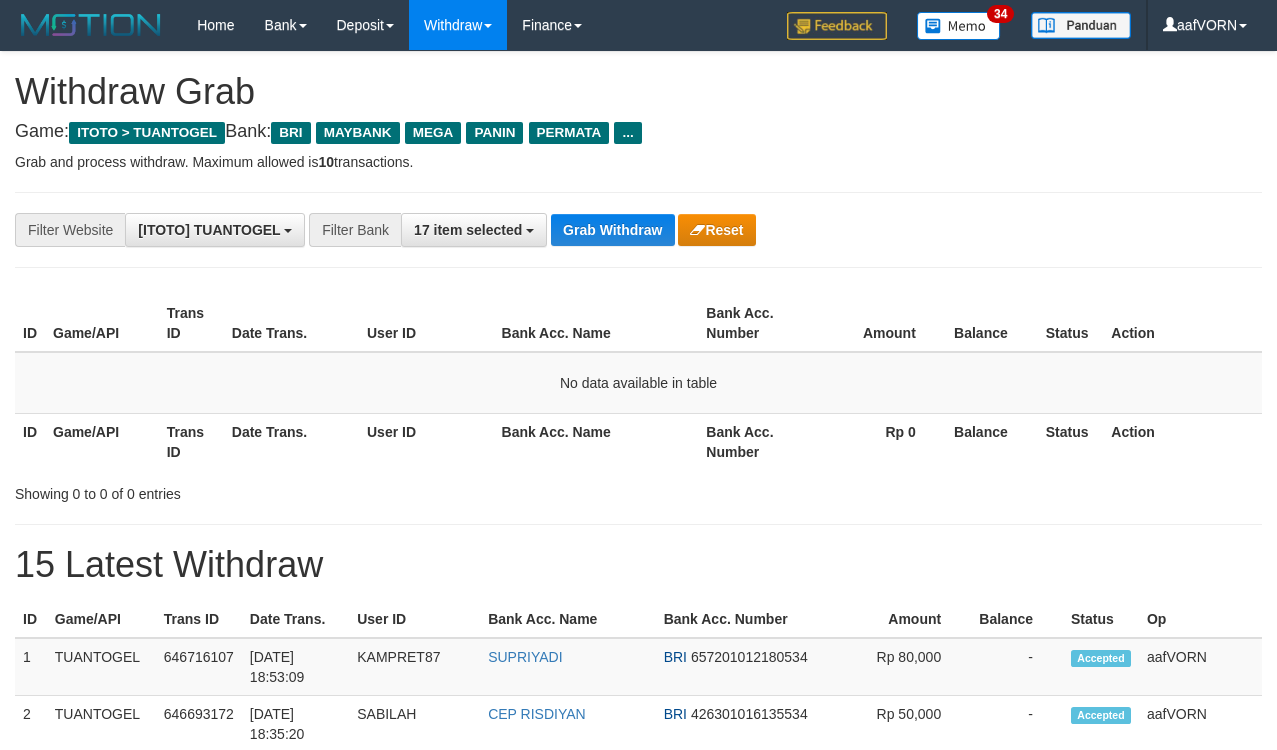 scroll, scrollTop: 0, scrollLeft: 0, axis: both 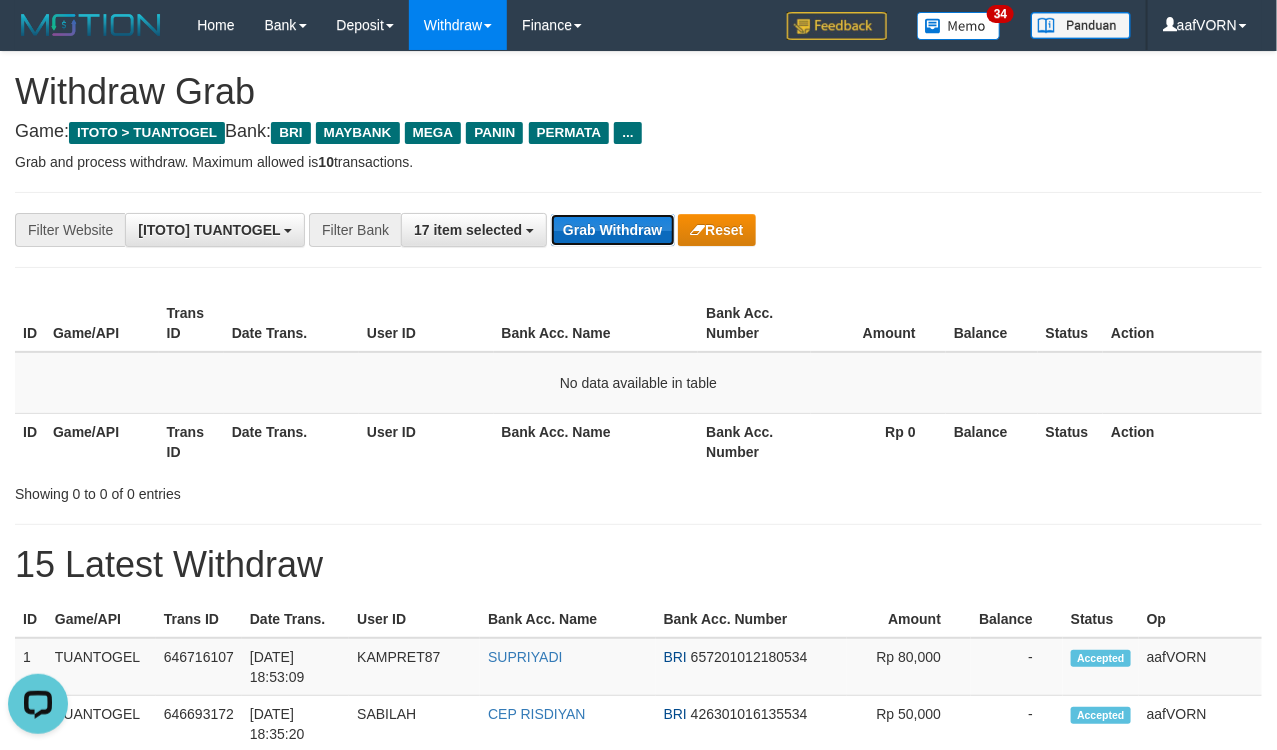 click on "Grab Withdraw" at bounding box center (612, 230) 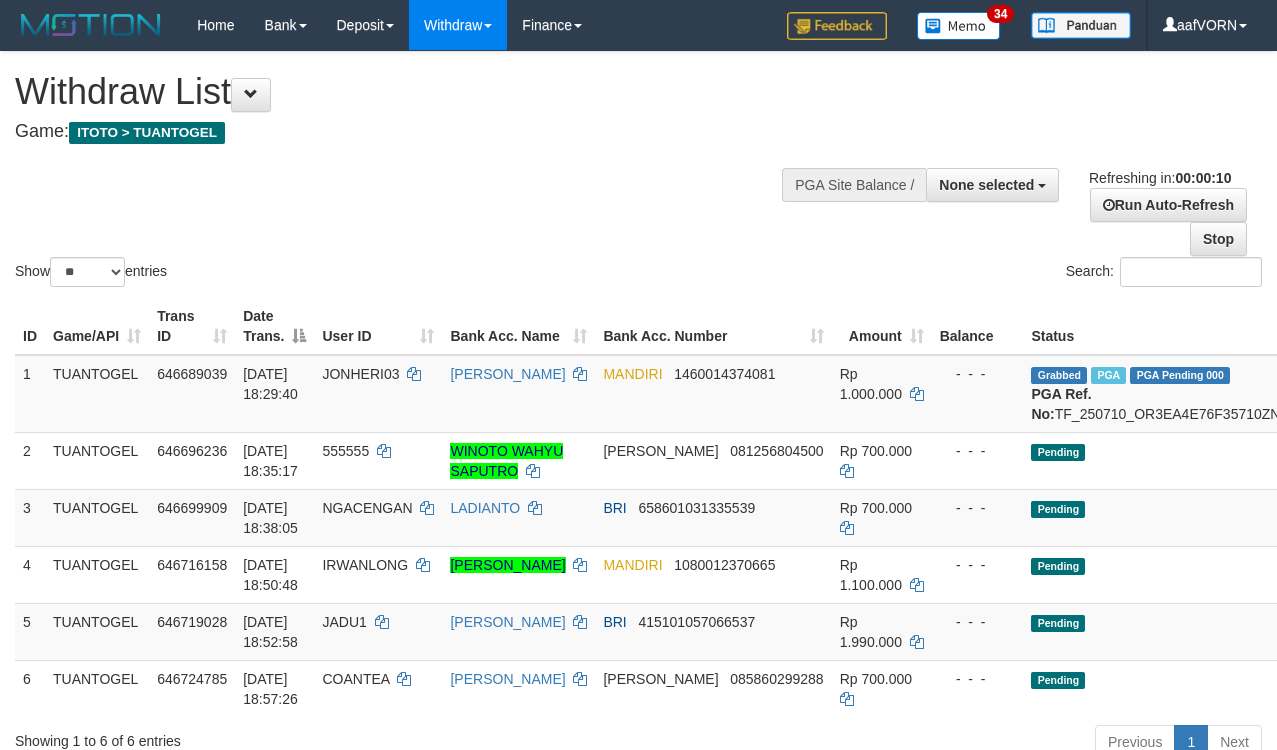select 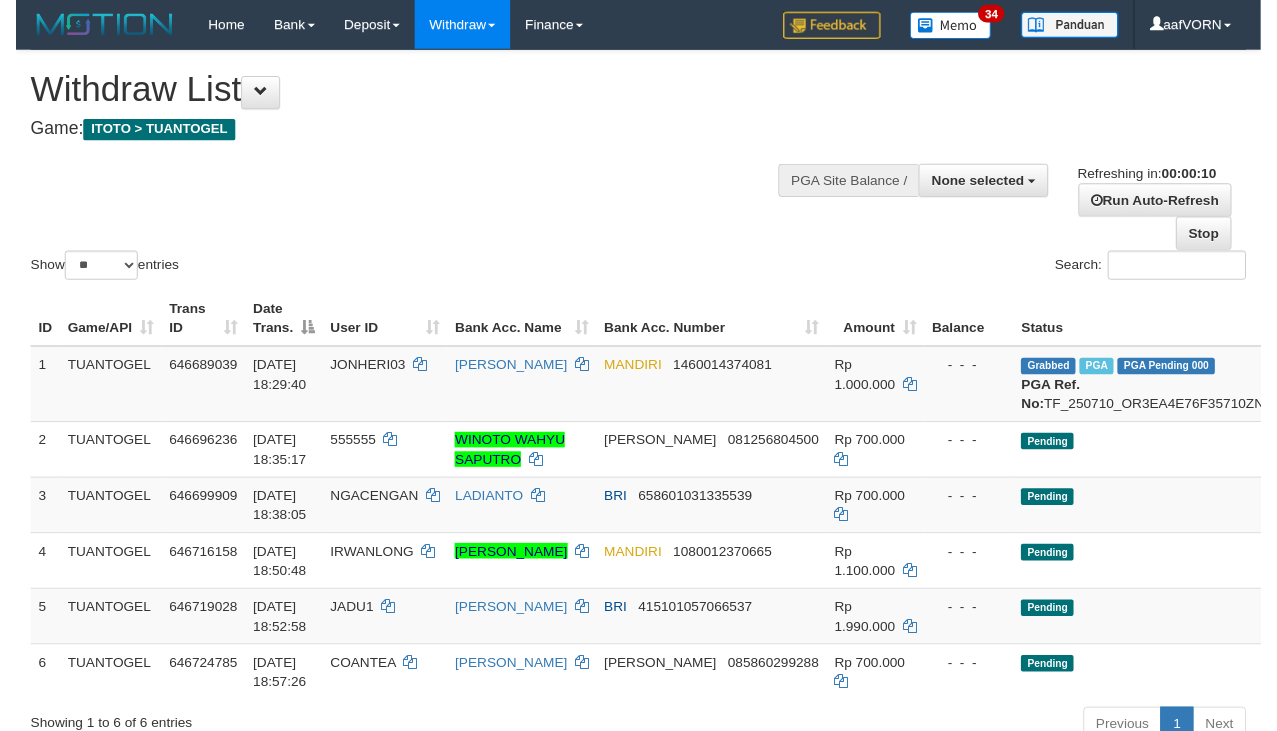 scroll, scrollTop: 0, scrollLeft: 0, axis: both 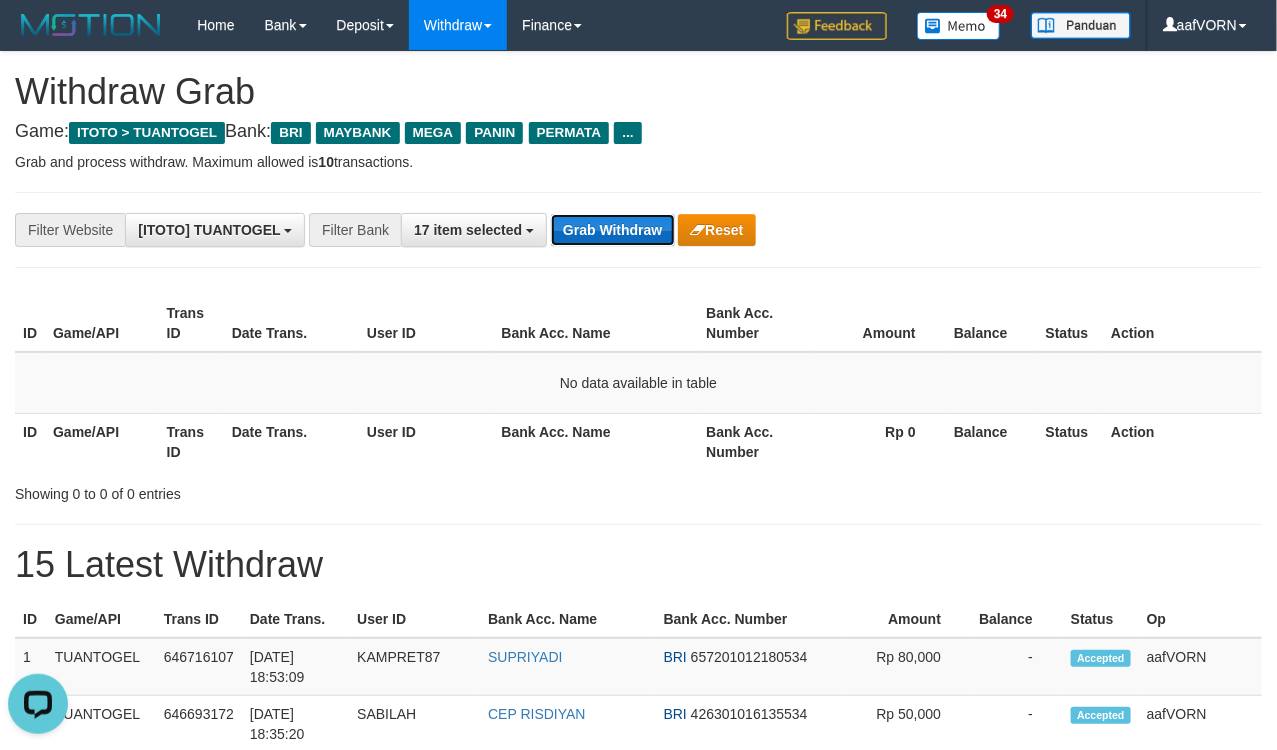 click on "Grab Withdraw" at bounding box center [612, 230] 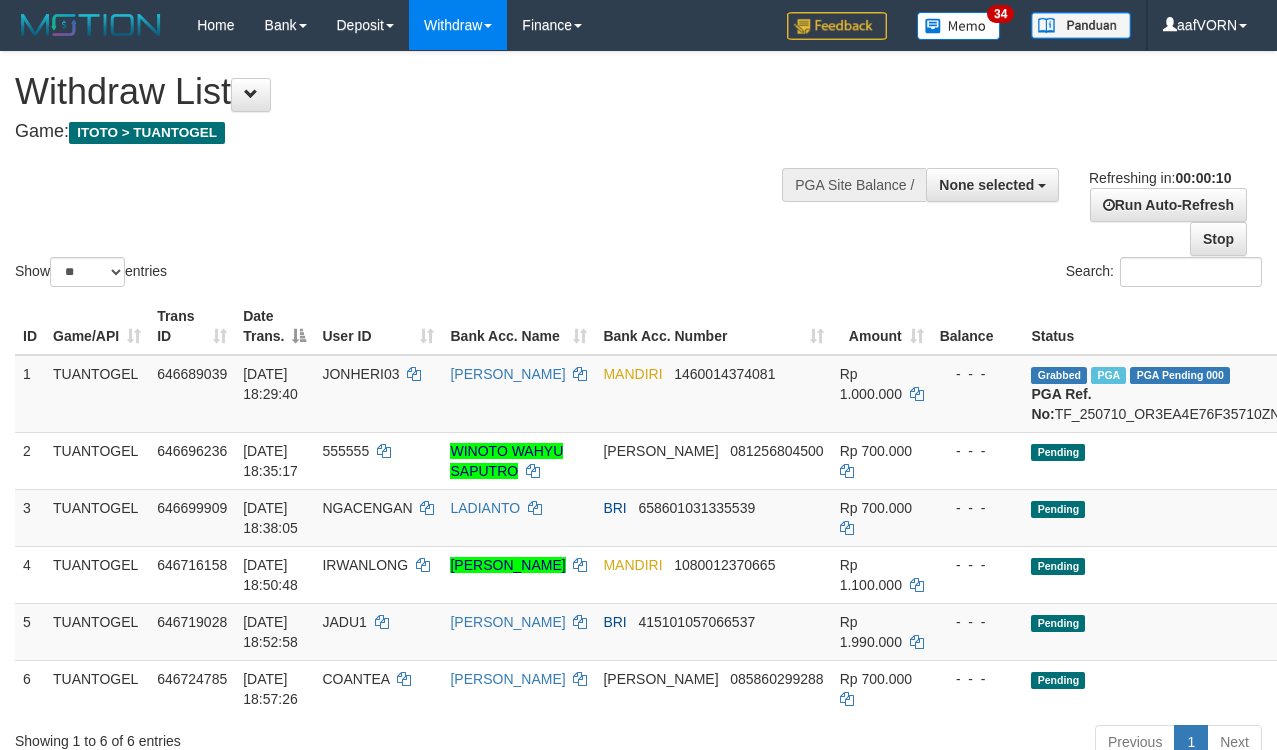 select 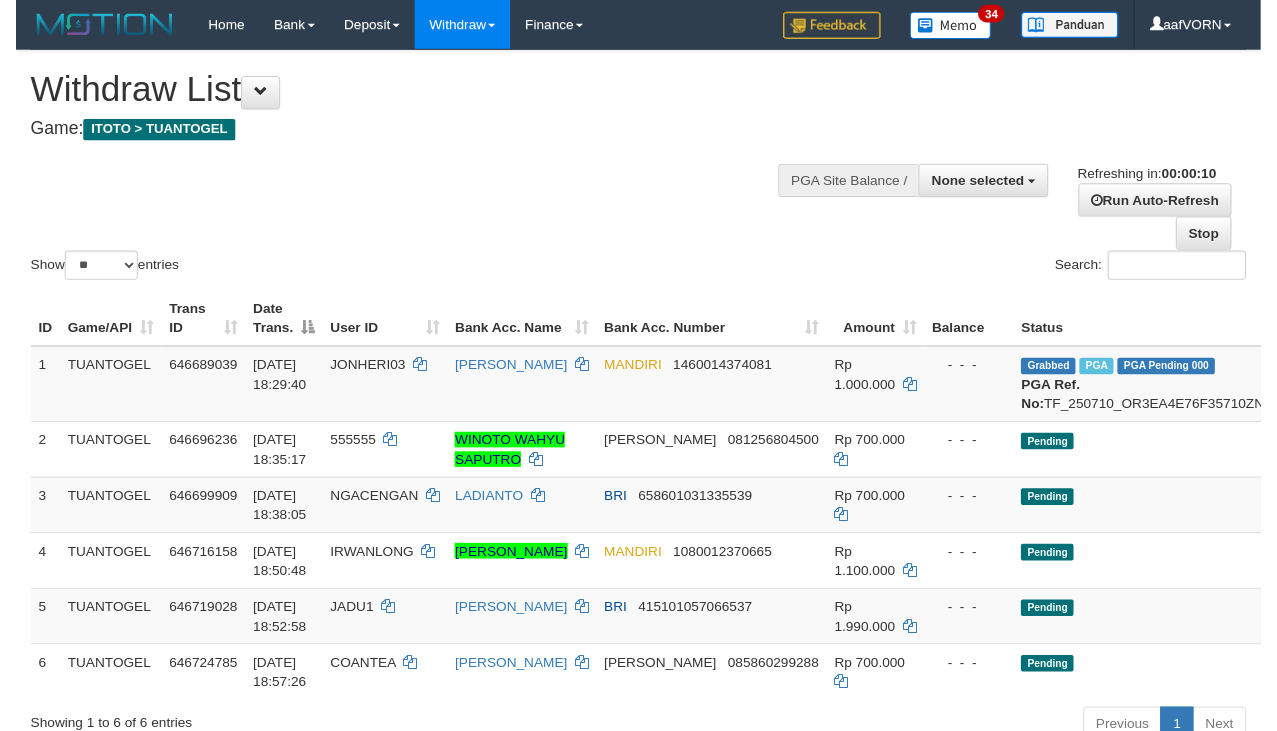 scroll, scrollTop: 0, scrollLeft: 0, axis: both 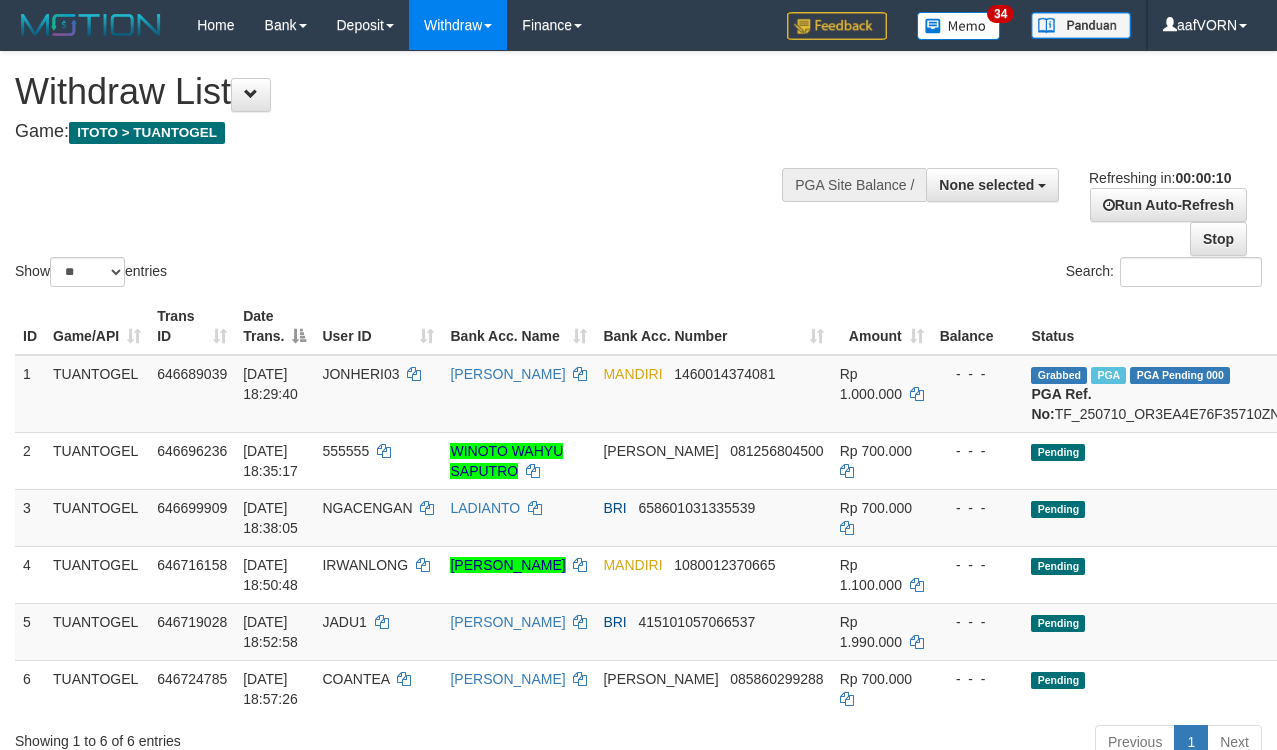 select 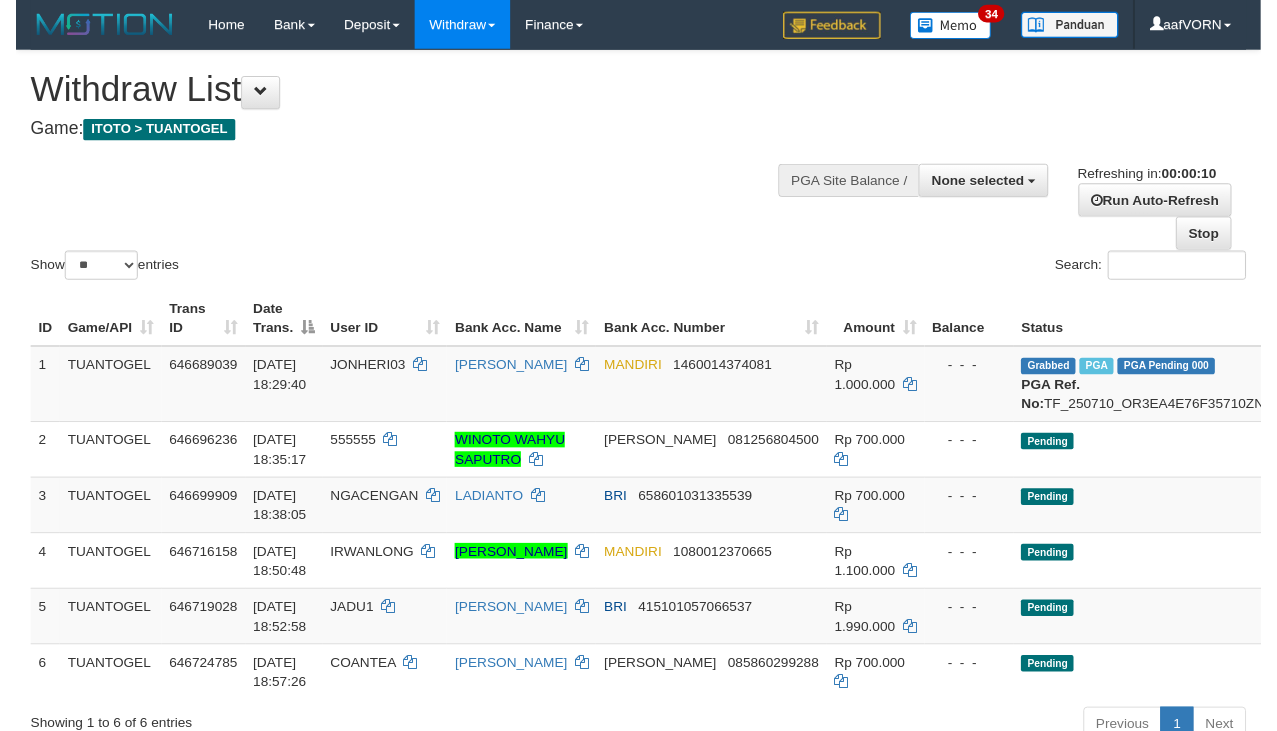scroll, scrollTop: 0, scrollLeft: 0, axis: both 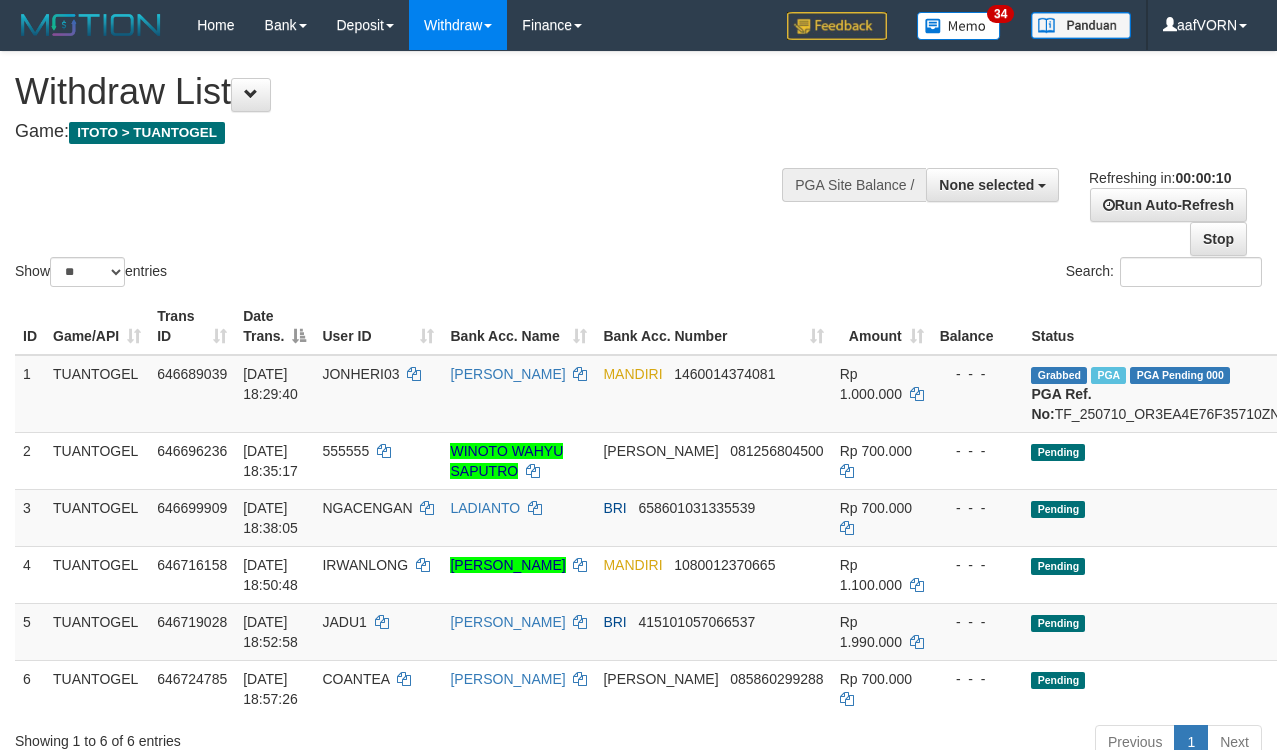 select 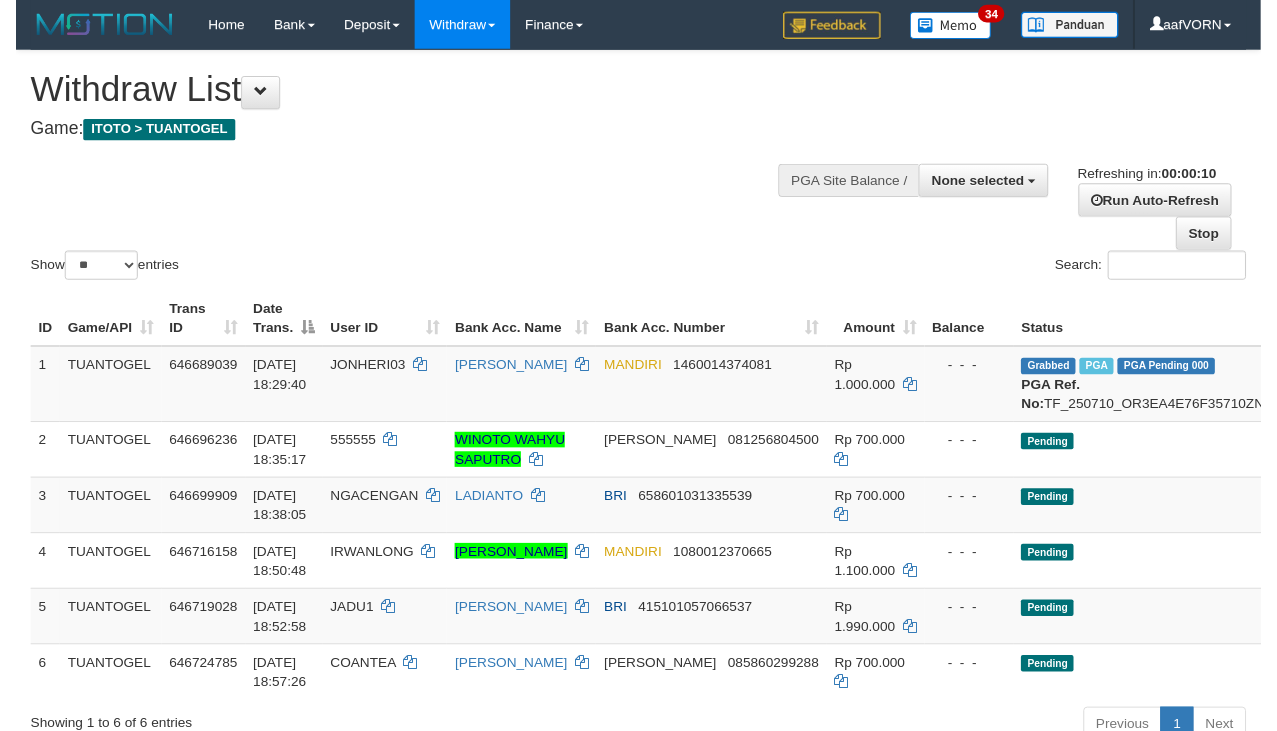 scroll, scrollTop: 0, scrollLeft: 0, axis: both 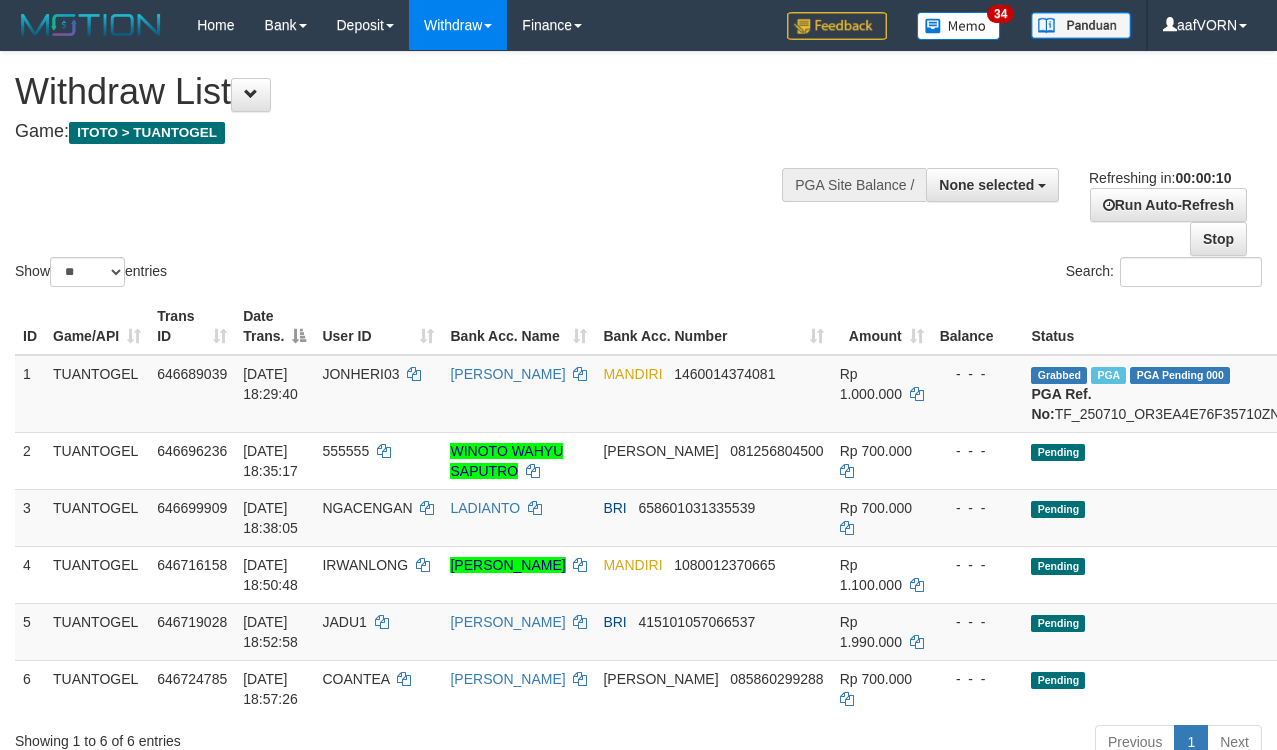 select 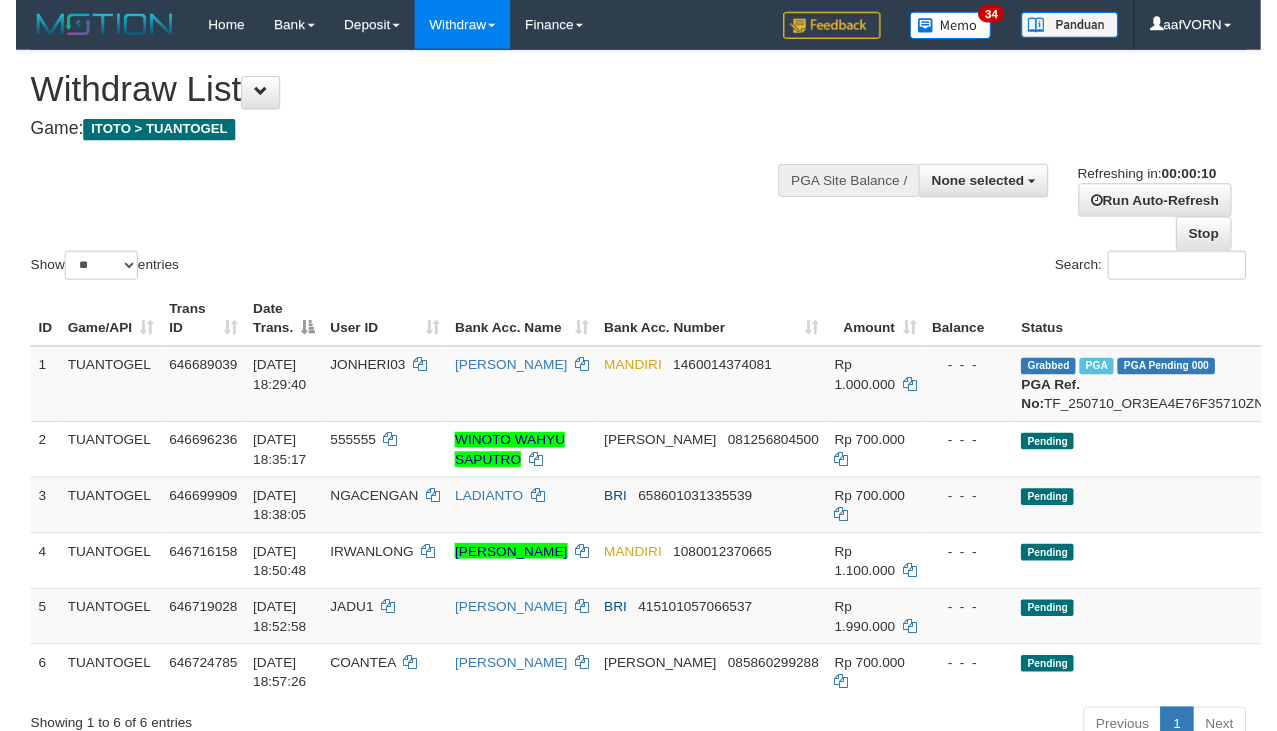 scroll, scrollTop: 0, scrollLeft: 0, axis: both 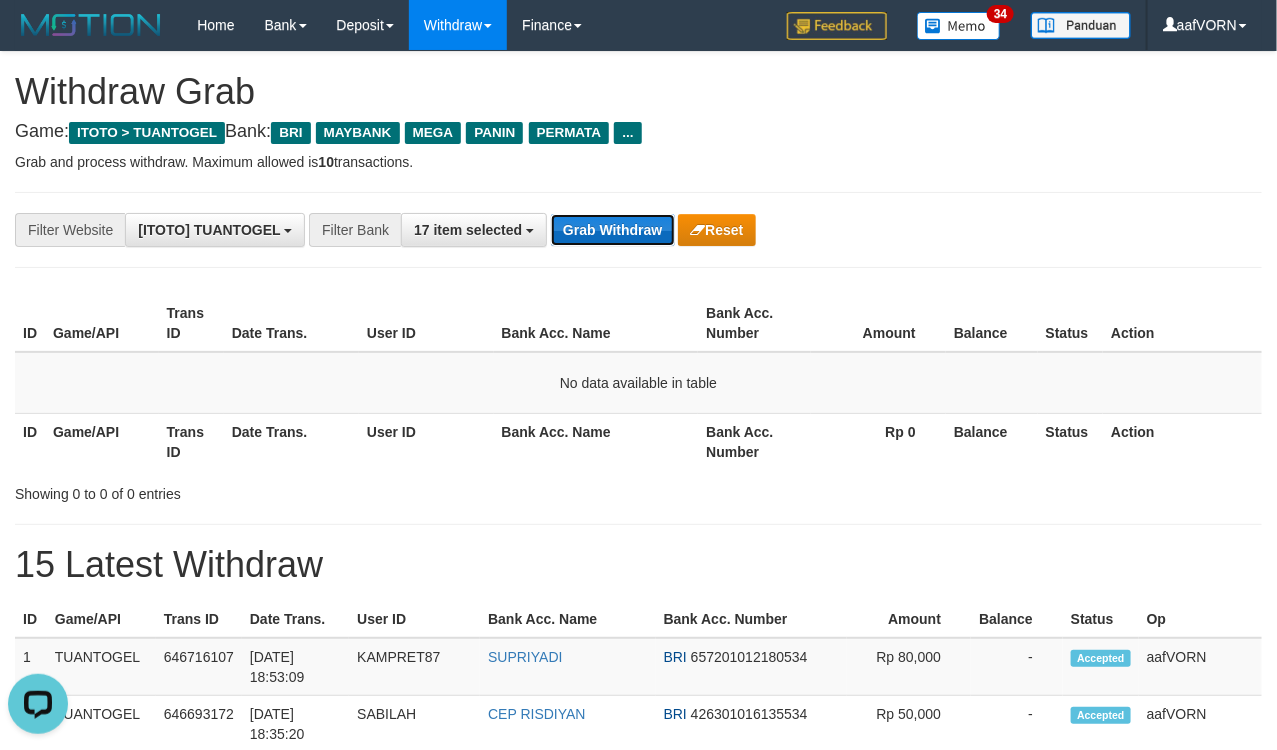 click on "Grab Withdraw" at bounding box center [612, 230] 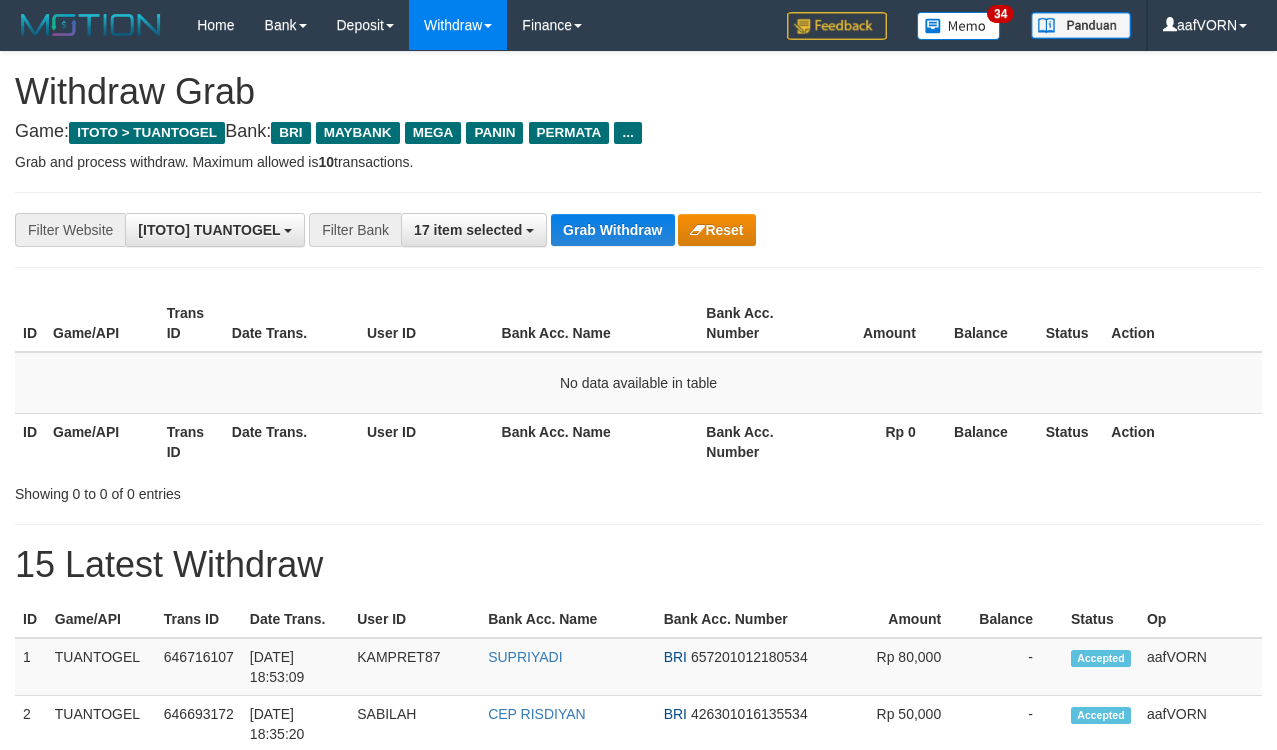 scroll, scrollTop: 0, scrollLeft: 0, axis: both 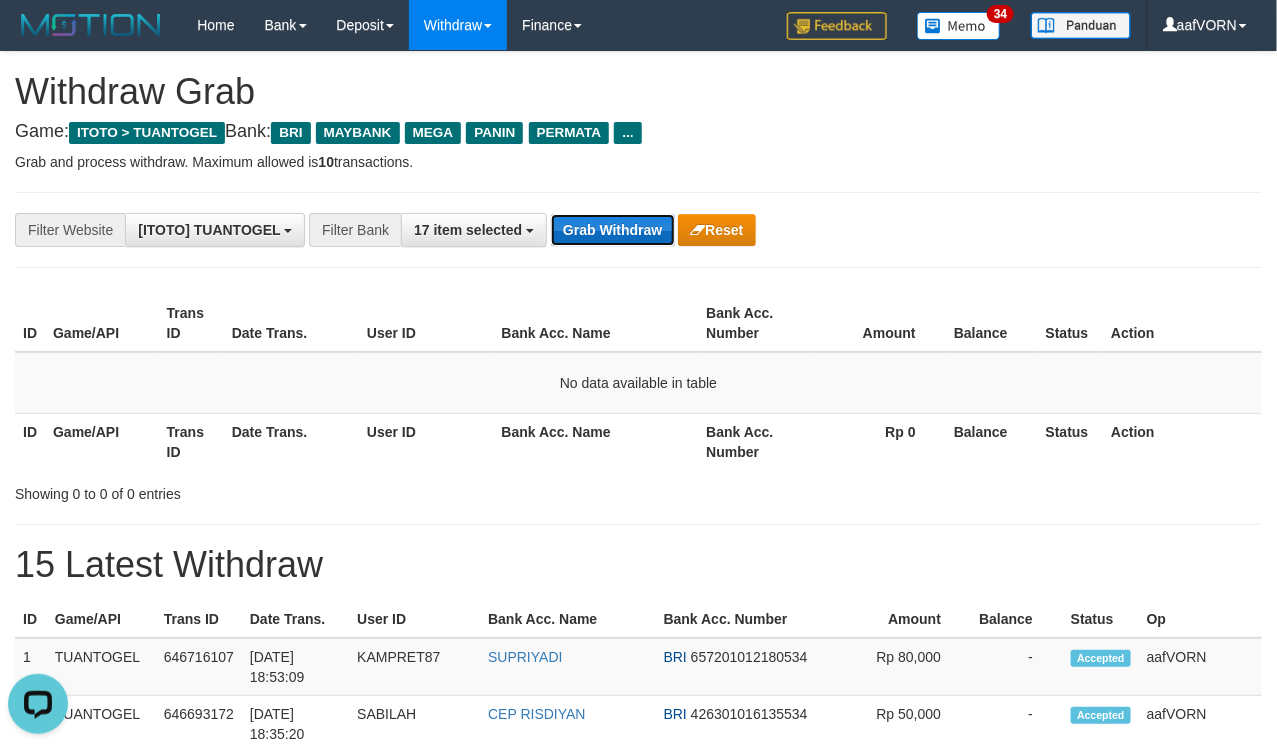 click on "Grab Withdraw" at bounding box center (612, 230) 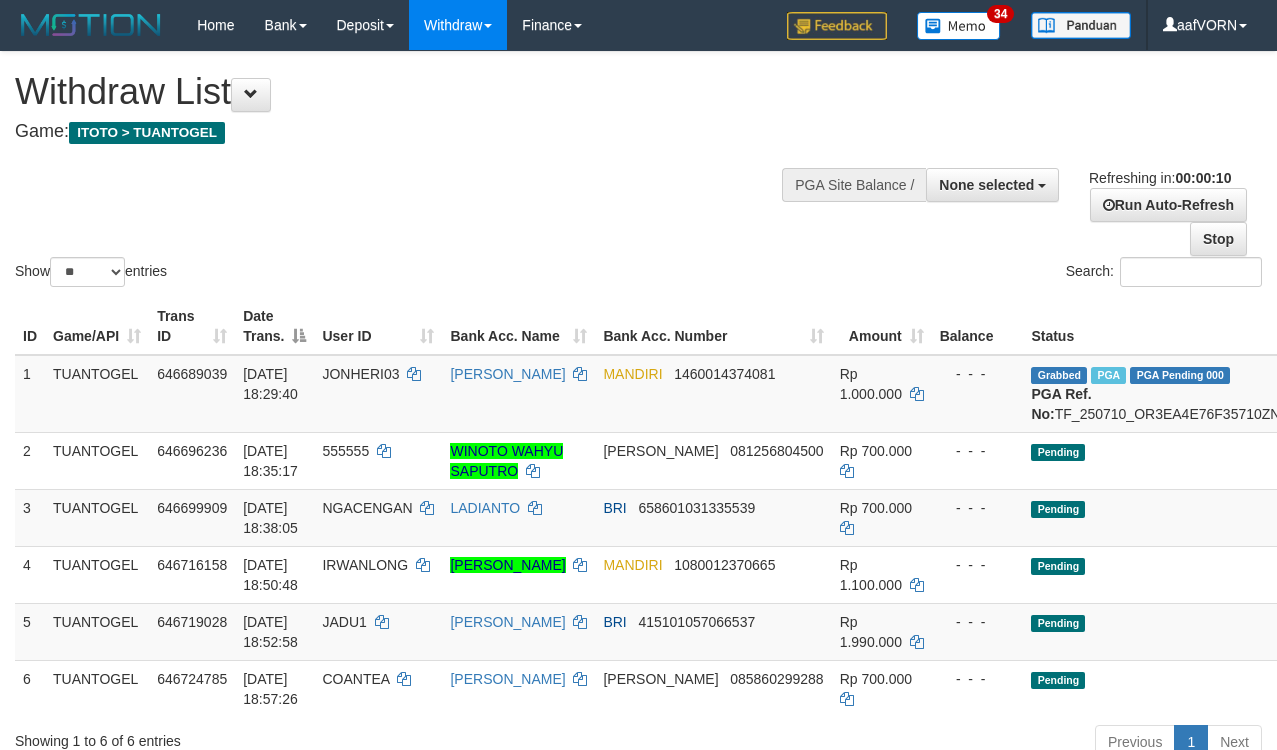select 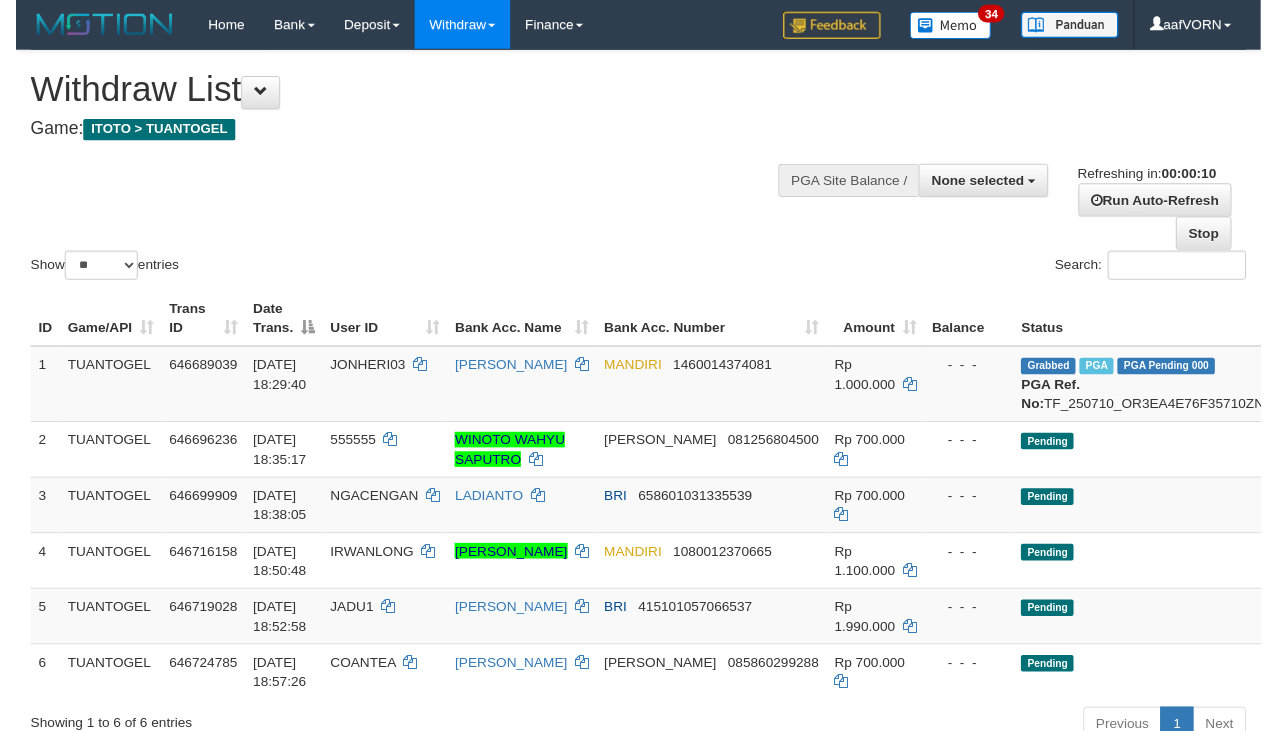 scroll, scrollTop: 0, scrollLeft: 0, axis: both 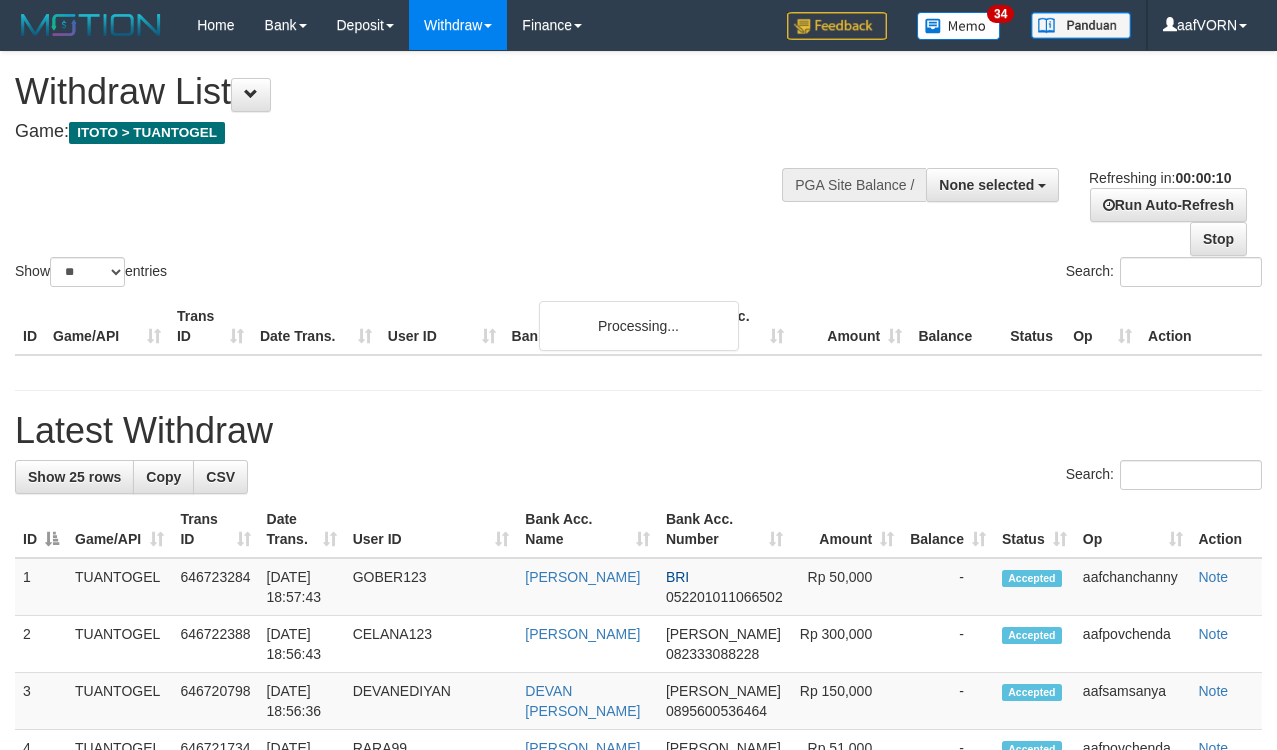 select 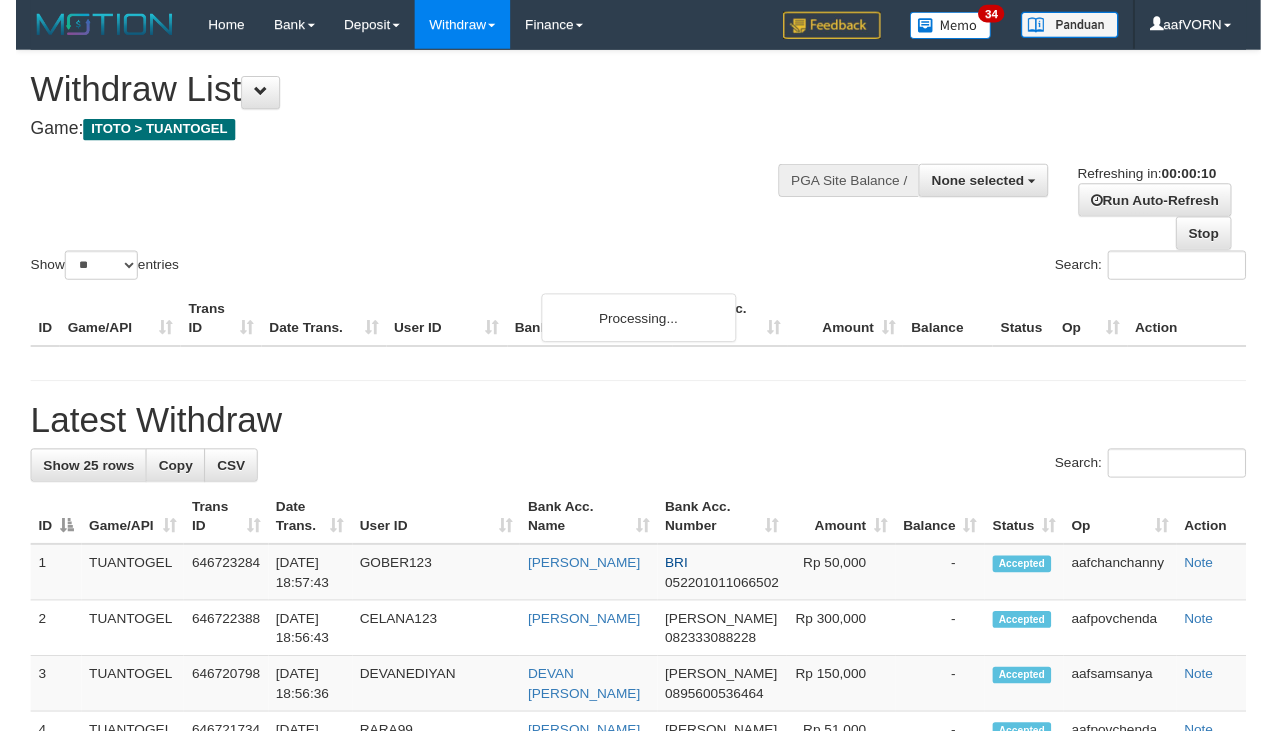 scroll, scrollTop: 0, scrollLeft: 0, axis: both 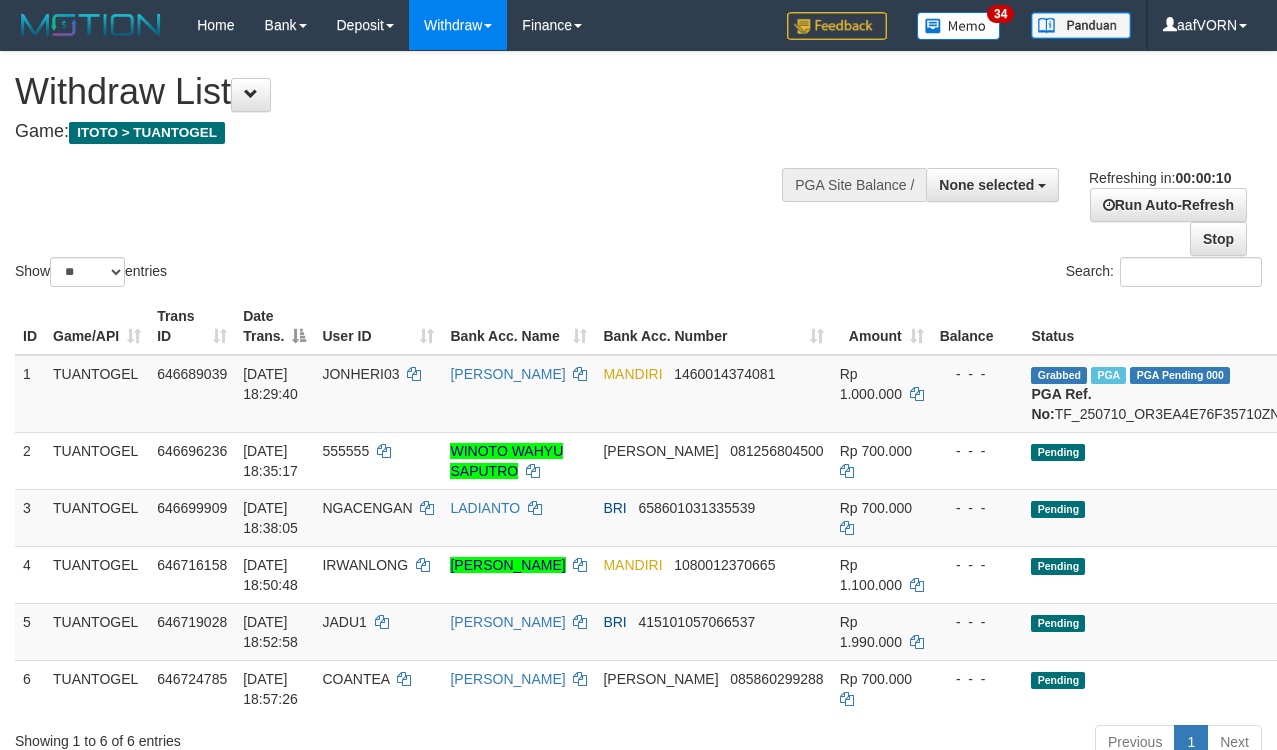 select 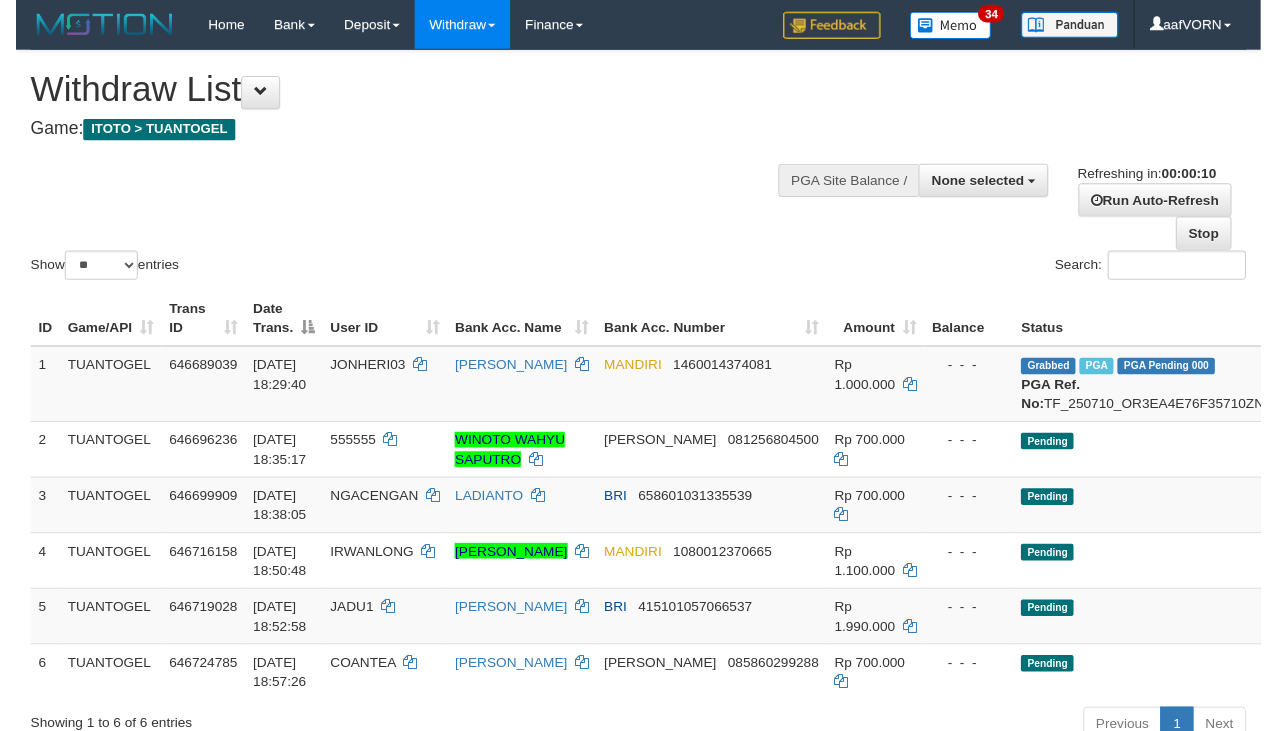 scroll, scrollTop: 0, scrollLeft: 0, axis: both 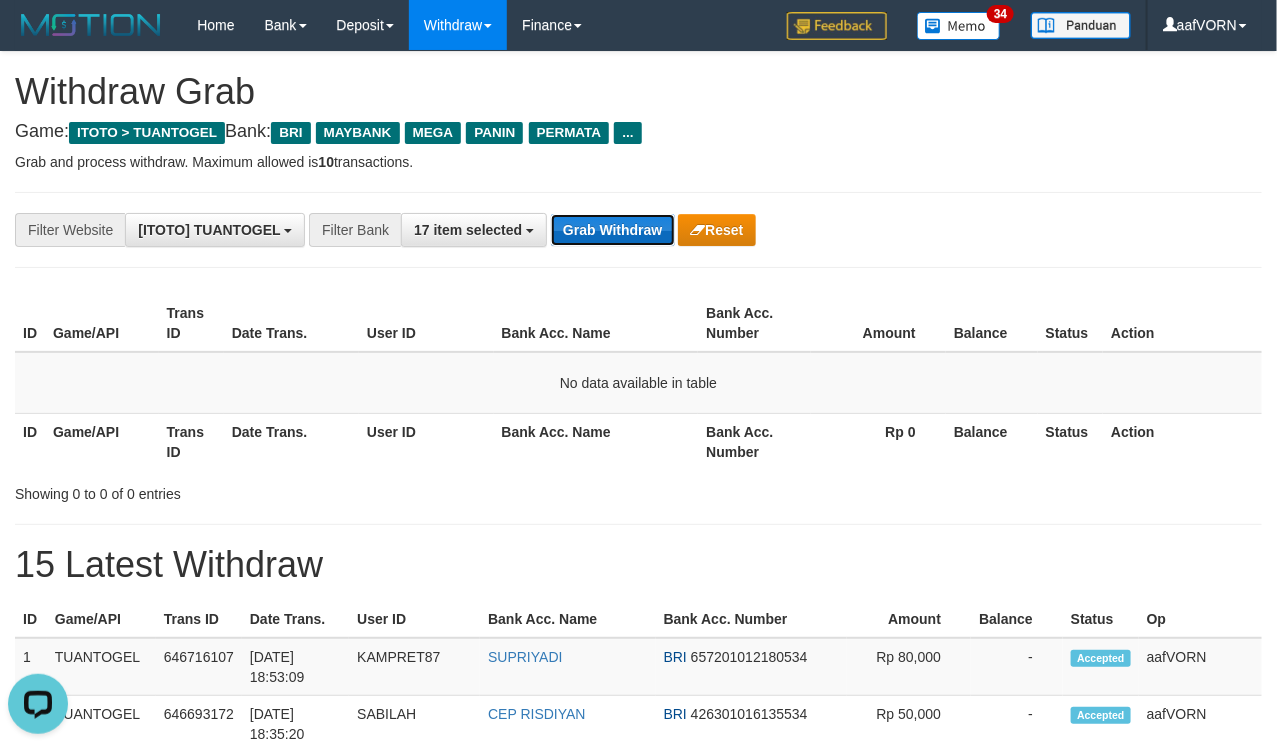 click on "Grab Withdraw" at bounding box center [612, 230] 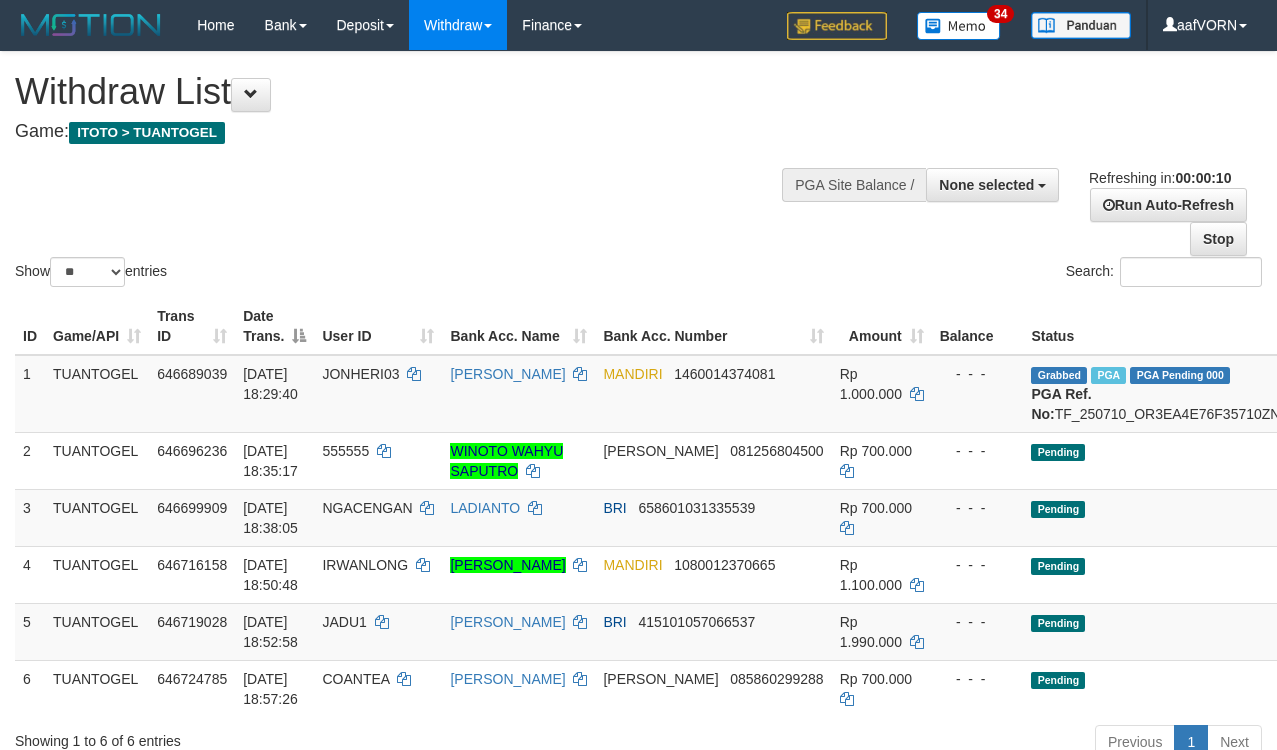 select 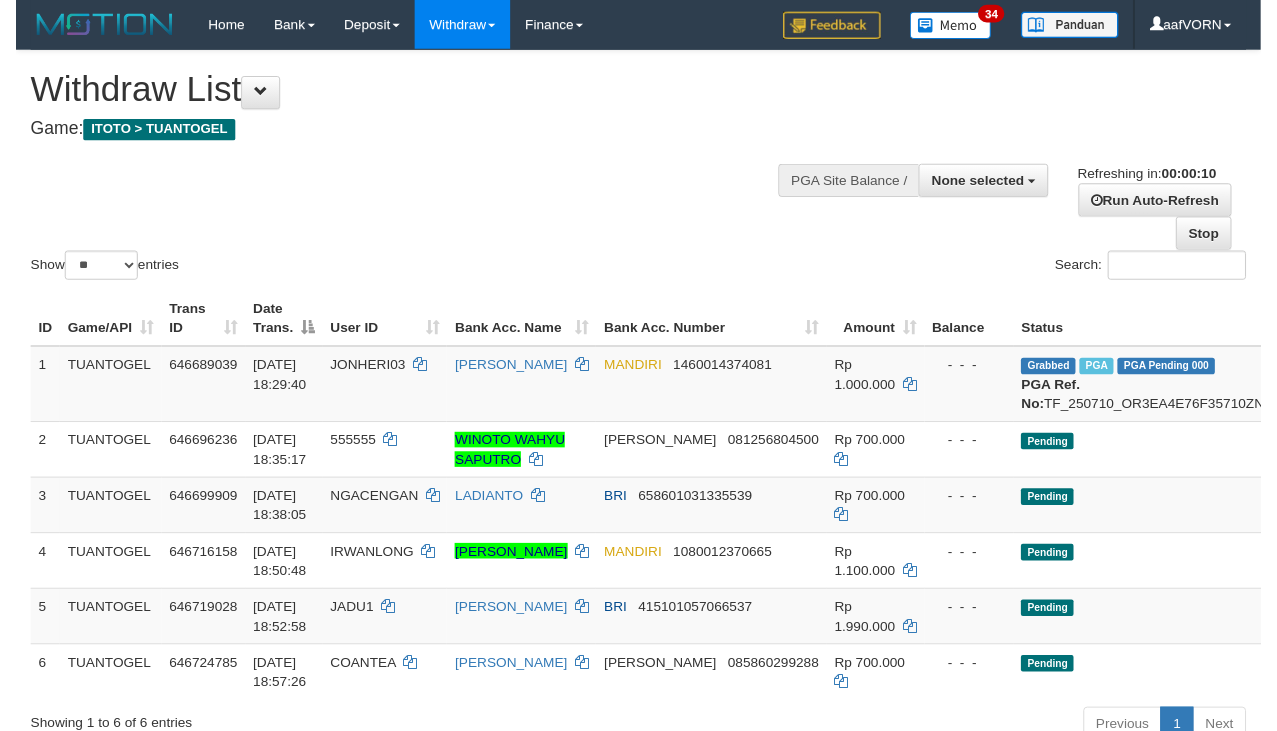 scroll, scrollTop: 0, scrollLeft: 0, axis: both 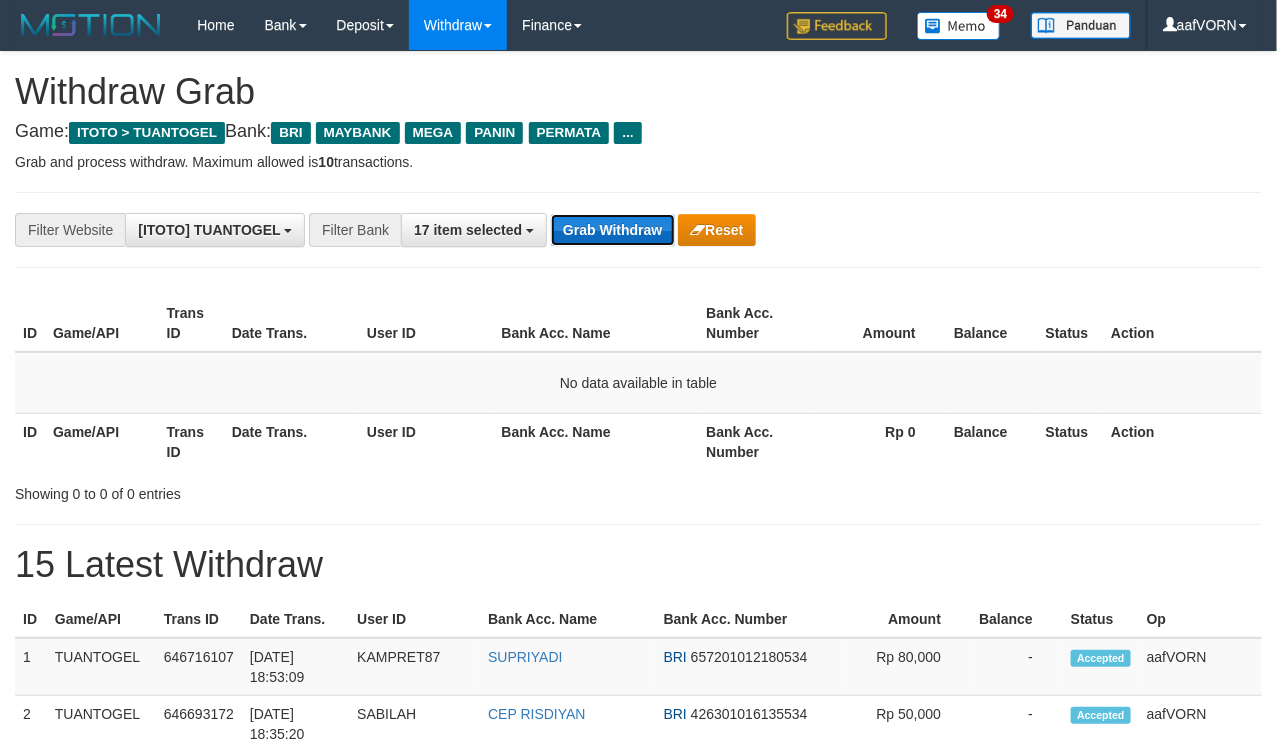 click on "Grab Withdraw" at bounding box center (612, 230) 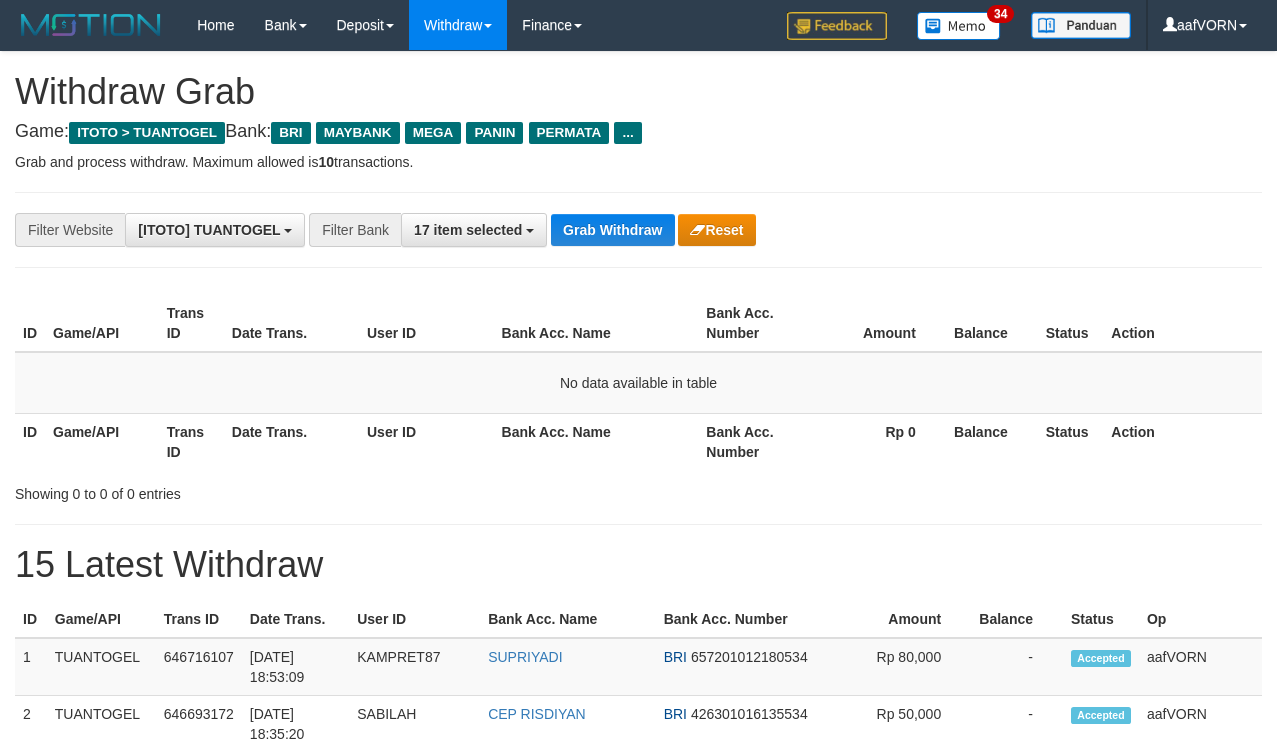 scroll, scrollTop: 0, scrollLeft: 0, axis: both 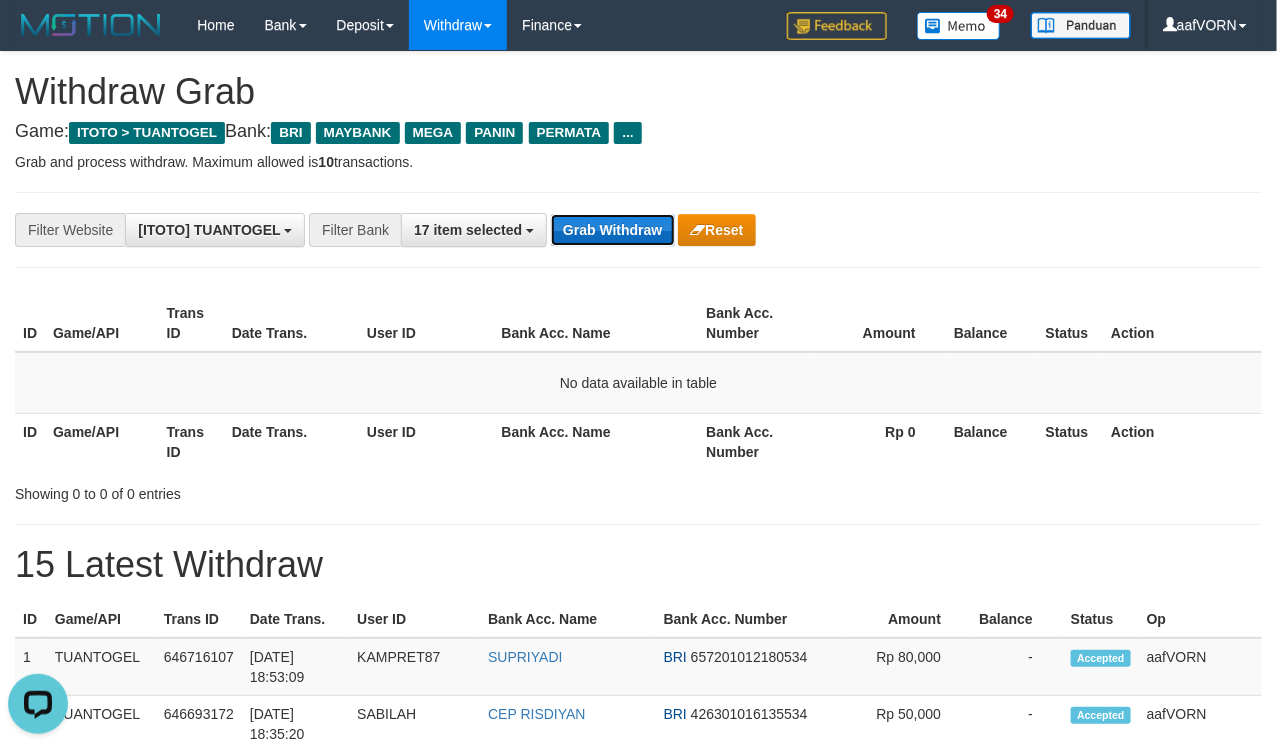 click on "Grab Withdraw" at bounding box center [612, 230] 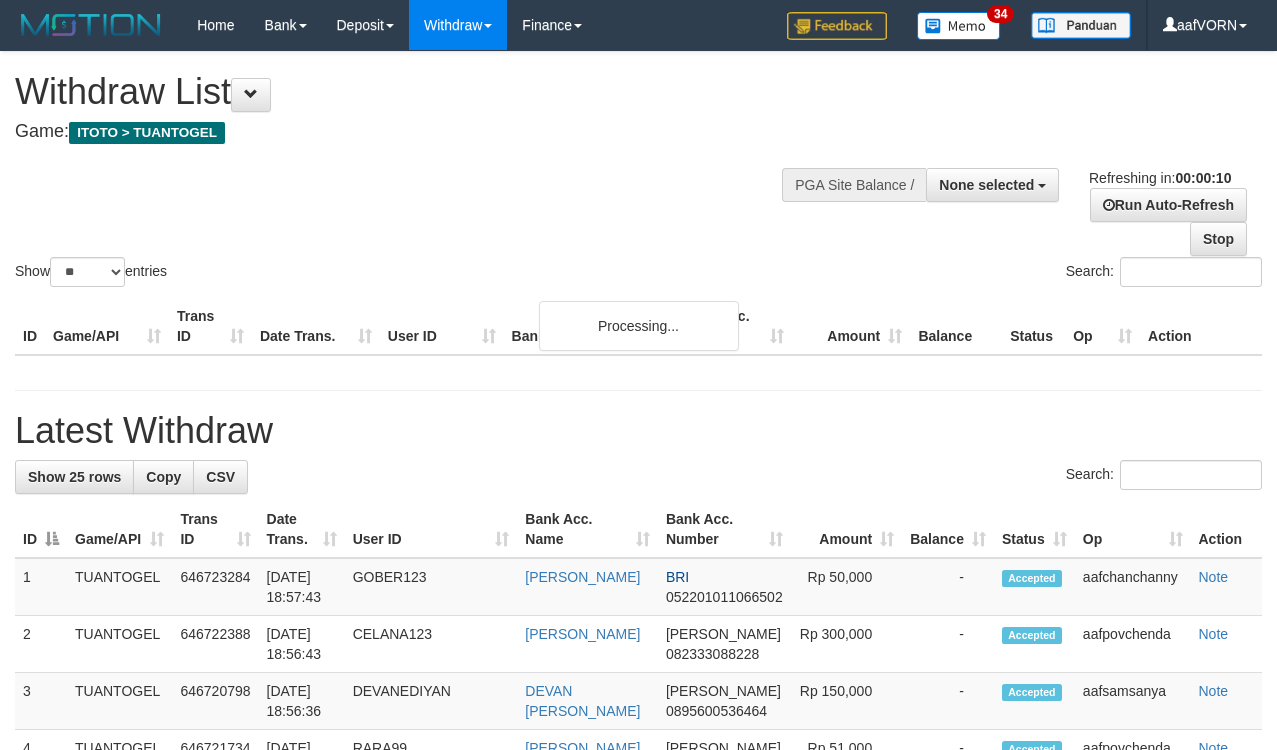 select 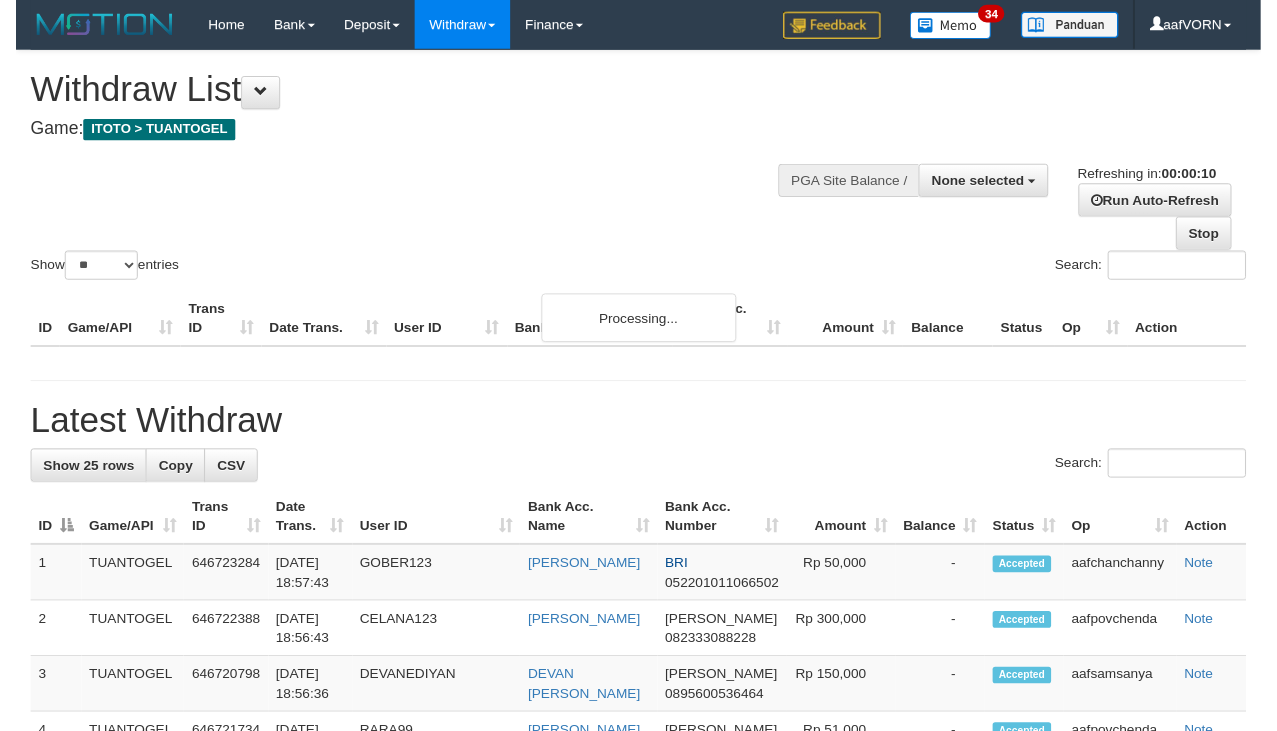 scroll, scrollTop: 0, scrollLeft: 0, axis: both 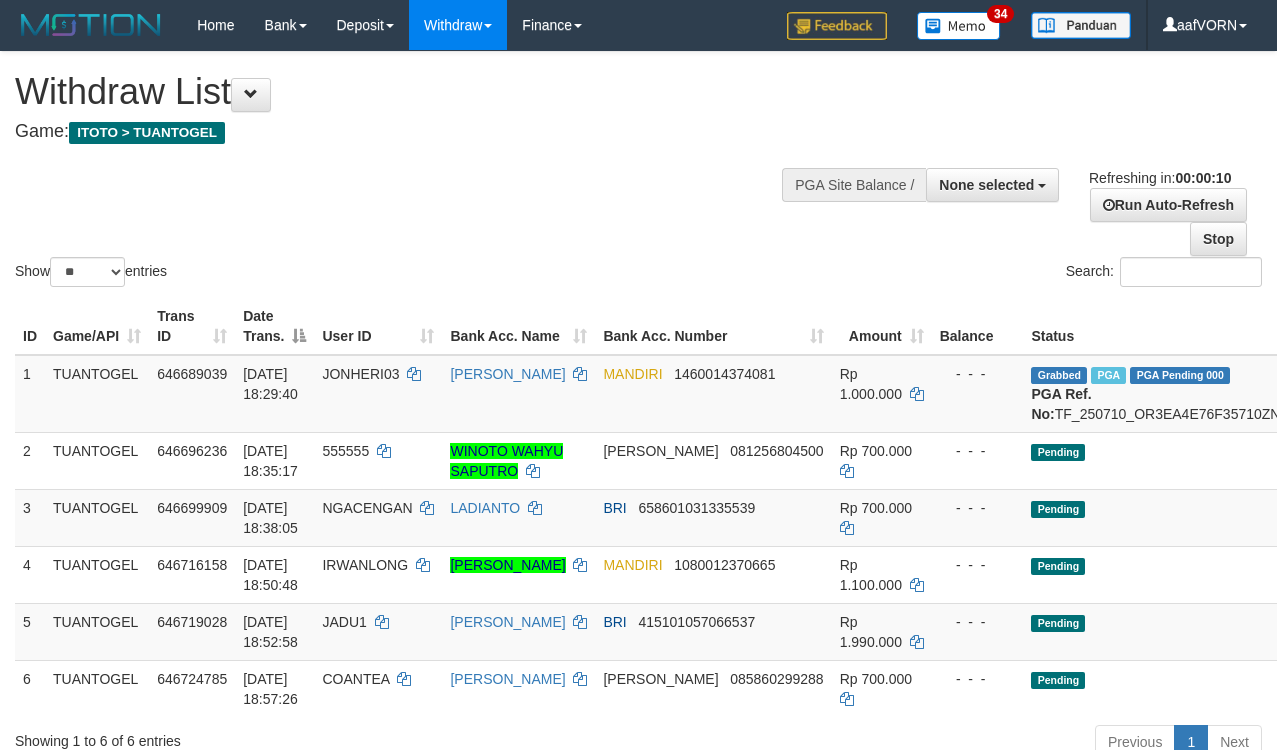 select 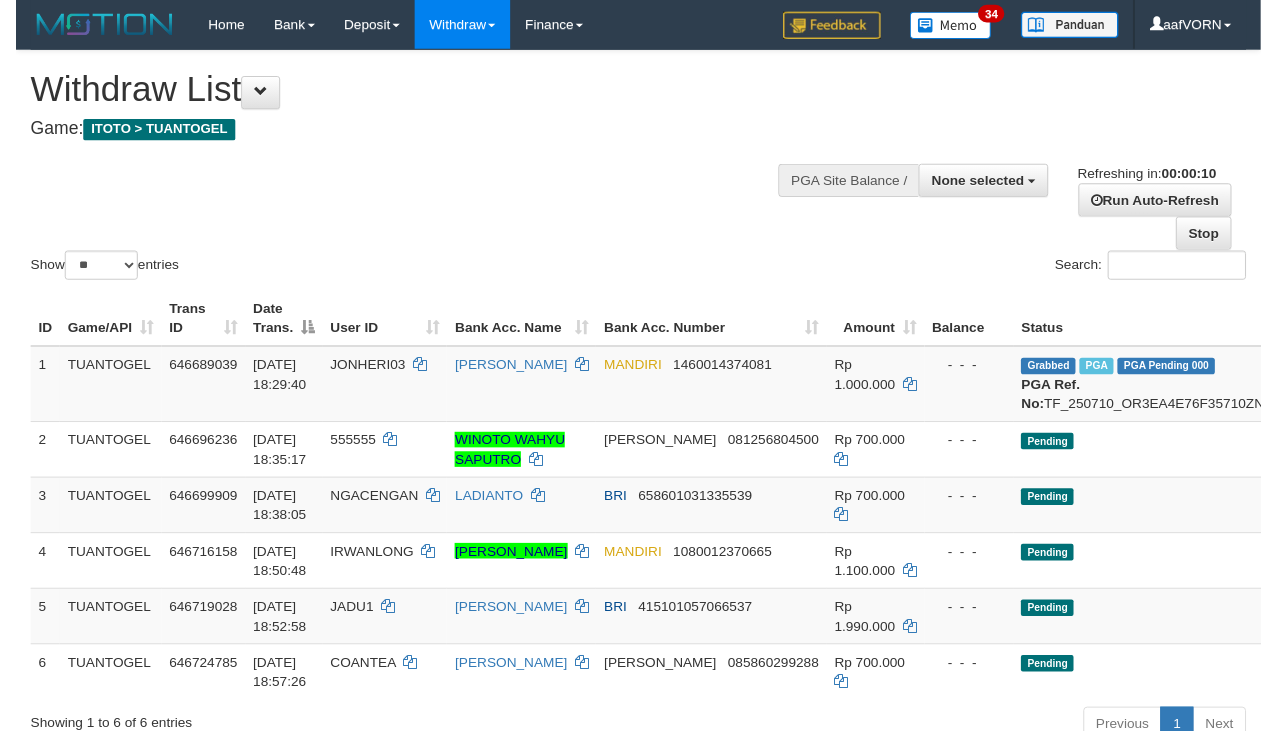 scroll, scrollTop: 0, scrollLeft: 0, axis: both 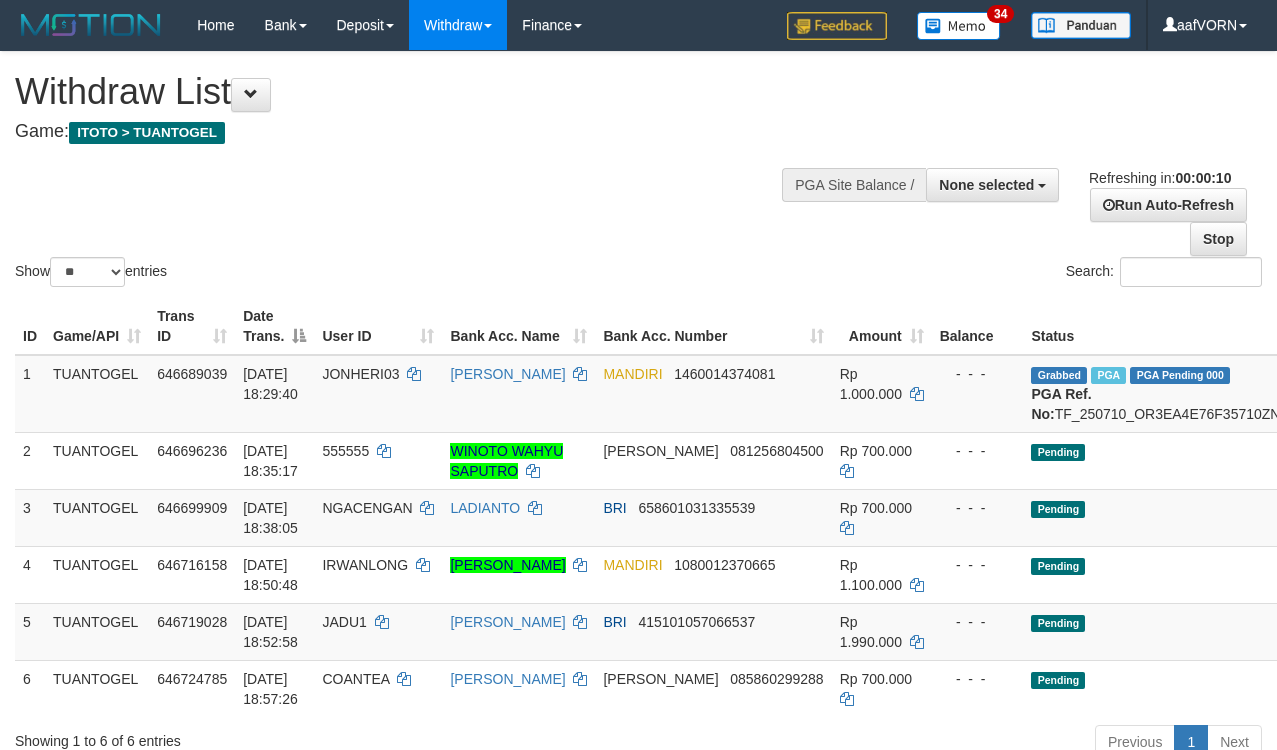 select 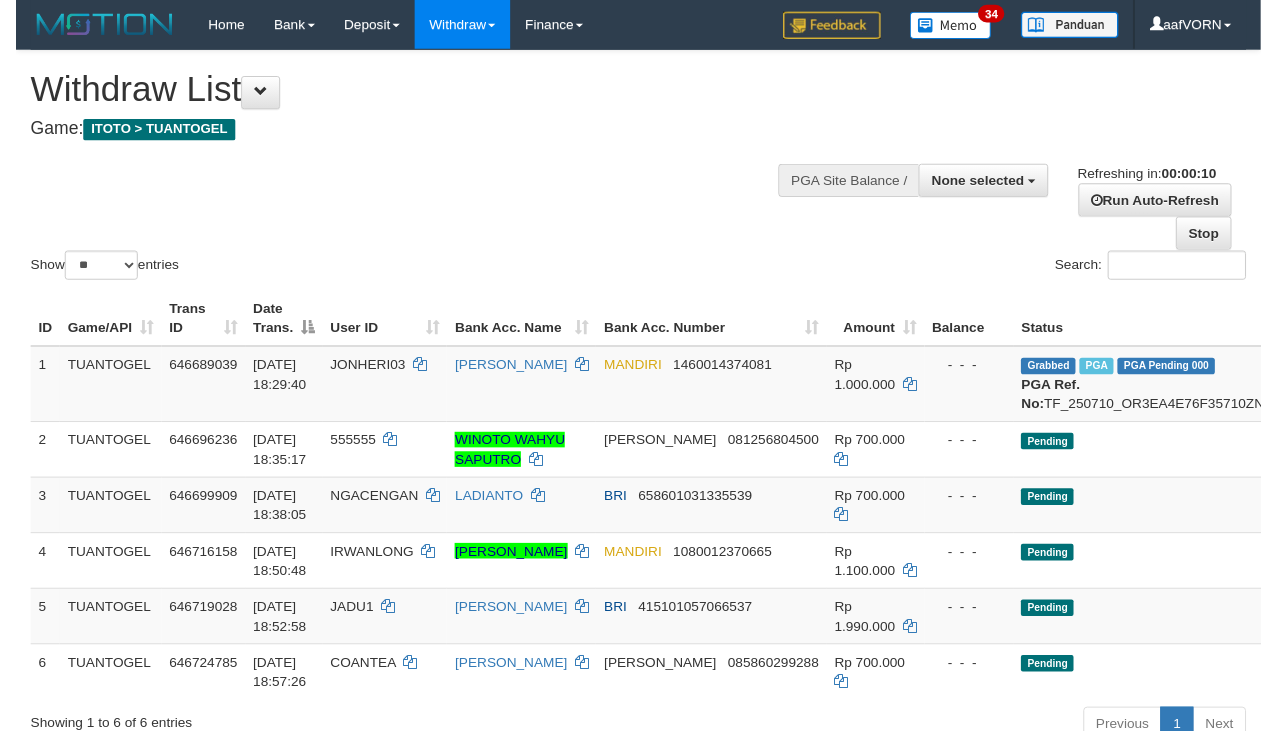 scroll, scrollTop: 0, scrollLeft: 0, axis: both 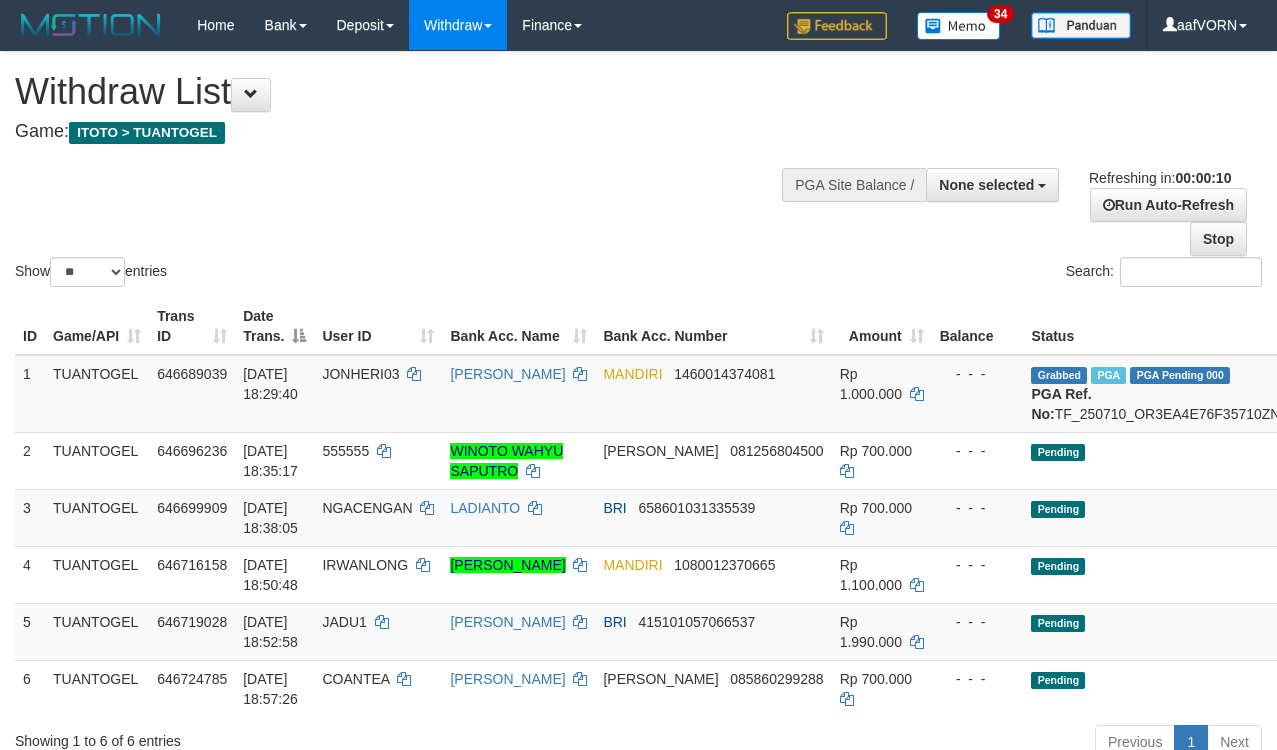 select 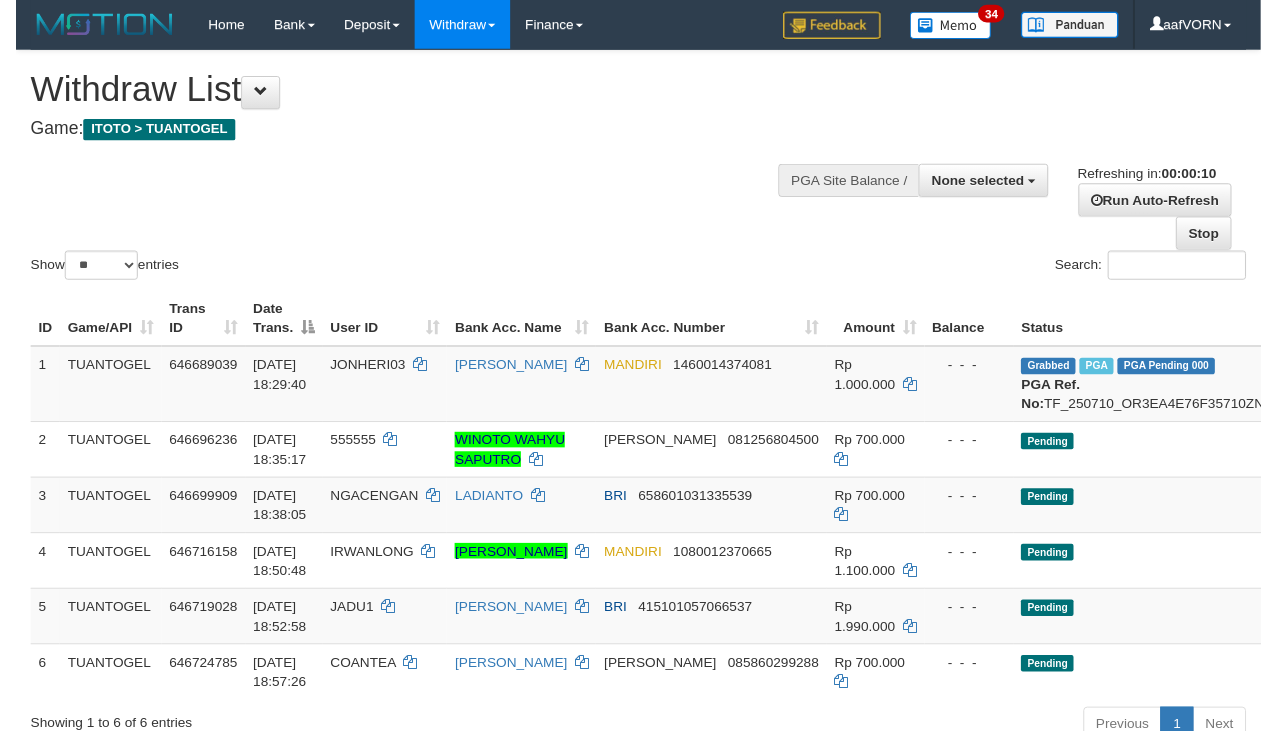 scroll, scrollTop: 0, scrollLeft: 0, axis: both 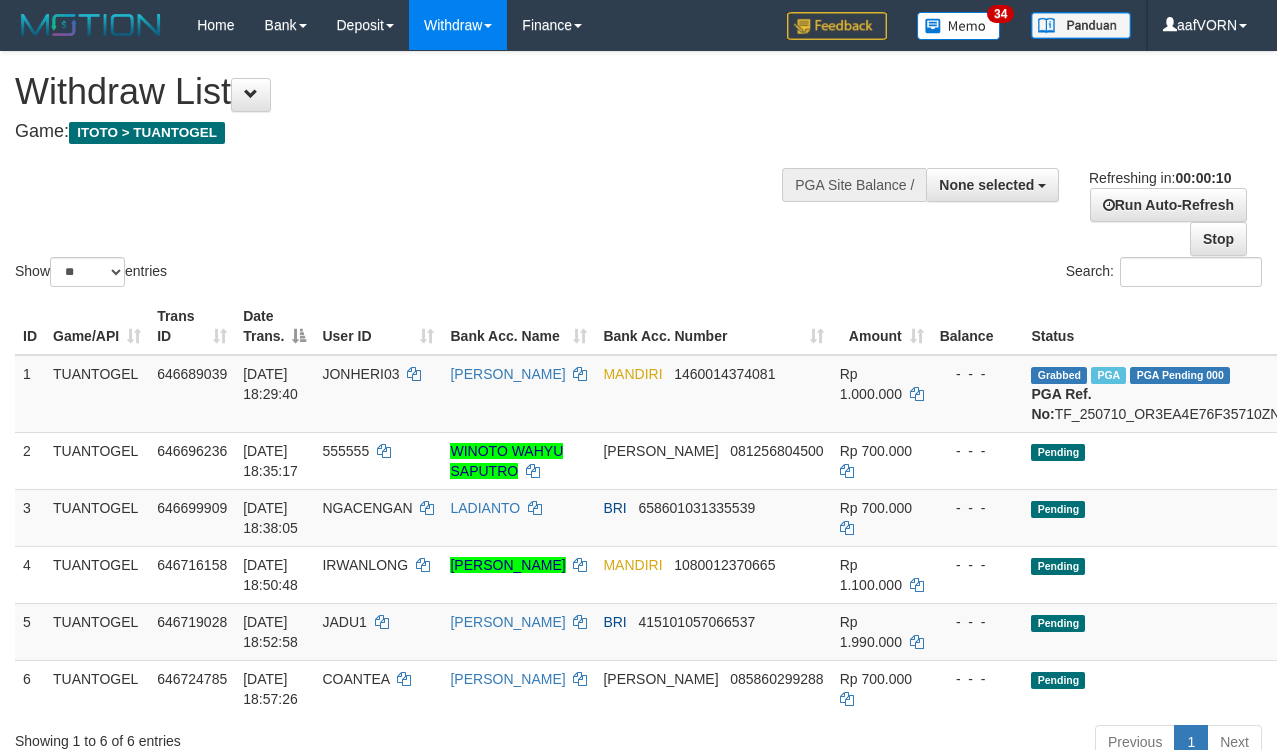 select 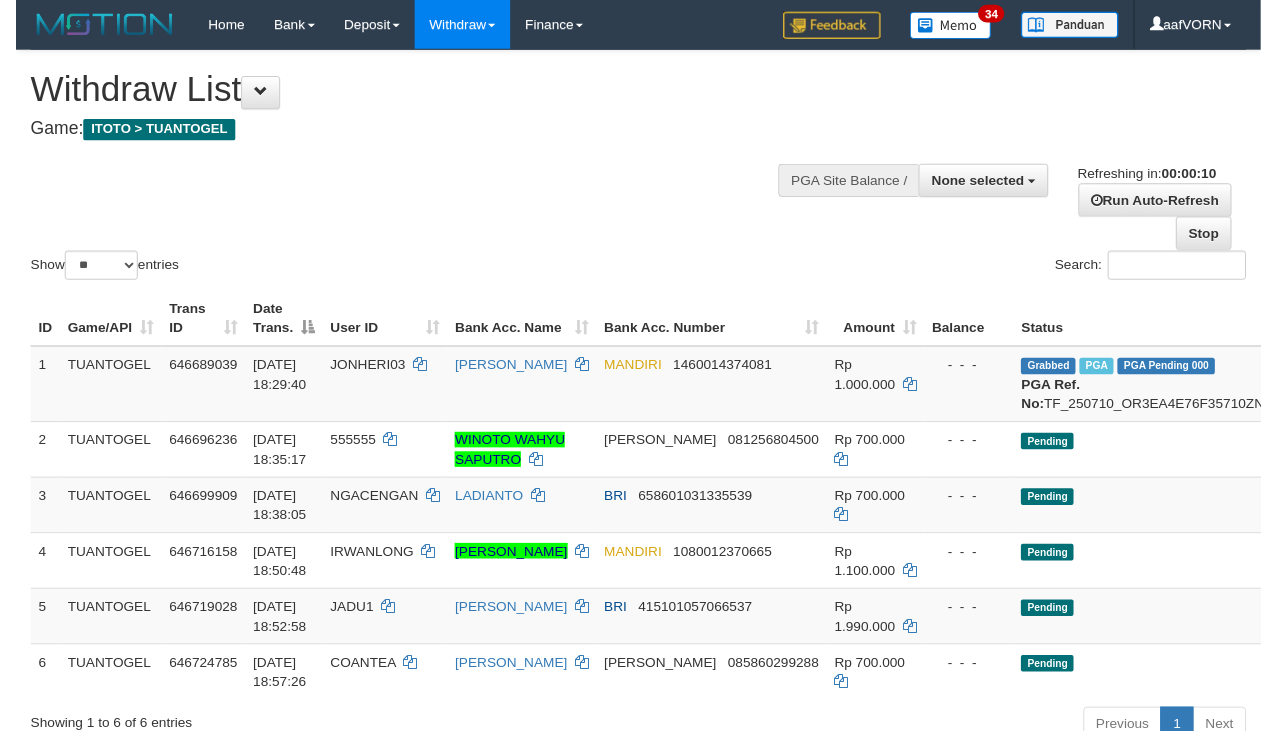 scroll, scrollTop: 0, scrollLeft: 0, axis: both 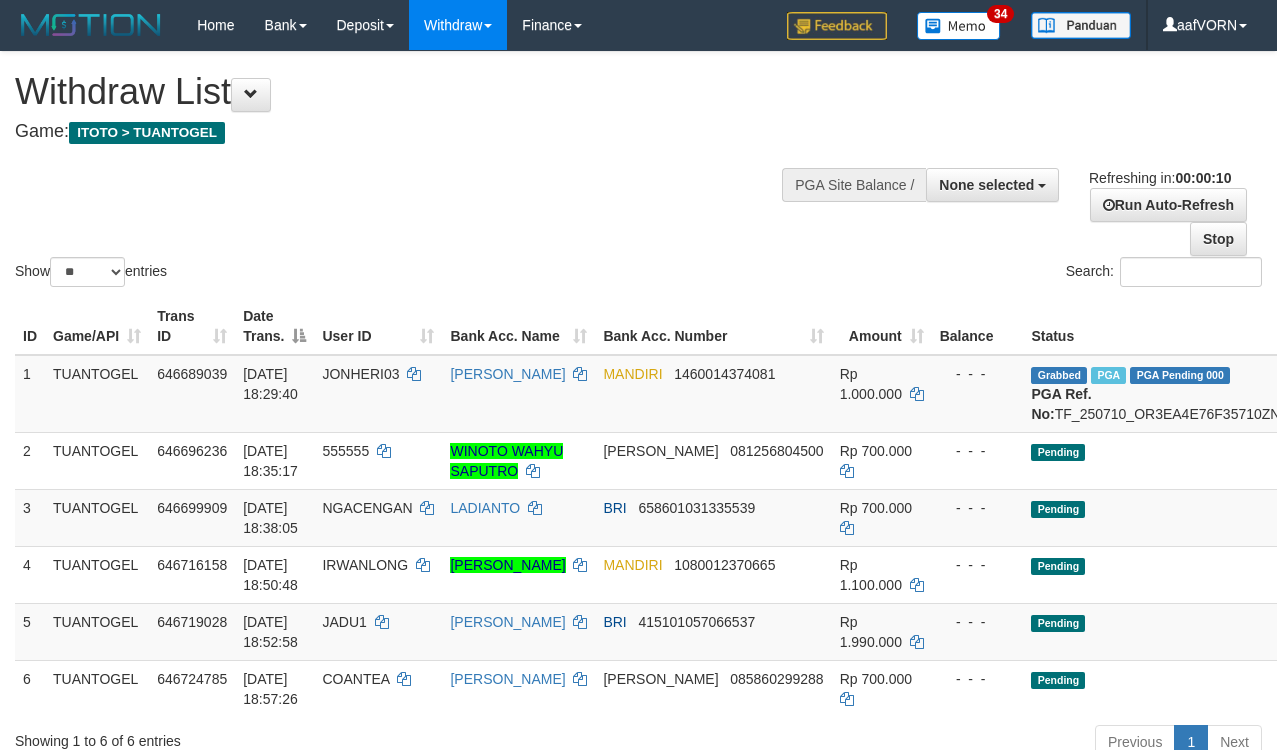 select 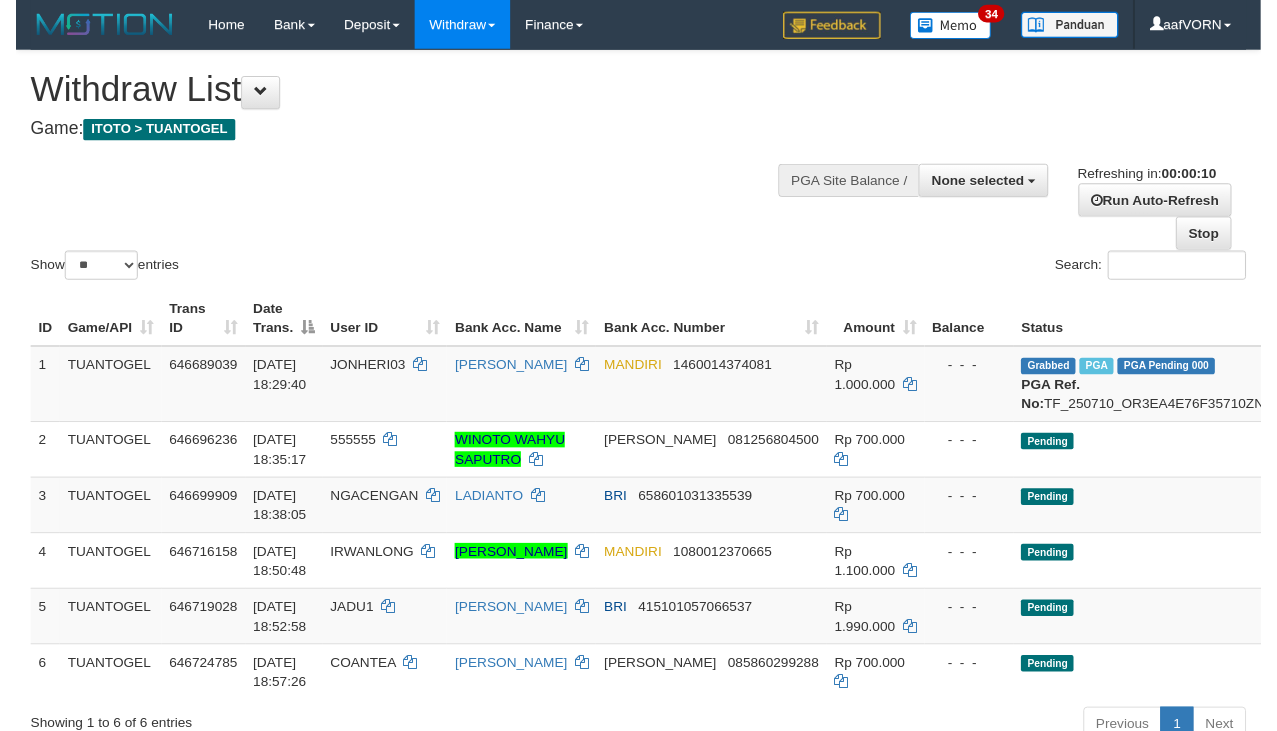 scroll, scrollTop: 0, scrollLeft: 0, axis: both 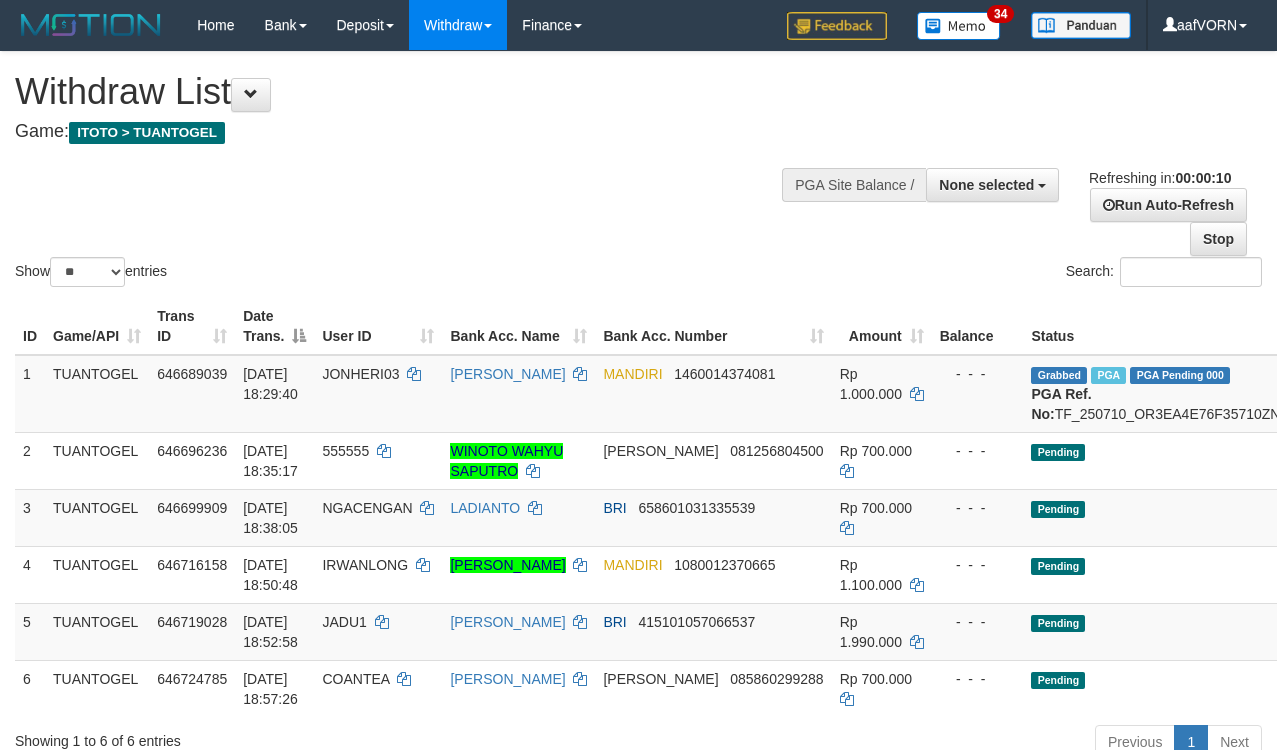 select 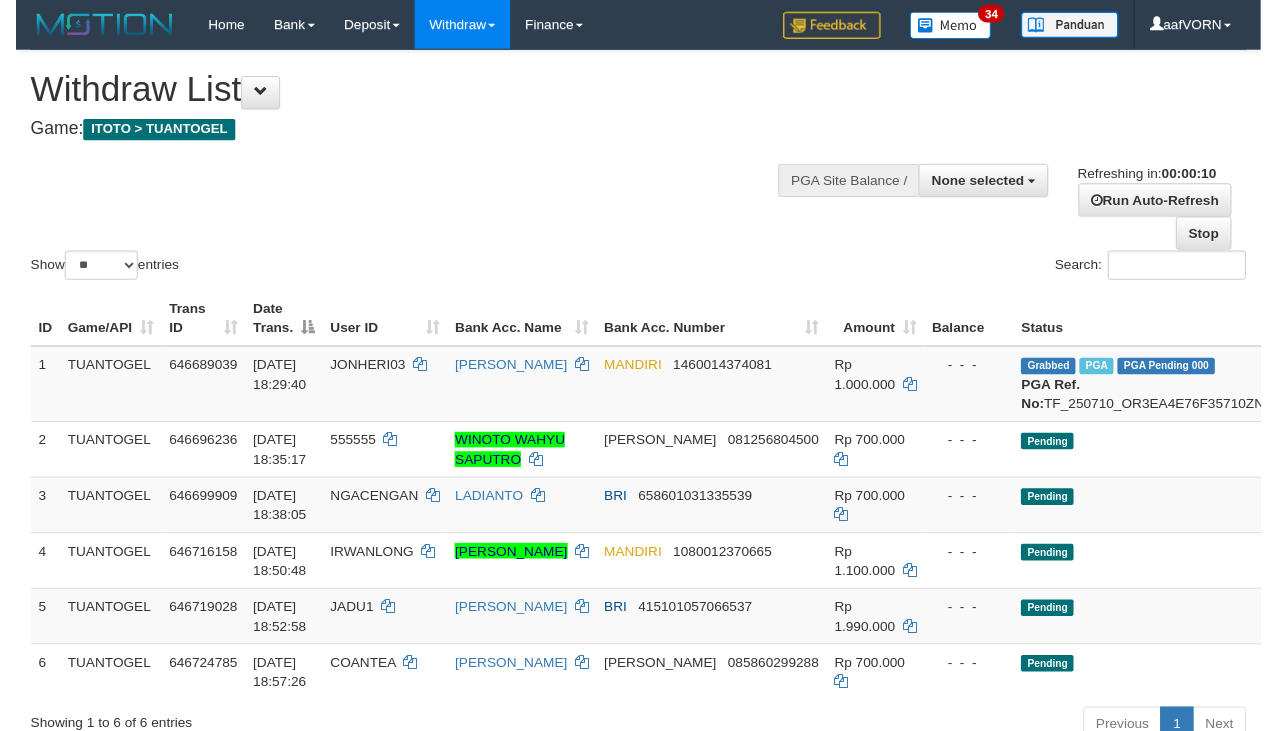 scroll, scrollTop: 0, scrollLeft: 0, axis: both 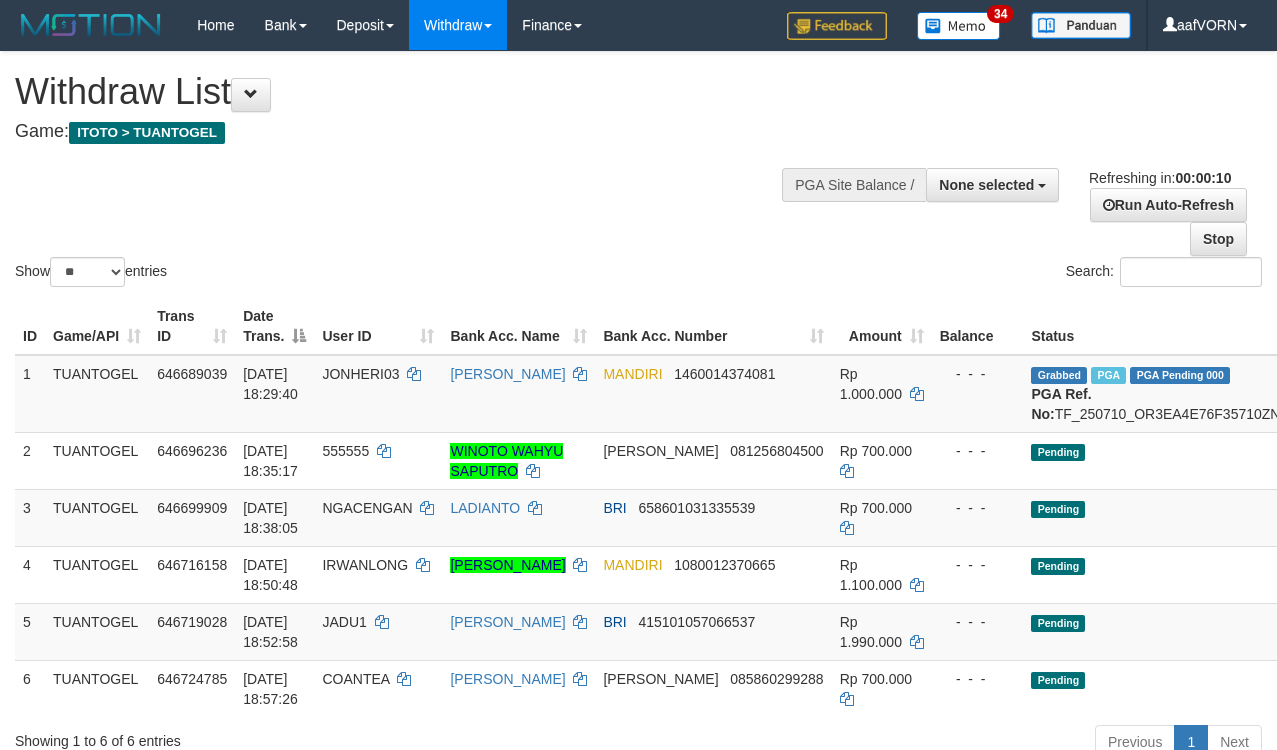 select 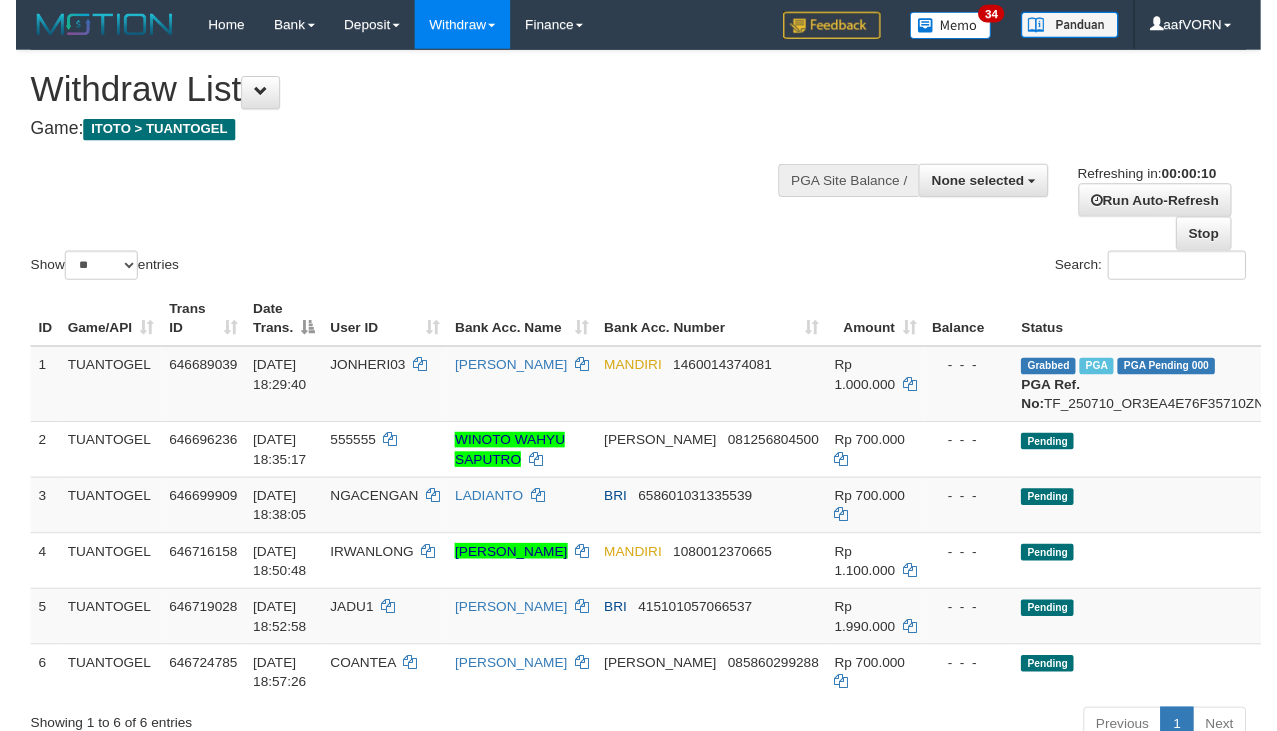 scroll, scrollTop: 0, scrollLeft: 0, axis: both 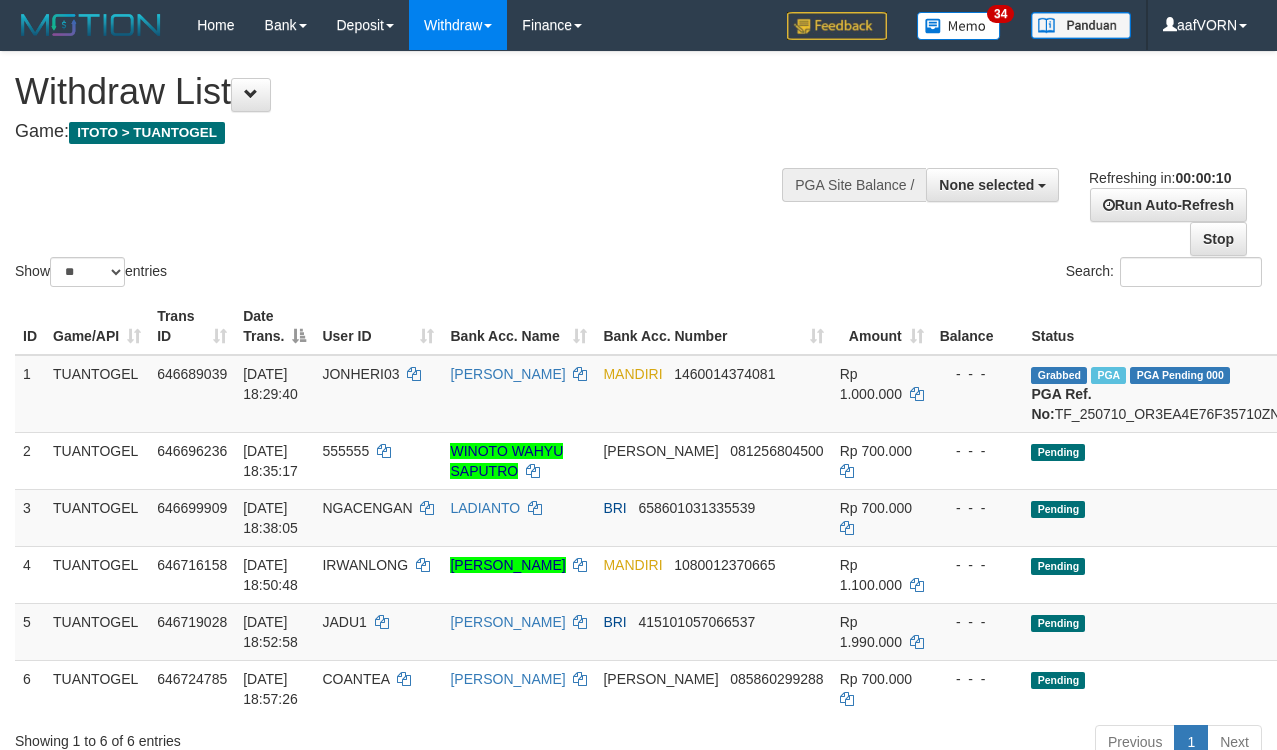 select 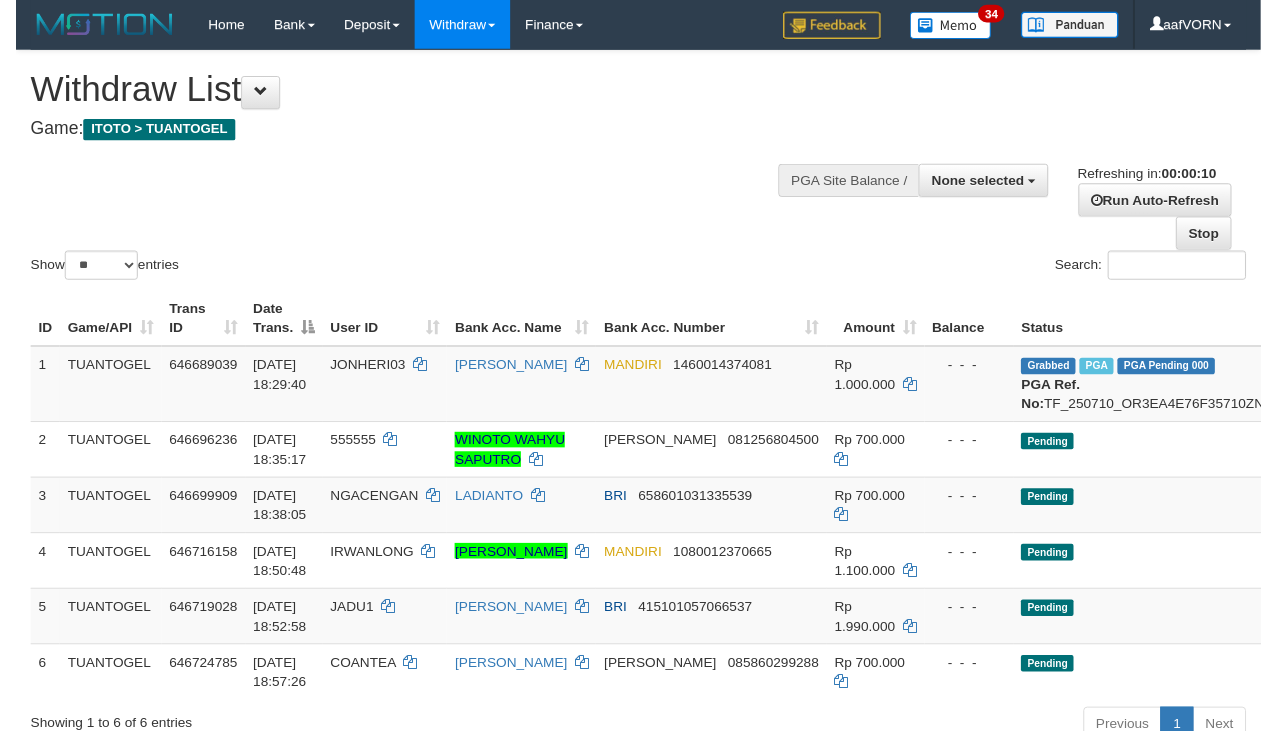 scroll, scrollTop: 0, scrollLeft: 0, axis: both 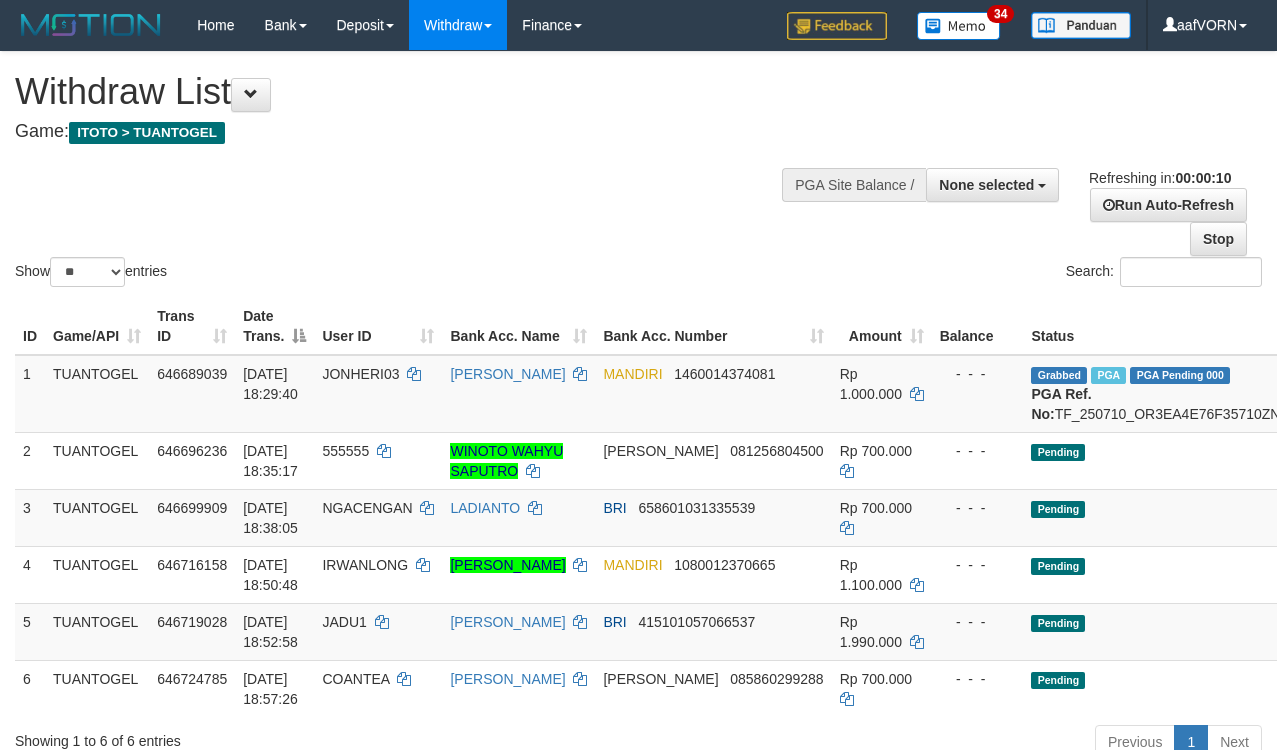 select 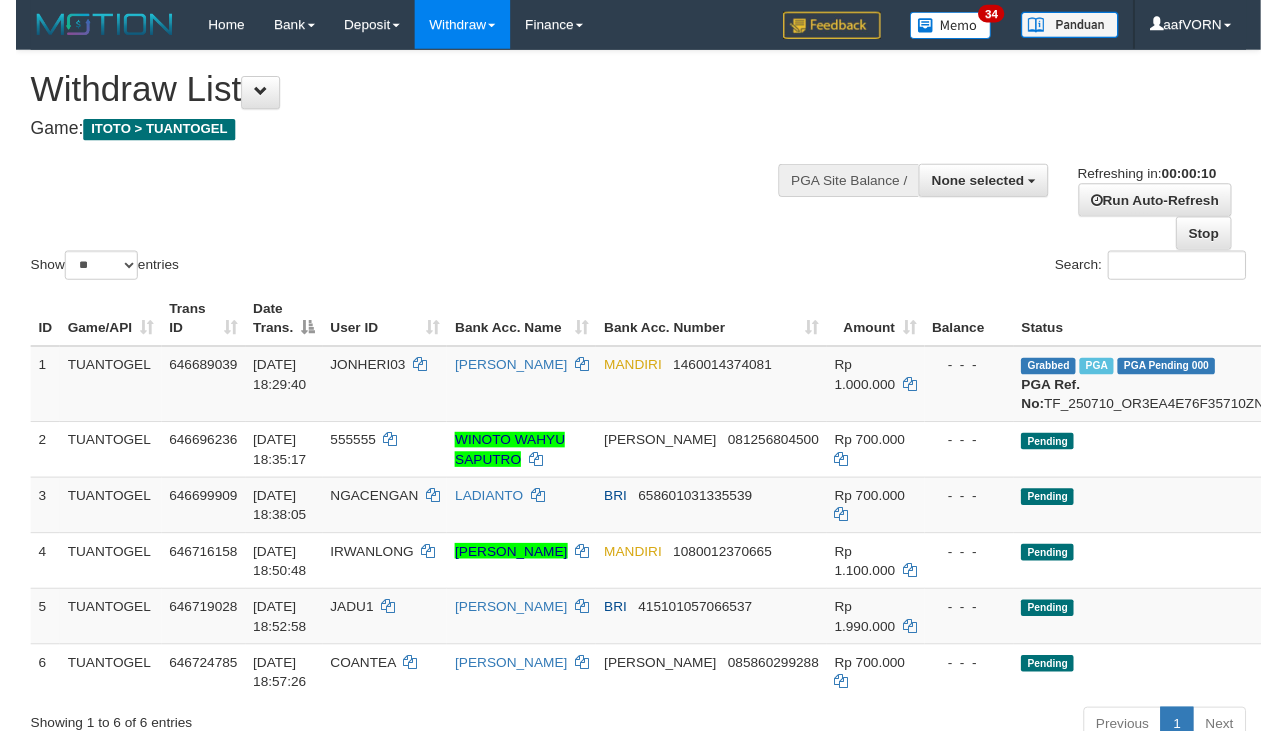 scroll, scrollTop: 0, scrollLeft: 0, axis: both 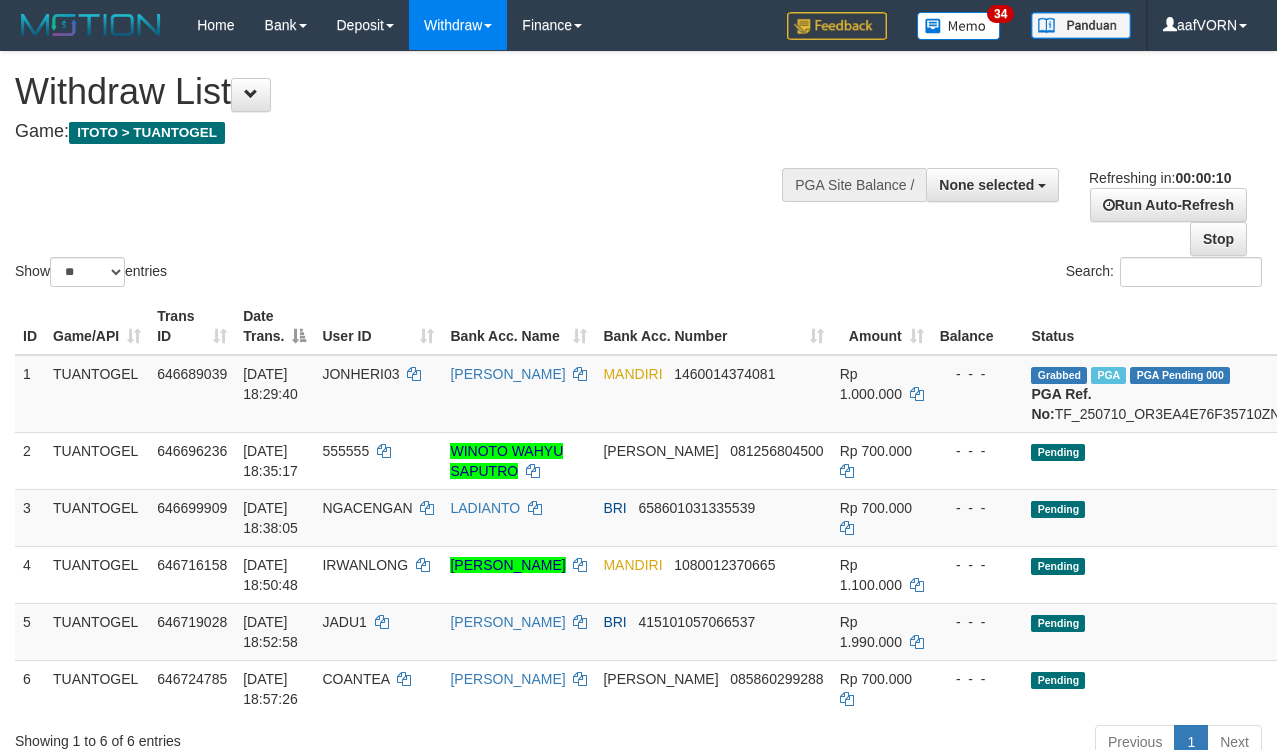 select 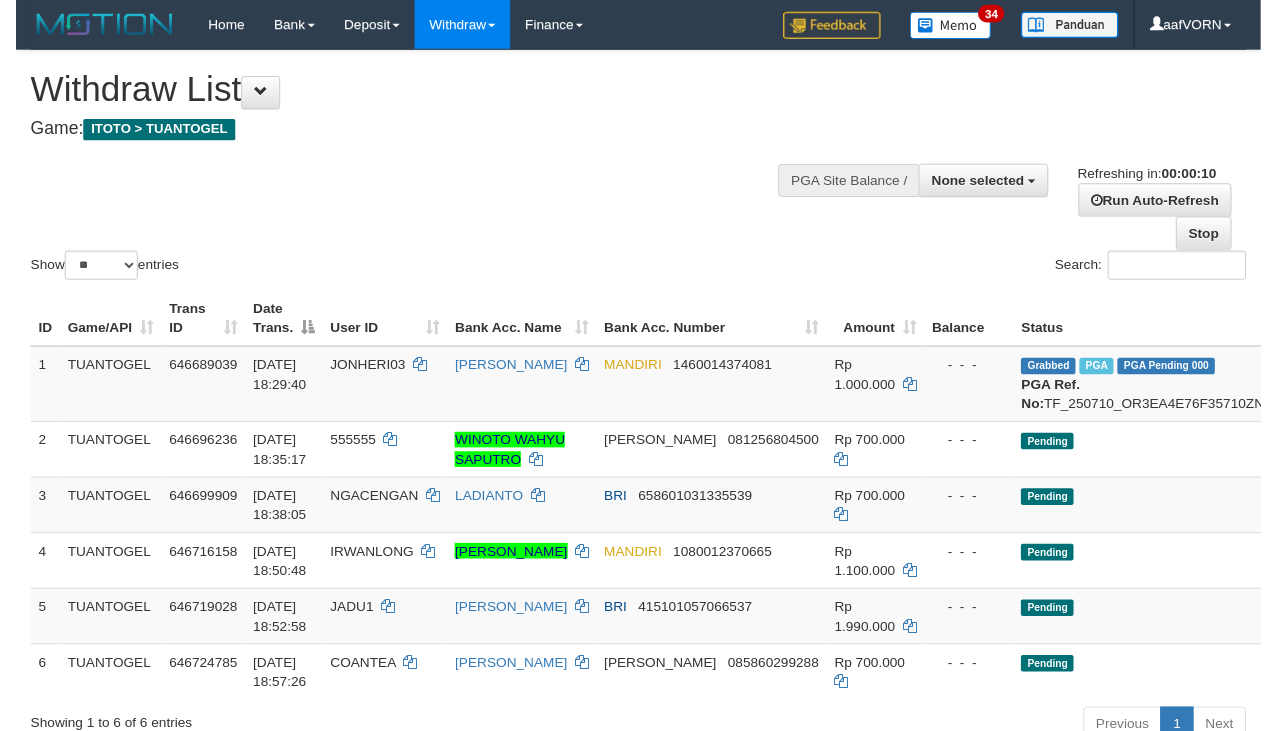 scroll, scrollTop: 0, scrollLeft: 0, axis: both 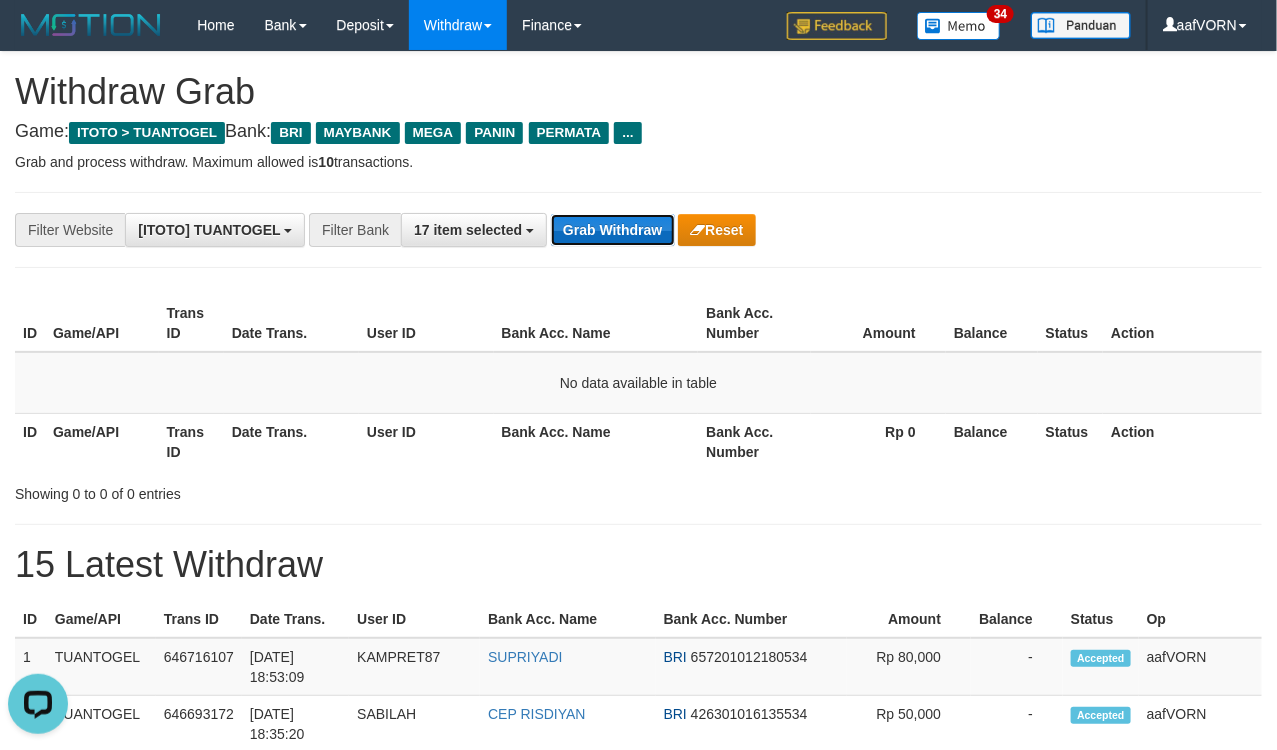 click on "Grab Withdraw" at bounding box center (612, 230) 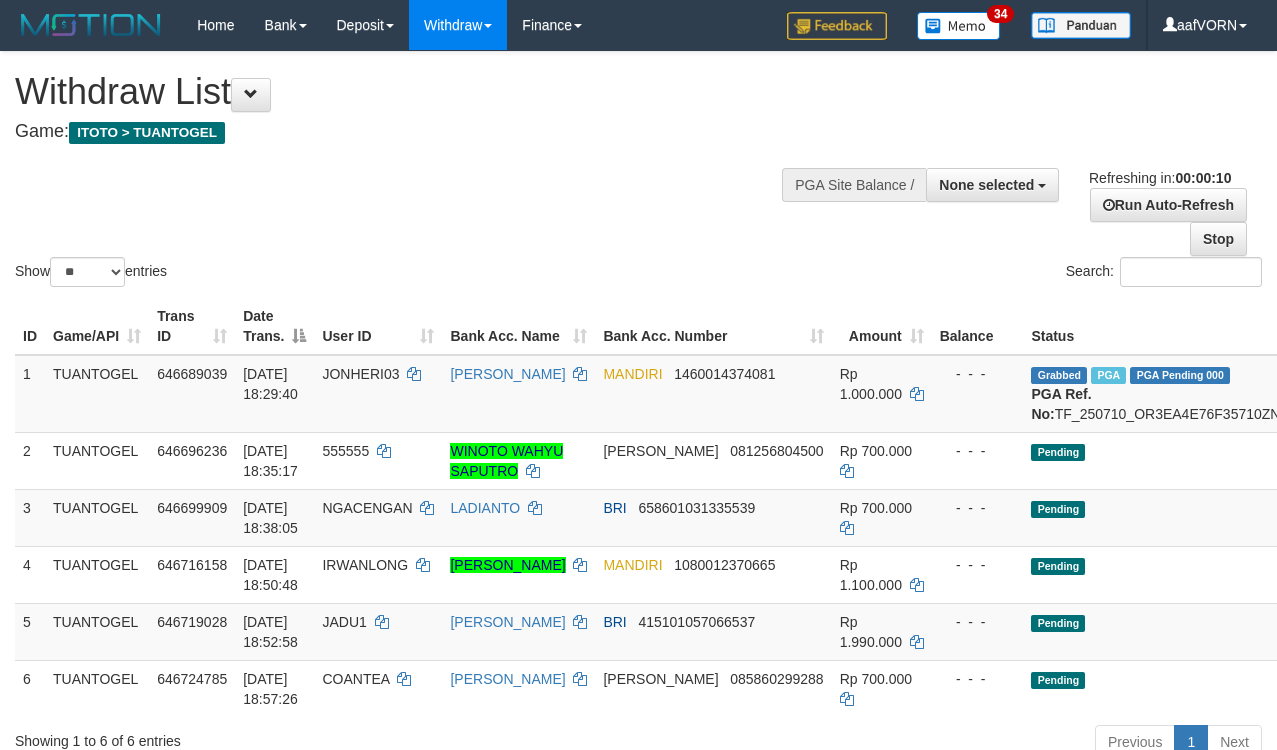 select 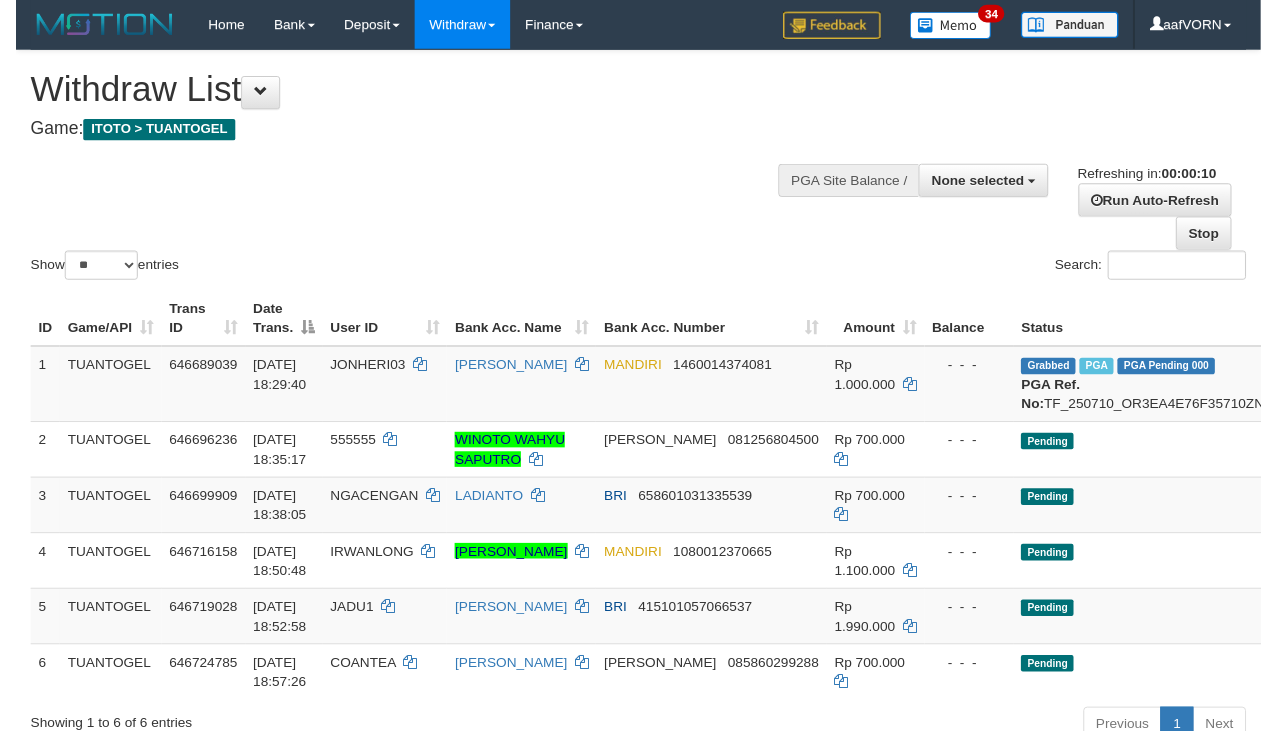 scroll, scrollTop: 0, scrollLeft: 0, axis: both 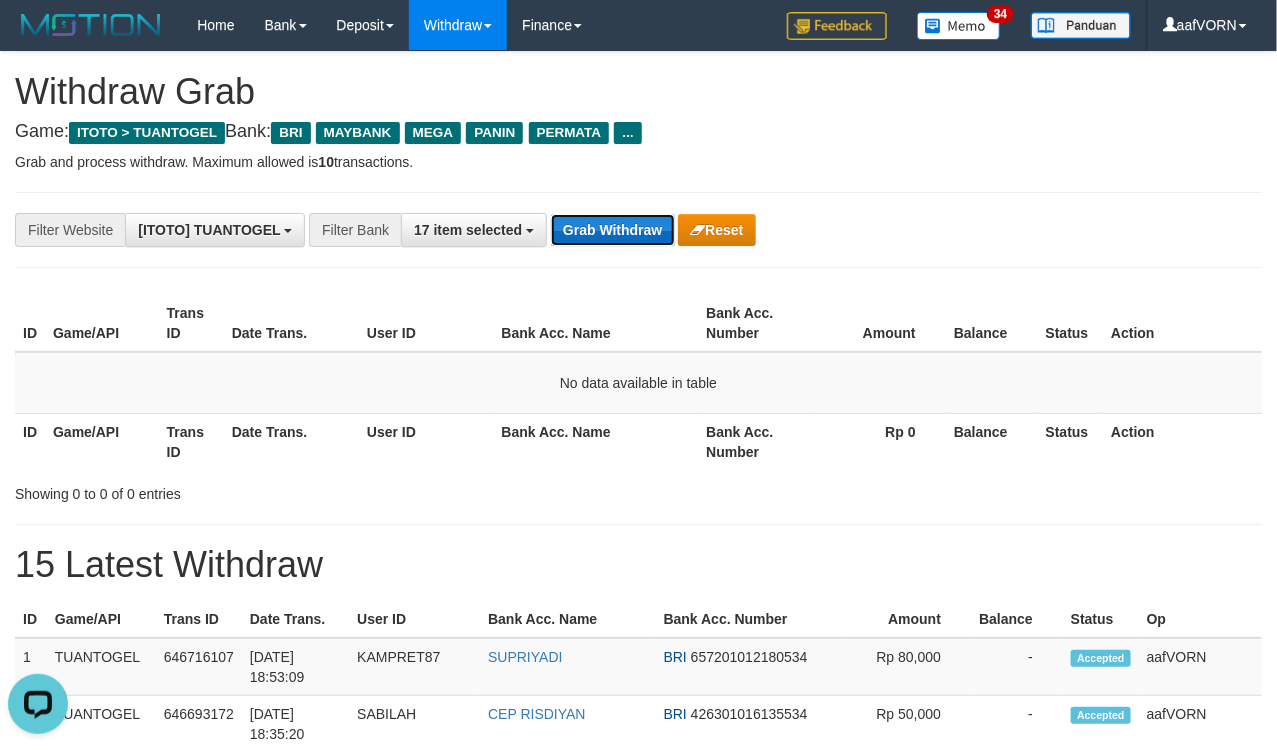 click on "Grab Withdraw" at bounding box center [612, 230] 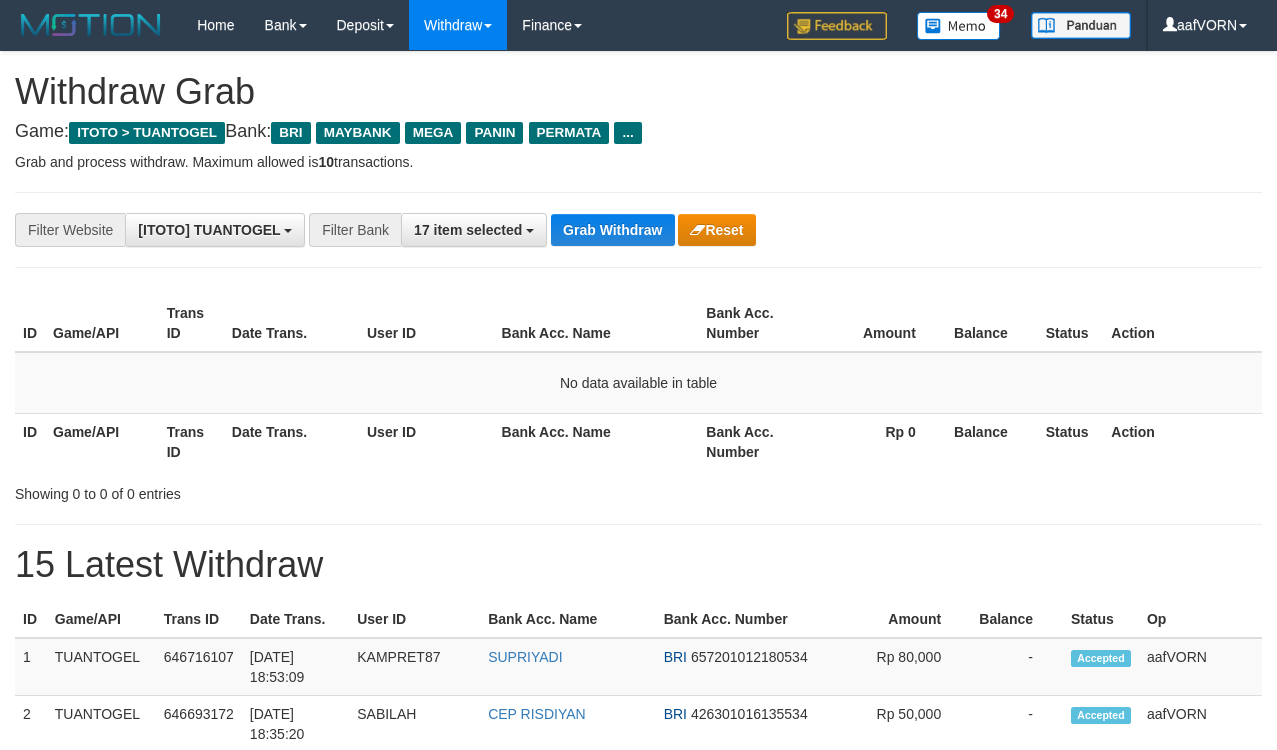 scroll, scrollTop: 0, scrollLeft: 0, axis: both 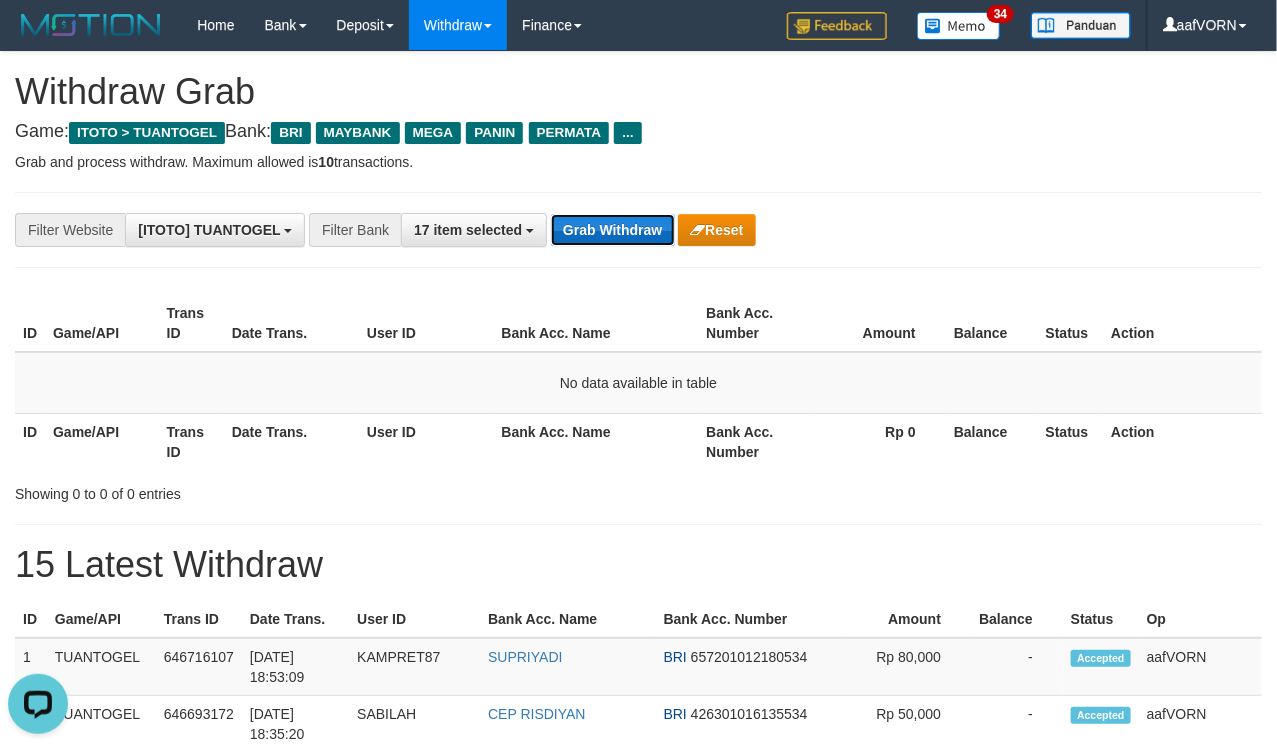 click on "Grab Withdraw" at bounding box center [612, 230] 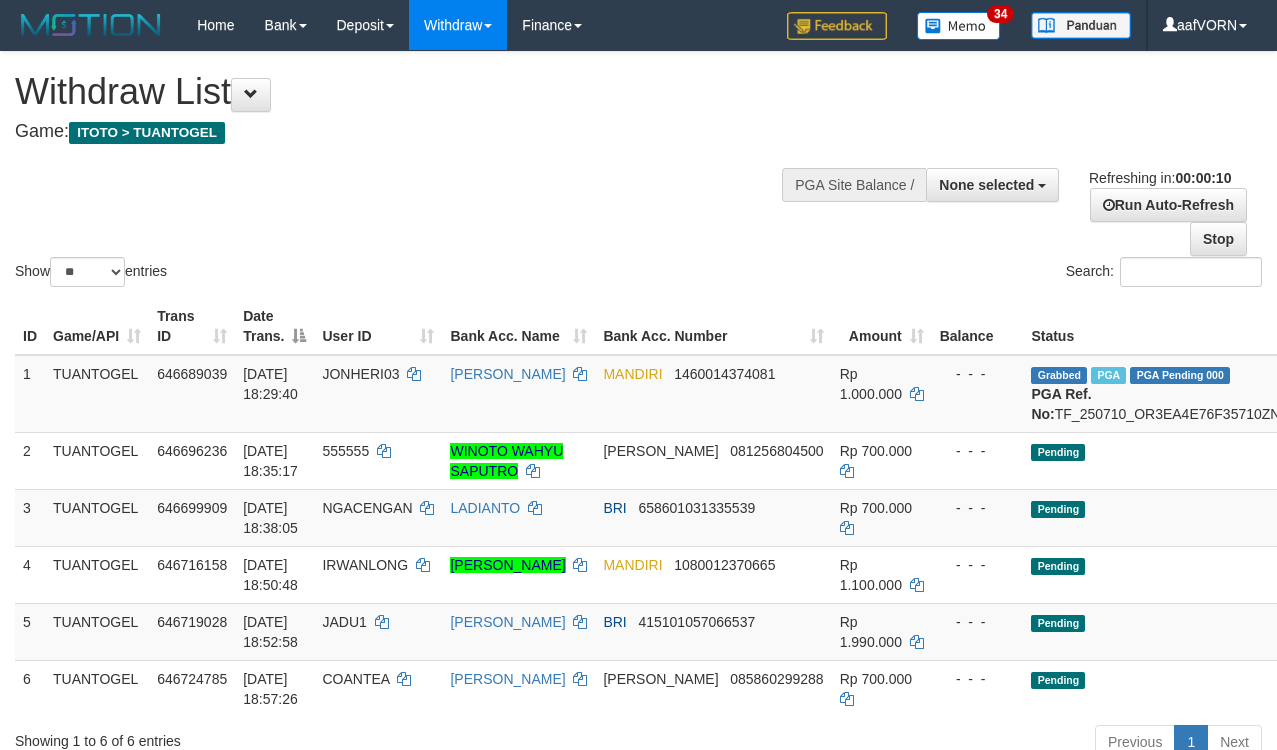 select 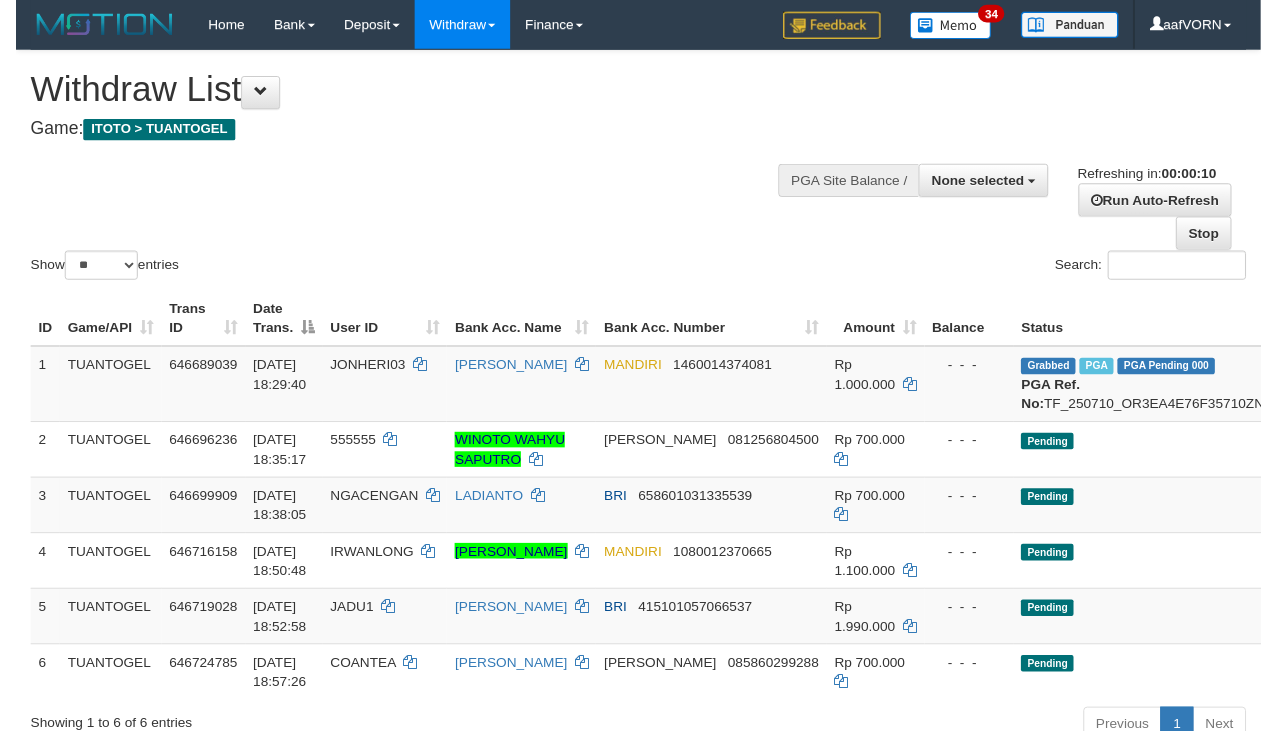 scroll, scrollTop: 0, scrollLeft: 0, axis: both 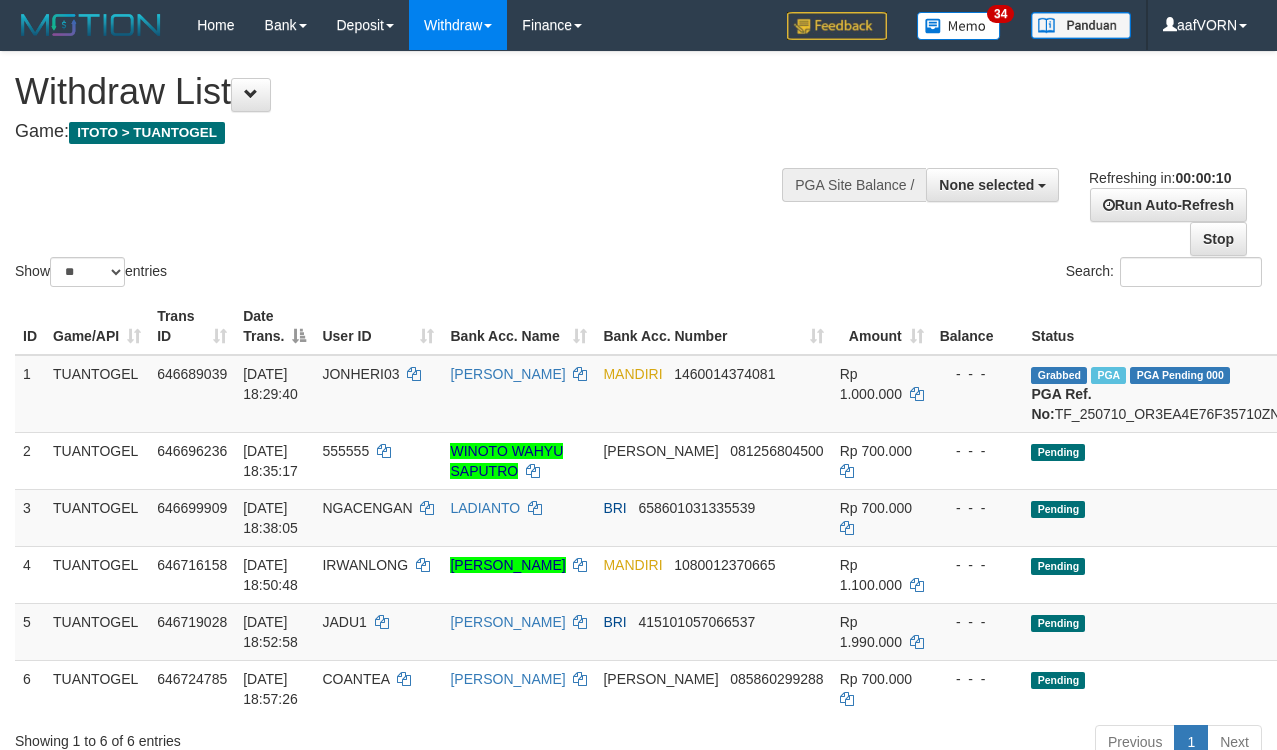select 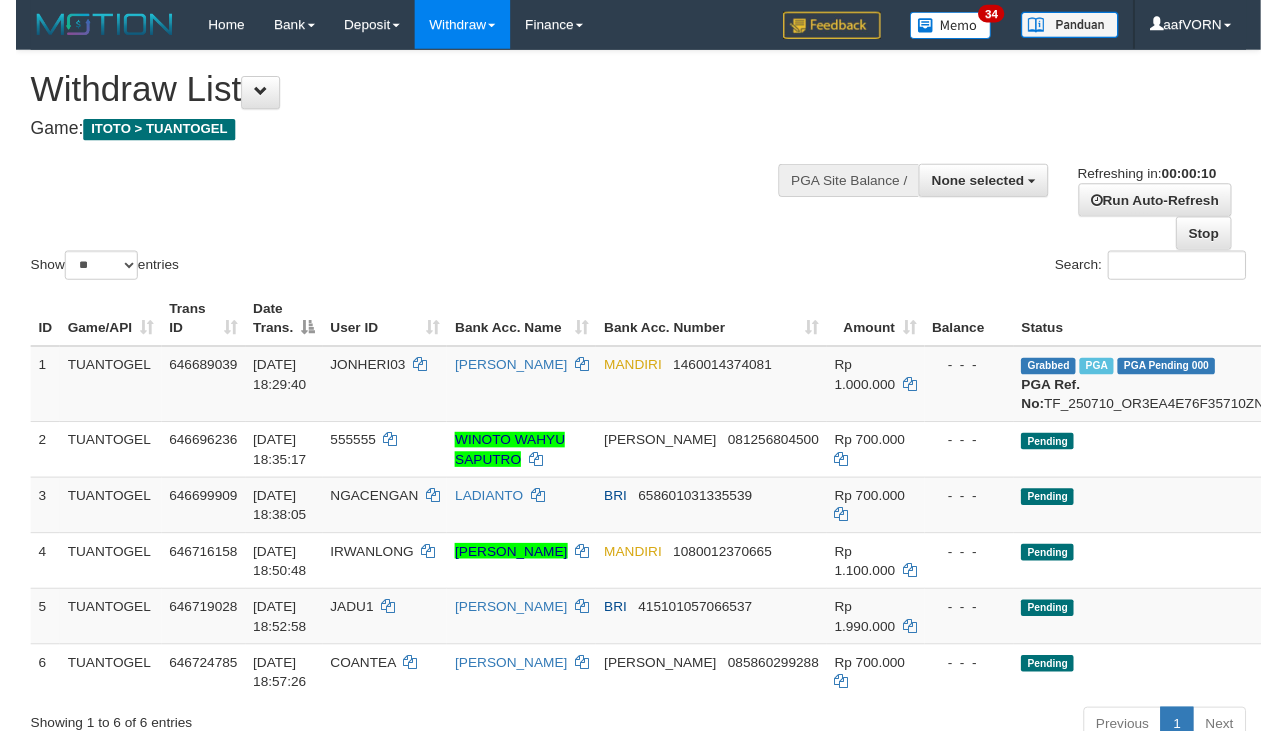scroll, scrollTop: 0, scrollLeft: 0, axis: both 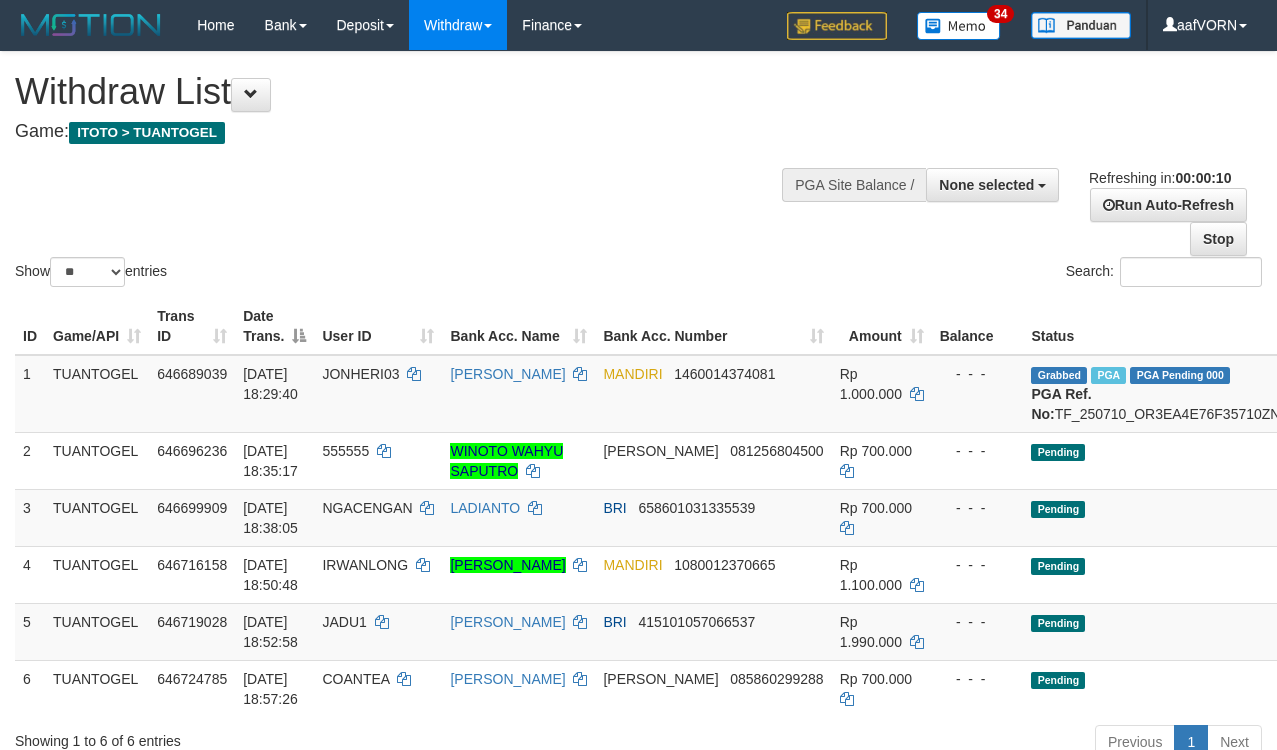 select 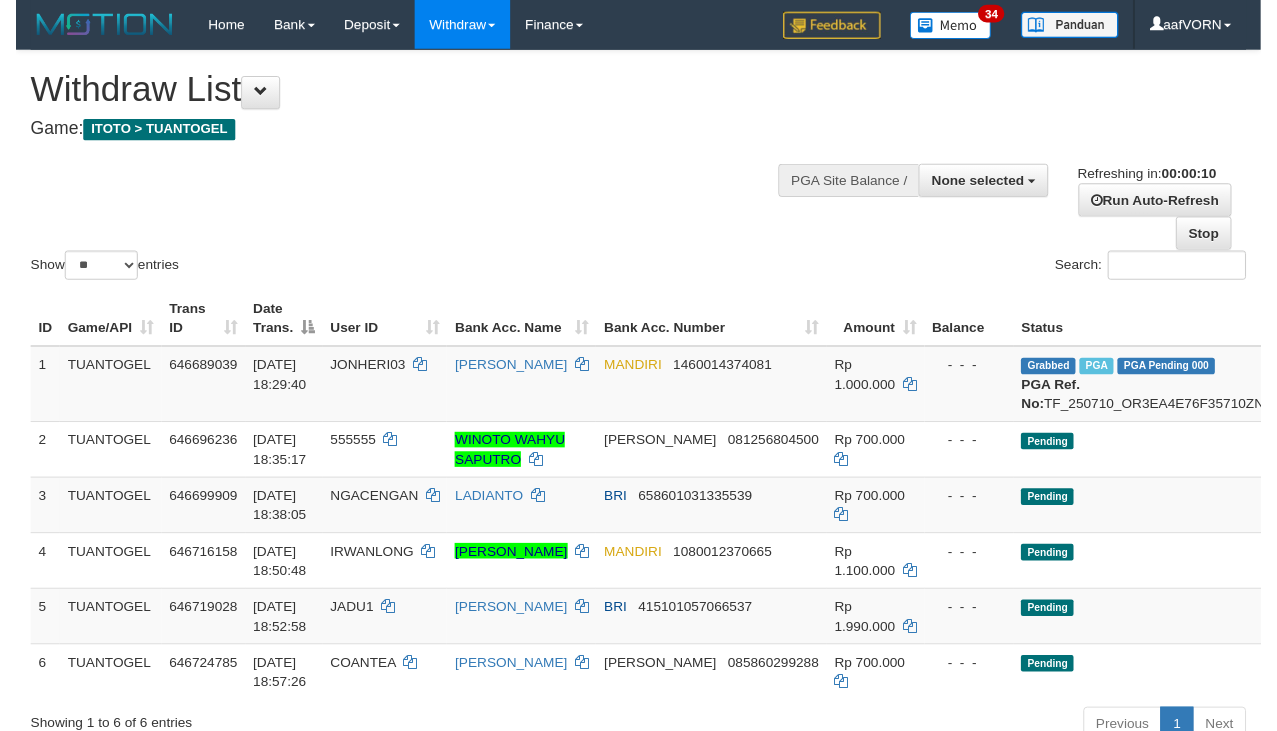 scroll, scrollTop: 0, scrollLeft: 0, axis: both 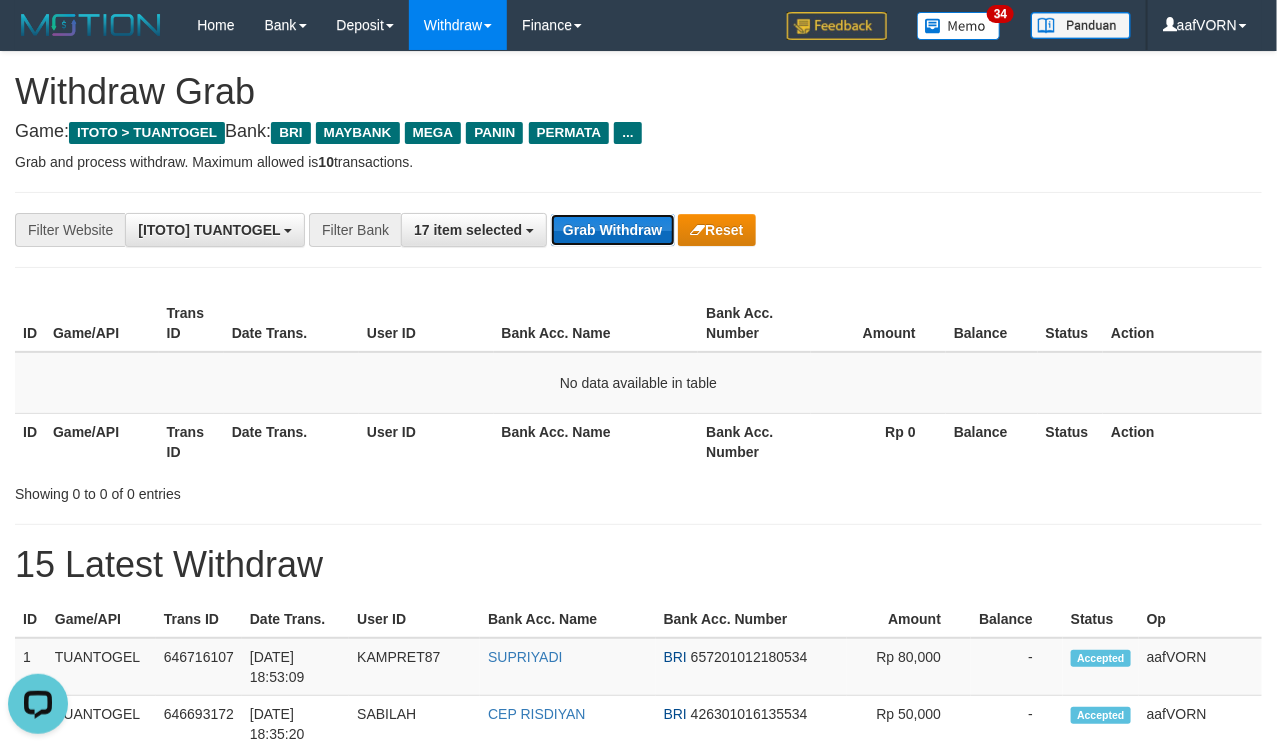 click on "Grab Withdraw" at bounding box center [612, 230] 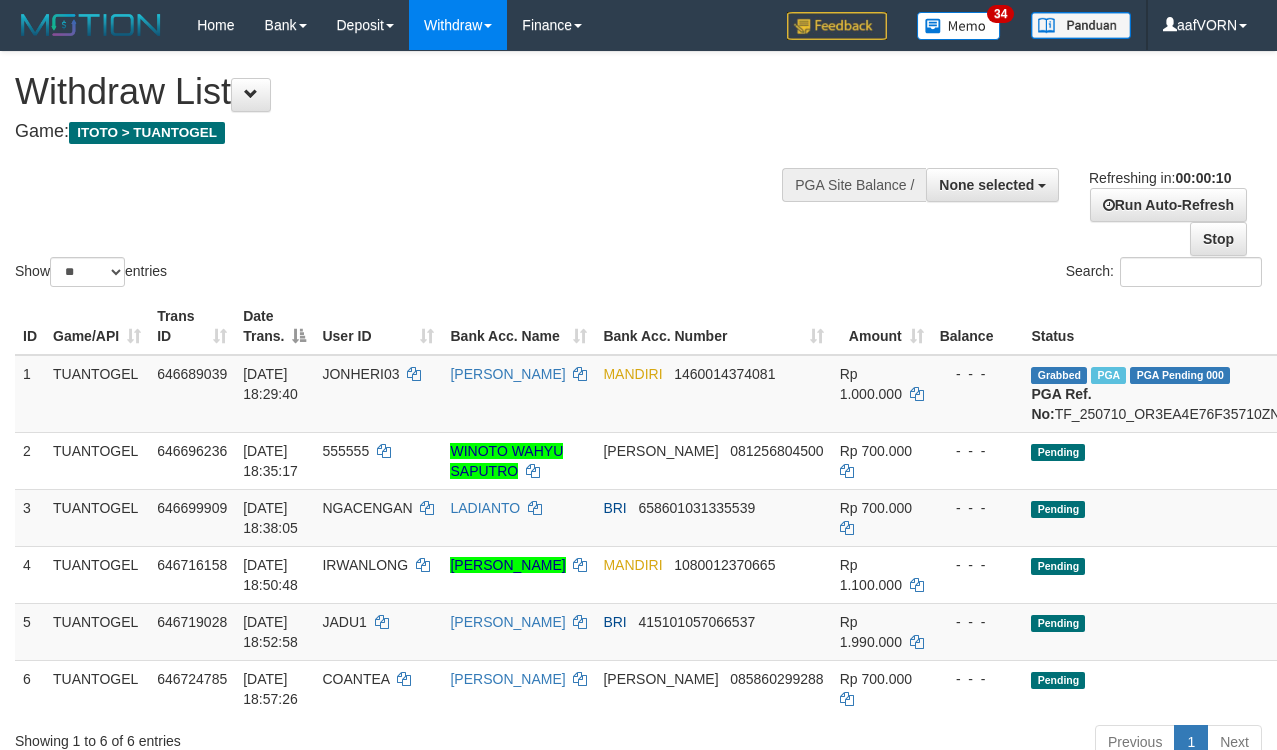 select 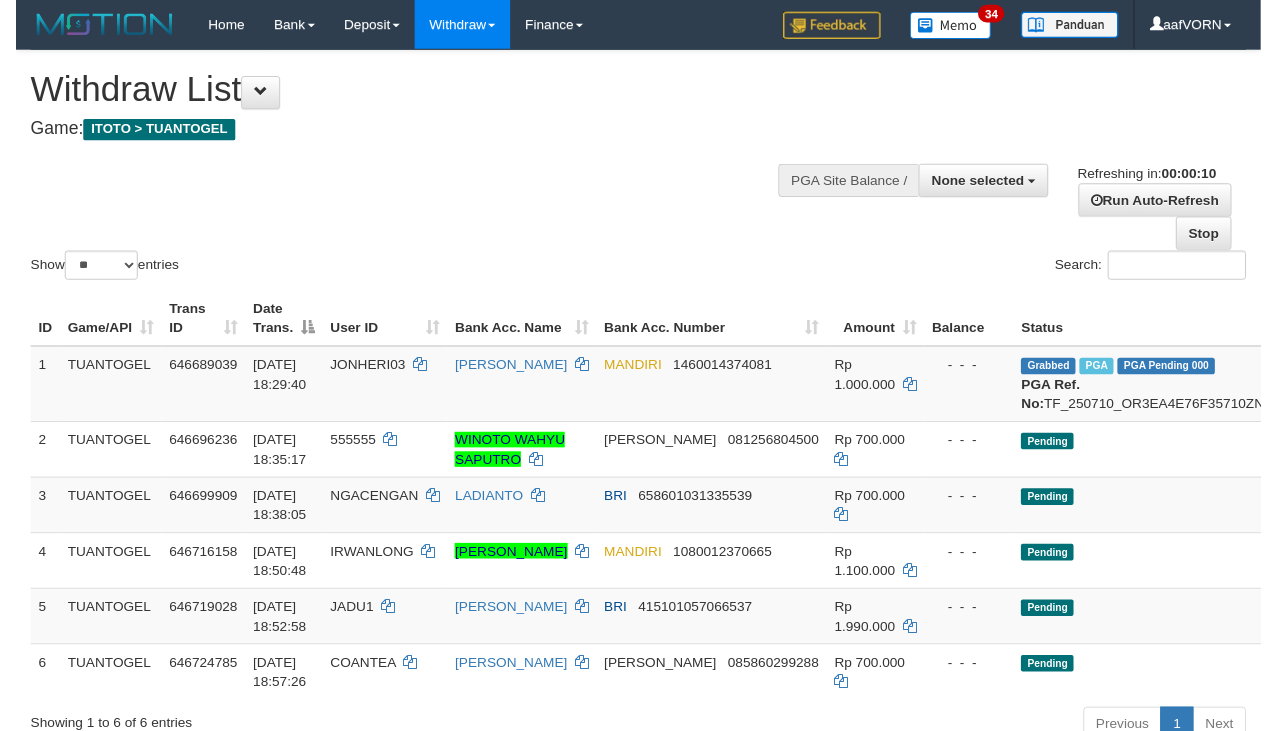 scroll, scrollTop: 0, scrollLeft: 0, axis: both 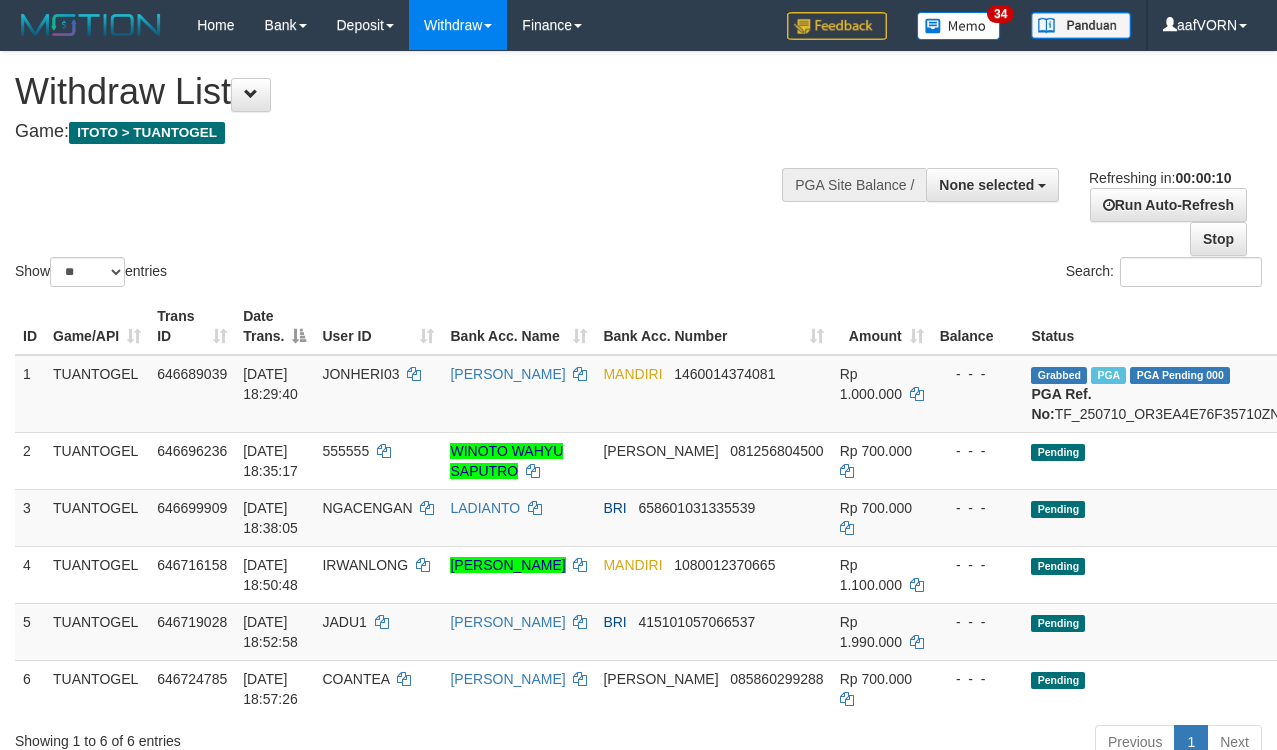 select 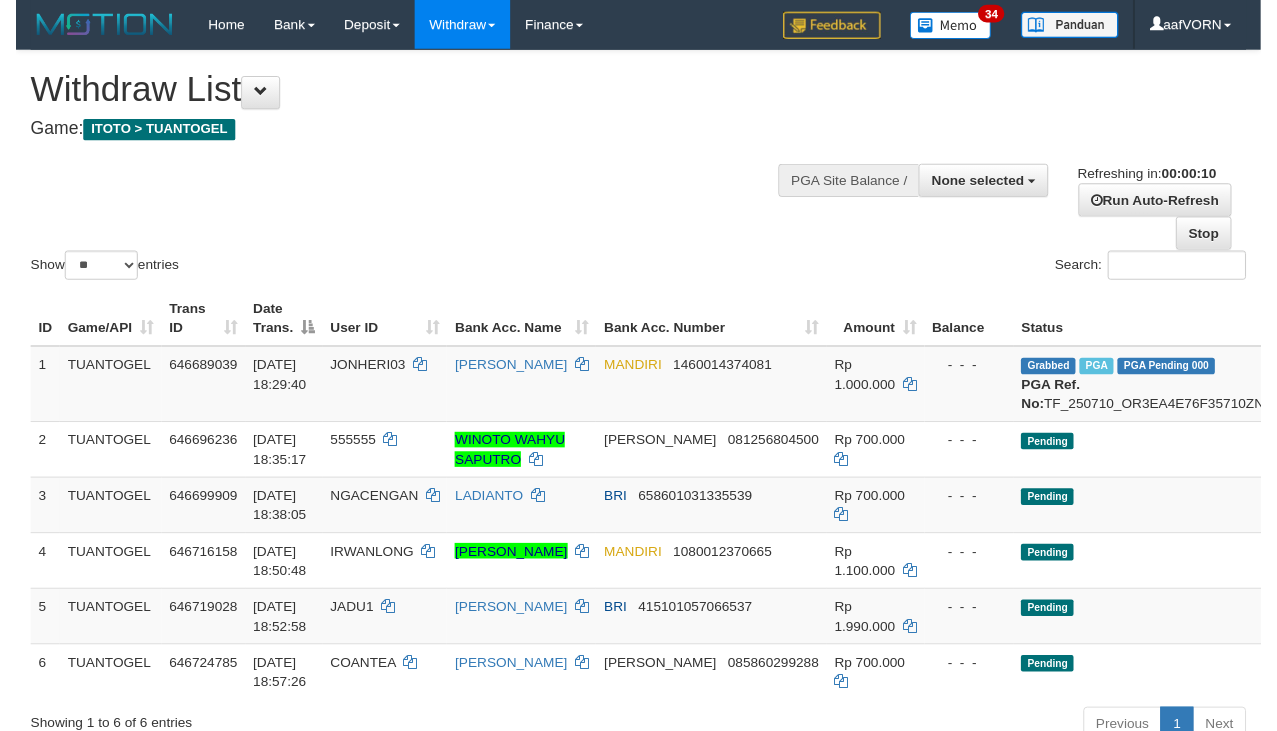 scroll, scrollTop: 0, scrollLeft: 0, axis: both 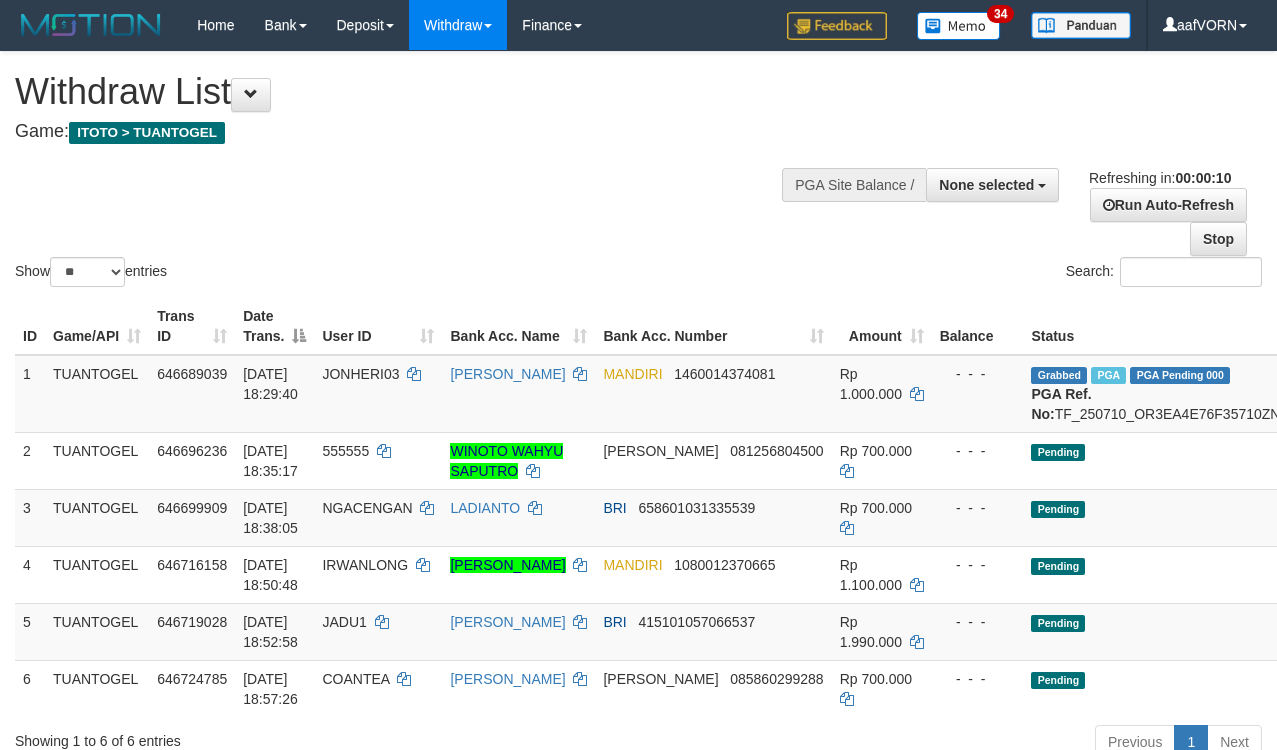 select 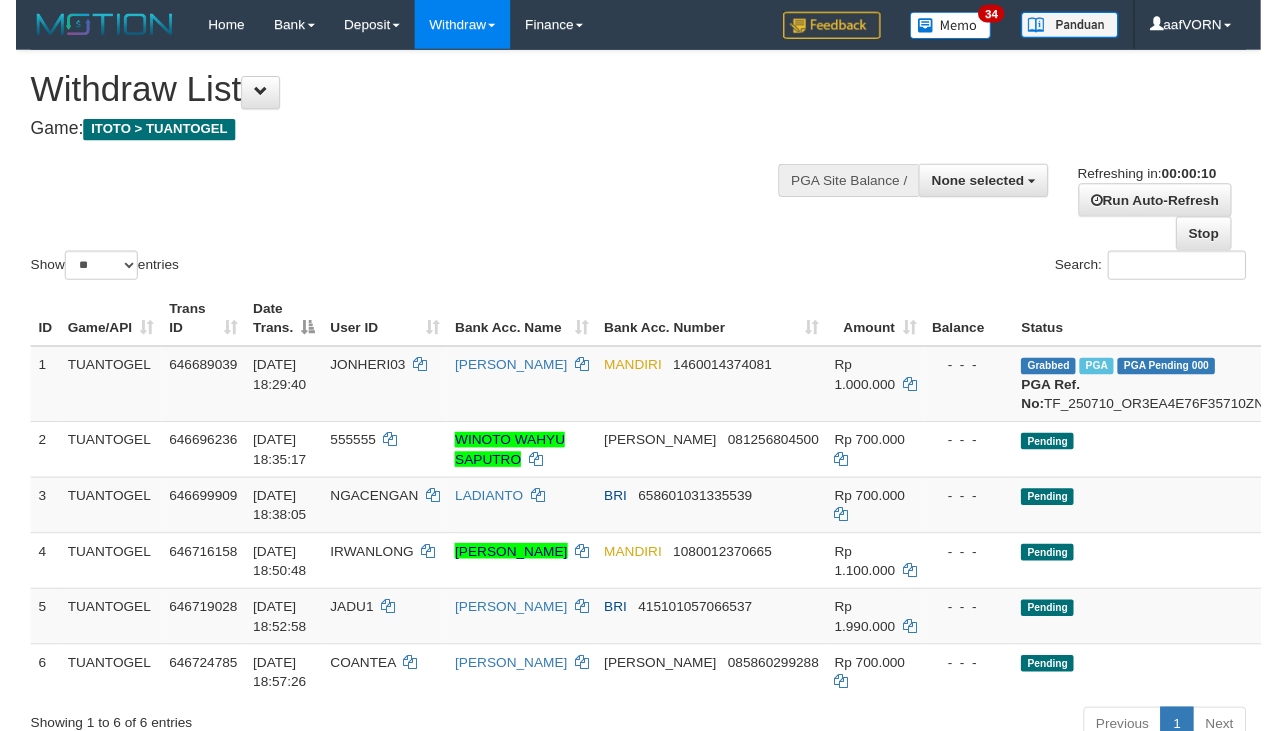 scroll, scrollTop: 0, scrollLeft: 0, axis: both 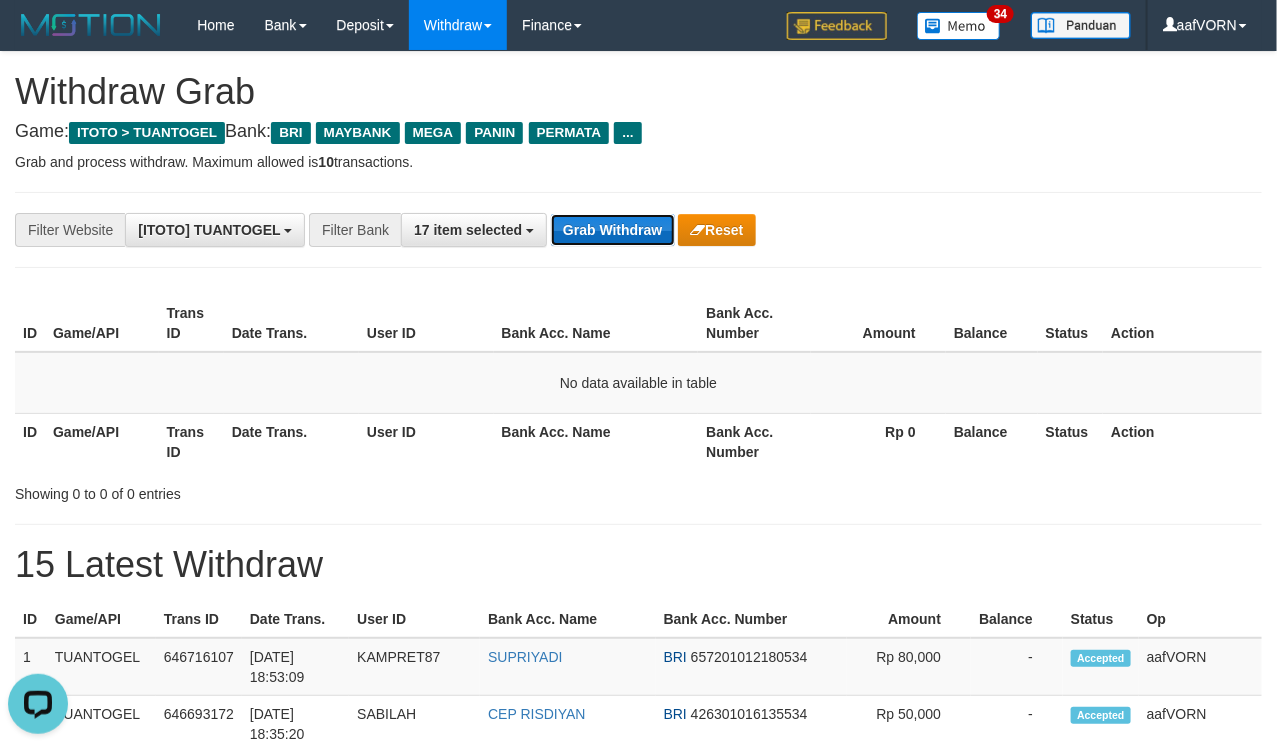 click on "Grab Withdraw" at bounding box center [612, 230] 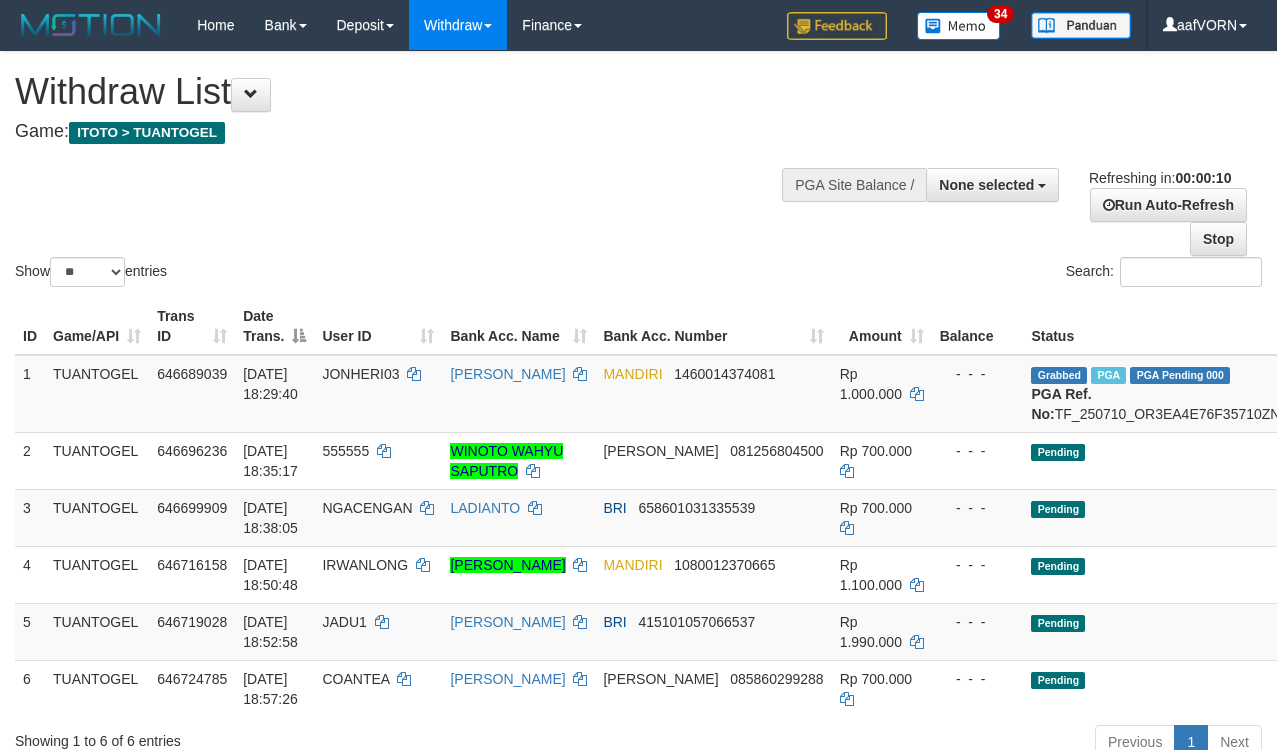 select 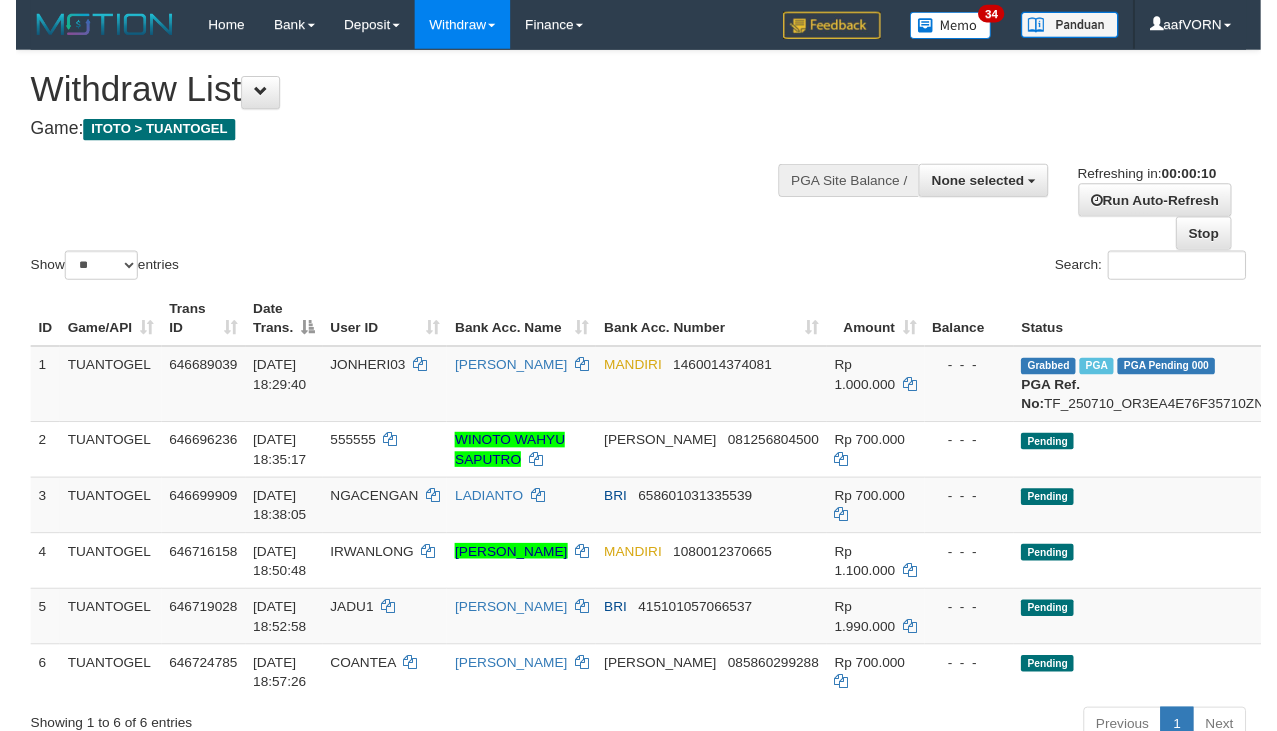 scroll, scrollTop: 0, scrollLeft: 0, axis: both 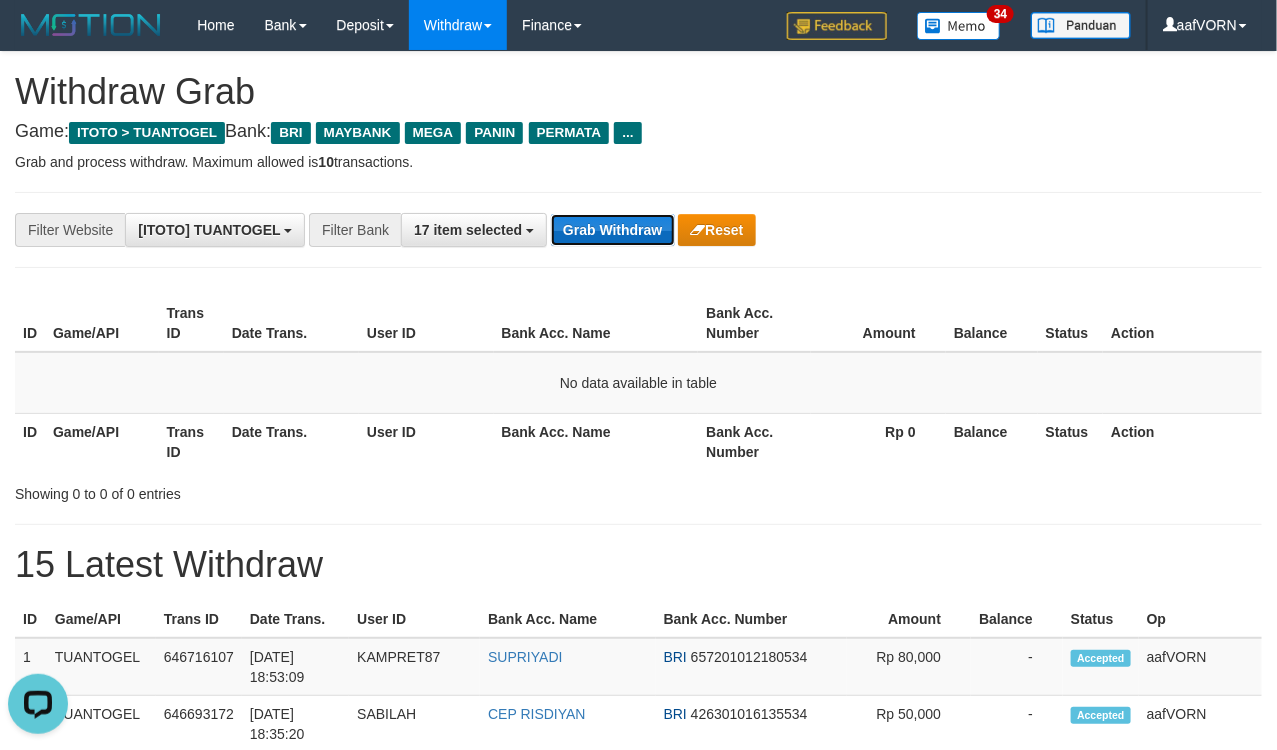 click on "Grab Withdraw" at bounding box center [612, 230] 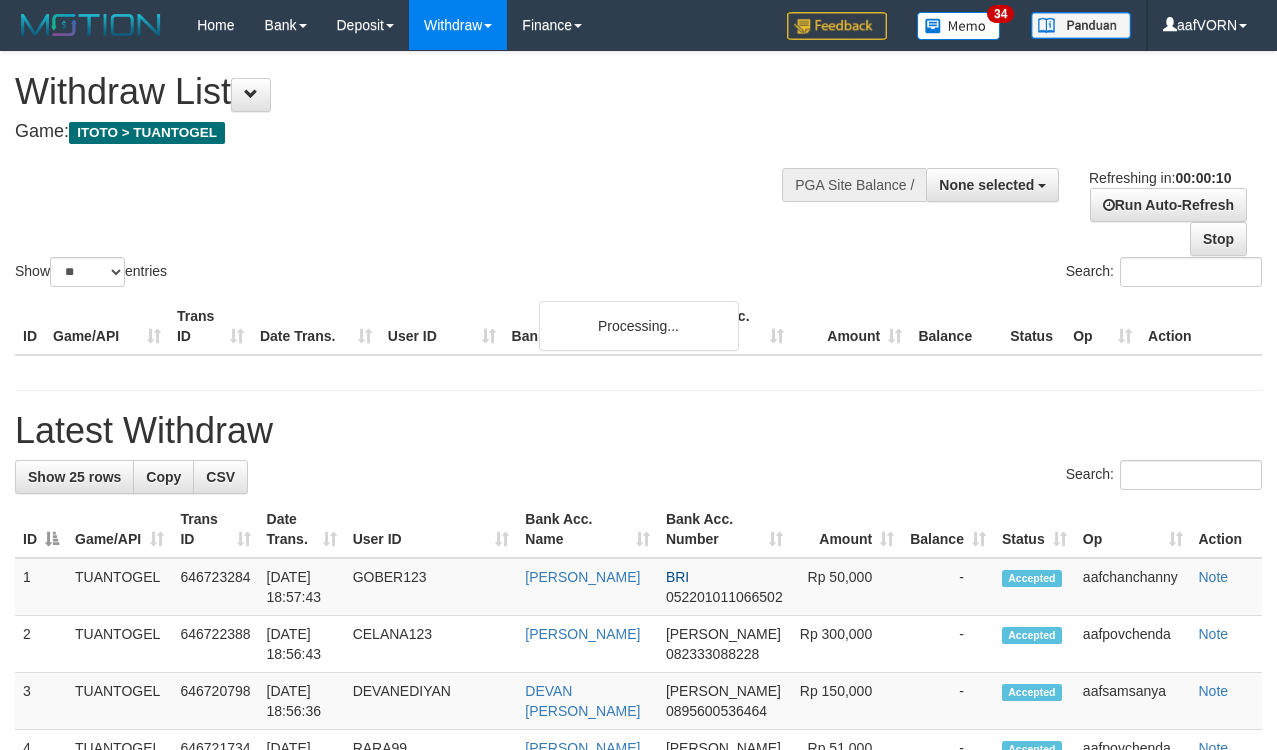 select 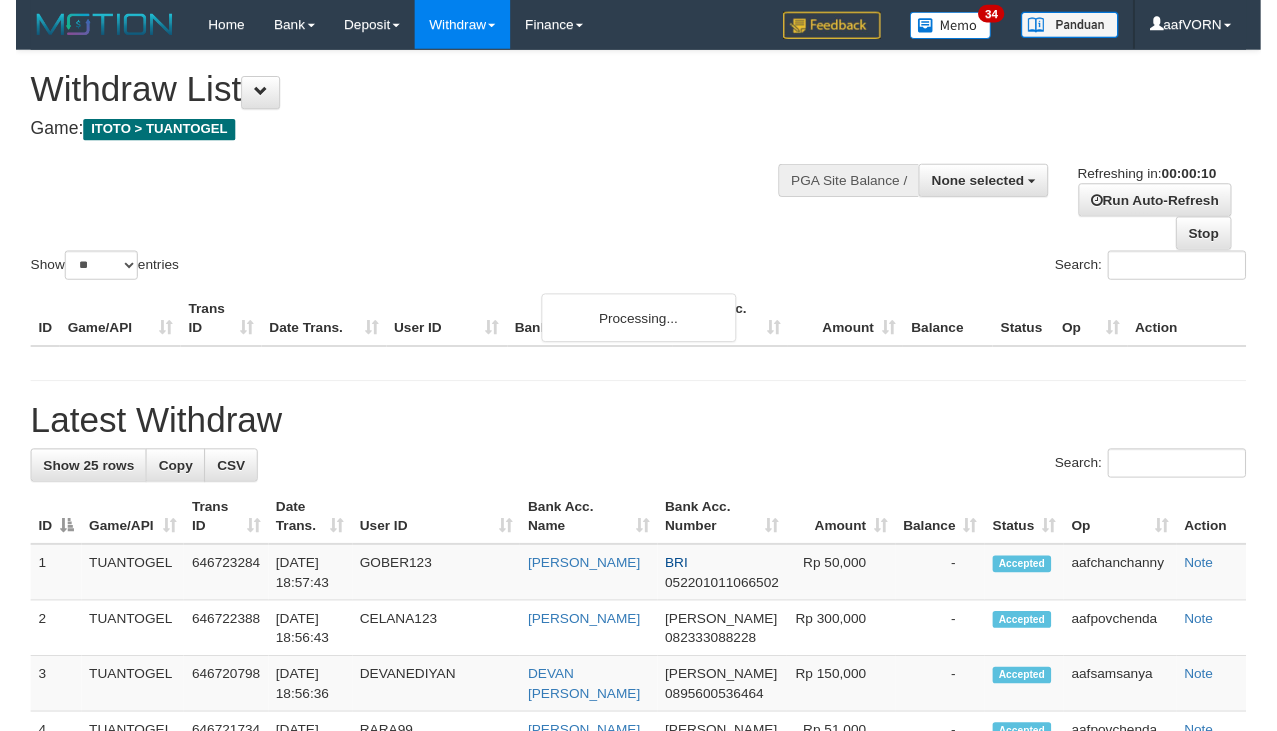 scroll, scrollTop: 0, scrollLeft: 0, axis: both 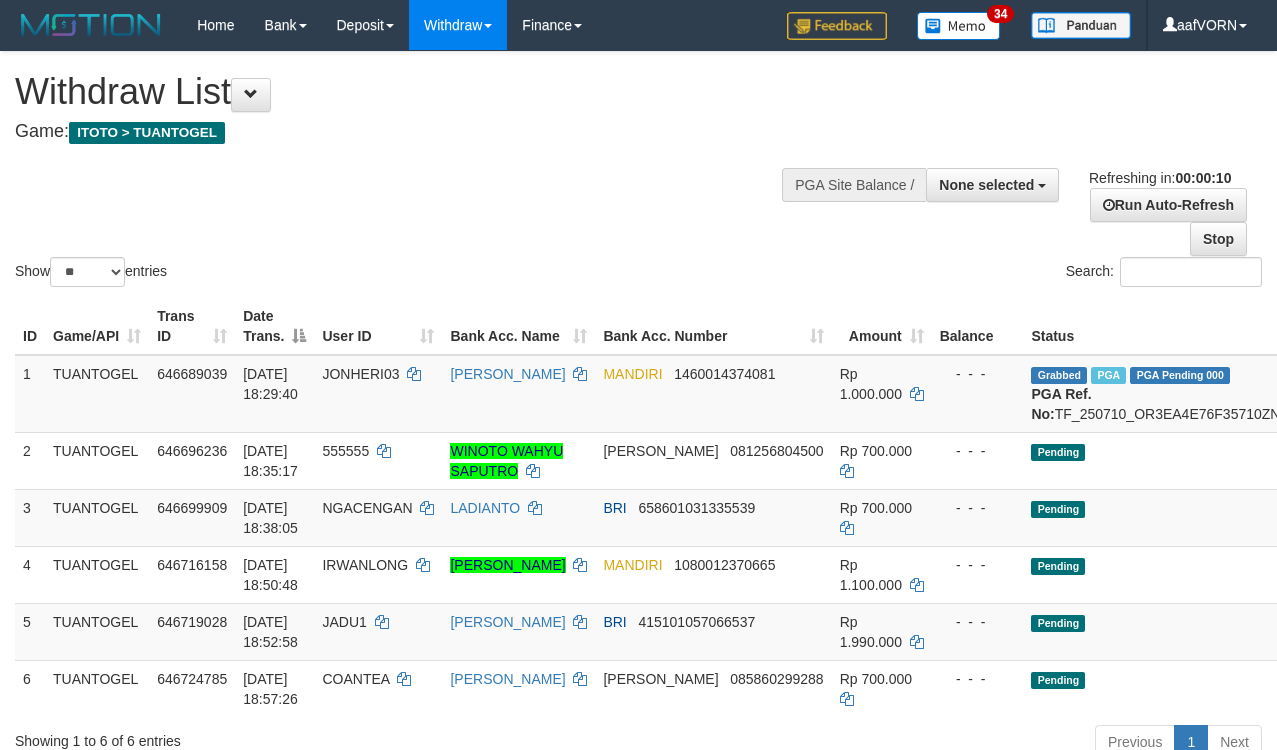 select 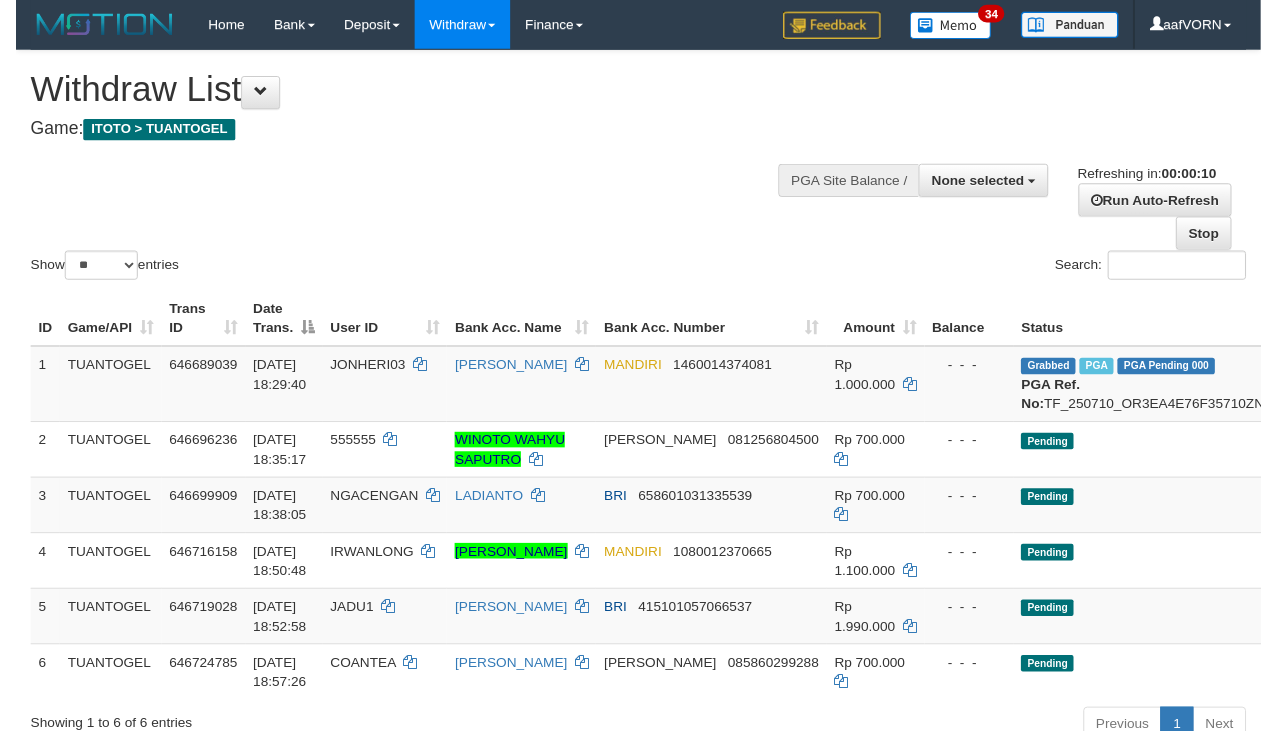 scroll, scrollTop: 0, scrollLeft: 0, axis: both 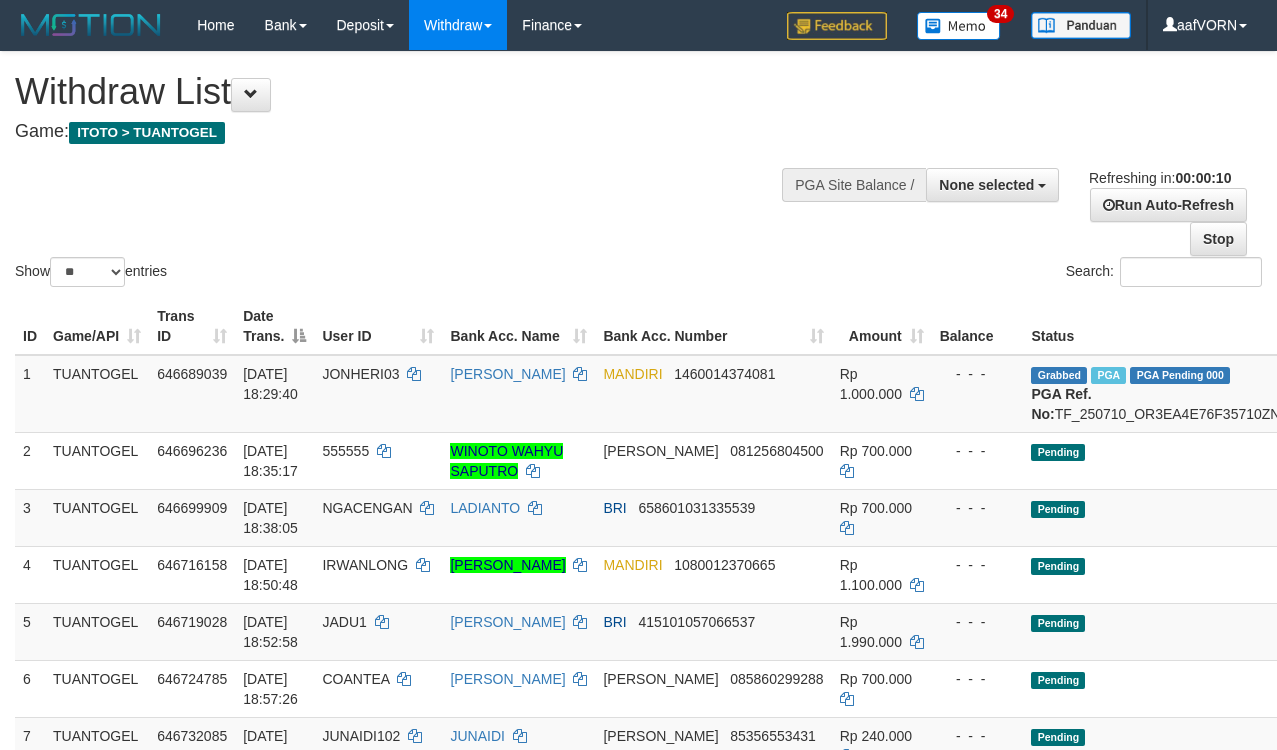 select 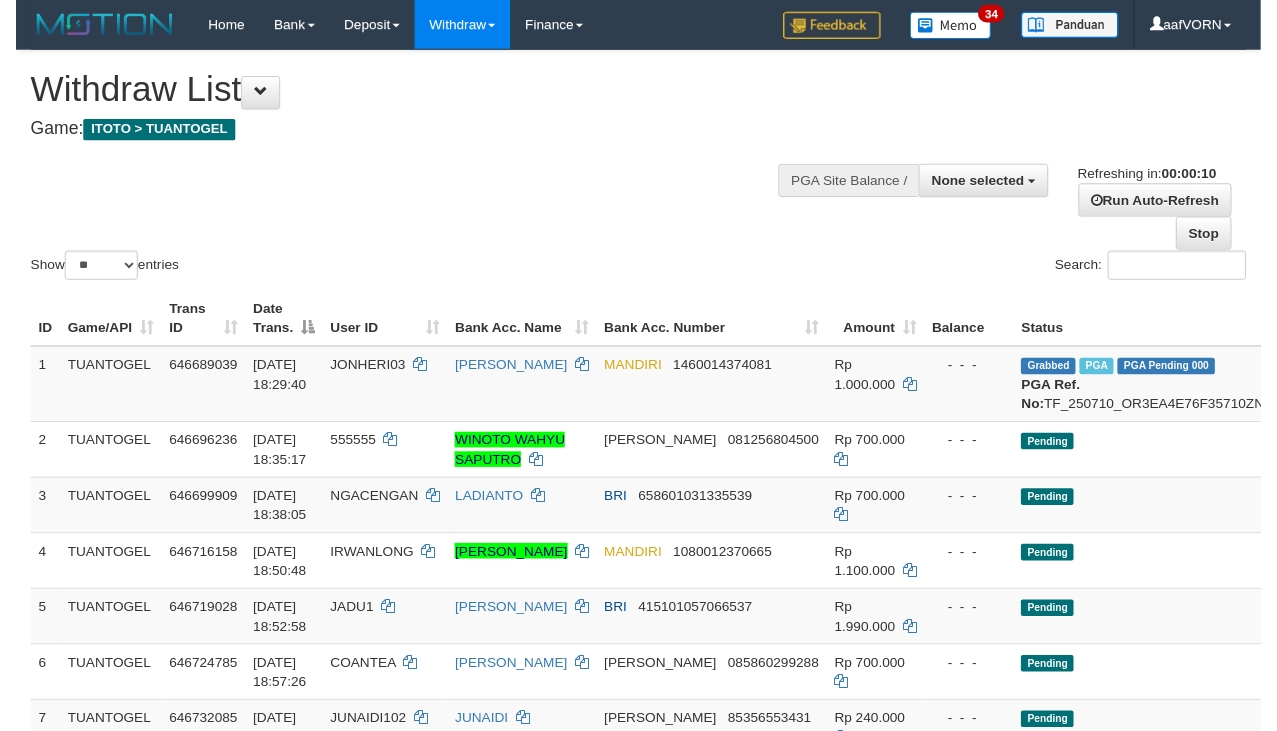 scroll, scrollTop: 0, scrollLeft: 0, axis: both 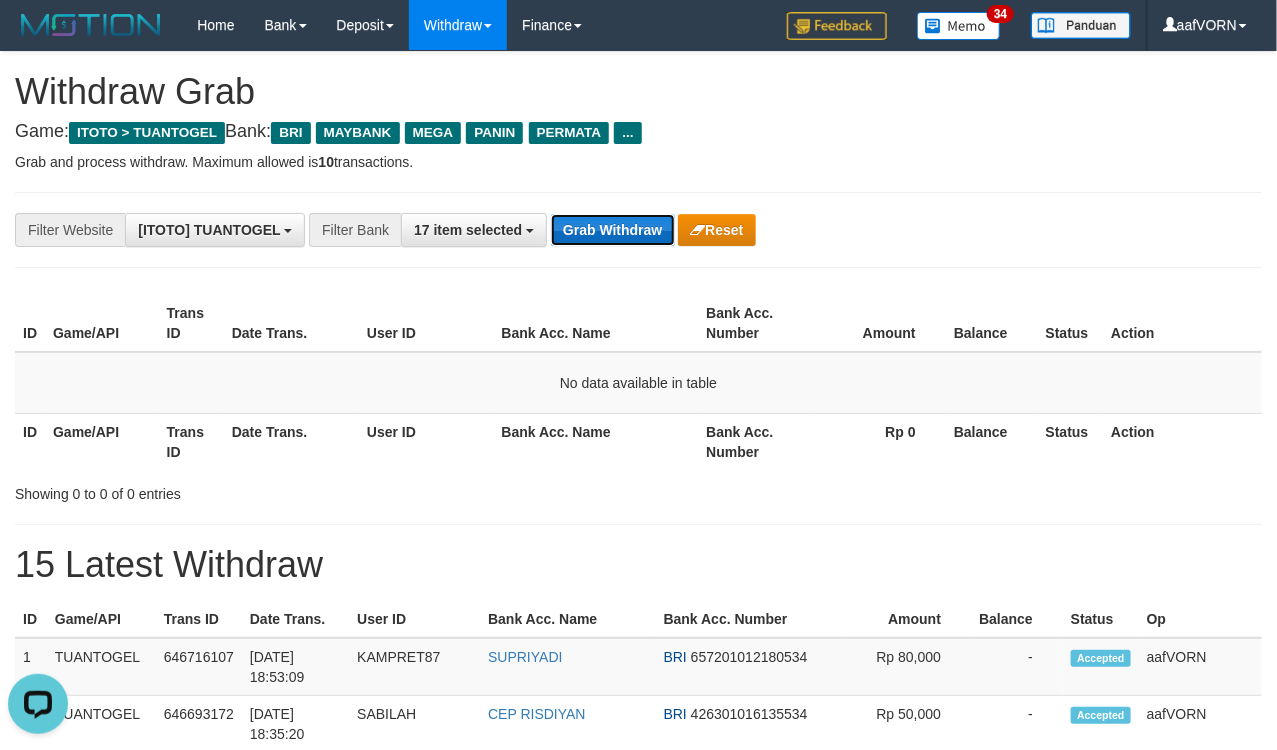 click on "Grab Withdraw" at bounding box center (612, 230) 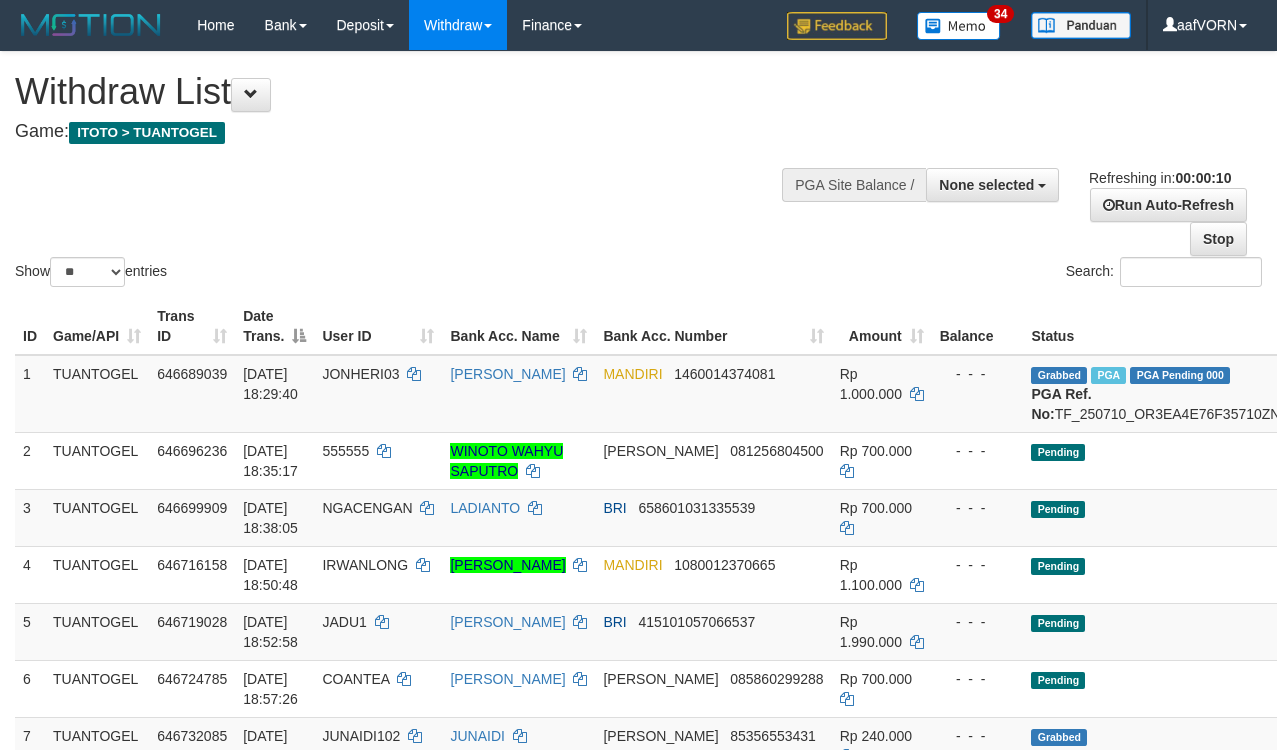 select 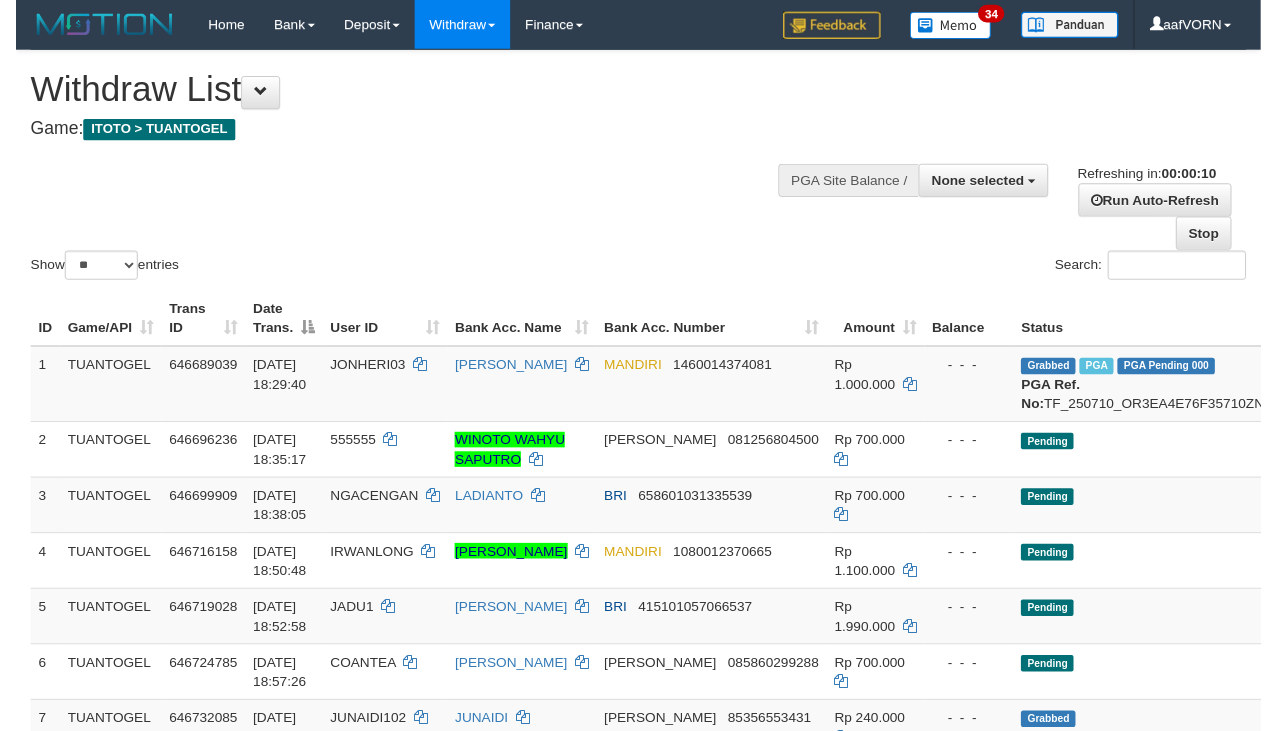 scroll, scrollTop: 0, scrollLeft: 0, axis: both 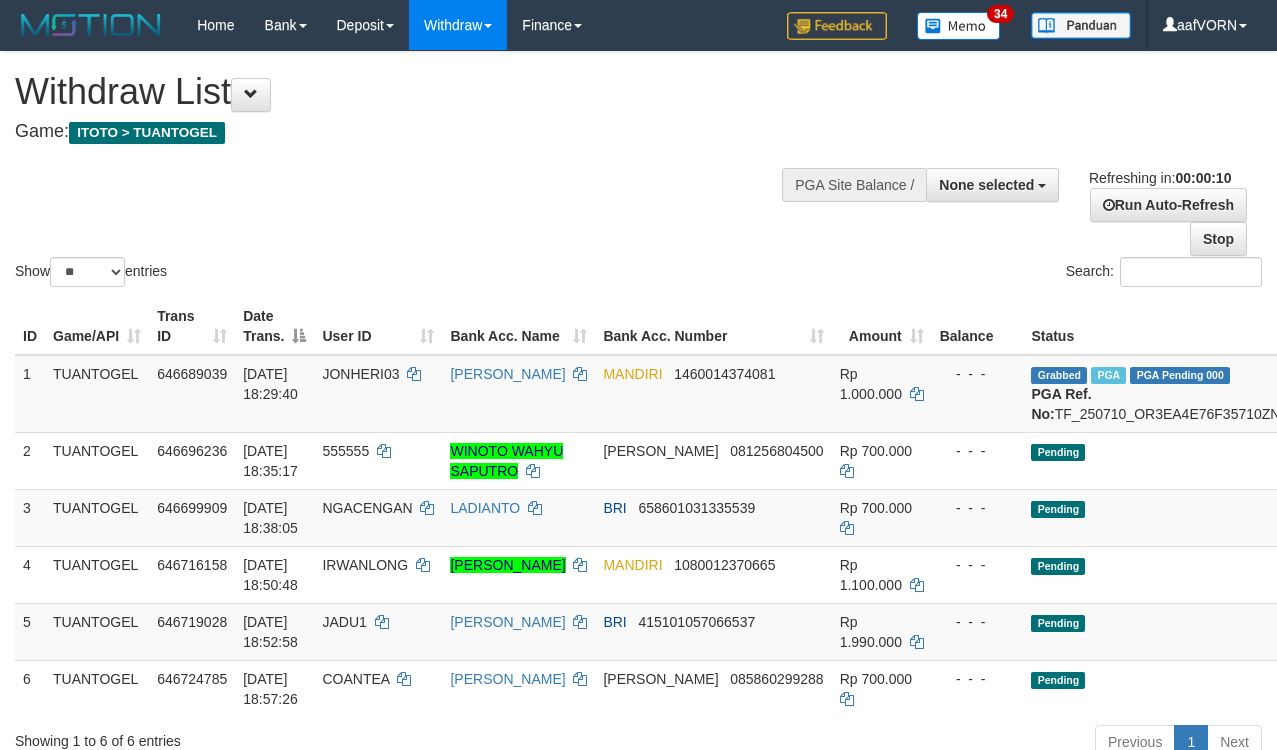 select 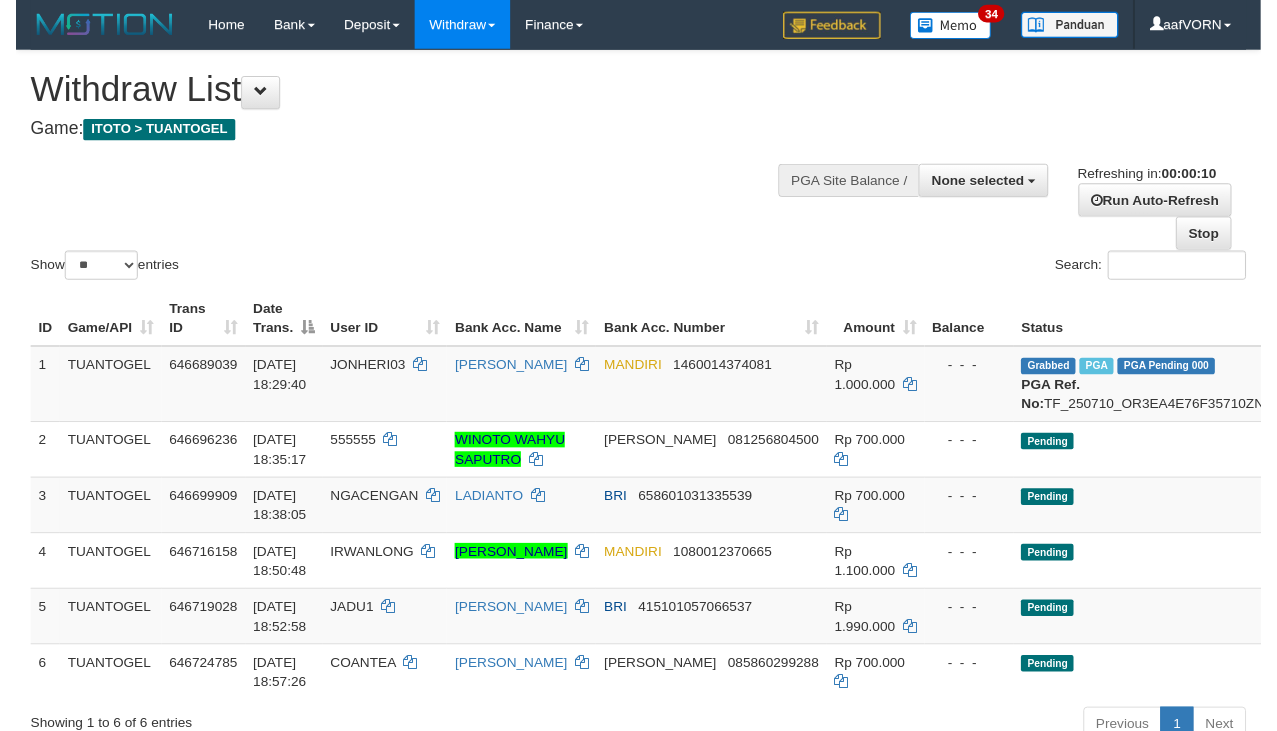scroll, scrollTop: 0, scrollLeft: 0, axis: both 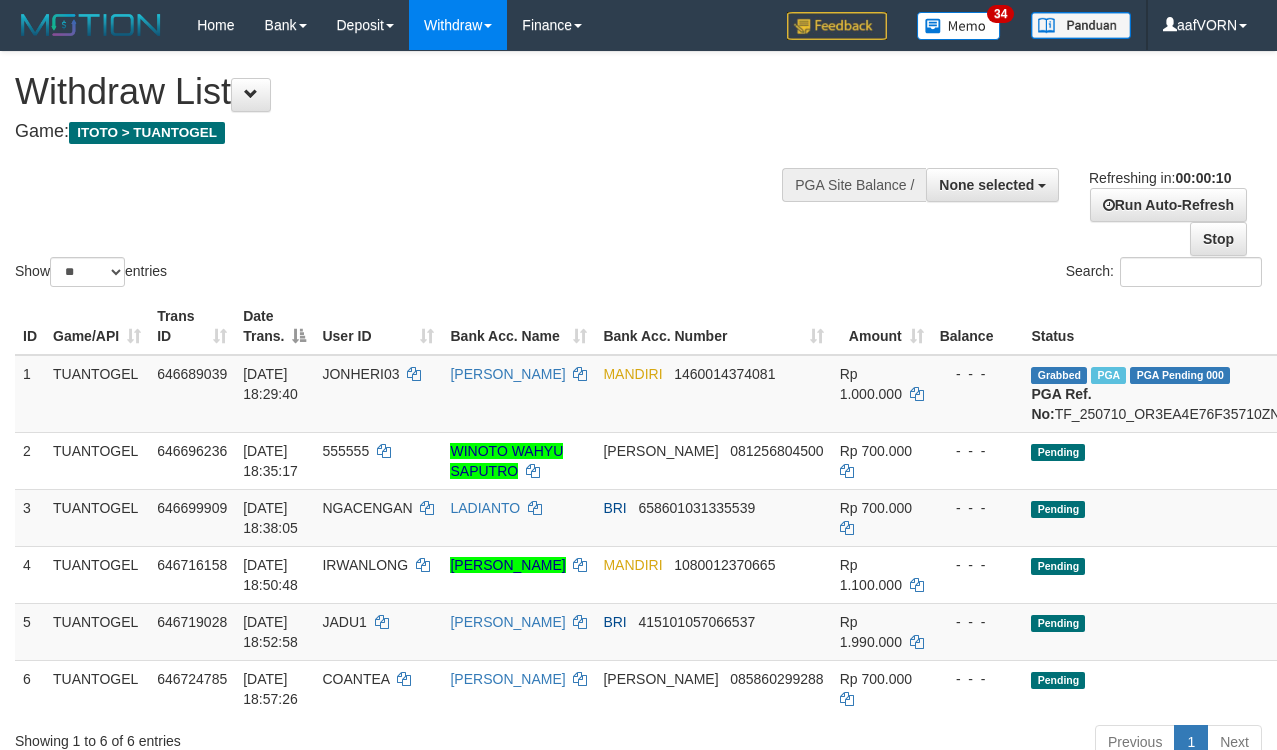 select 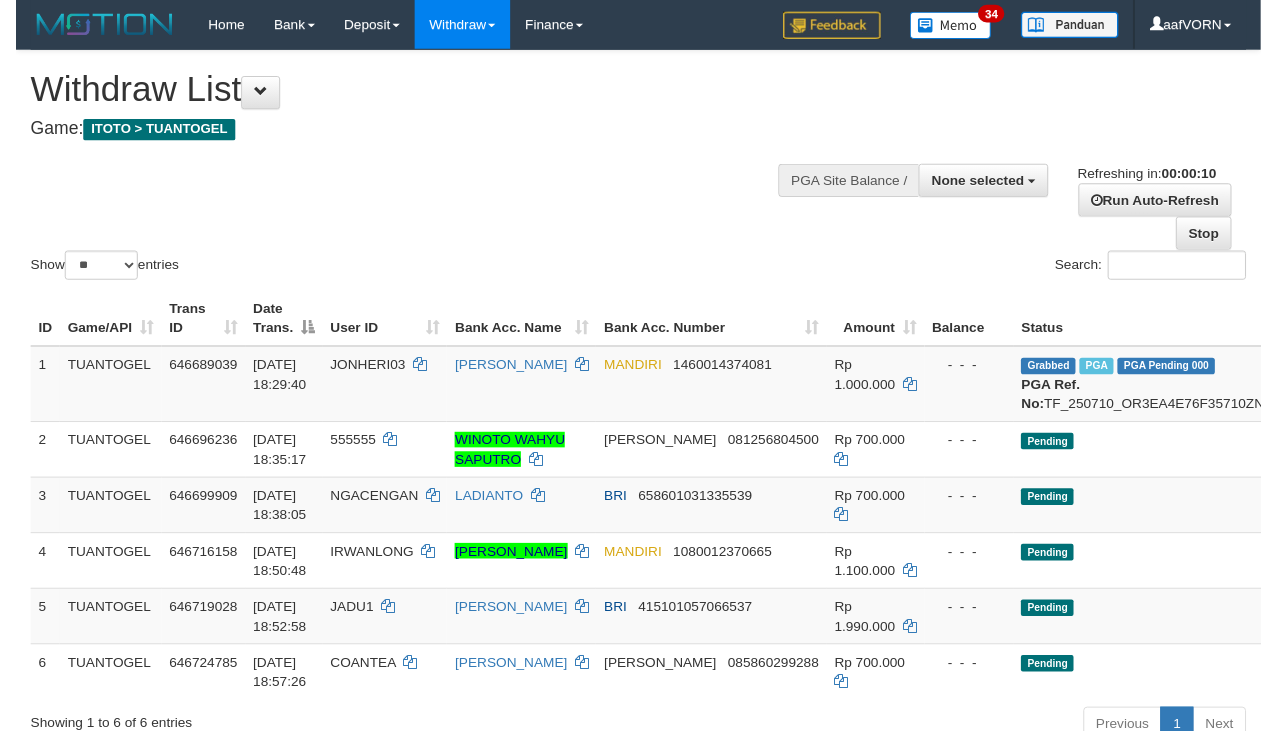 scroll, scrollTop: 0, scrollLeft: 0, axis: both 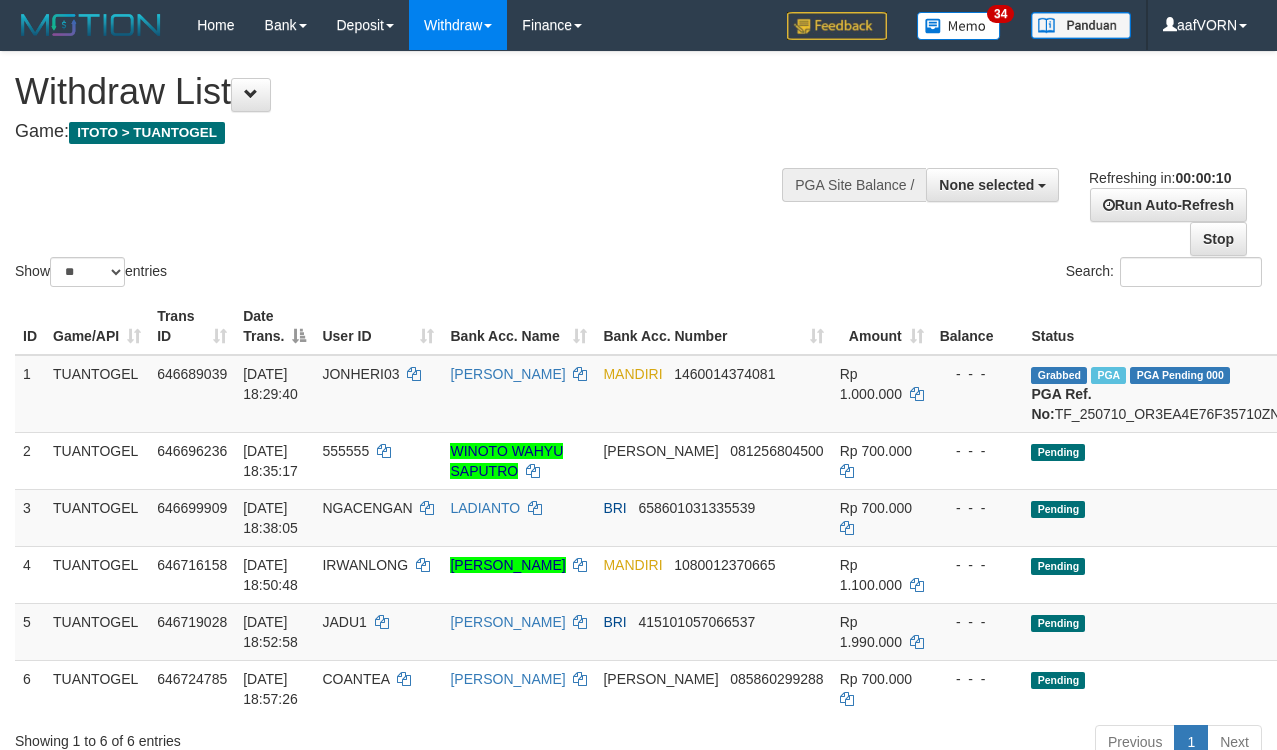 select 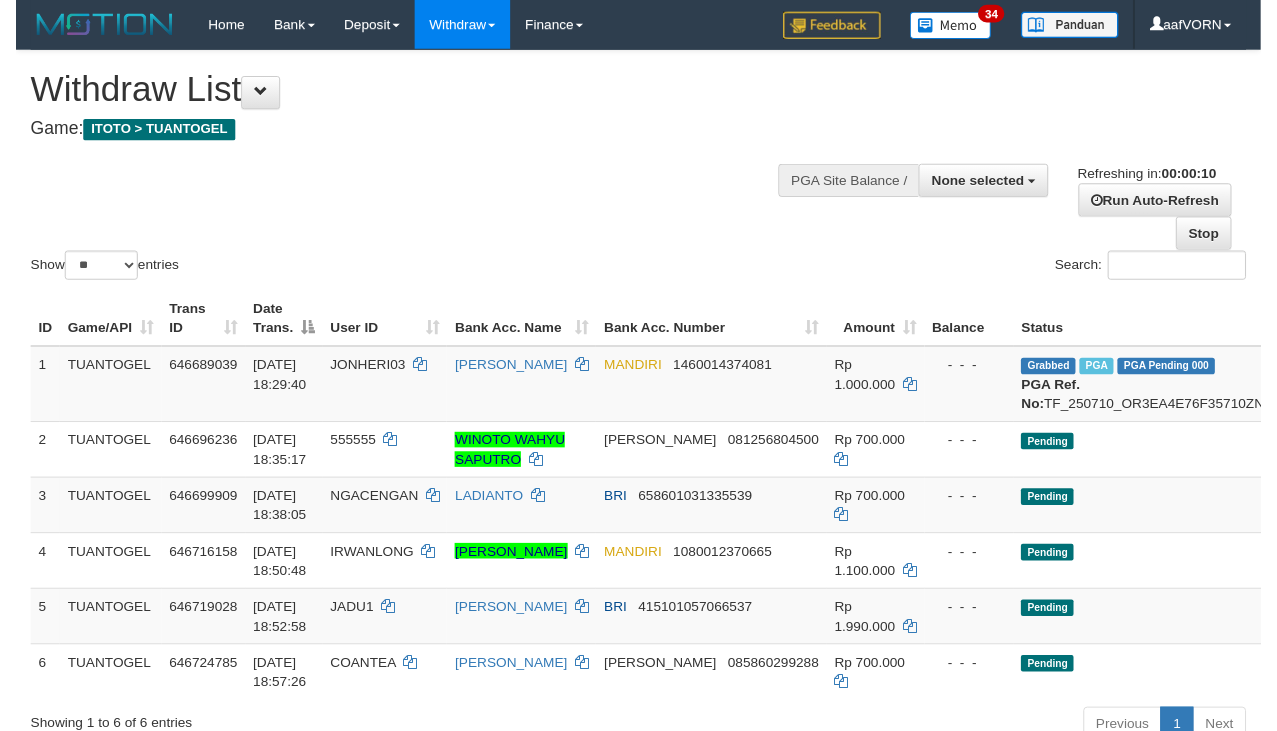 scroll, scrollTop: 0, scrollLeft: 0, axis: both 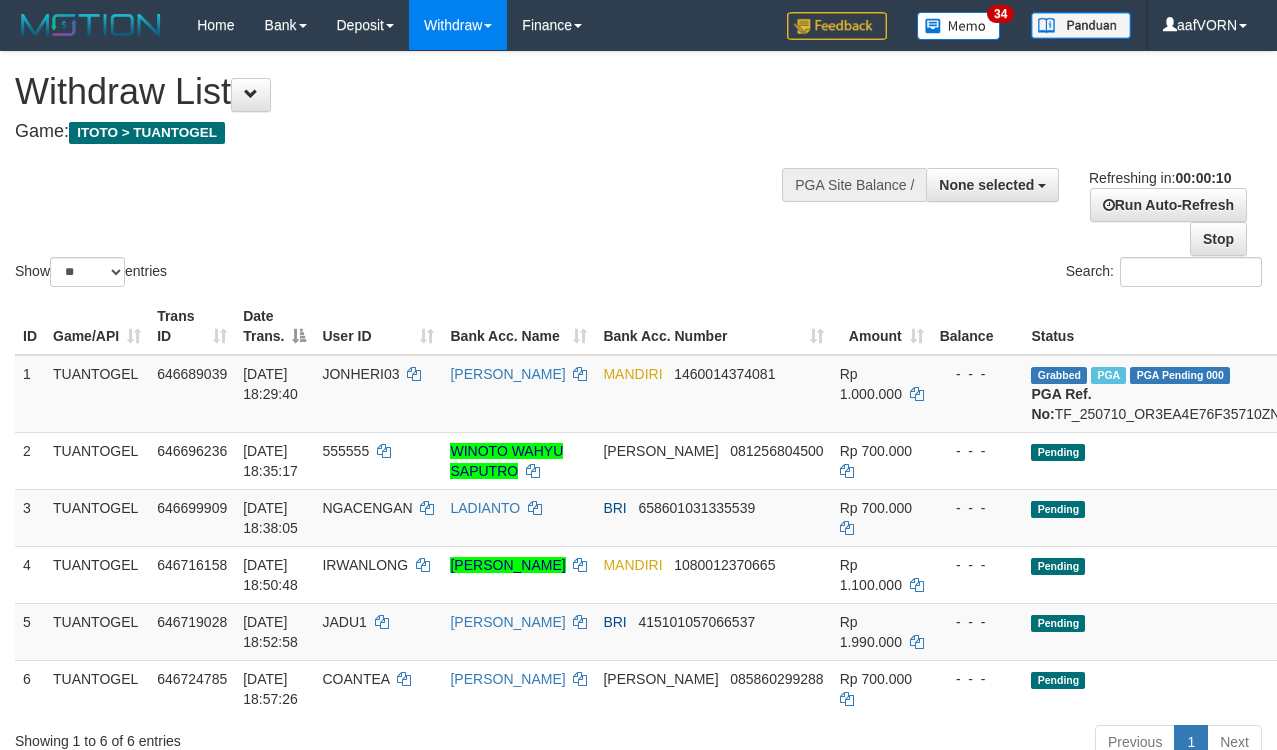 select 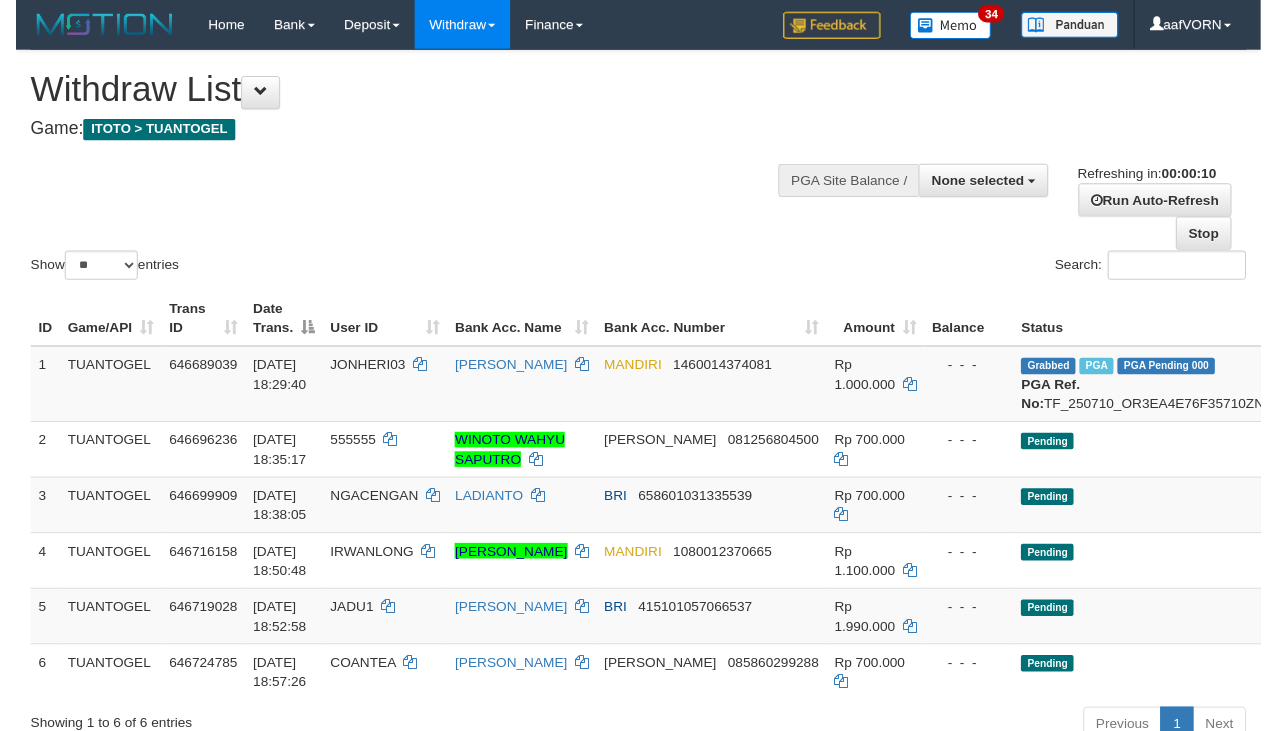 scroll, scrollTop: 0, scrollLeft: 0, axis: both 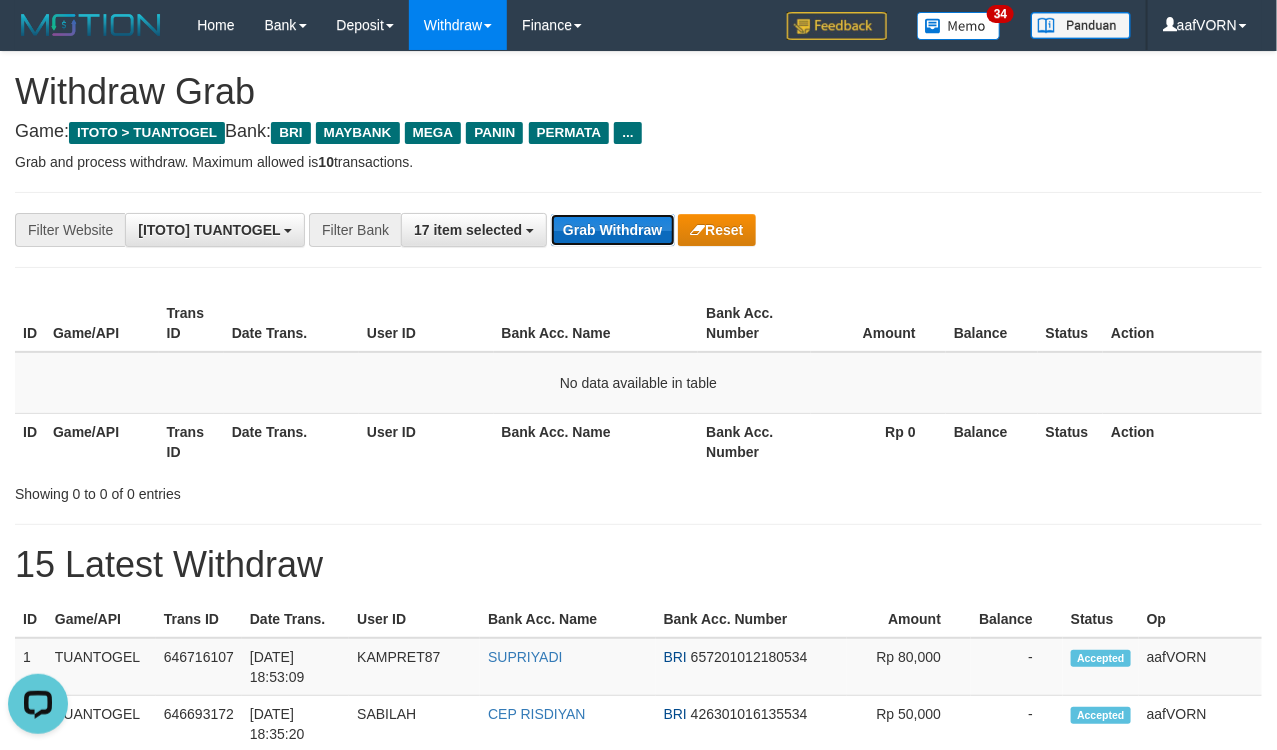 click on "Grab Withdraw" at bounding box center [612, 230] 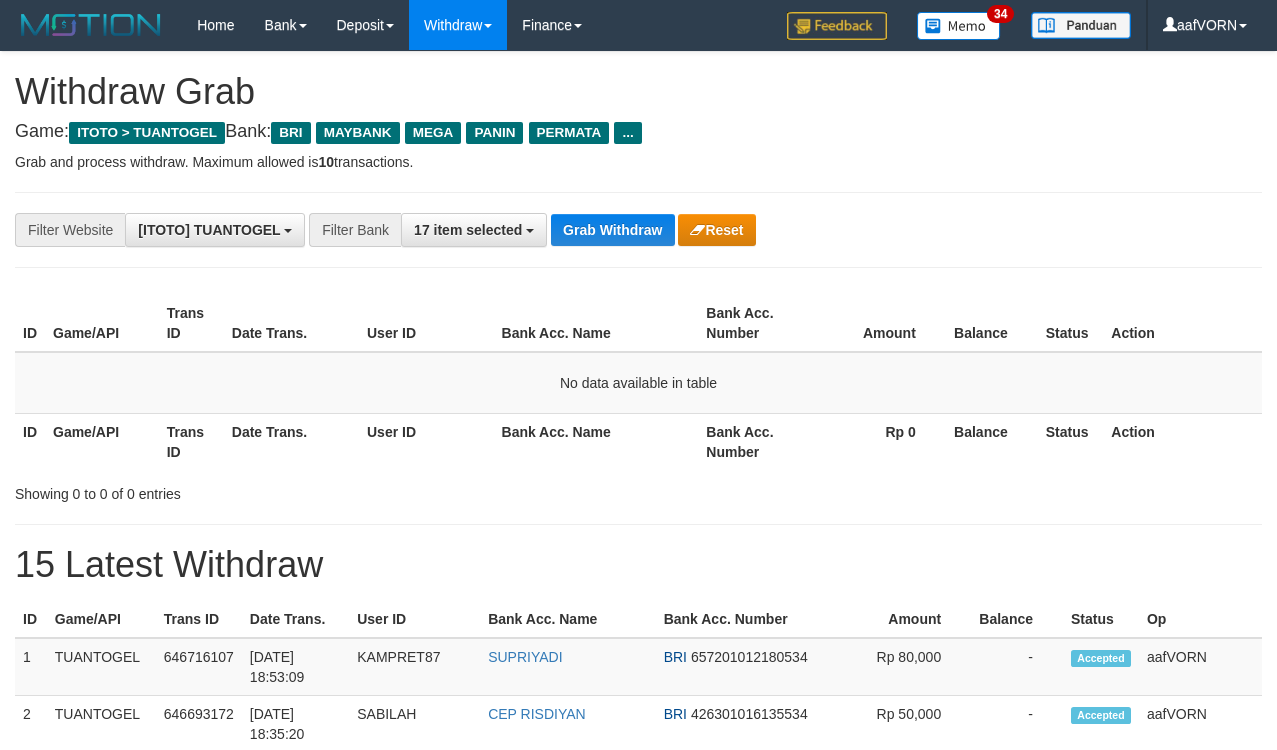 scroll, scrollTop: 0, scrollLeft: 0, axis: both 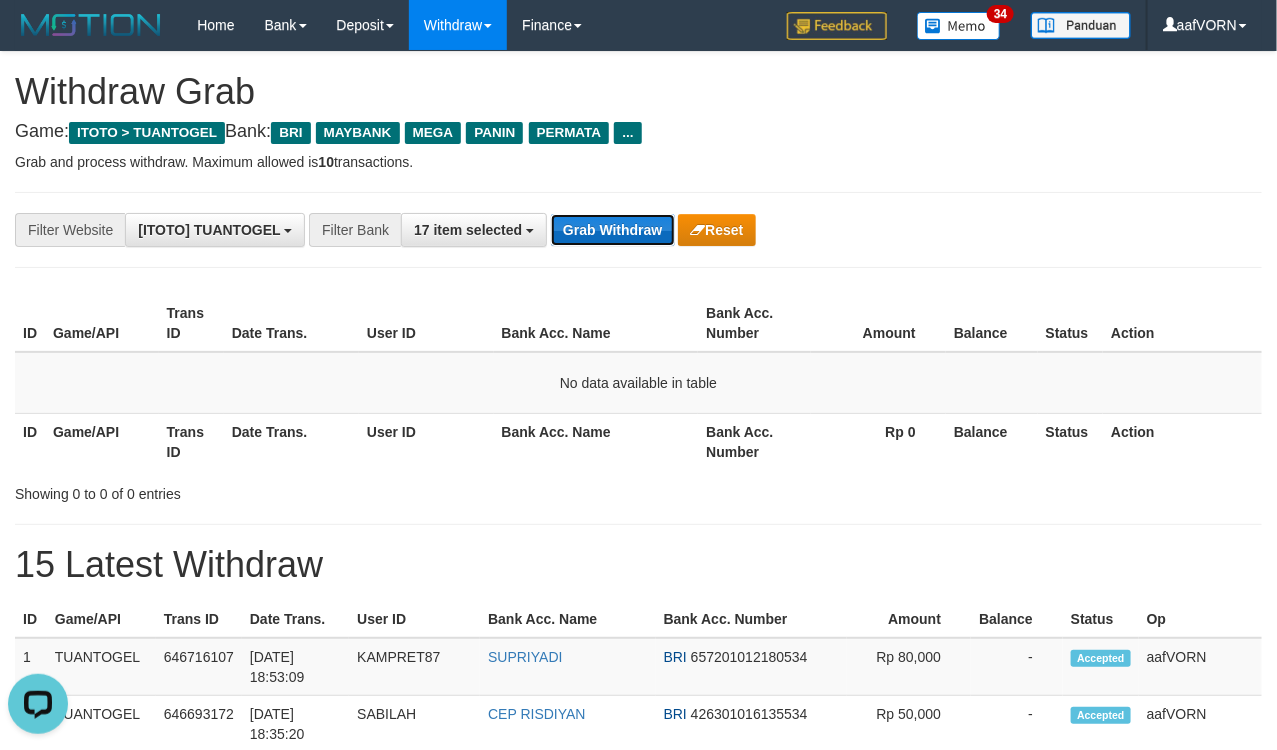 click on "Grab Withdraw" at bounding box center (612, 230) 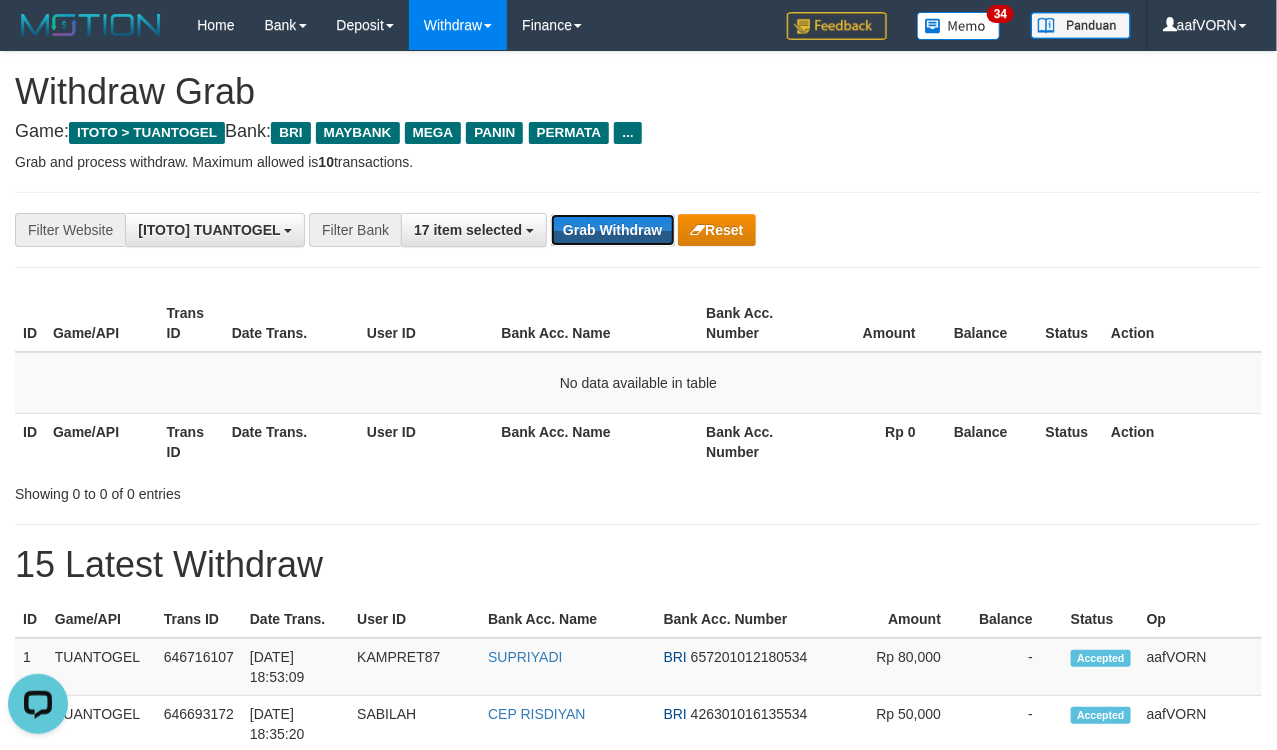 drag, startPoint x: 627, startPoint y: 220, endPoint x: 737, endPoint y: 298, distance: 134.84807 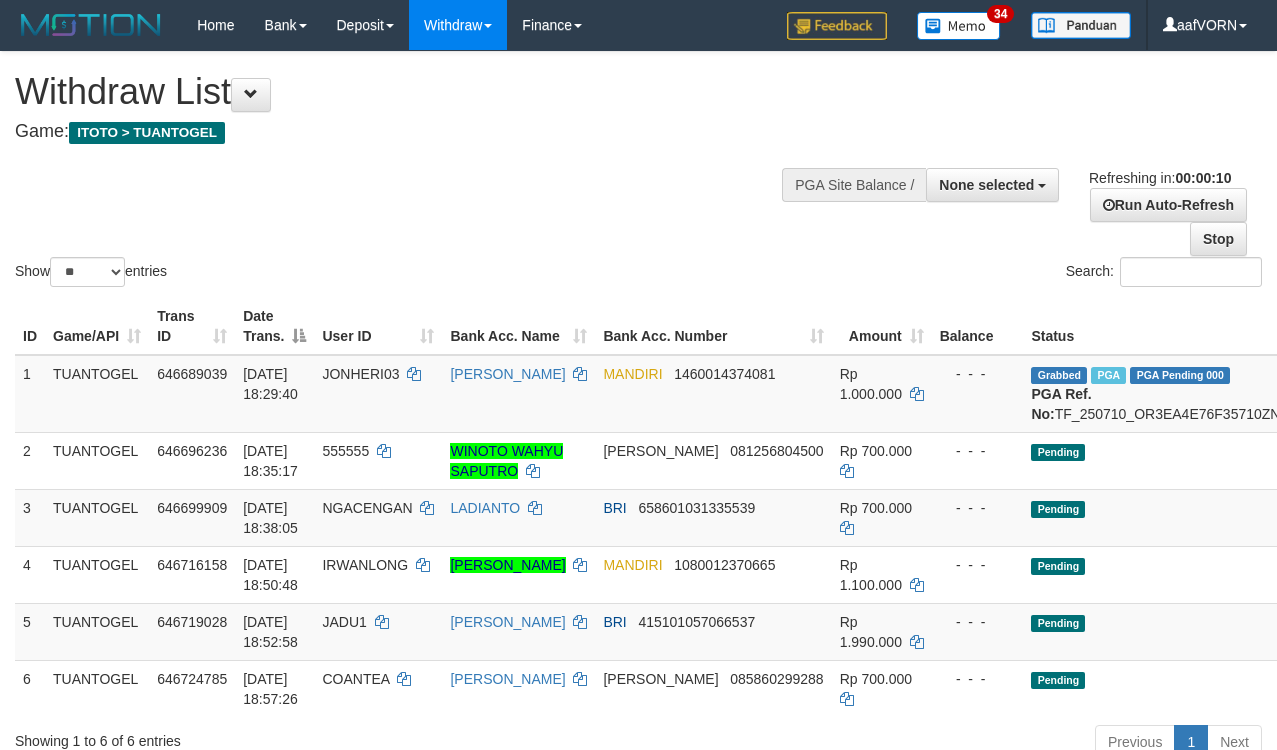 select 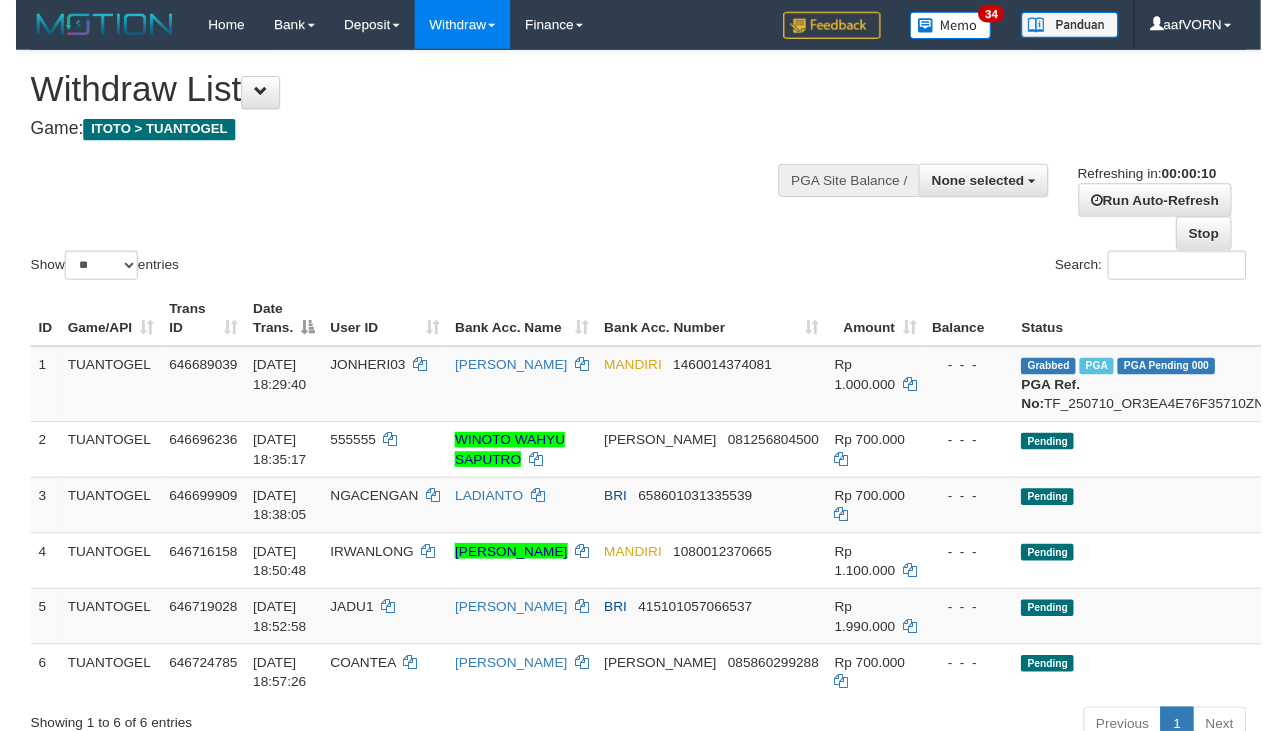 scroll, scrollTop: 0, scrollLeft: 0, axis: both 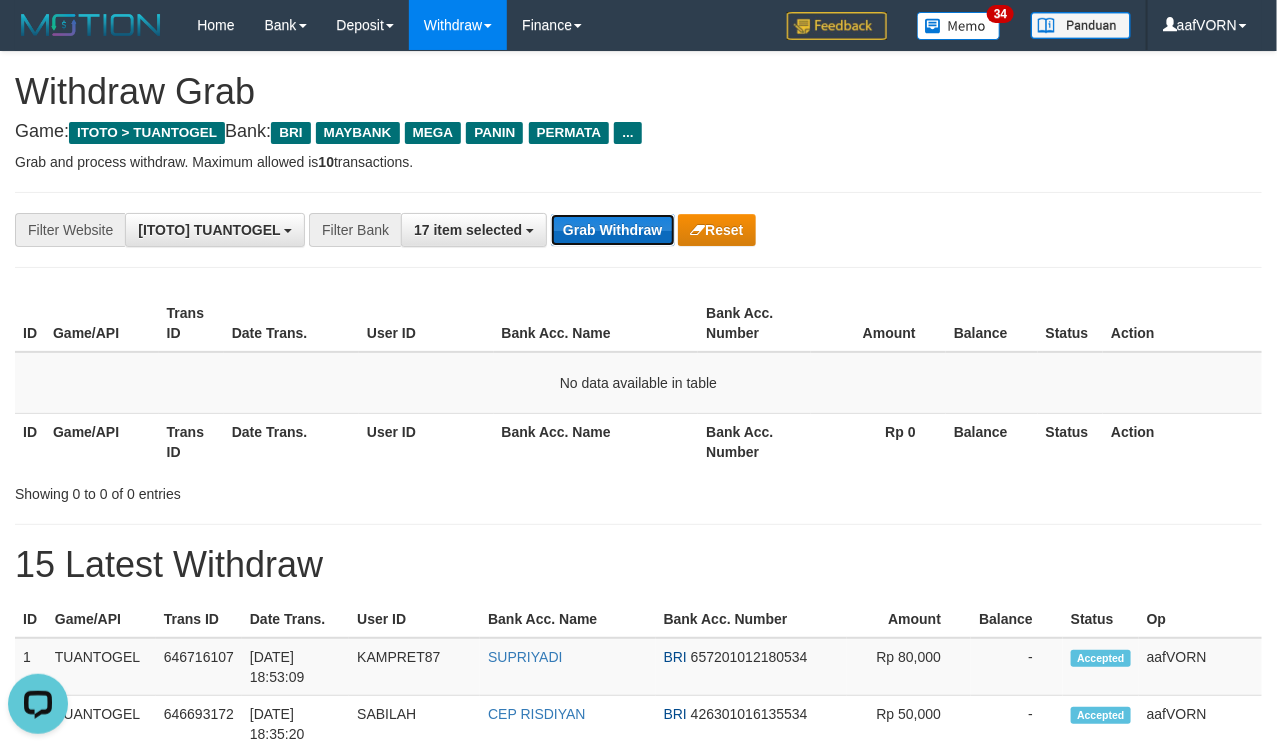 click on "Grab Withdraw" at bounding box center [612, 230] 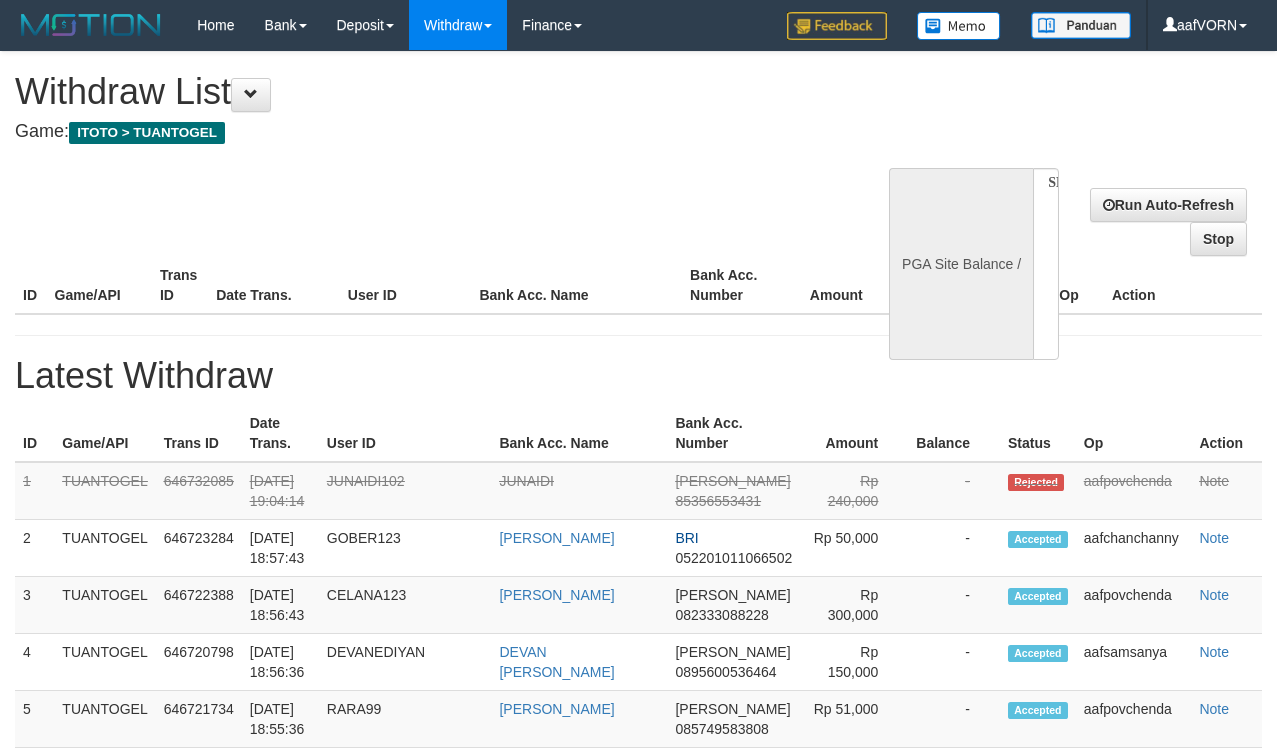 select 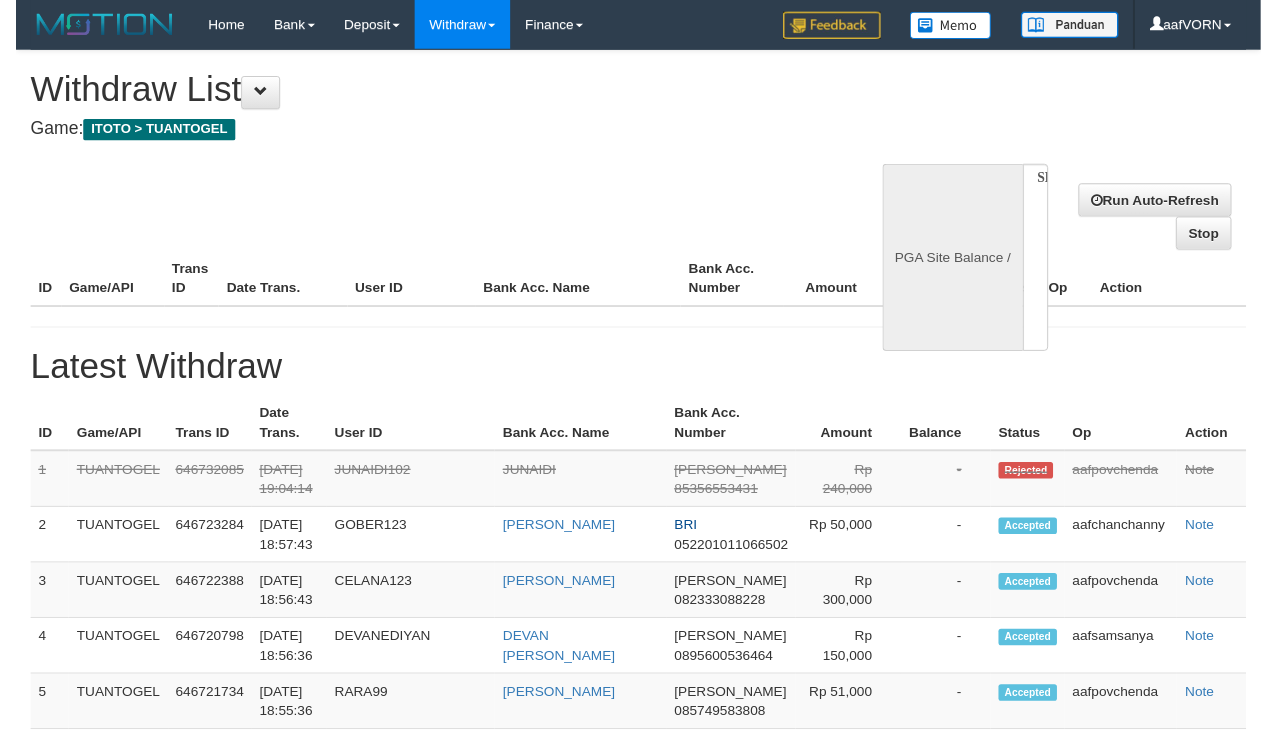 scroll, scrollTop: 0, scrollLeft: 0, axis: both 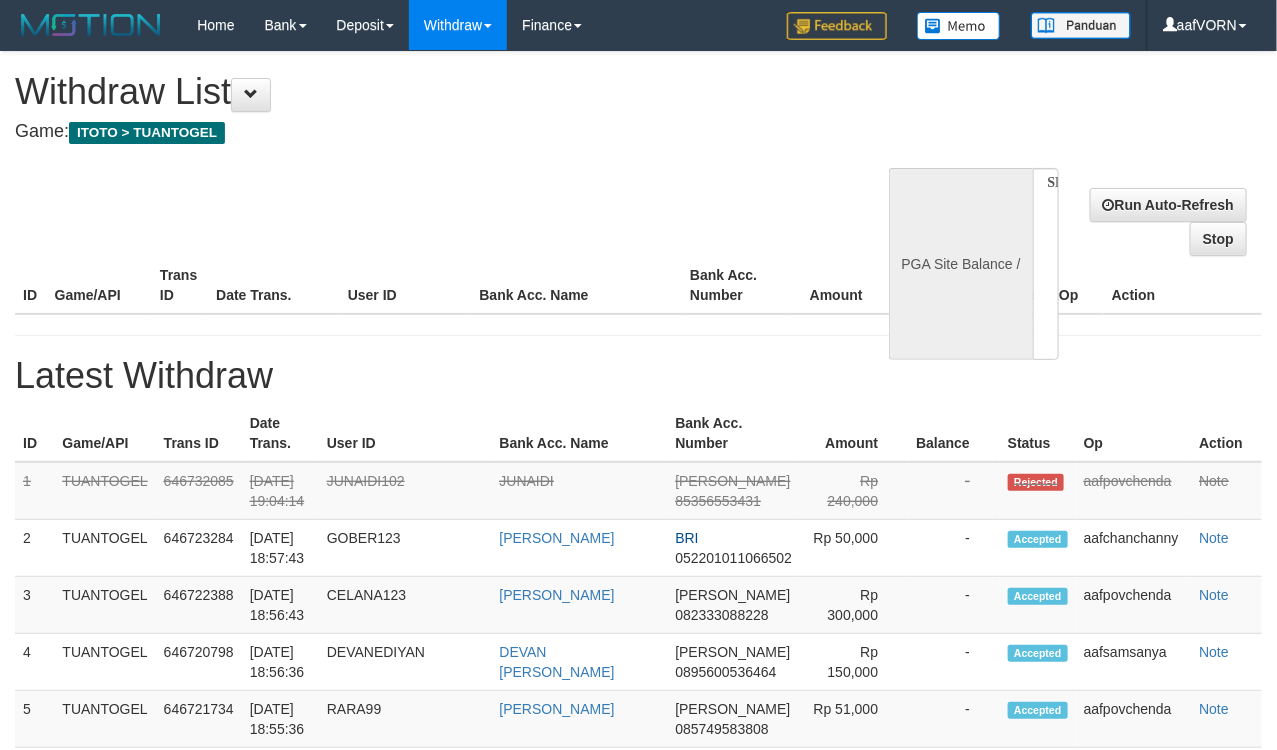 select on "**" 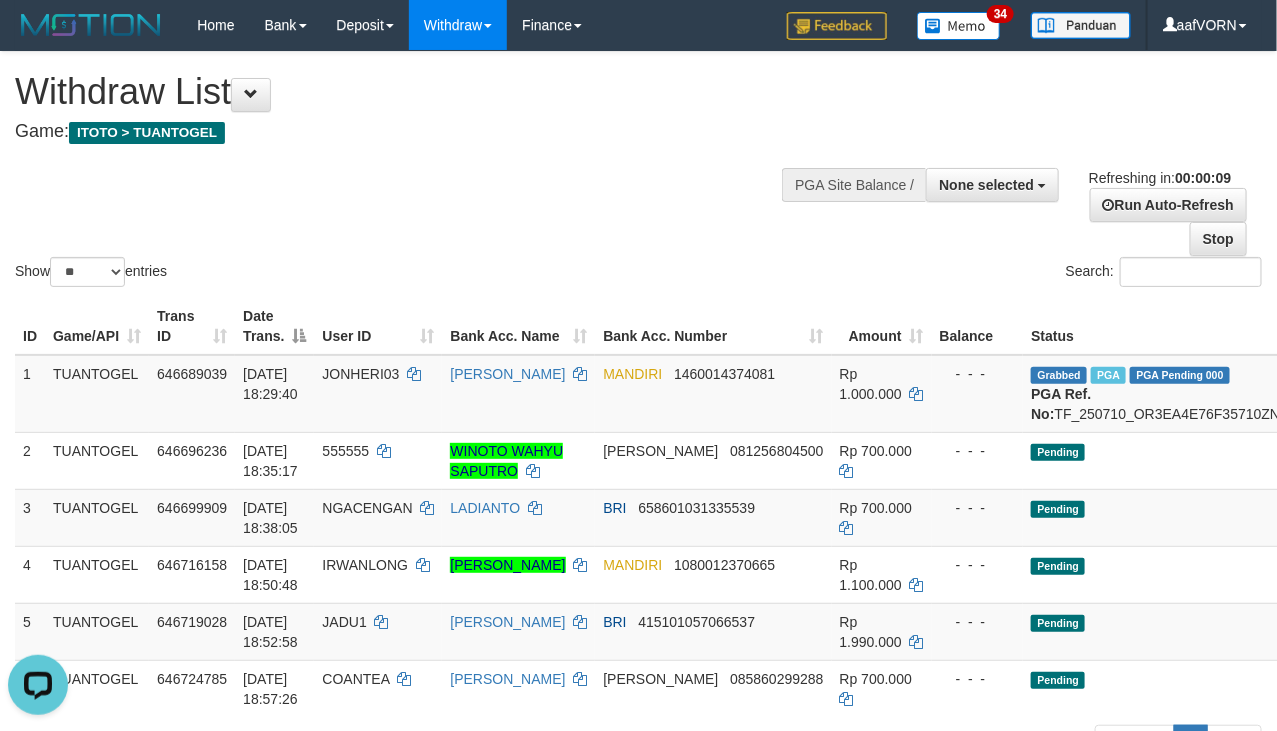 scroll, scrollTop: 0, scrollLeft: 0, axis: both 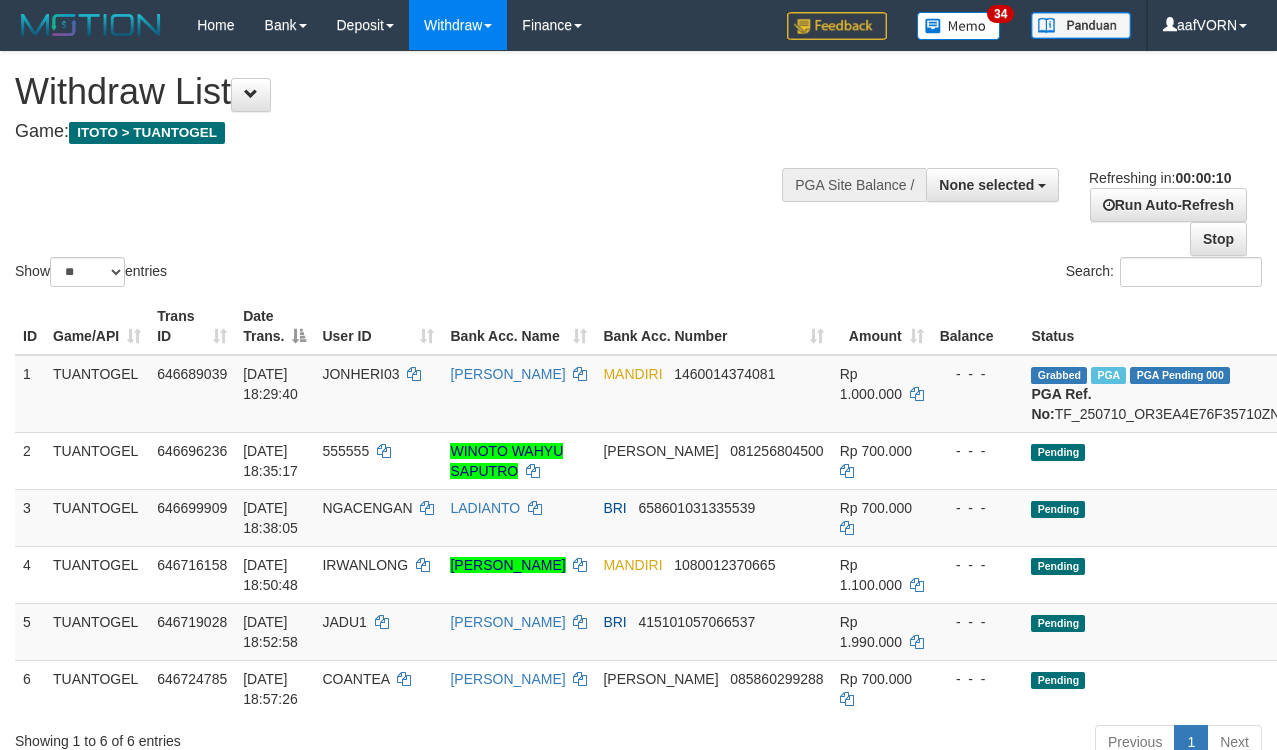select 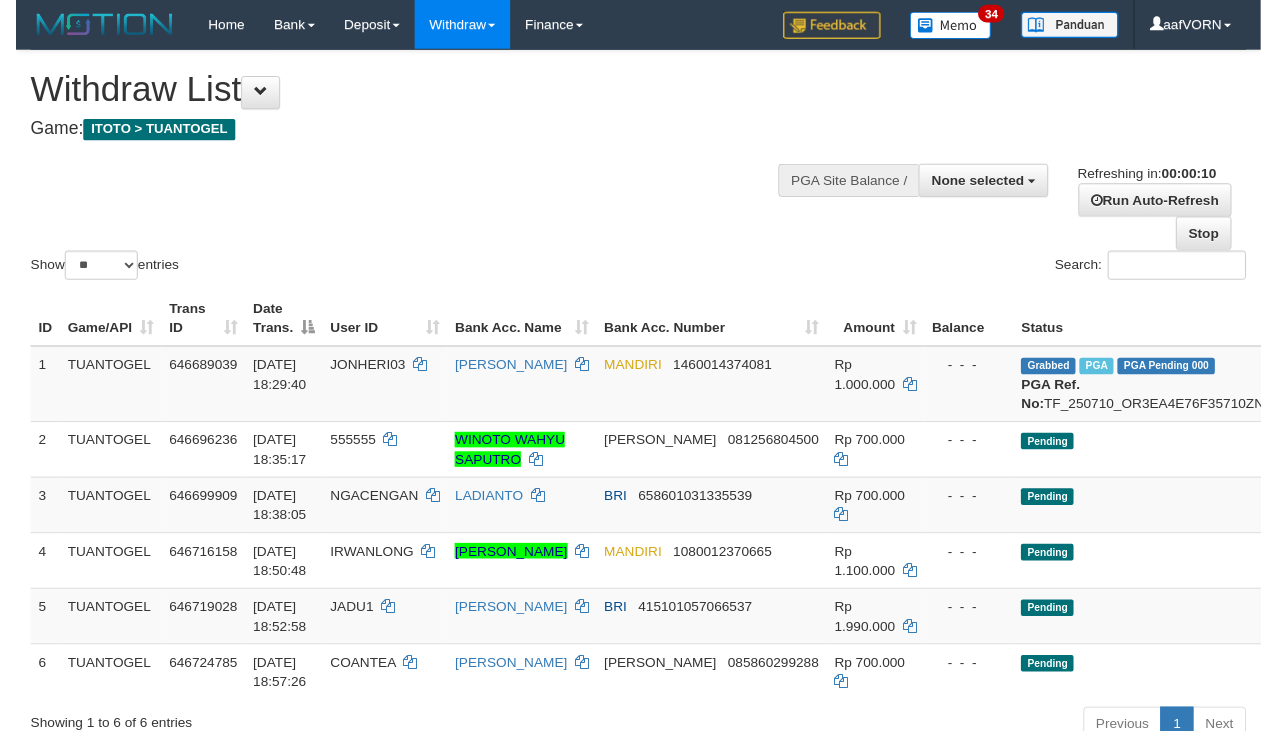 scroll, scrollTop: 0, scrollLeft: 0, axis: both 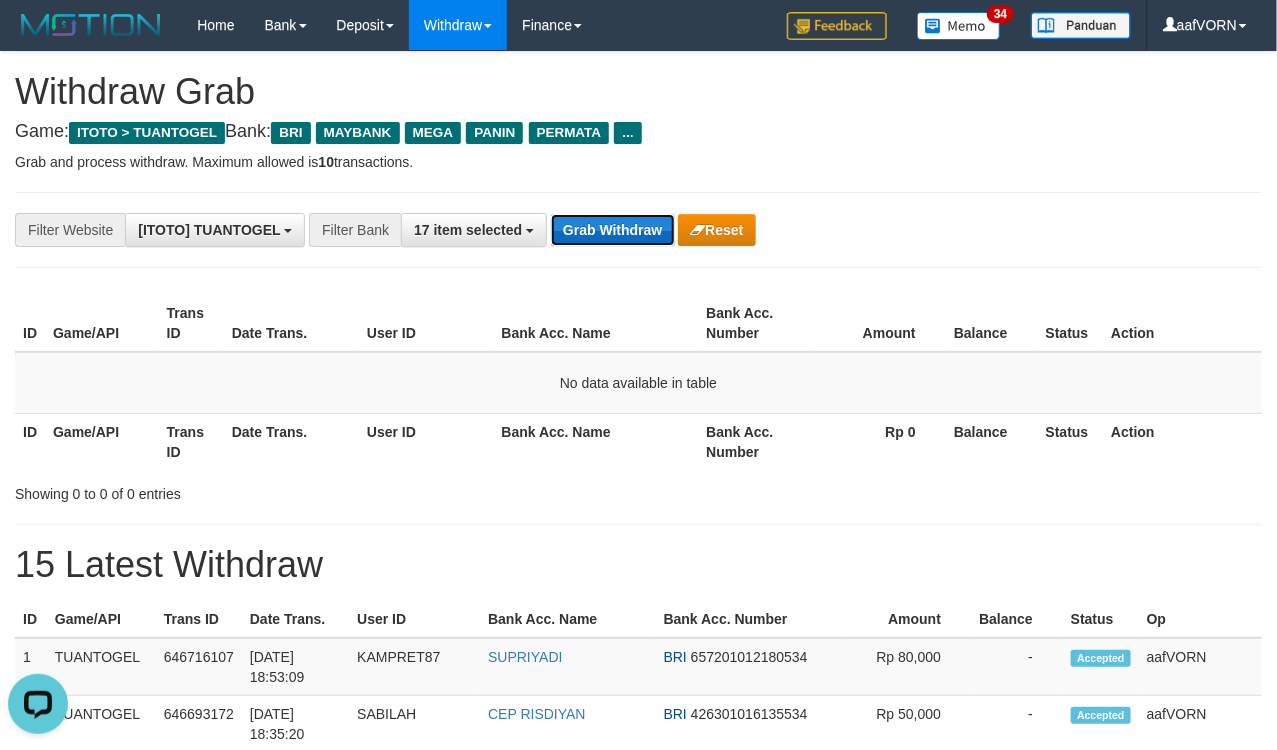 click on "Grab Withdraw" at bounding box center [612, 230] 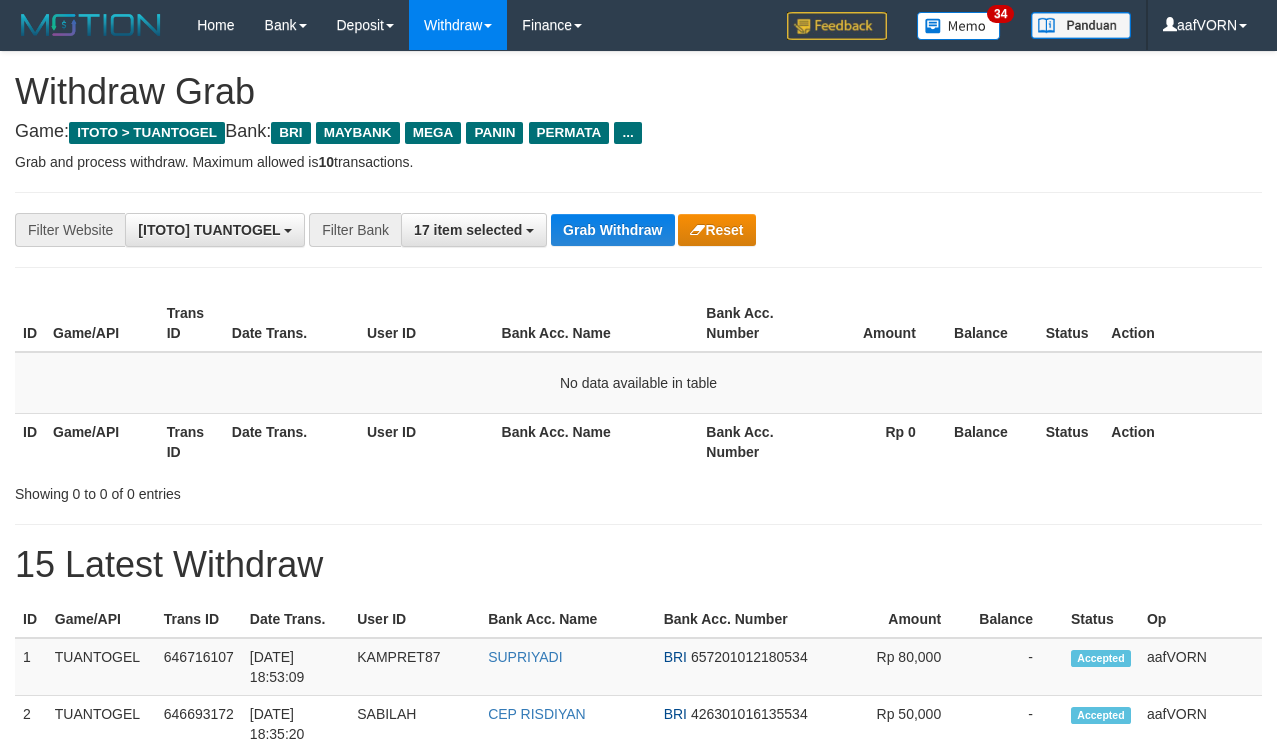 scroll, scrollTop: 0, scrollLeft: 0, axis: both 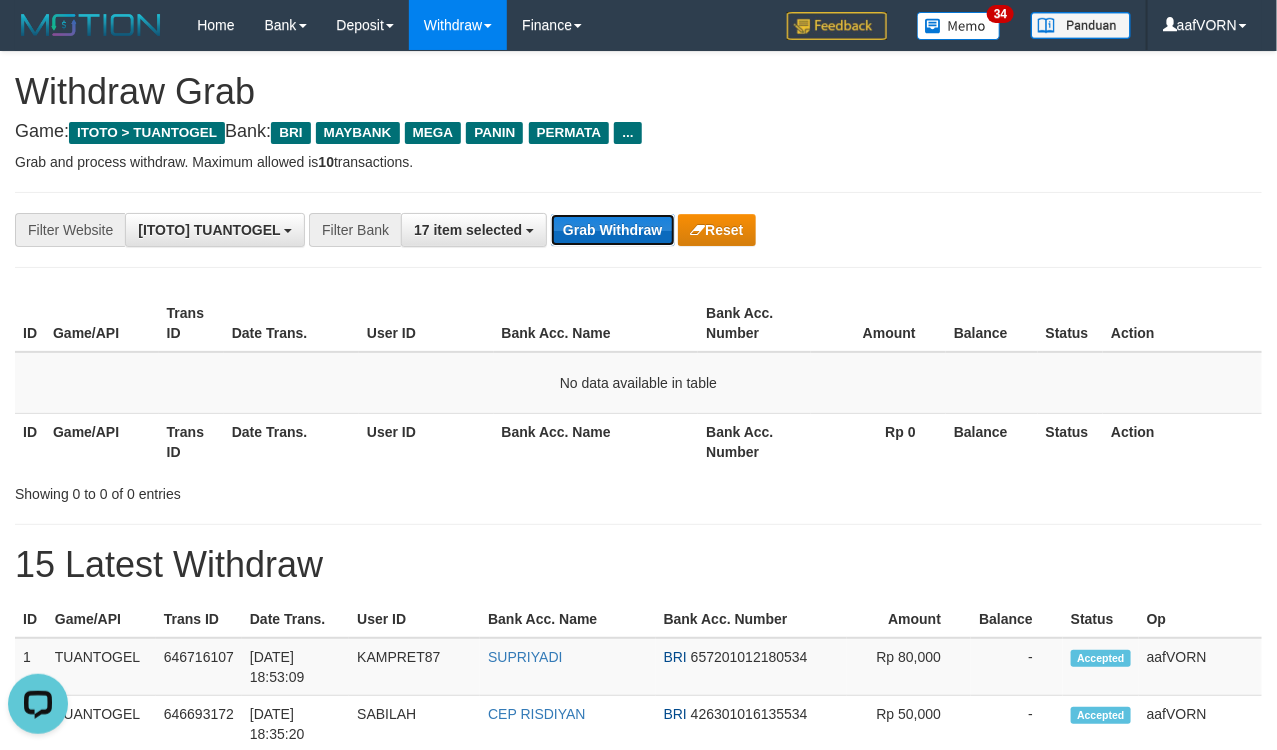 click on "Grab Withdraw" at bounding box center [612, 230] 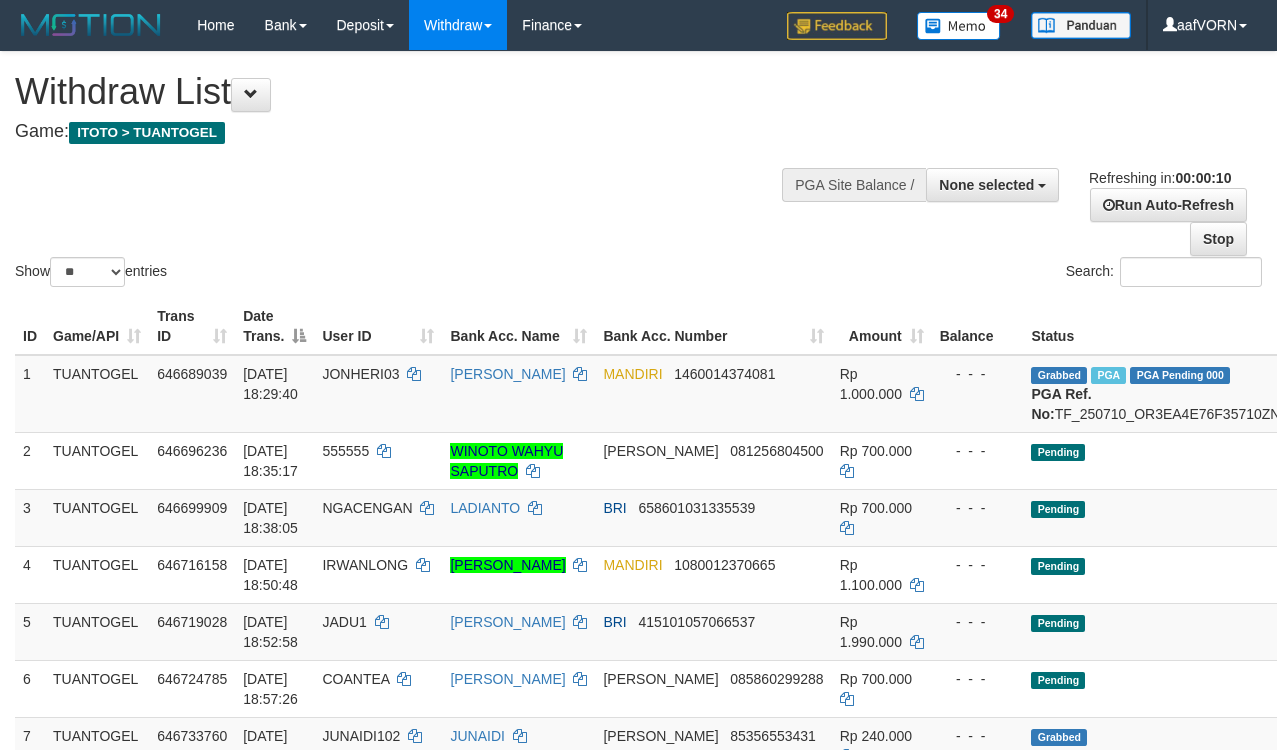 select 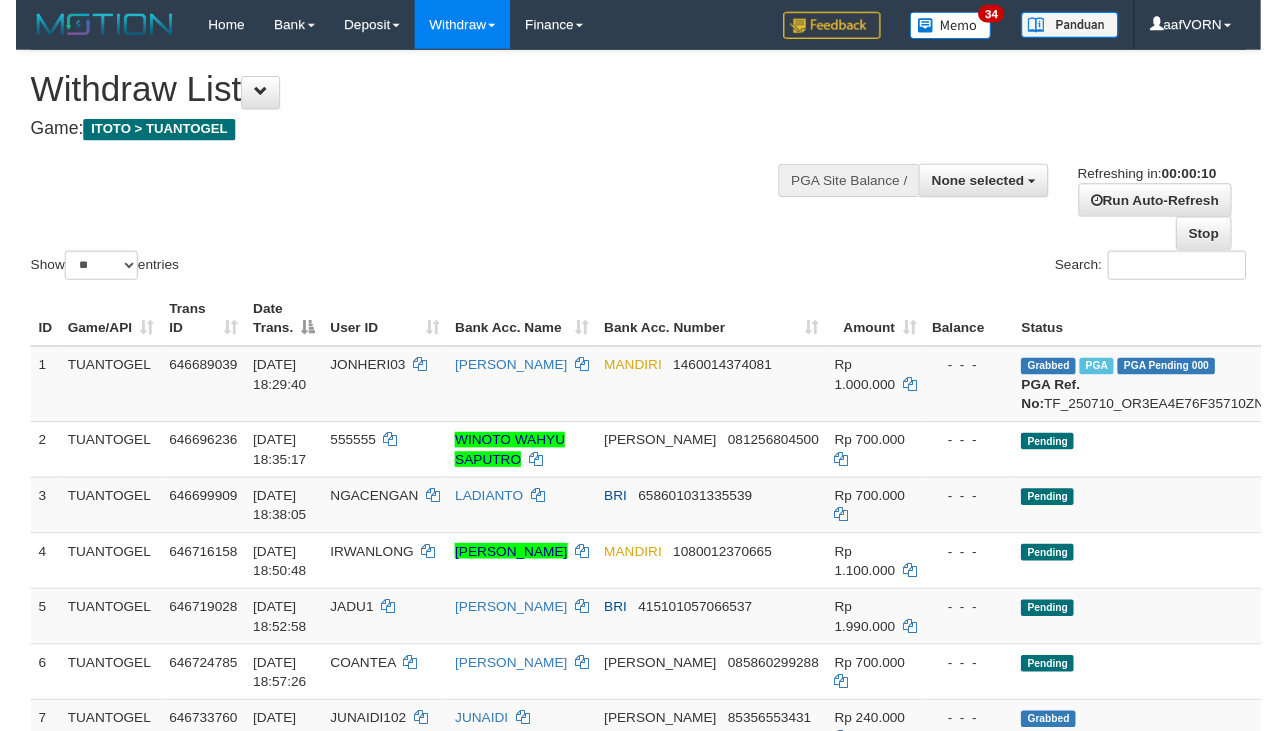 scroll, scrollTop: 0, scrollLeft: 0, axis: both 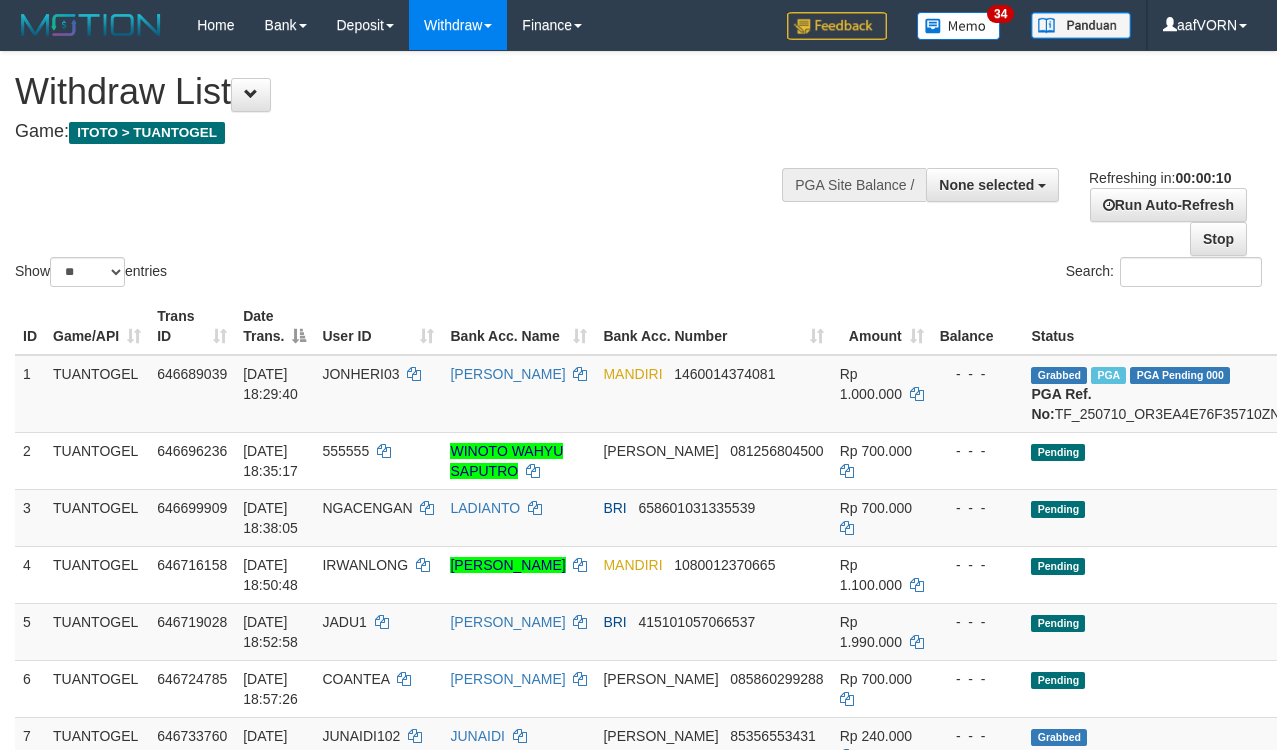 select 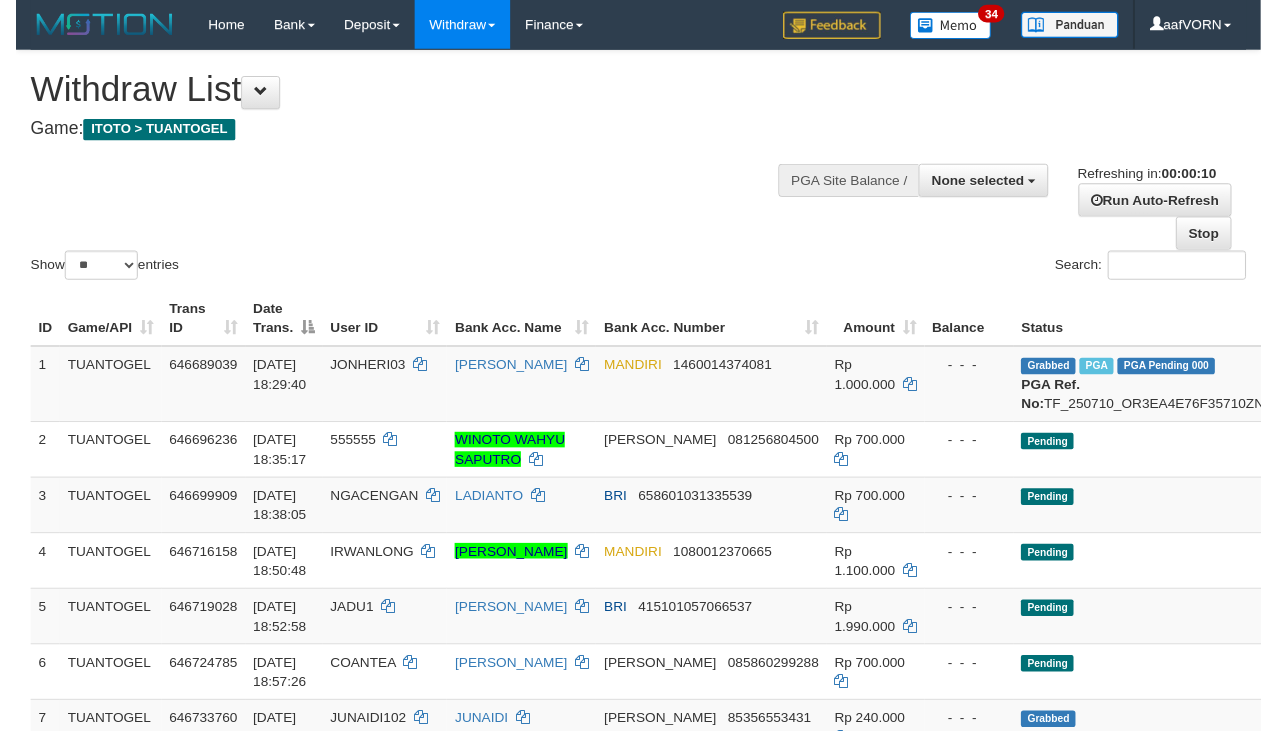 scroll, scrollTop: 0, scrollLeft: 0, axis: both 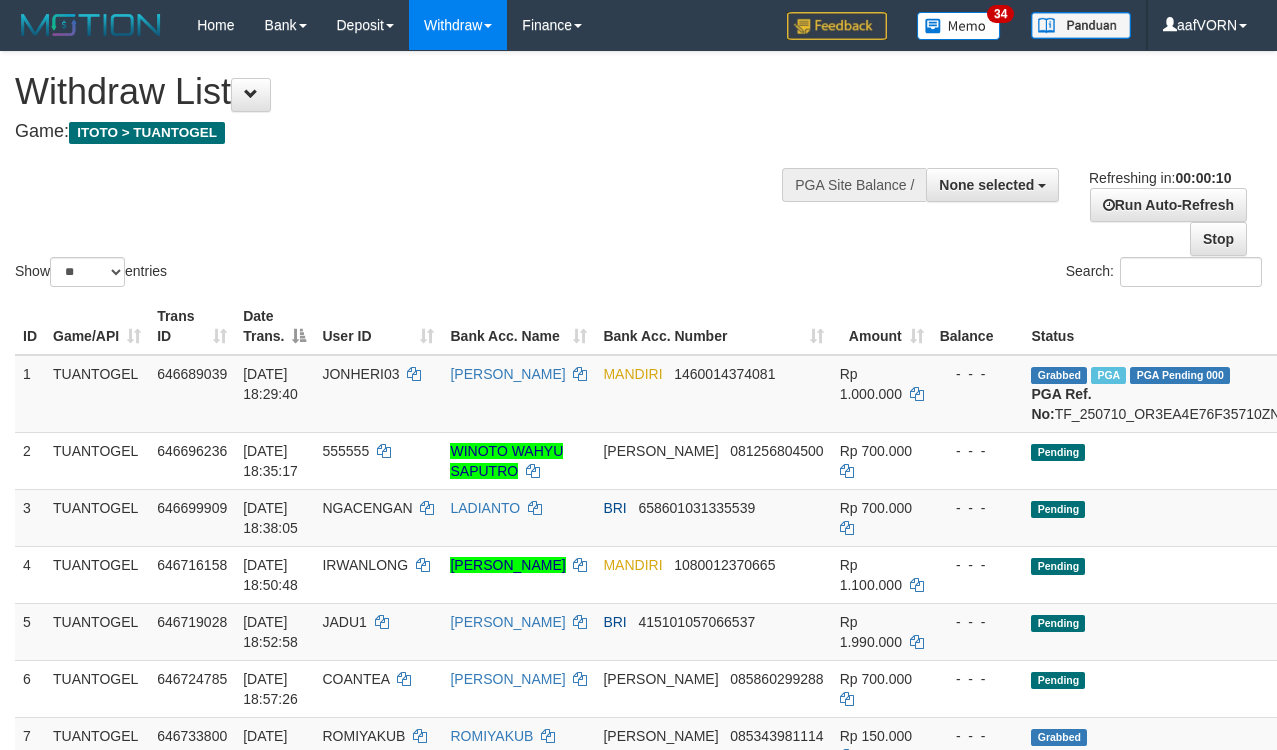 select 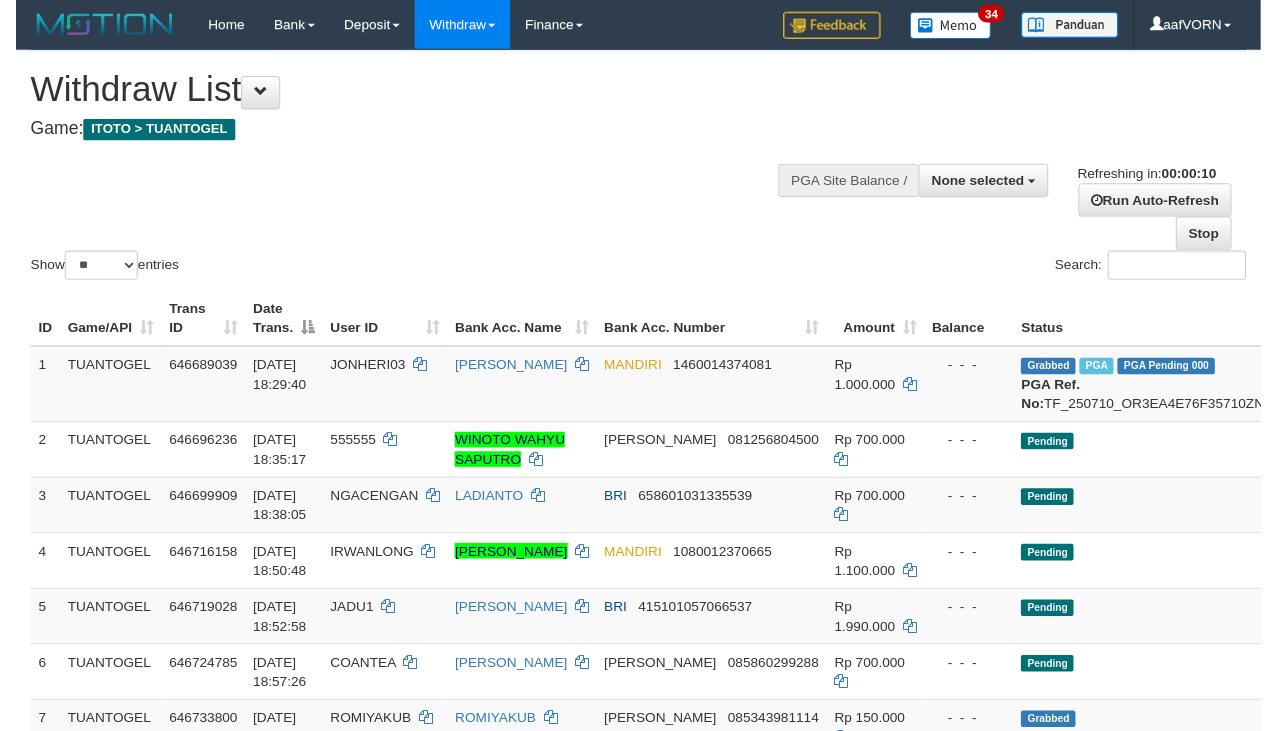 scroll, scrollTop: 0, scrollLeft: 0, axis: both 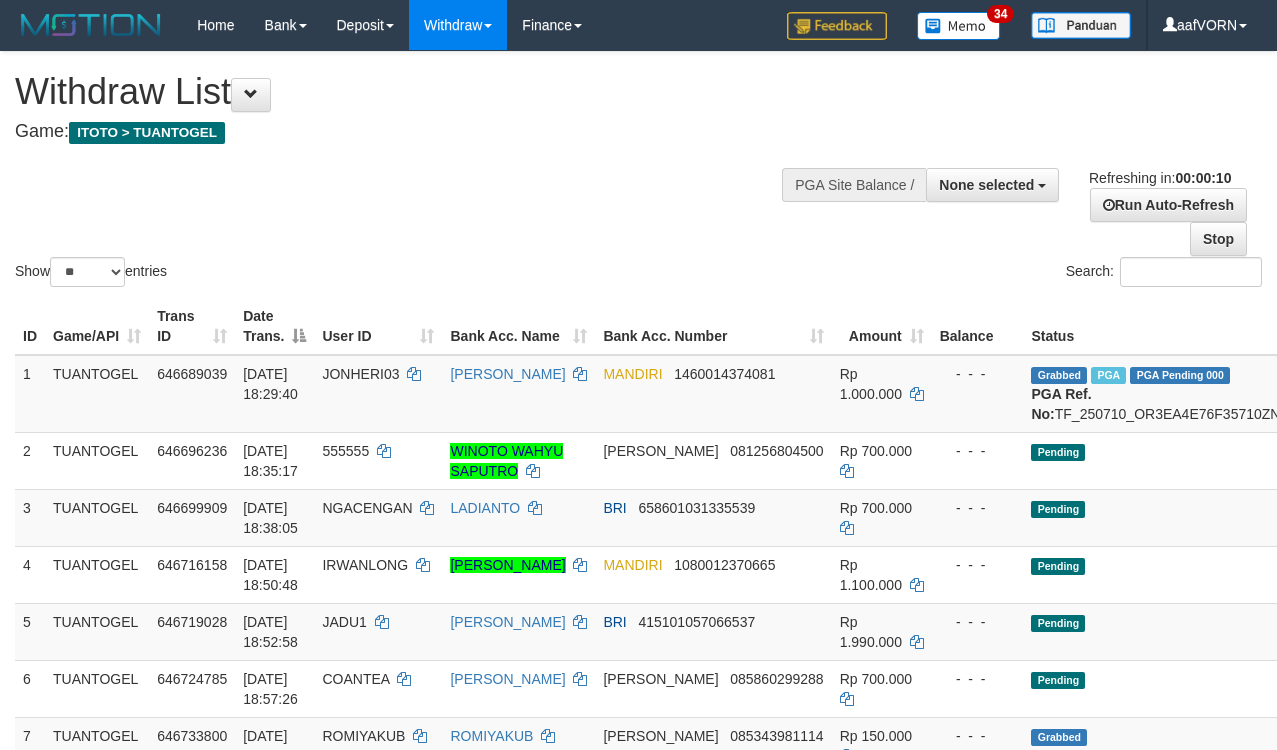 select 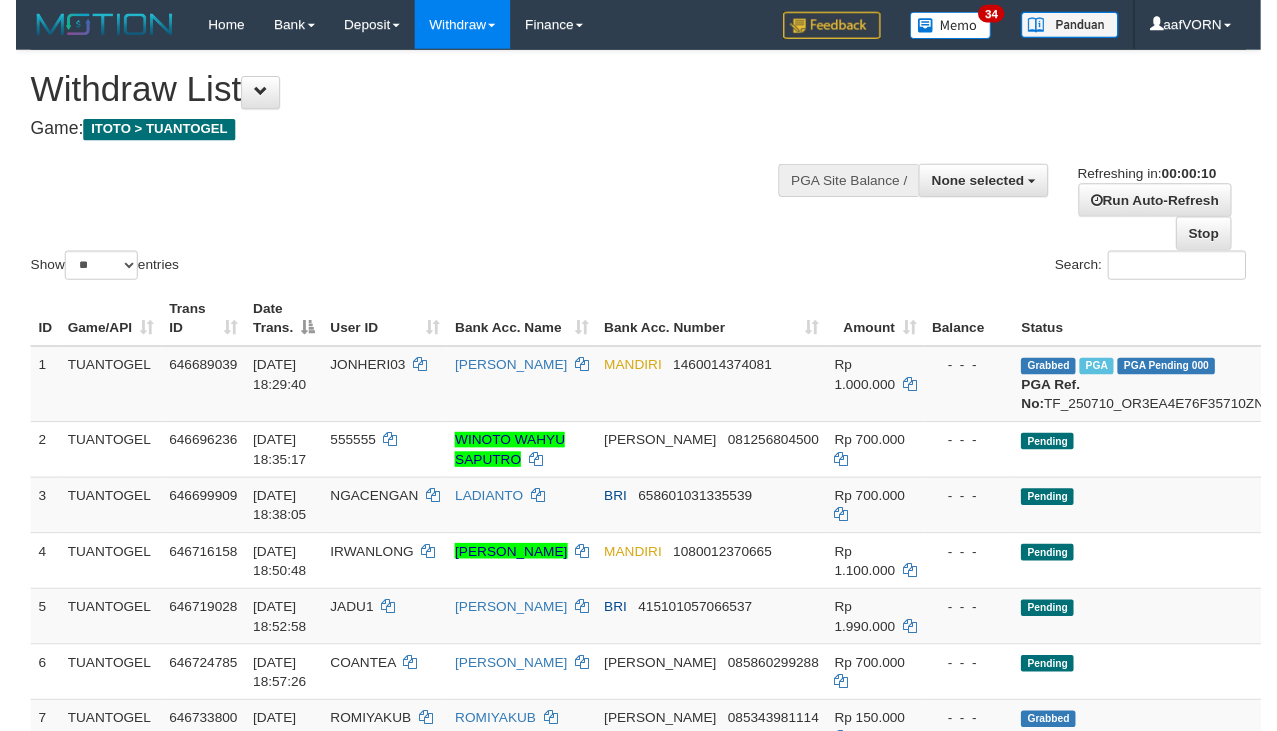 scroll, scrollTop: 0, scrollLeft: 0, axis: both 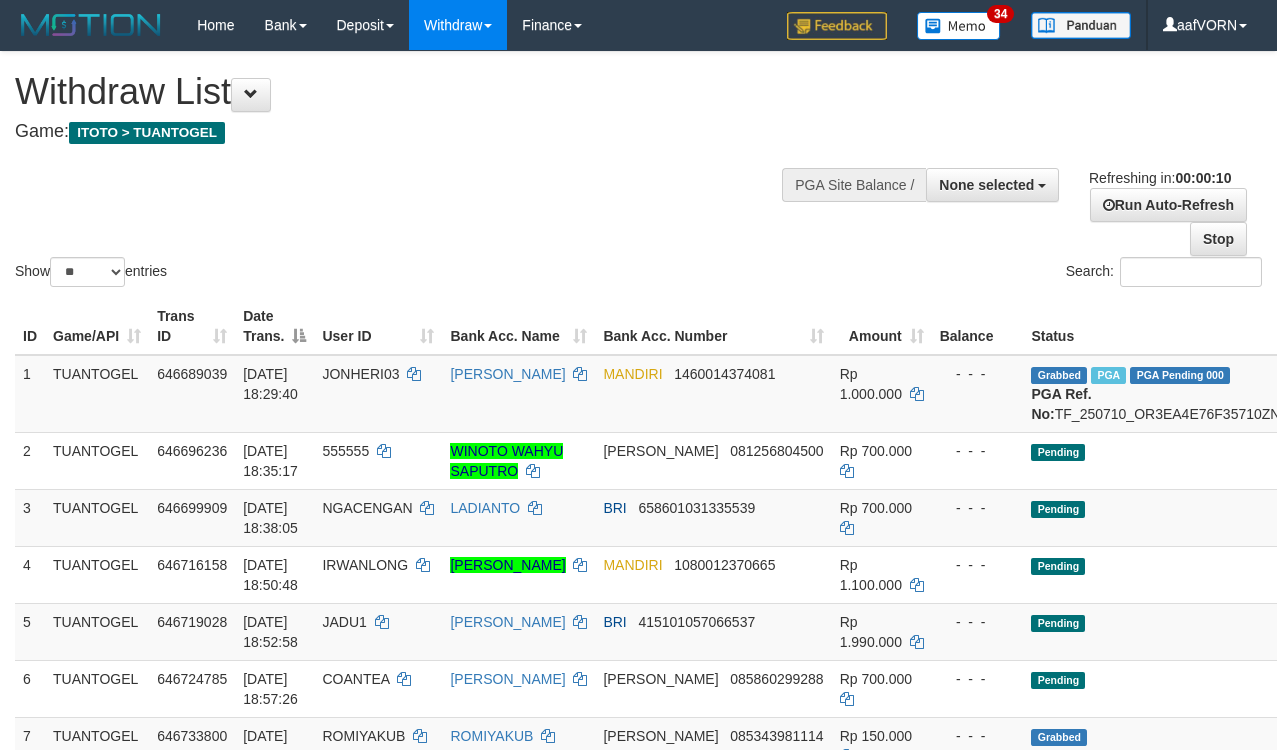 select 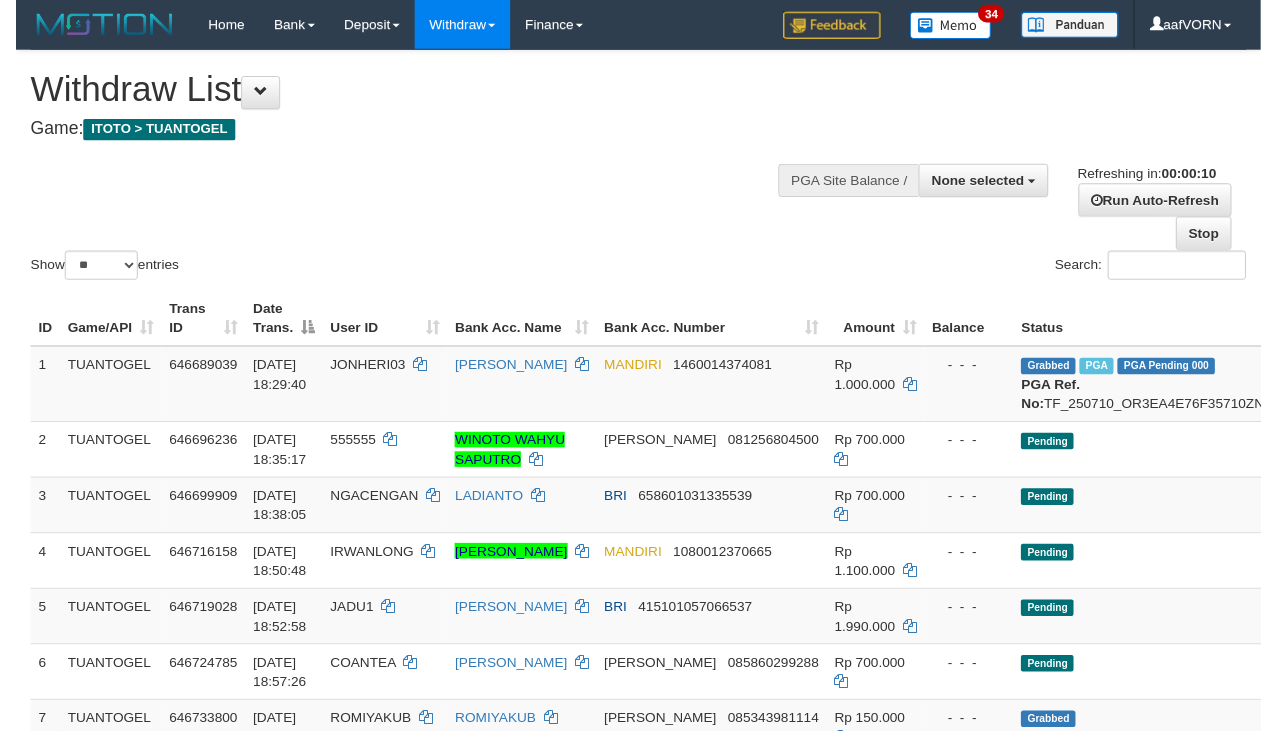 scroll, scrollTop: 0, scrollLeft: 0, axis: both 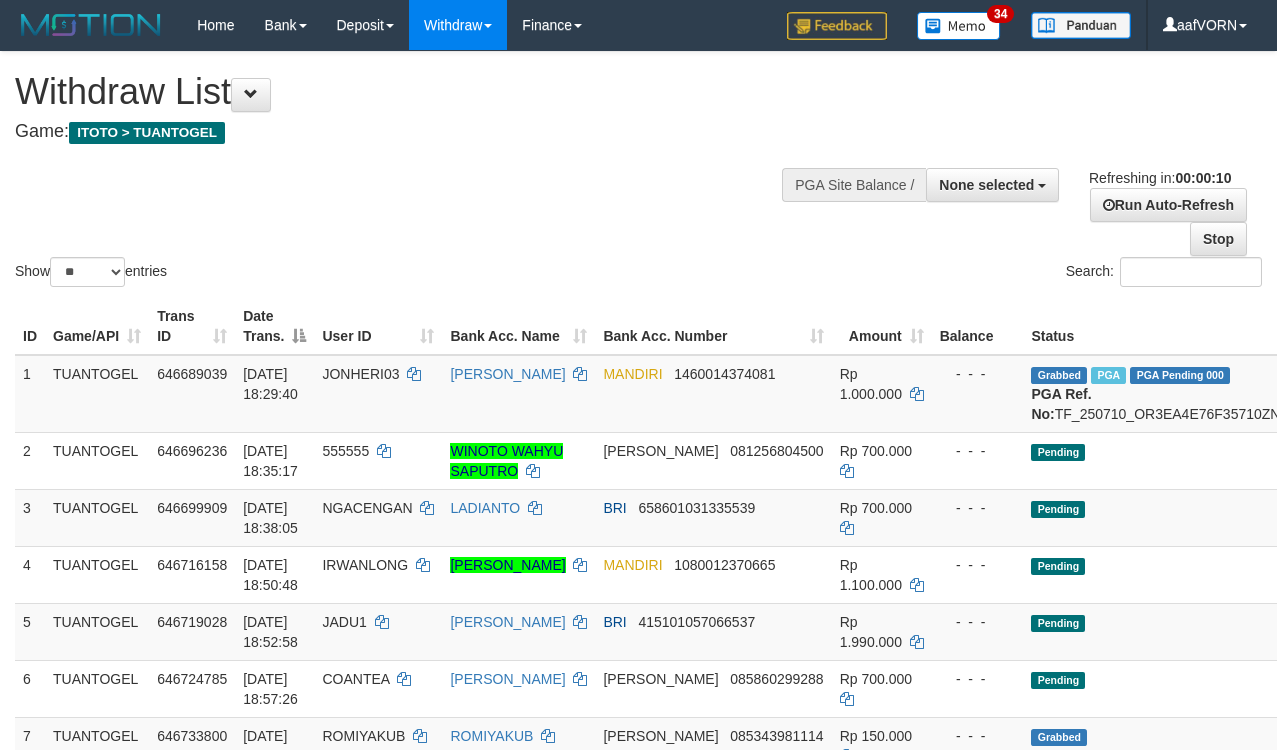 select 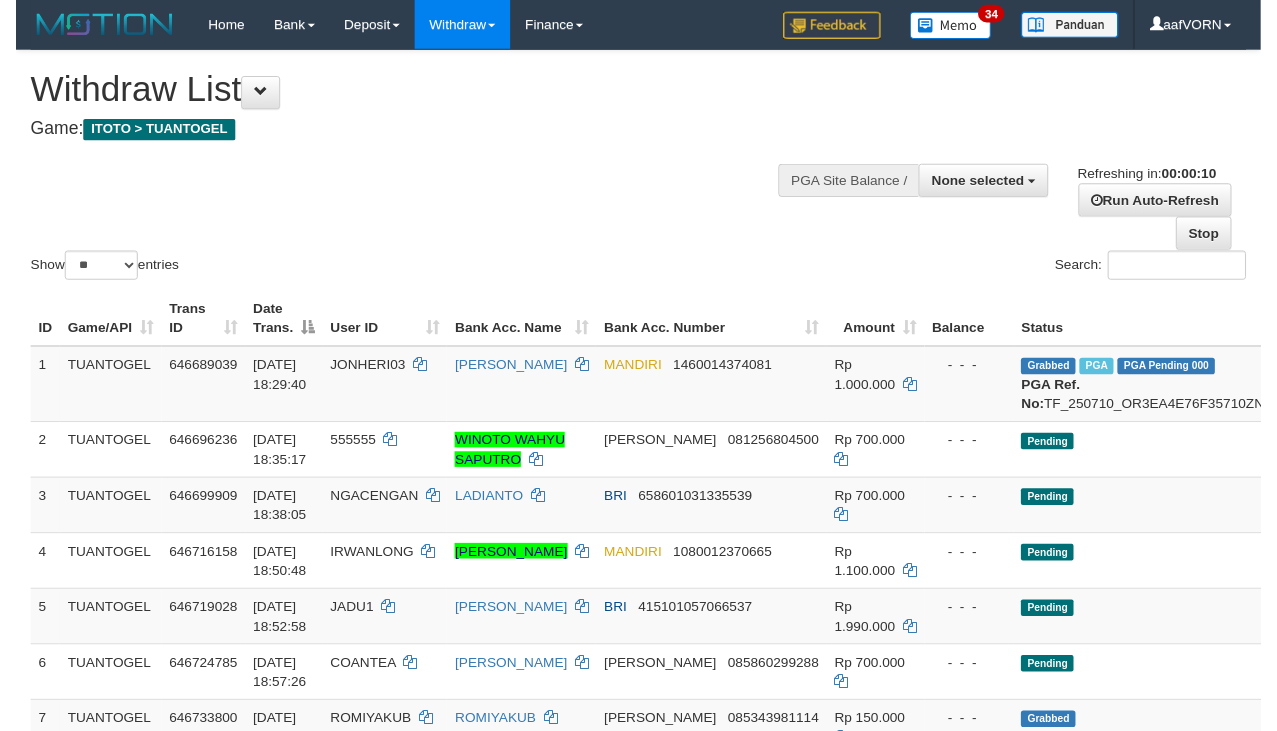 scroll, scrollTop: 0, scrollLeft: 0, axis: both 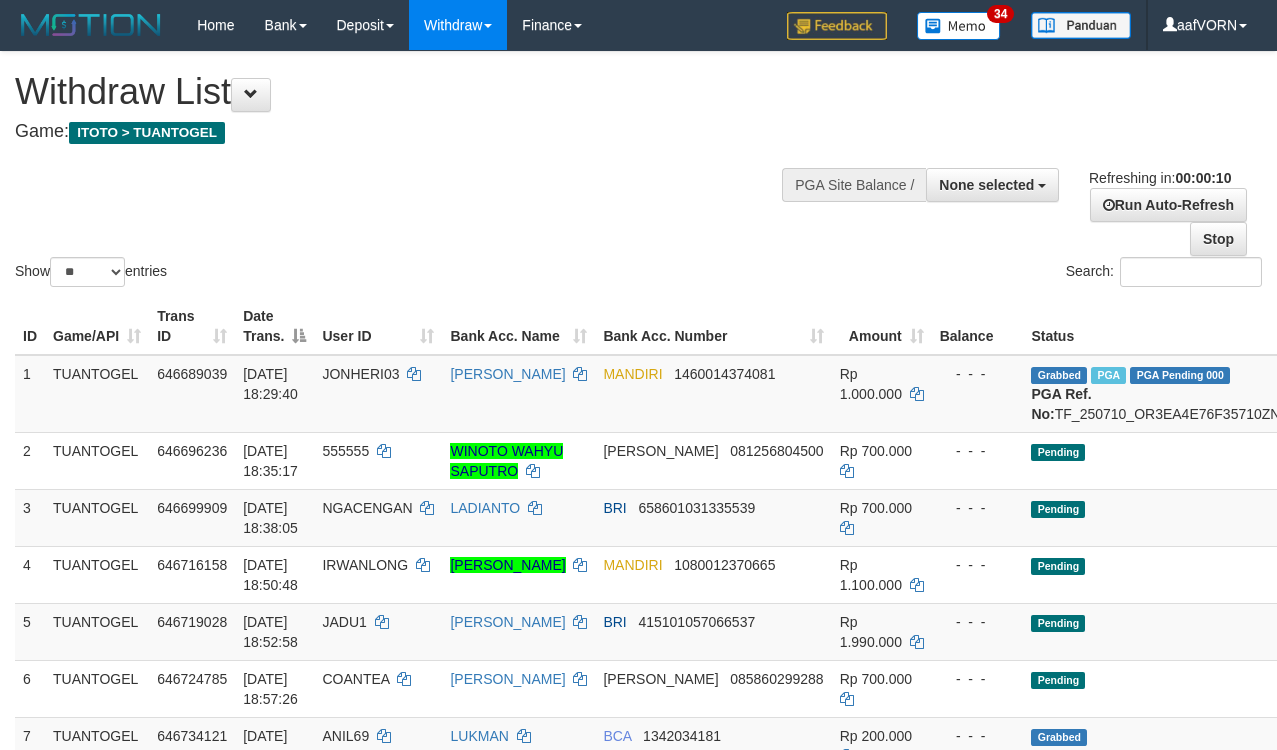 select 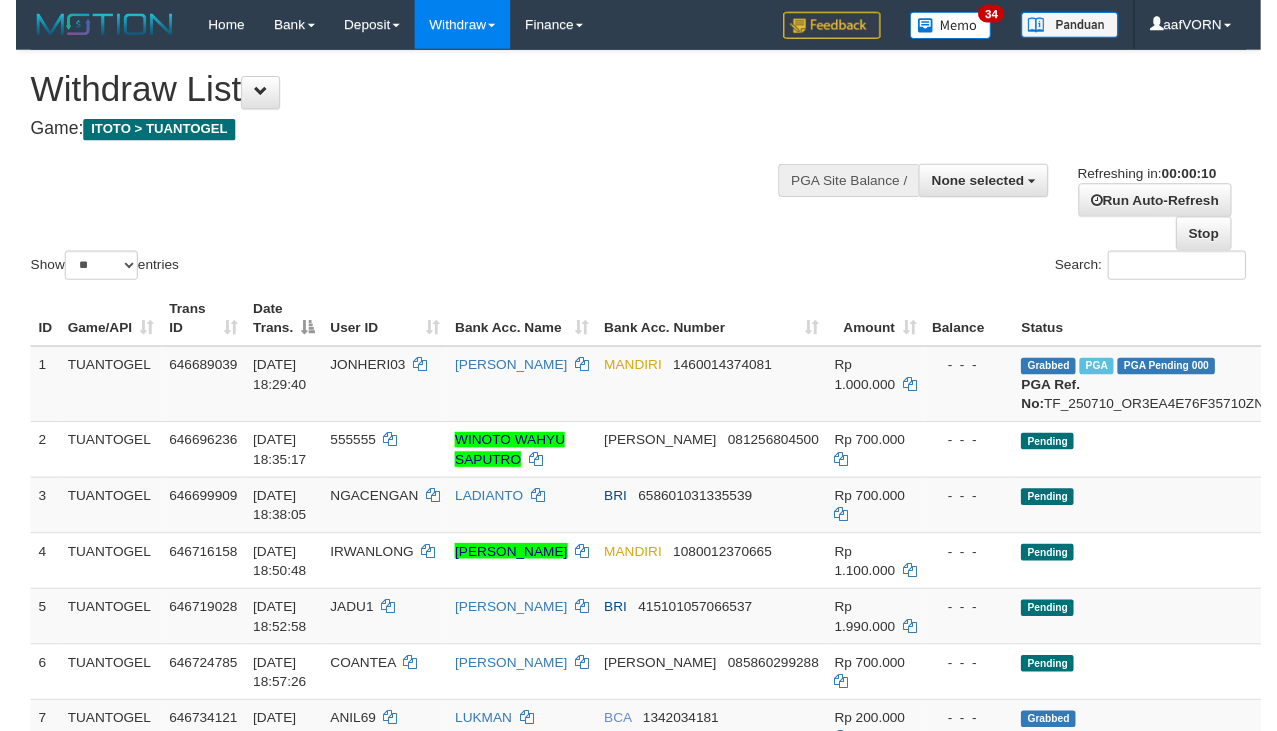 scroll, scrollTop: 0, scrollLeft: 0, axis: both 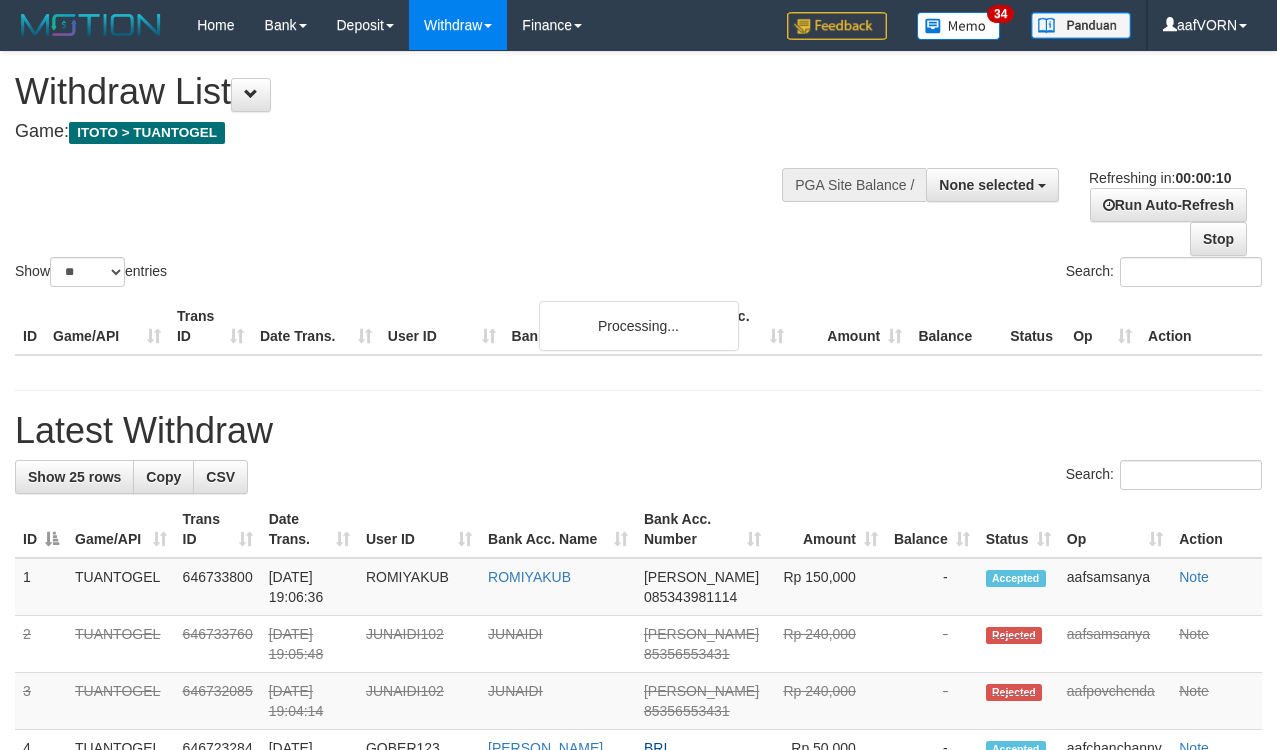 select 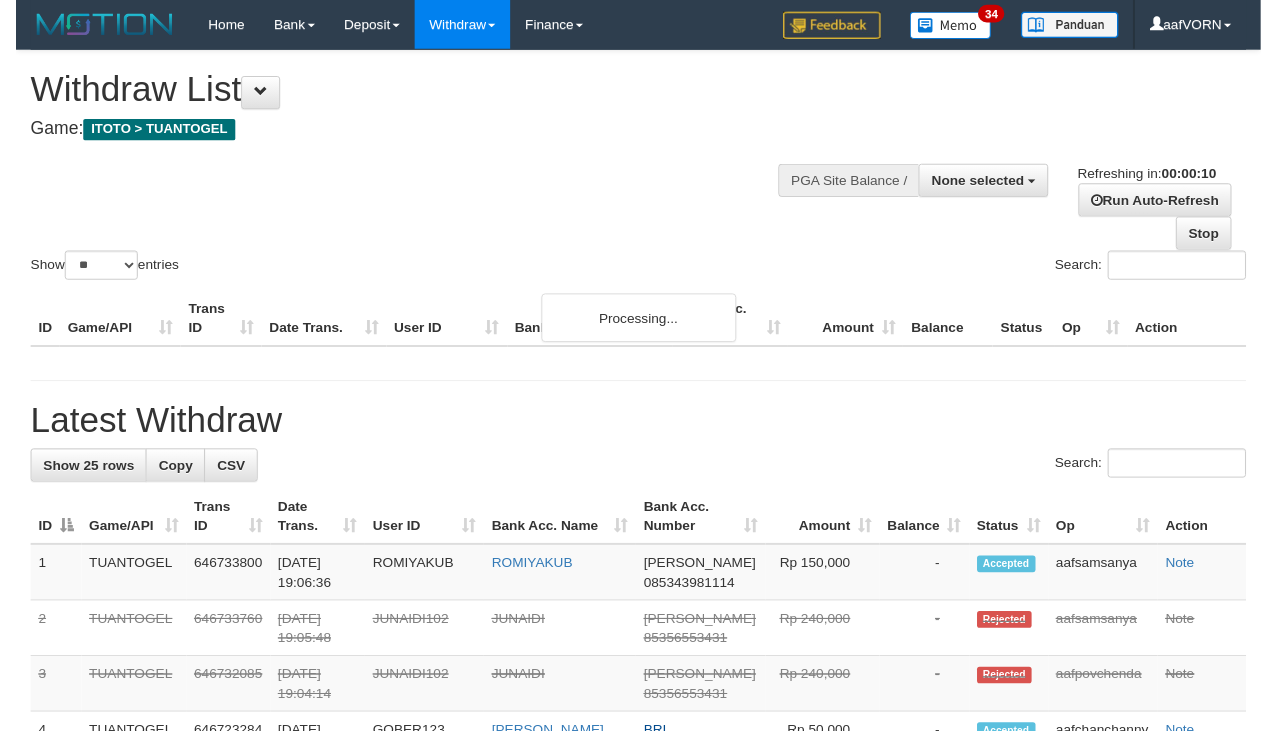 scroll, scrollTop: 0, scrollLeft: 0, axis: both 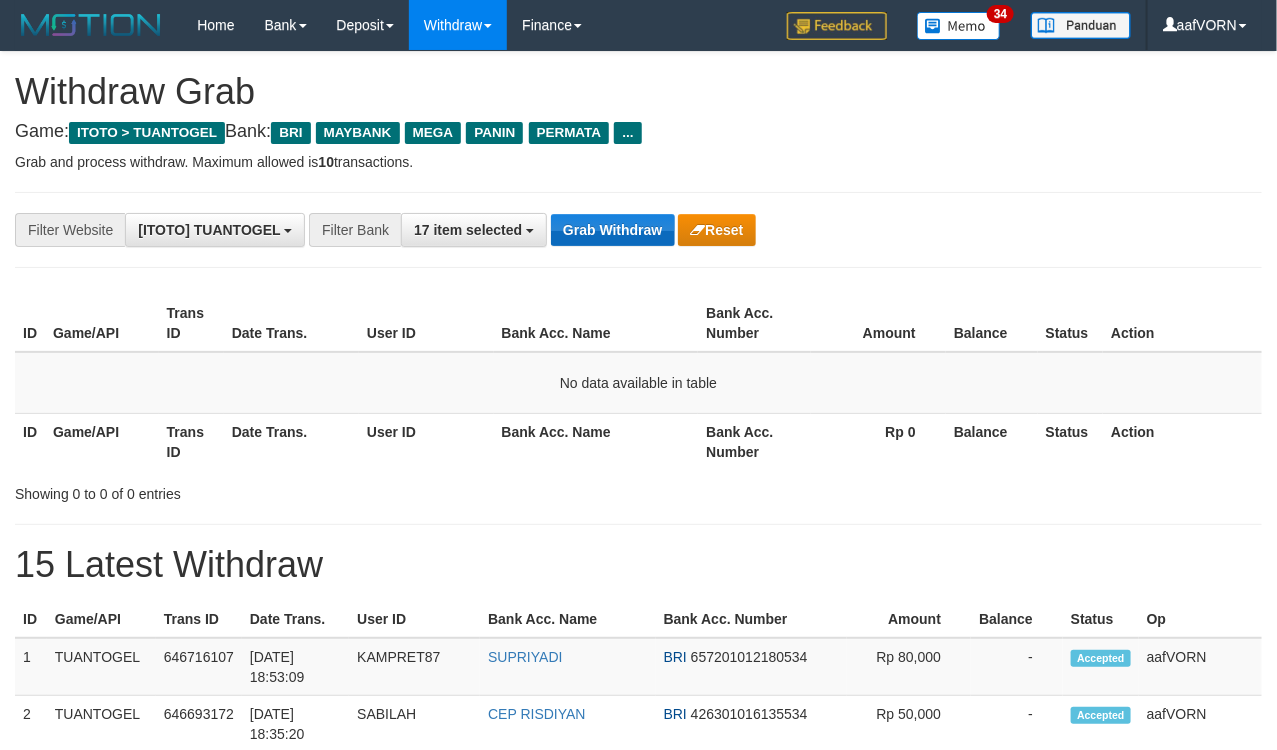 click on "Grab Withdraw" at bounding box center [612, 230] 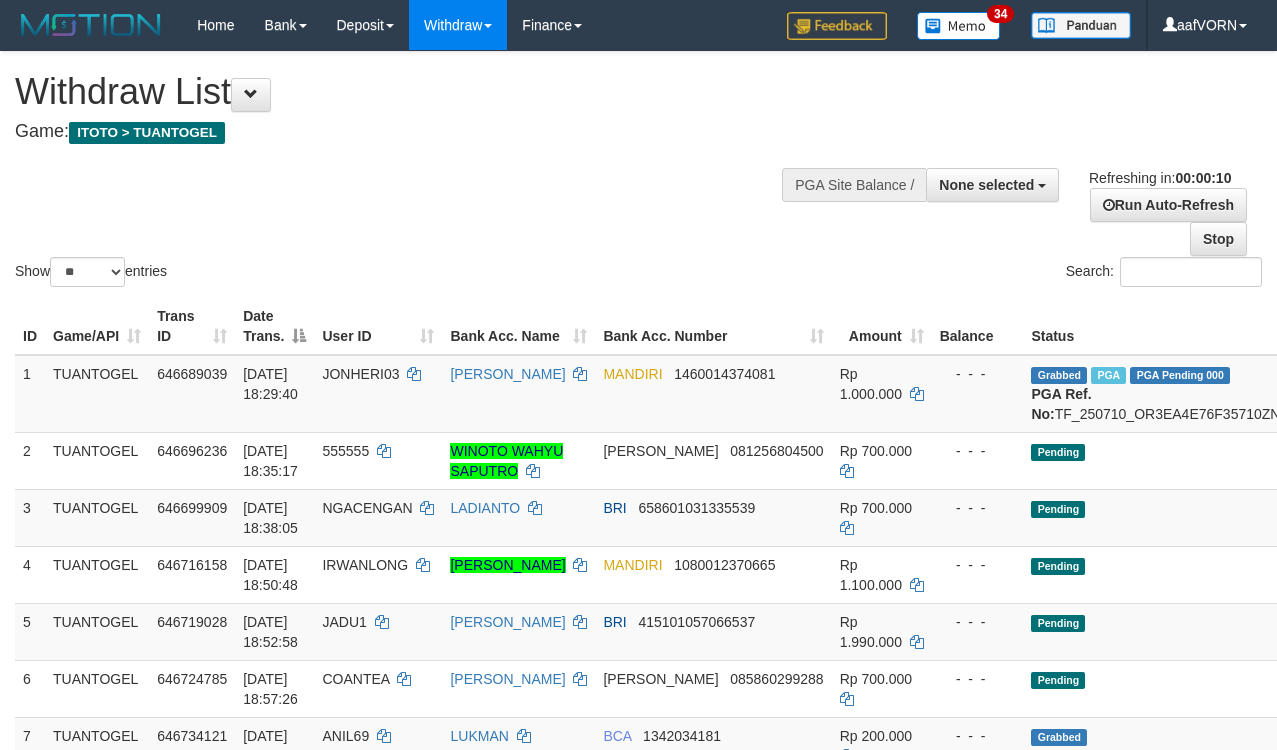 select 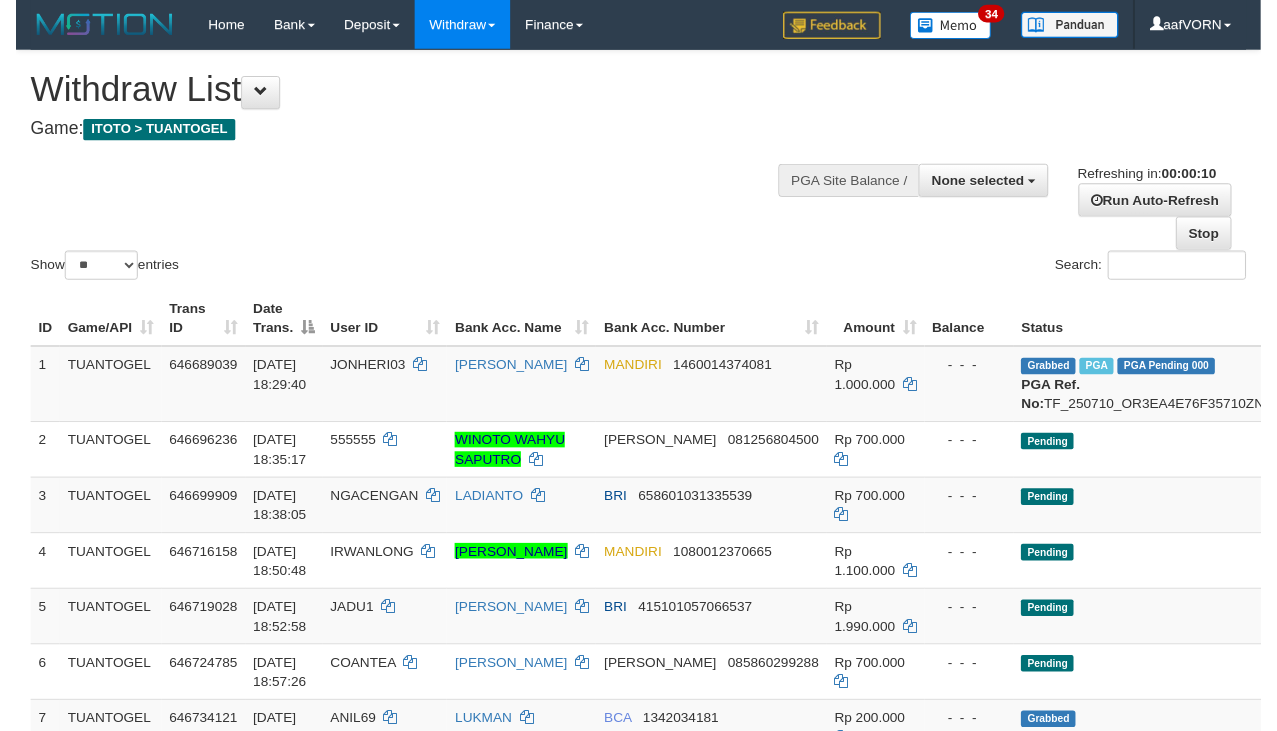 scroll, scrollTop: 0, scrollLeft: 0, axis: both 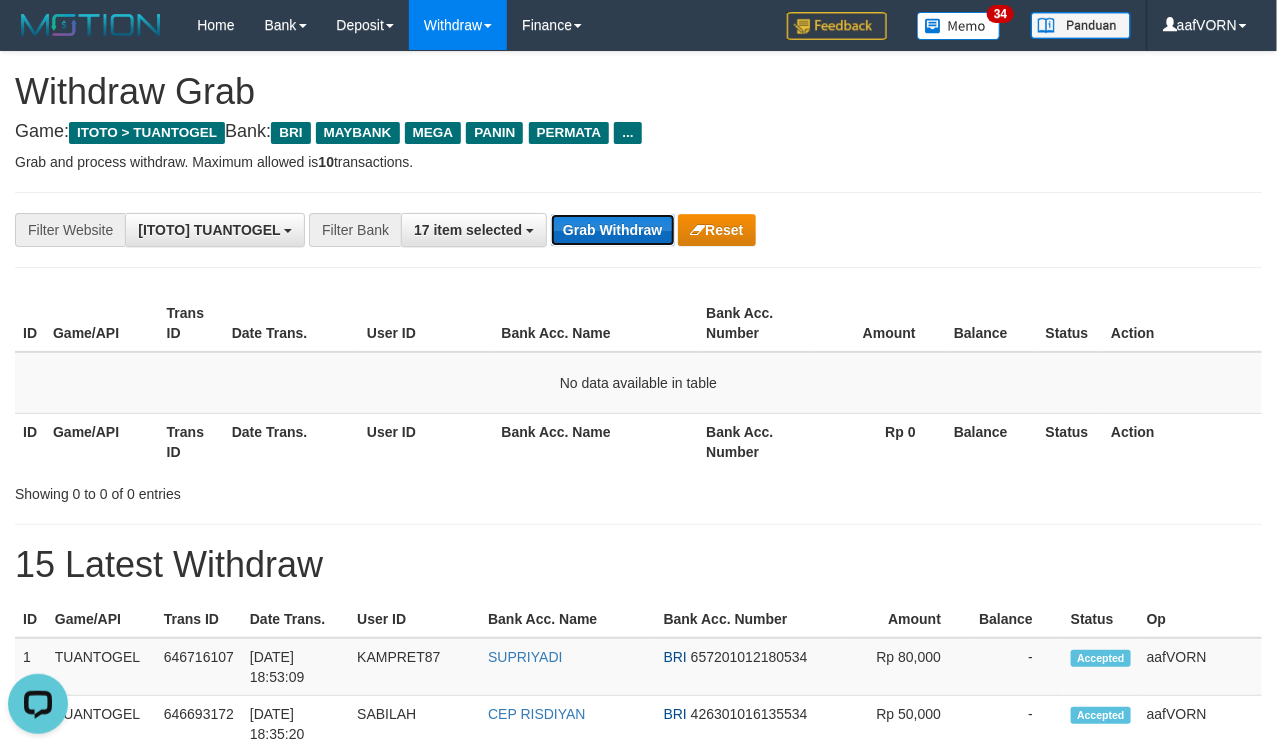 click on "Grab Withdraw" at bounding box center [612, 230] 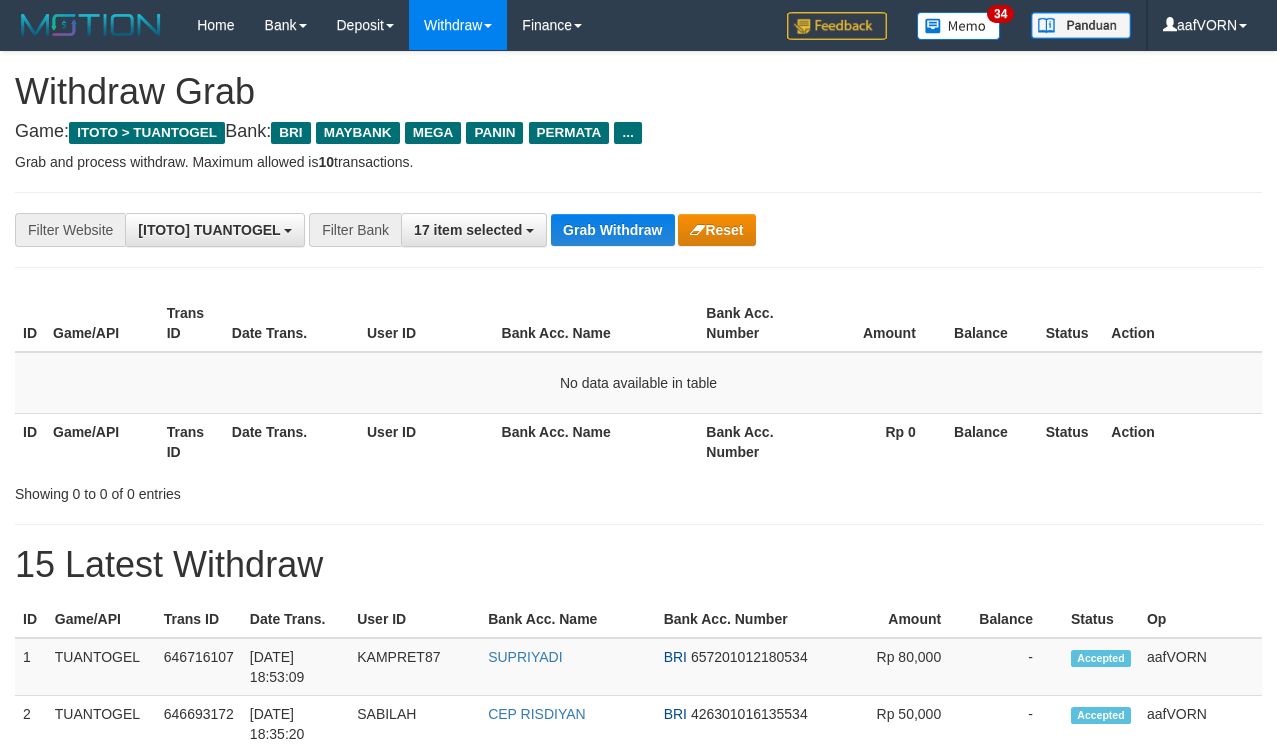 scroll, scrollTop: 0, scrollLeft: 0, axis: both 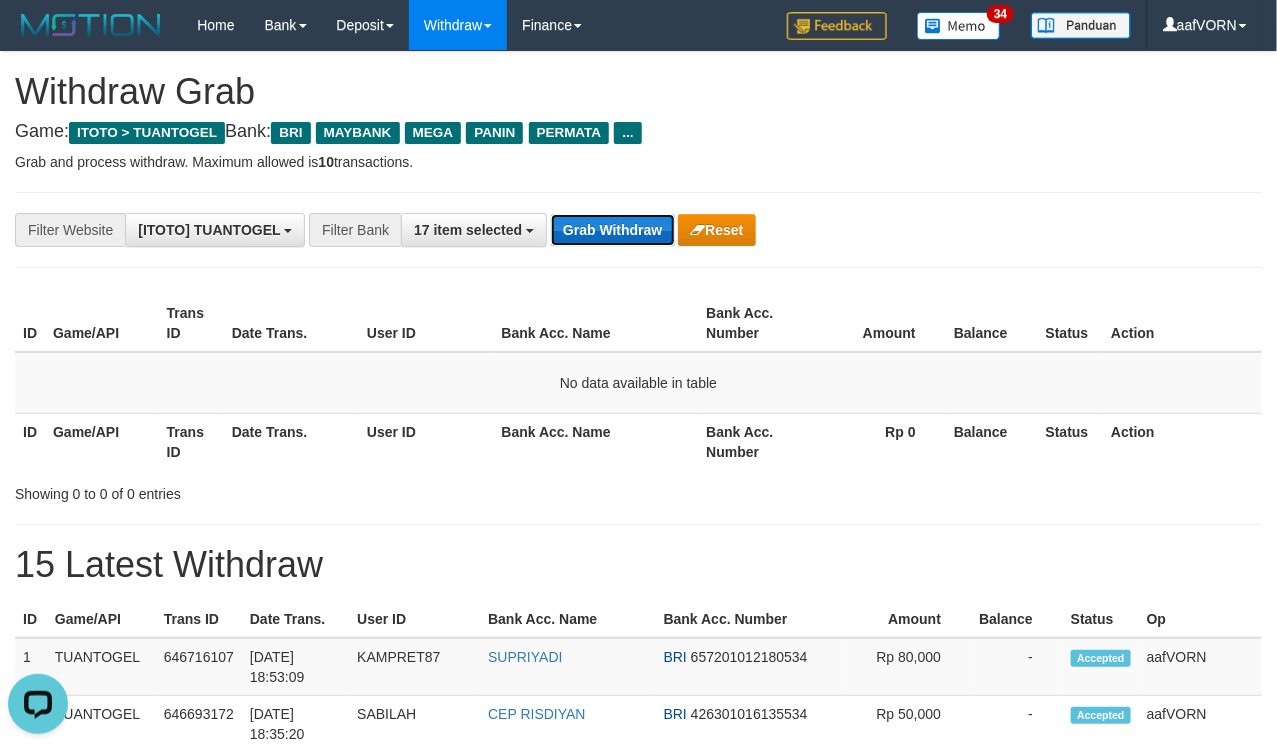 drag, startPoint x: 581, startPoint y: 225, endPoint x: 630, endPoint y: 222, distance: 49.09175 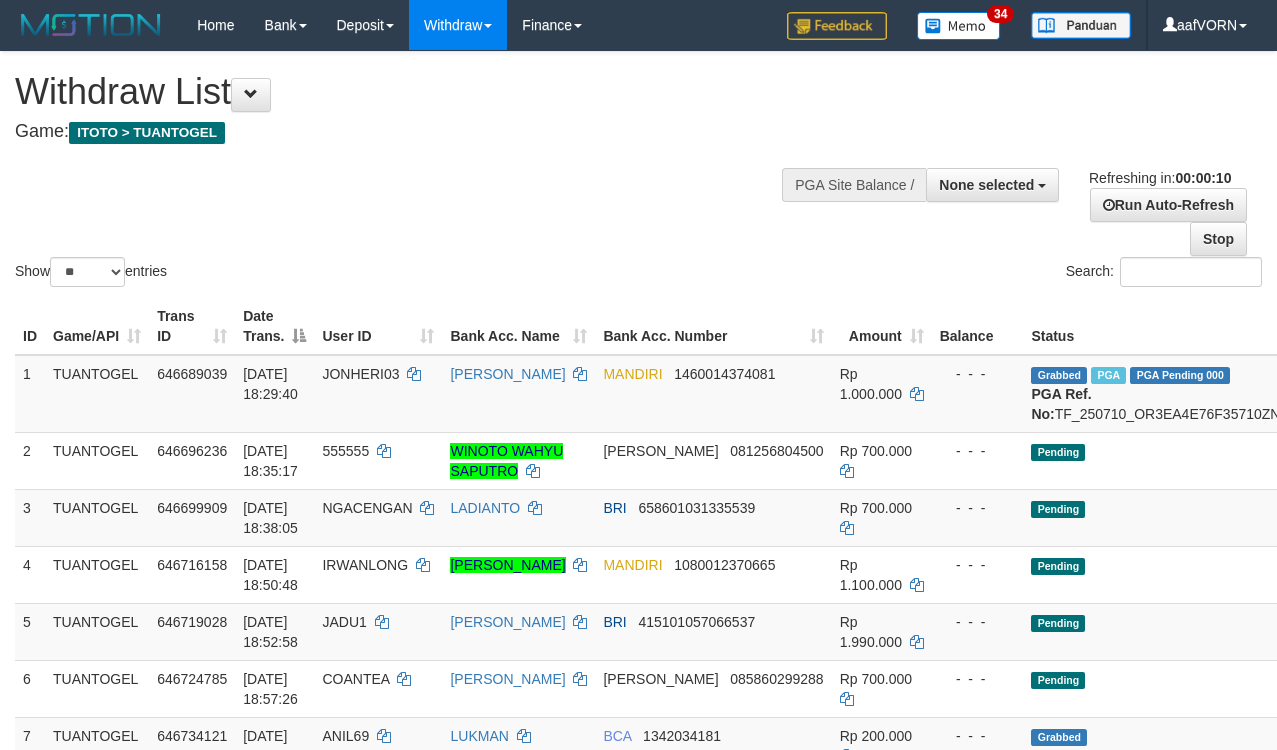 select 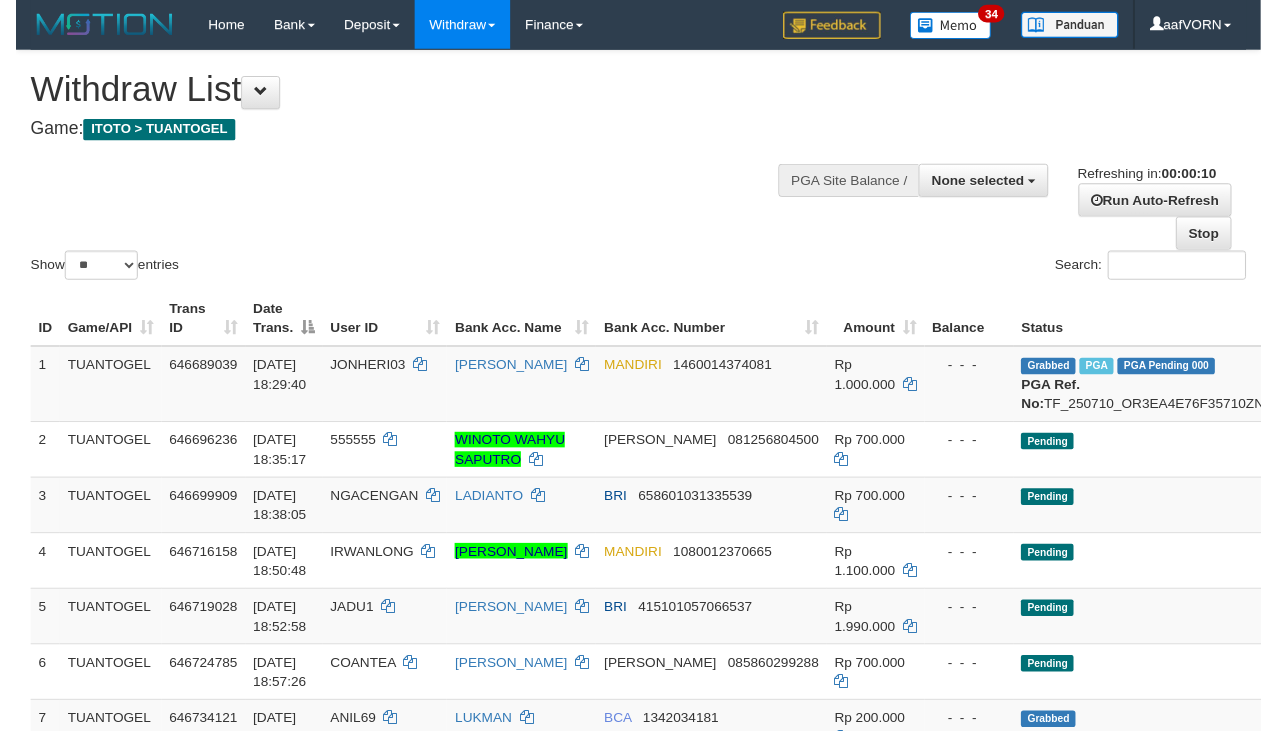 scroll, scrollTop: 0, scrollLeft: 0, axis: both 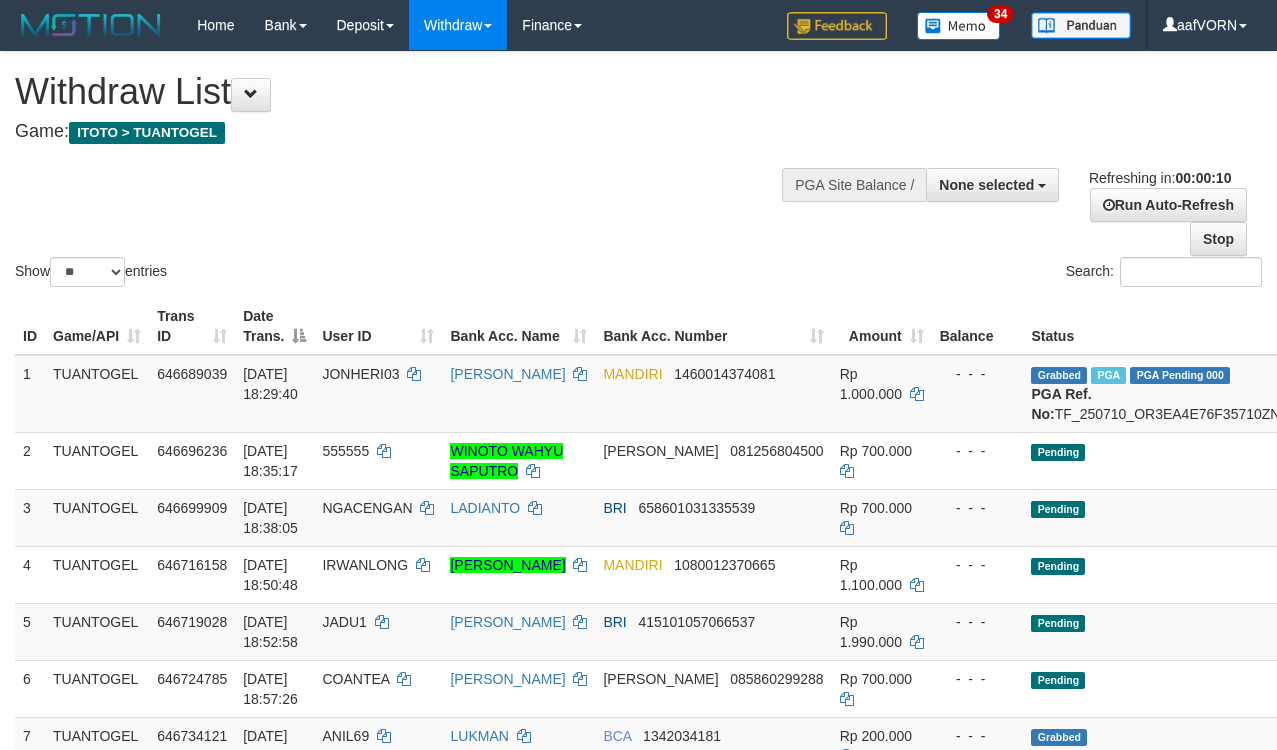 select 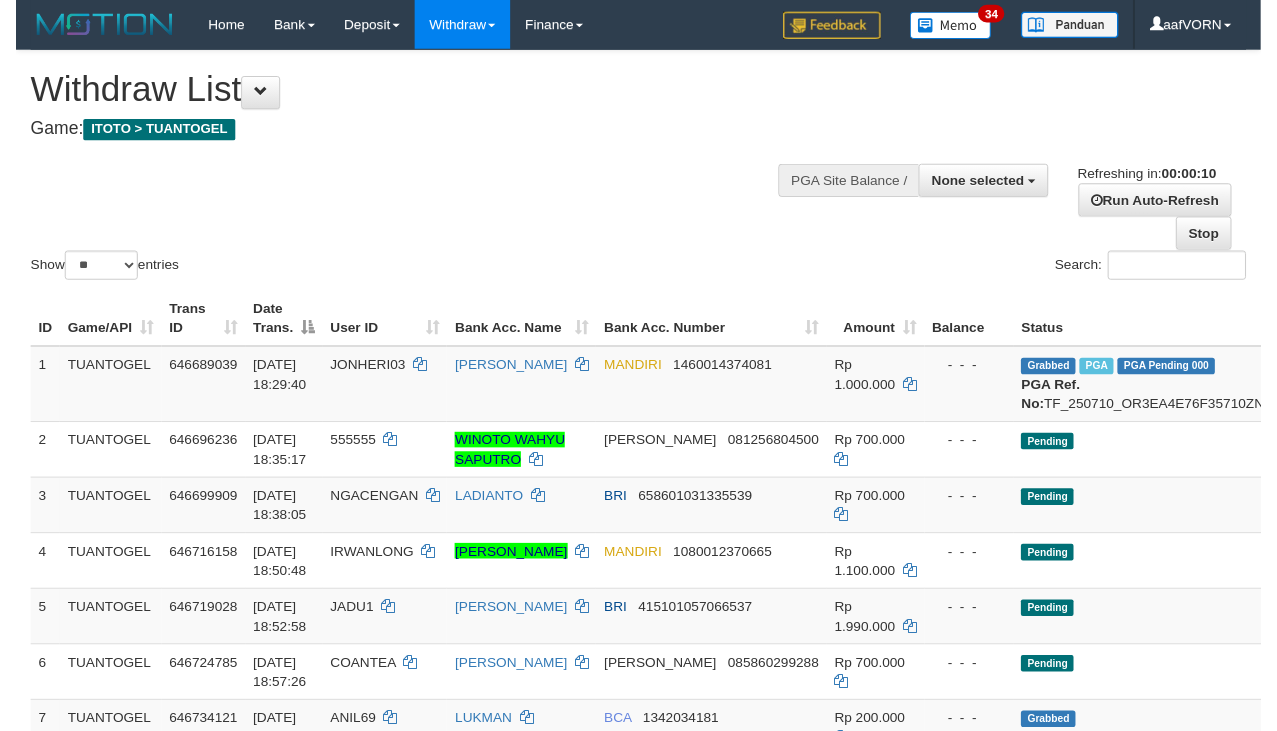 scroll, scrollTop: 0, scrollLeft: 0, axis: both 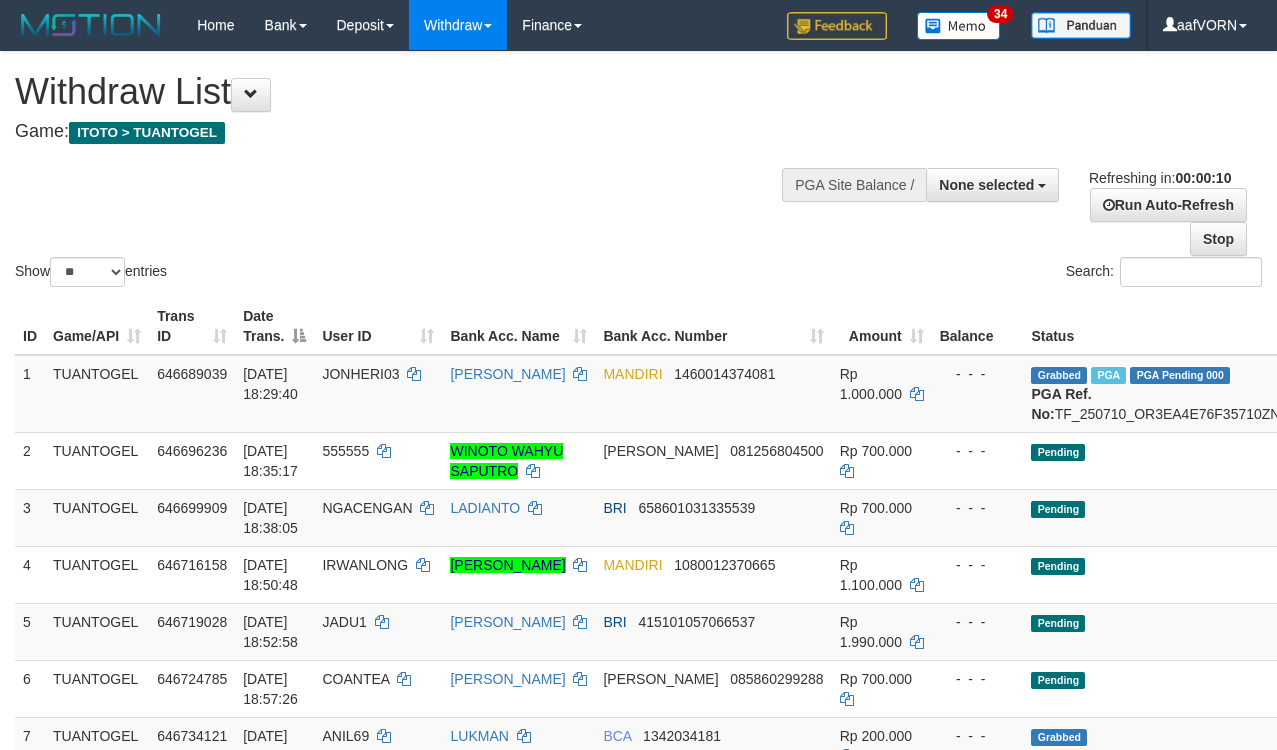 select 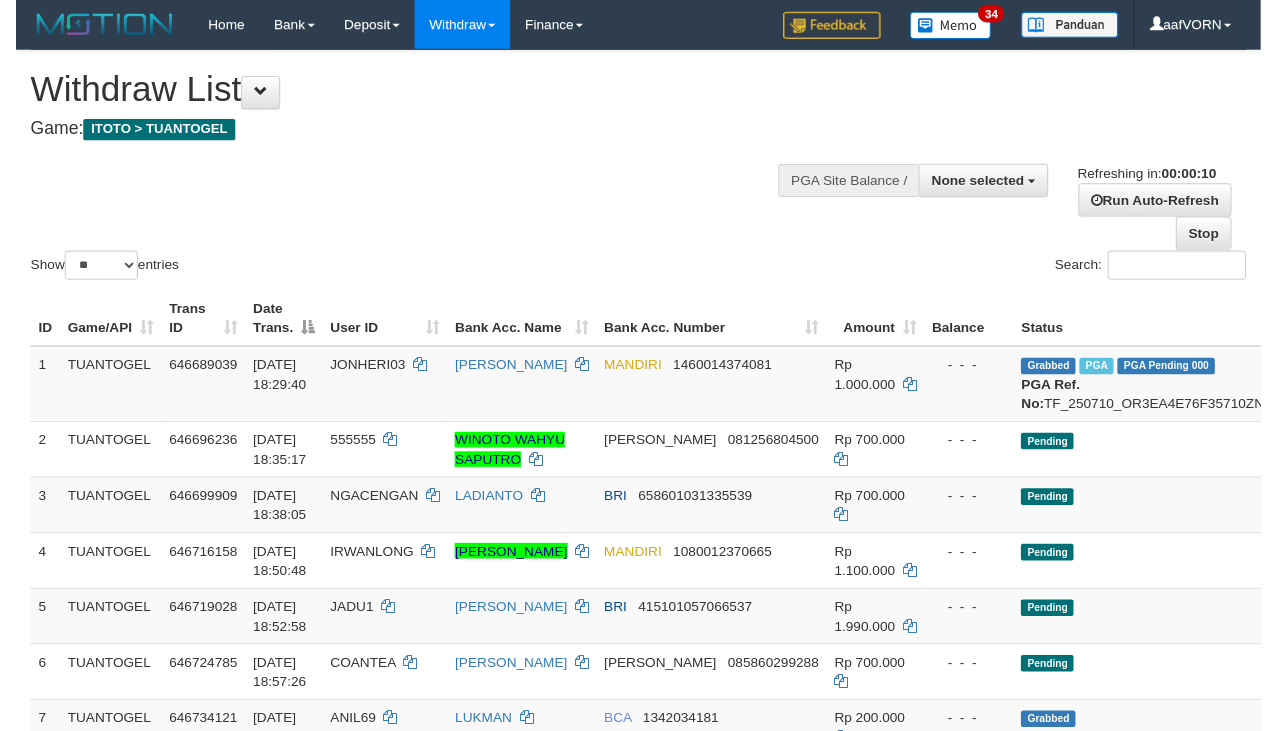 scroll, scrollTop: 0, scrollLeft: 0, axis: both 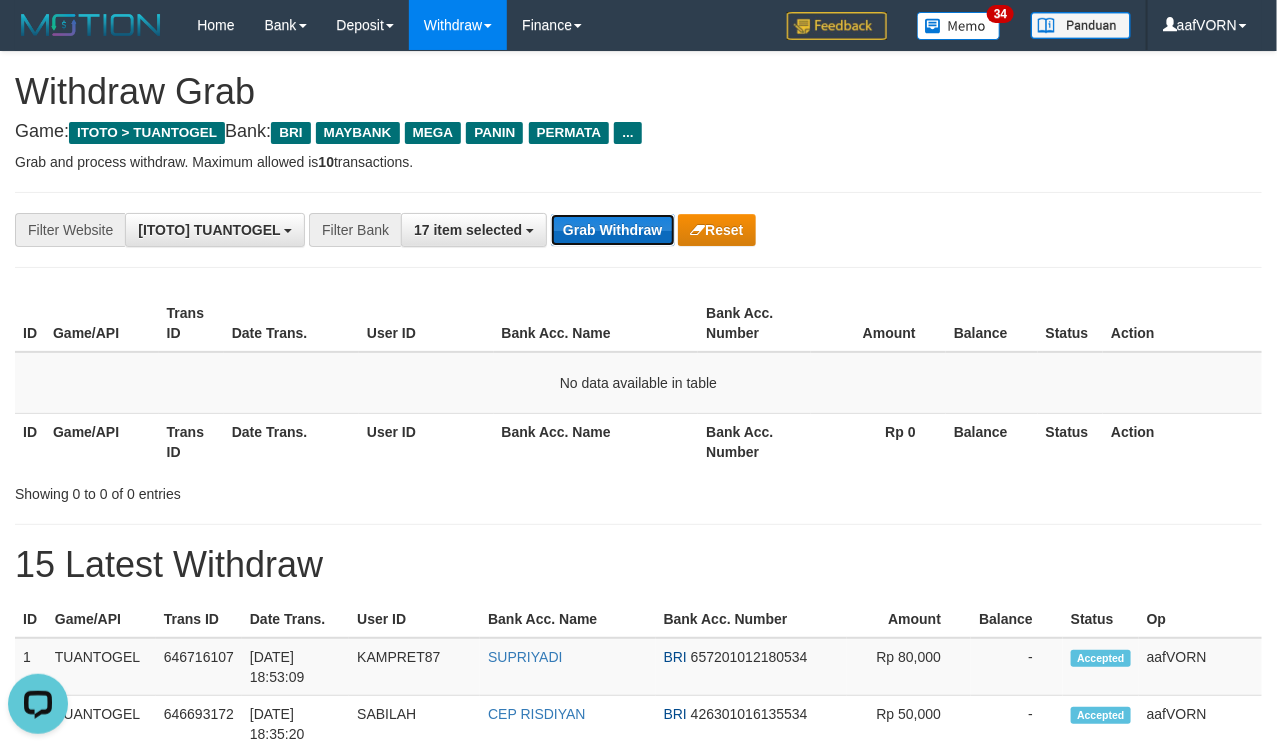 click on "Grab Withdraw" at bounding box center (612, 230) 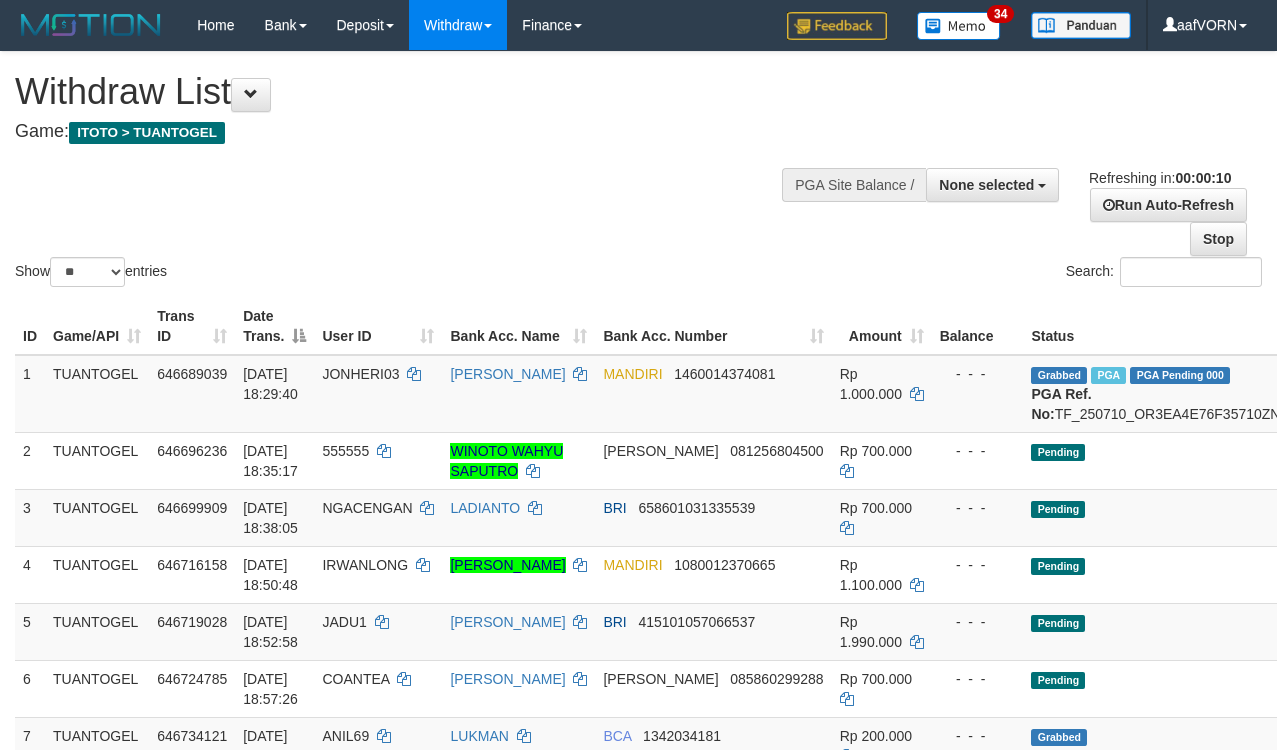select 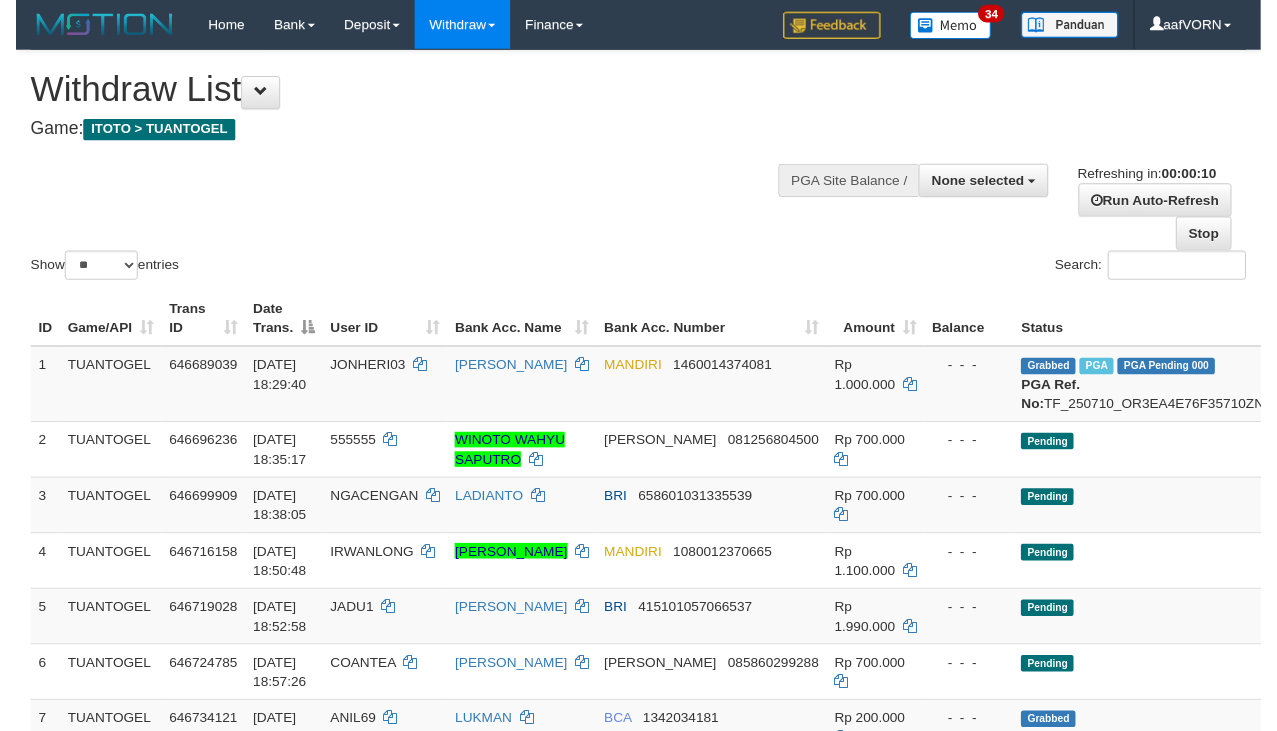 scroll, scrollTop: 0, scrollLeft: 0, axis: both 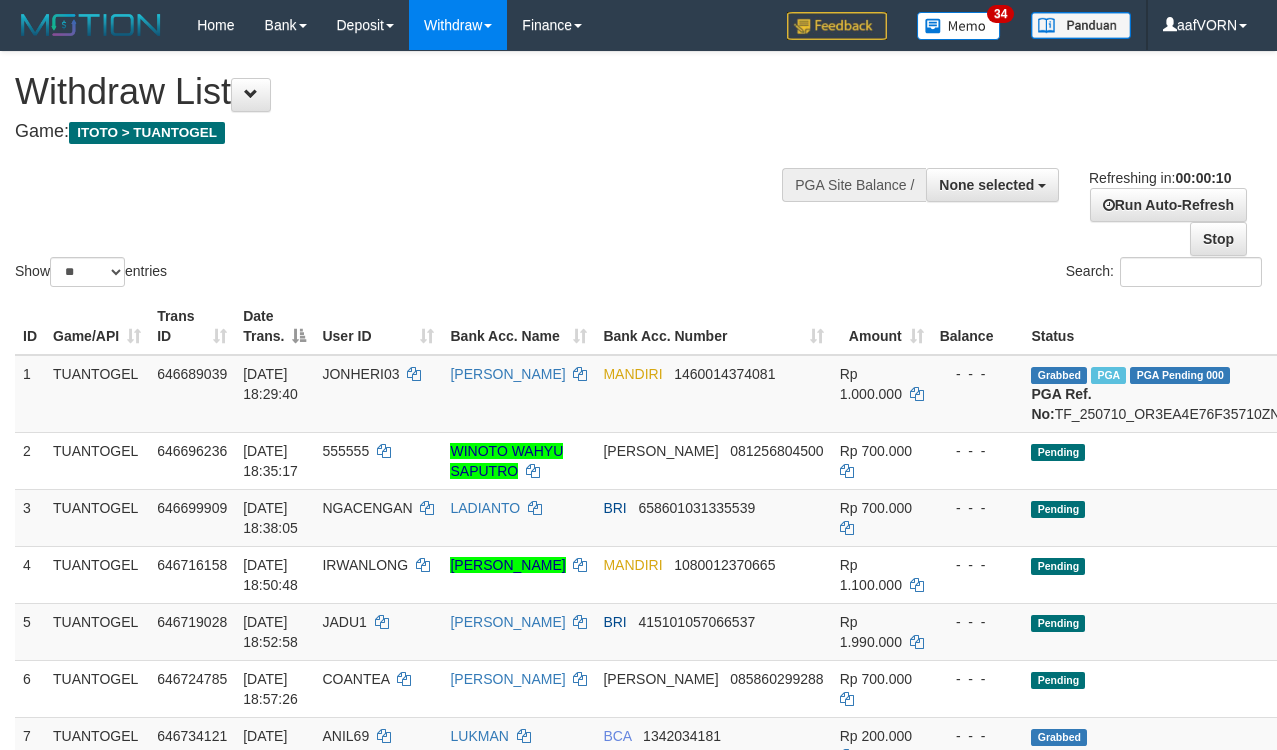 select 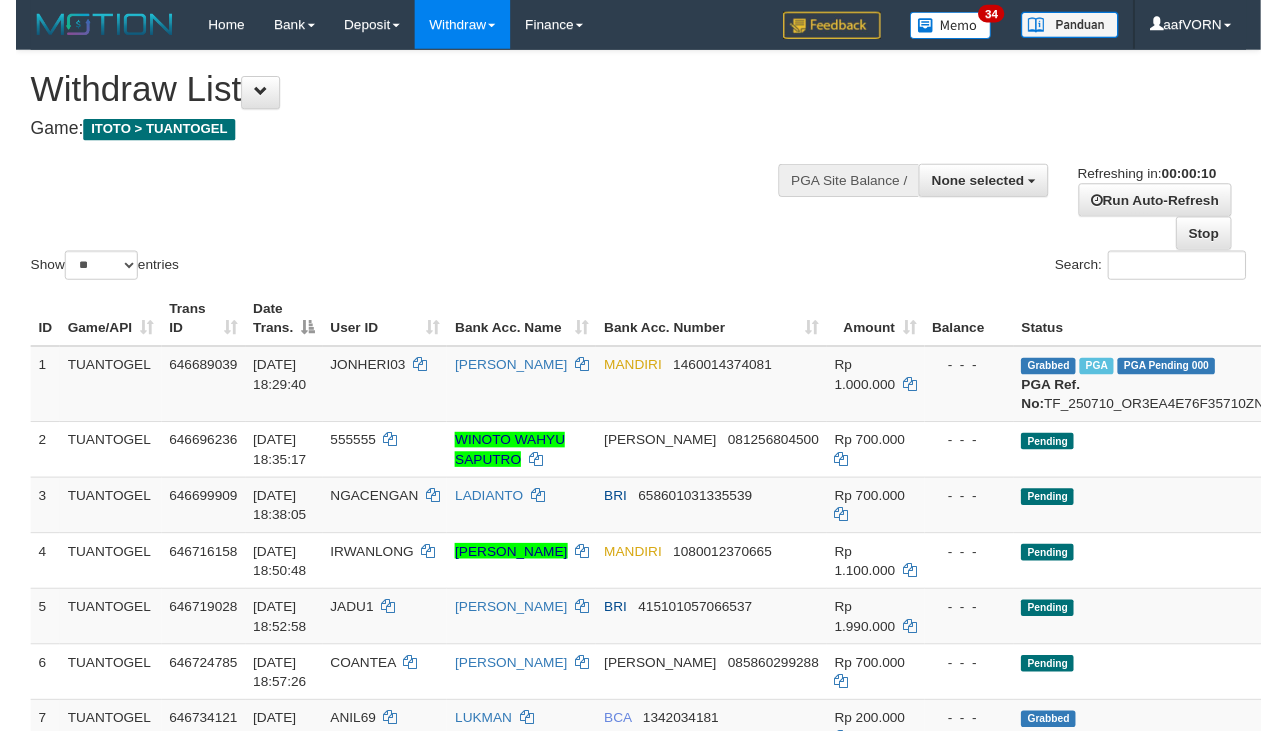scroll, scrollTop: 0, scrollLeft: 0, axis: both 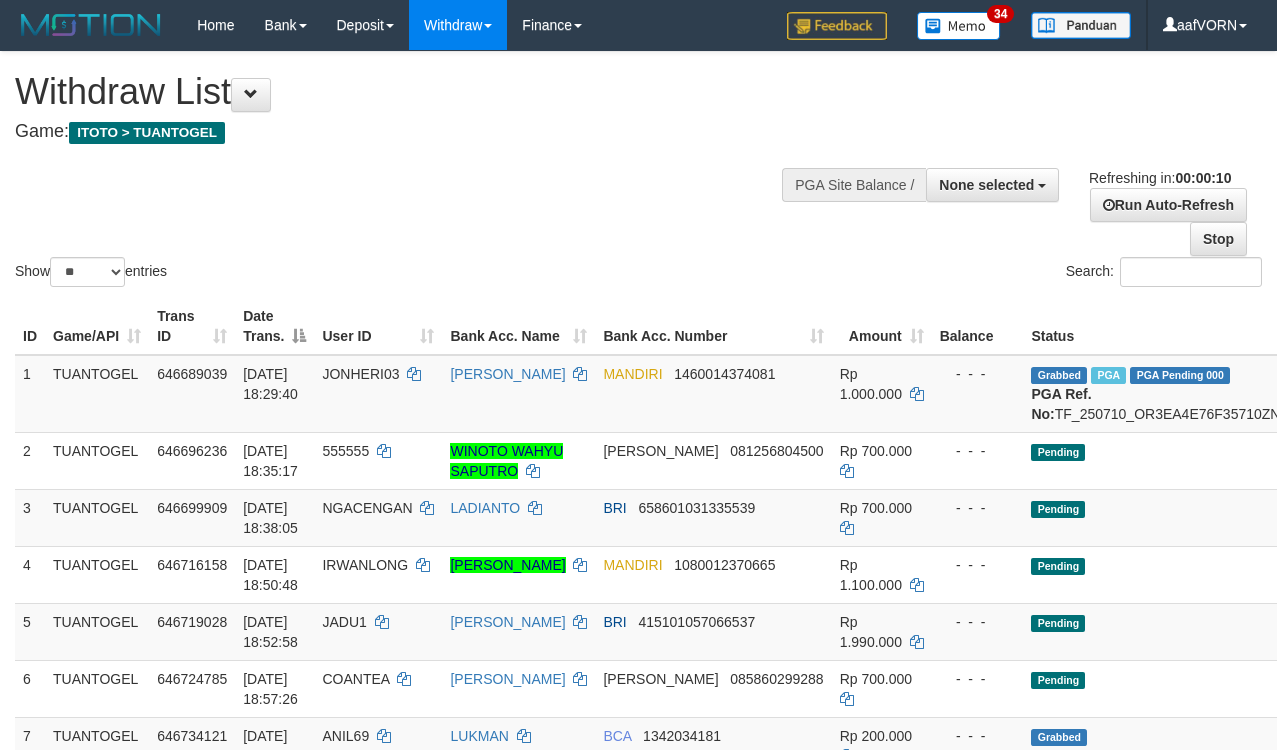 select 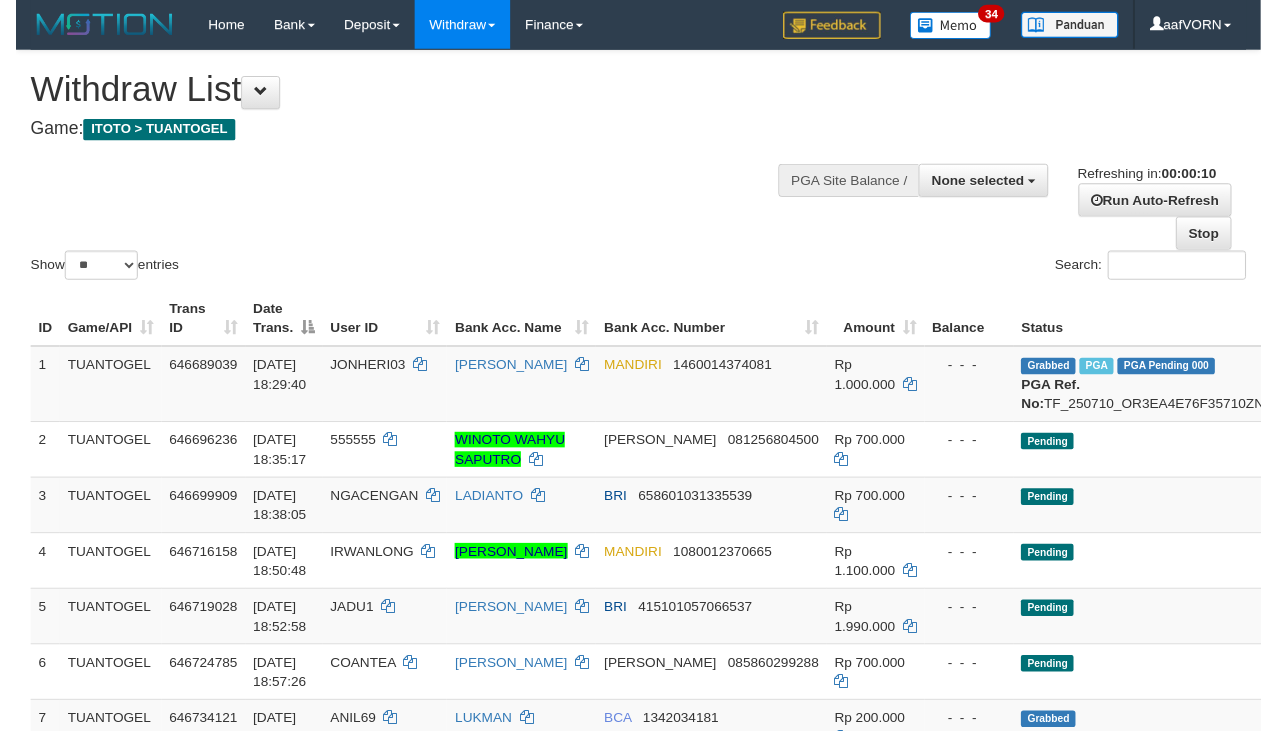 scroll, scrollTop: 0, scrollLeft: 0, axis: both 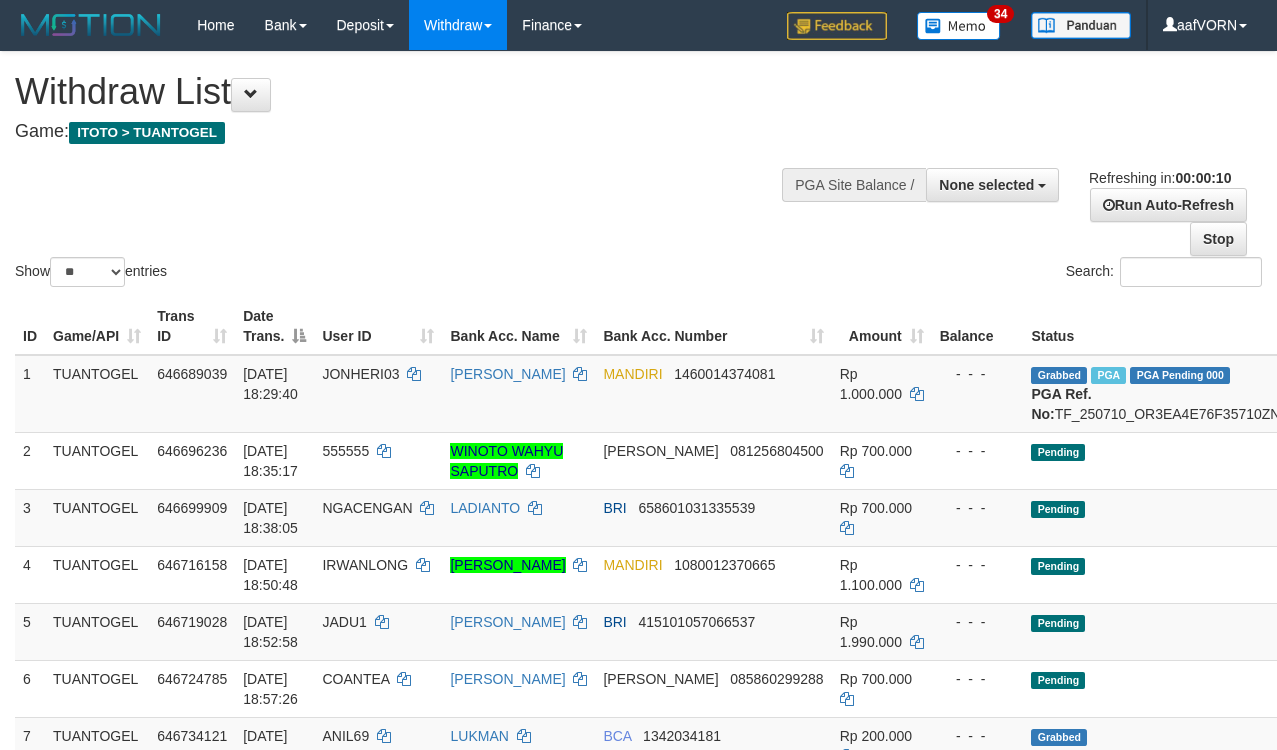 select 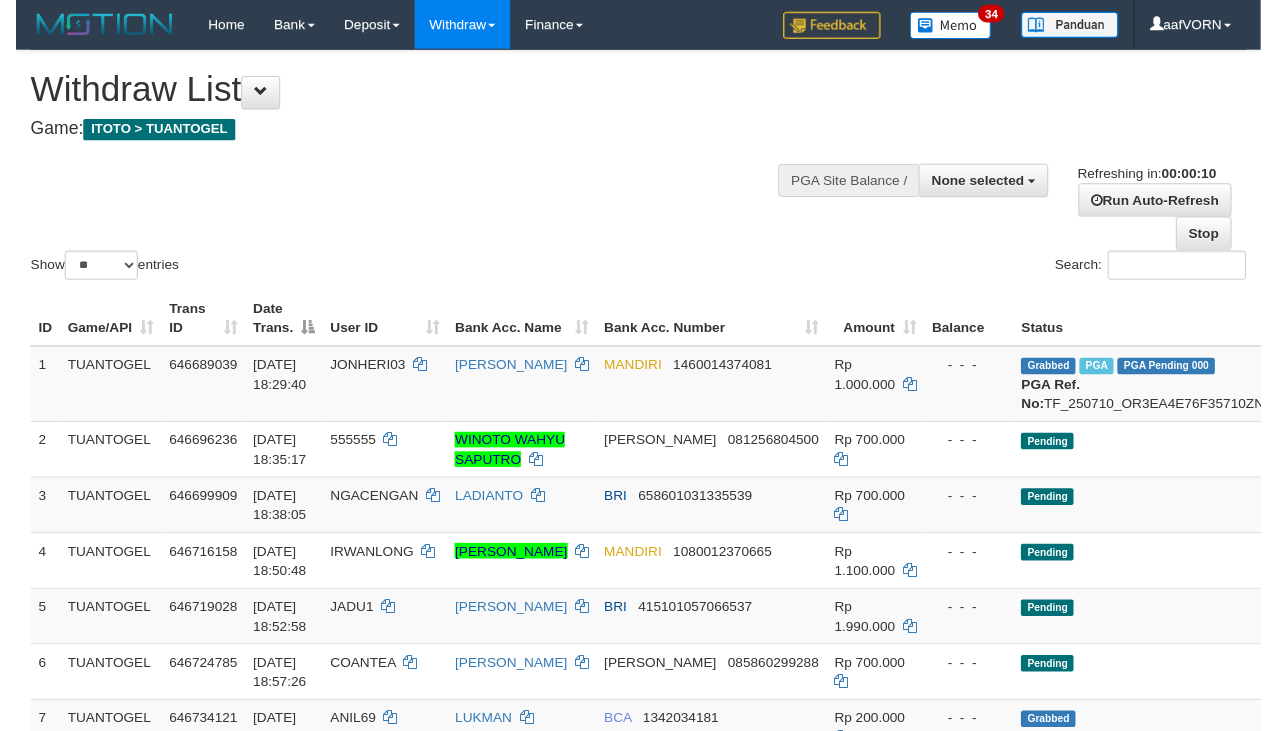 scroll, scrollTop: 0, scrollLeft: 0, axis: both 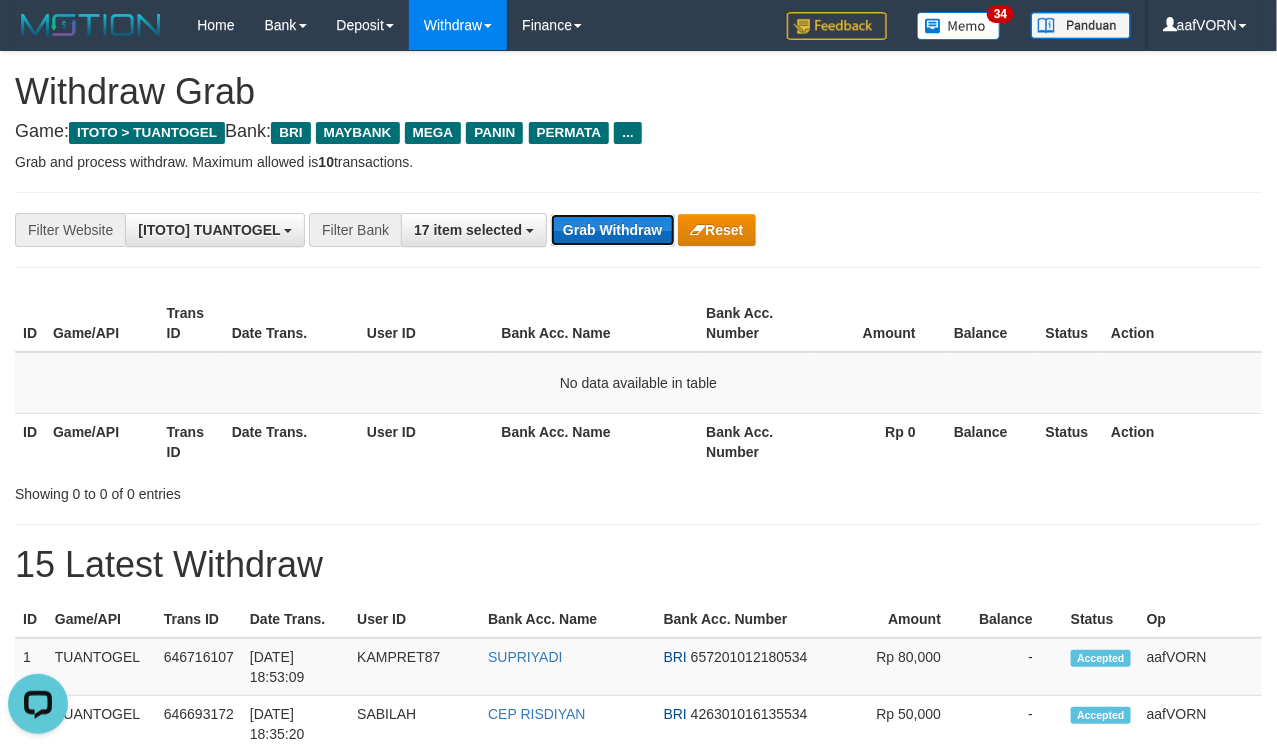 click on "Grab Withdraw" at bounding box center (612, 230) 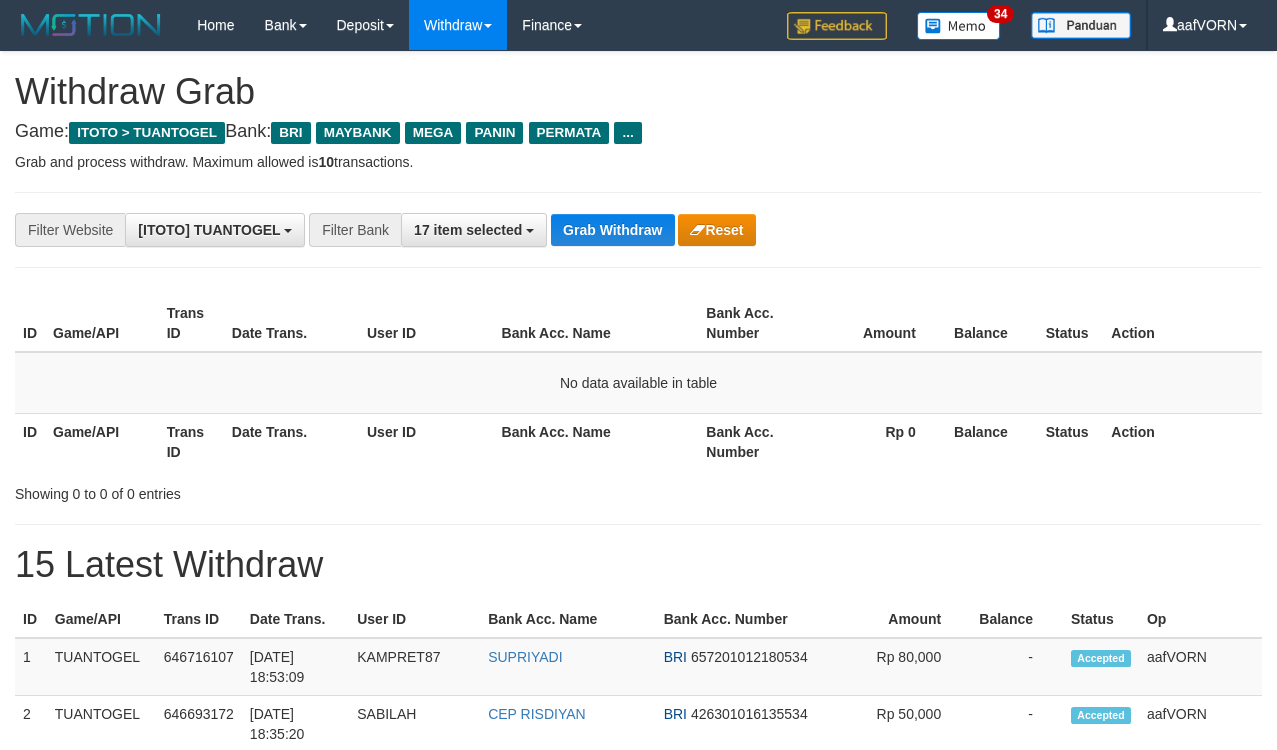 scroll, scrollTop: 0, scrollLeft: 0, axis: both 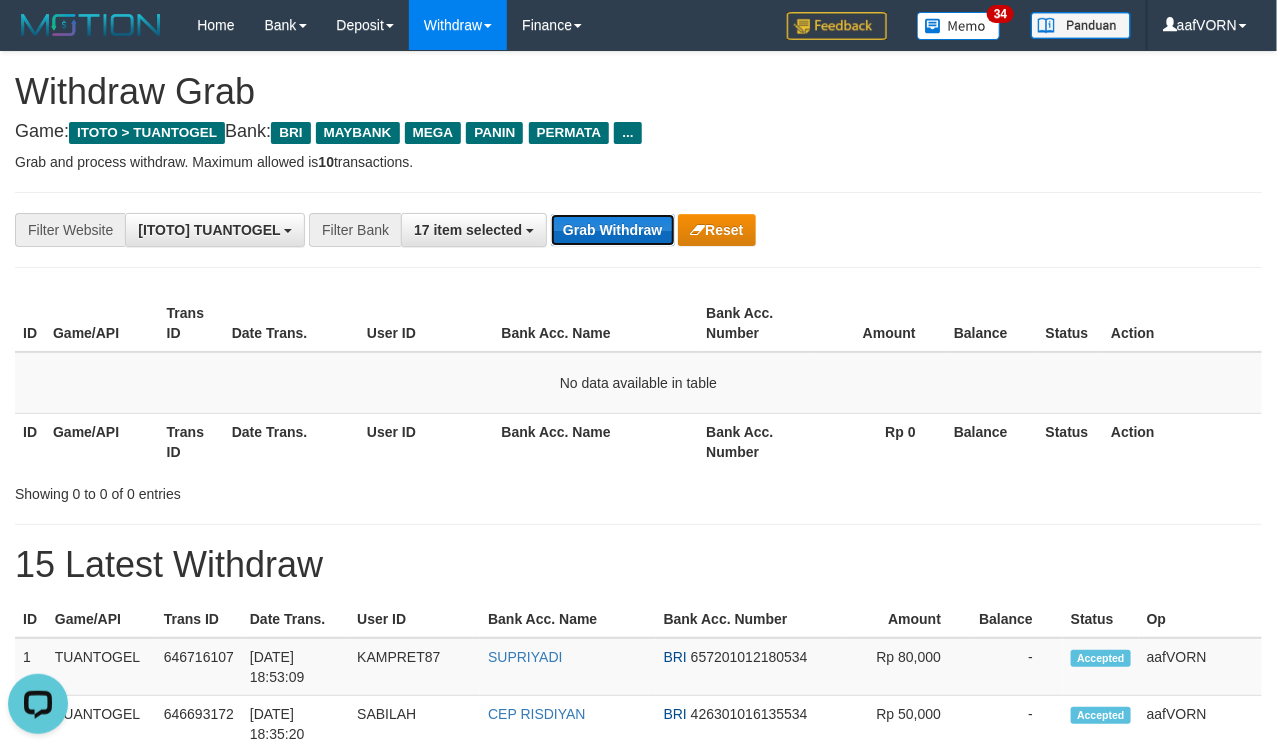 click on "Grab Withdraw" at bounding box center (612, 230) 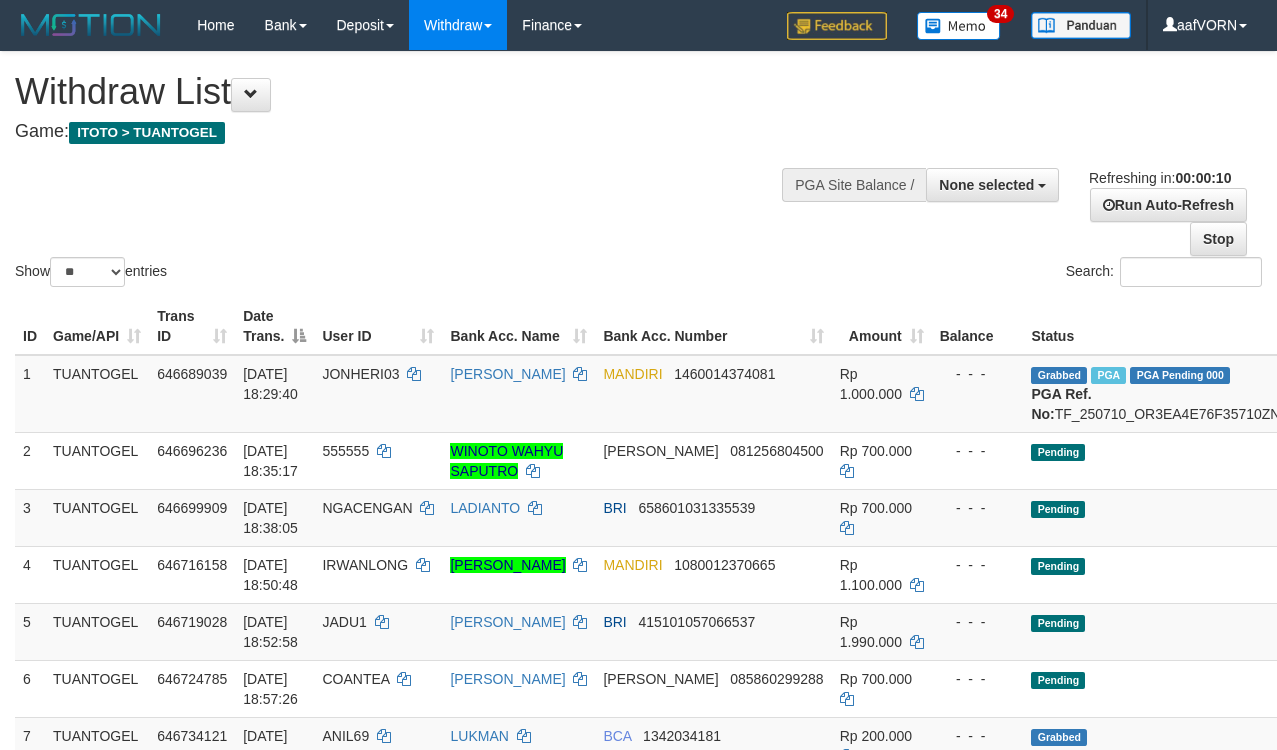 select 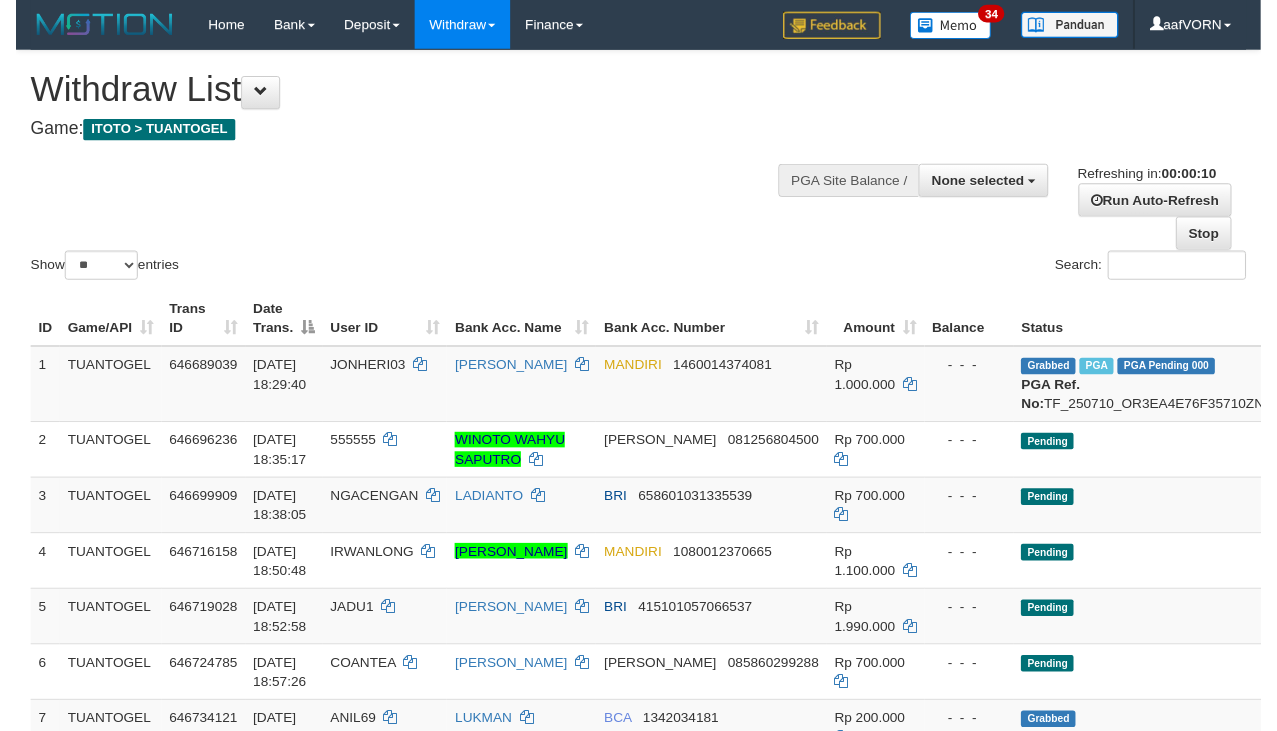 scroll, scrollTop: 0, scrollLeft: 0, axis: both 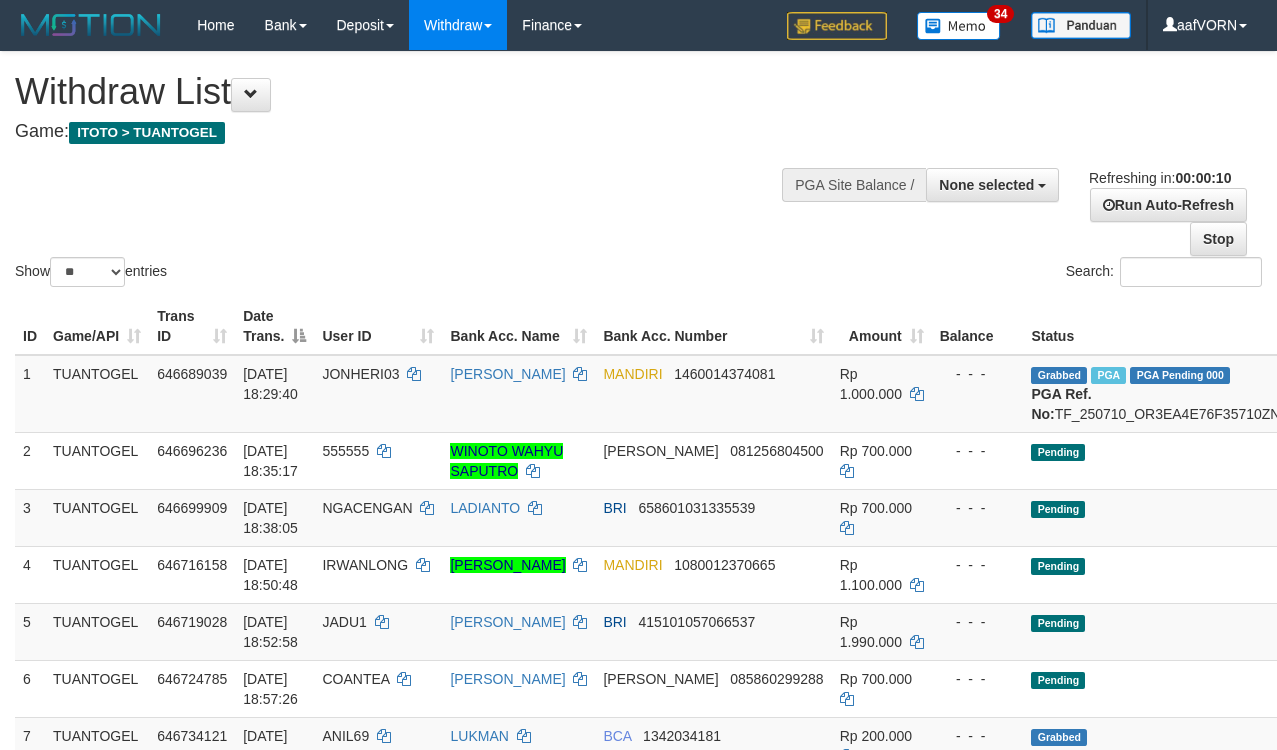 select 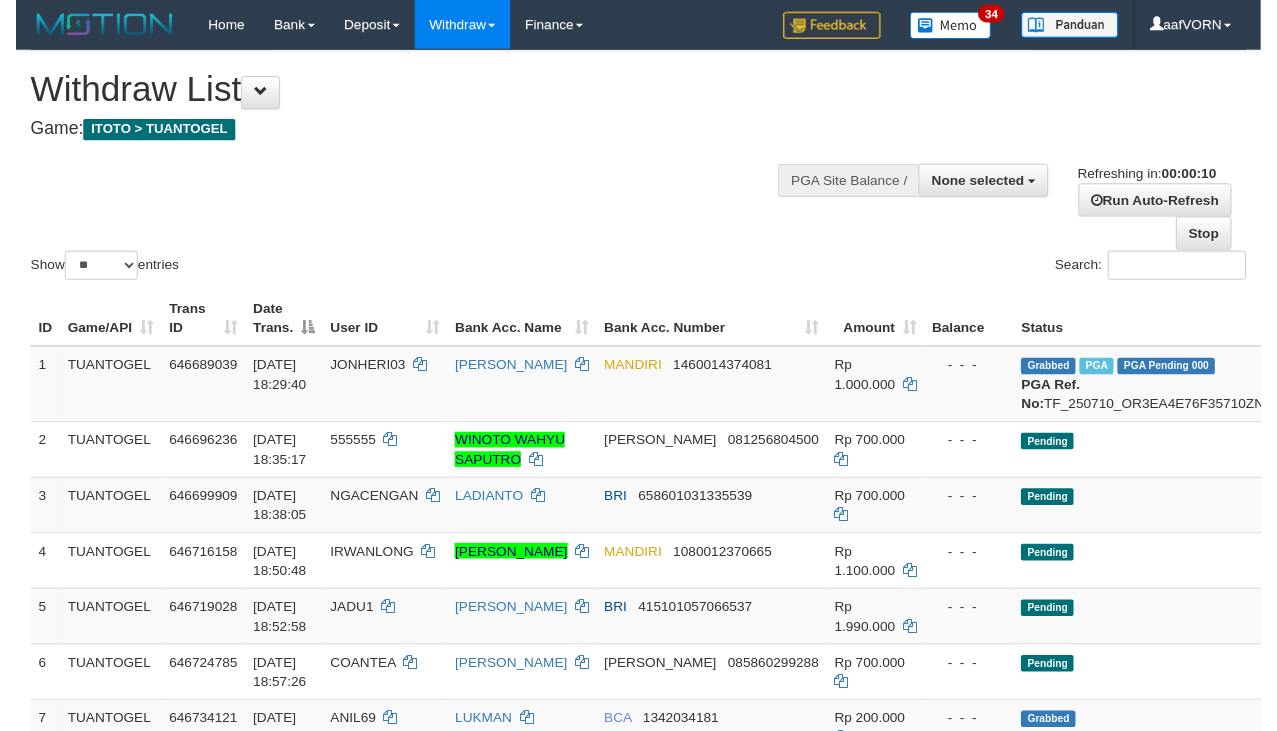 scroll, scrollTop: 0, scrollLeft: 0, axis: both 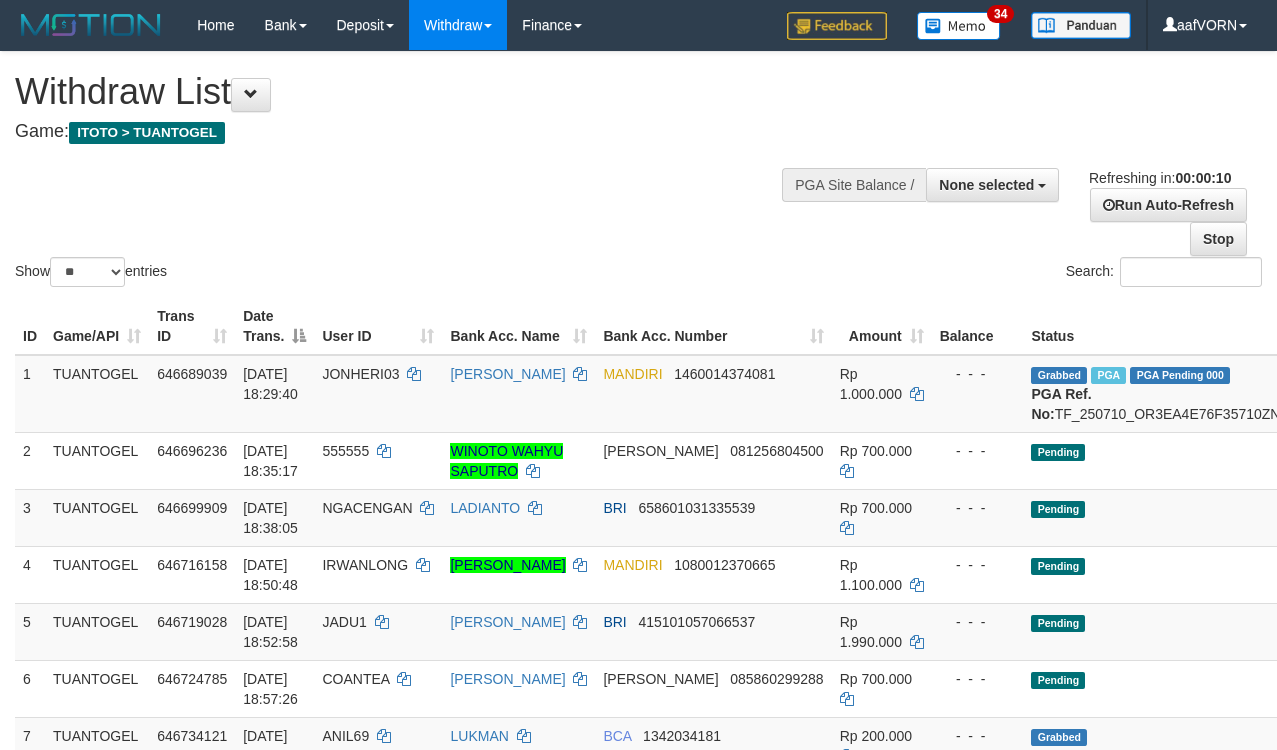 select 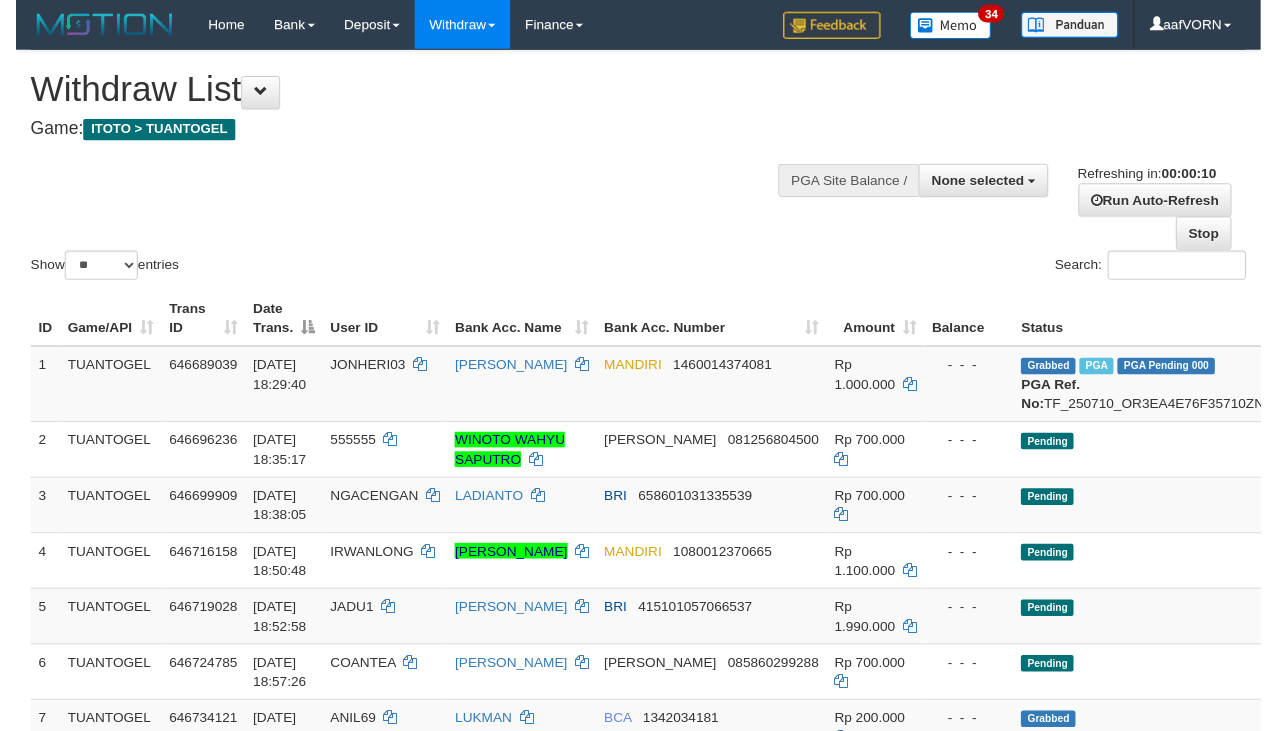 scroll, scrollTop: 0, scrollLeft: 0, axis: both 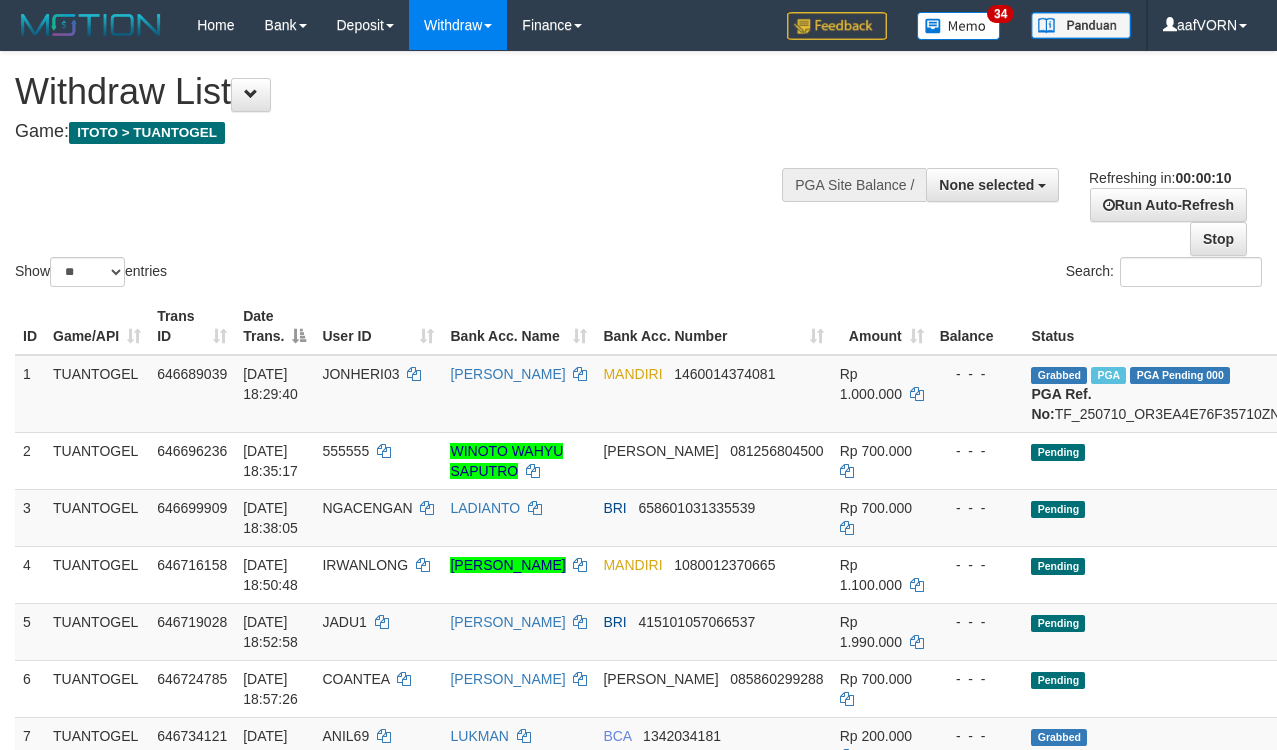select 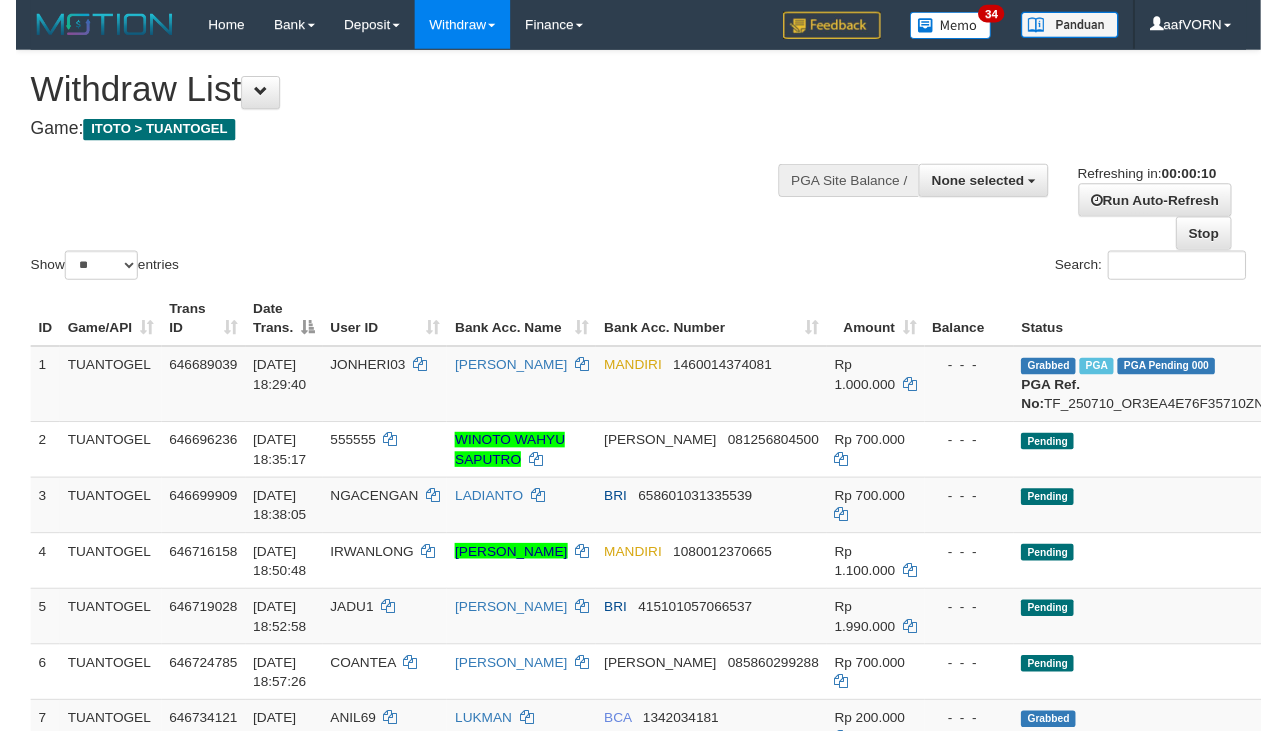 scroll, scrollTop: 0, scrollLeft: 0, axis: both 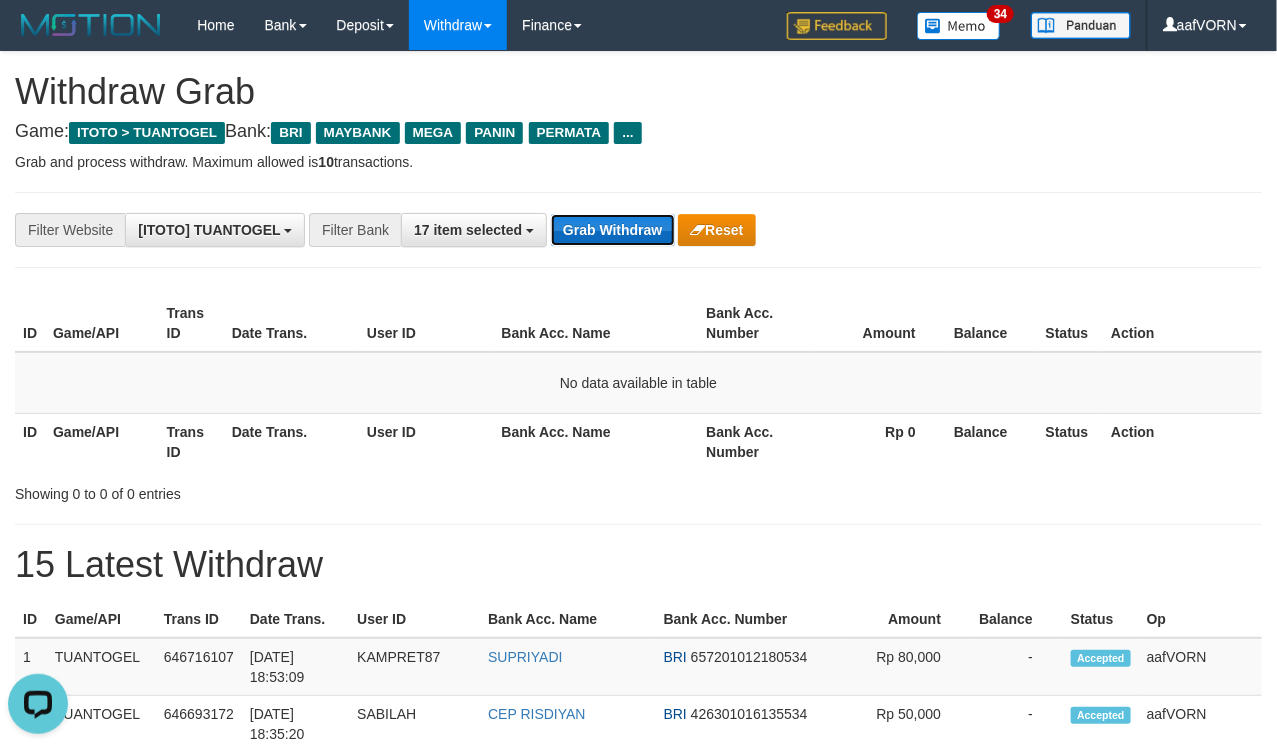 click on "Grab Withdraw" at bounding box center [612, 230] 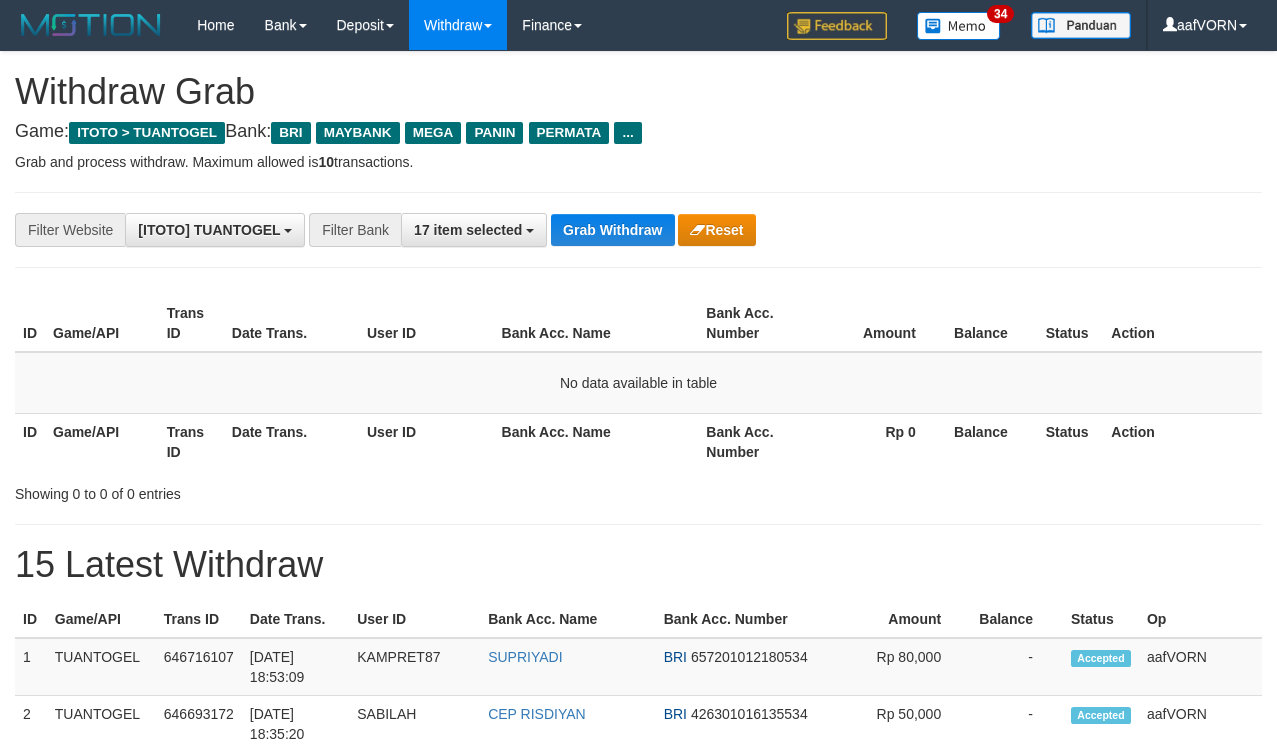 scroll, scrollTop: 0, scrollLeft: 0, axis: both 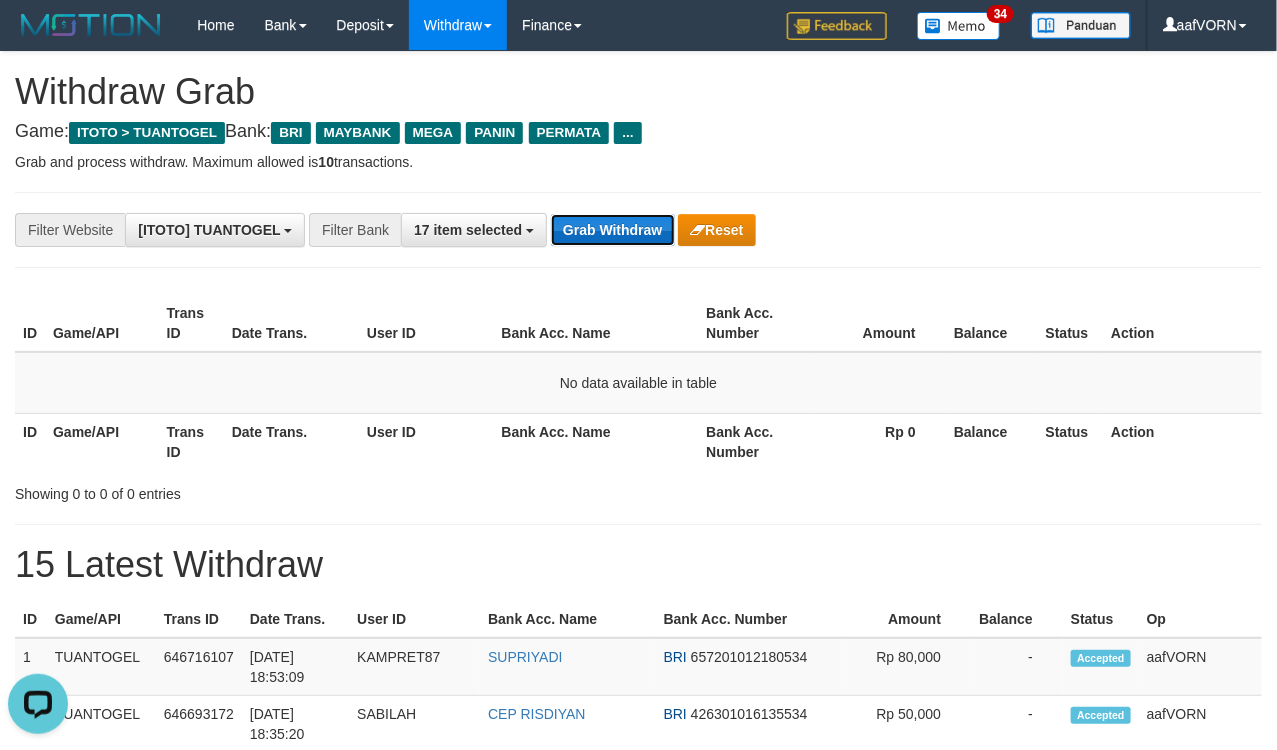 click on "Grab Withdraw" at bounding box center (612, 230) 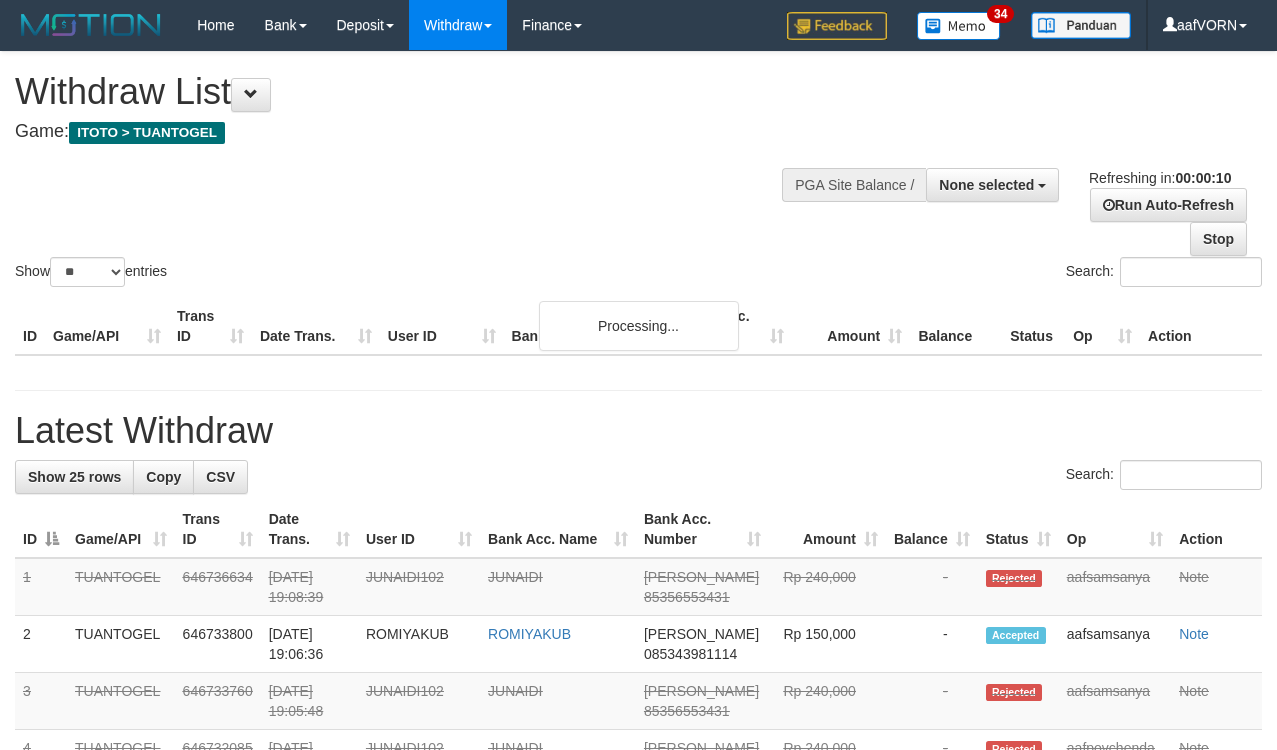 select 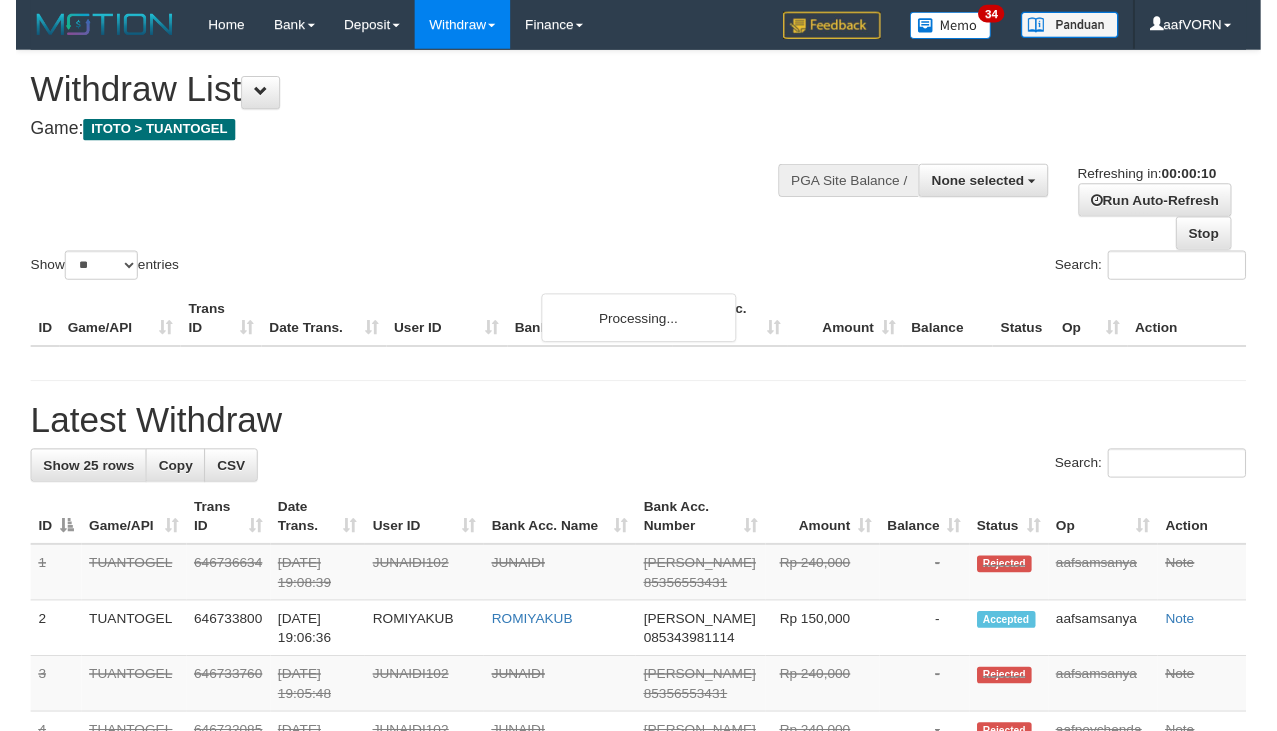 scroll, scrollTop: 0, scrollLeft: 0, axis: both 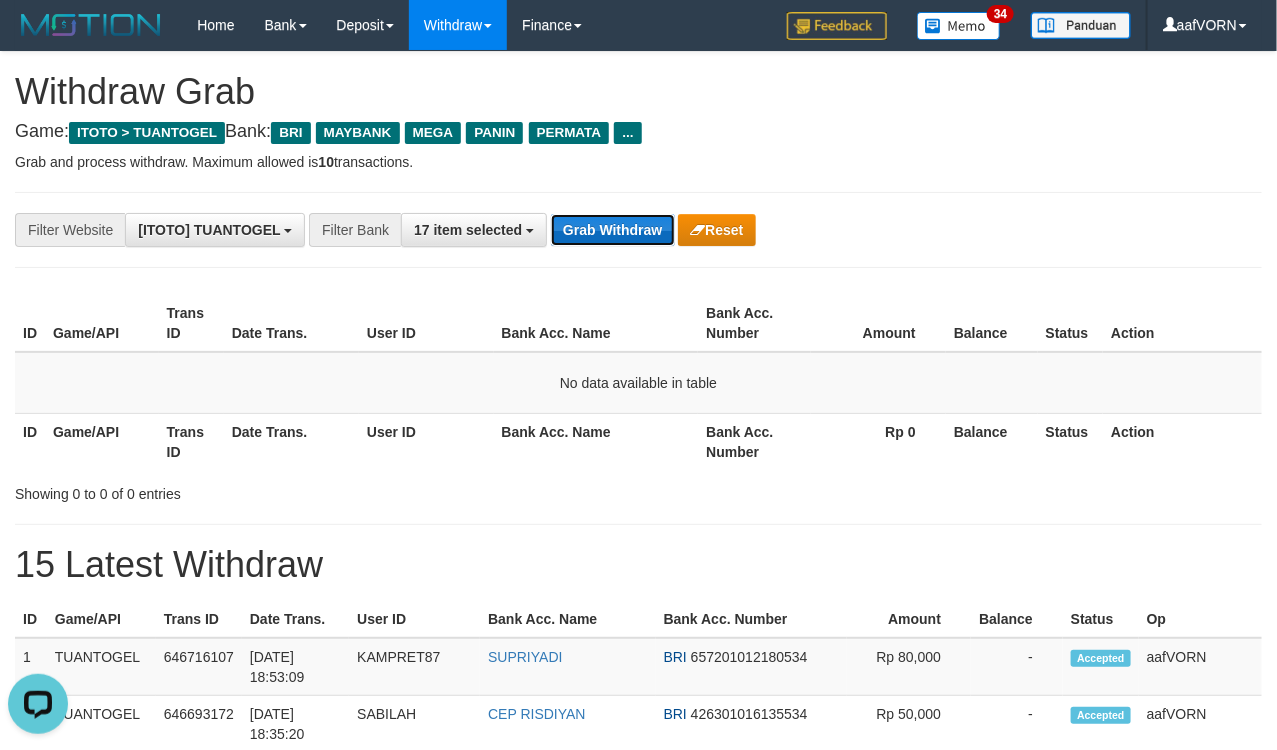 click on "Grab Withdraw" at bounding box center [612, 230] 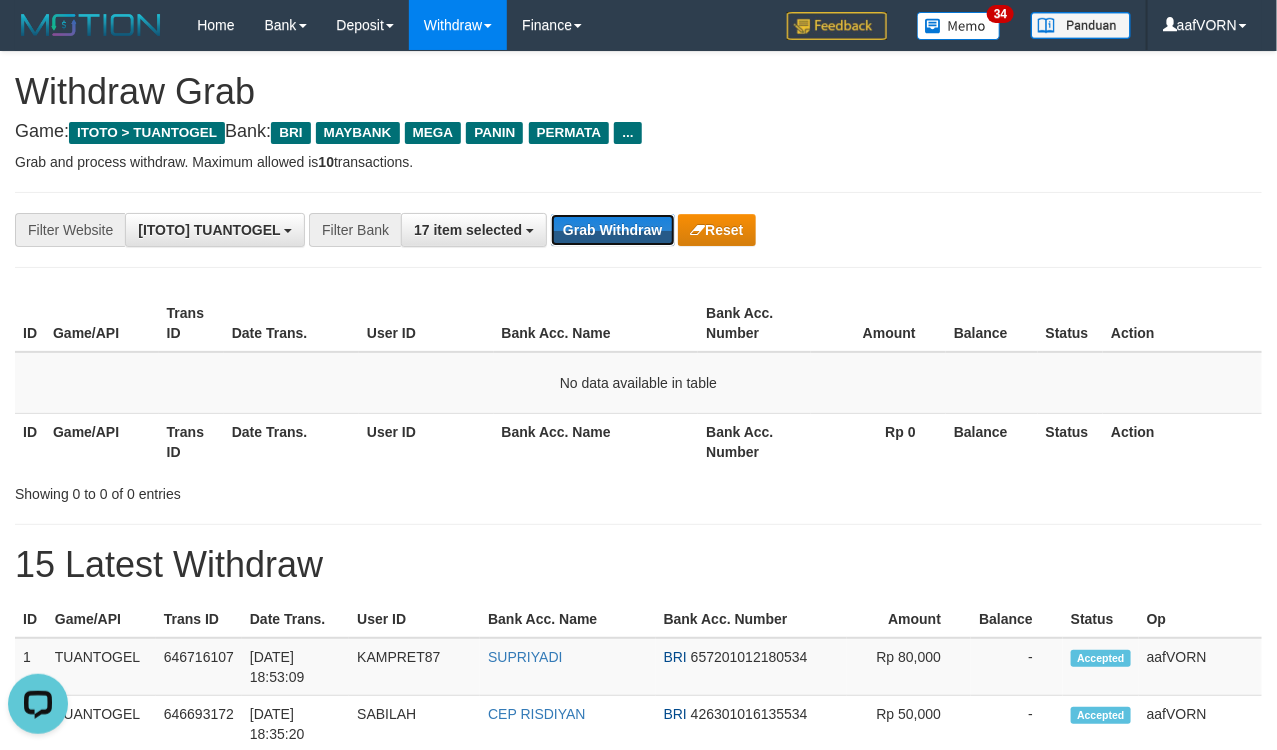 drag, startPoint x: 613, startPoint y: 235, endPoint x: 1291, endPoint y: 267, distance: 678.75476 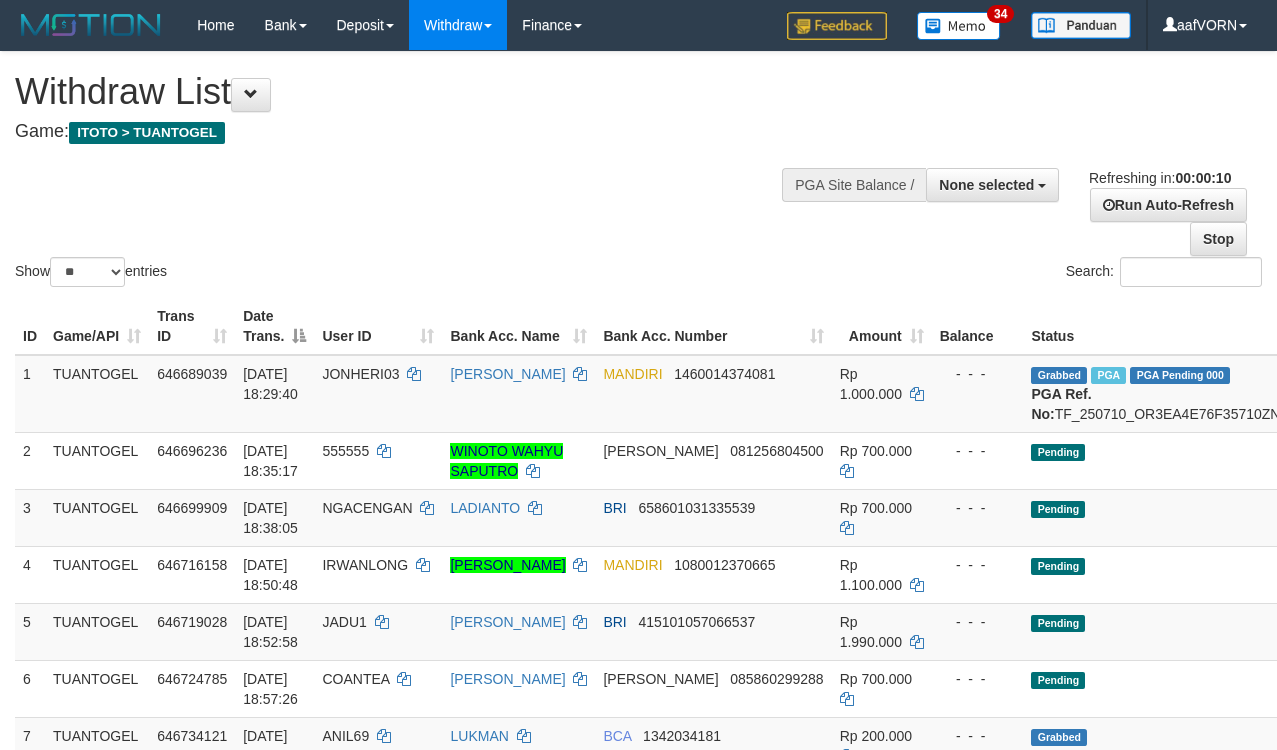select 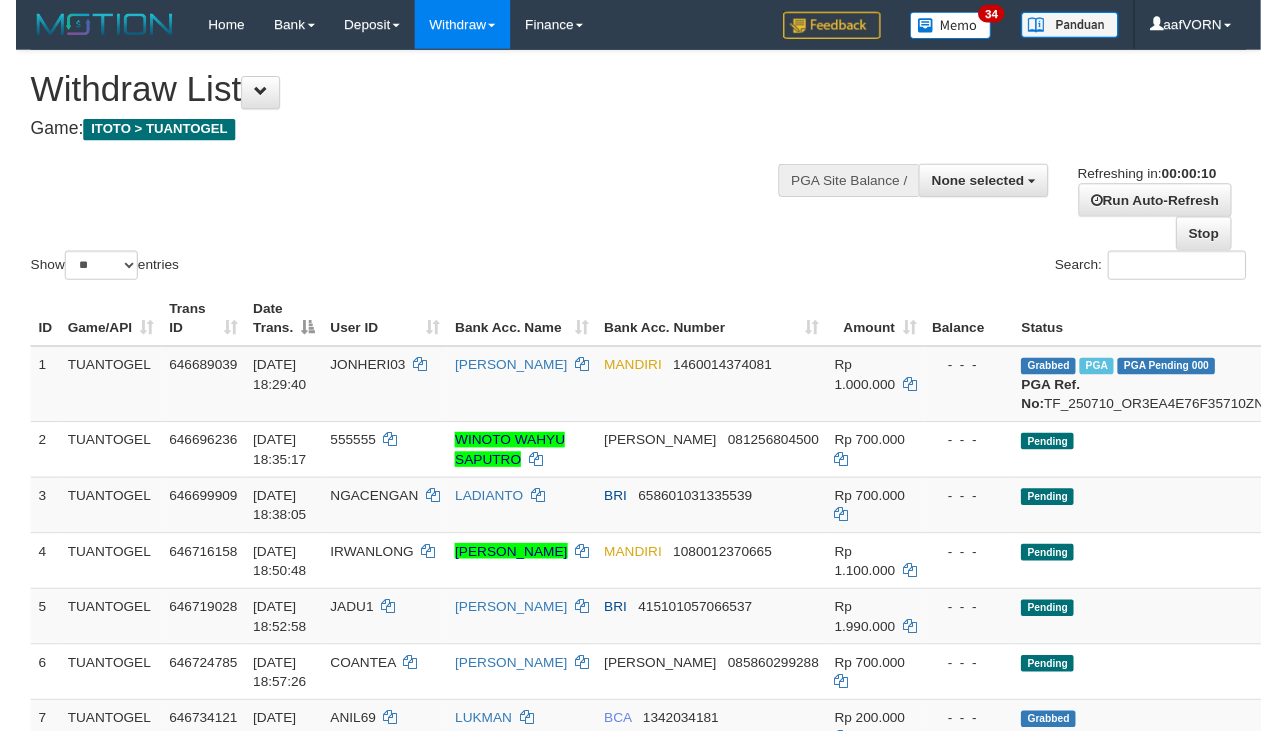 scroll, scrollTop: 0, scrollLeft: 0, axis: both 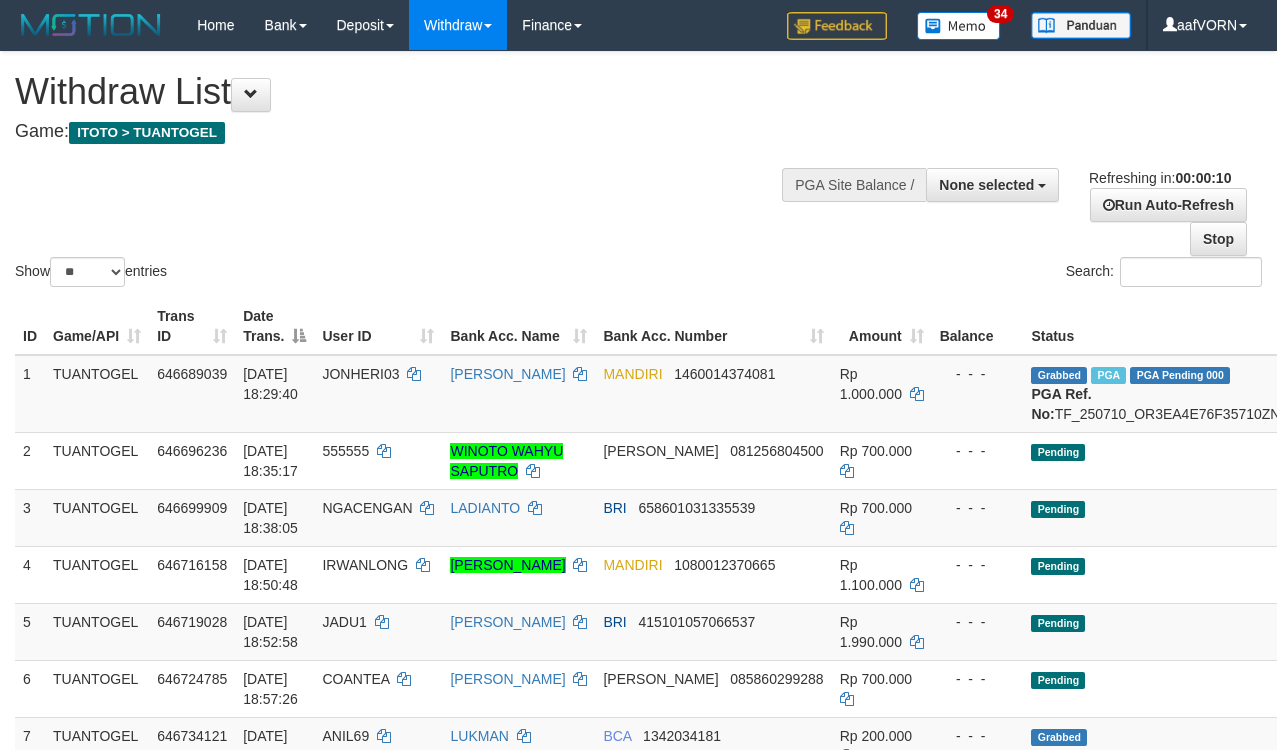 select 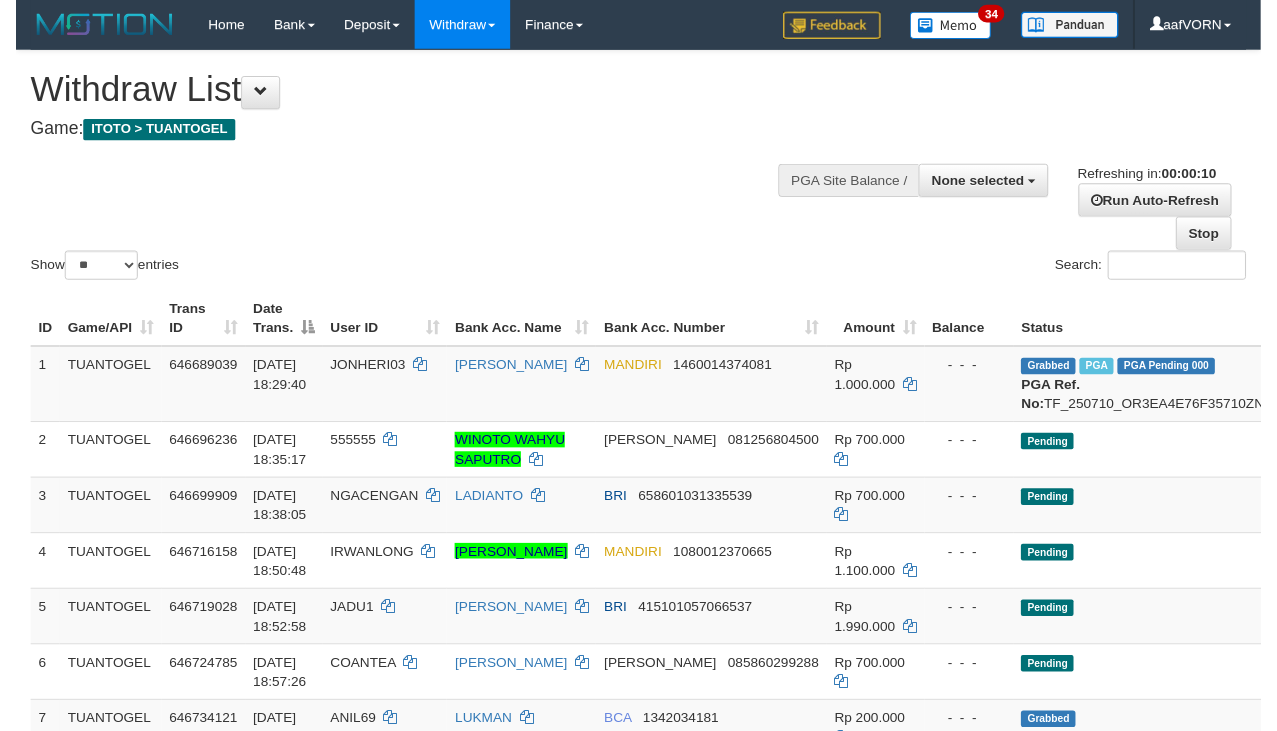 scroll, scrollTop: 0, scrollLeft: 0, axis: both 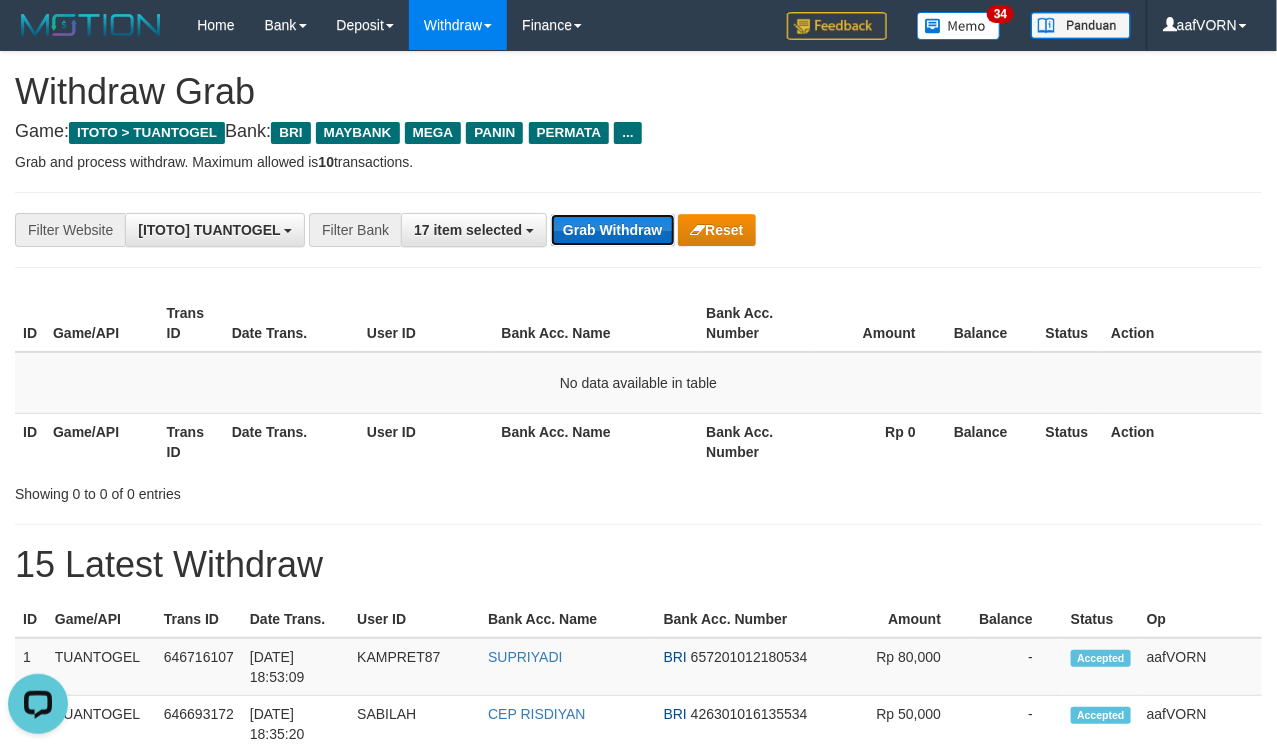 click on "Grab Withdraw" at bounding box center (612, 230) 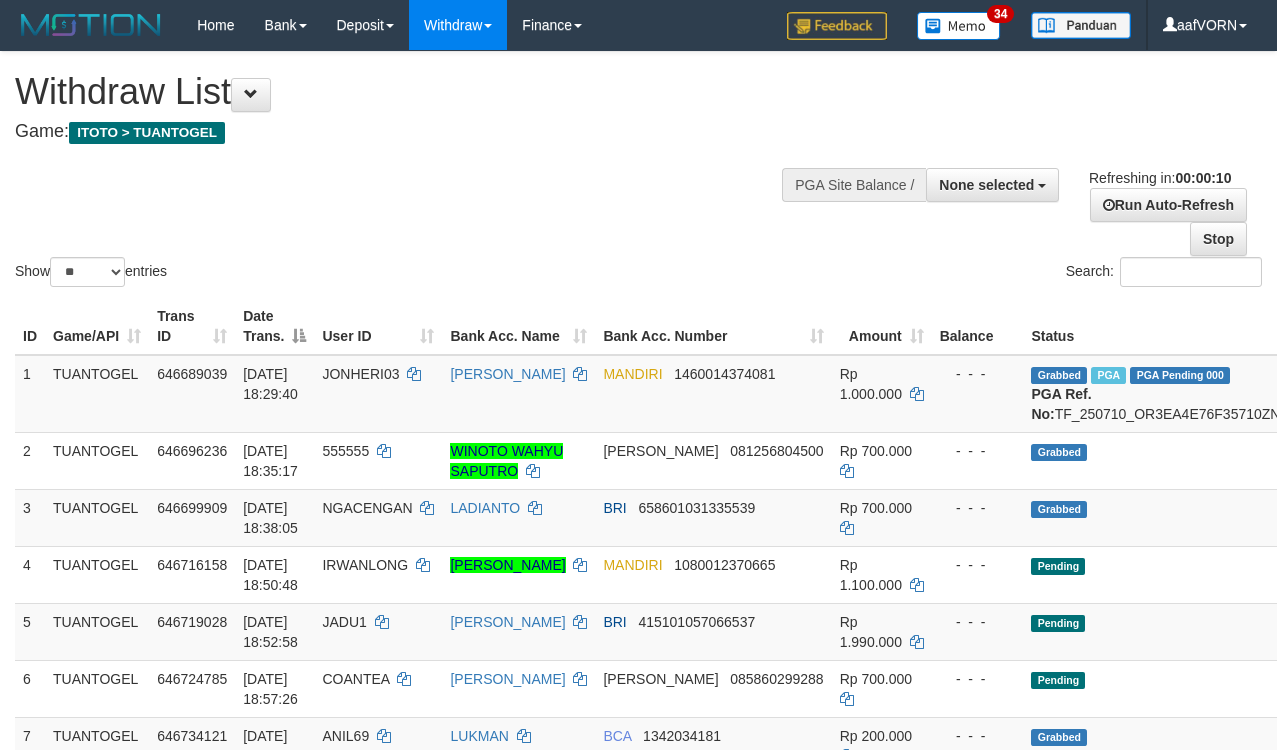 select 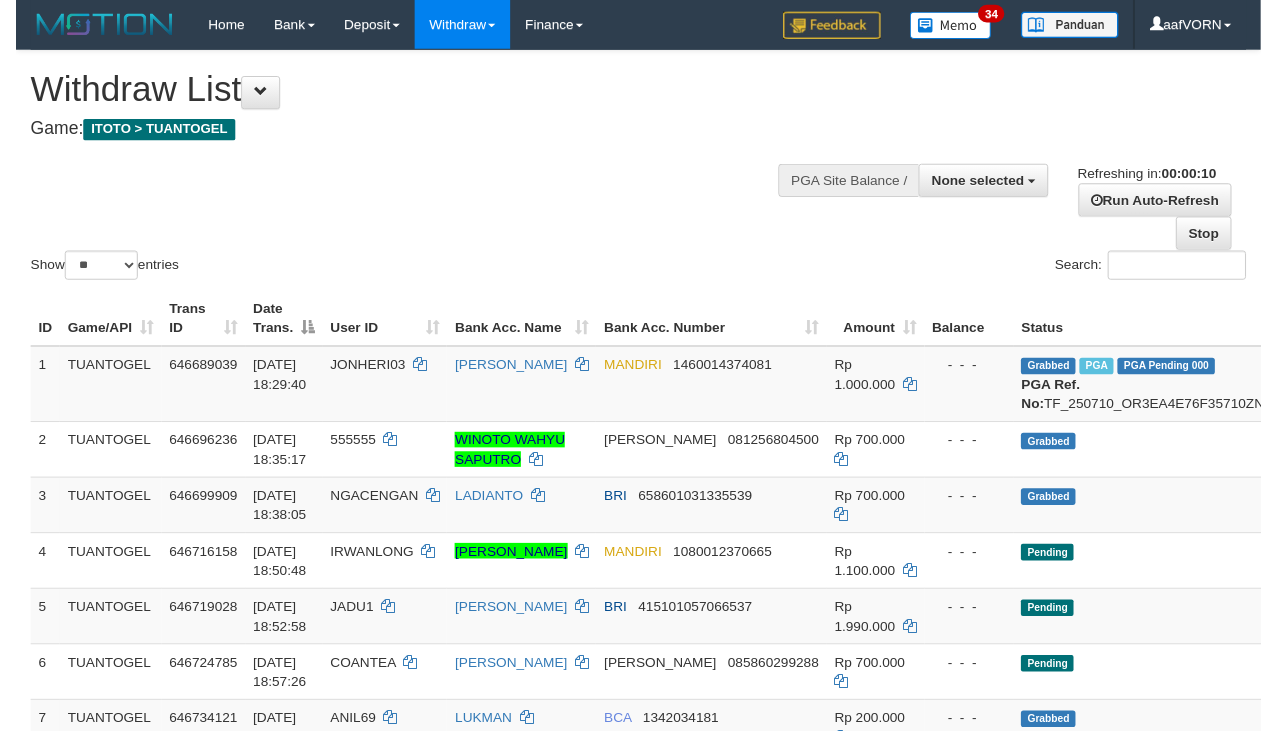scroll, scrollTop: 0, scrollLeft: 0, axis: both 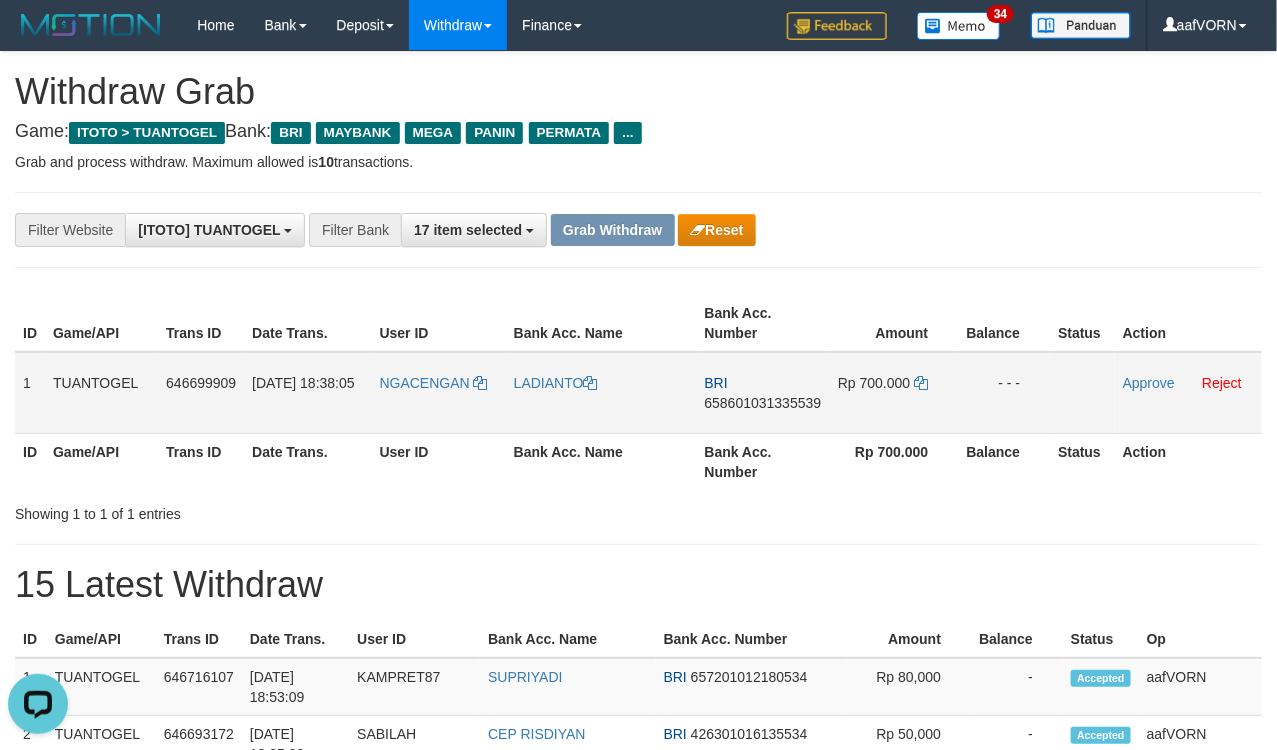 drag, startPoint x: 25, startPoint y: 385, endPoint x: 1011, endPoint y: 393, distance: 986.0325 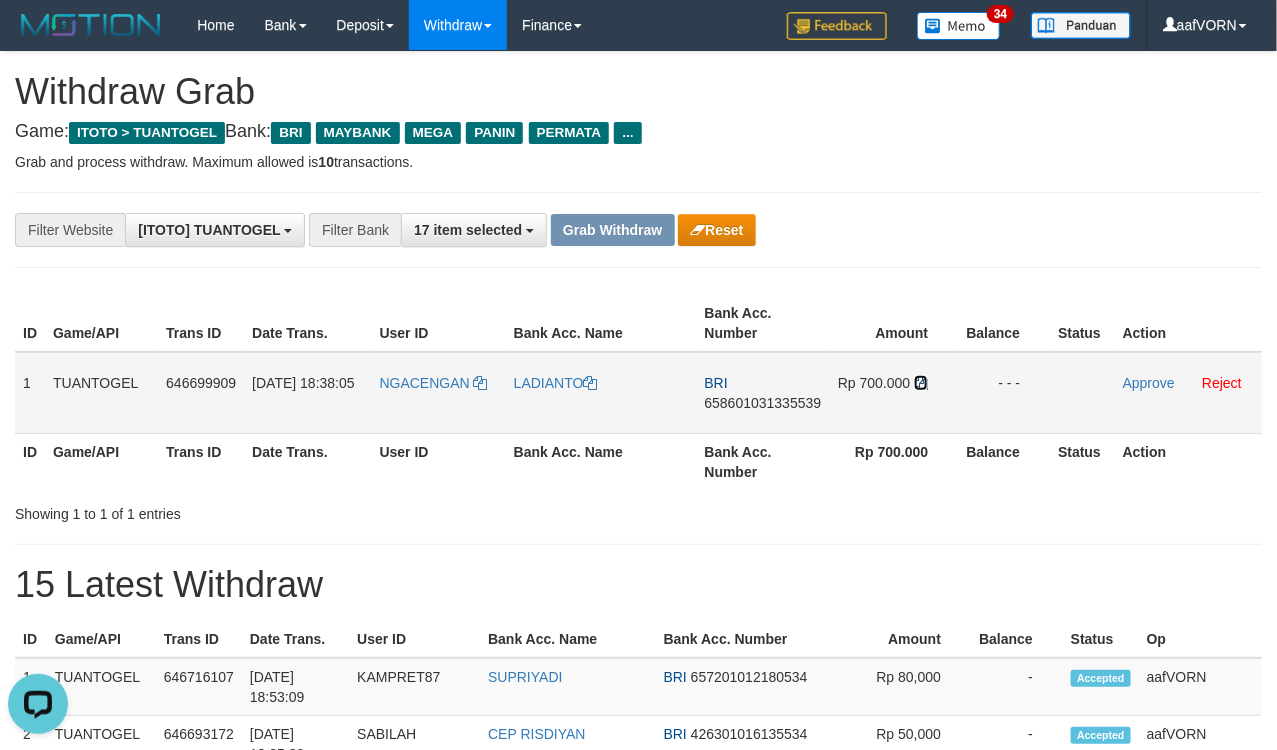 click at bounding box center (921, 383) 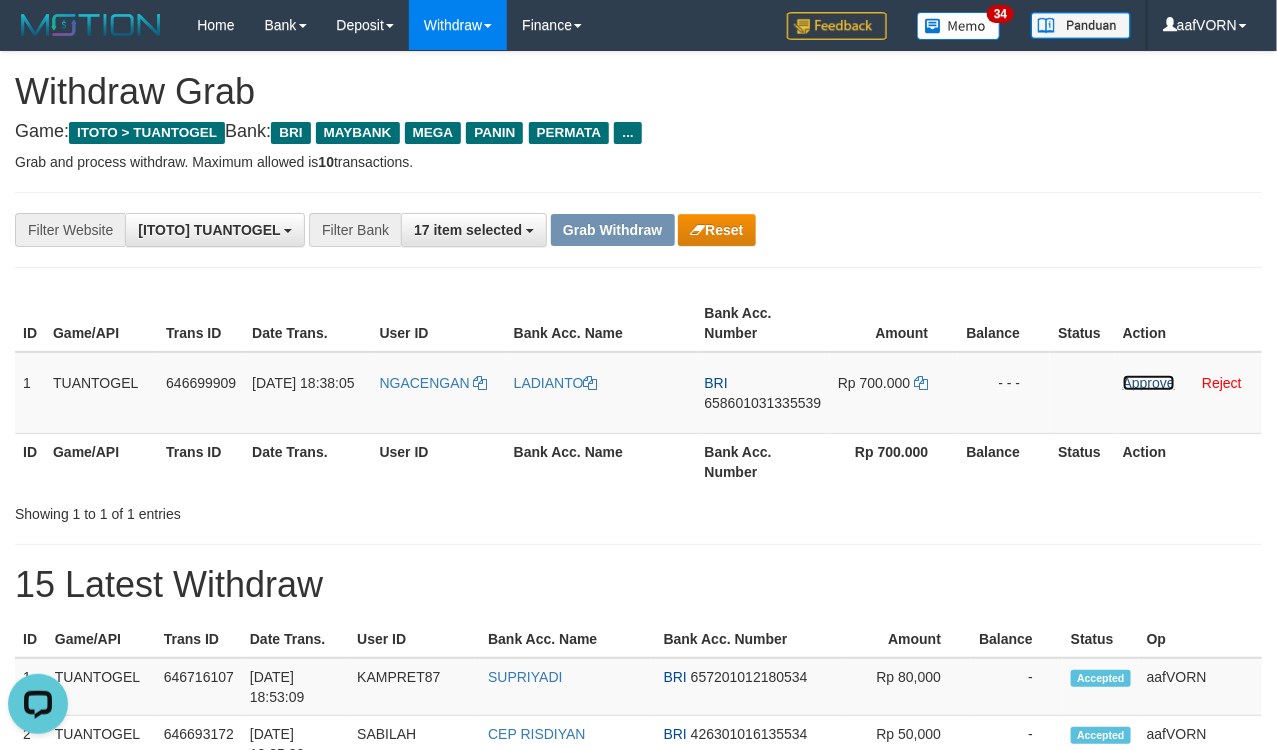 drag, startPoint x: 1151, startPoint y: 386, endPoint x: 775, endPoint y: 272, distance: 392.90204 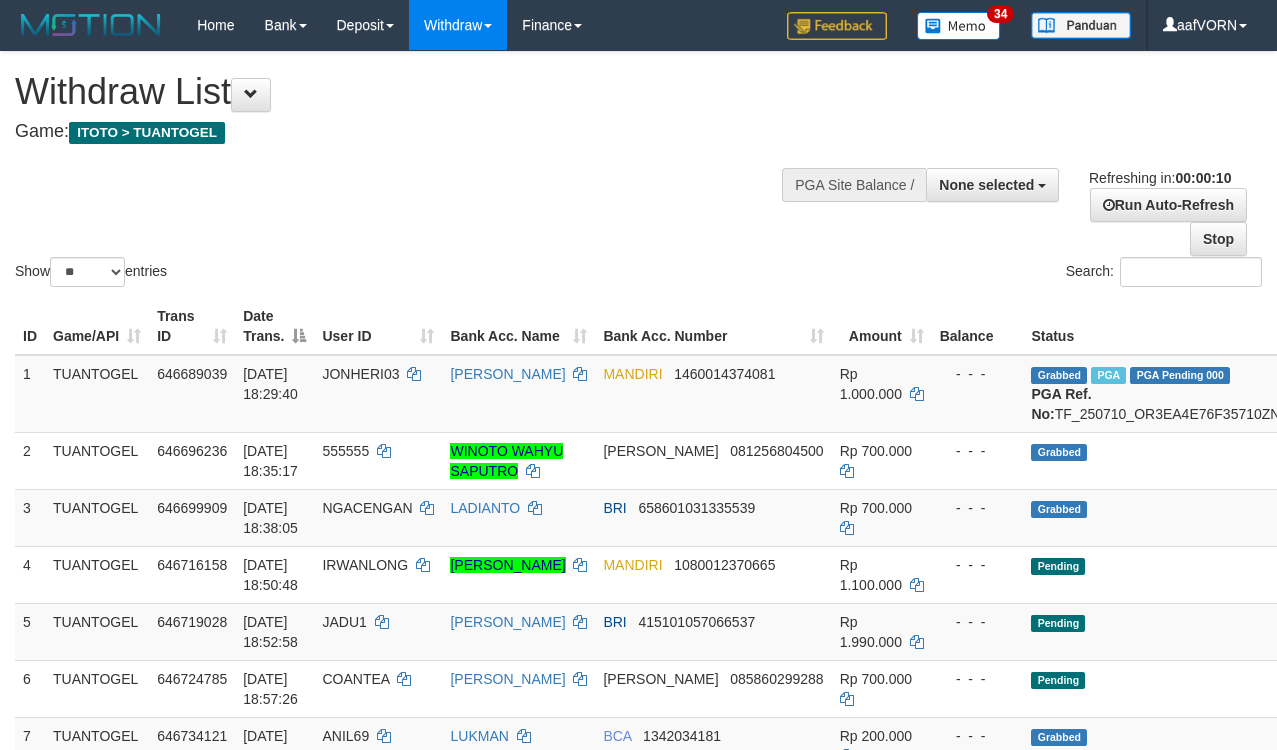 select 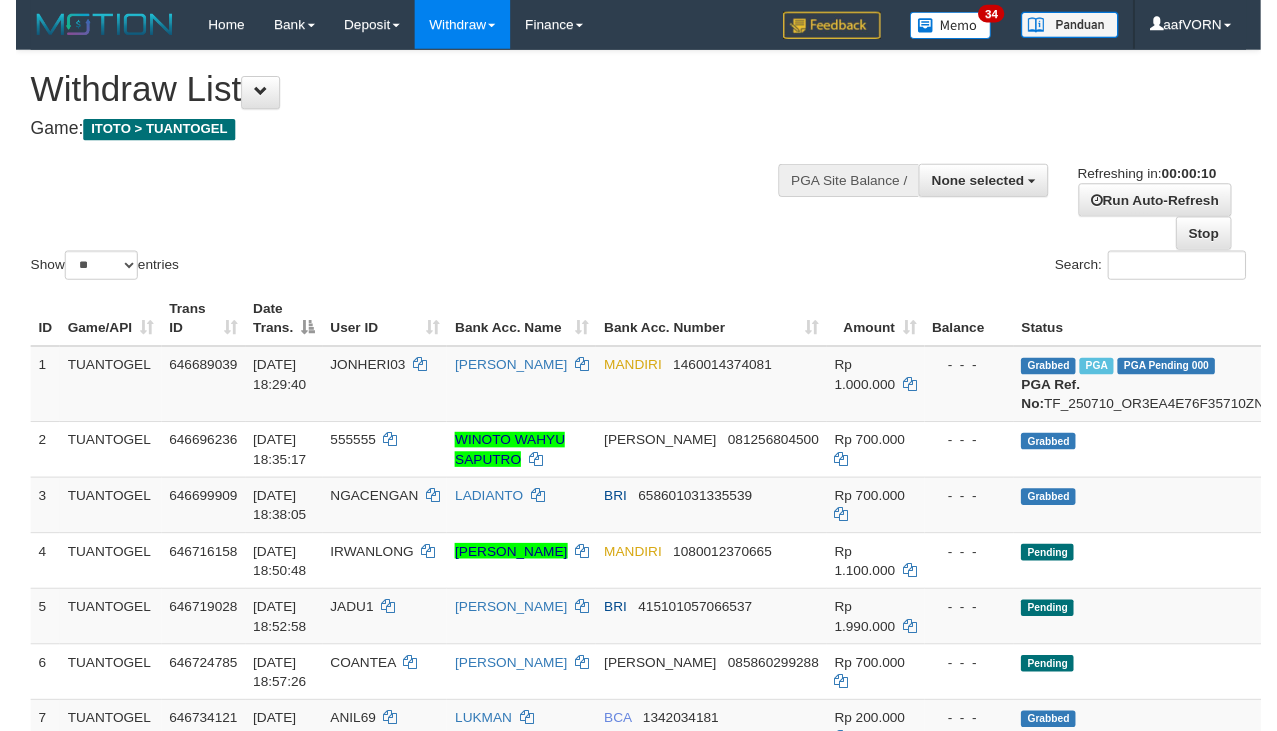 scroll, scrollTop: 0, scrollLeft: 0, axis: both 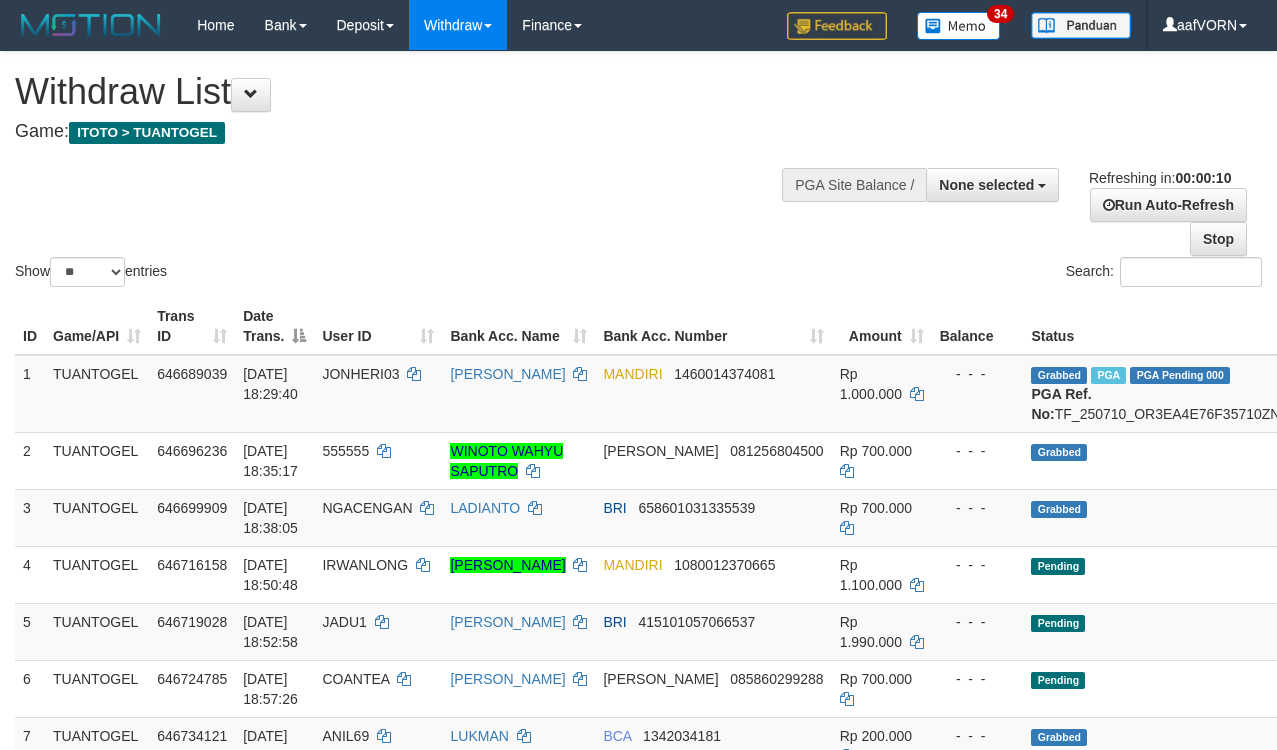 select 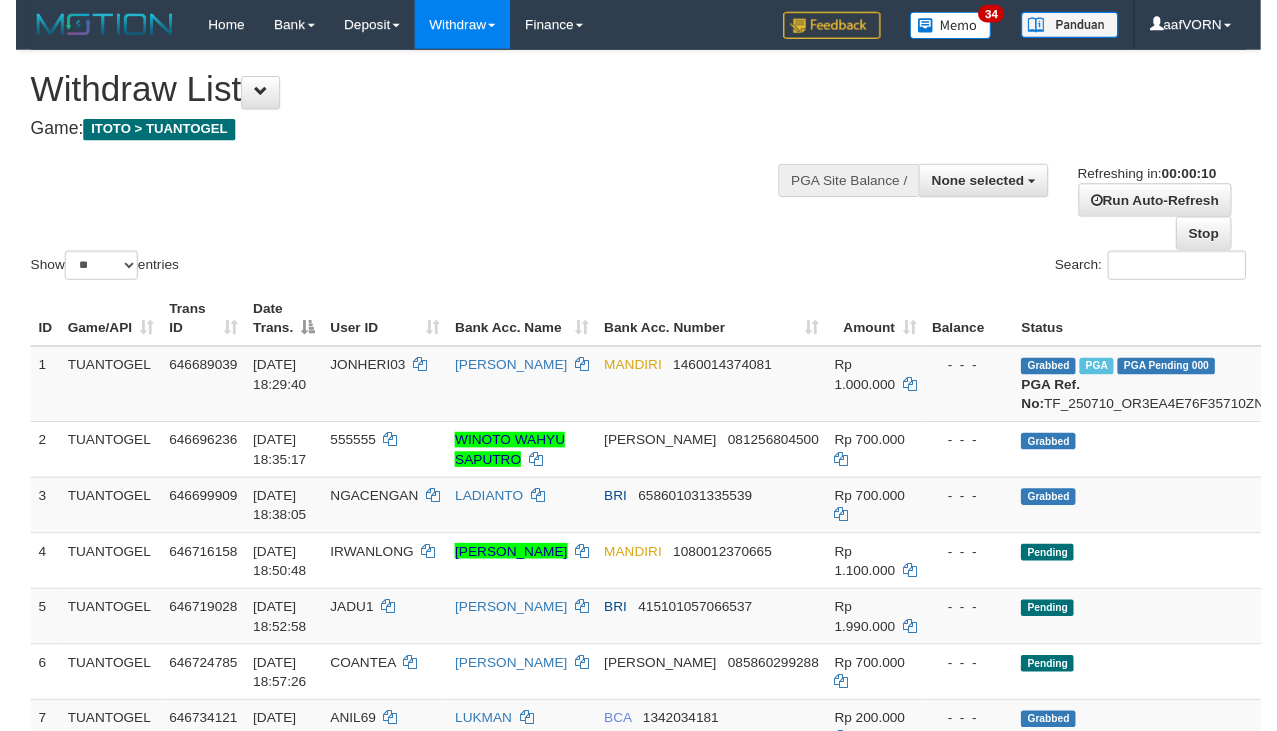 scroll, scrollTop: 0, scrollLeft: 0, axis: both 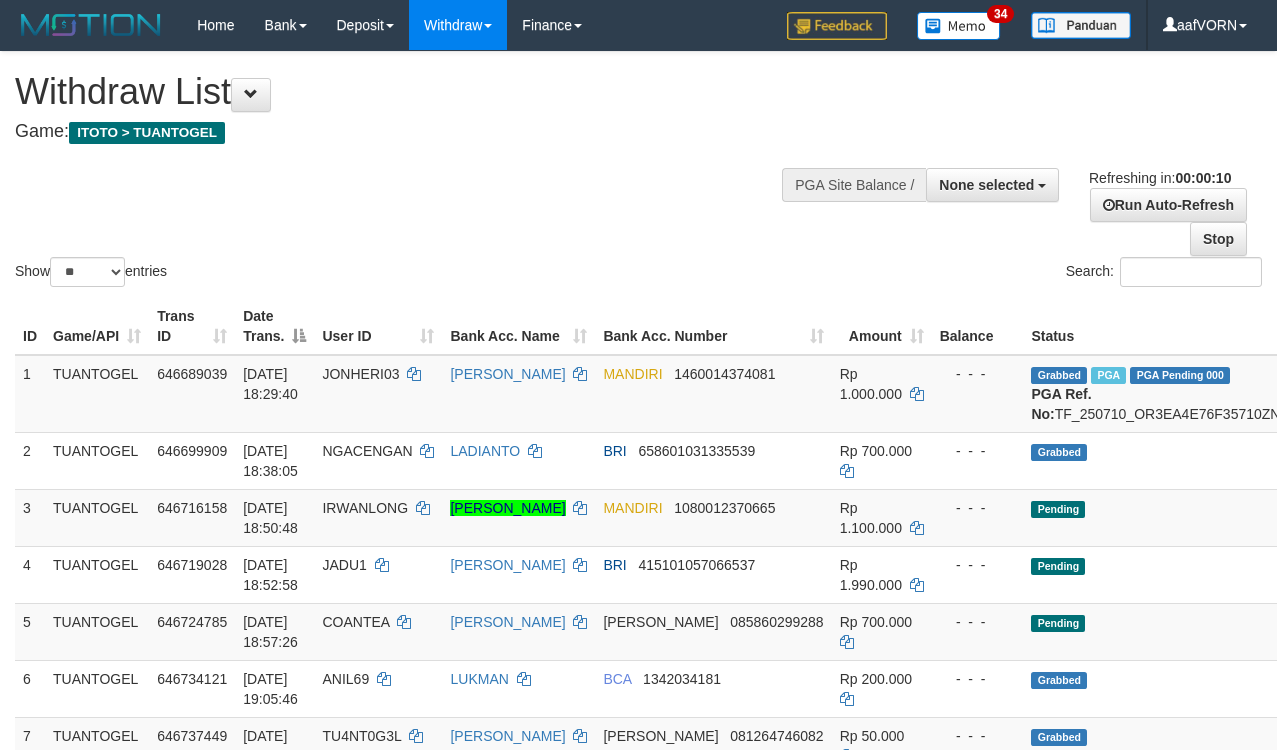 select 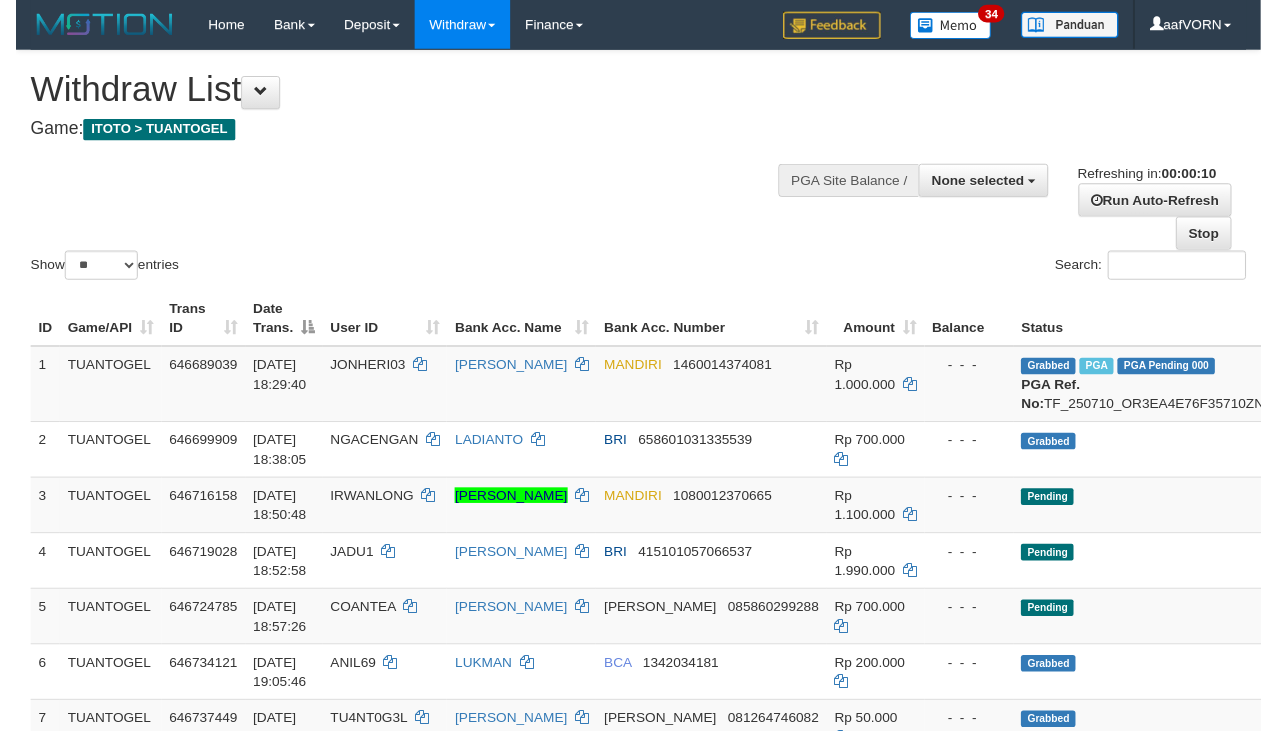 scroll, scrollTop: 0, scrollLeft: 0, axis: both 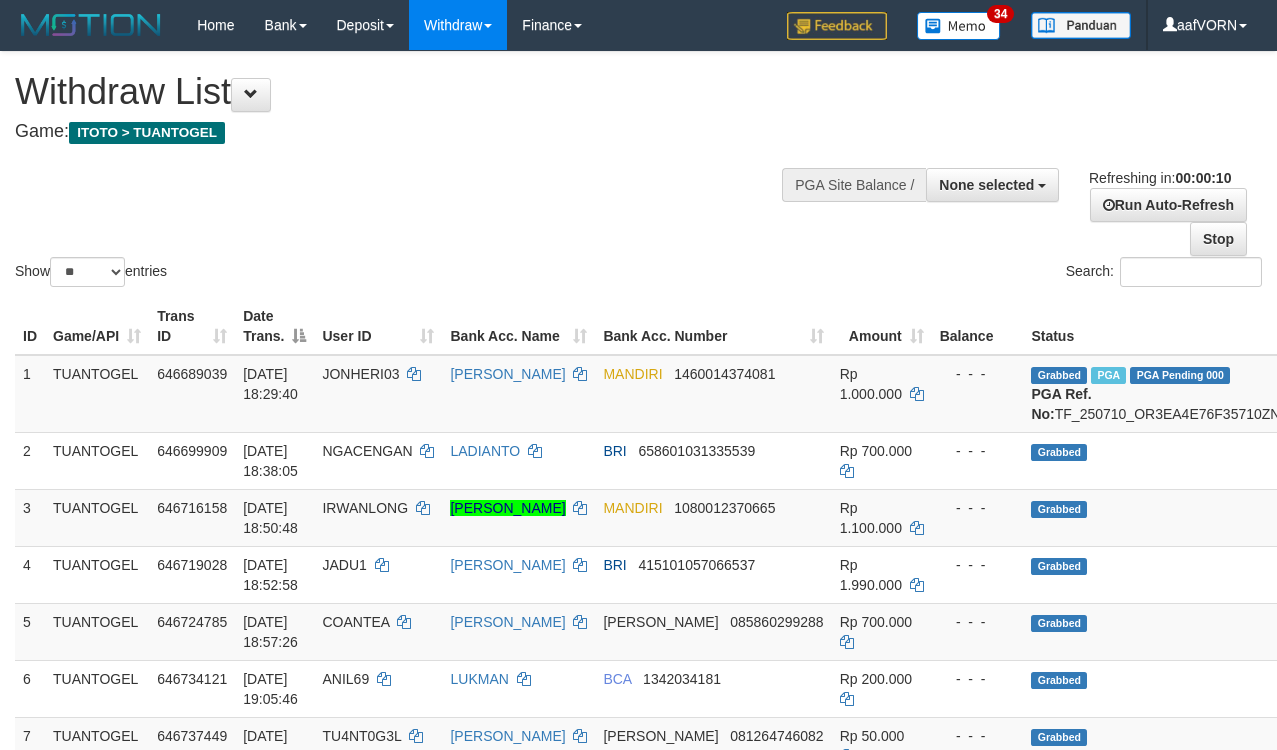 select 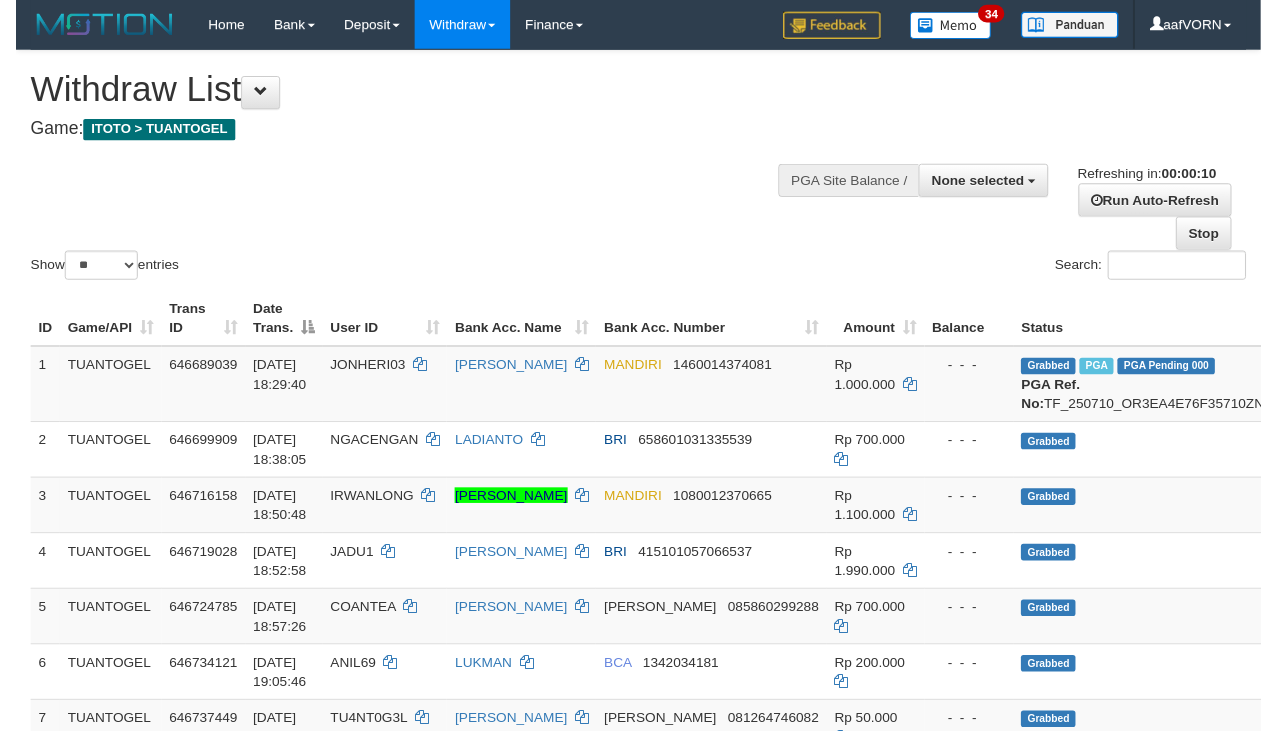 scroll, scrollTop: 0, scrollLeft: 0, axis: both 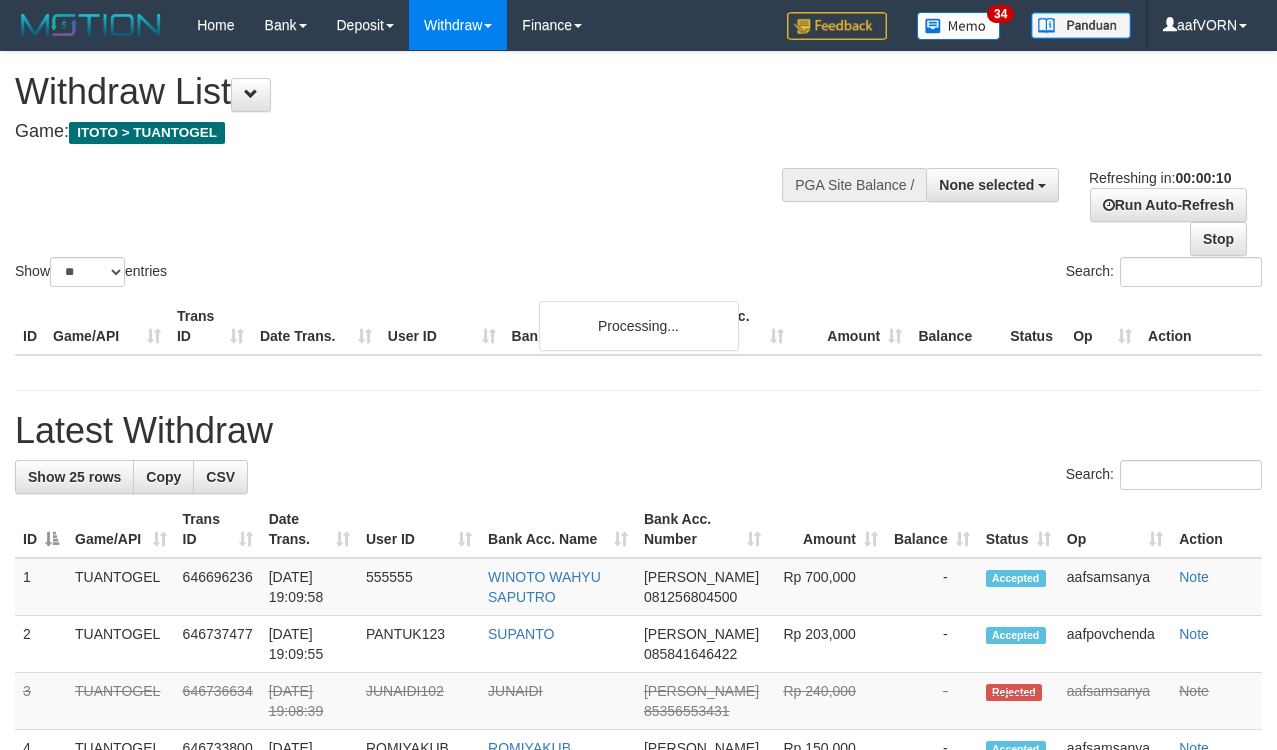 select 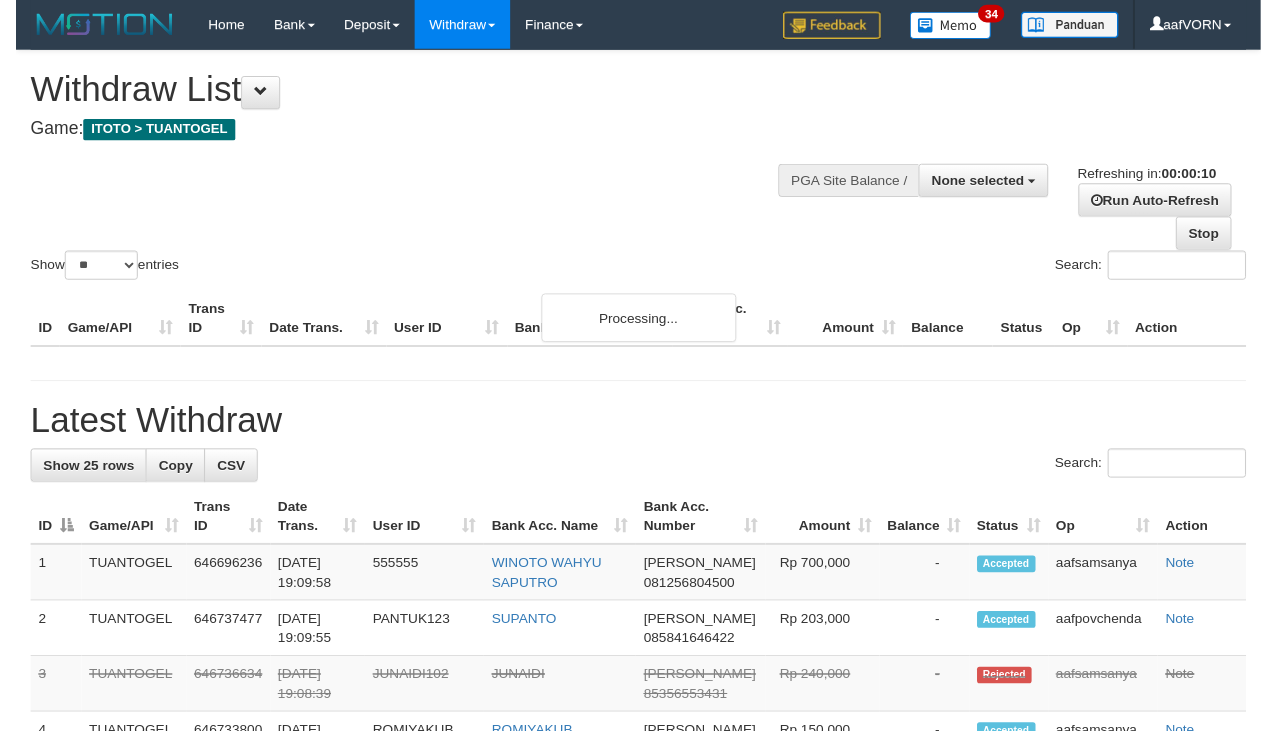 scroll, scrollTop: 0, scrollLeft: 0, axis: both 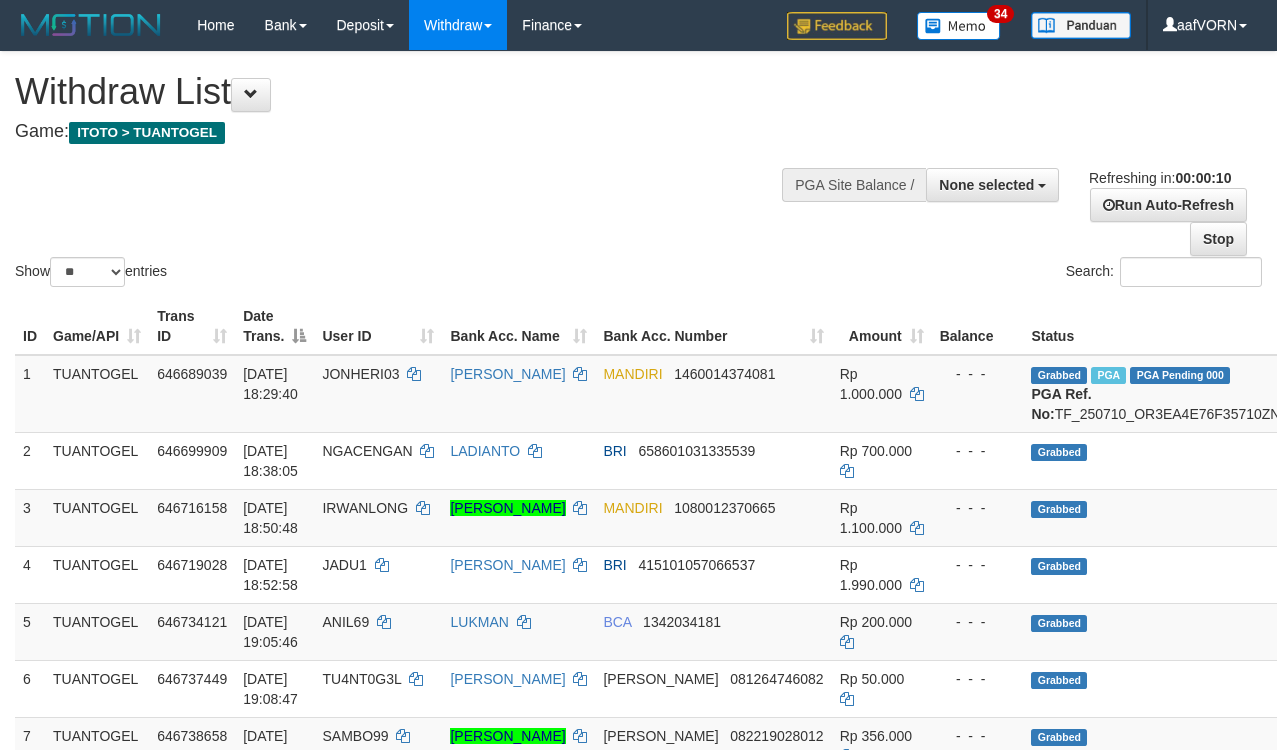 select 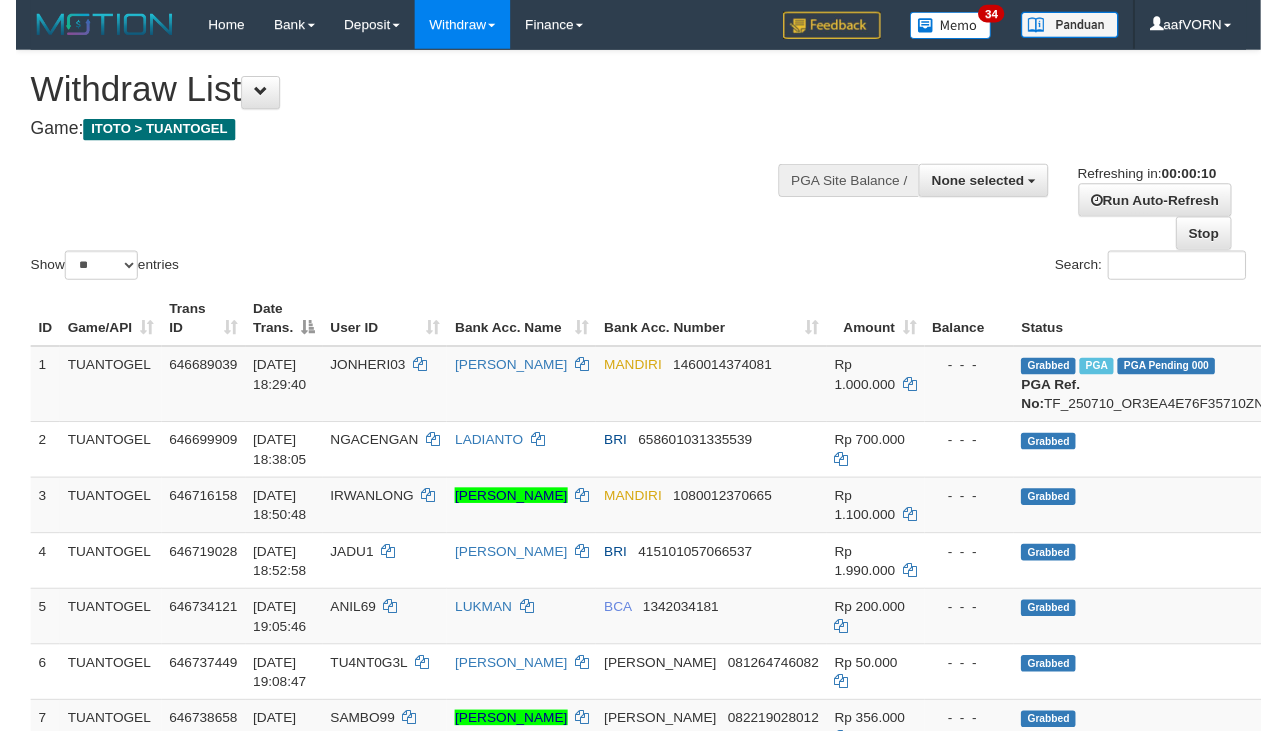 scroll, scrollTop: 0, scrollLeft: 0, axis: both 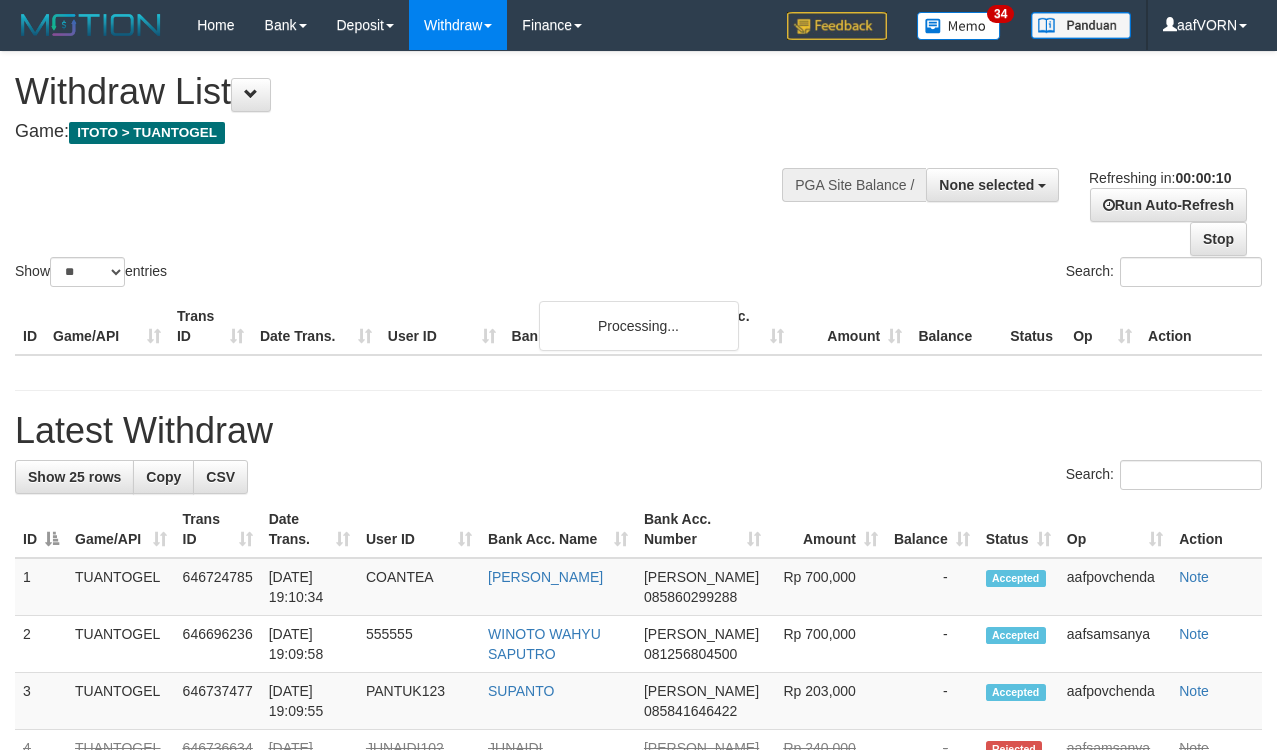 select 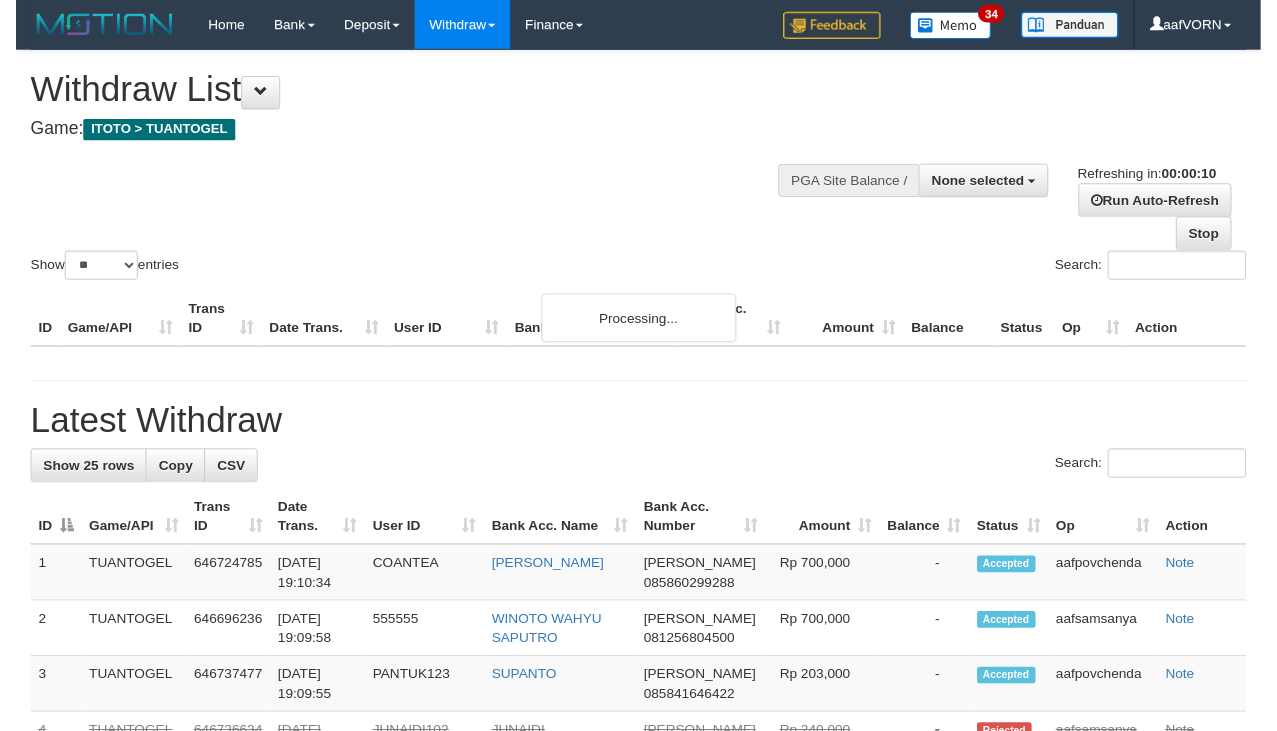 scroll, scrollTop: 0, scrollLeft: 0, axis: both 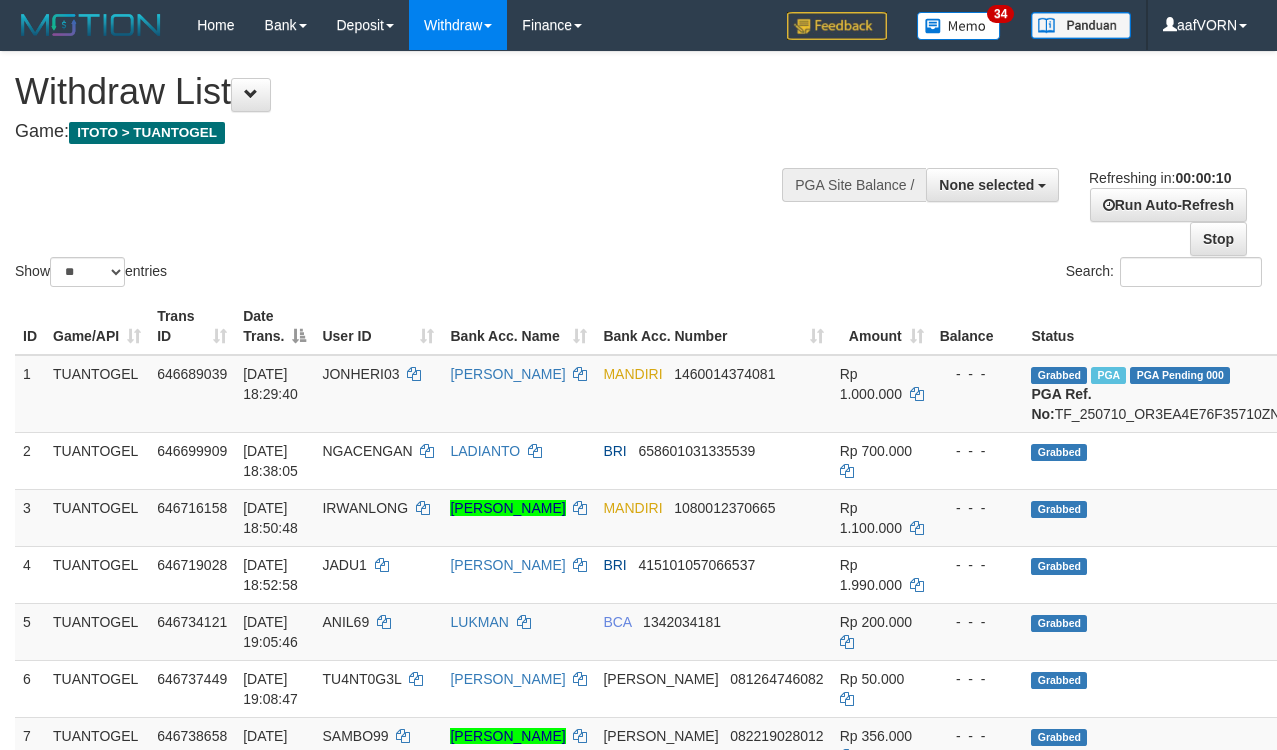 select 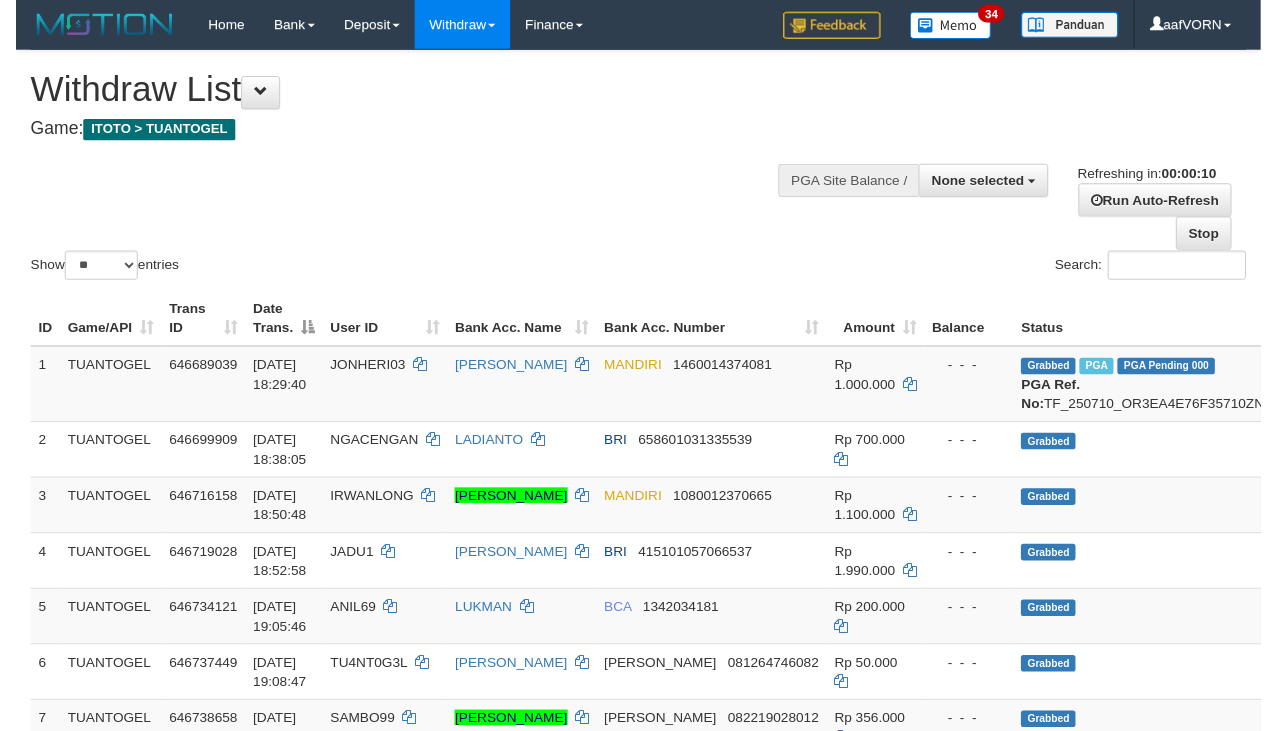 scroll, scrollTop: 0, scrollLeft: 0, axis: both 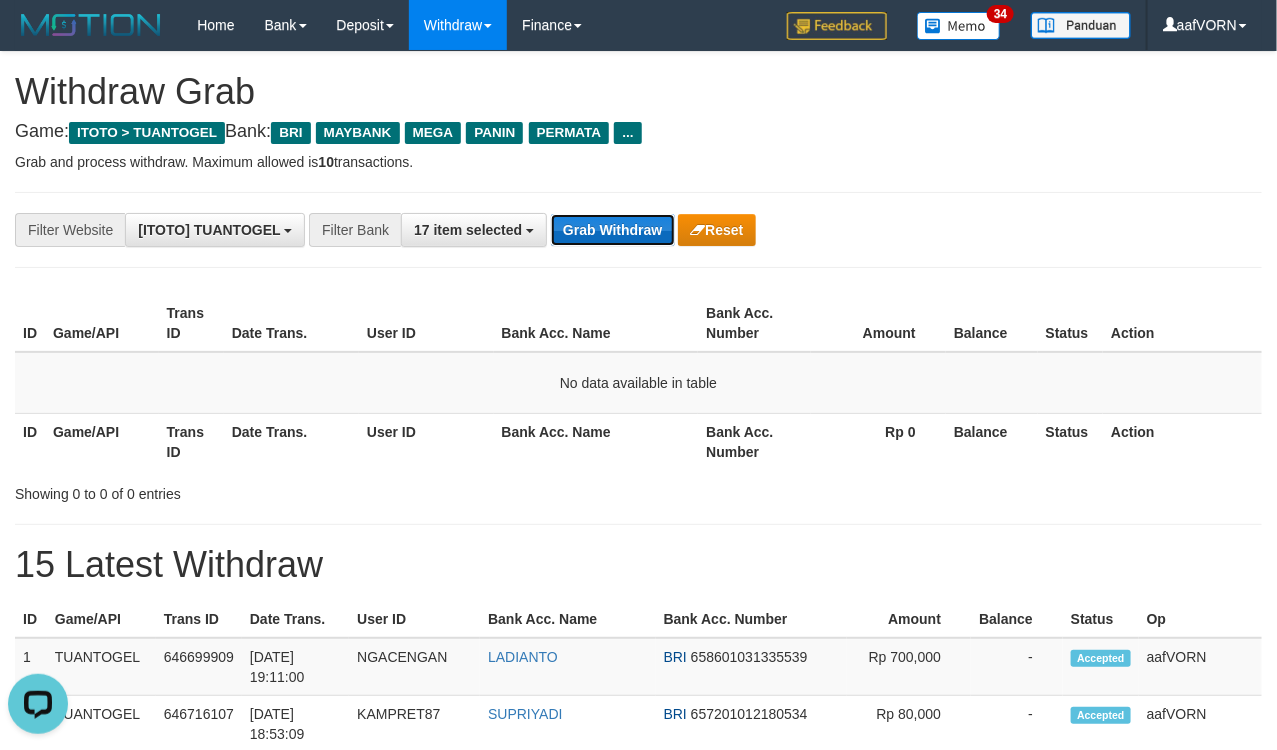 click on "Grab Withdraw" at bounding box center (612, 230) 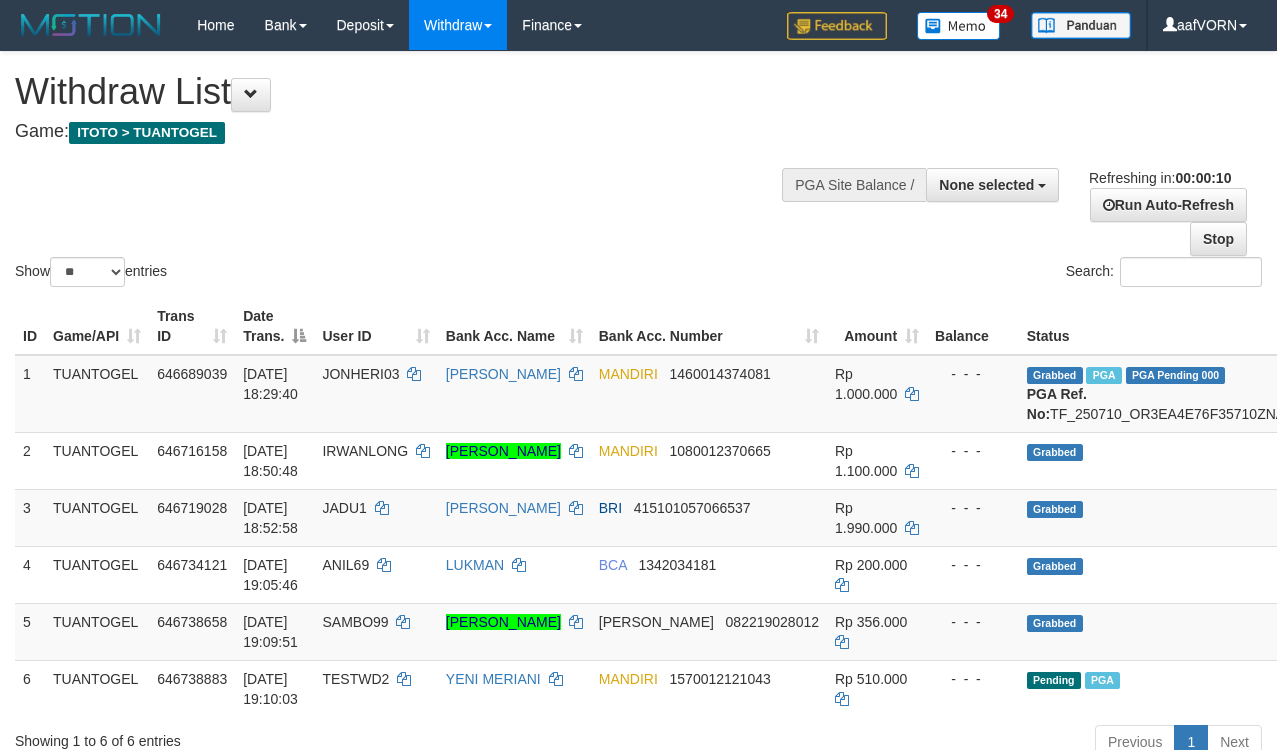 select 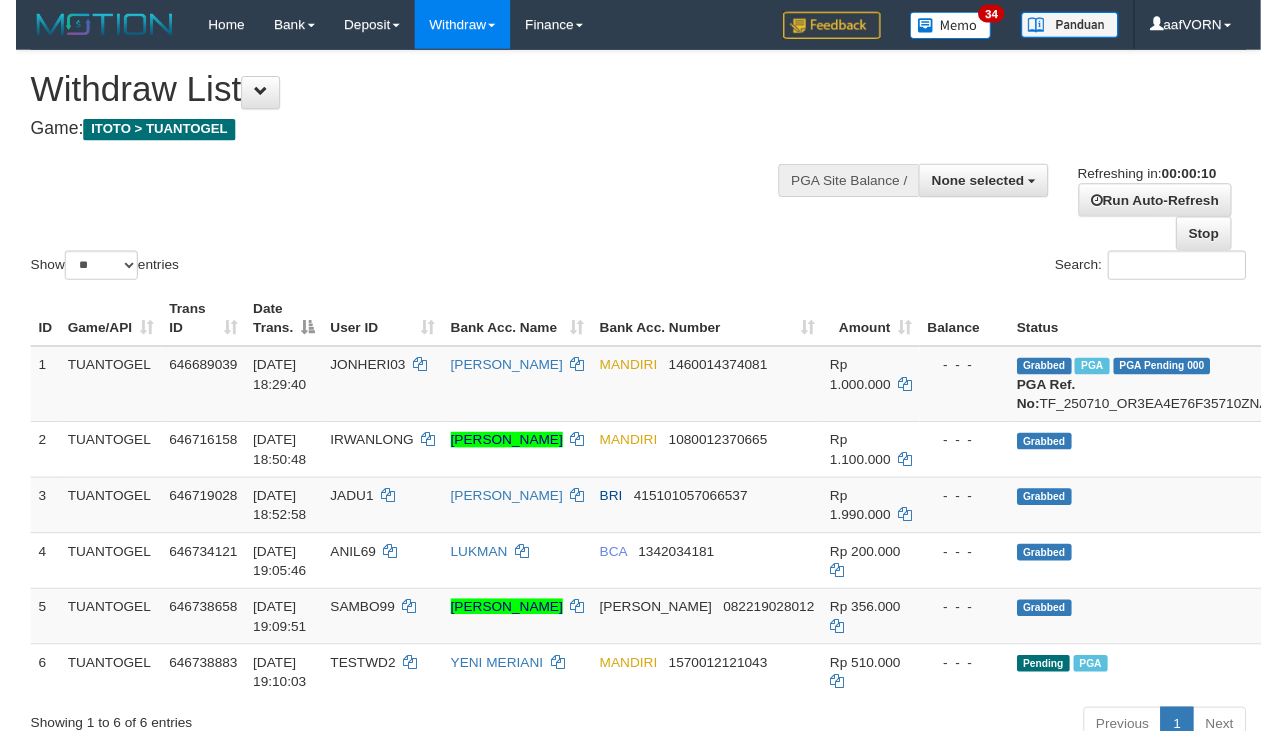 scroll, scrollTop: 0, scrollLeft: 0, axis: both 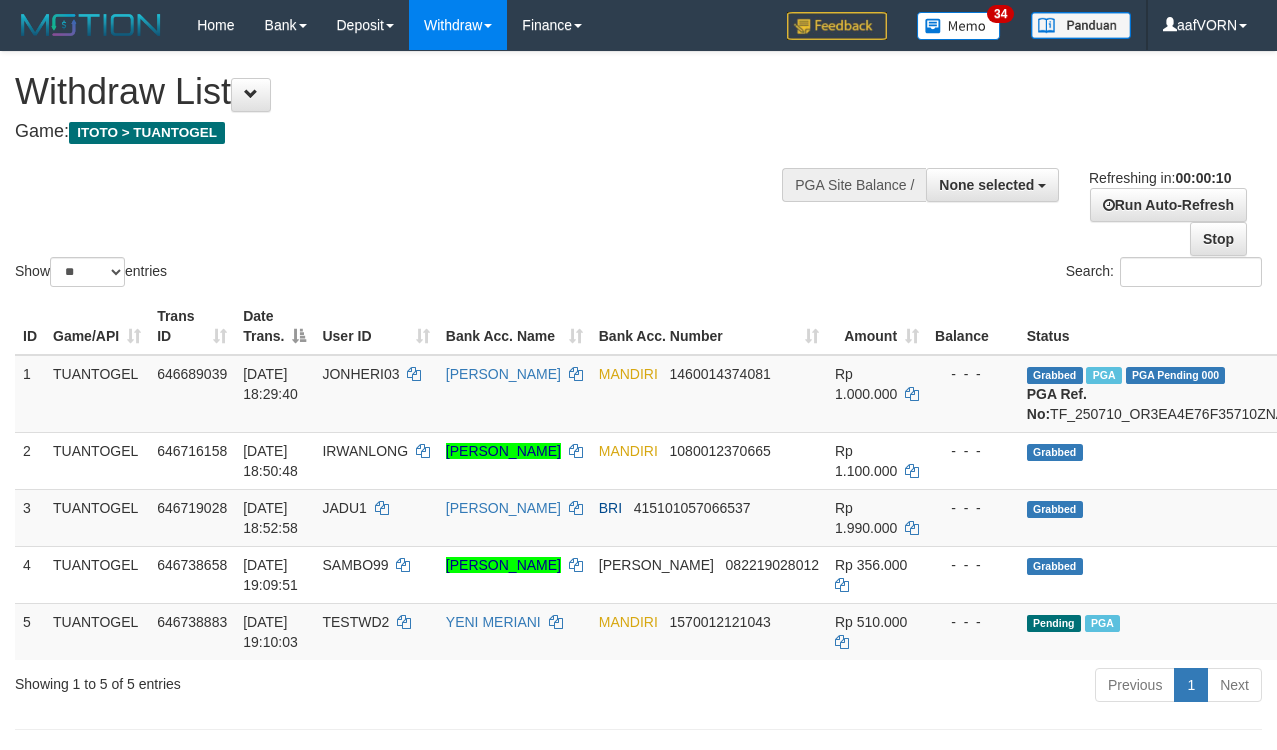 select 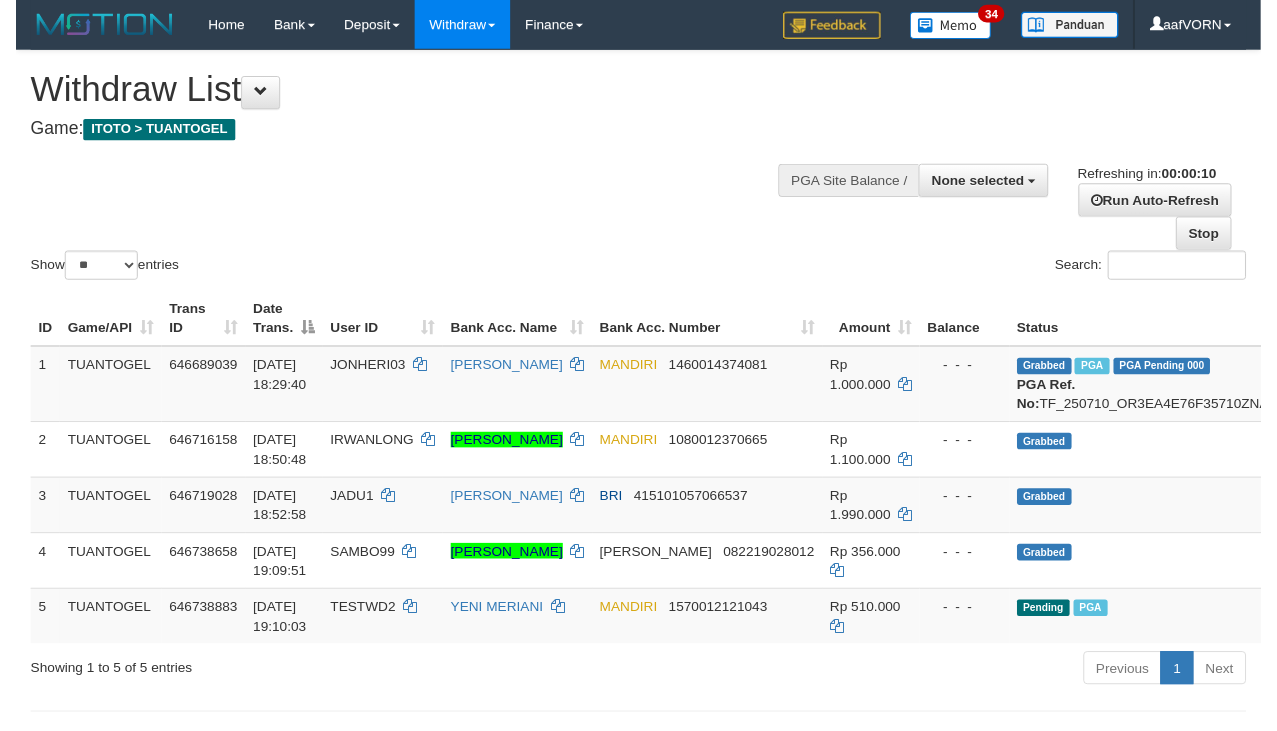 scroll, scrollTop: 0, scrollLeft: 0, axis: both 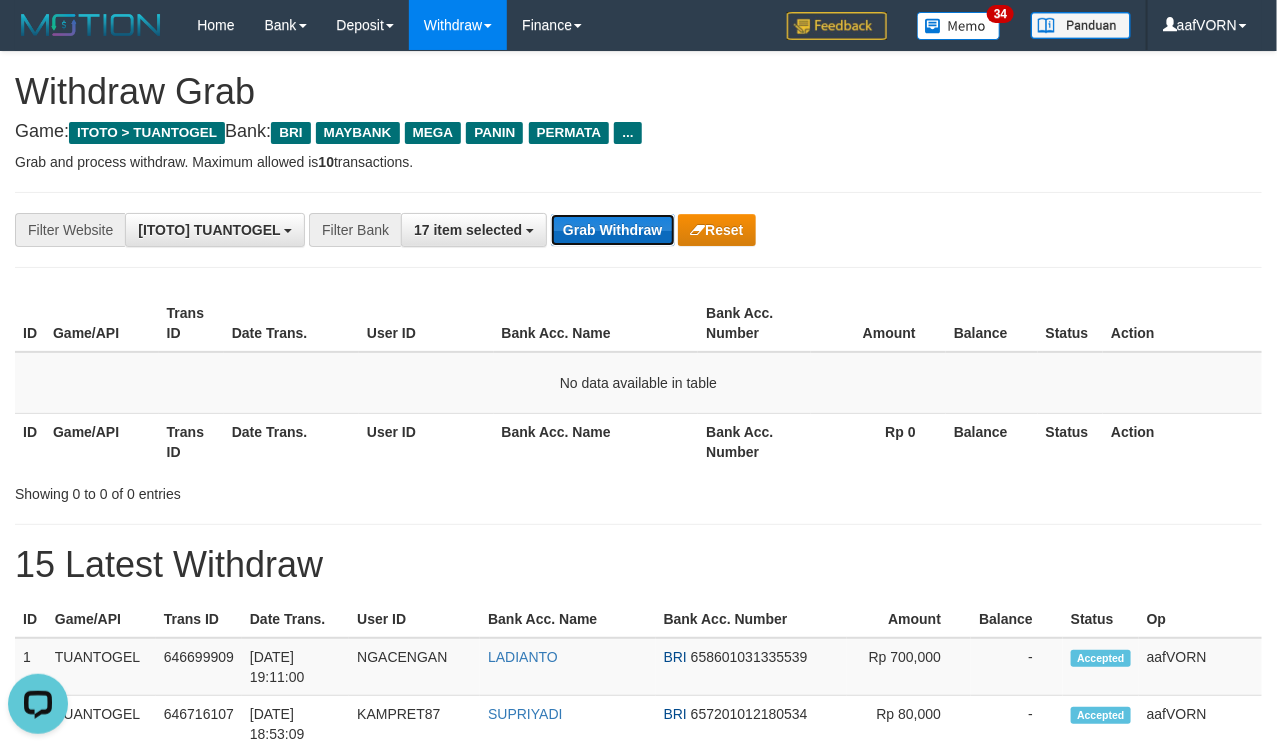 click on "Grab Withdraw" at bounding box center [612, 230] 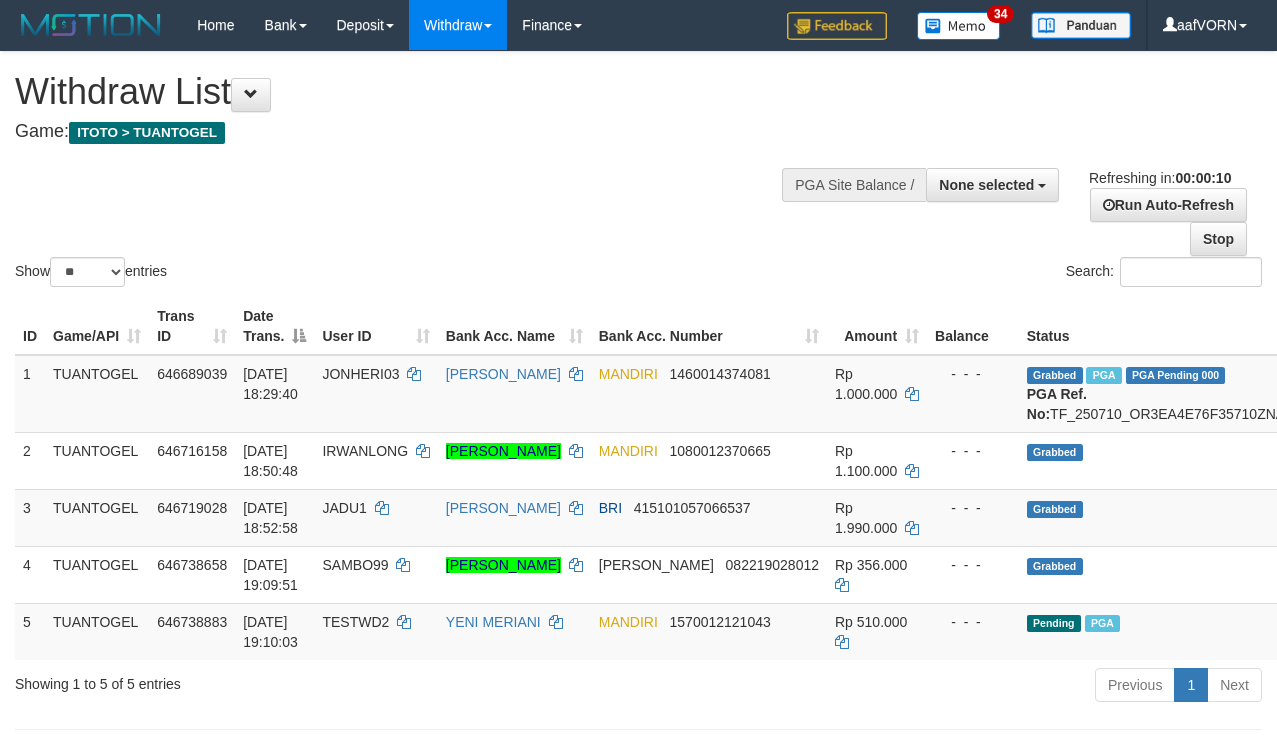 select 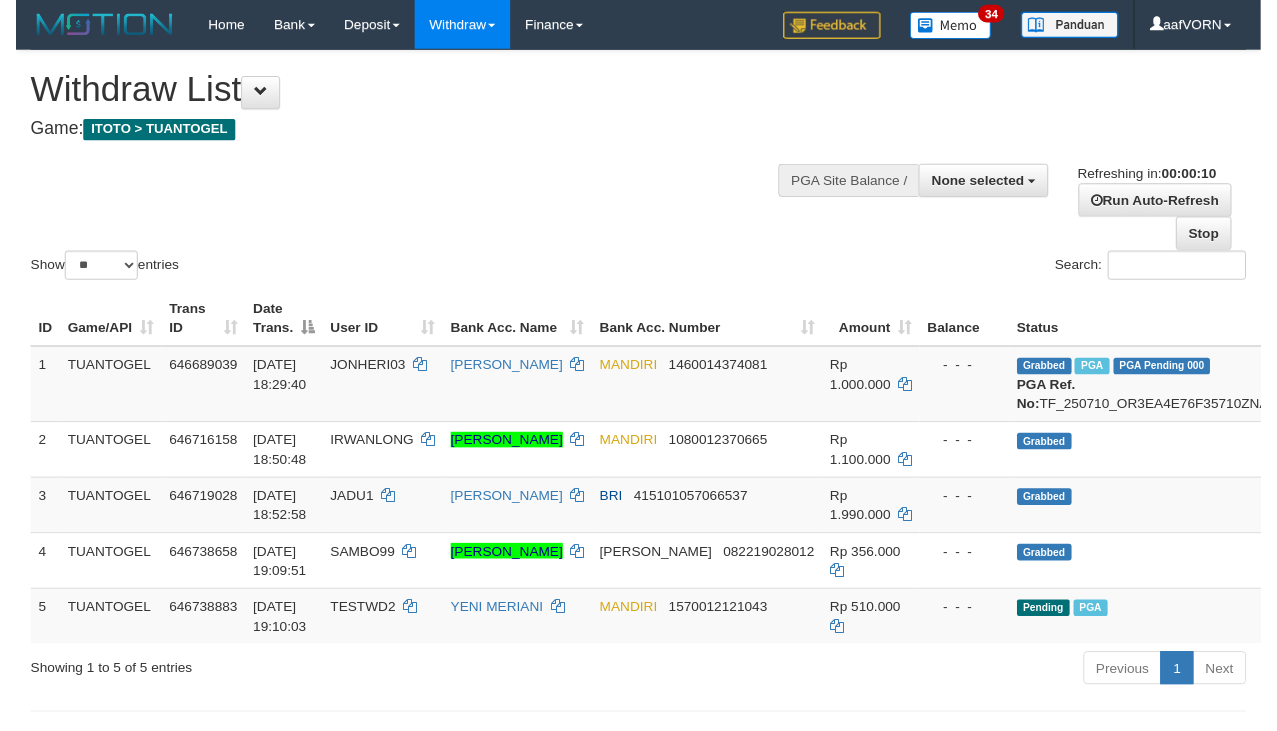 scroll, scrollTop: 0, scrollLeft: 0, axis: both 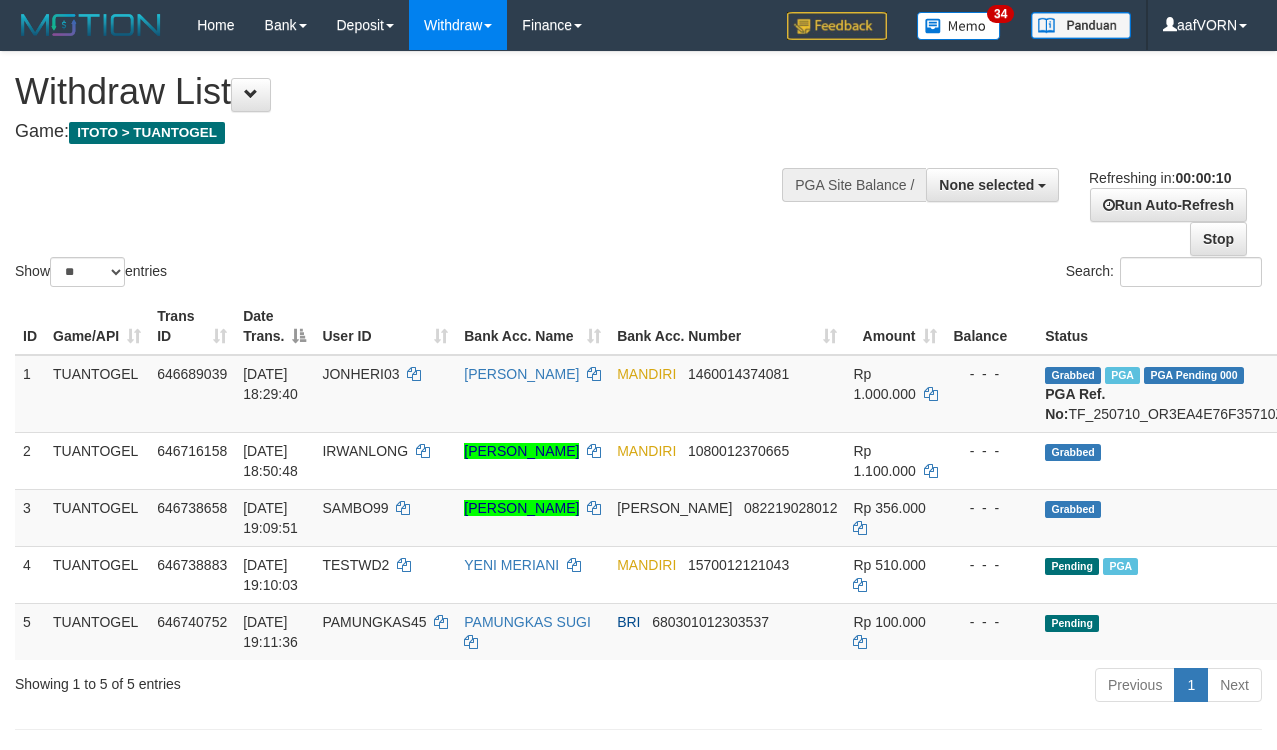 select 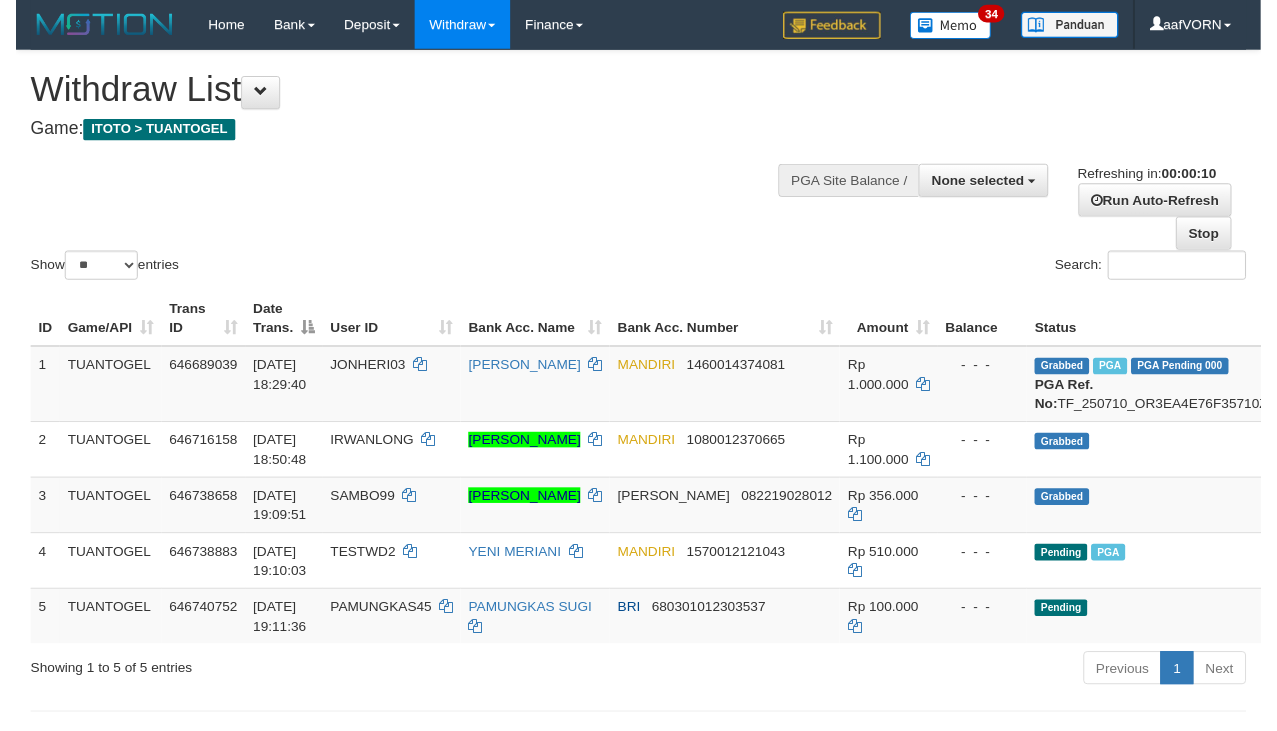 scroll, scrollTop: 0, scrollLeft: 0, axis: both 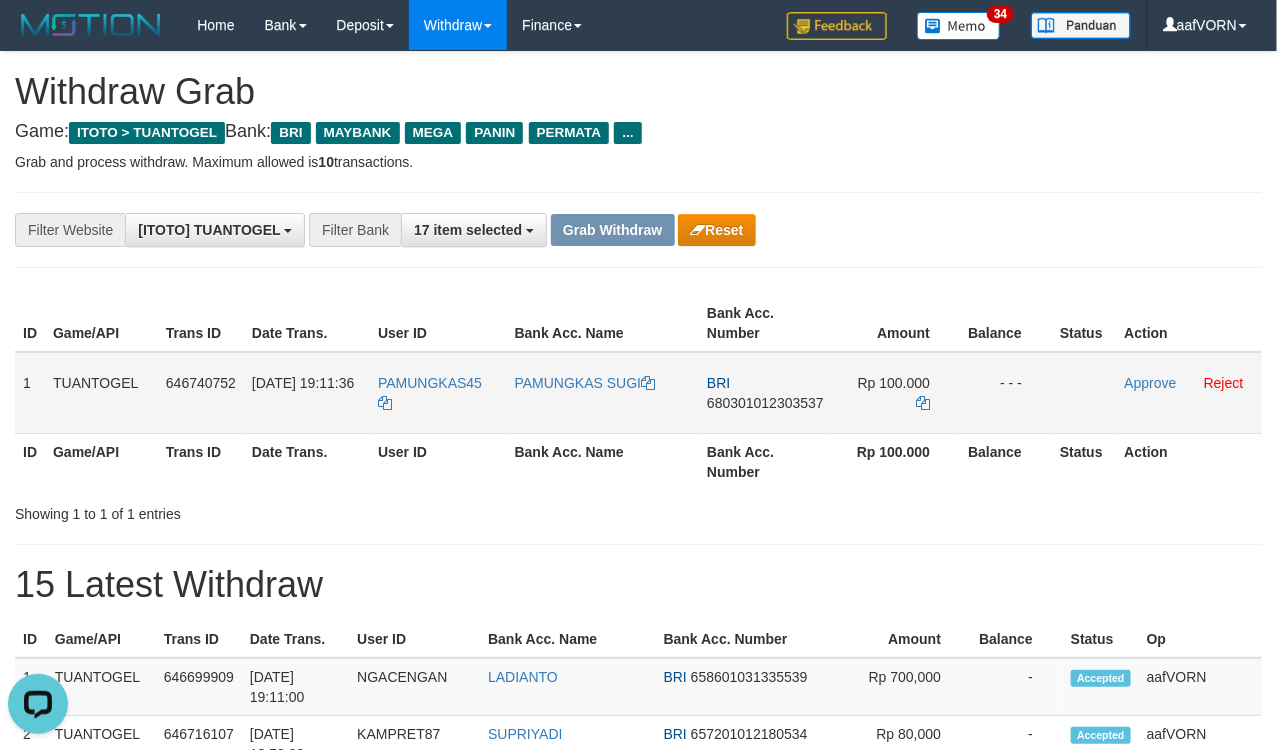 click on "680301012303537" at bounding box center (765, 403) 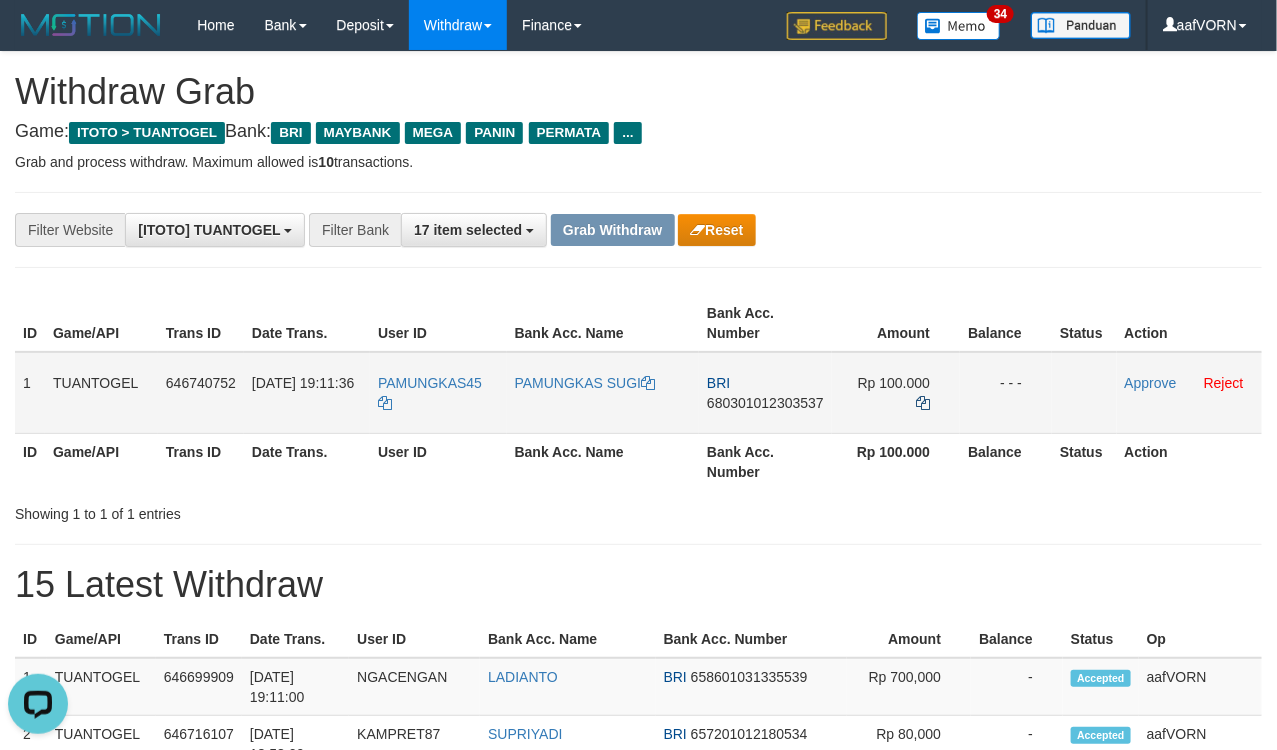 click on "Rp 100.000" at bounding box center (896, 393) 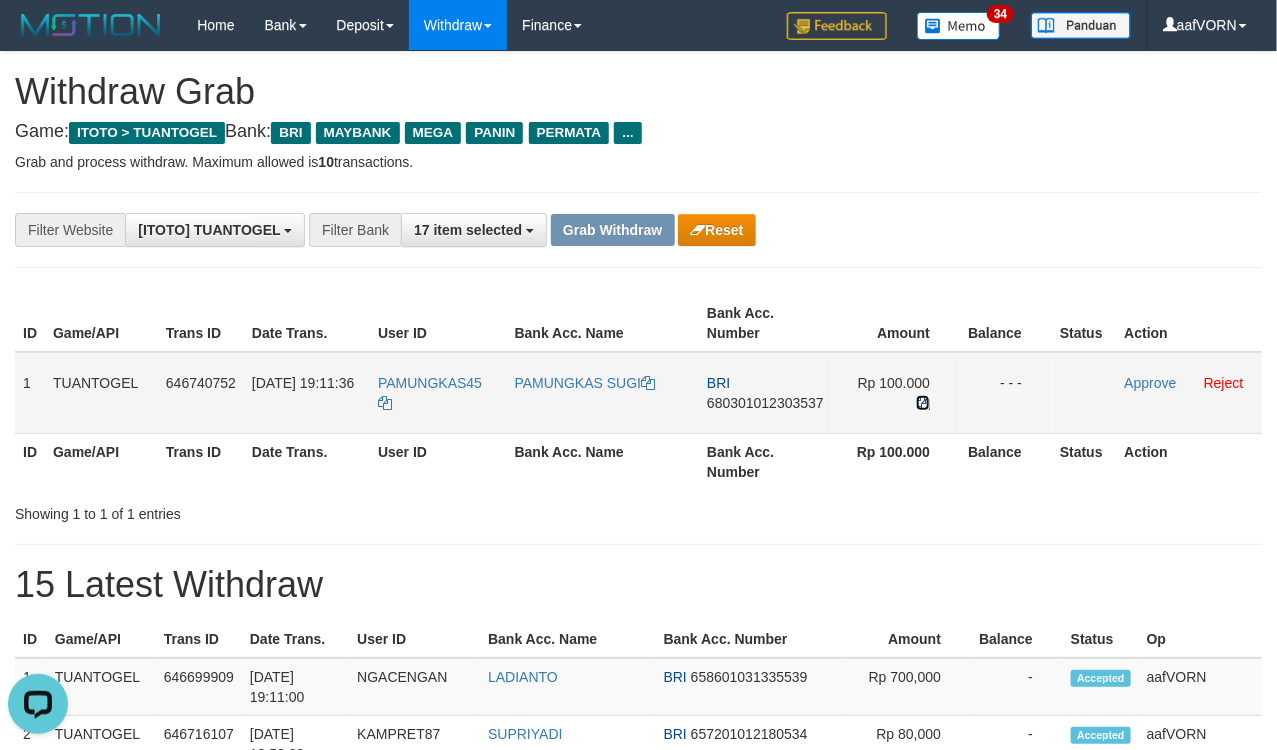 click at bounding box center [923, 403] 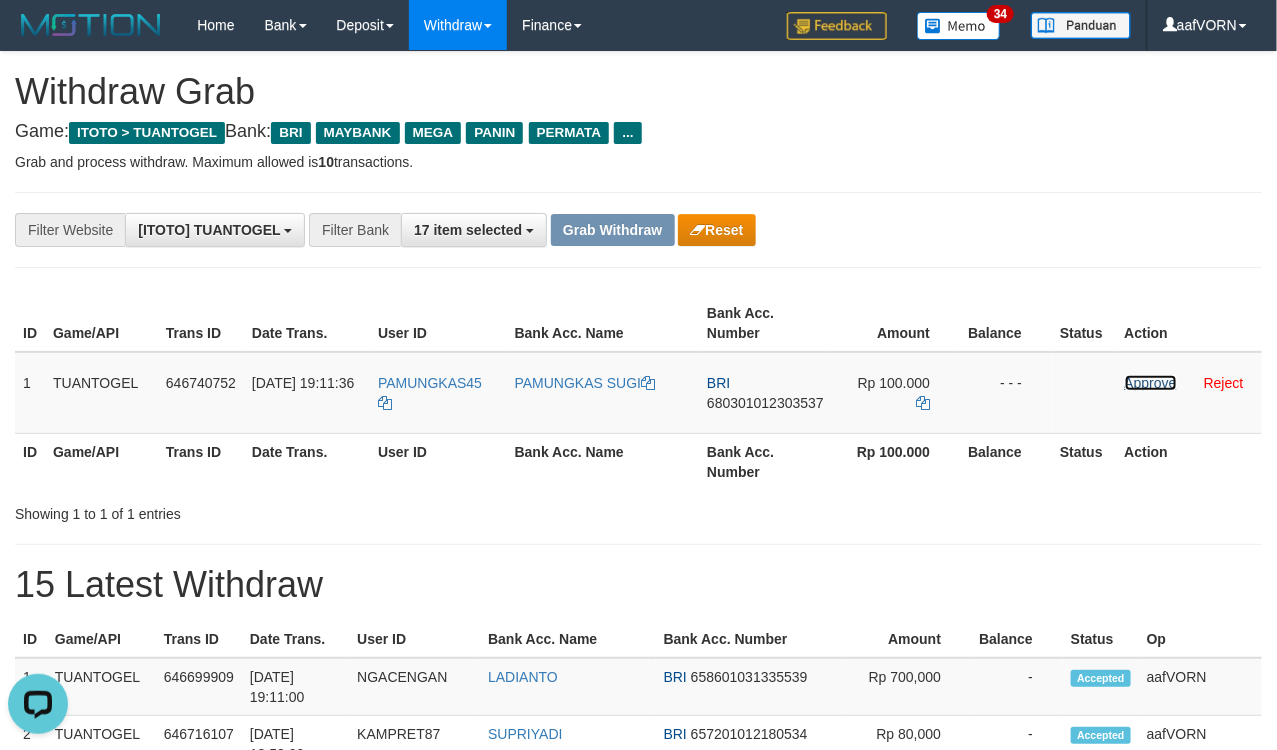 drag, startPoint x: 1147, startPoint y: 383, endPoint x: 748, endPoint y: 265, distance: 416.08292 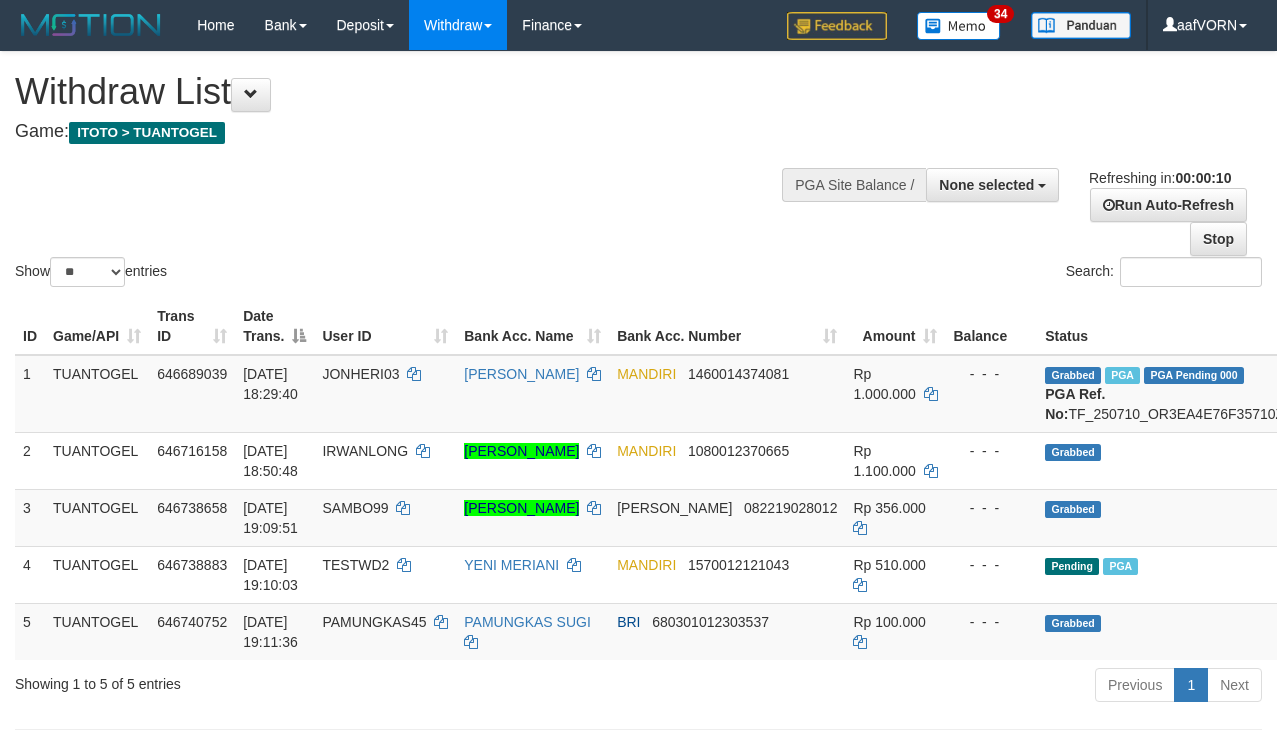 select 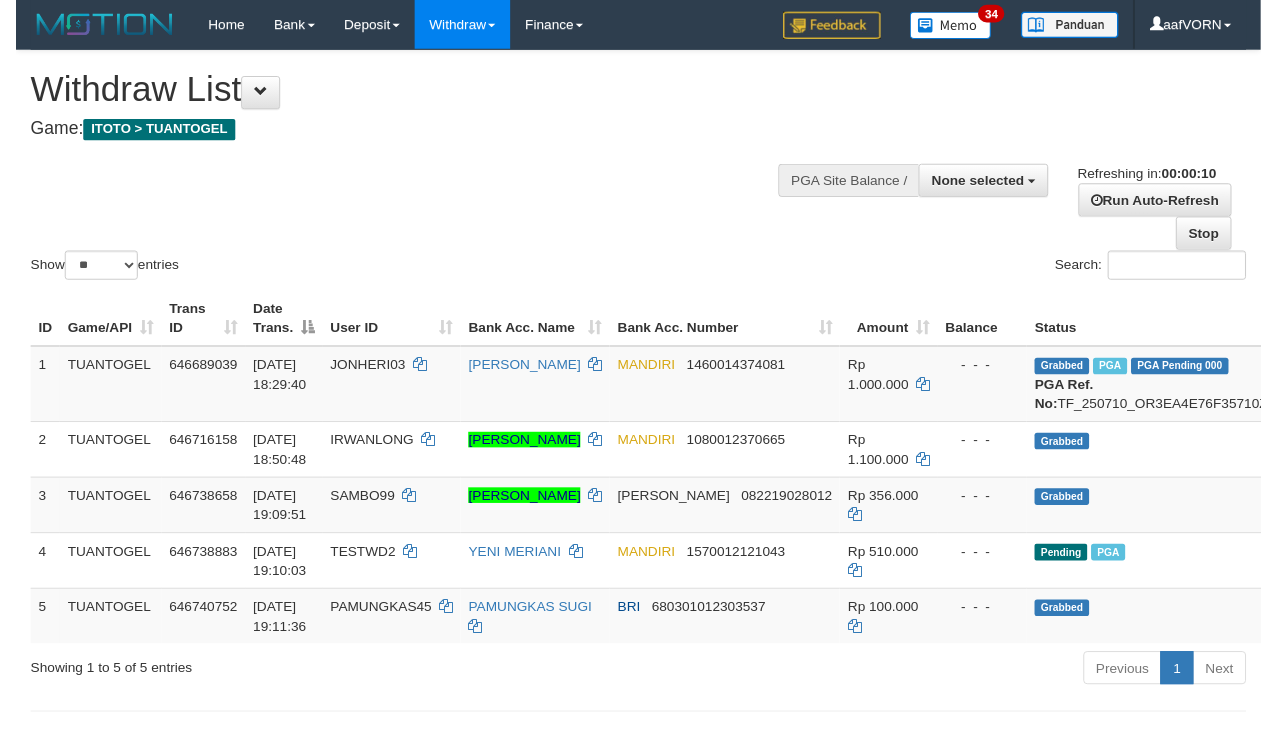 scroll, scrollTop: 0, scrollLeft: 0, axis: both 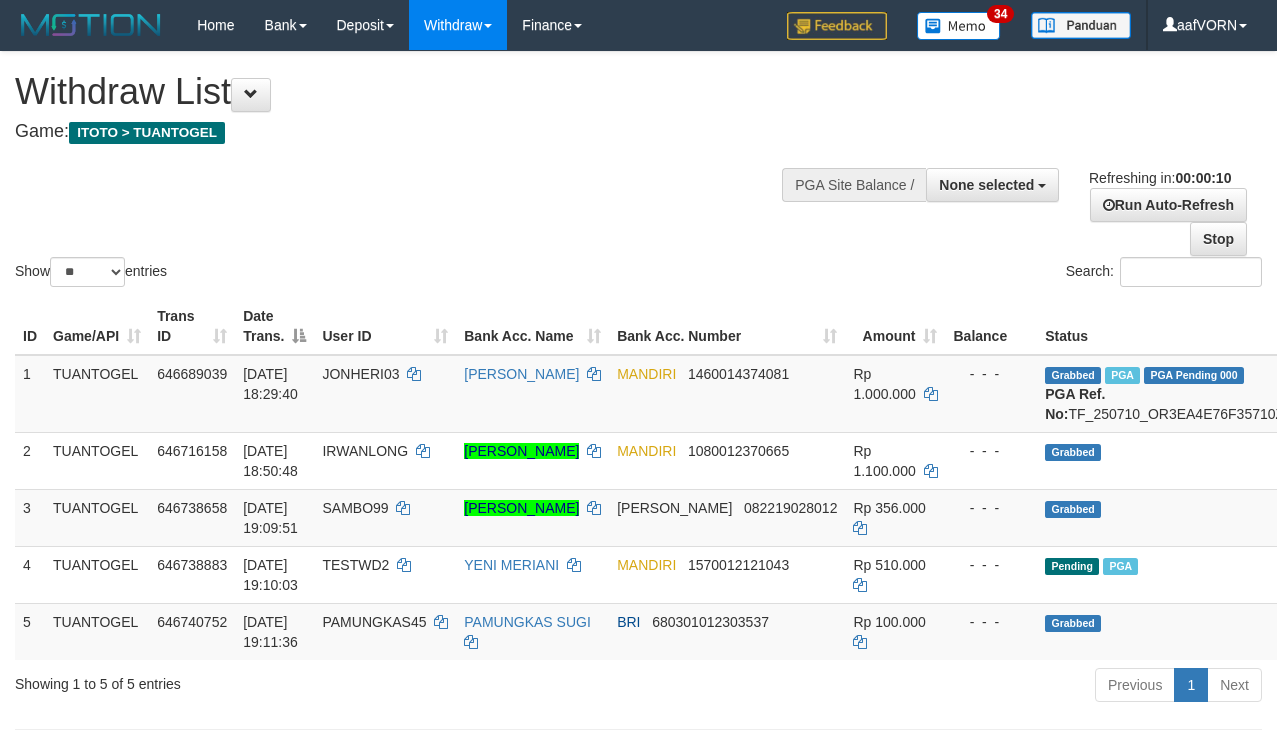 select 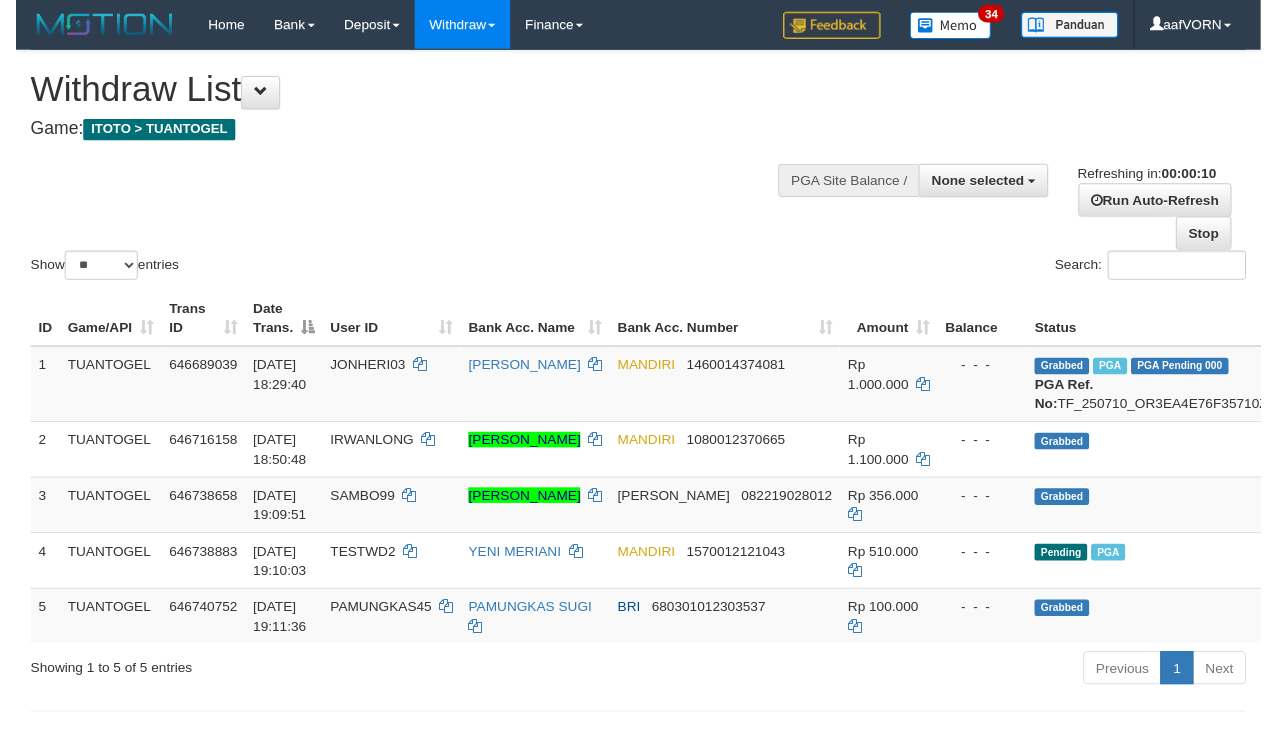 scroll, scrollTop: 0, scrollLeft: 0, axis: both 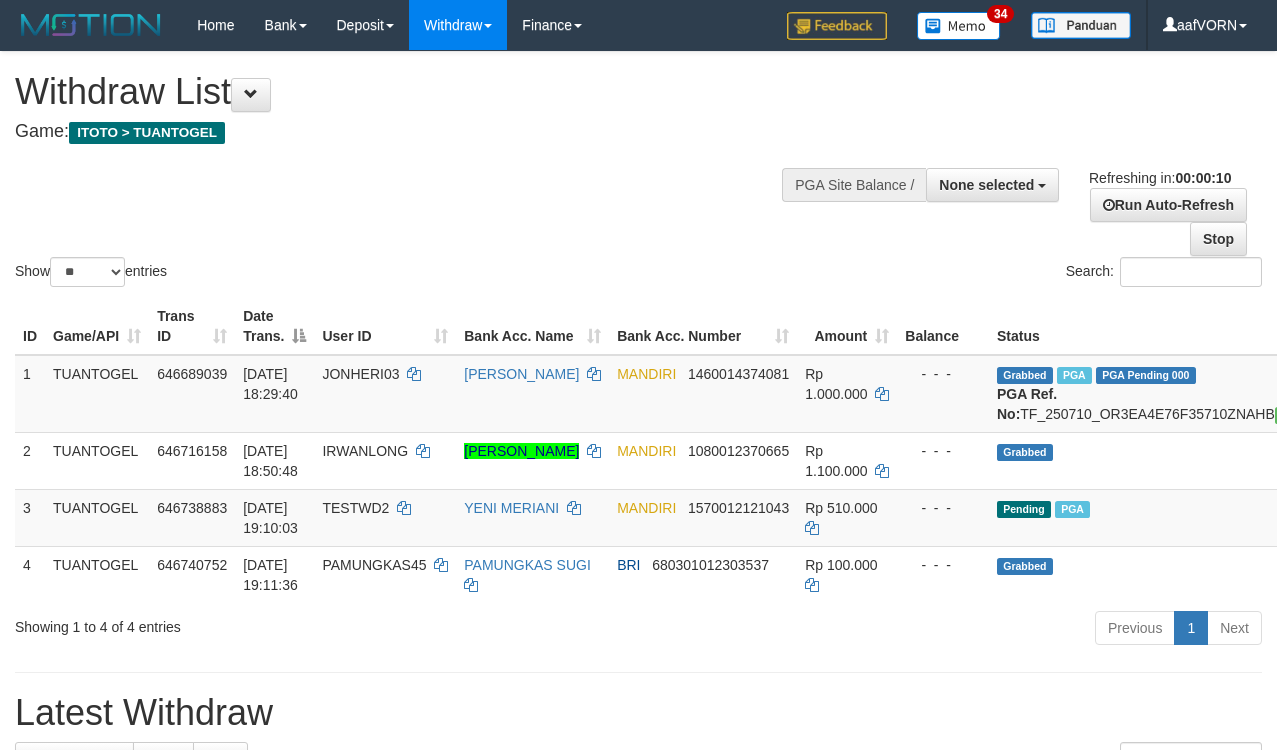 select 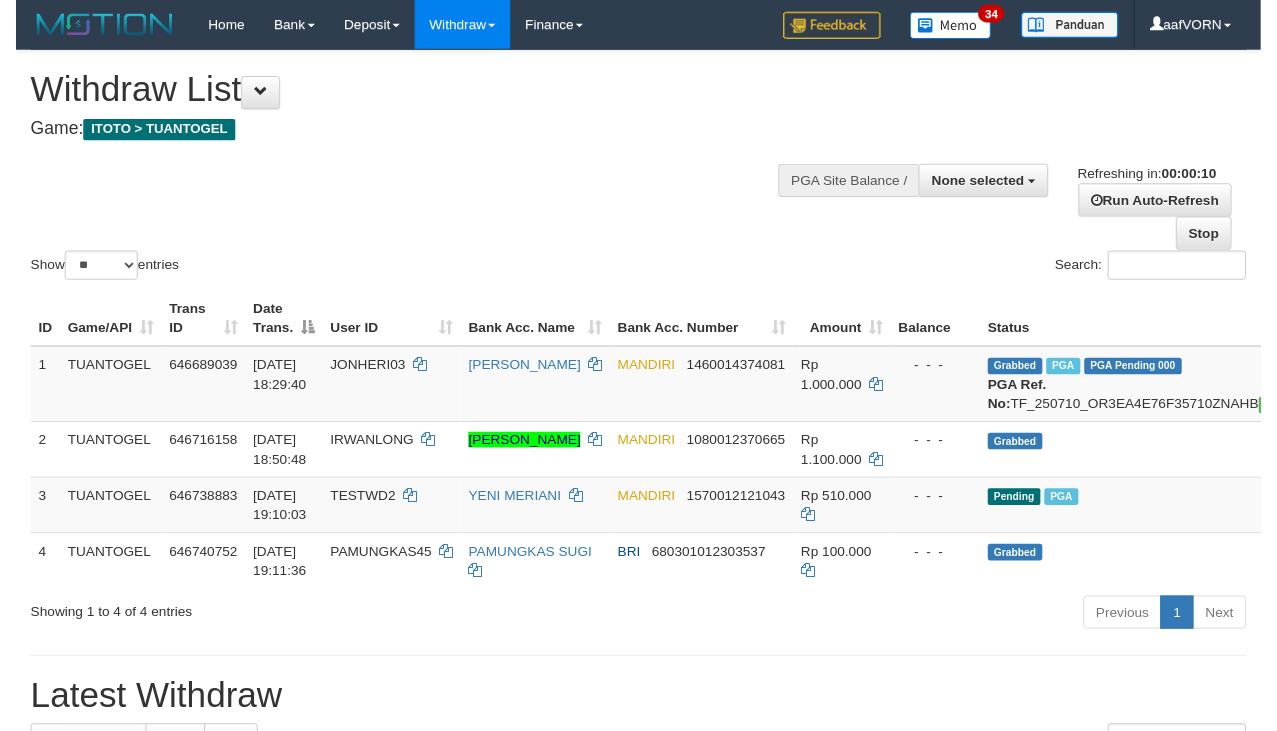 scroll, scrollTop: 0, scrollLeft: 0, axis: both 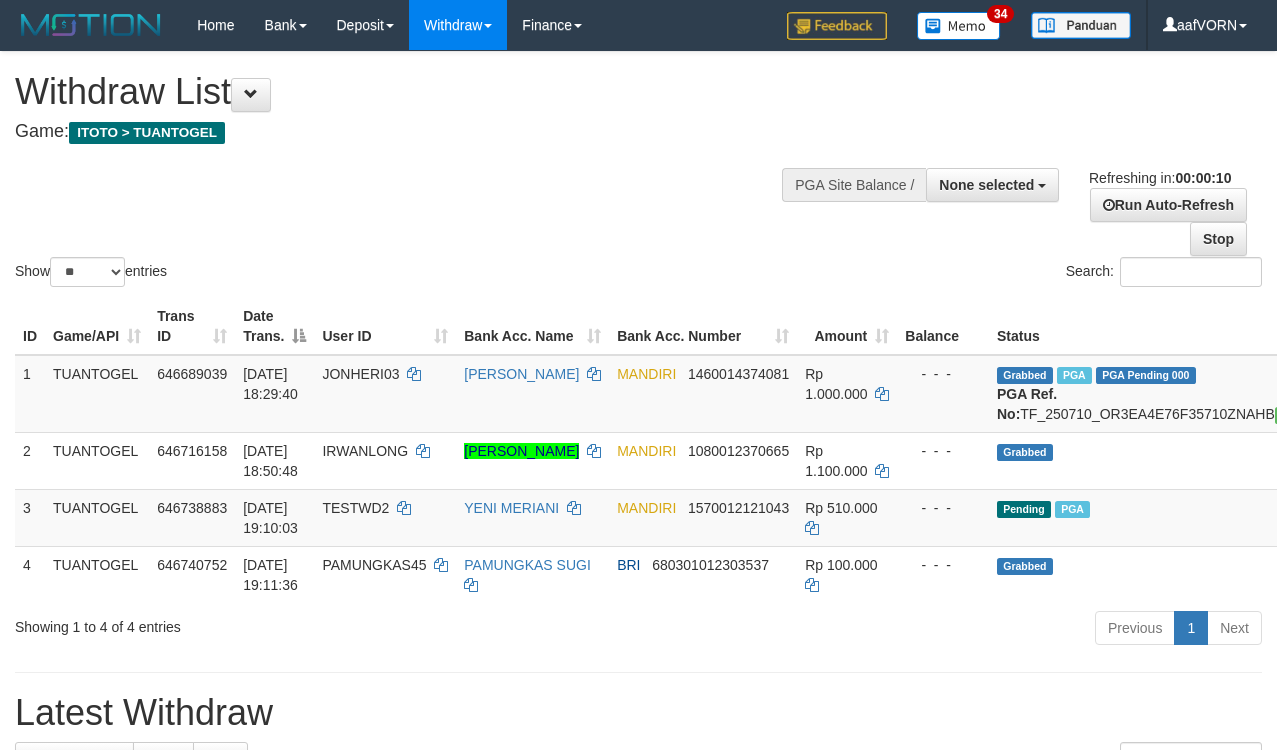 select 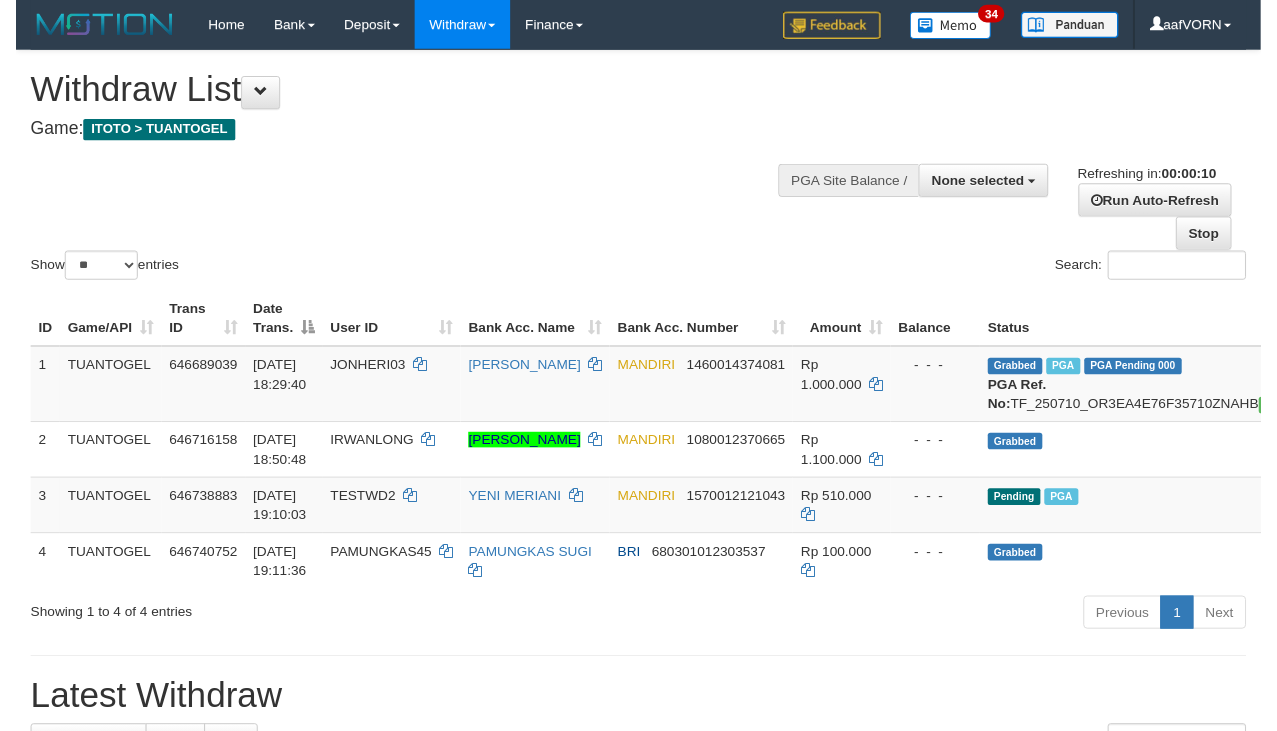 scroll, scrollTop: 0, scrollLeft: 0, axis: both 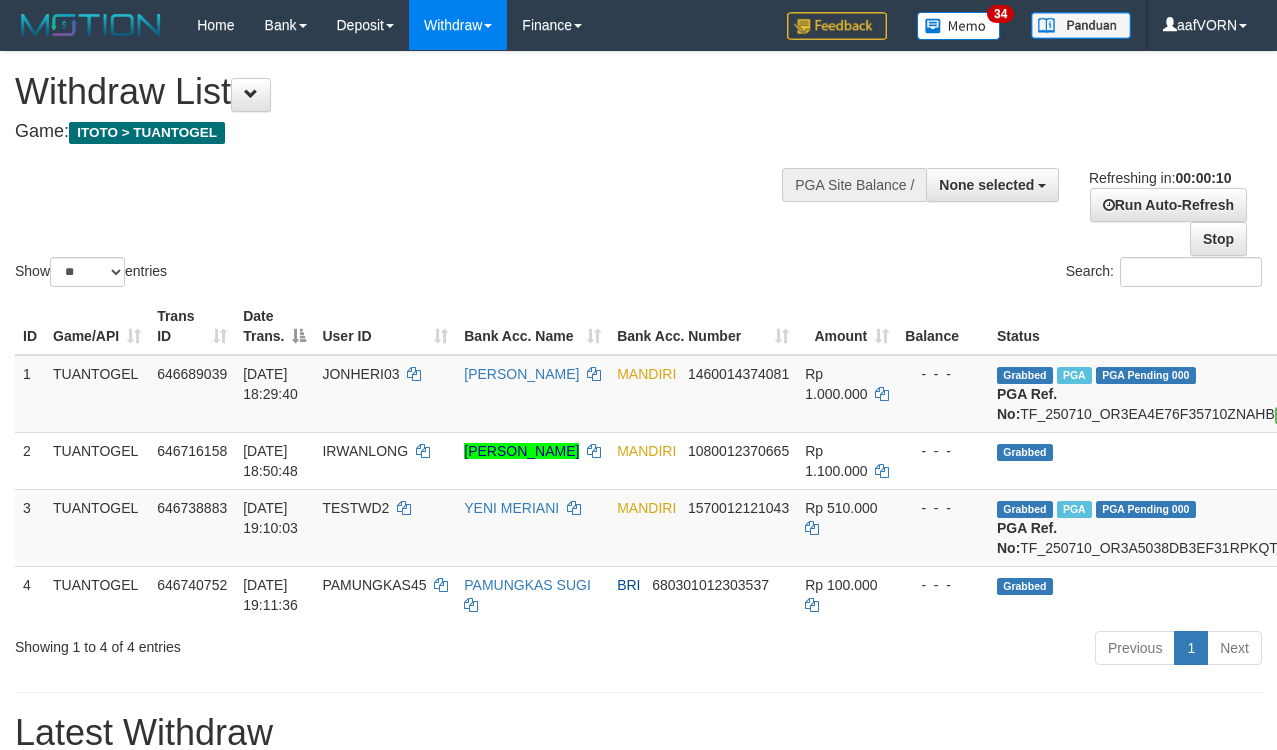 select 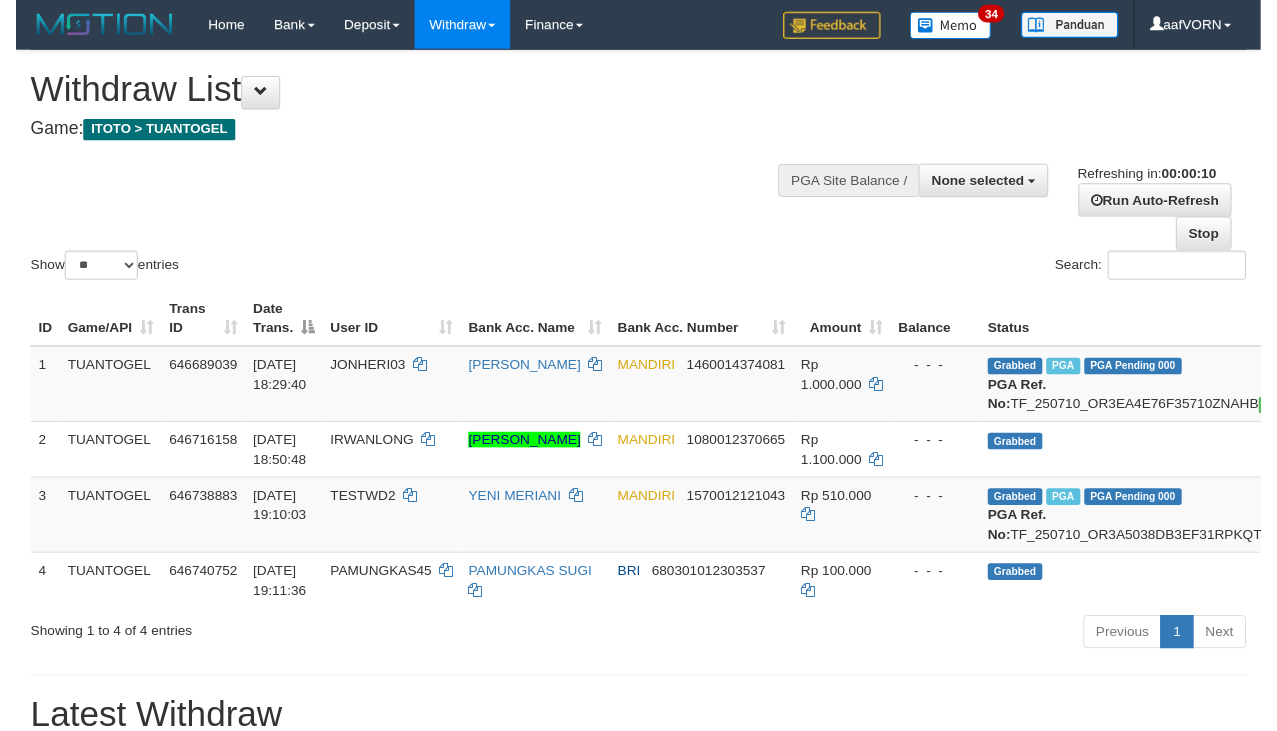 scroll, scrollTop: 0, scrollLeft: 0, axis: both 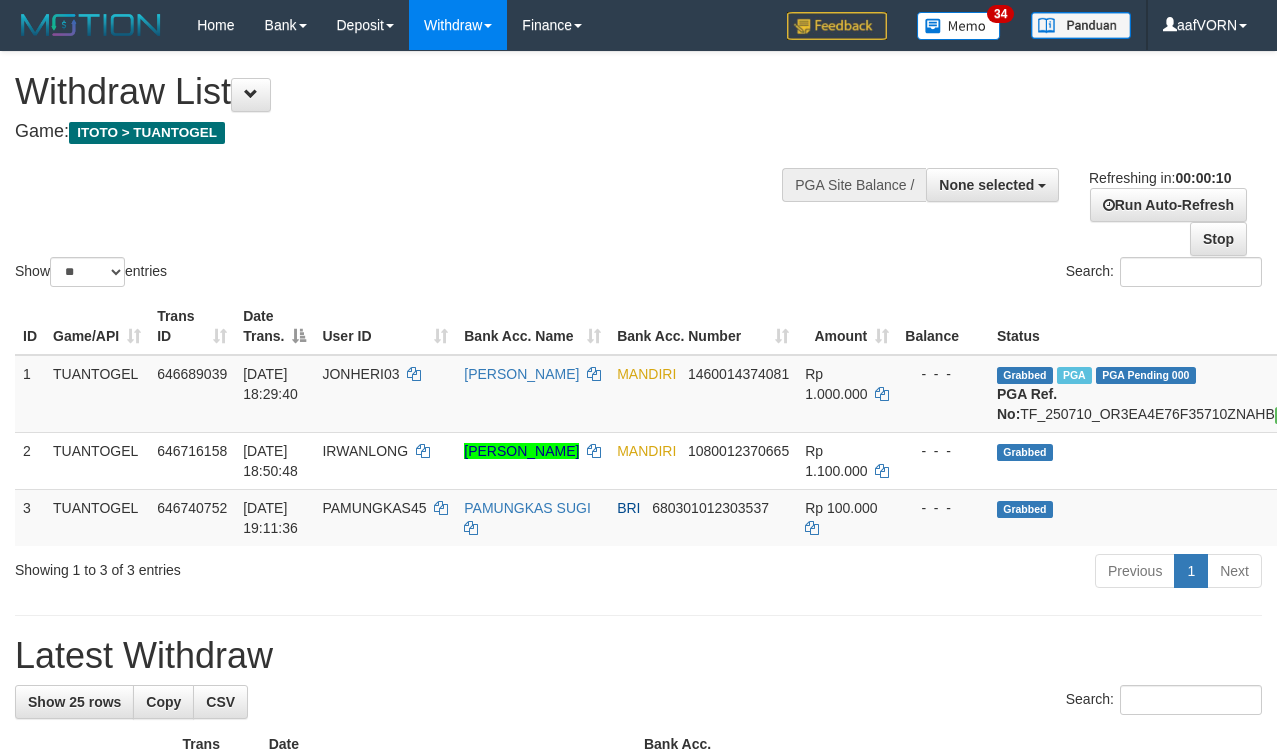 select 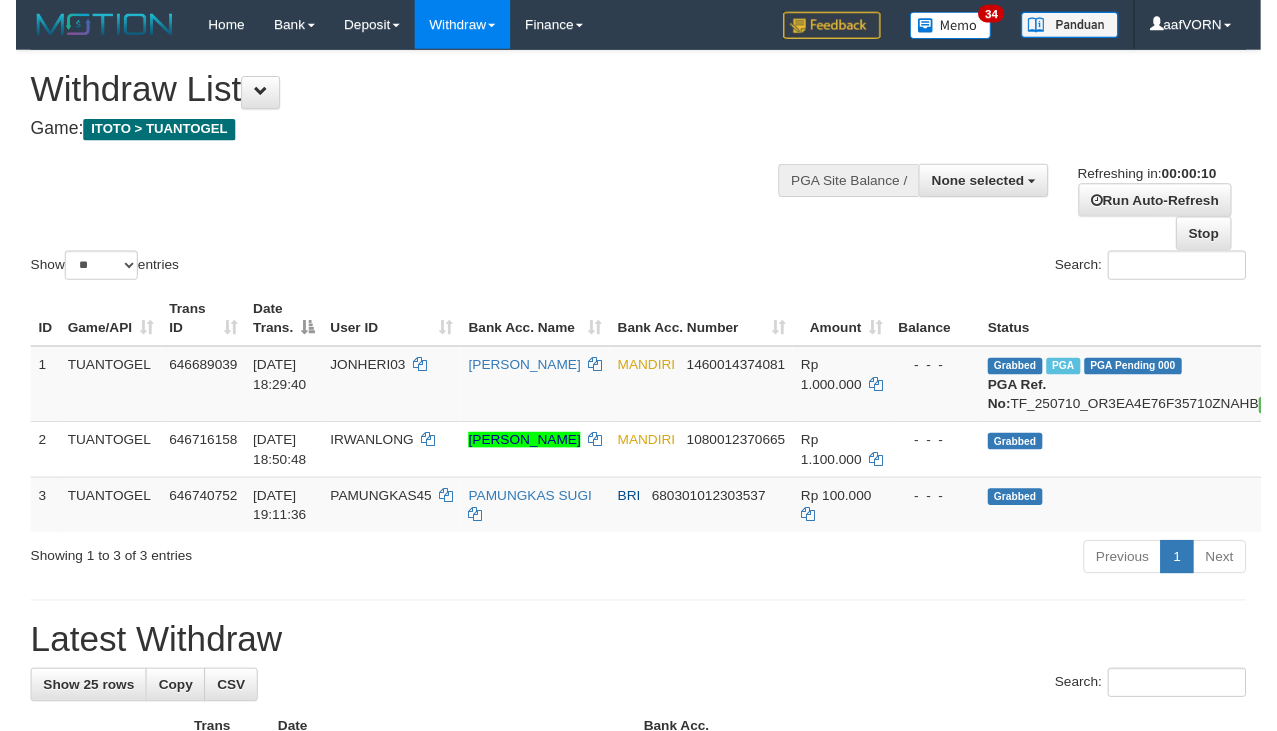 scroll, scrollTop: 0, scrollLeft: 0, axis: both 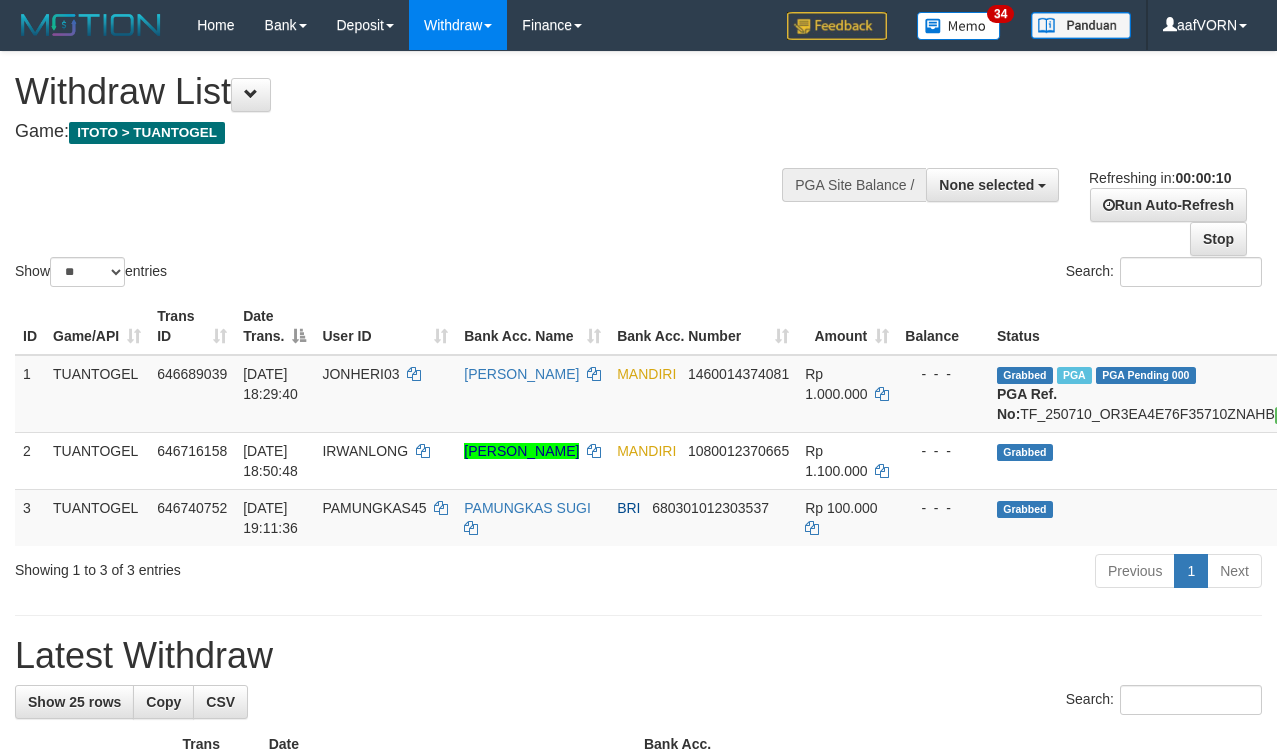 select 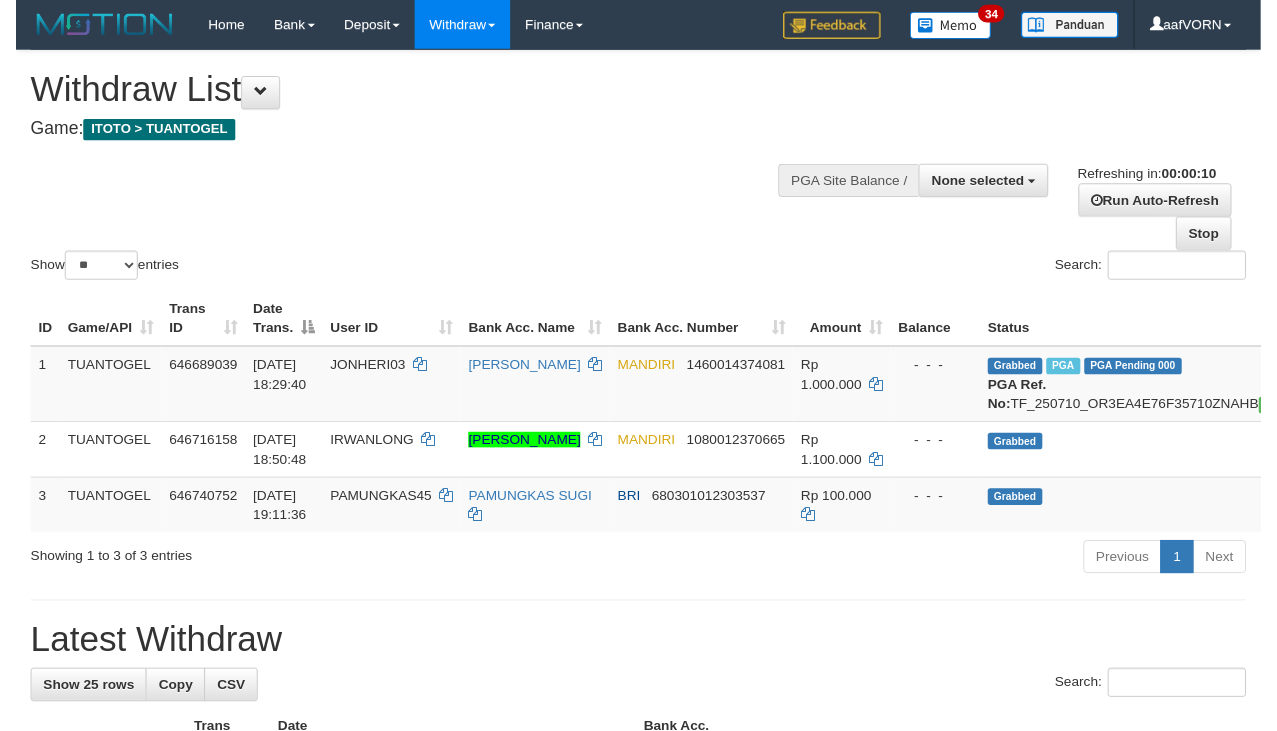 scroll, scrollTop: 0, scrollLeft: 0, axis: both 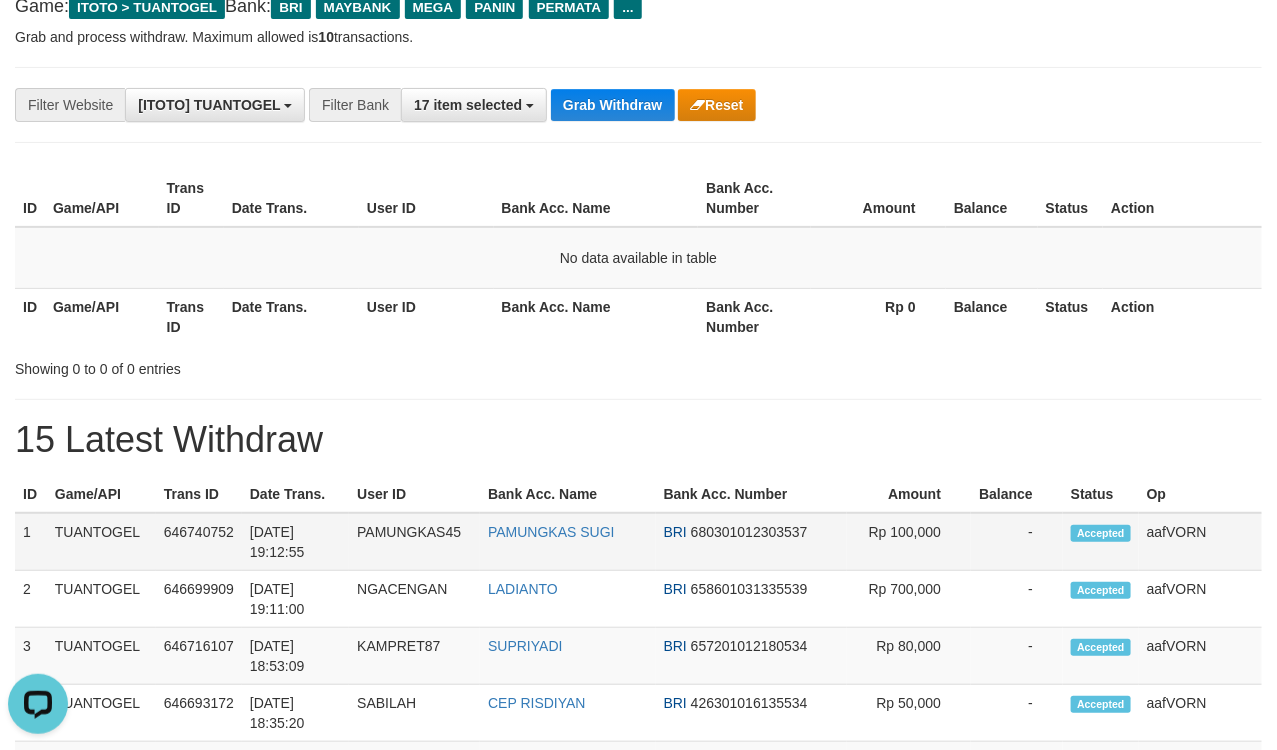 drag, startPoint x: 25, startPoint y: 551, endPoint x: 941, endPoint y: 560, distance: 916.0442 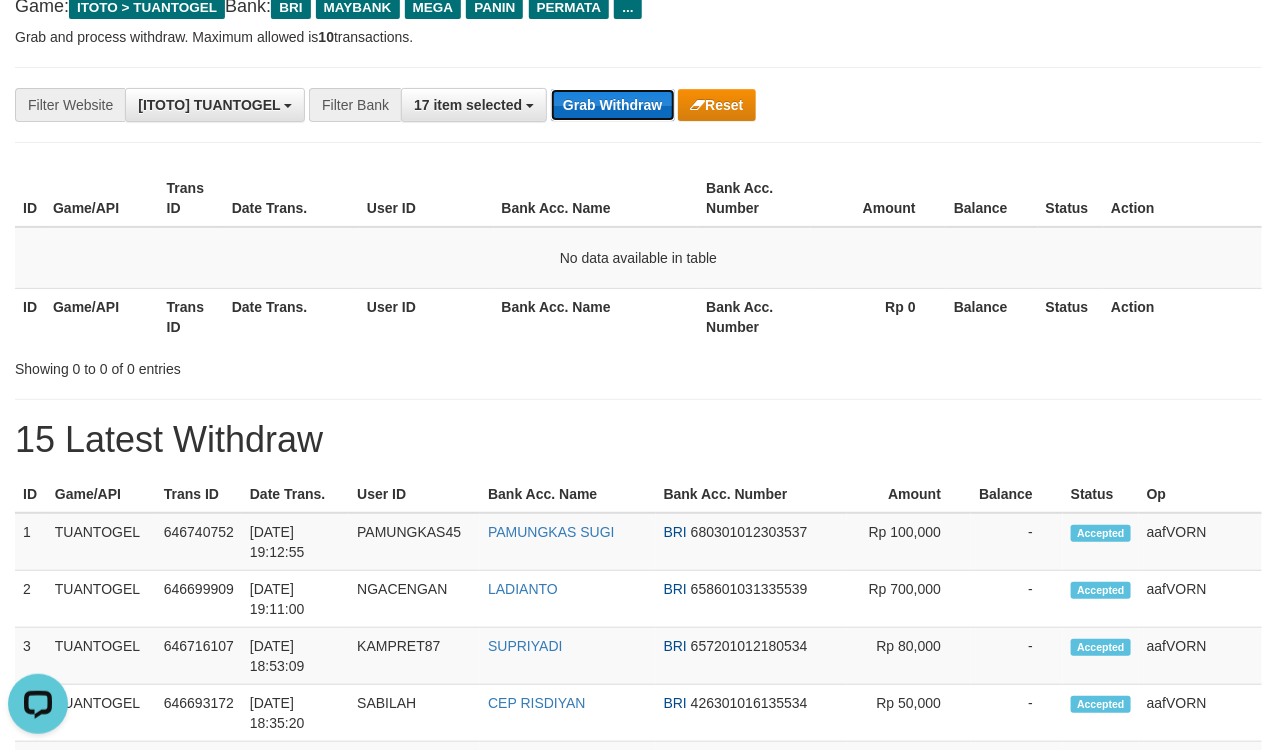 click on "Grab Withdraw" at bounding box center (612, 105) 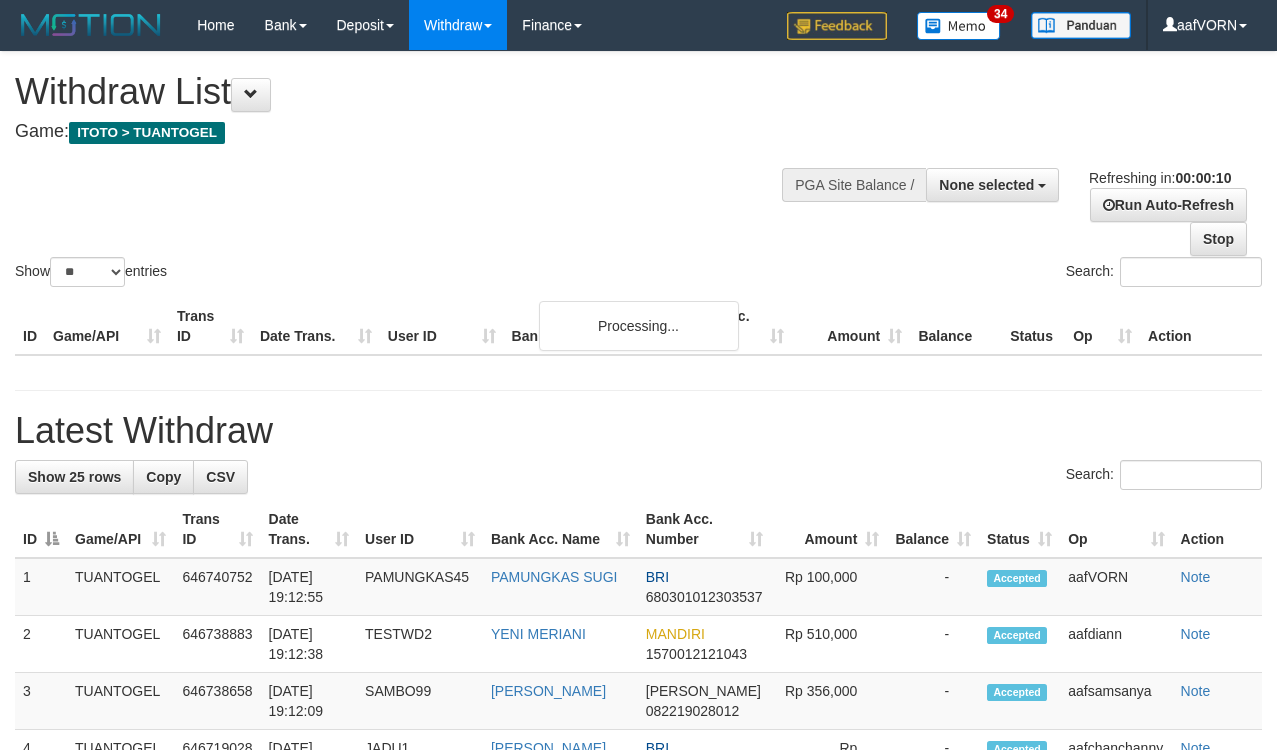 select 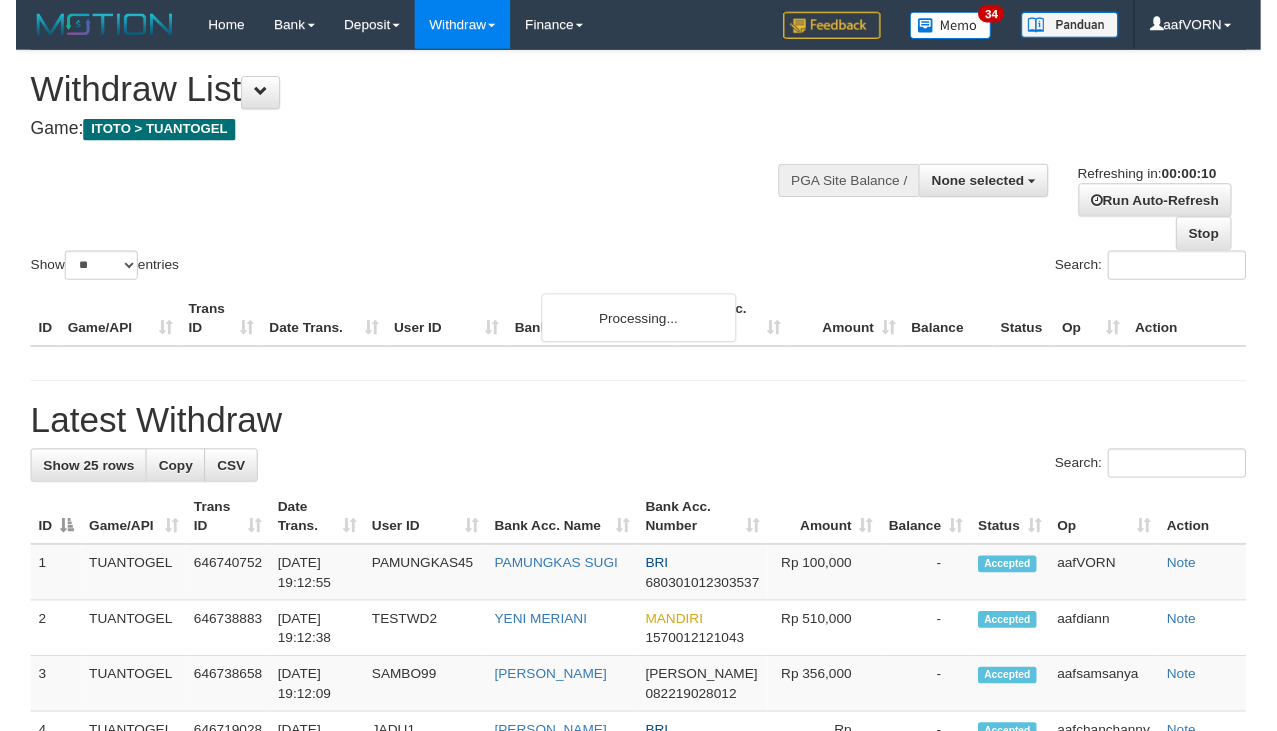 scroll, scrollTop: 0, scrollLeft: 0, axis: both 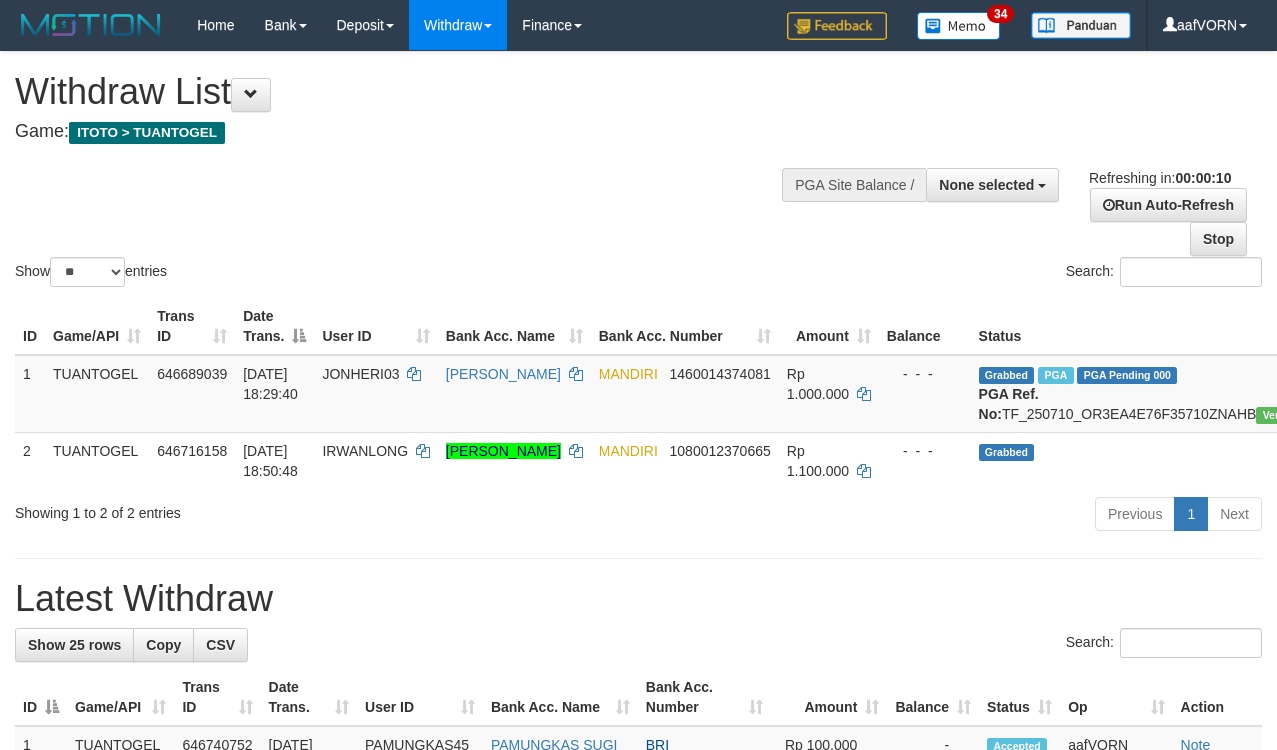 select 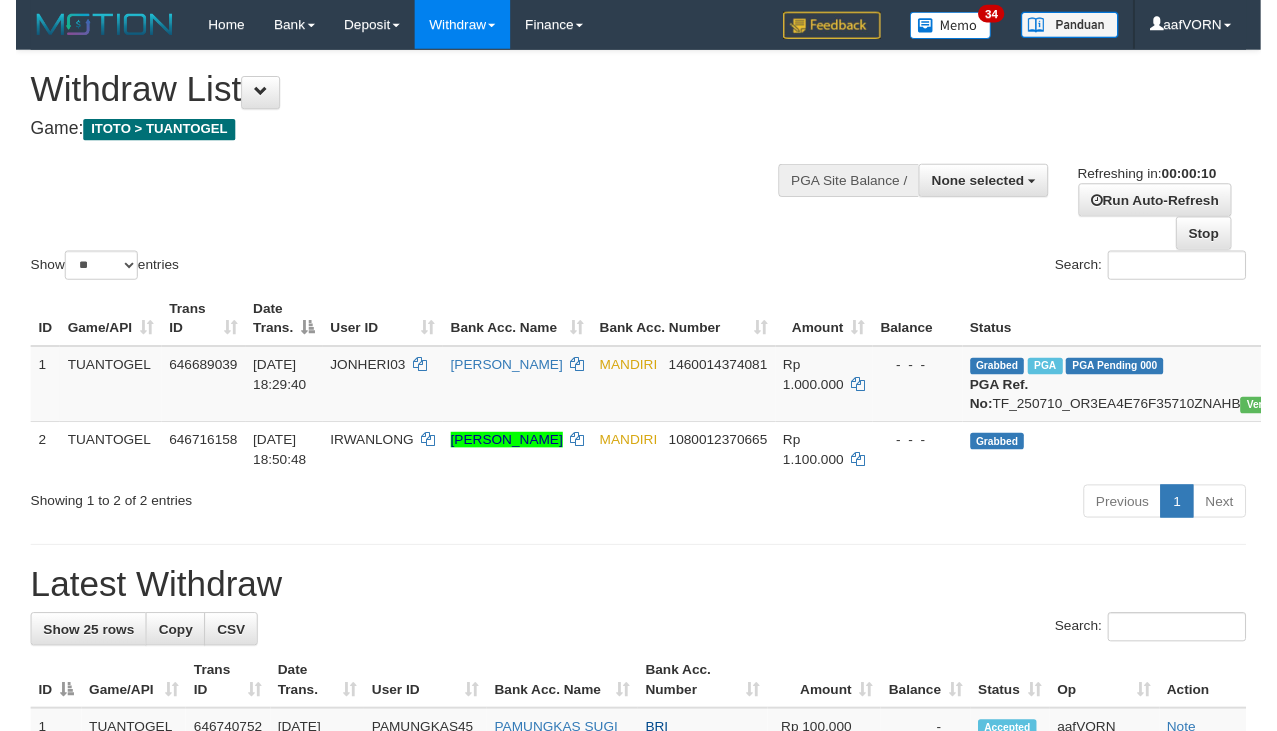 scroll, scrollTop: 0, scrollLeft: 0, axis: both 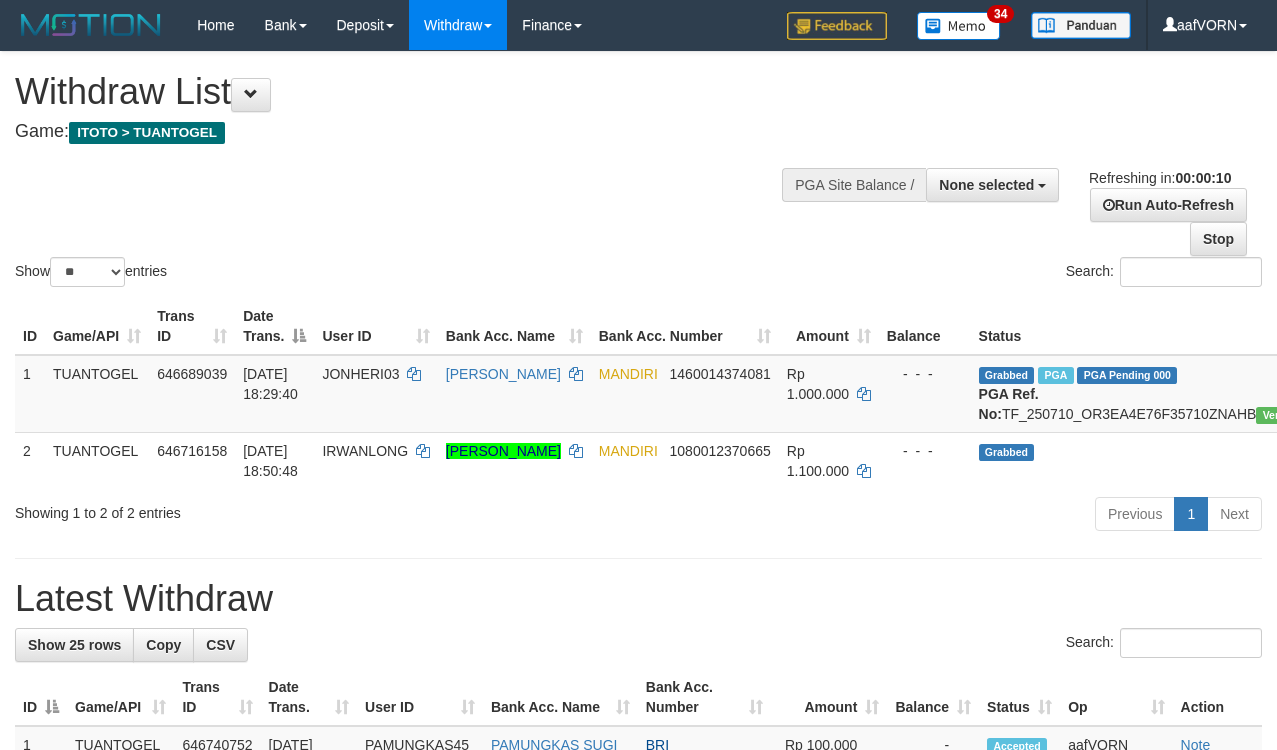 select 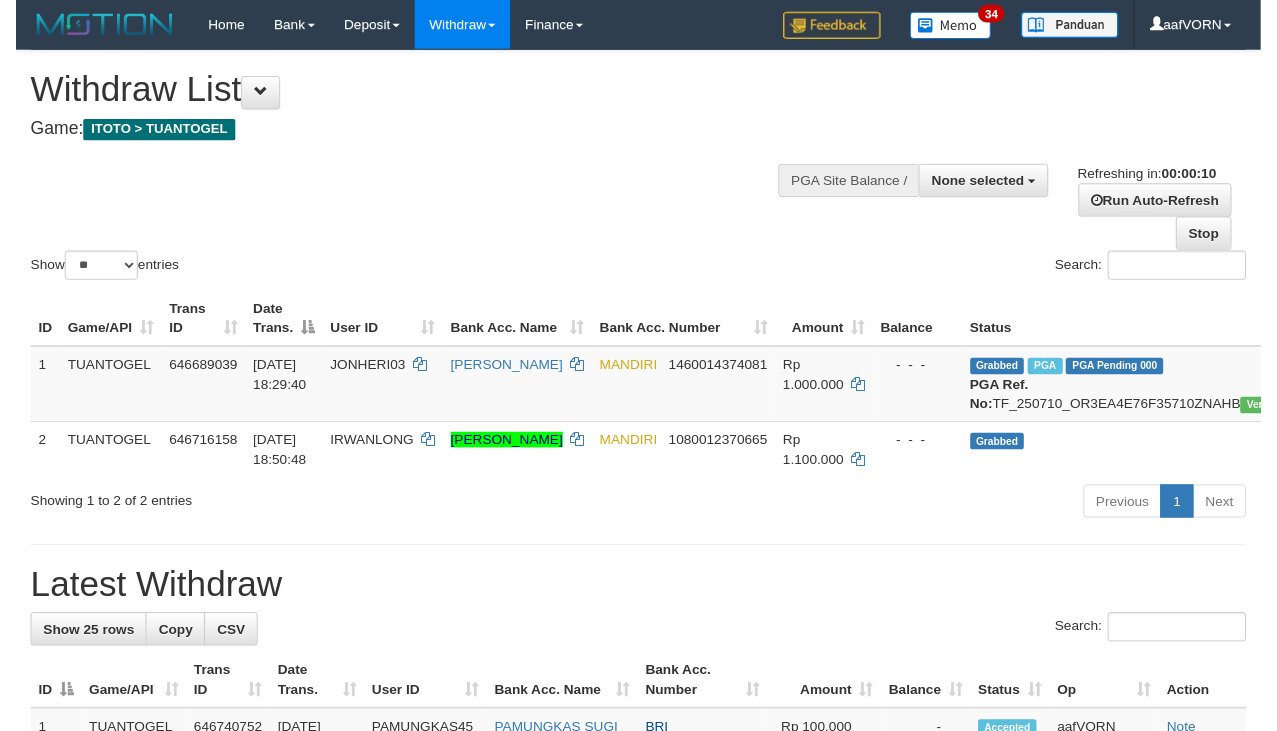 scroll, scrollTop: 0, scrollLeft: 0, axis: both 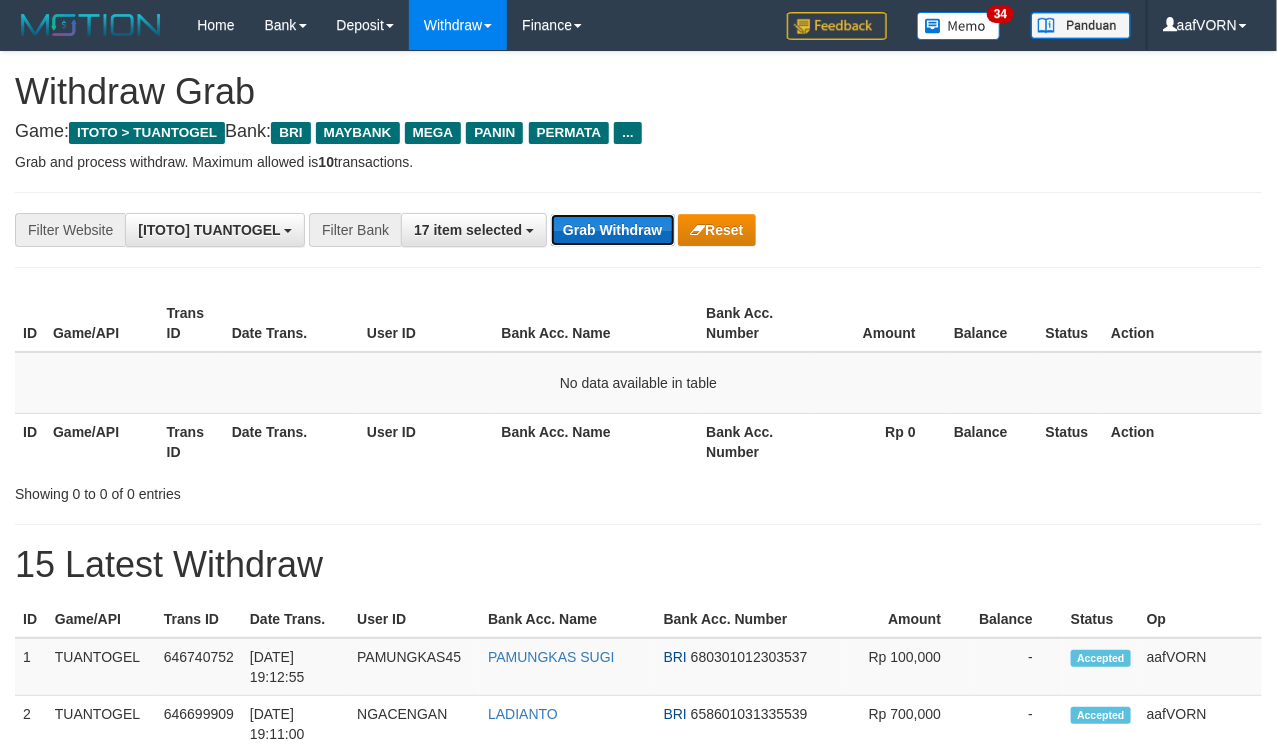 click on "Grab Withdraw" at bounding box center (612, 230) 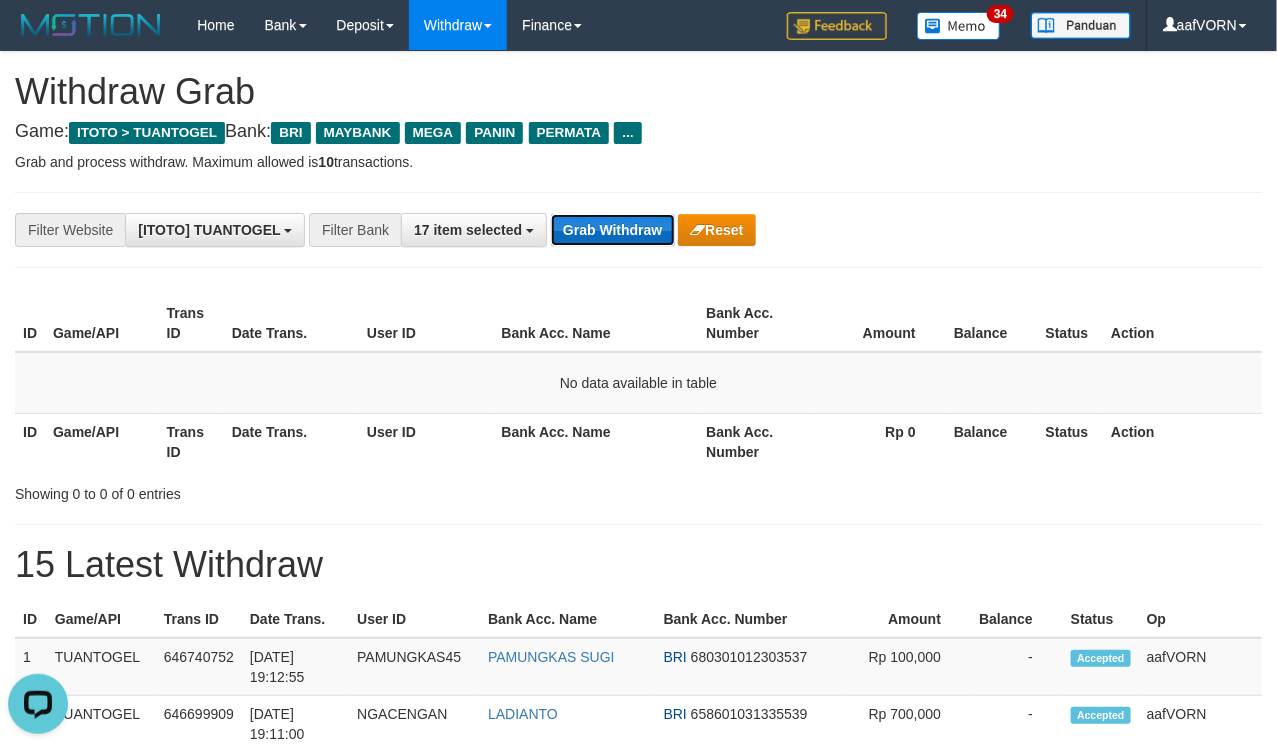 scroll, scrollTop: 0, scrollLeft: 0, axis: both 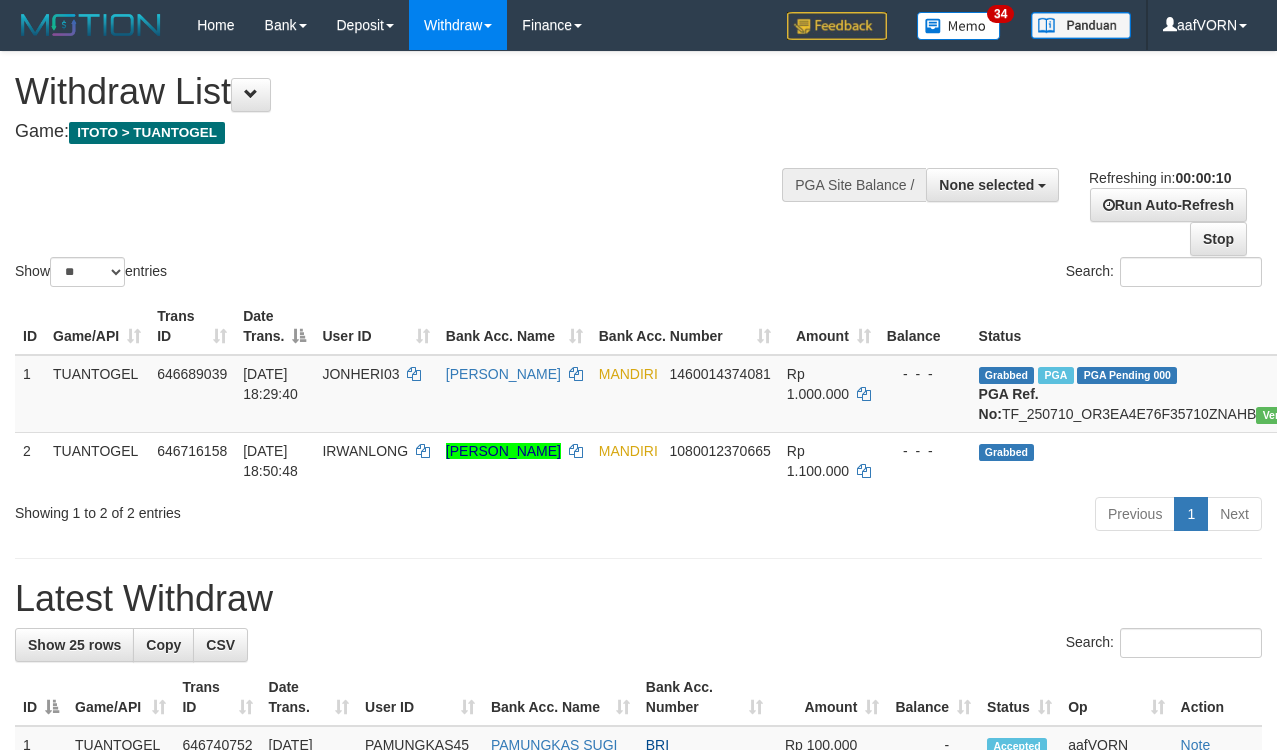 select 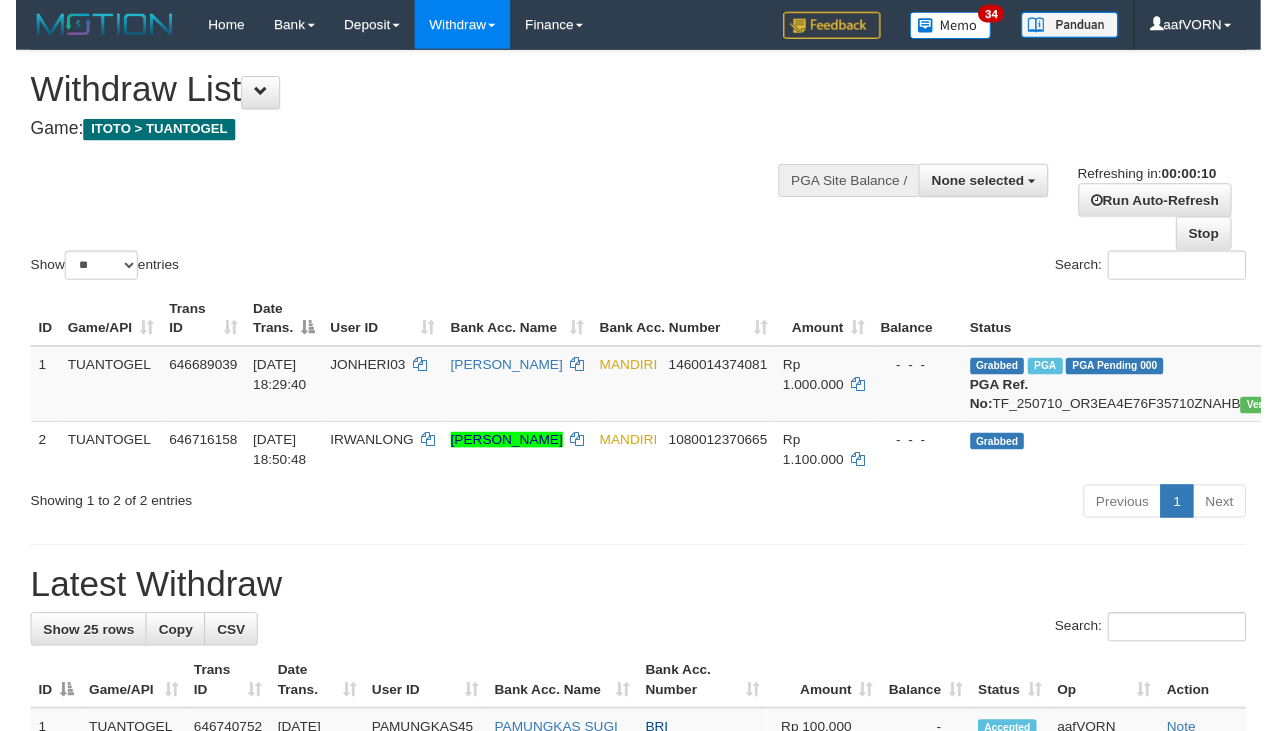 scroll, scrollTop: 0, scrollLeft: 0, axis: both 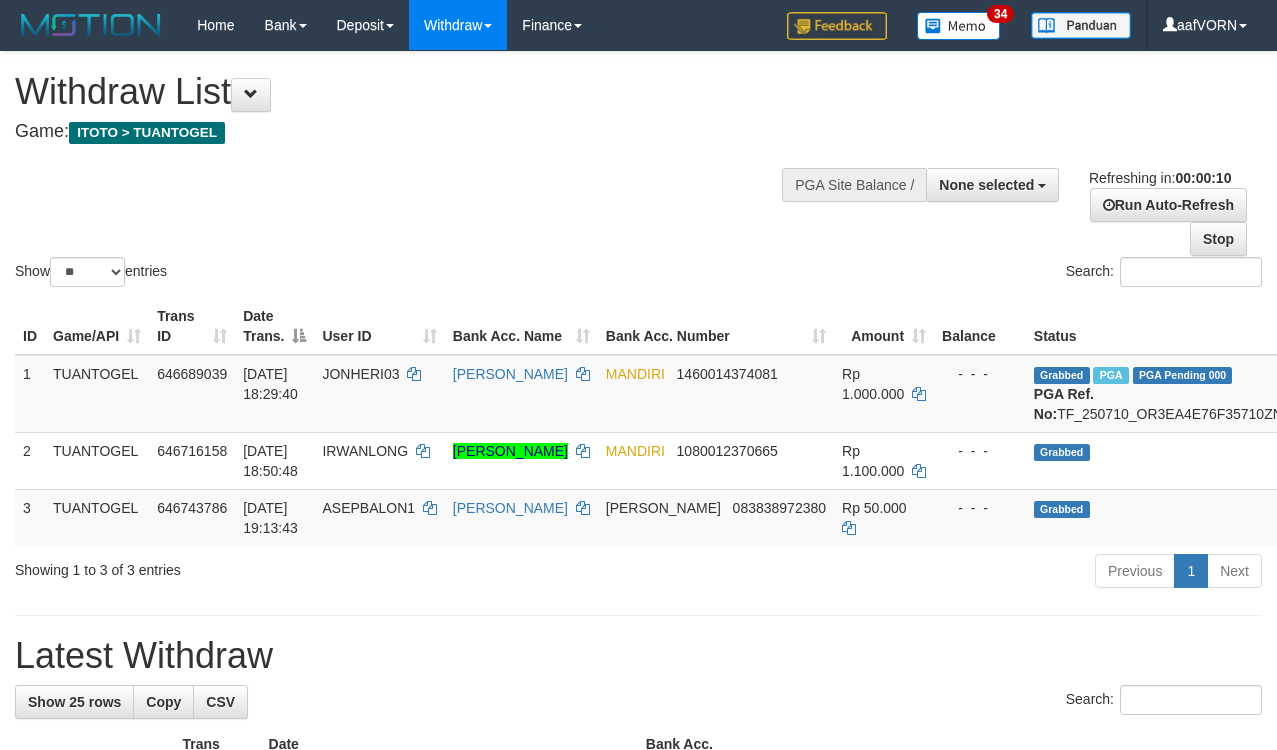 select 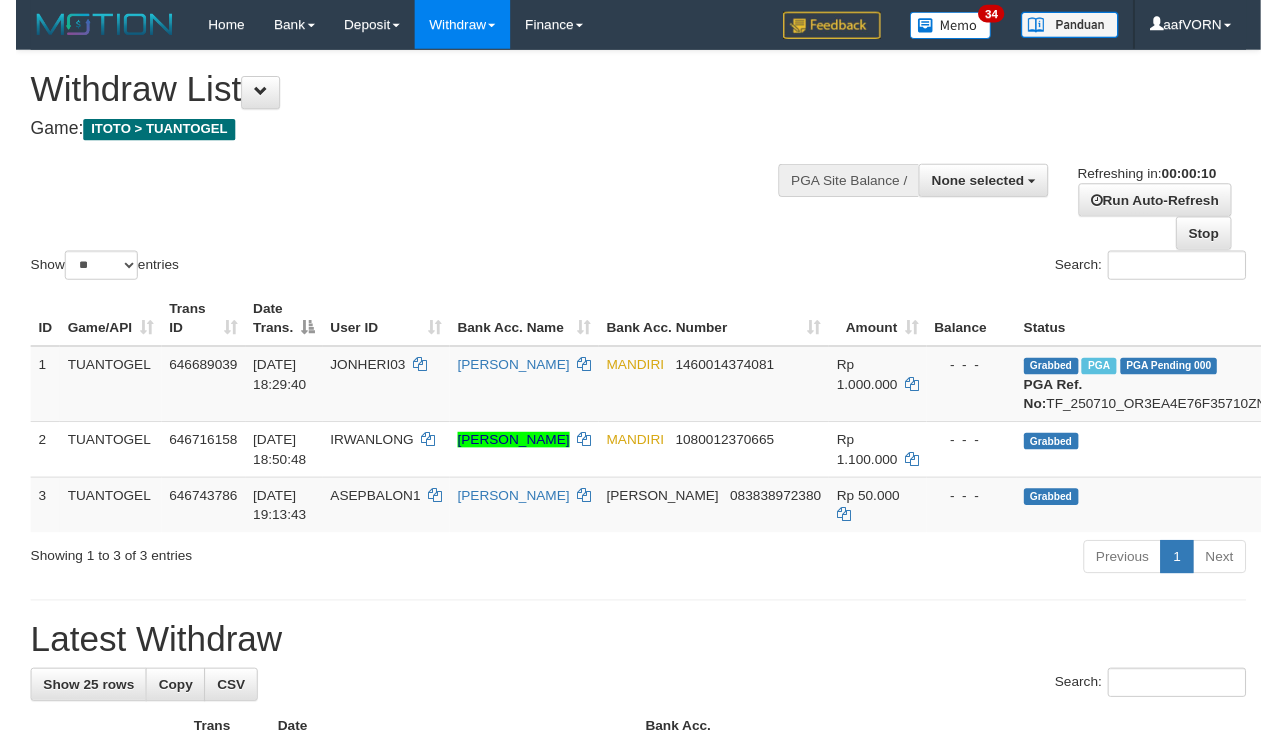 scroll, scrollTop: 0, scrollLeft: 0, axis: both 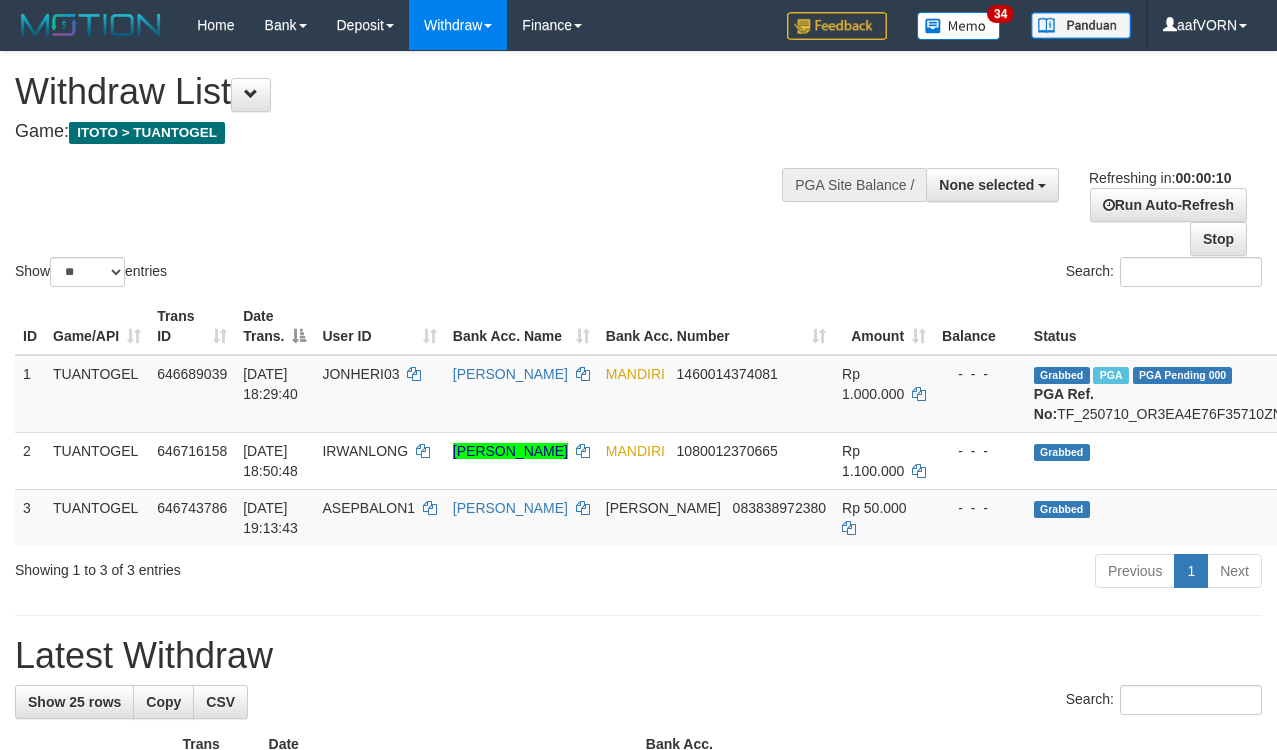 select 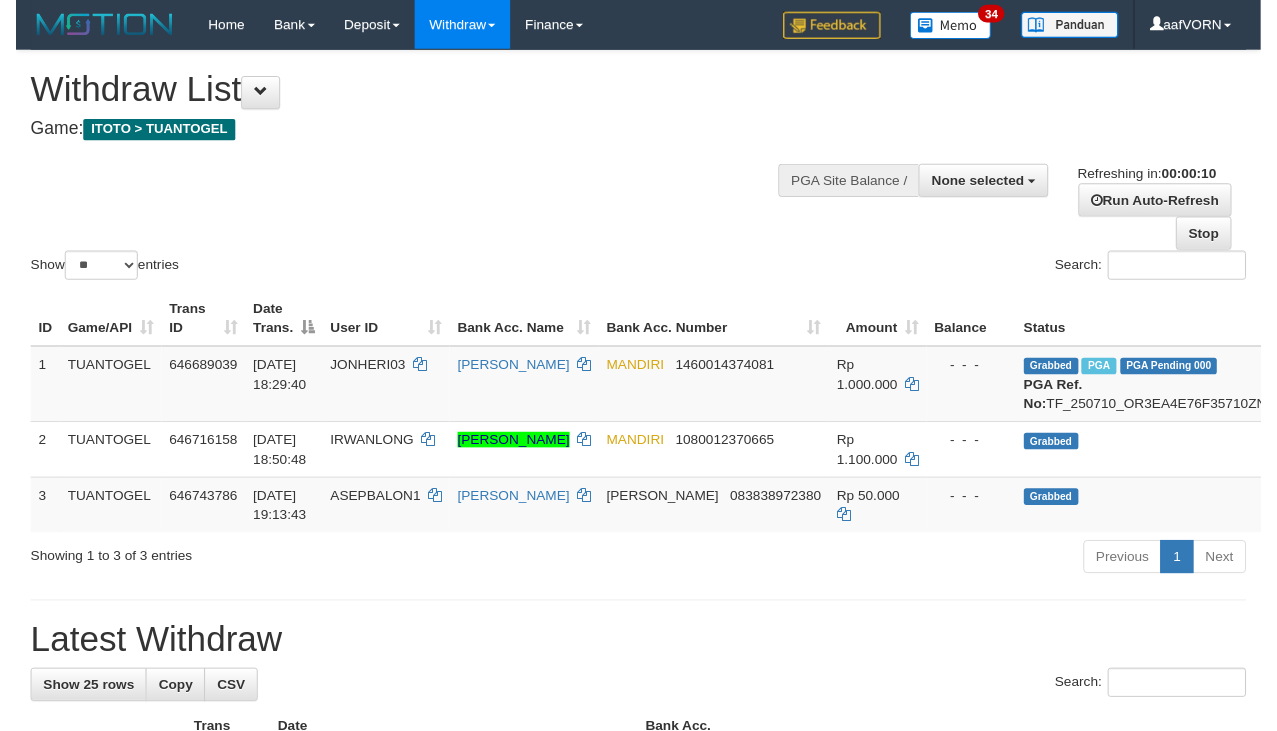 scroll, scrollTop: 0, scrollLeft: 0, axis: both 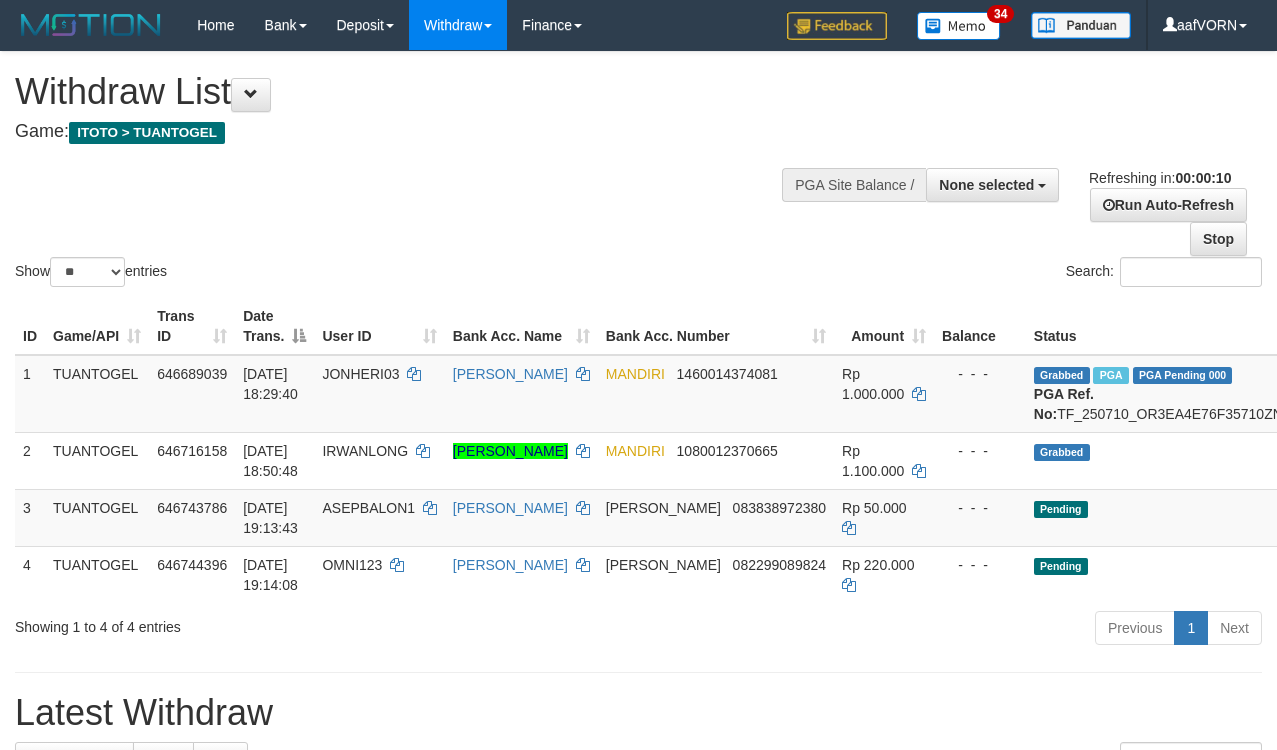 select 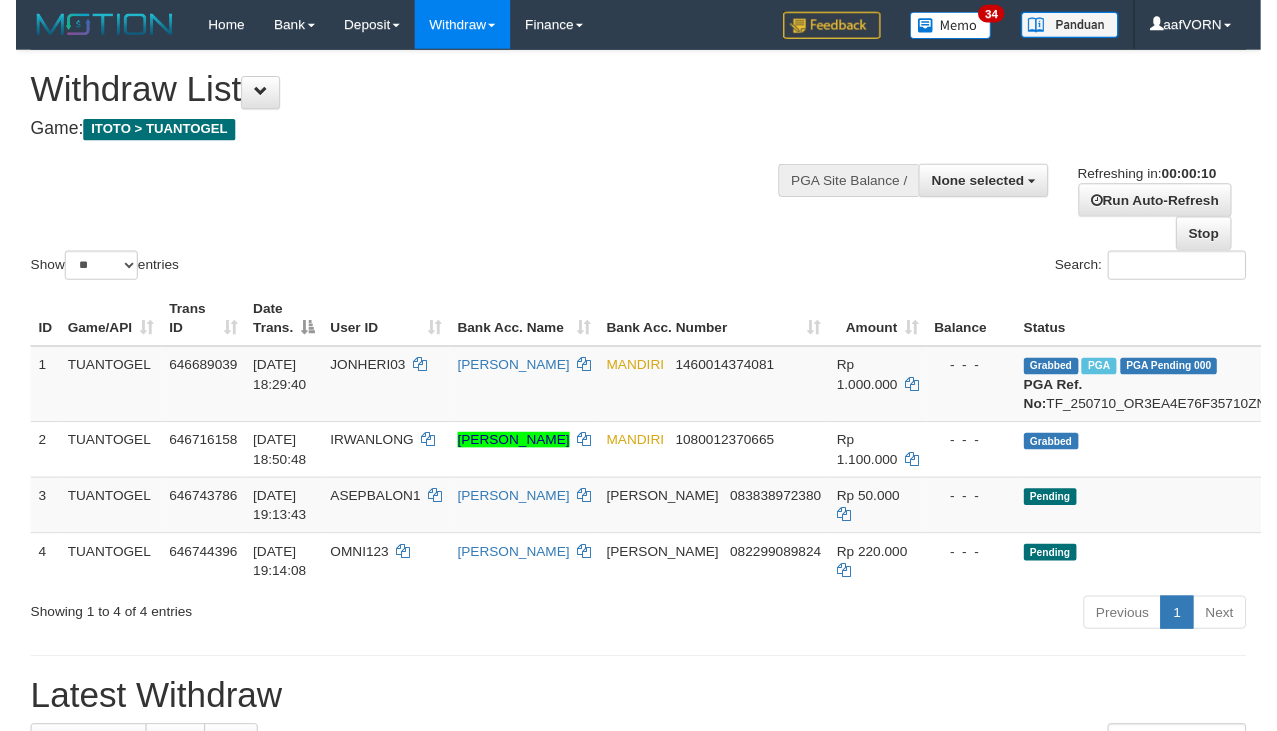 scroll, scrollTop: 0, scrollLeft: 0, axis: both 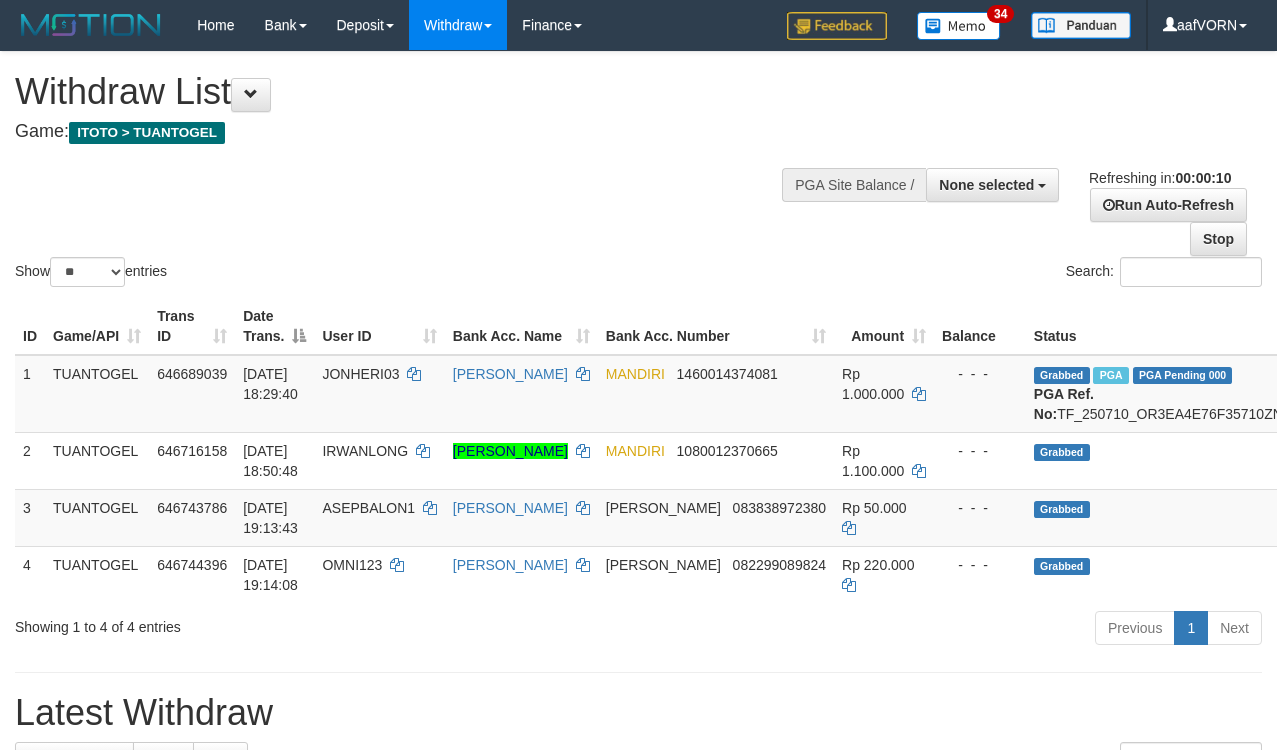 select 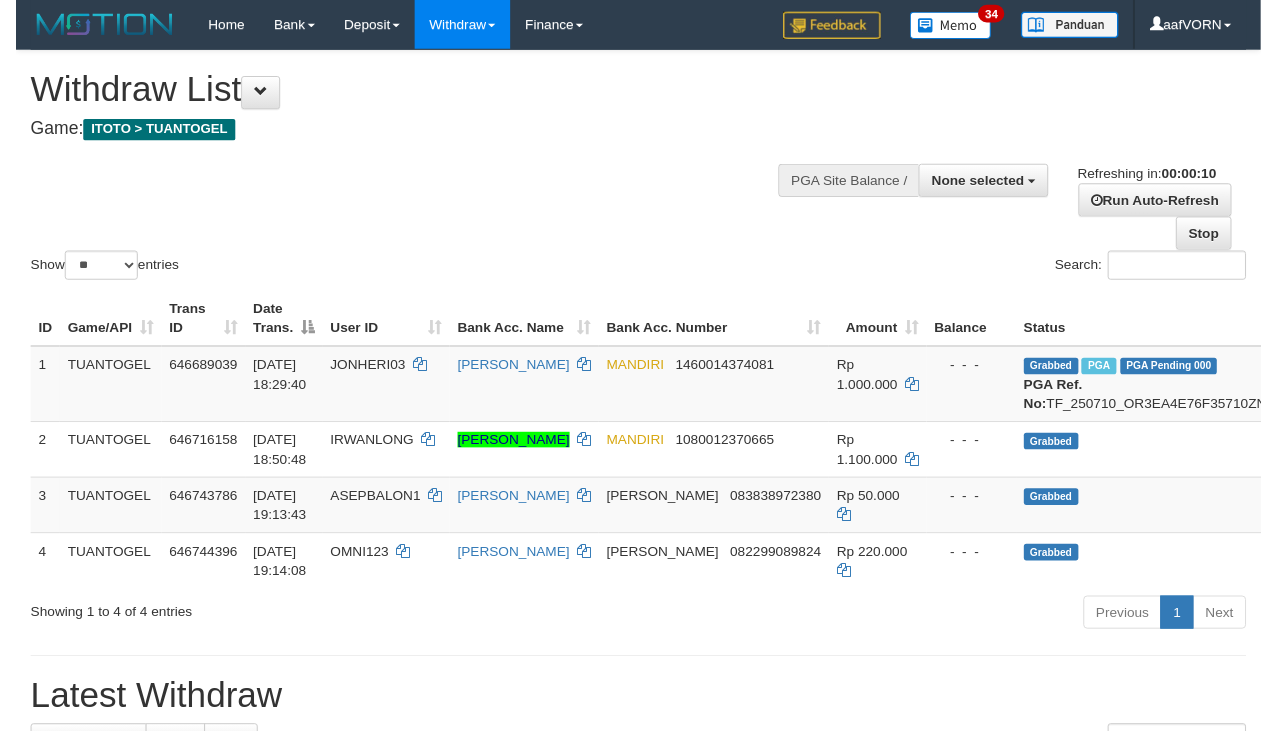 scroll, scrollTop: 0, scrollLeft: 0, axis: both 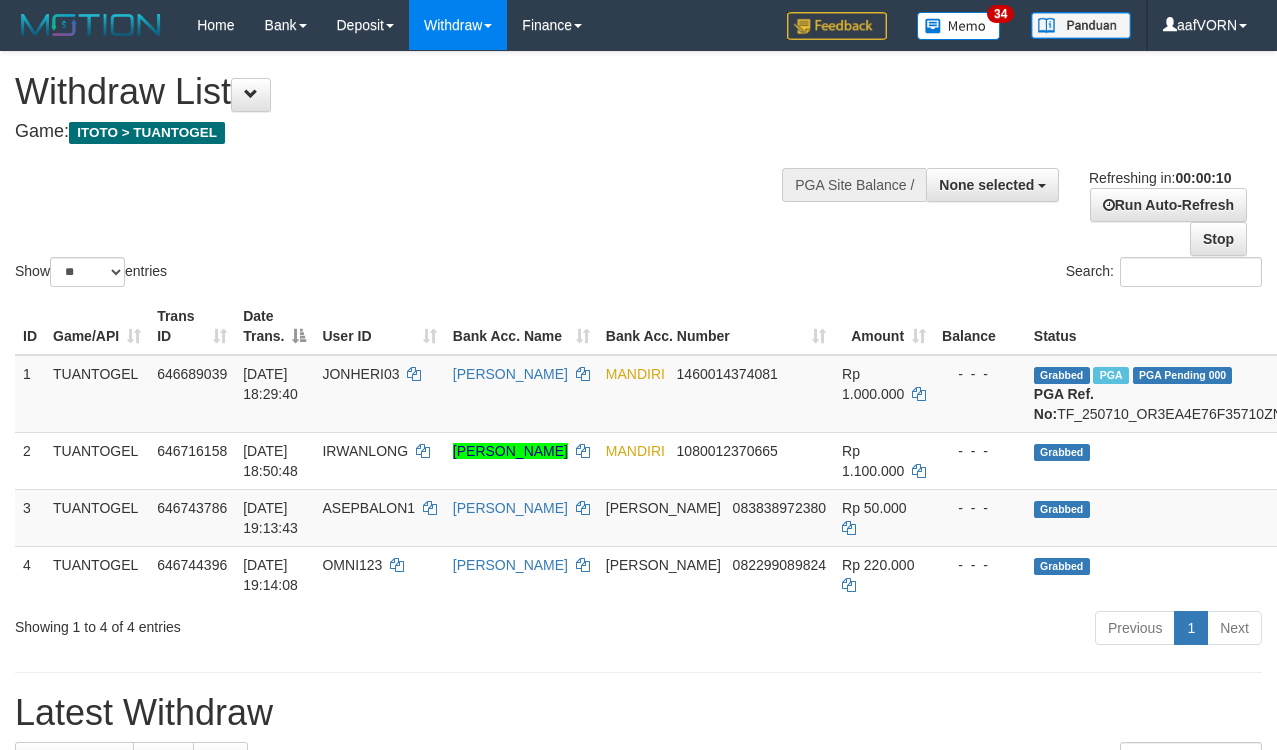 select 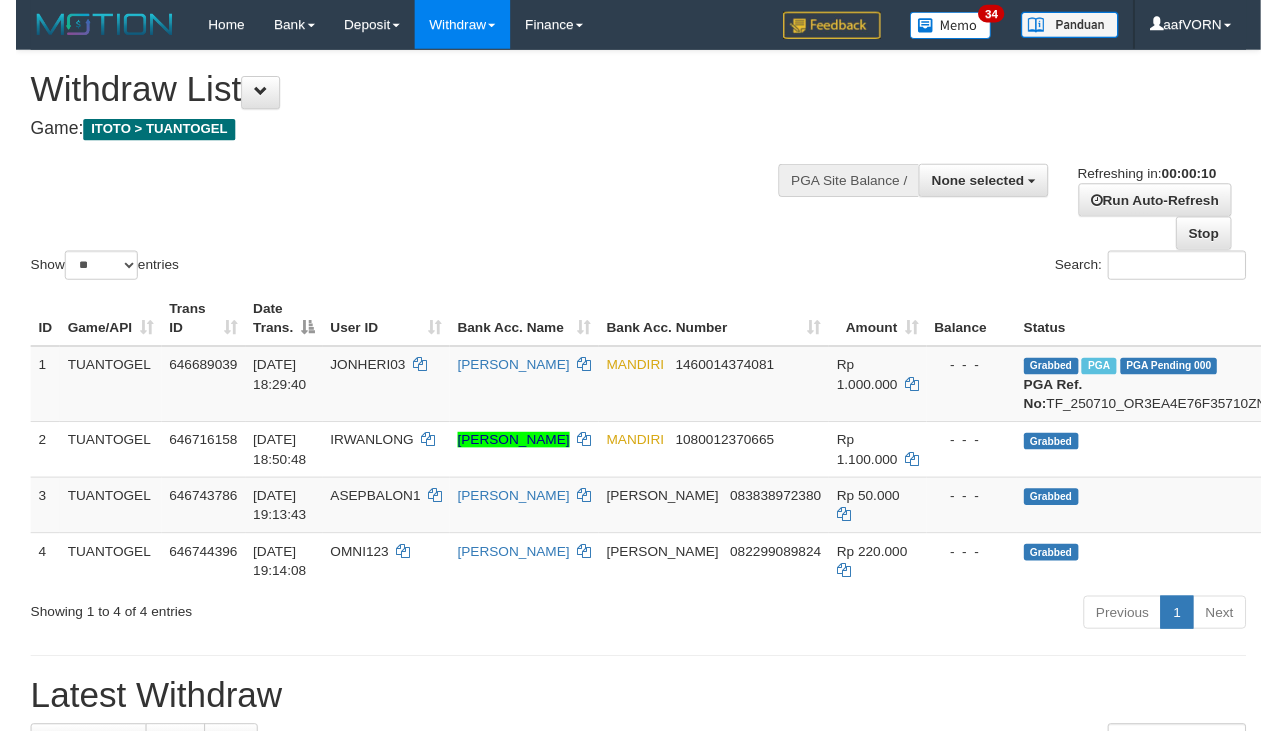scroll, scrollTop: 0, scrollLeft: 0, axis: both 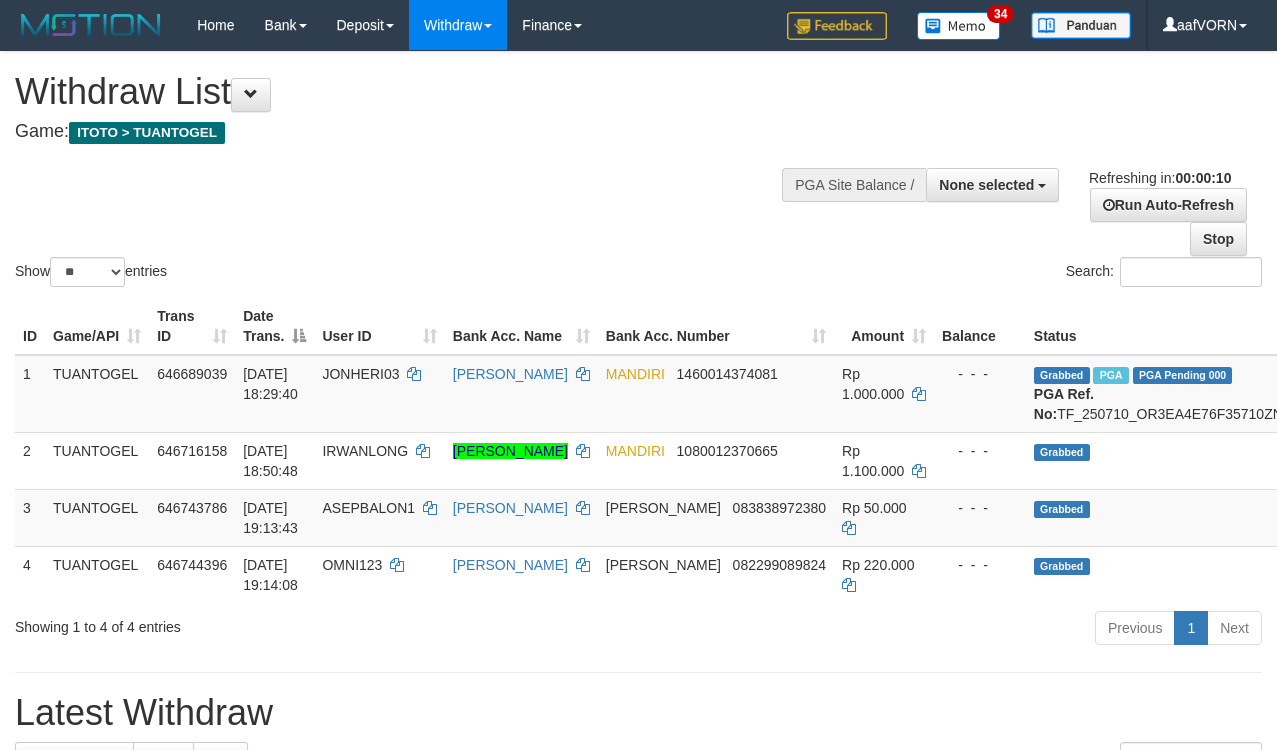 select 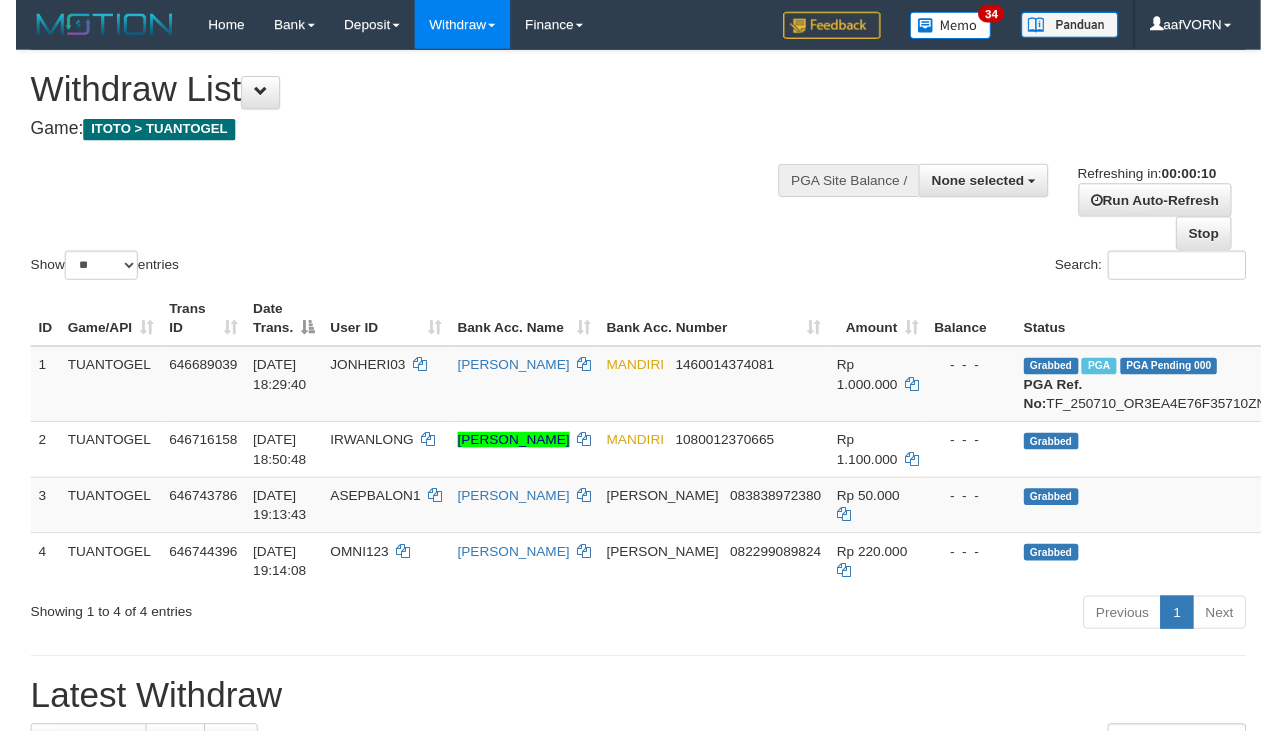 scroll, scrollTop: 0, scrollLeft: 0, axis: both 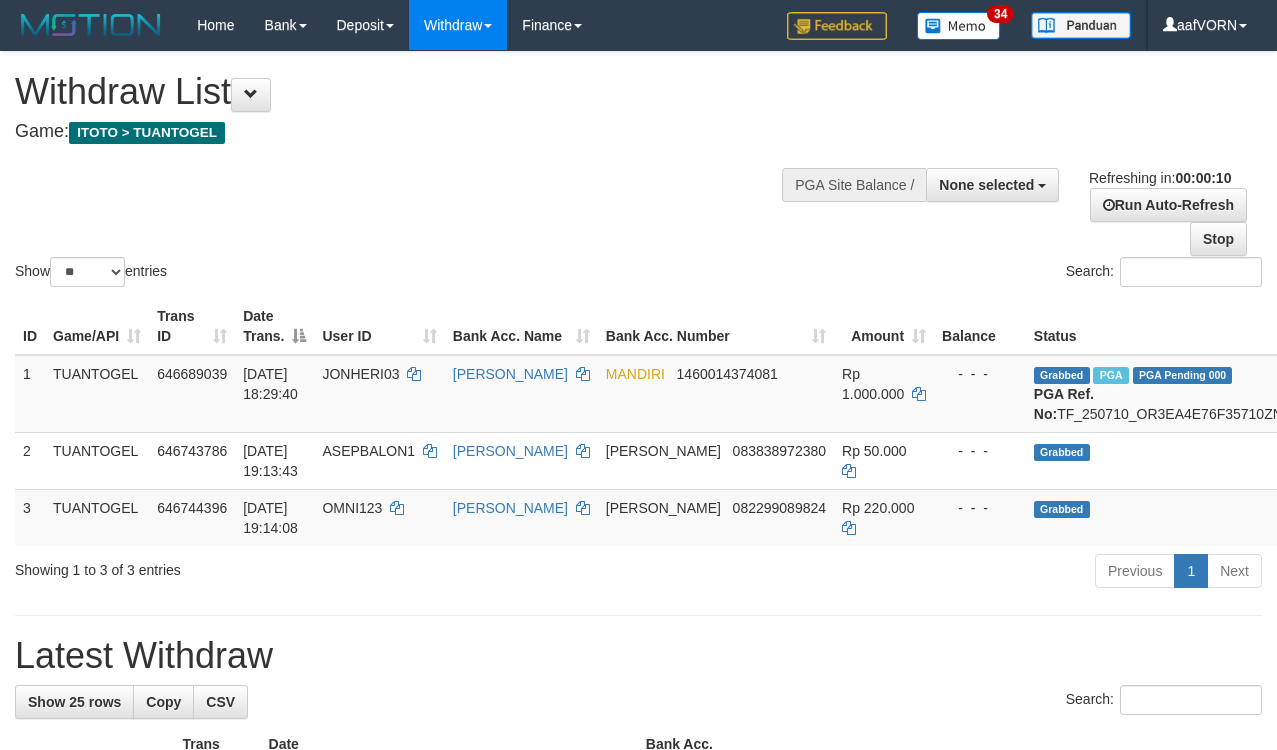 select 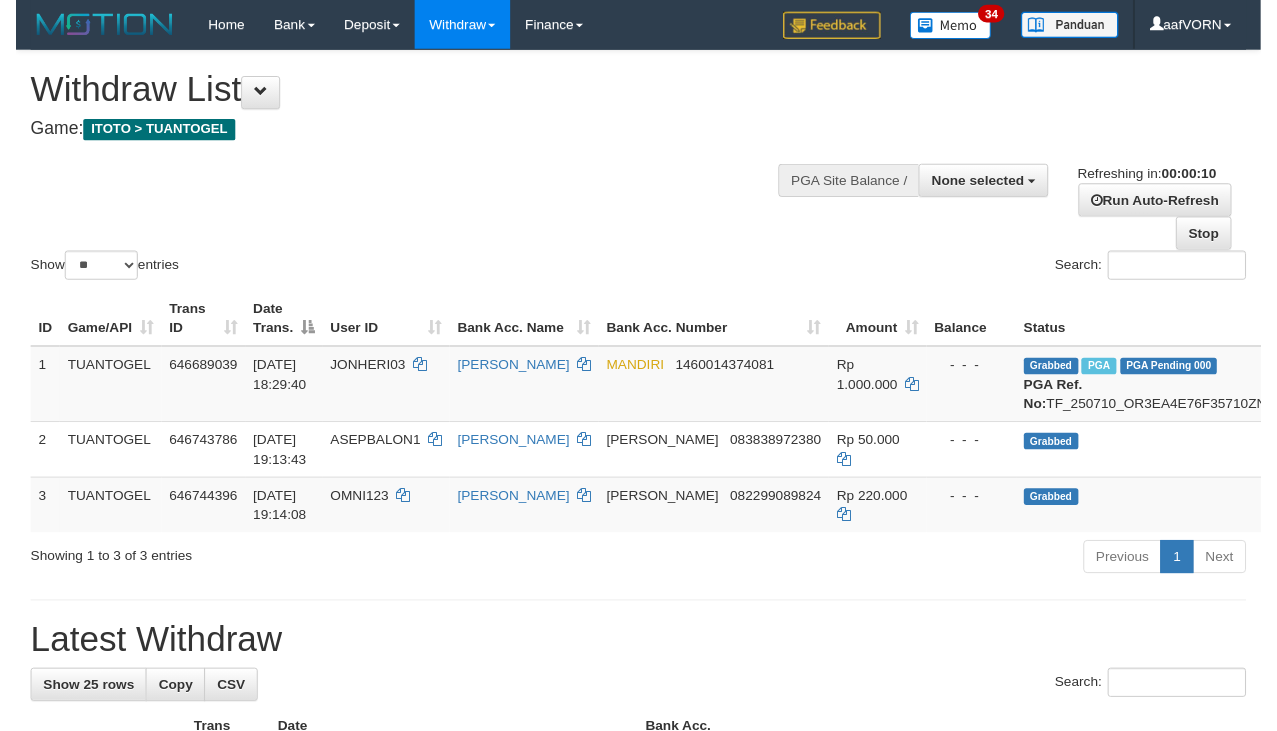 scroll, scrollTop: 0, scrollLeft: 0, axis: both 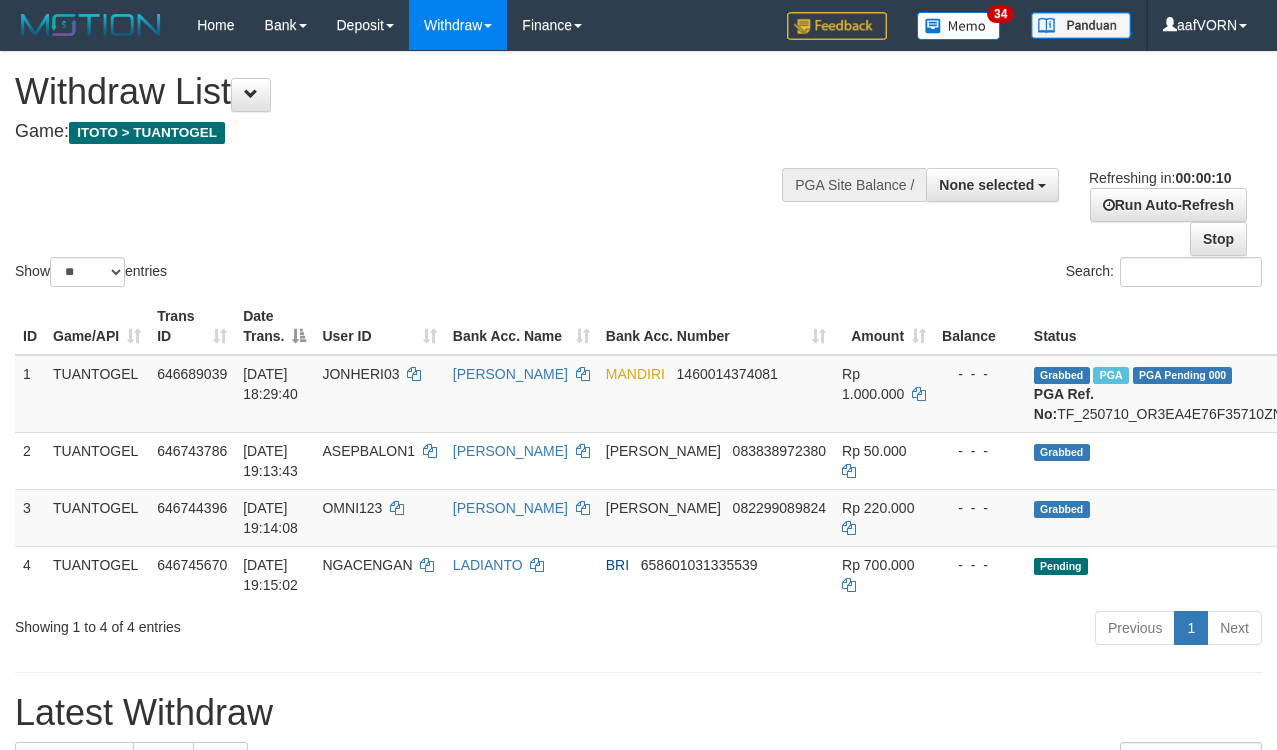 select 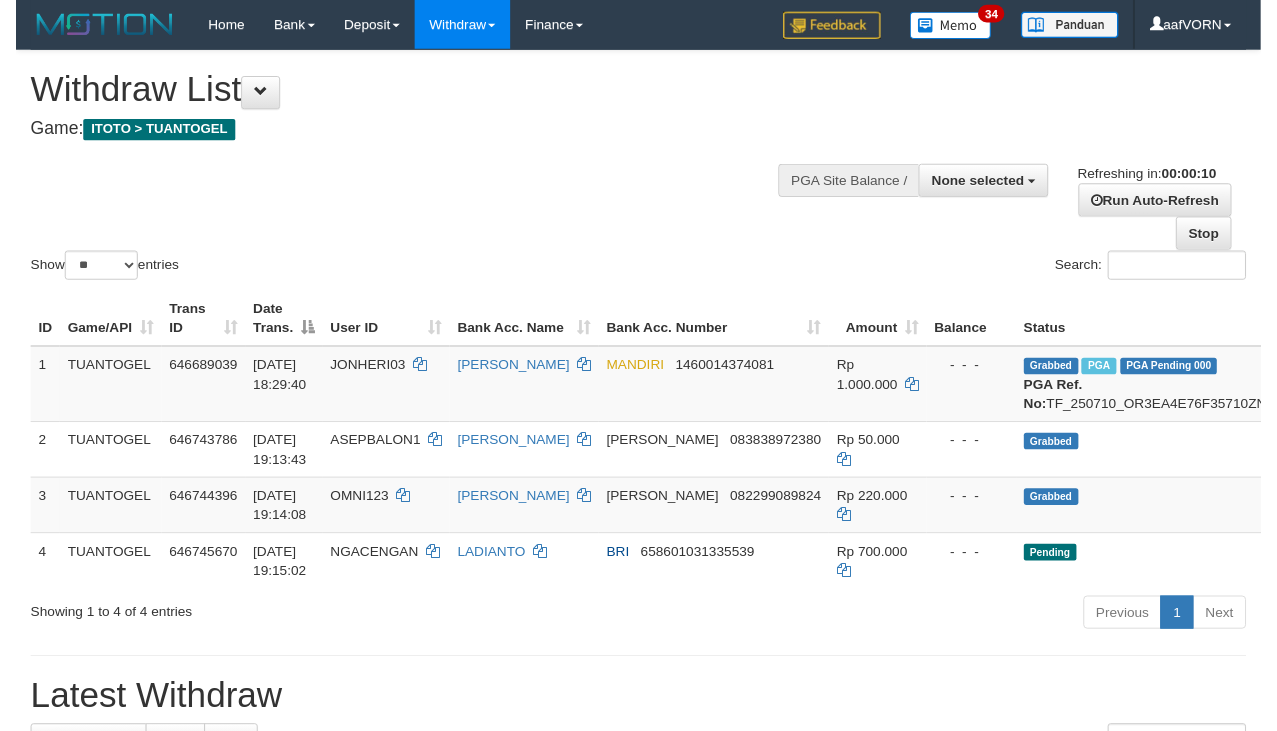 scroll, scrollTop: 0, scrollLeft: 0, axis: both 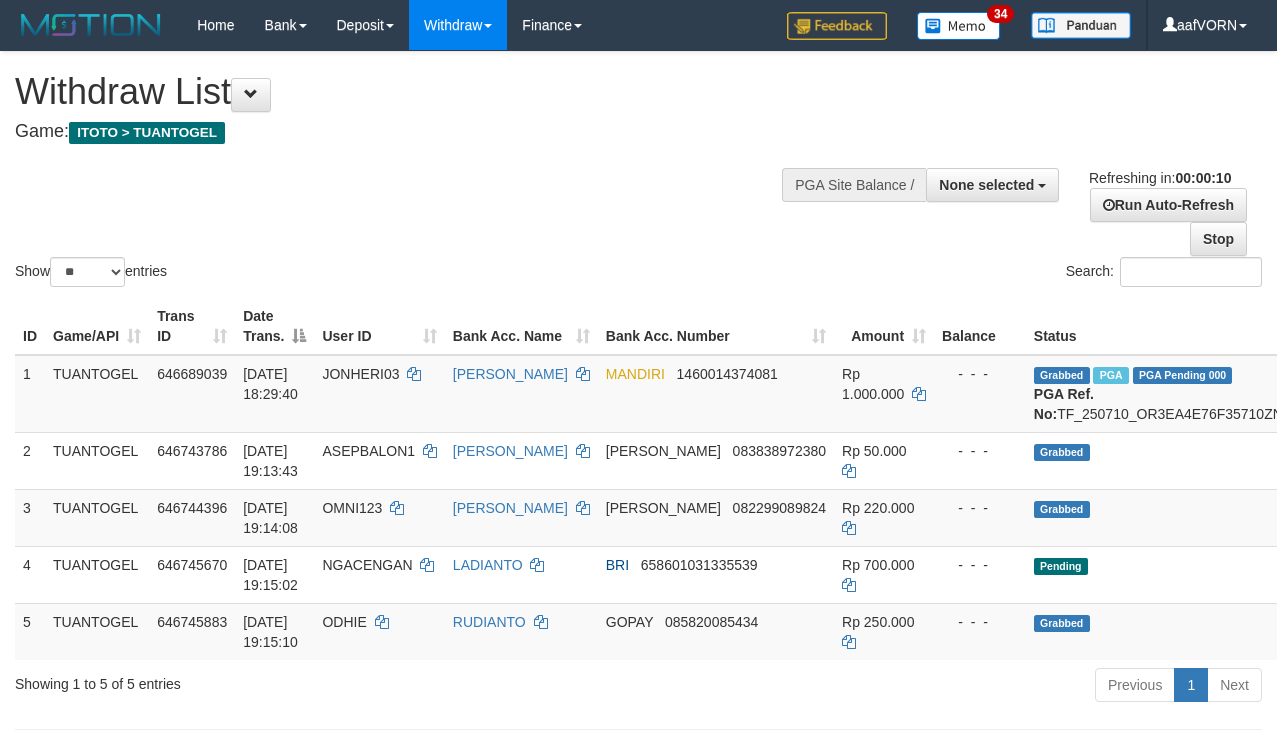 select 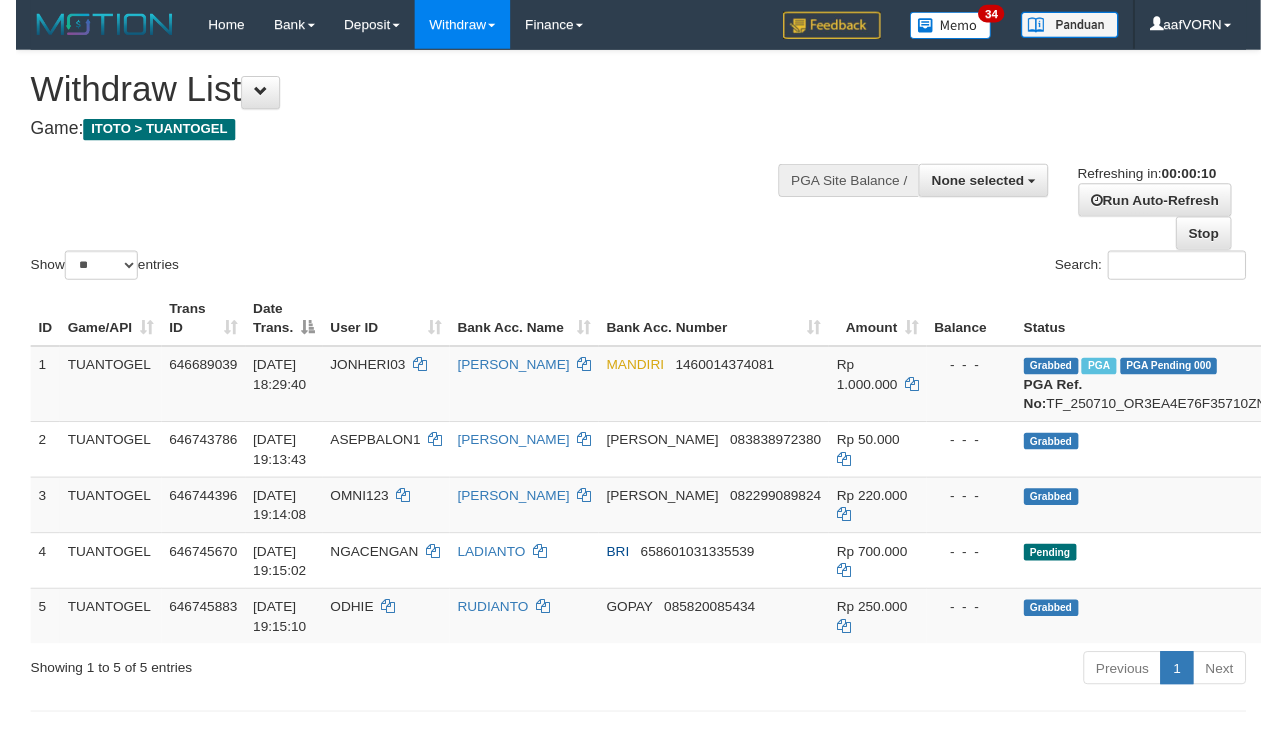 scroll, scrollTop: 0, scrollLeft: 0, axis: both 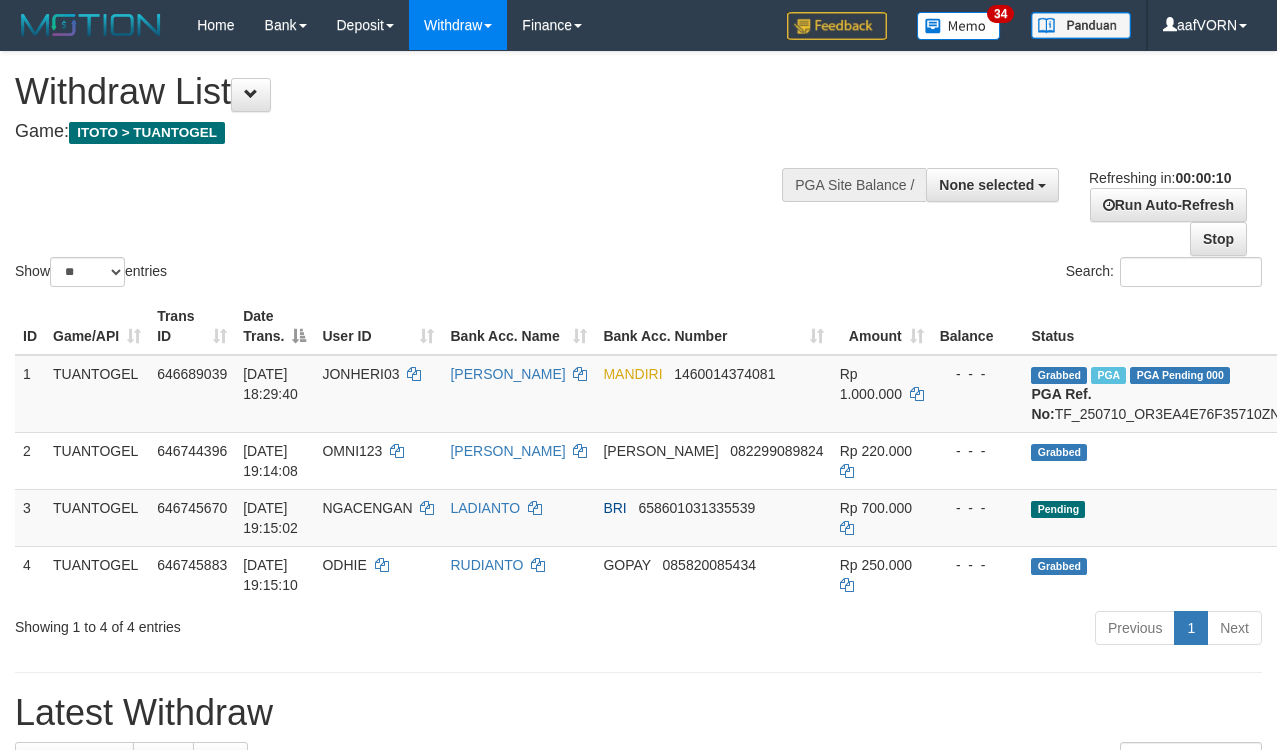 select 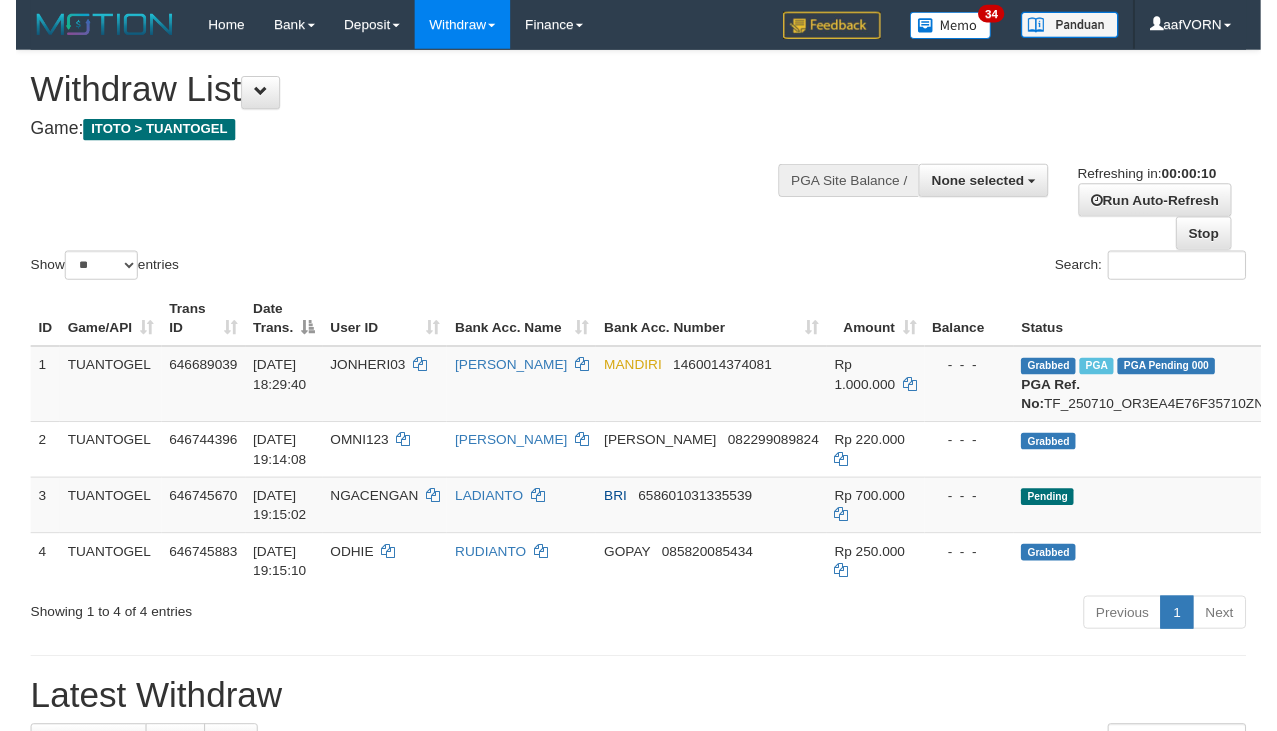 scroll, scrollTop: 0, scrollLeft: 0, axis: both 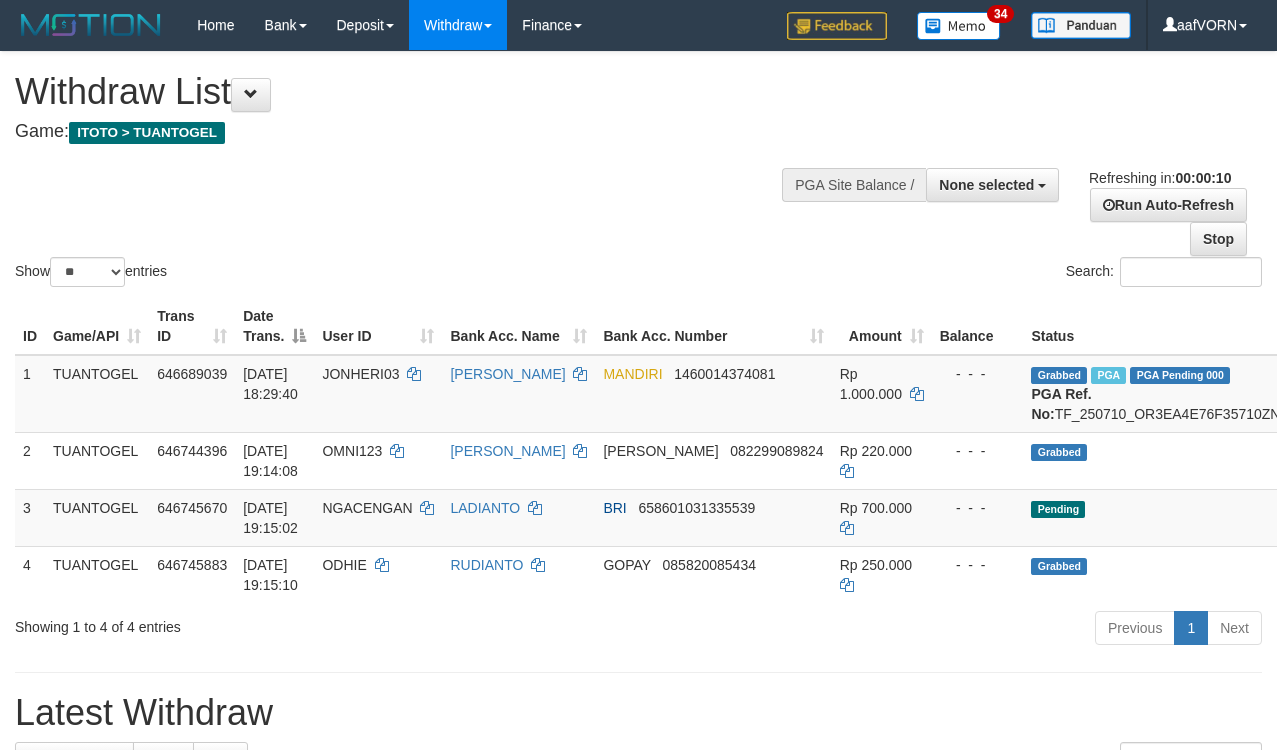 select 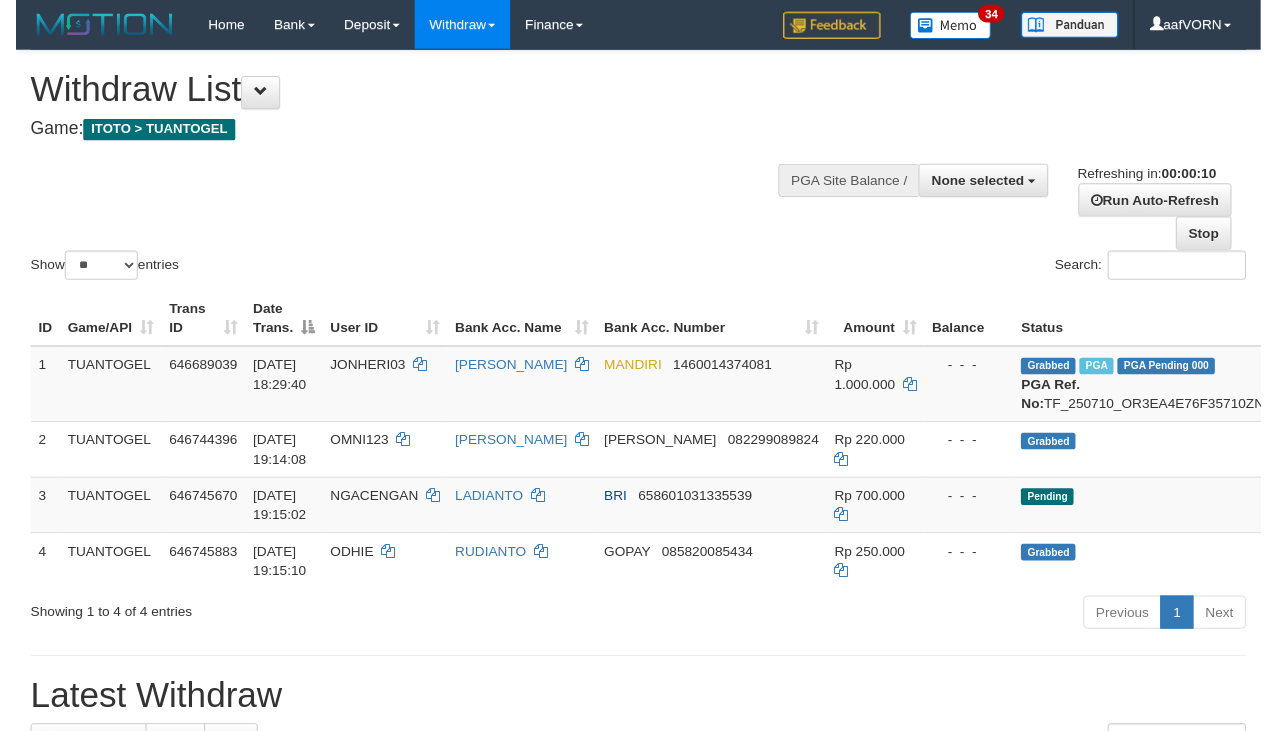 scroll, scrollTop: 0, scrollLeft: 0, axis: both 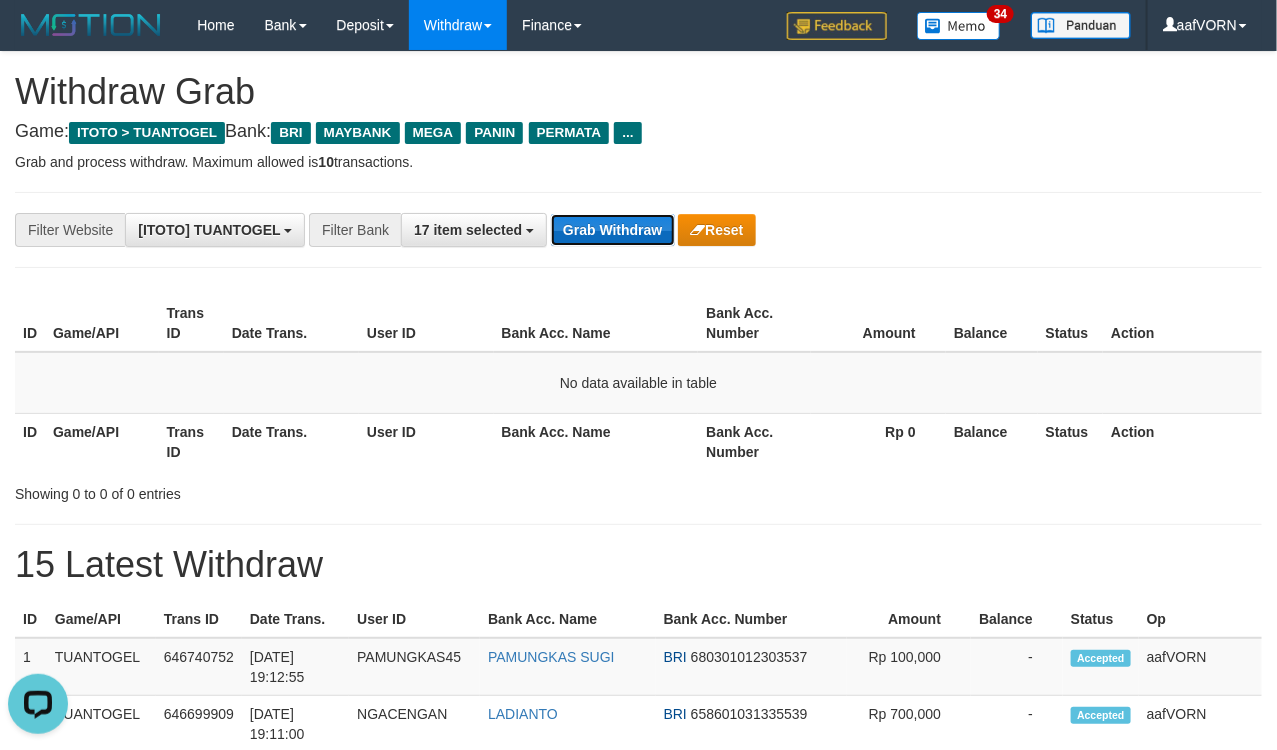 click on "Grab Withdraw" at bounding box center [612, 230] 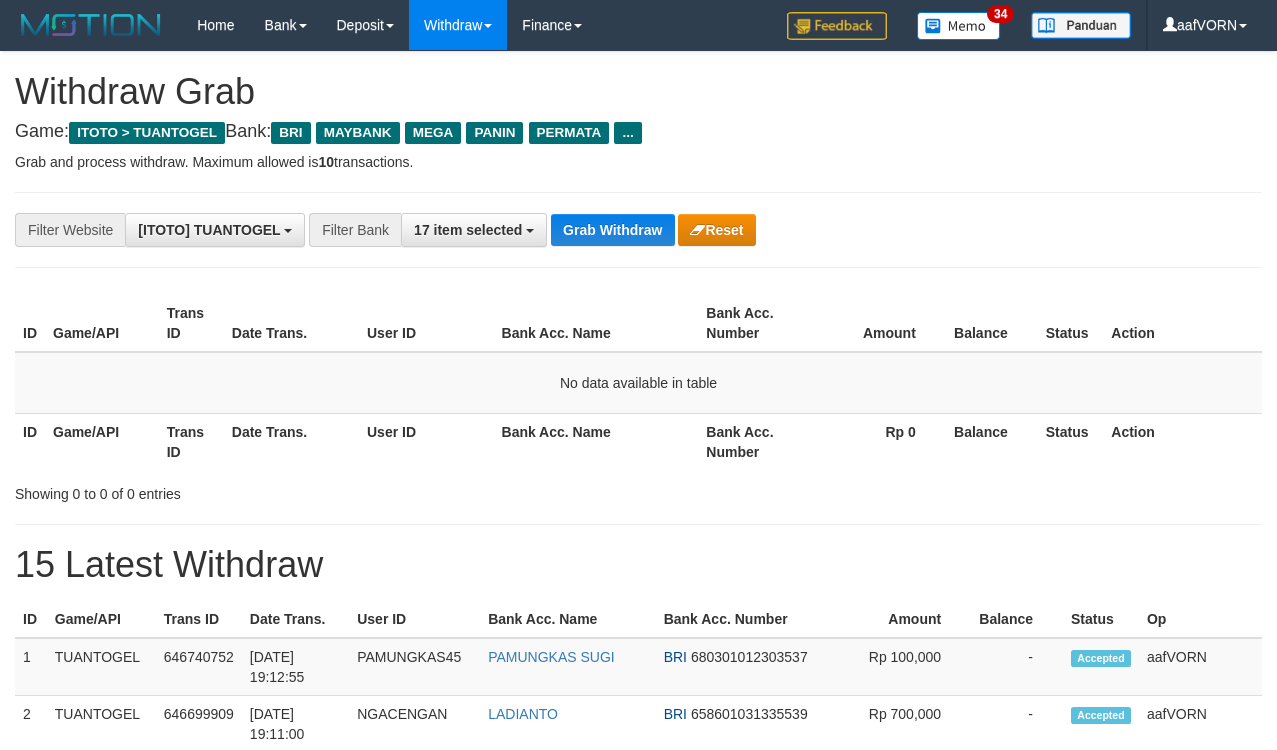 scroll, scrollTop: 0, scrollLeft: 0, axis: both 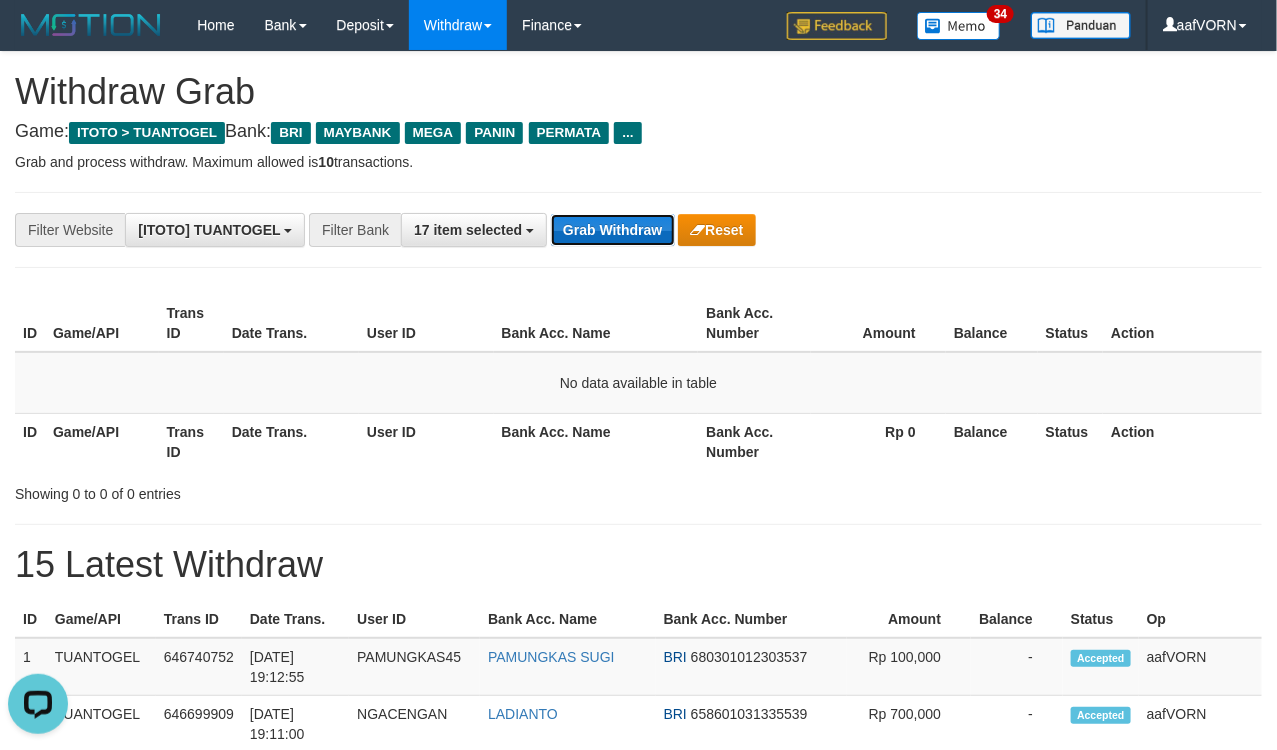 click on "Grab Withdraw" at bounding box center [612, 230] 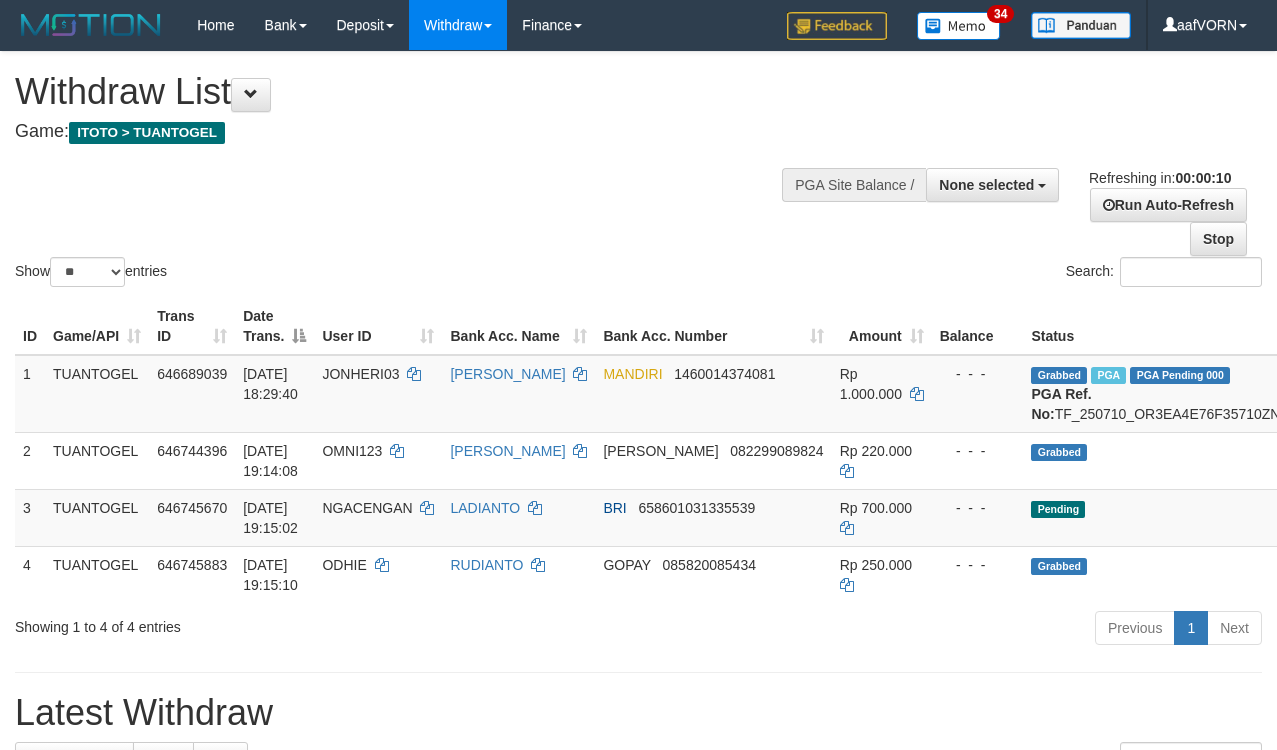 select 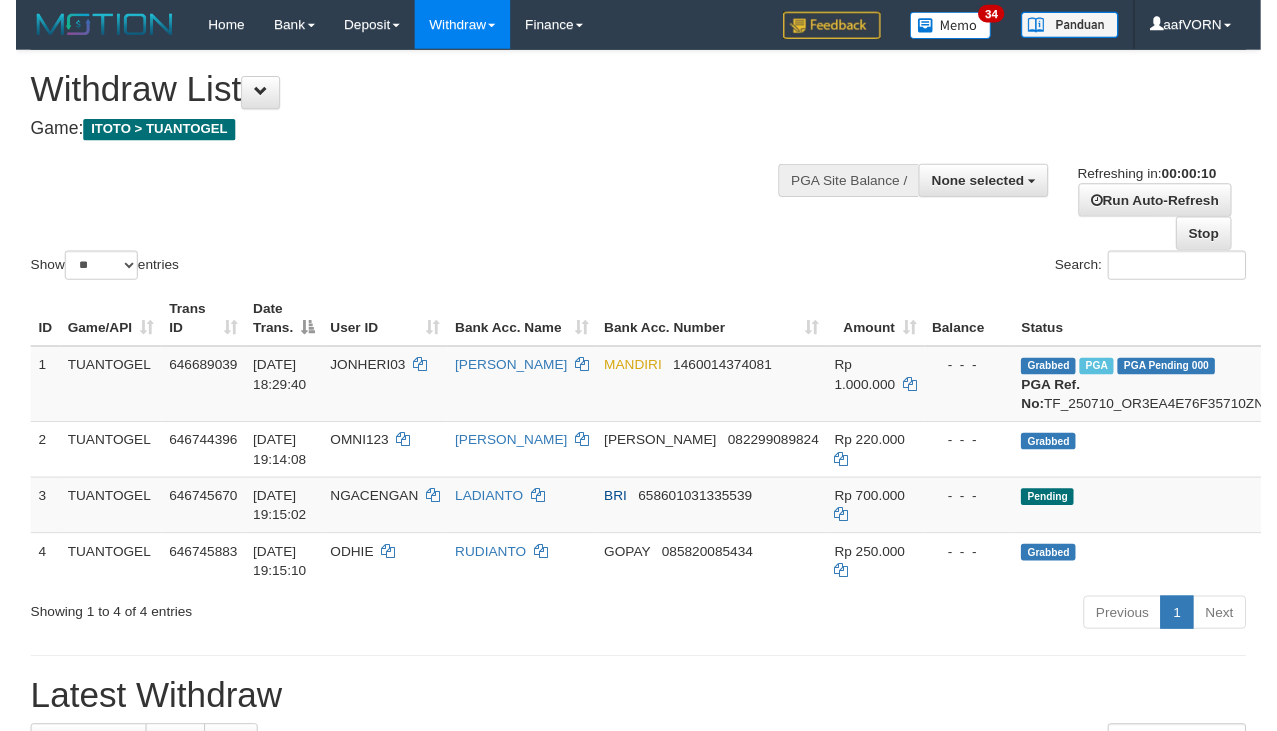 scroll, scrollTop: 0, scrollLeft: 0, axis: both 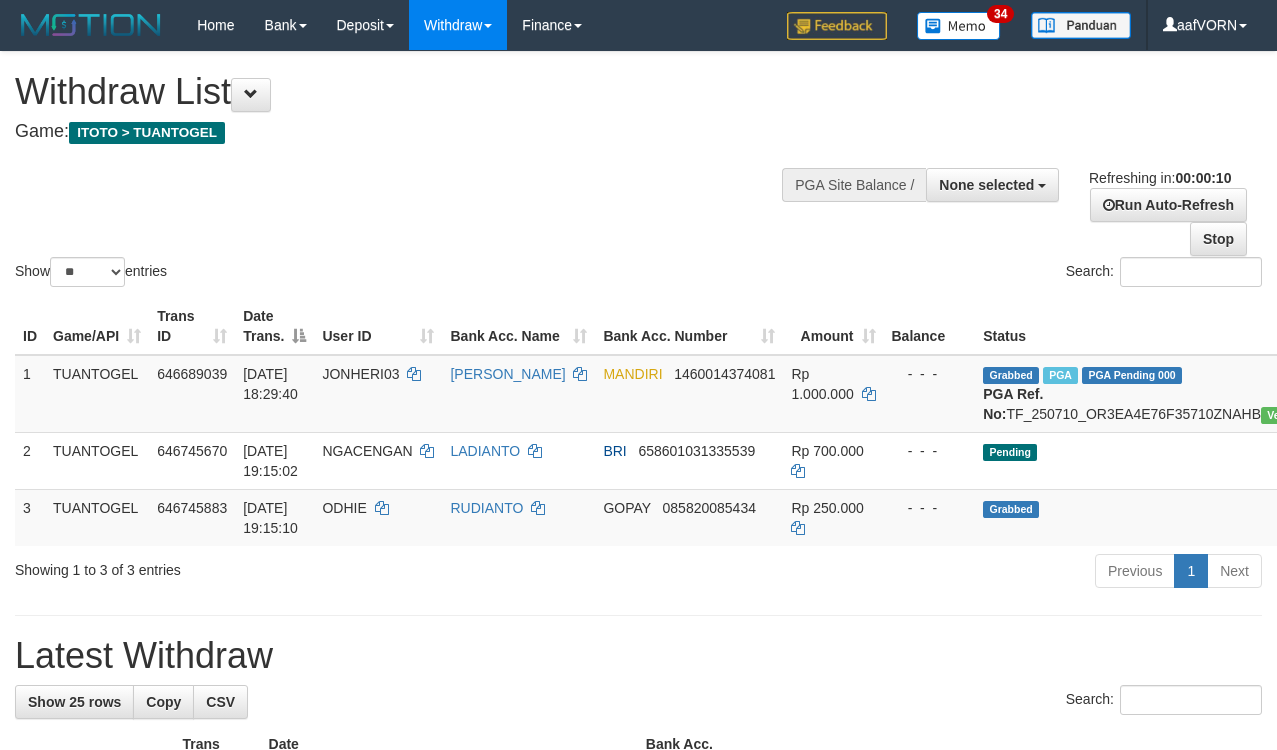 select 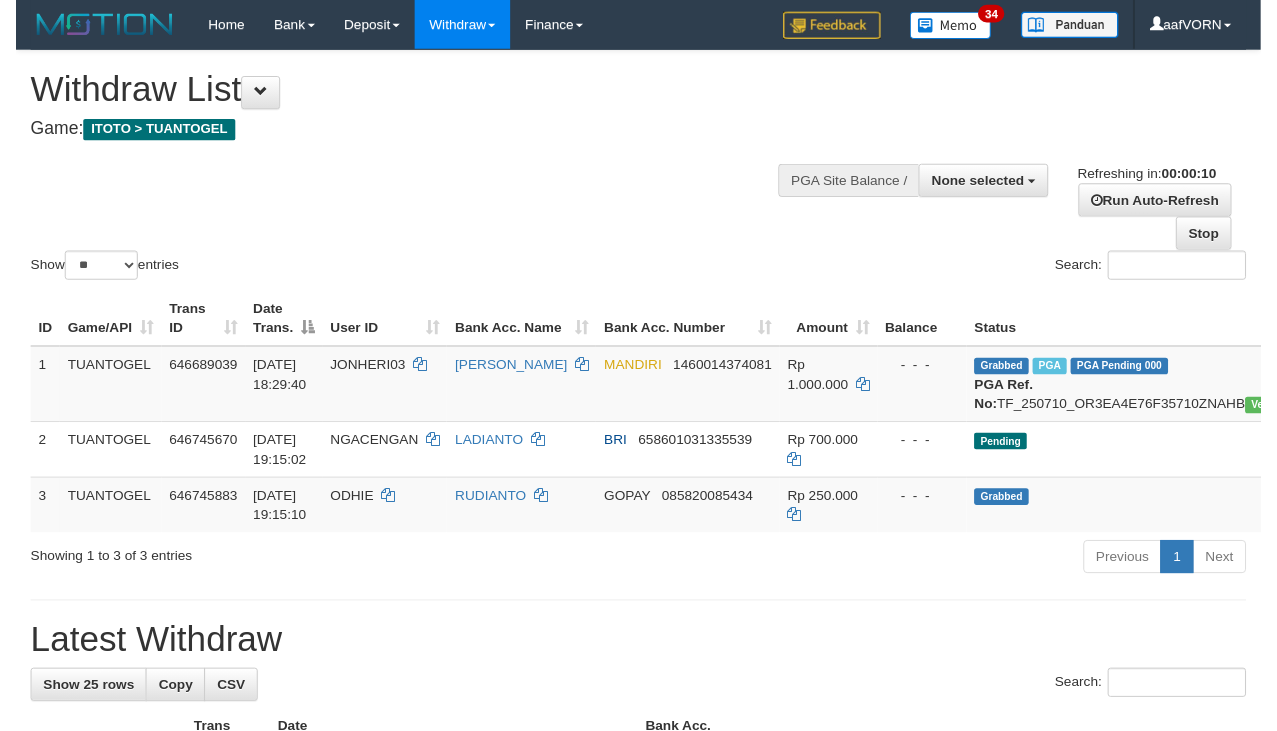 scroll, scrollTop: 0, scrollLeft: 0, axis: both 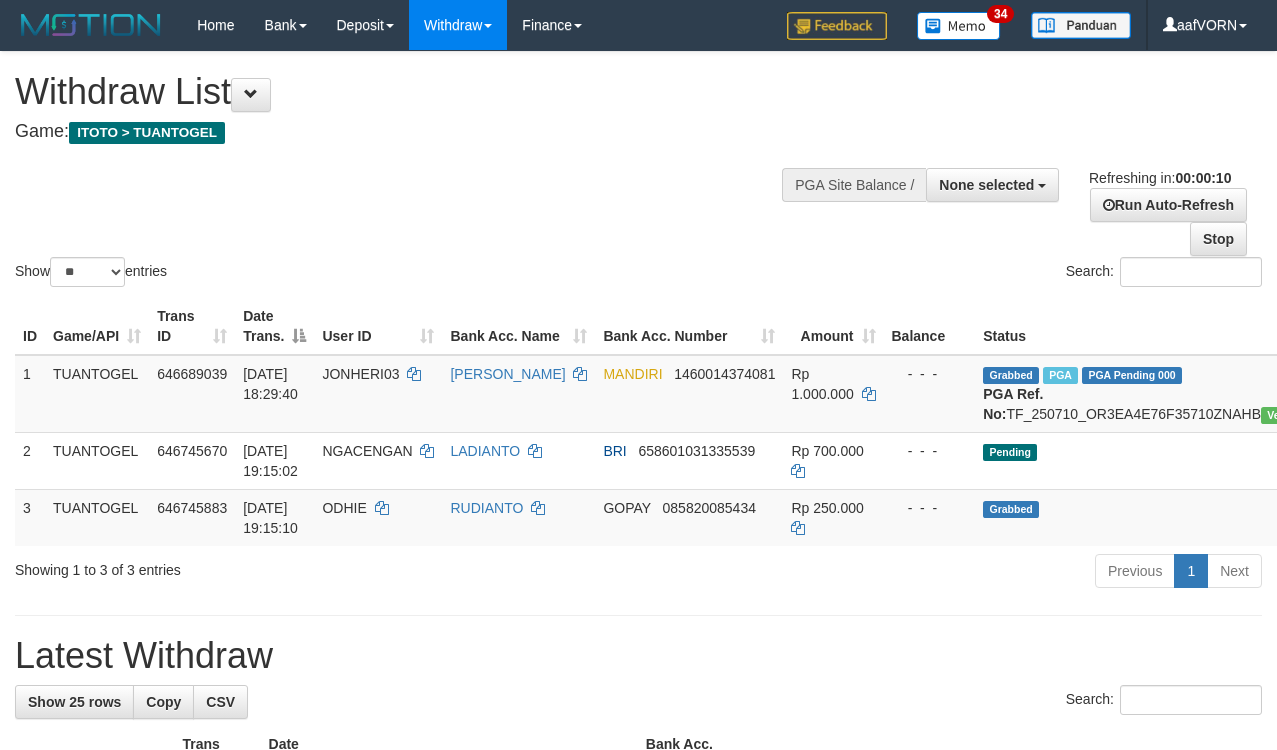 select 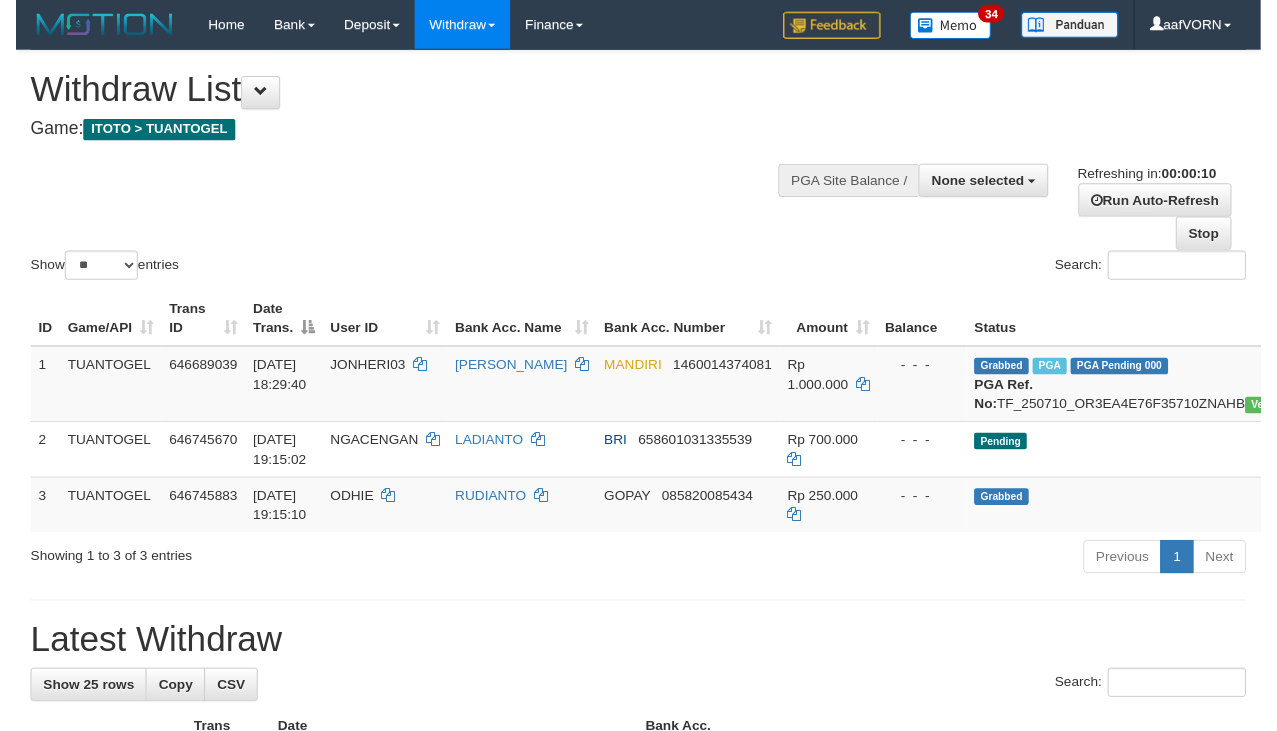 scroll, scrollTop: 0, scrollLeft: 0, axis: both 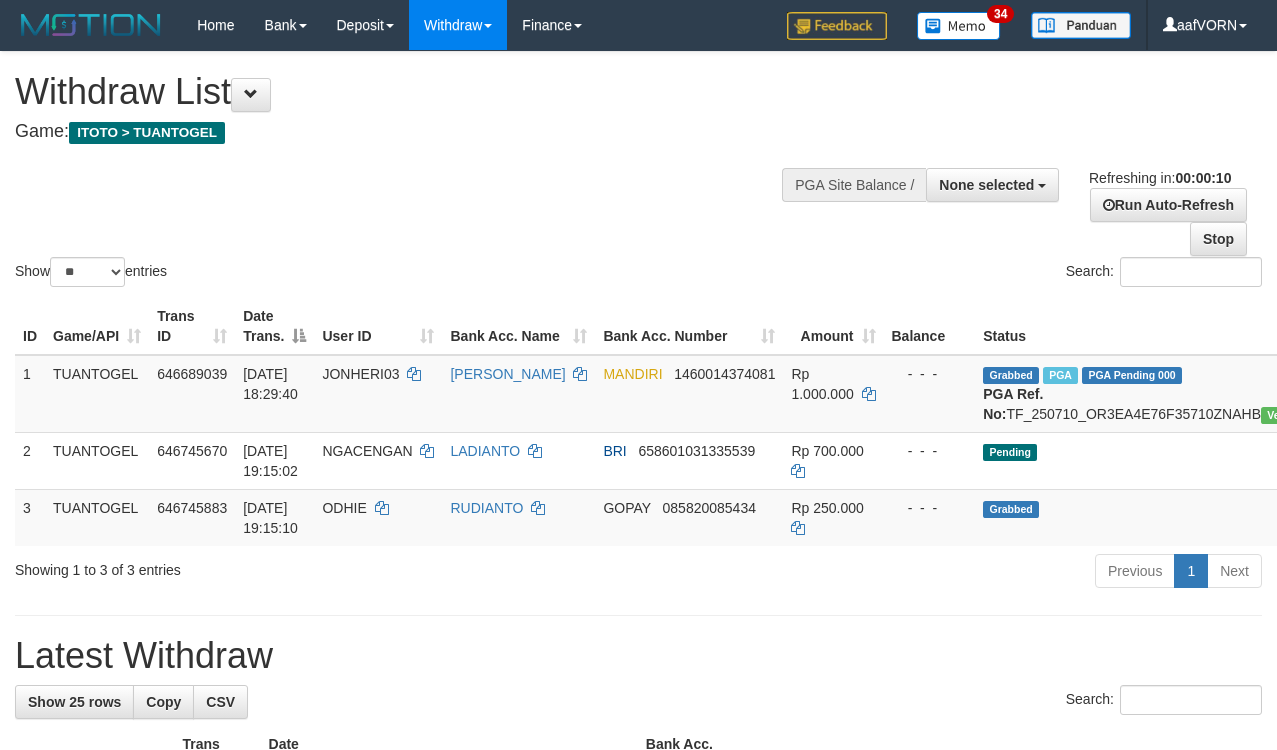 select 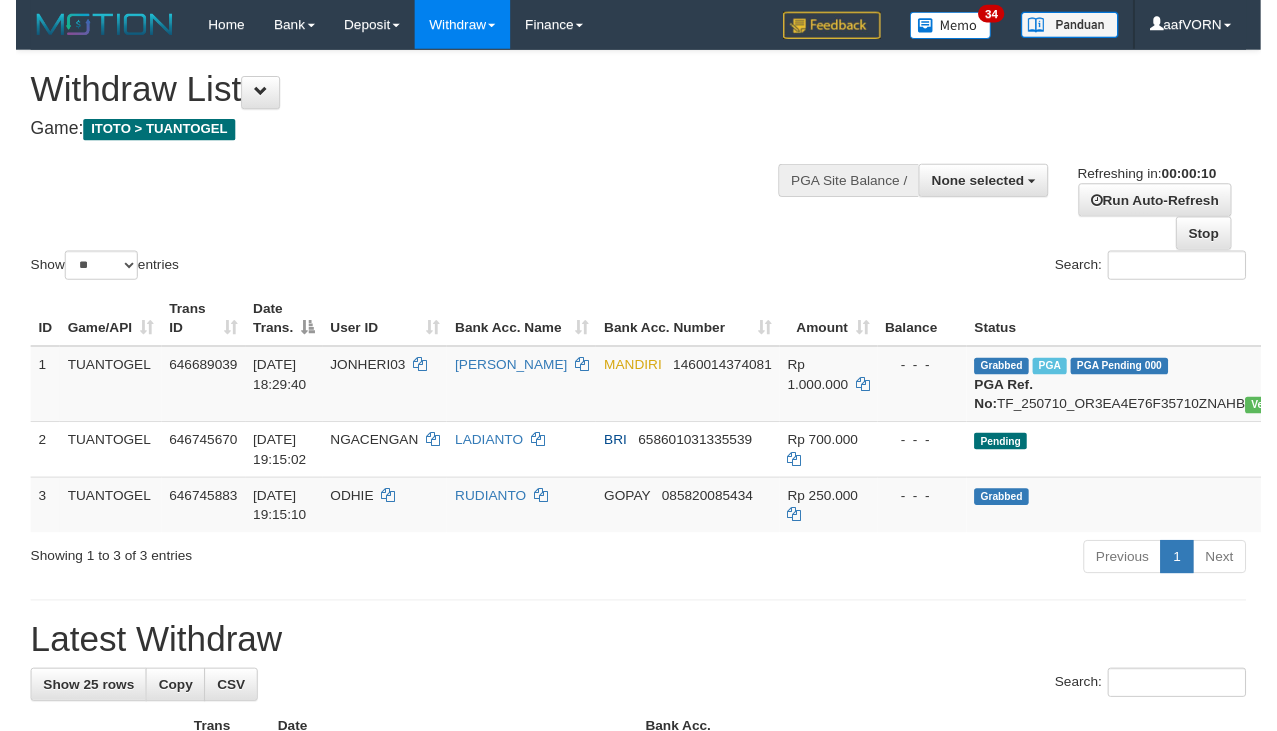 scroll, scrollTop: 0, scrollLeft: 0, axis: both 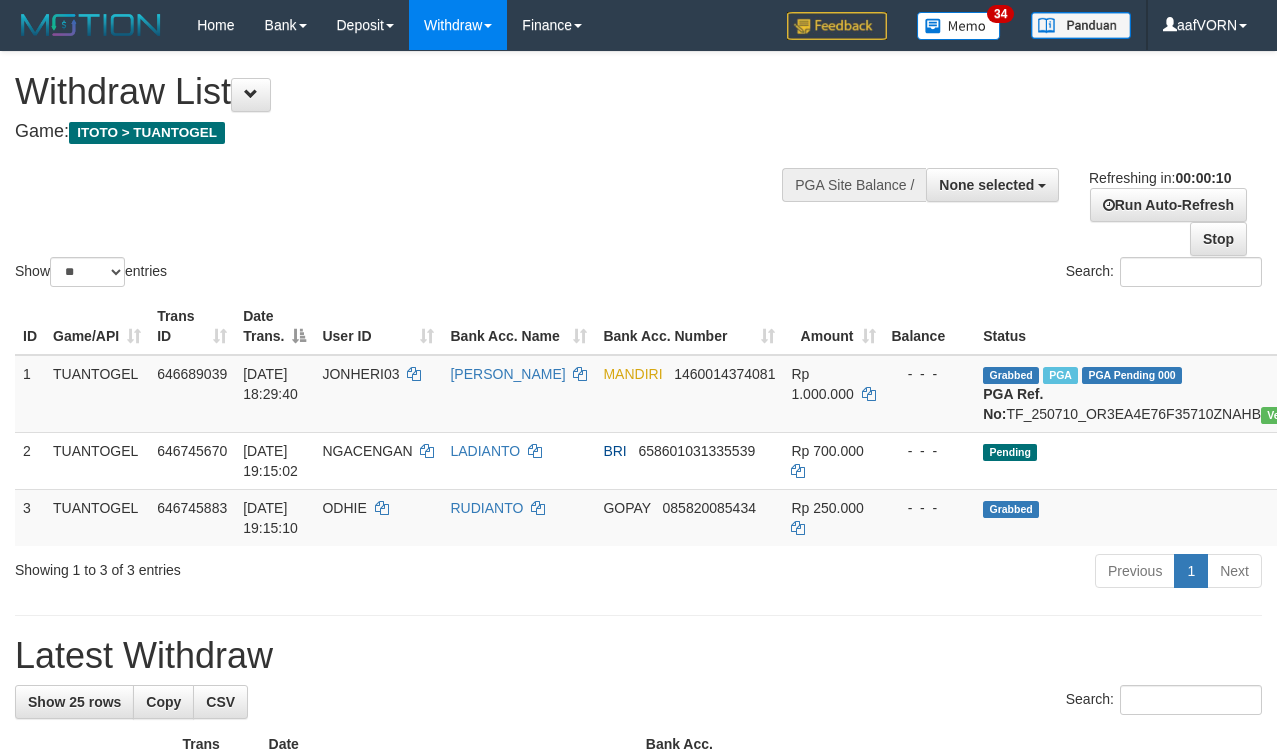 select 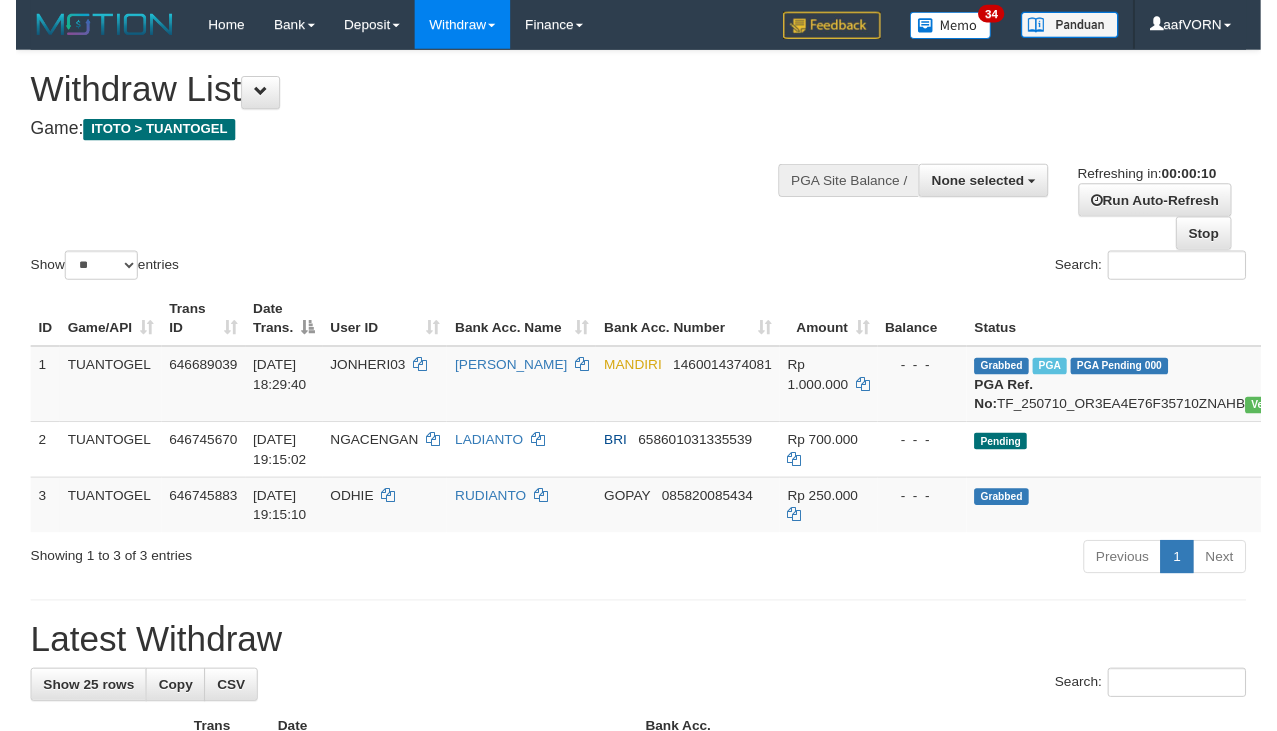 scroll, scrollTop: 0, scrollLeft: 0, axis: both 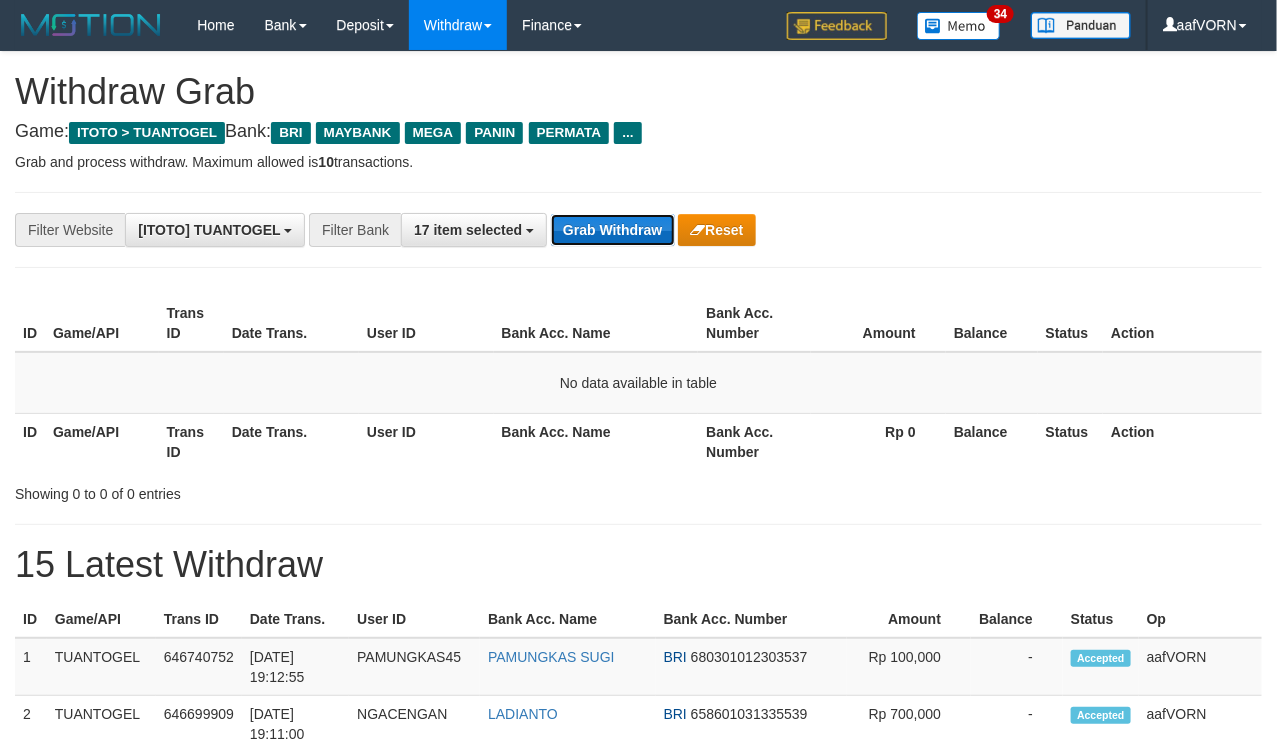 click on "Grab Withdraw" at bounding box center (612, 230) 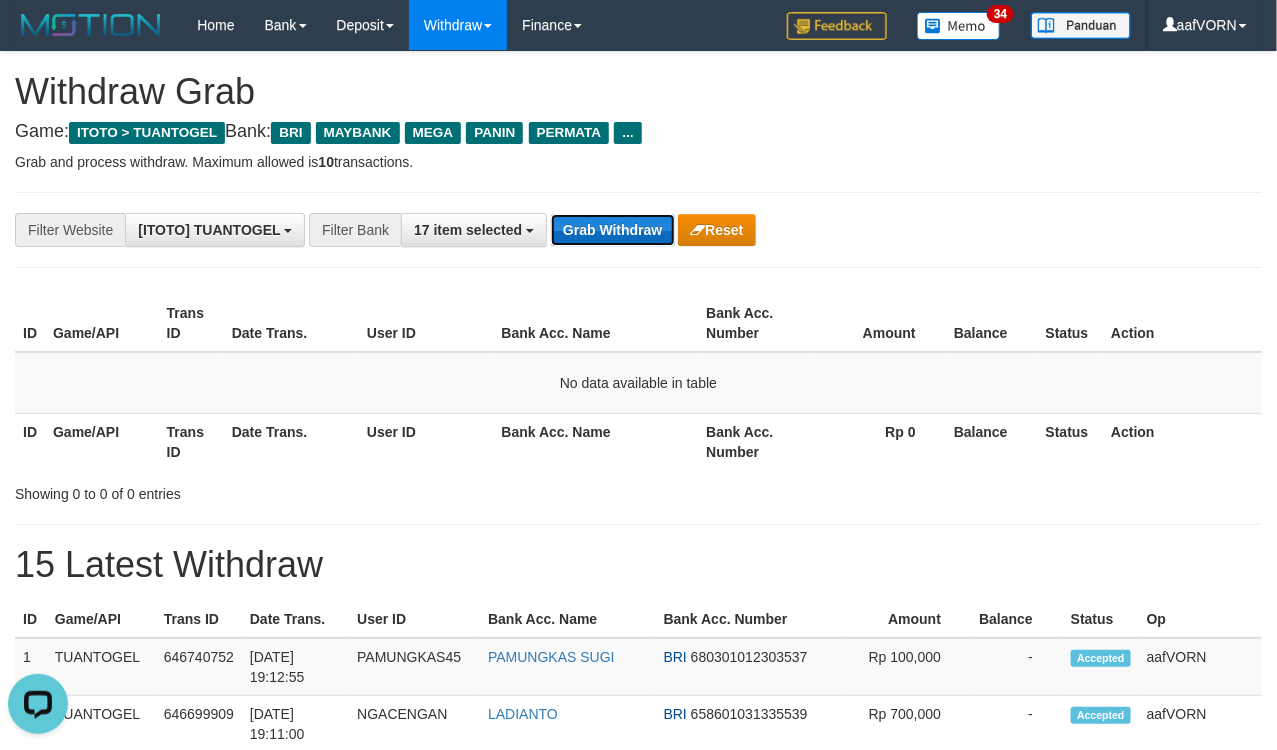 scroll, scrollTop: 0, scrollLeft: 0, axis: both 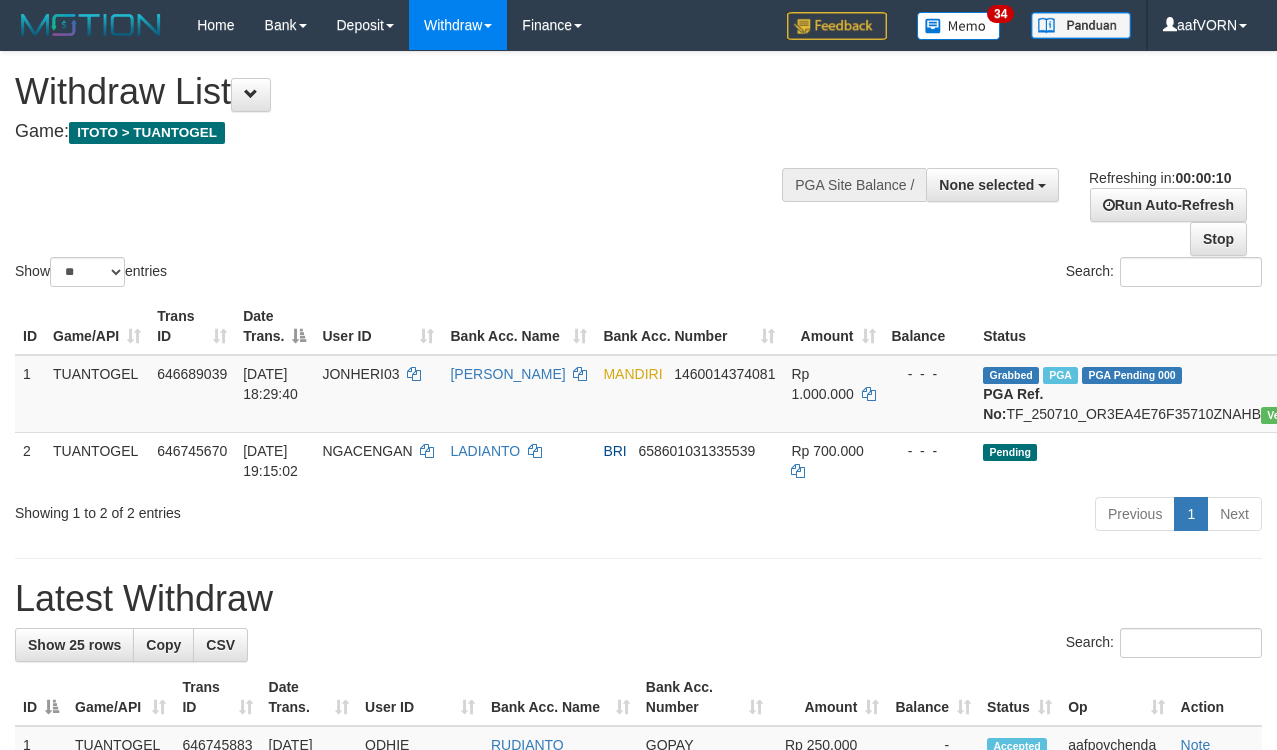 select 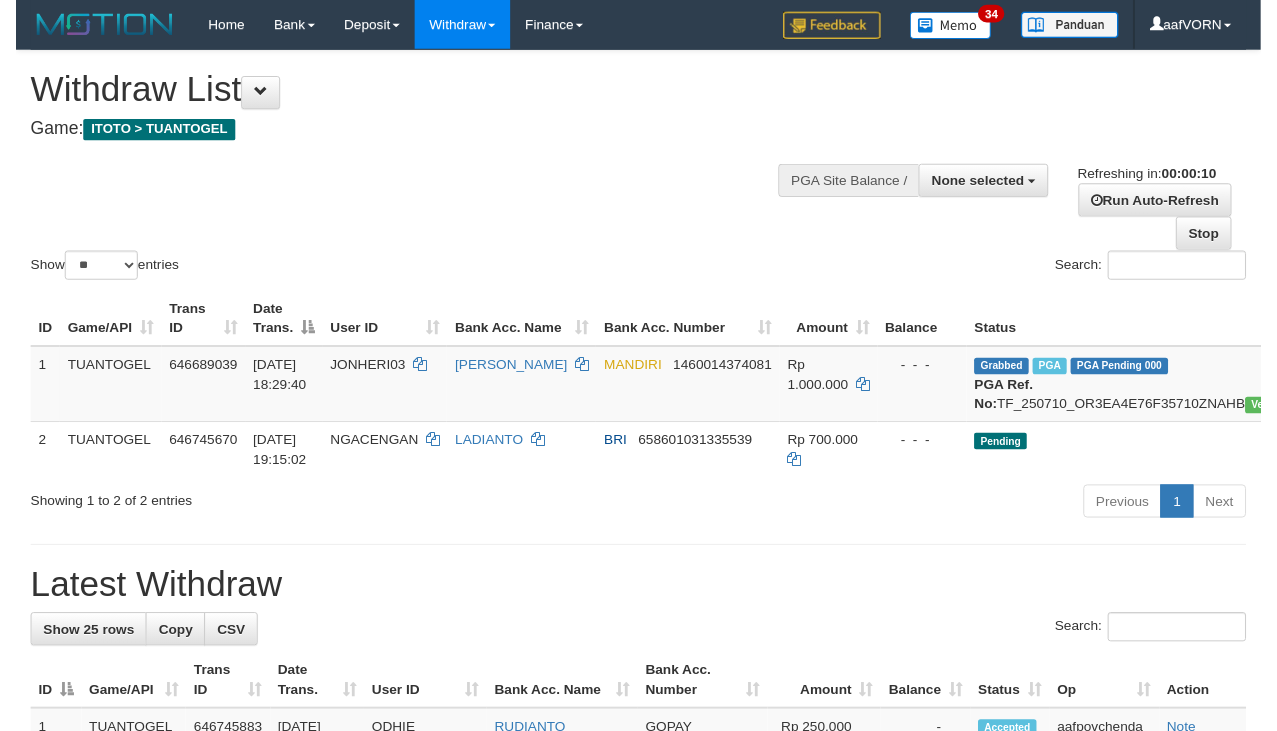 scroll, scrollTop: 0, scrollLeft: 0, axis: both 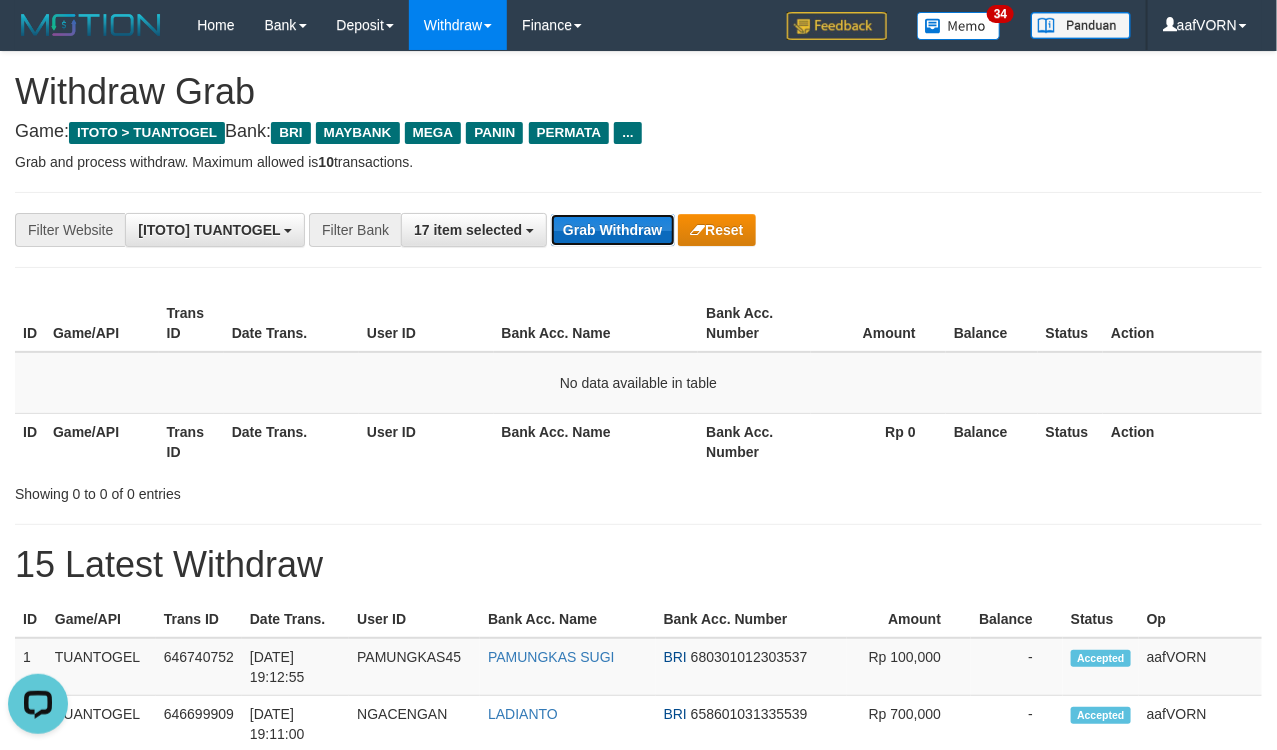 click on "Grab Withdraw" at bounding box center [612, 230] 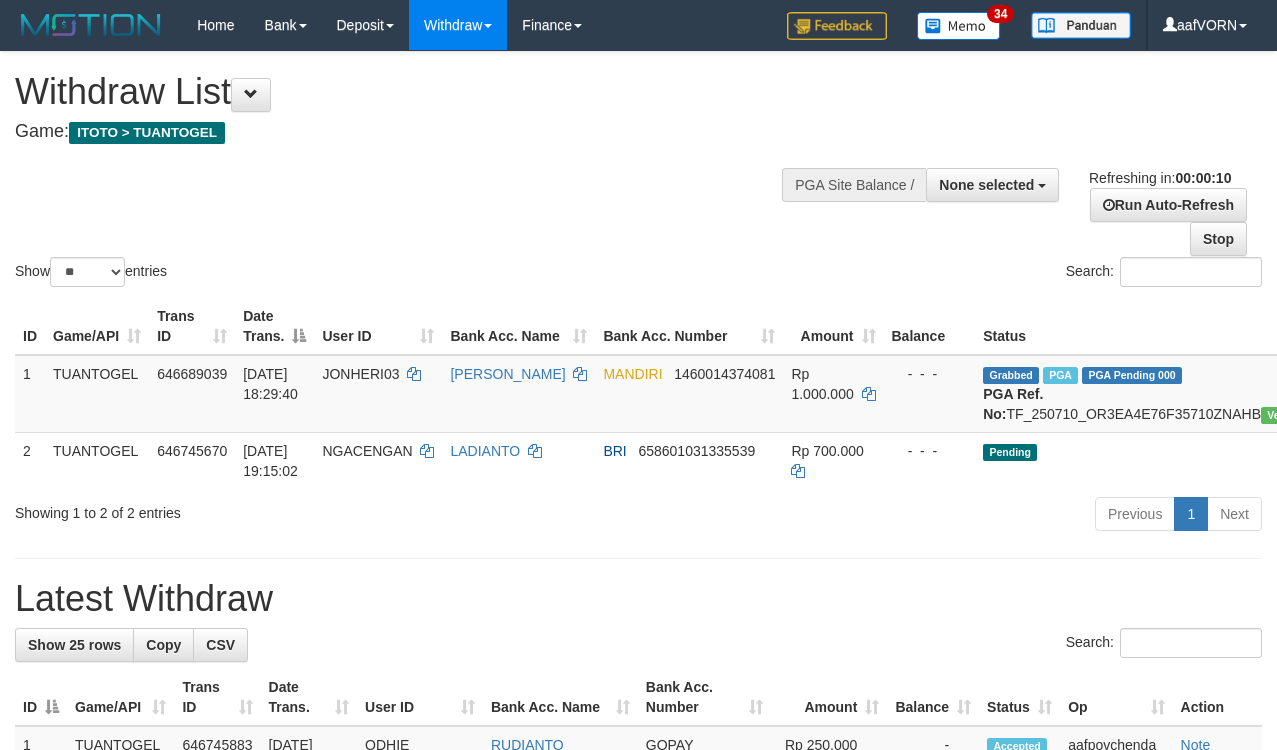 select 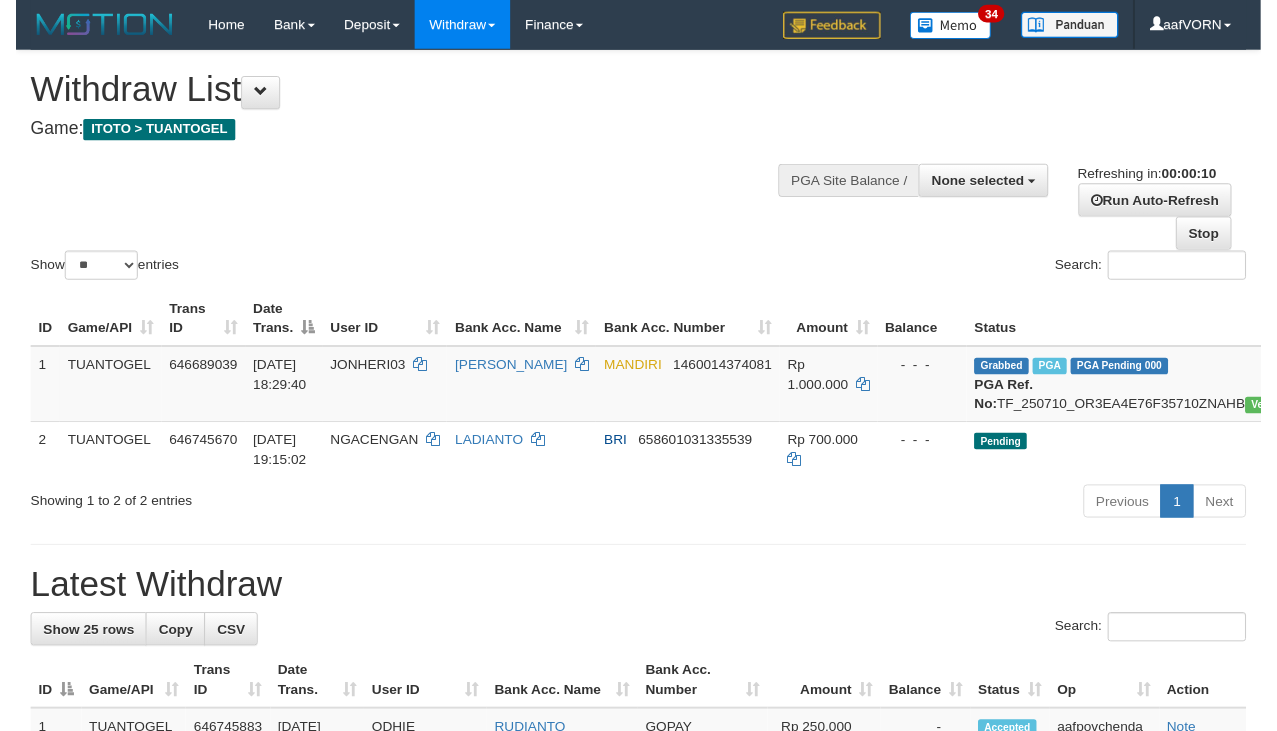scroll, scrollTop: 0, scrollLeft: 0, axis: both 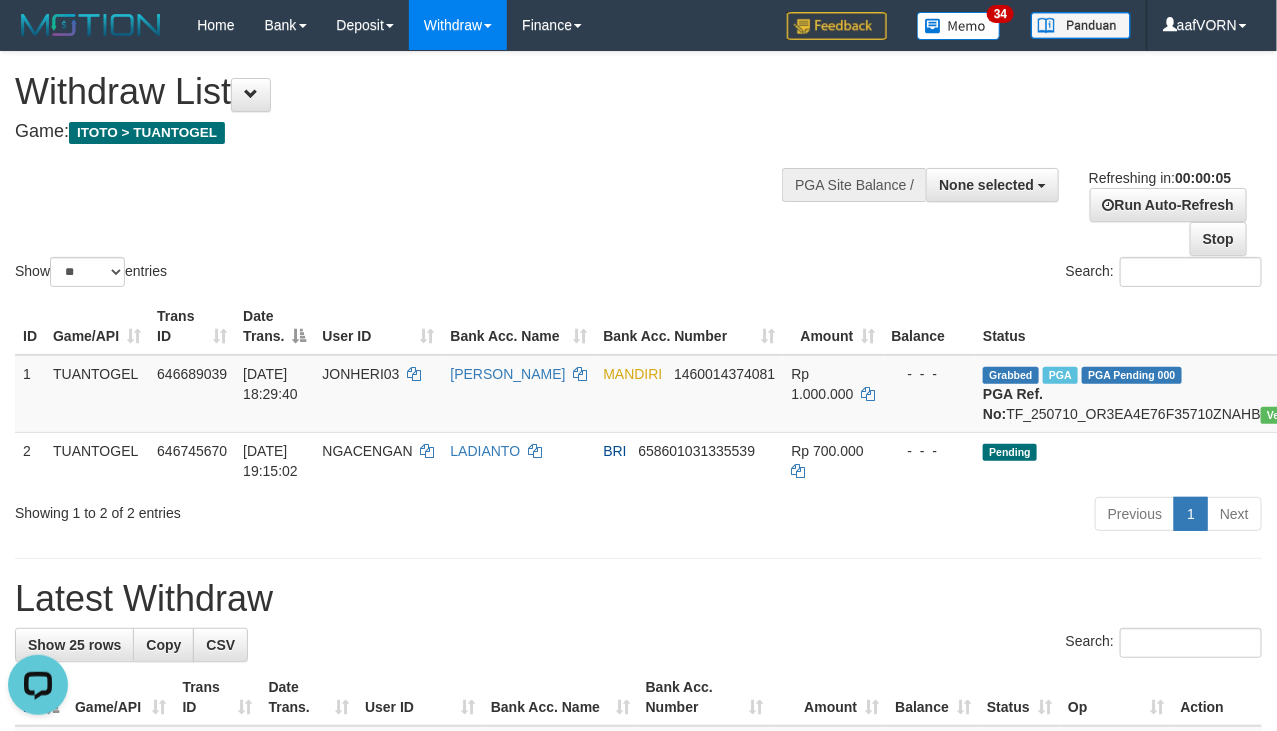 click on "Previous 1 Next" at bounding box center (904, 516) 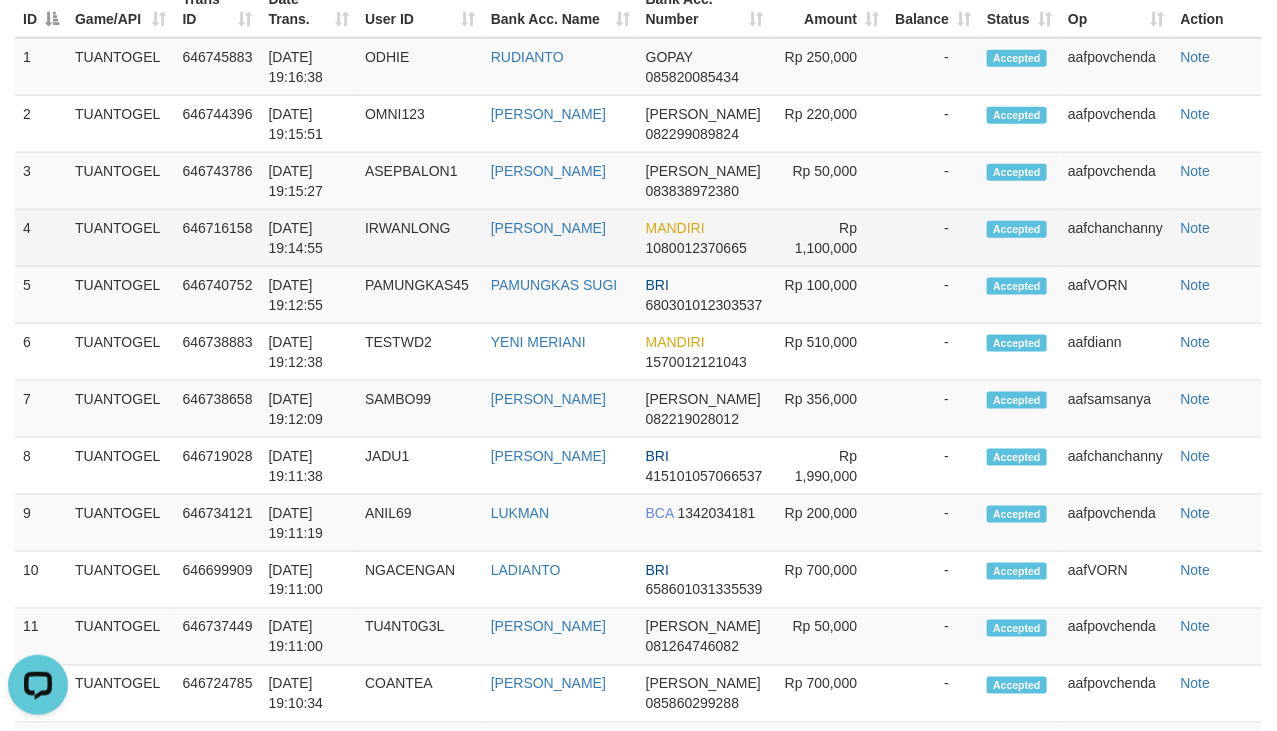 scroll, scrollTop: 750, scrollLeft: 0, axis: vertical 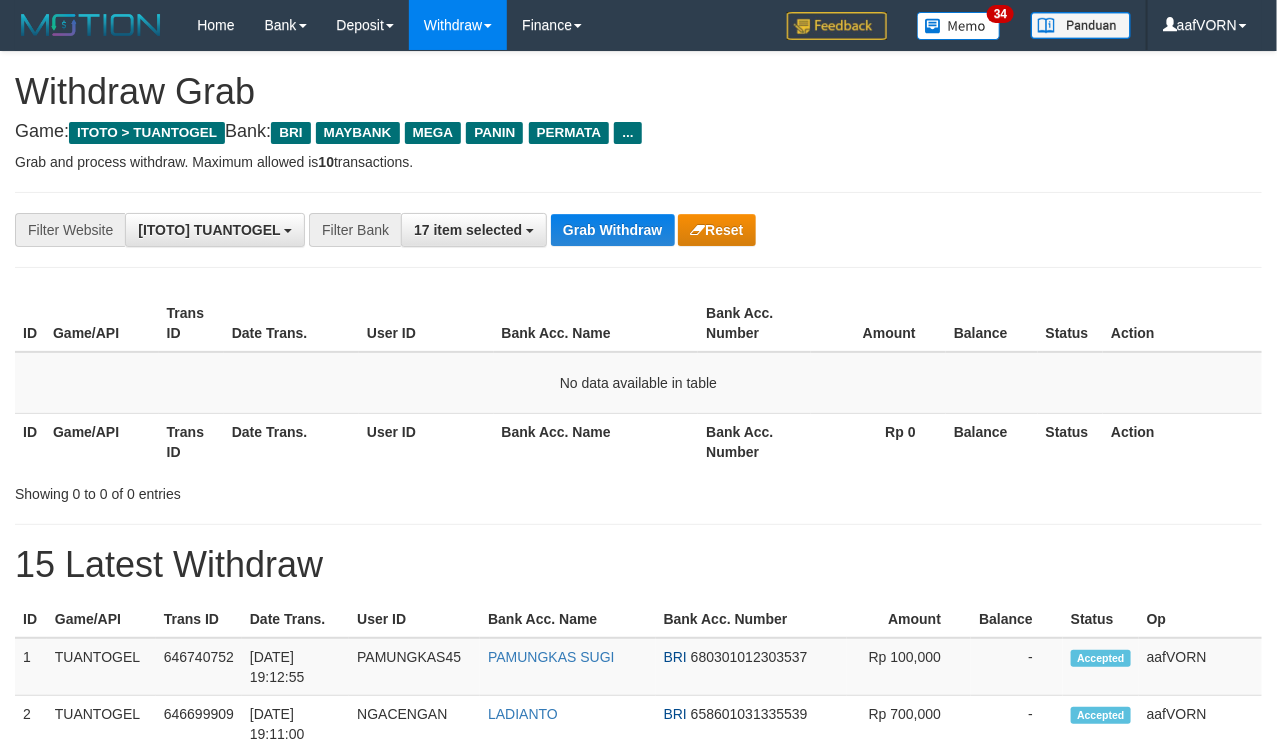 click on "Grab Withdraw" at bounding box center [612, 230] 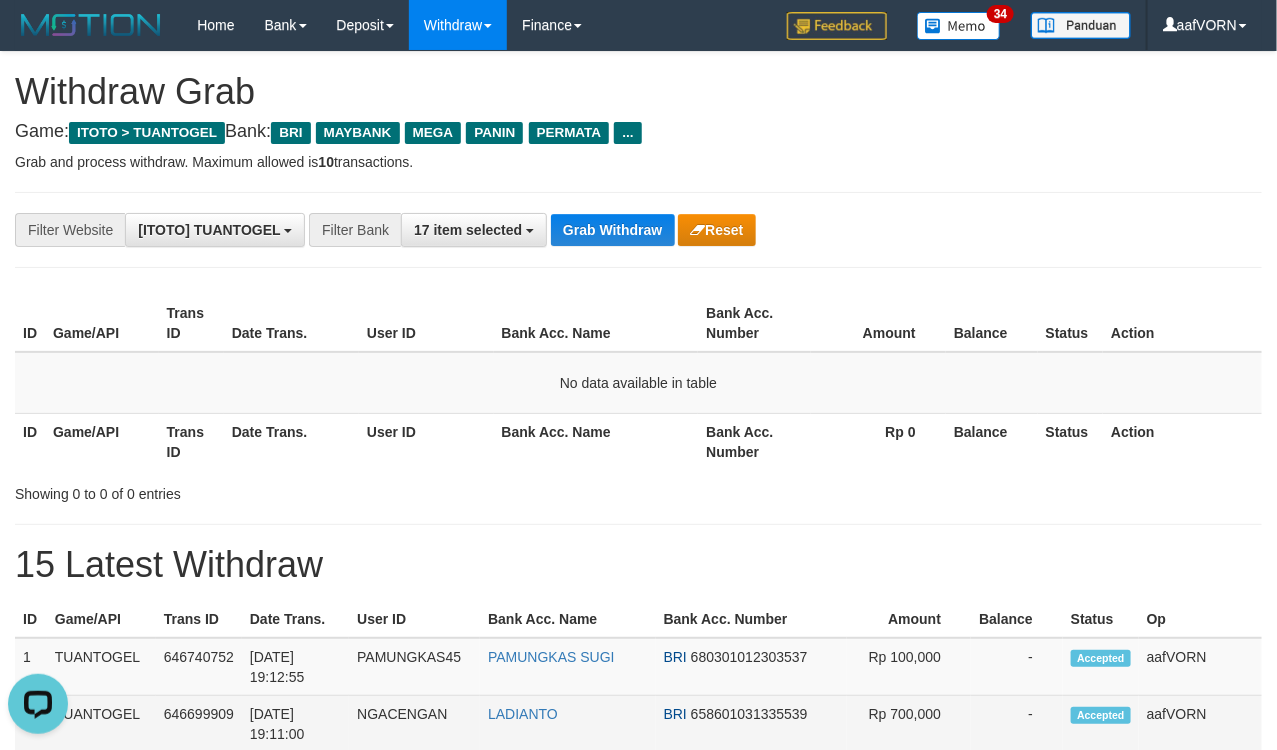scroll, scrollTop: 0, scrollLeft: 0, axis: both 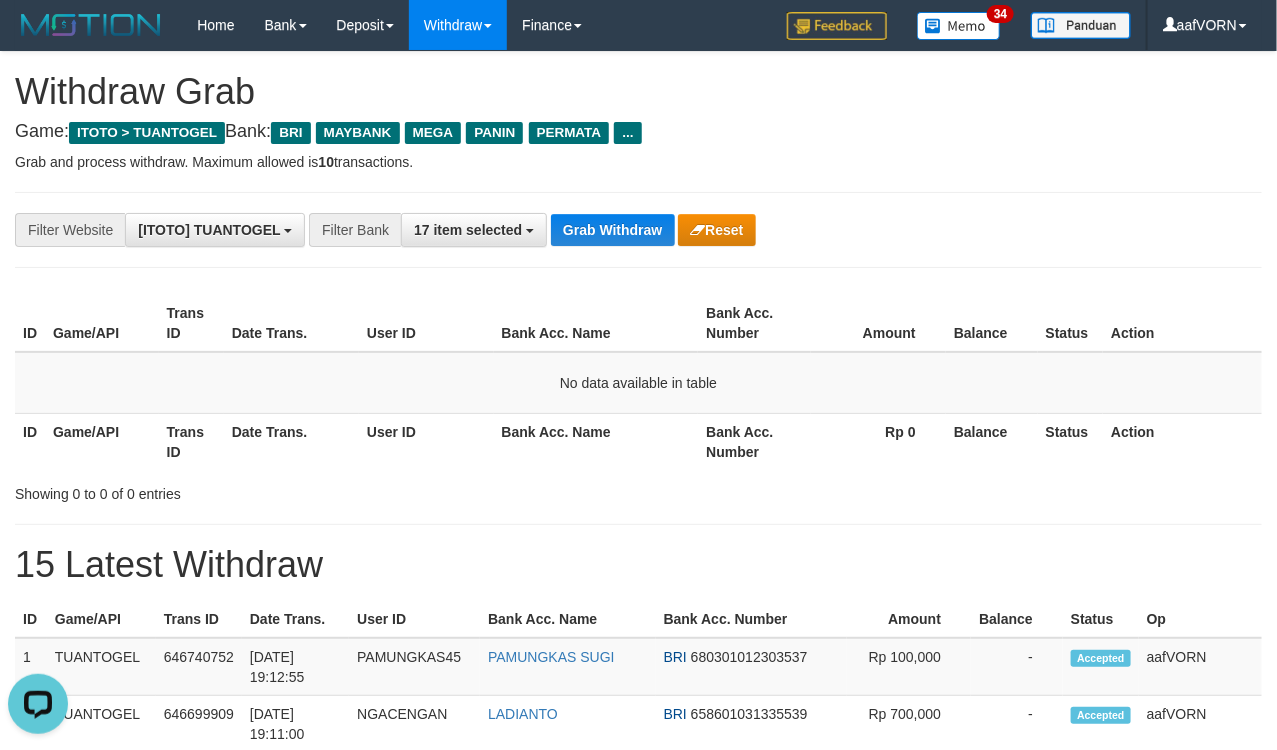 click on "**********" at bounding box center (638, 1103) 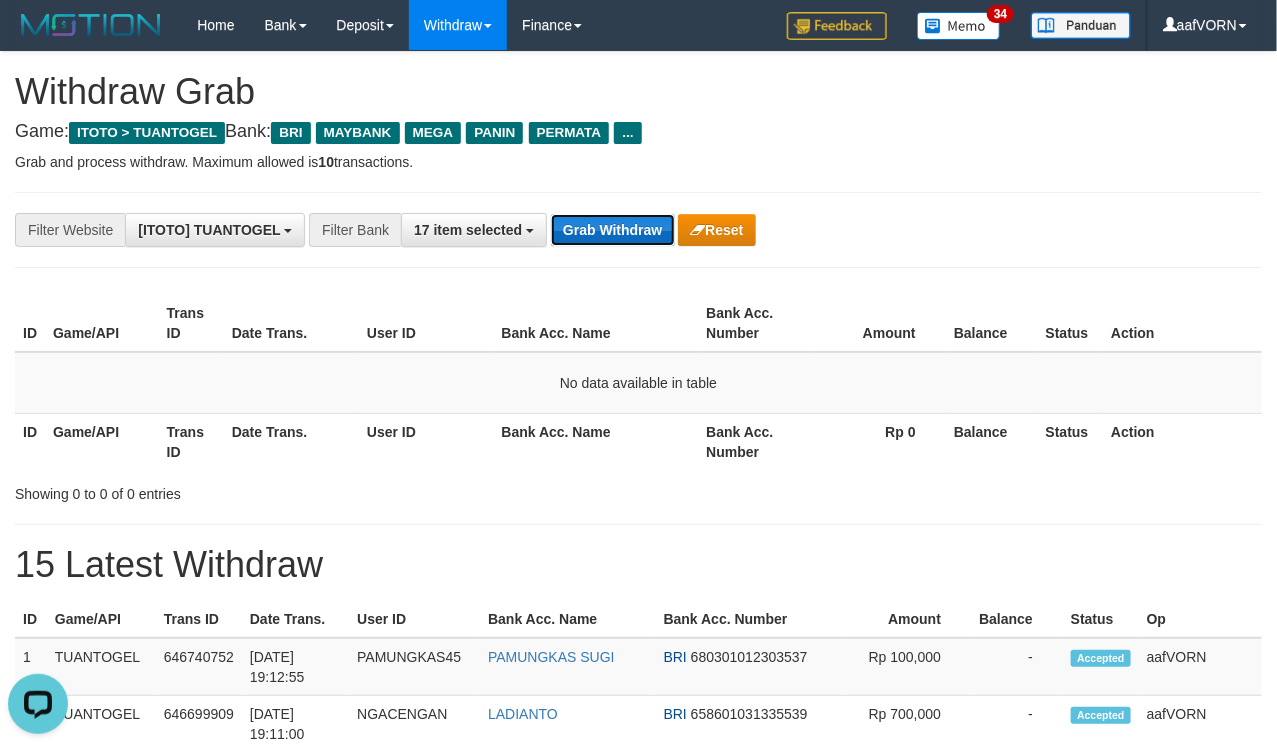 click on "Grab Withdraw" at bounding box center [612, 230] 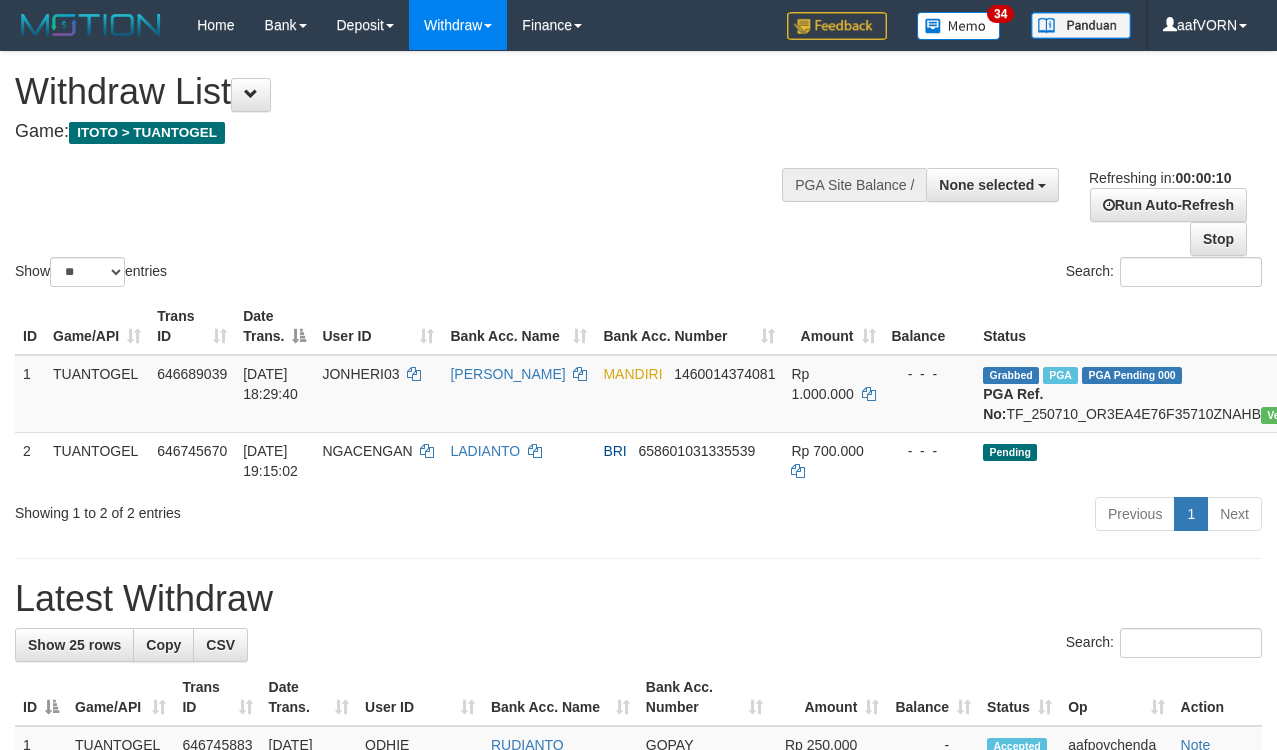 select 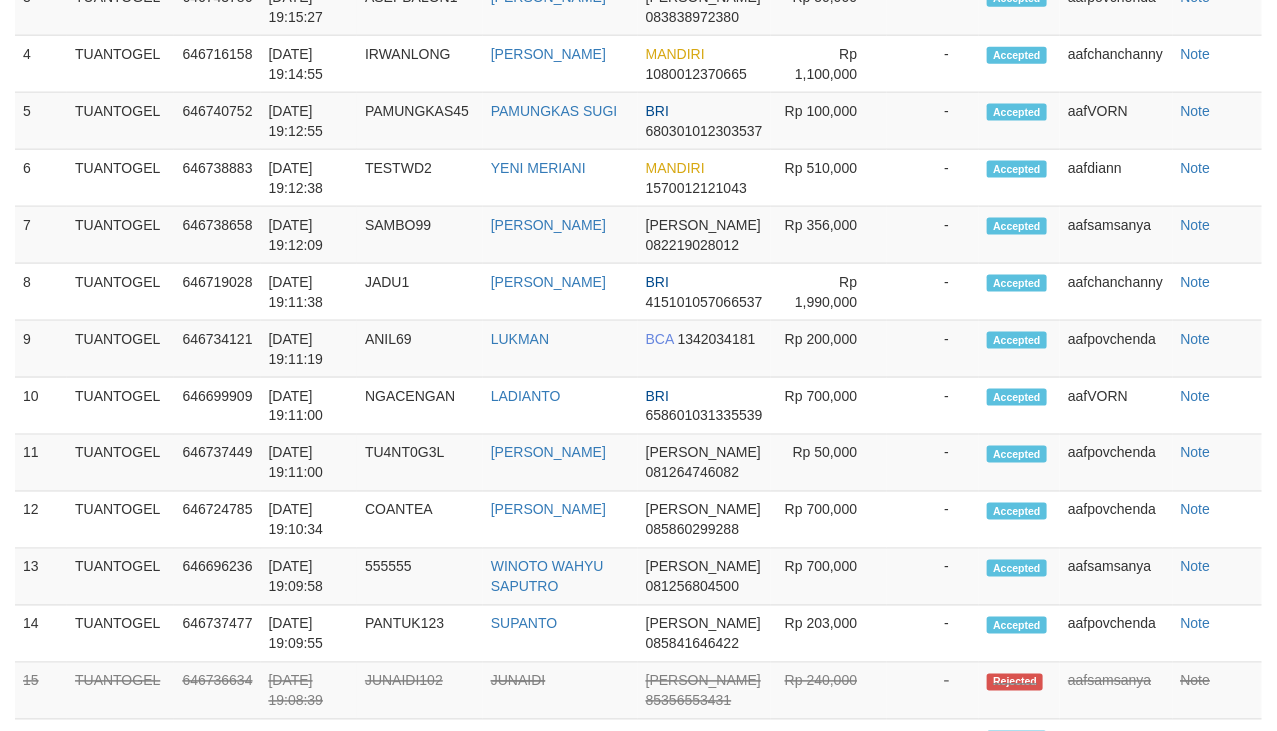 scroll, scrollTop: 875, scrollLeft: 0, axis: vertical 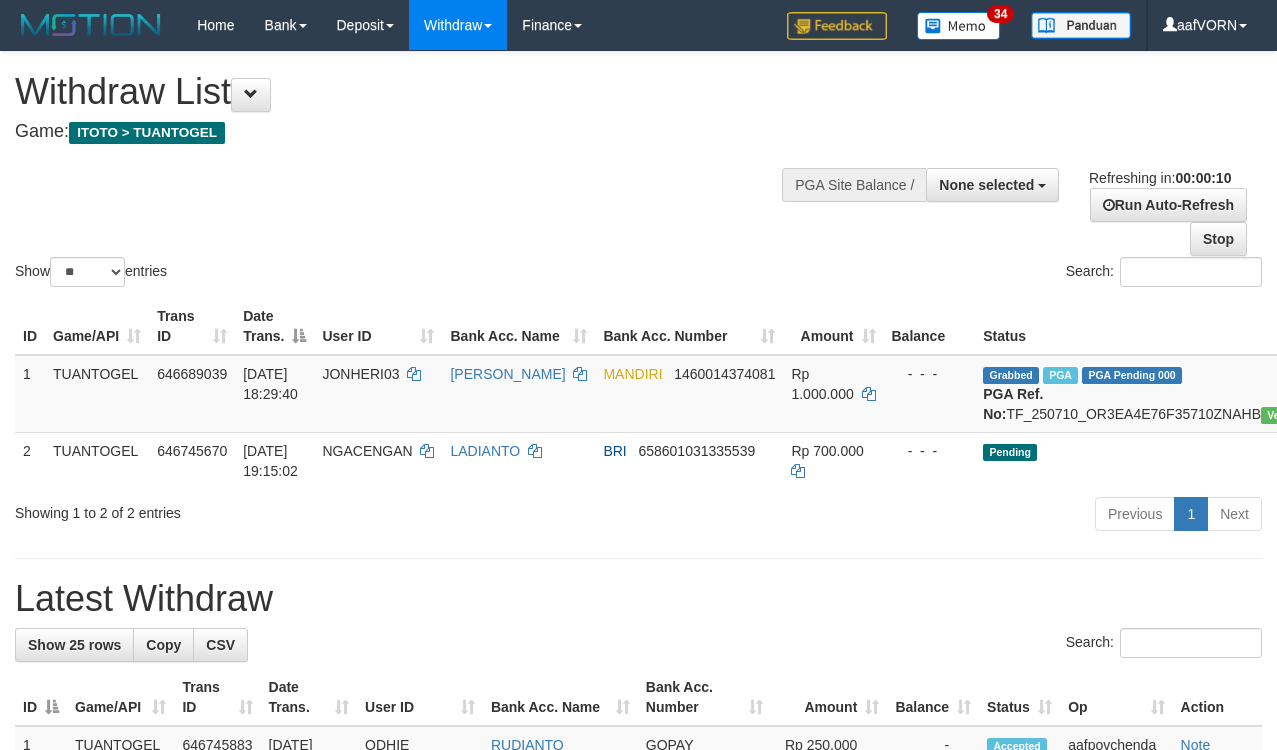 select 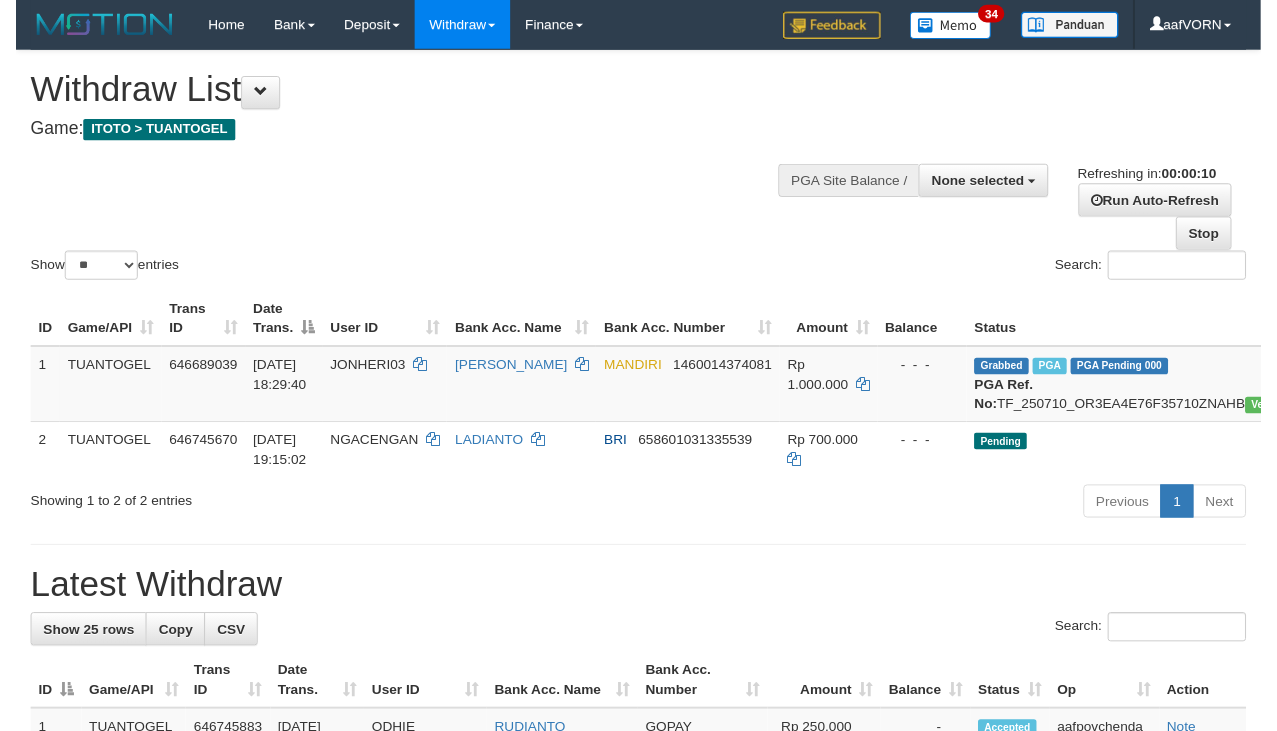 scroll, scrollTop: 0, scrollLeft: 0, axis: both 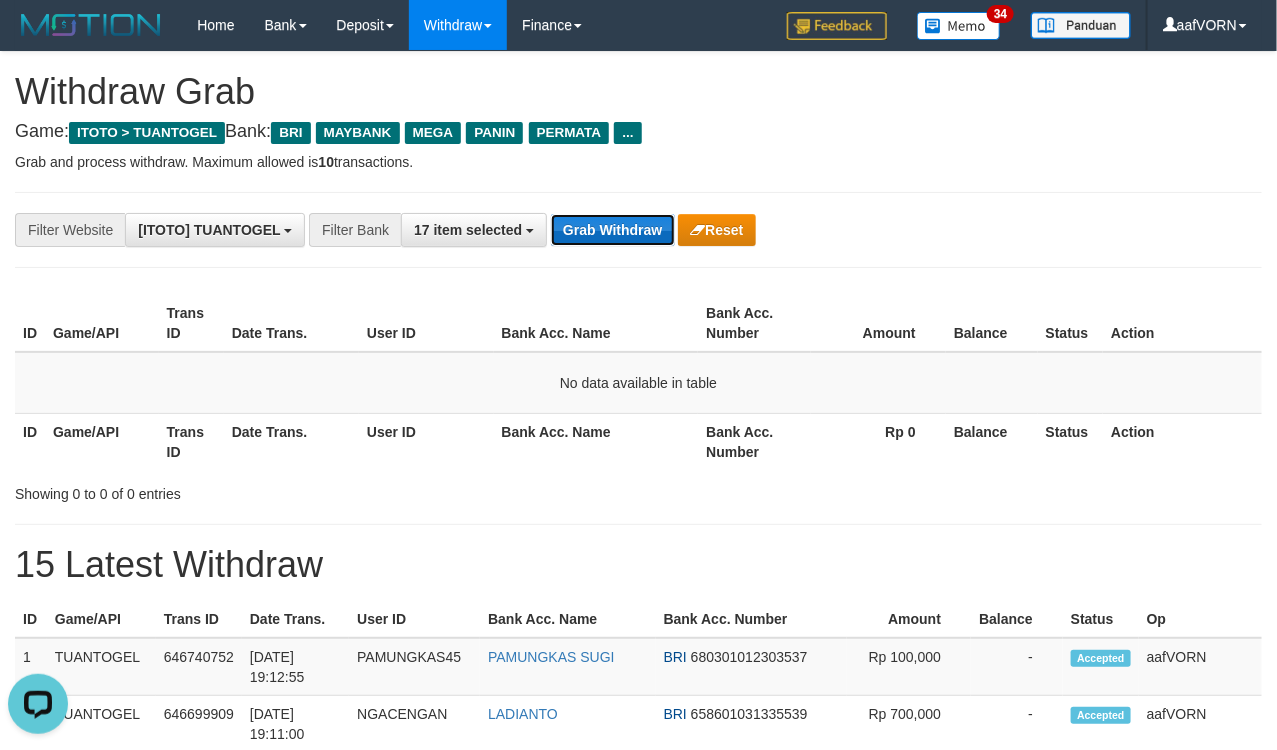 click on "Grab Withdraw" at bounding box center (612, 230) 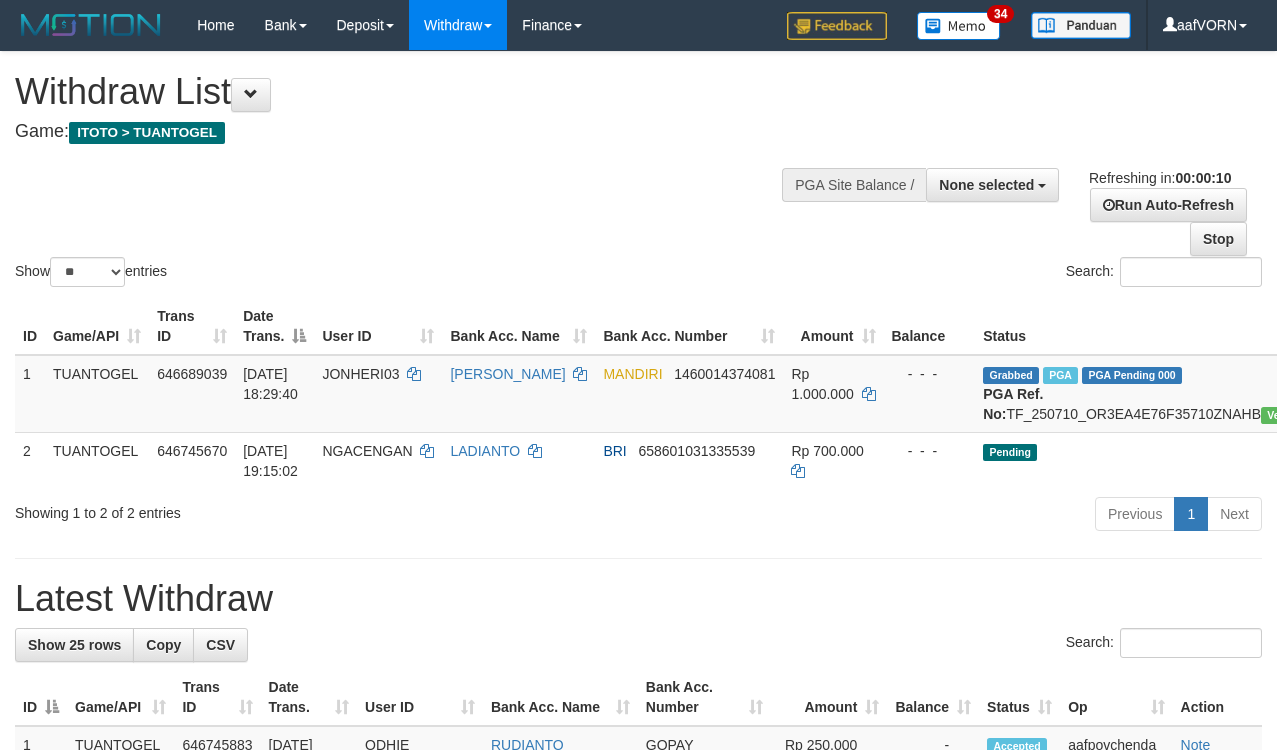select 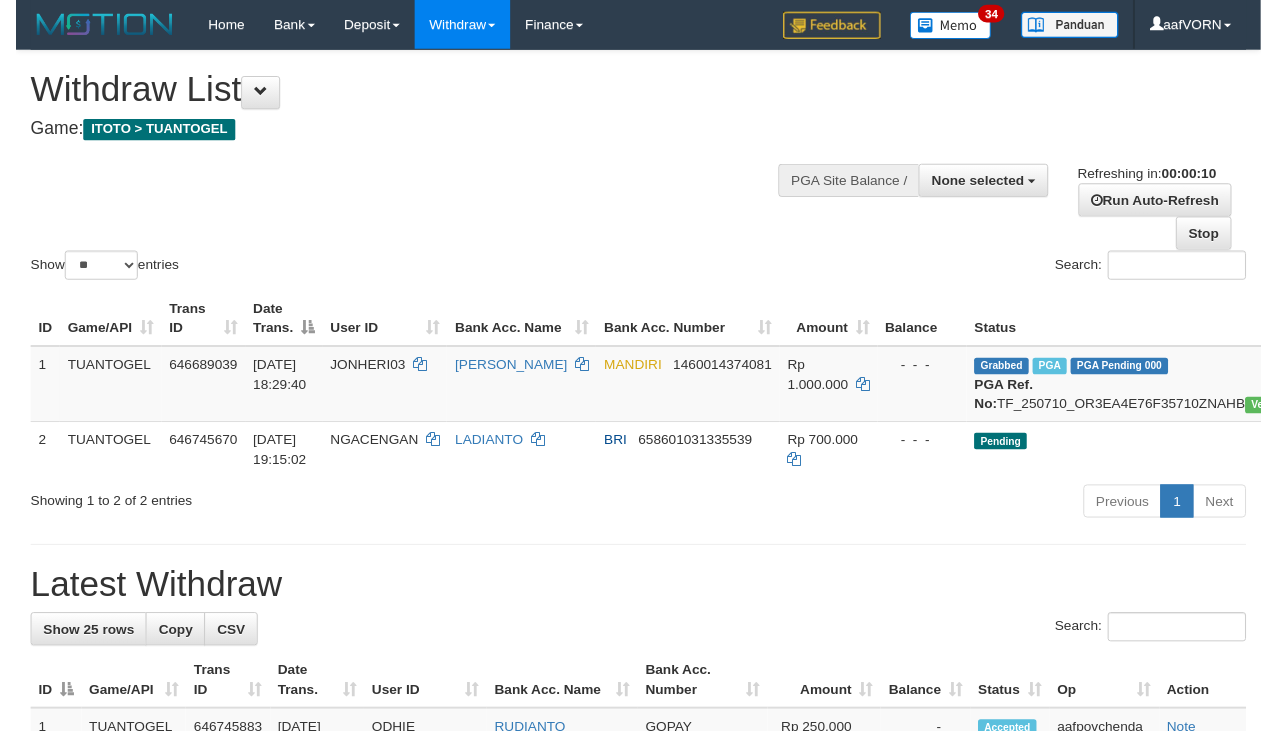 scroll, scrollTop: 0, scrollLeft: 0, axis: both 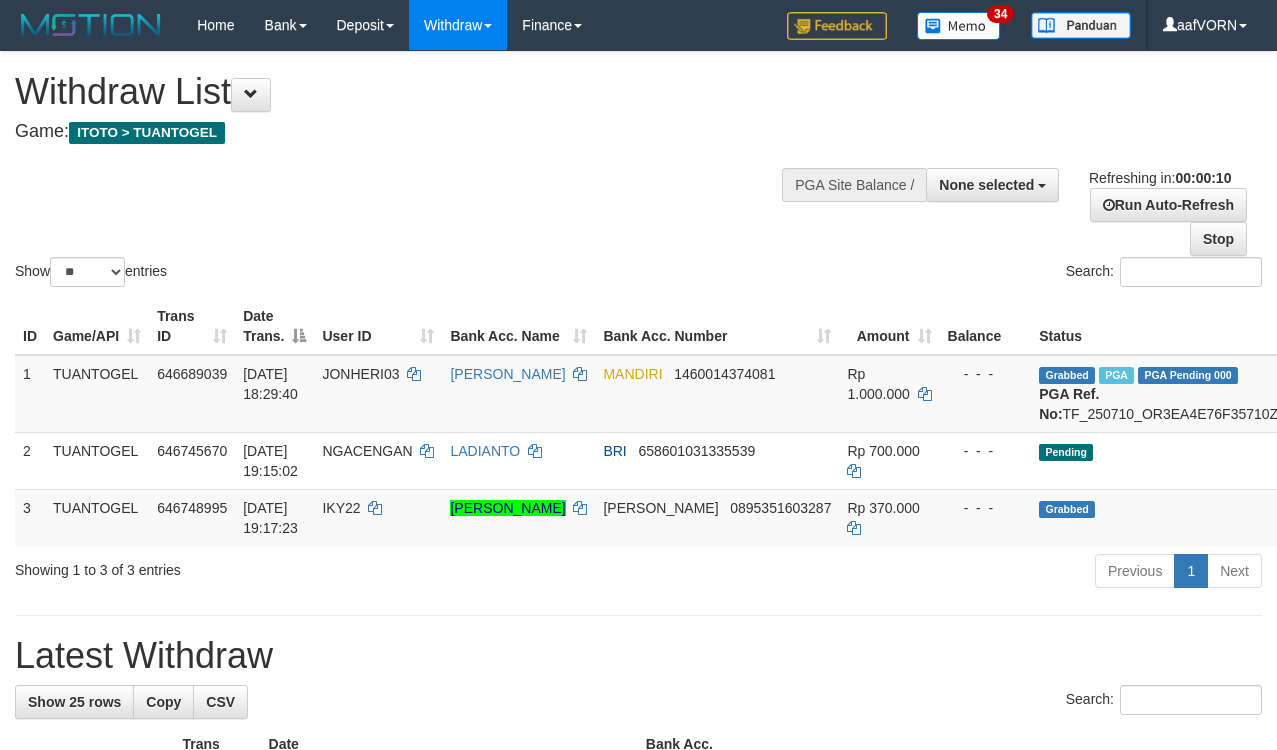 select 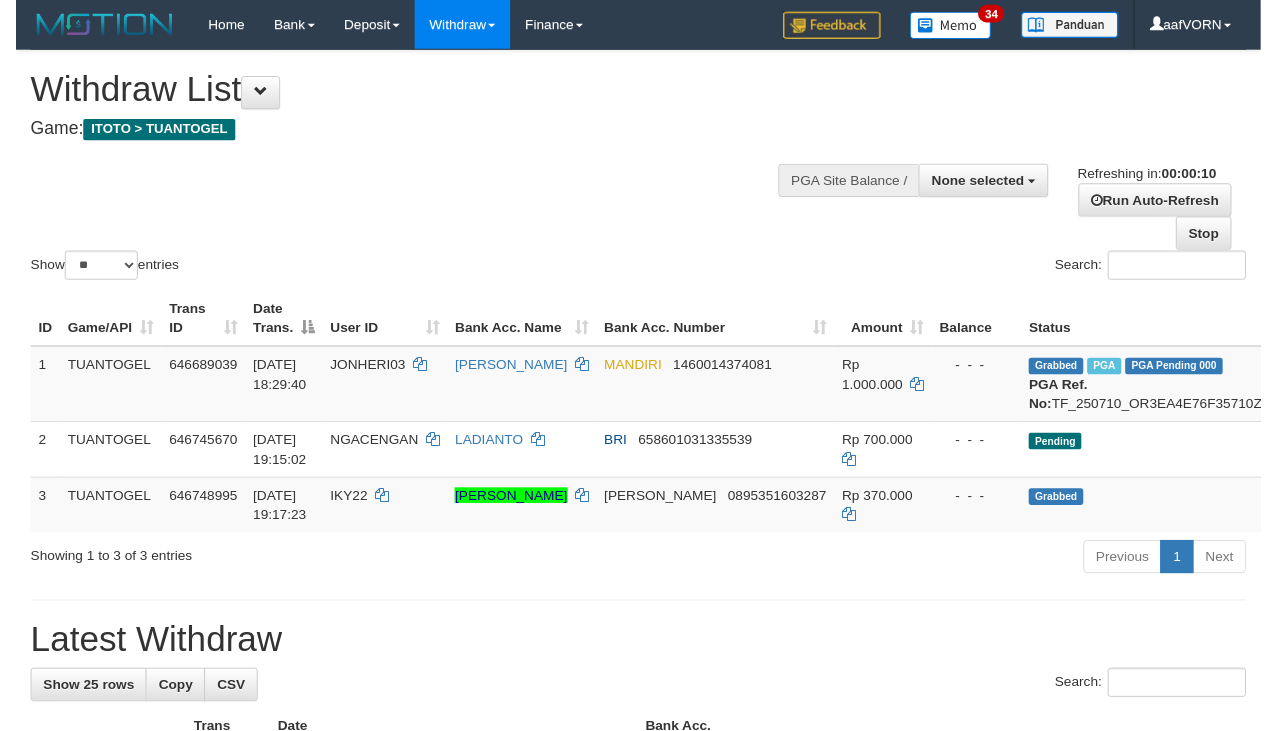 scroll, scrollTop: 0, scrollLeft: 0, axis: both 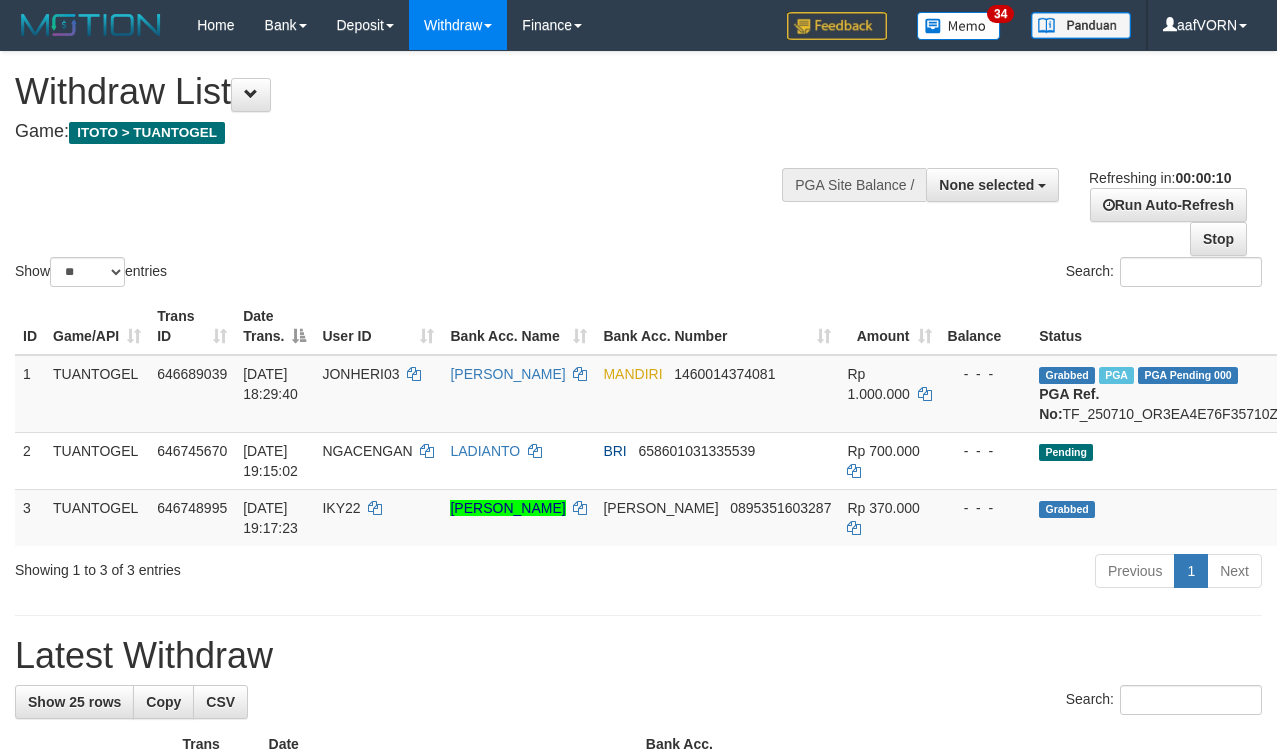 select 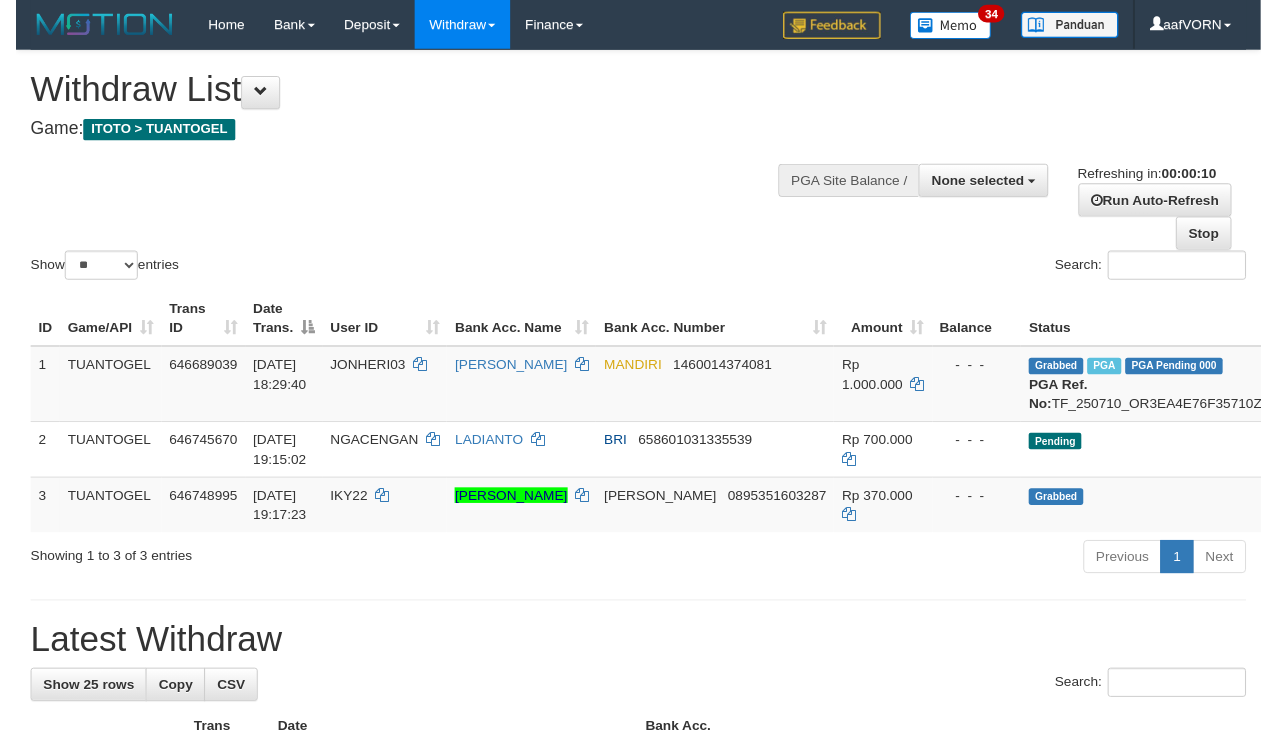 scroll, scrollTop: 0, scrollLeft: 0, axis: both 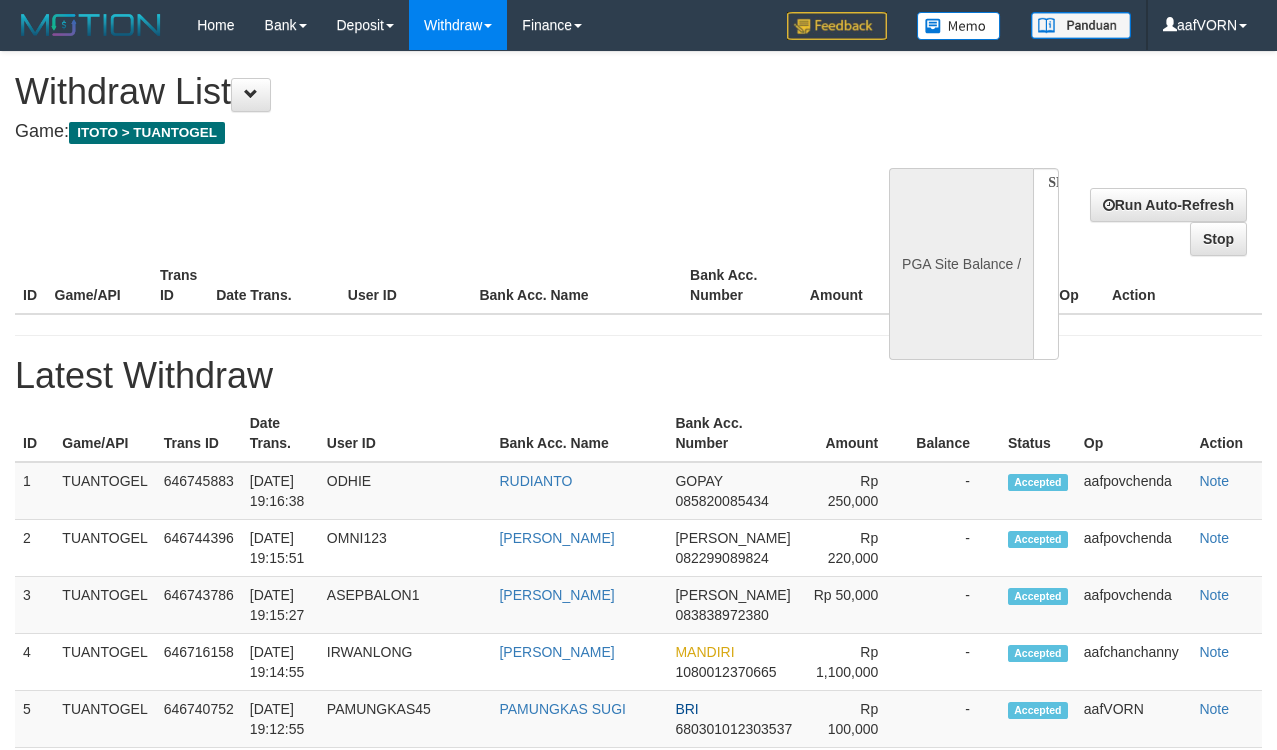 select 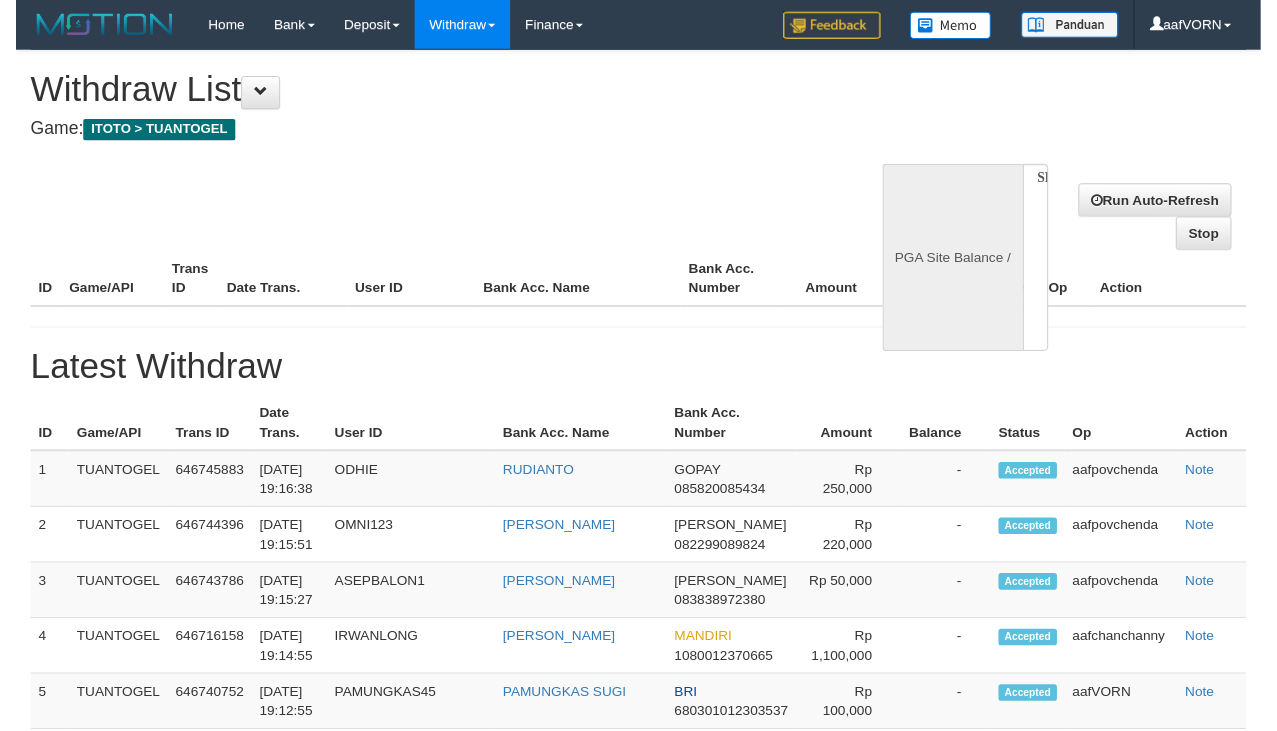 scroll, scrollTop: 0, scrollLeft: 0, axis: both 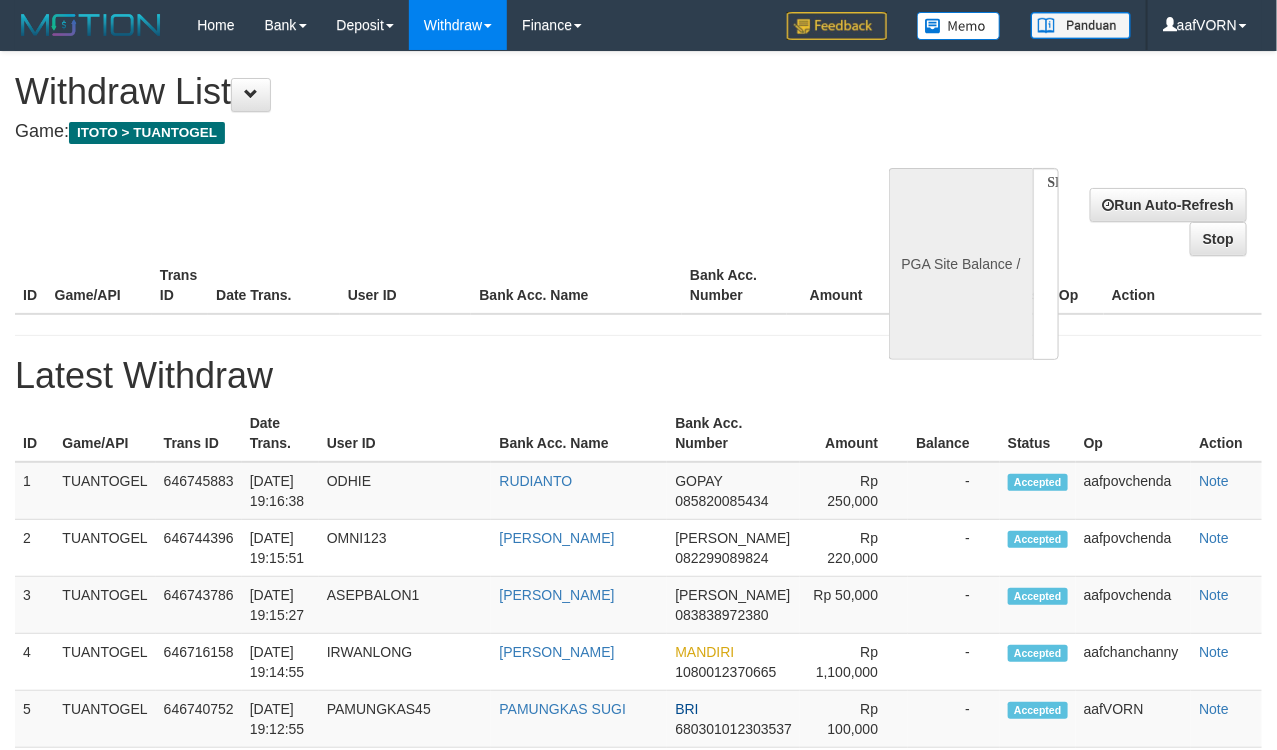 select on "**" 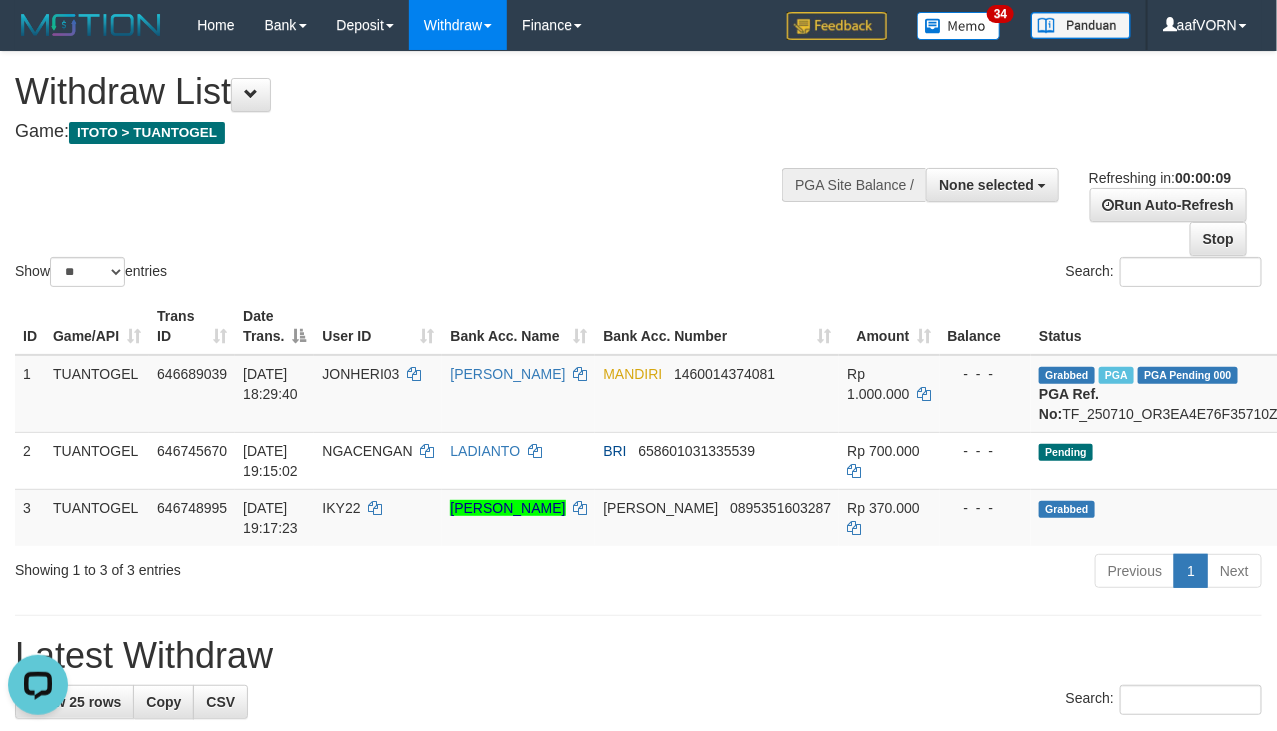 scroll, scrollTop: 0, scrollLeft: 0, axis: both 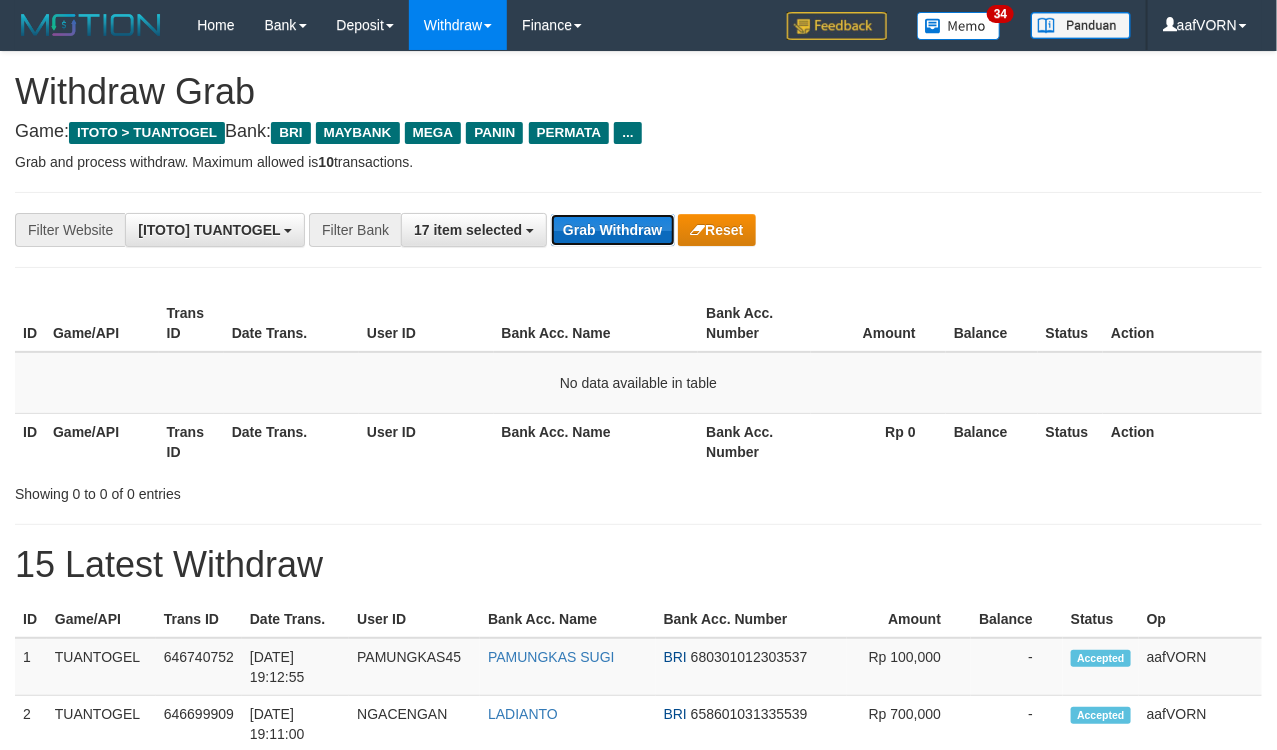 click on "Grab Withdraw" at bounding box center (612, 230) 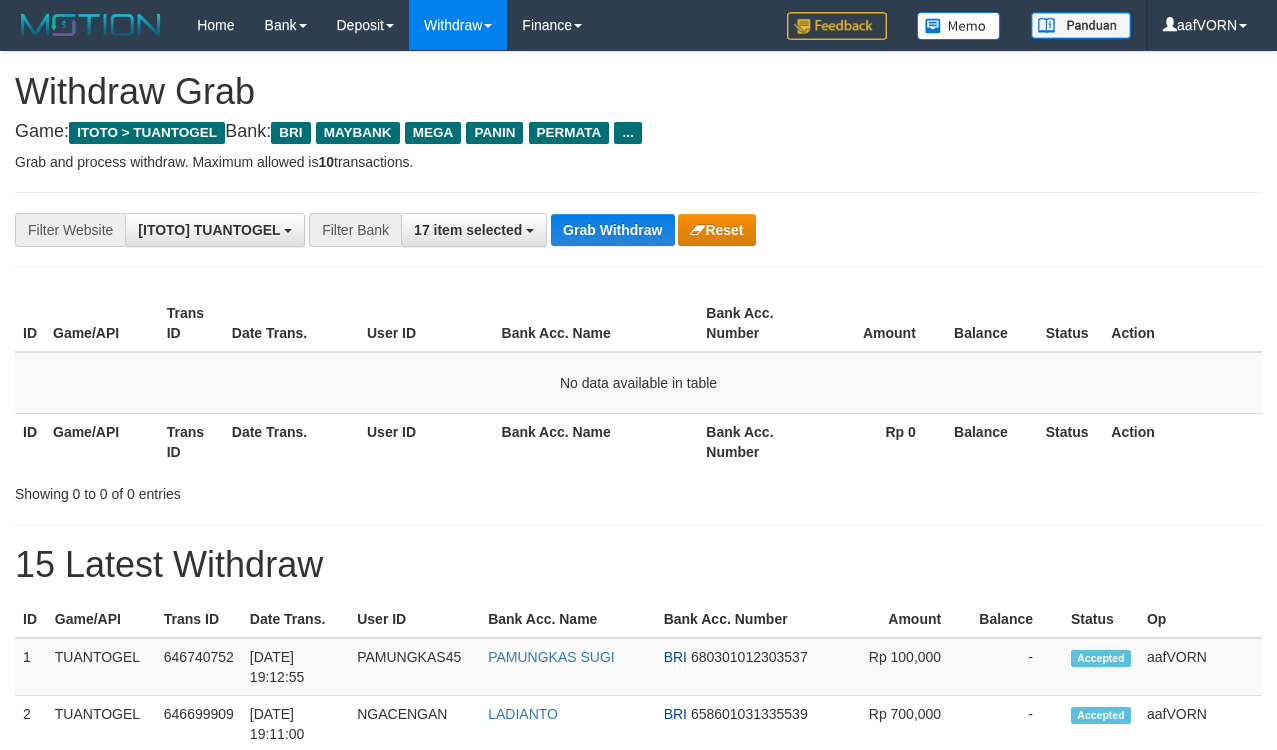 scroll, scrollTop: 0, scrollLeft: 0, axis: both 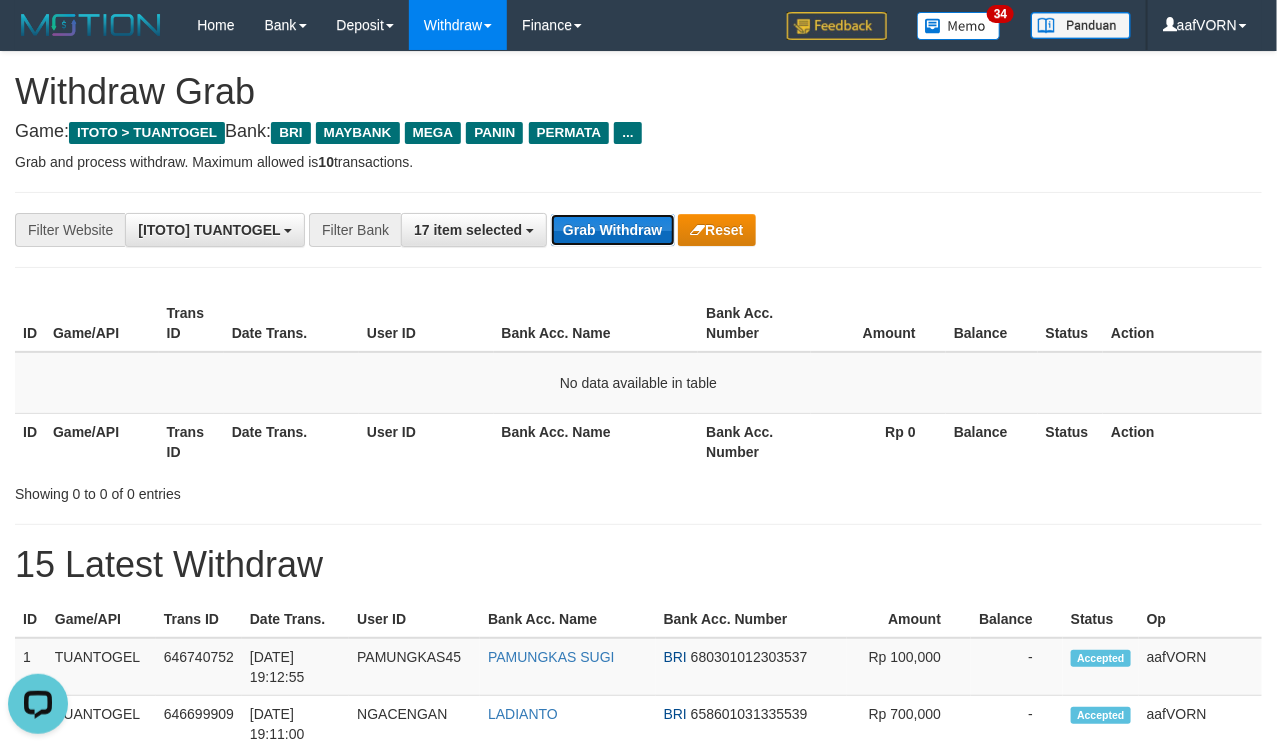 click on "Grab Withdraw" at bounding box center [612, 230] 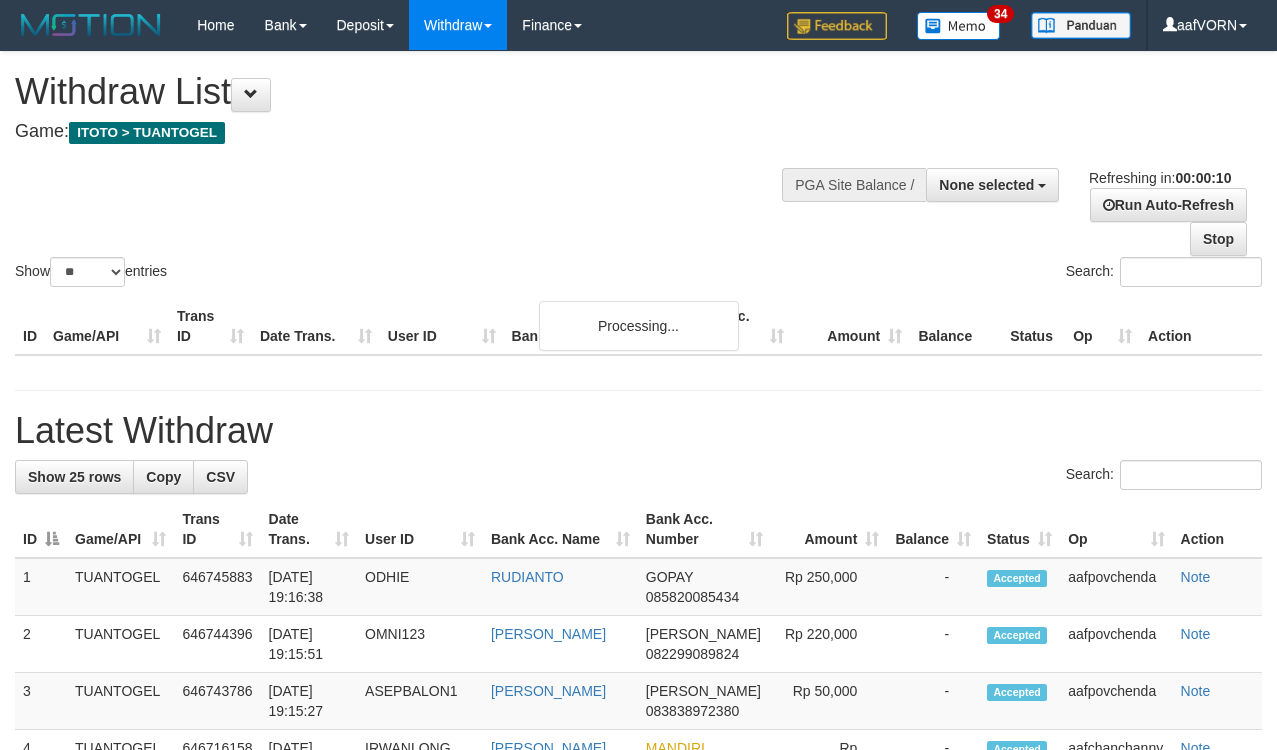 select 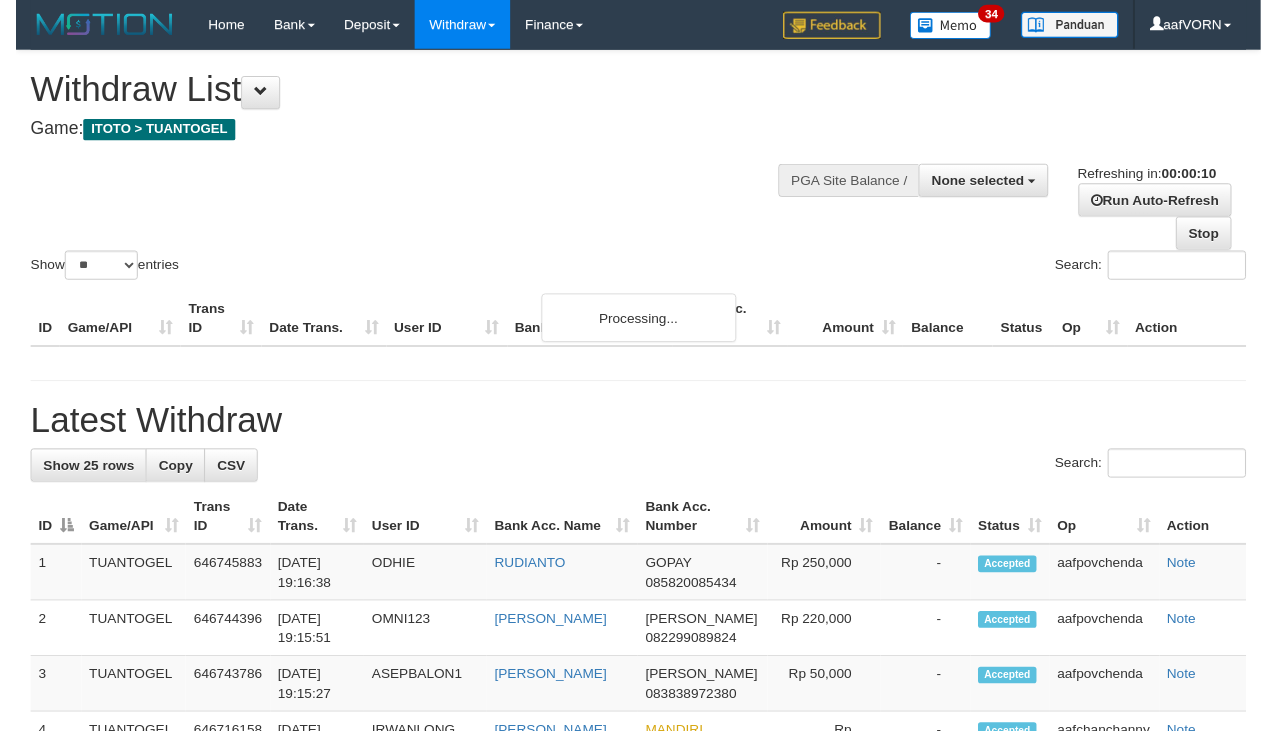 scroll, scrollTop: 0, scrollLeft: 0, axis: both 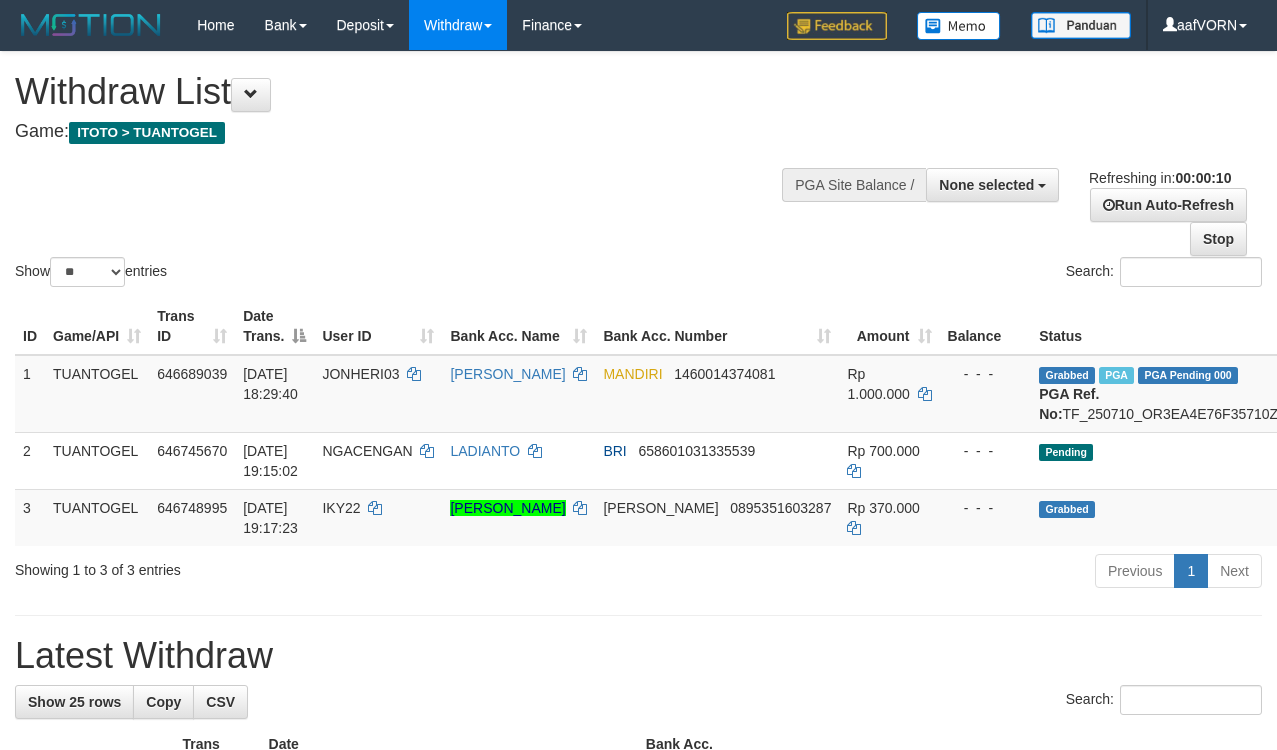 select 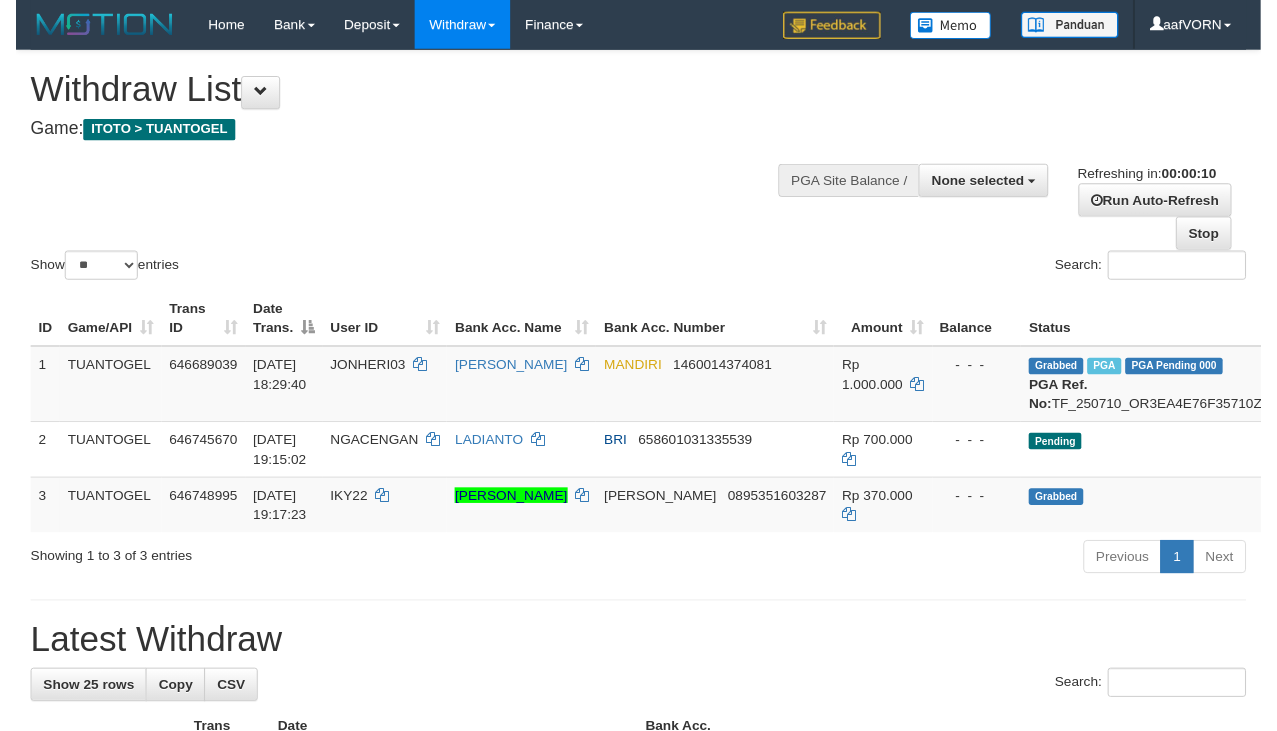 scroll, scrollTop: 0, scrollLeft: 0, axis: both 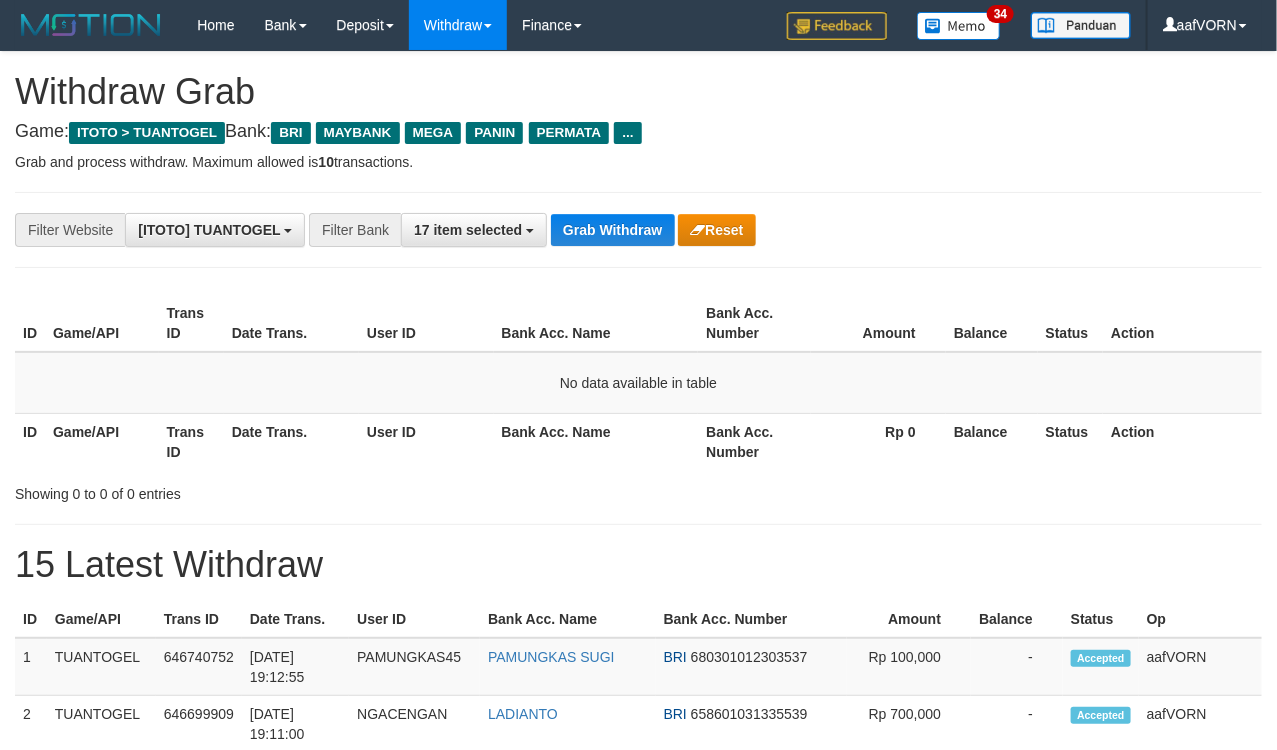 click on "Grab Withdraw" at bounding box center (612, 230) 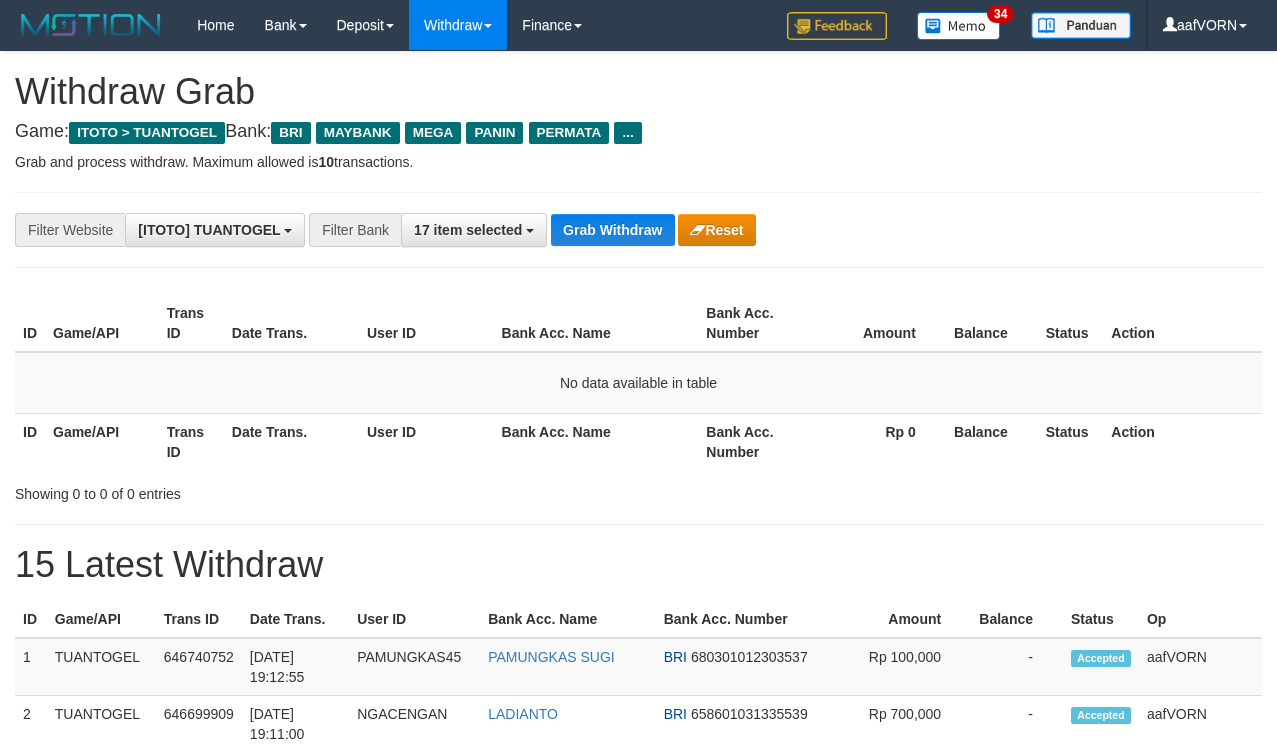 scroll, scrollTop: 0, scrollLeft: 0, axis: both 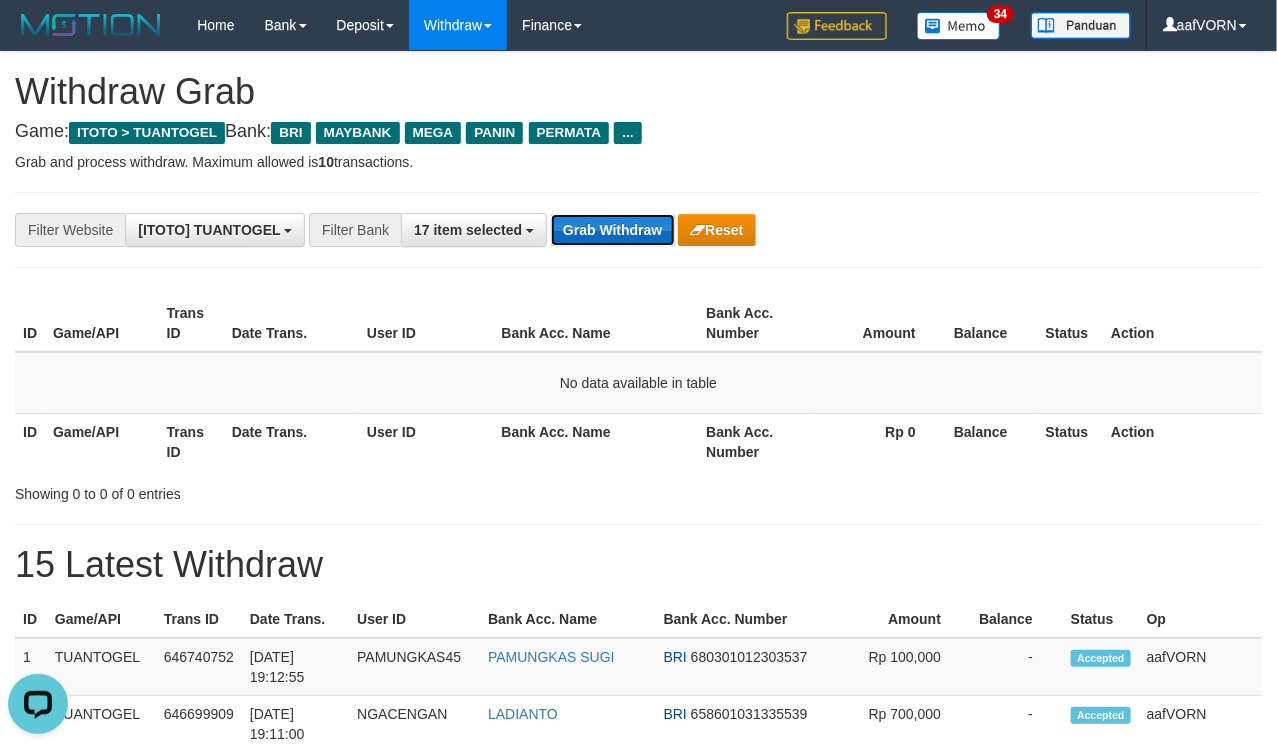click on "Grab Withdraw" at bounding box center (612, 230) 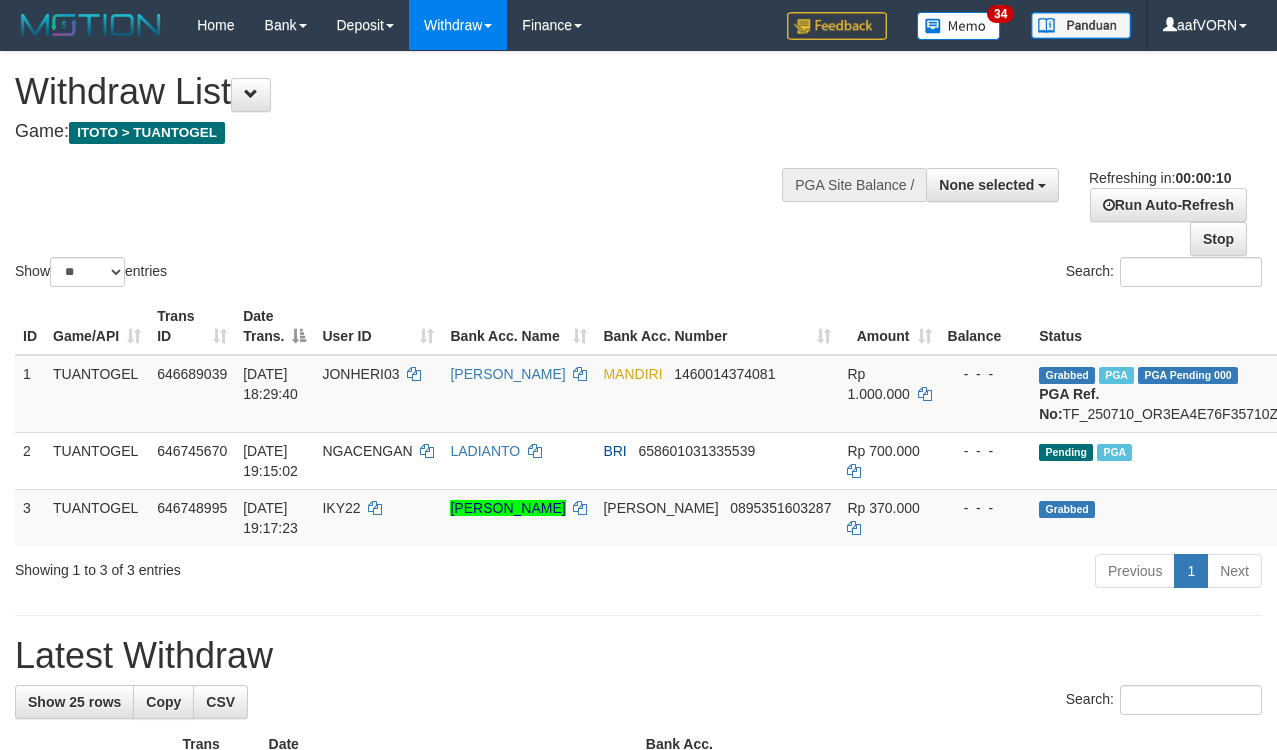 select 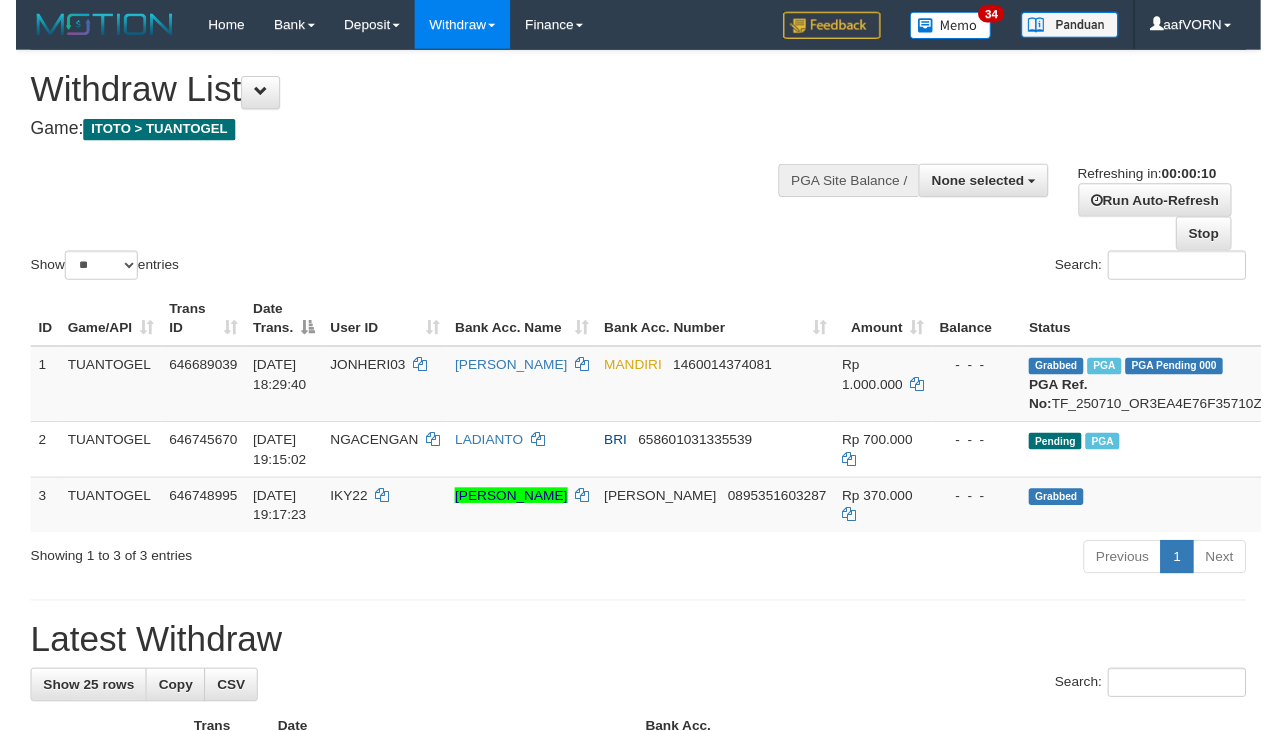 scroll, scrollTop: 0, scrollLeft: 0, axis: both 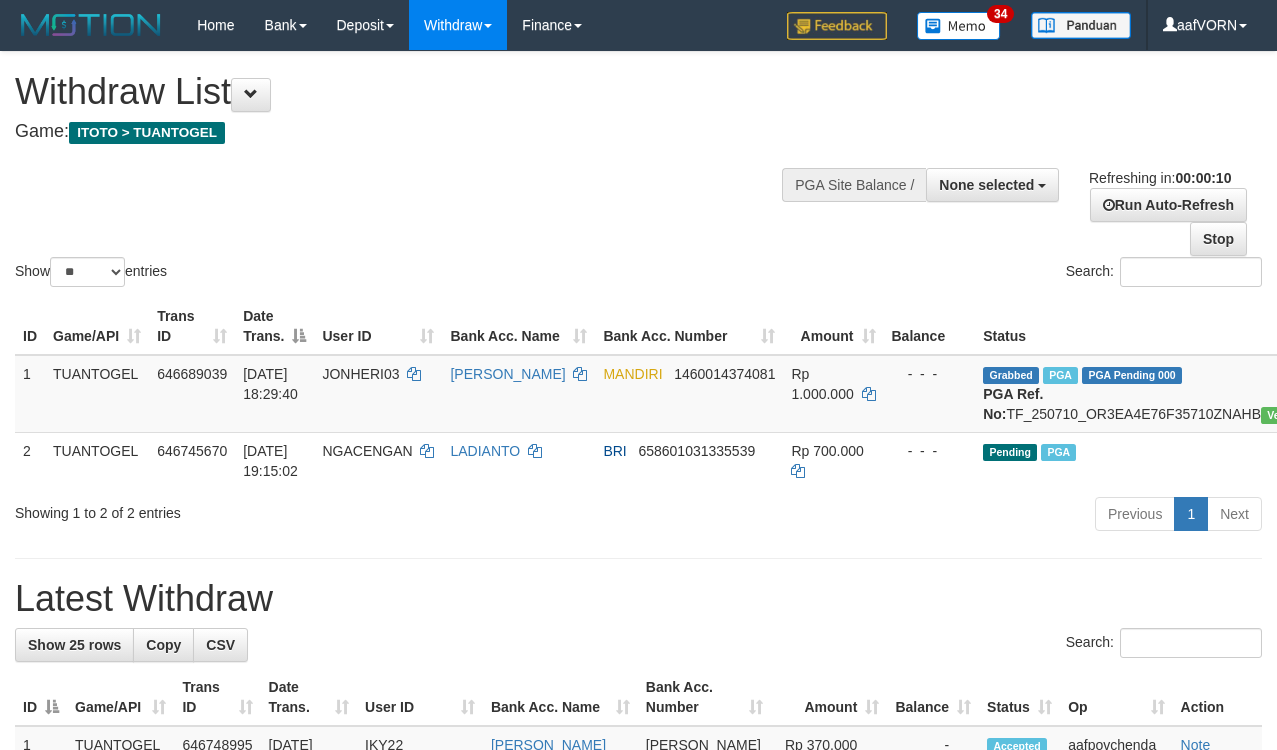 select 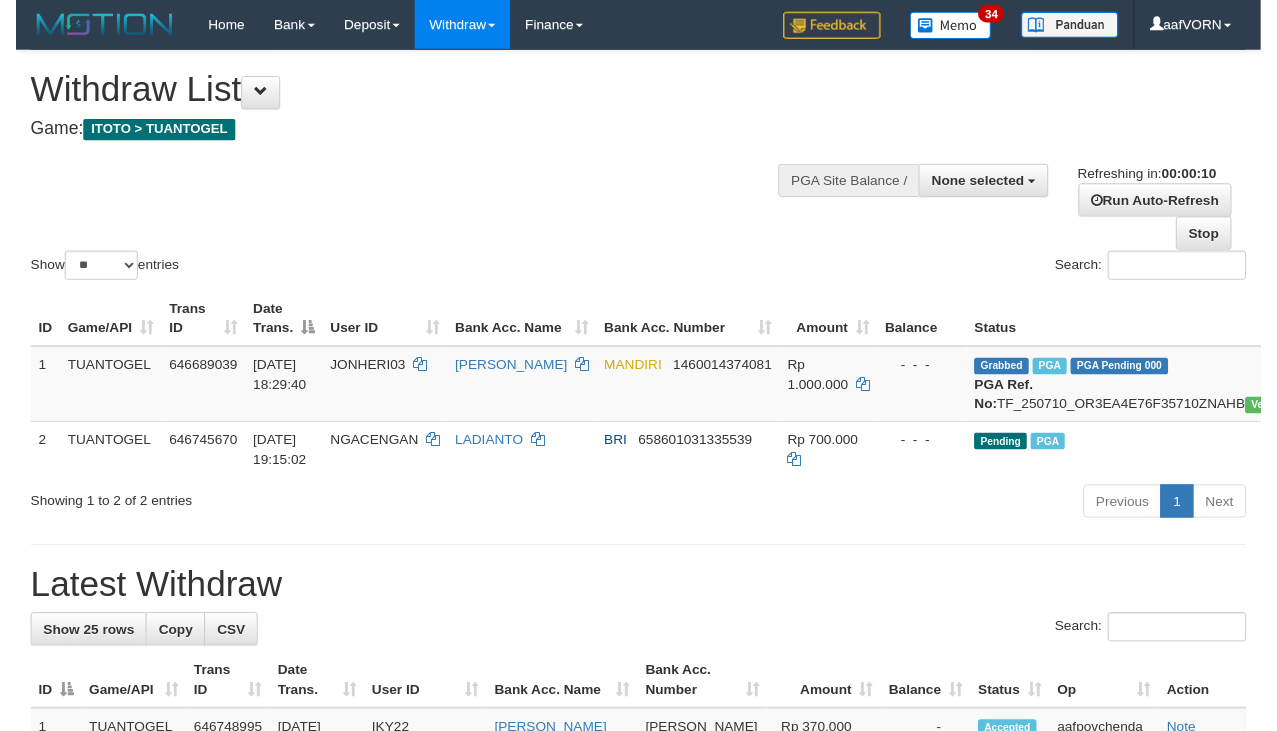 scroll, scrollTop: 0, scrollLeft: 0, axis: both 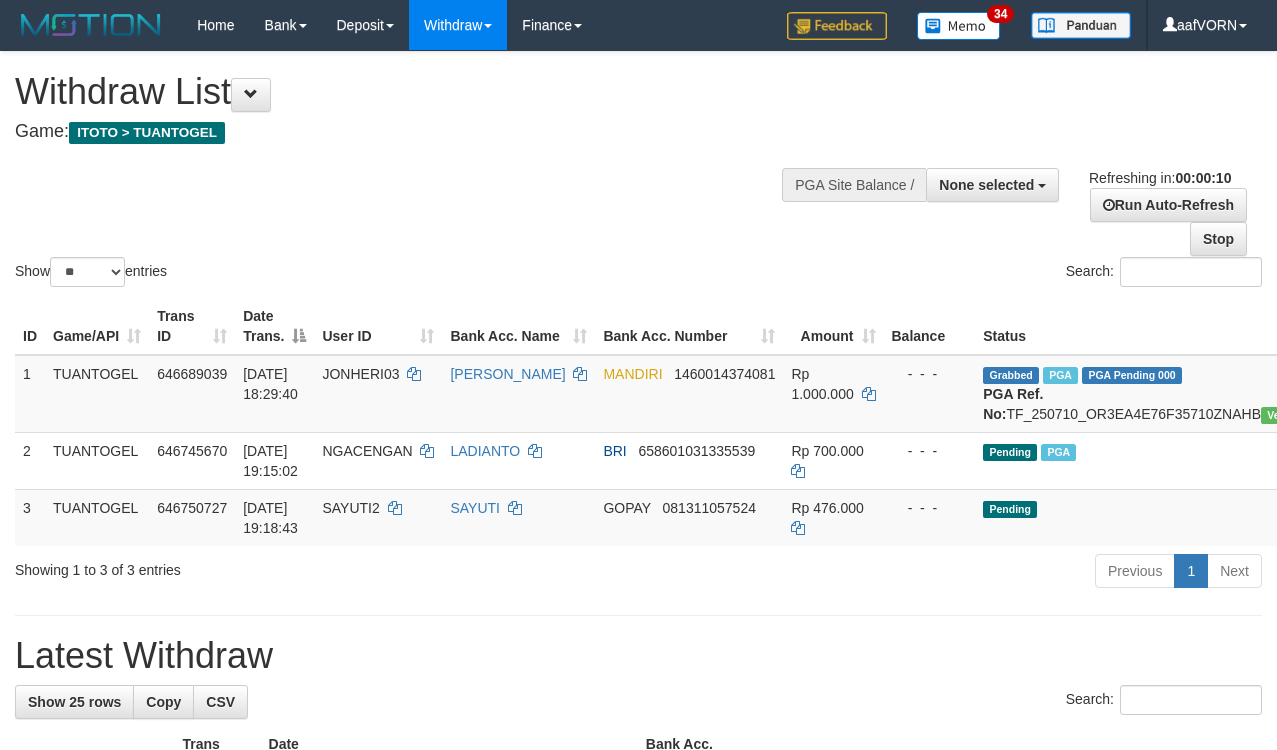 select 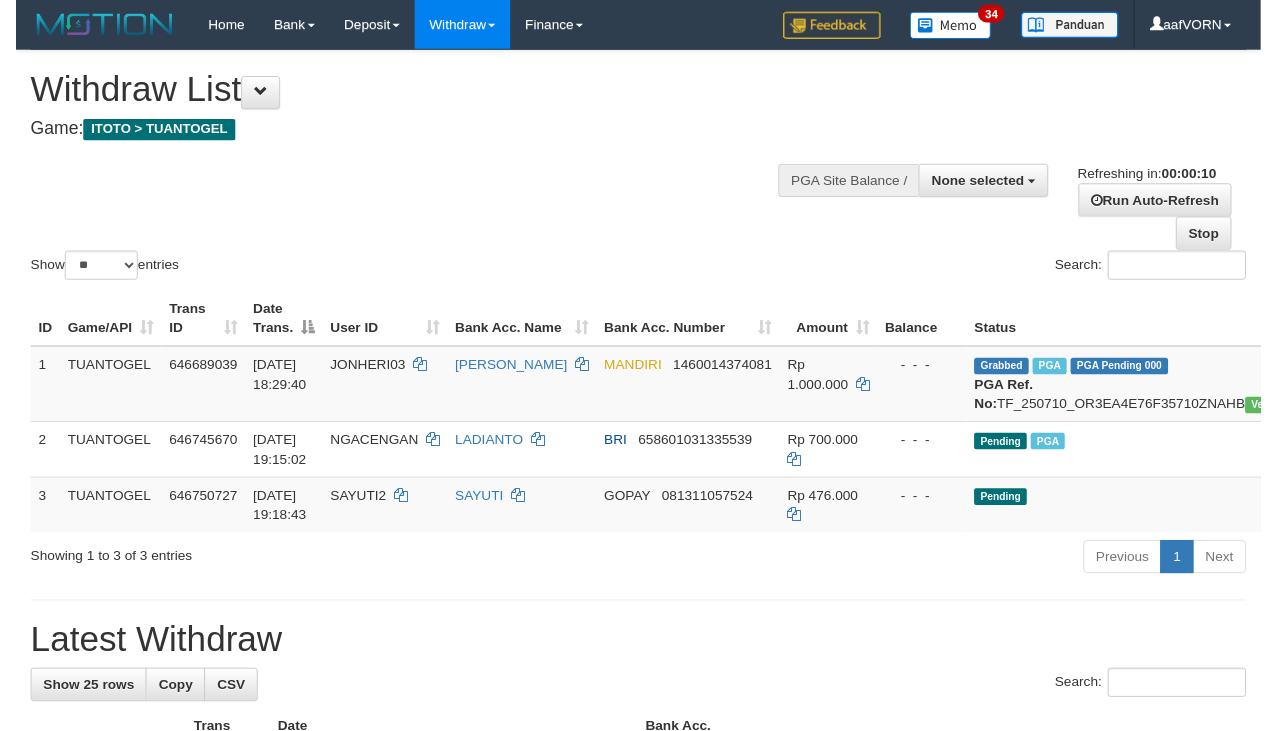 scroll, scrollTop: 0, scrollLeft: 0, axis: both 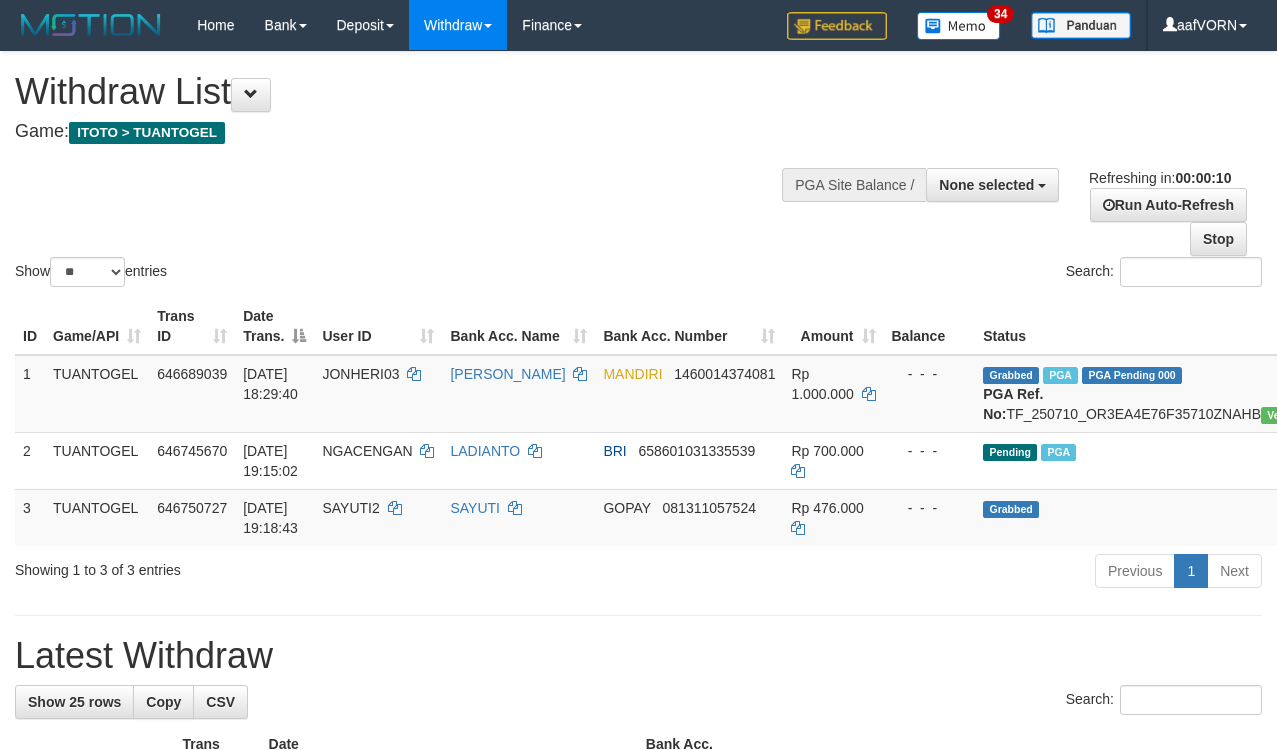 select 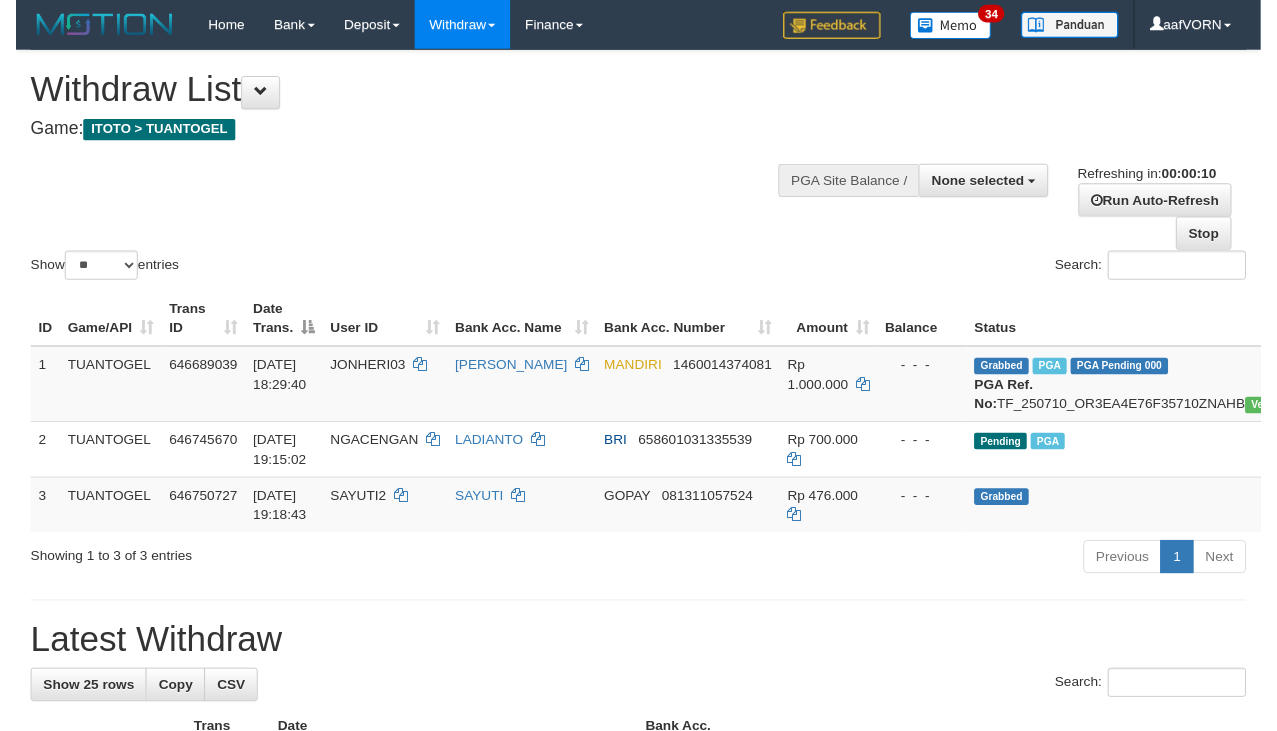 scroll, scrollTop: 0, scrollLeft: 0, axis: both 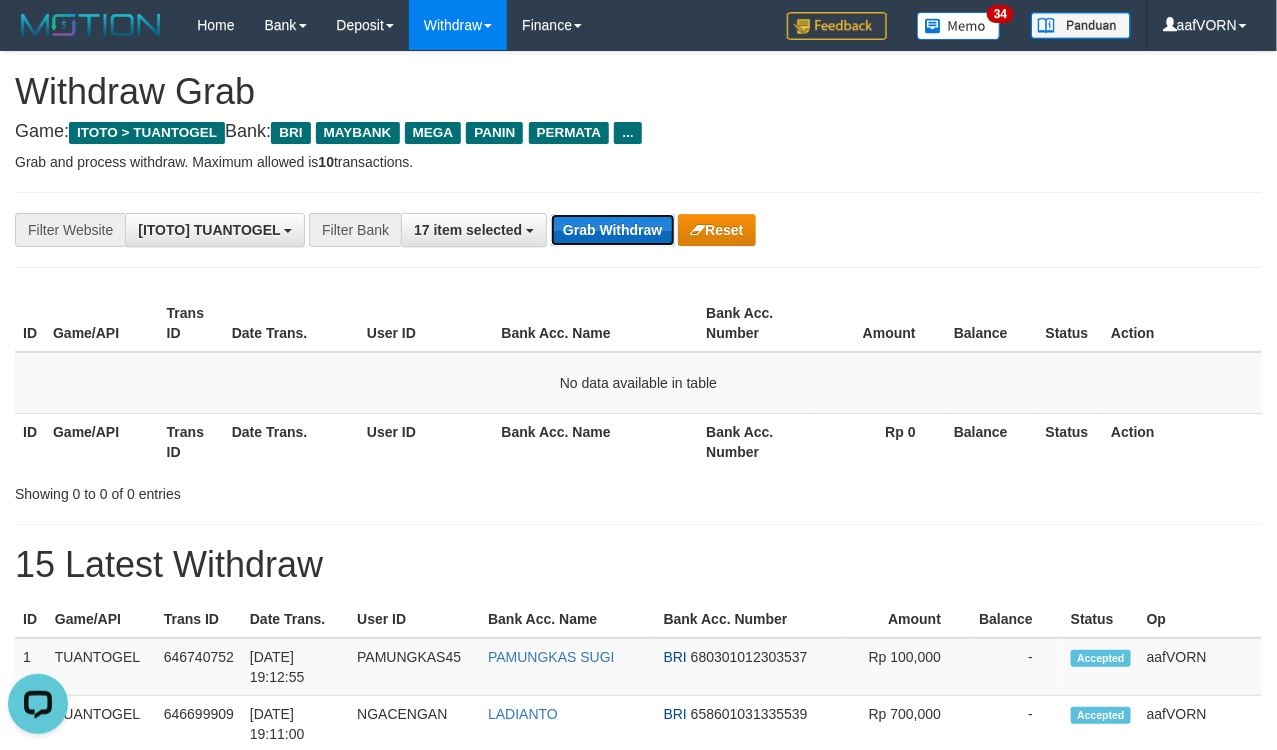 click on "Grab Withdraw" at bounding box center [612, 230] 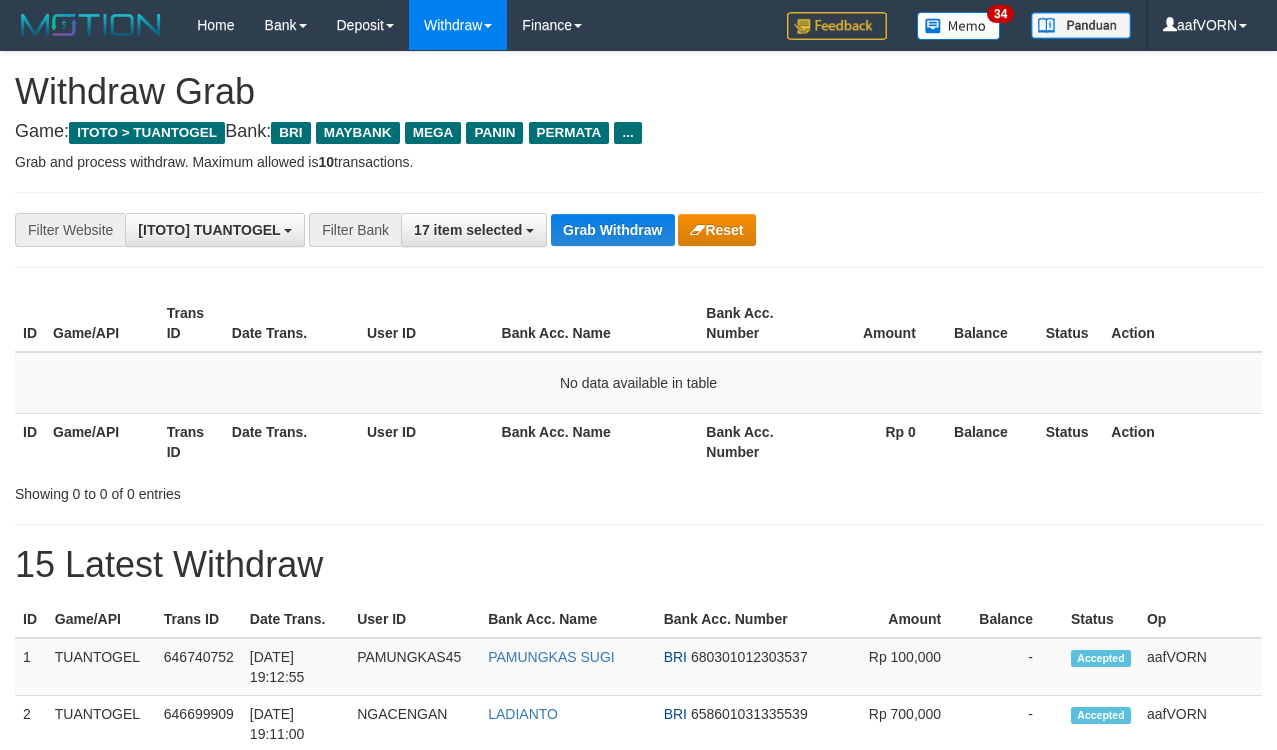 scroll, scrollTop: 0, scrollLeft: 0, axis: both 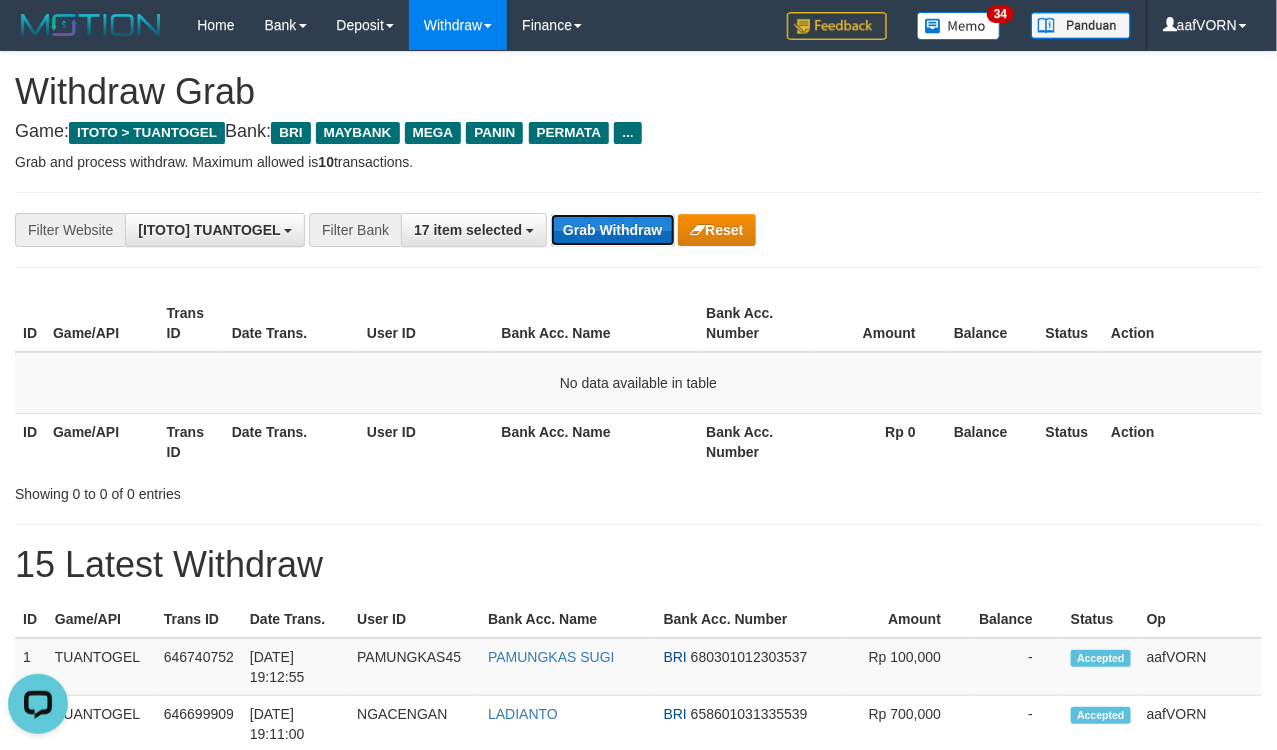 click on "Grab Withdraw" at bounding box center [612, 230] 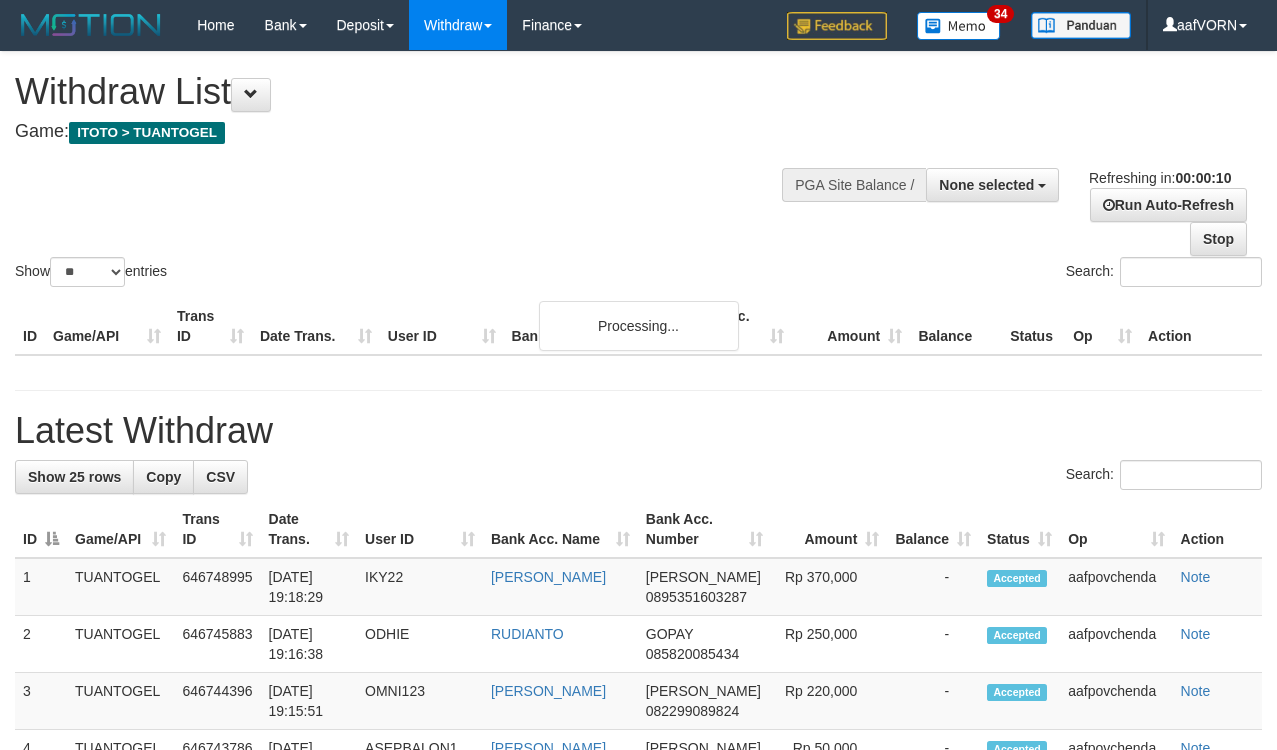 select 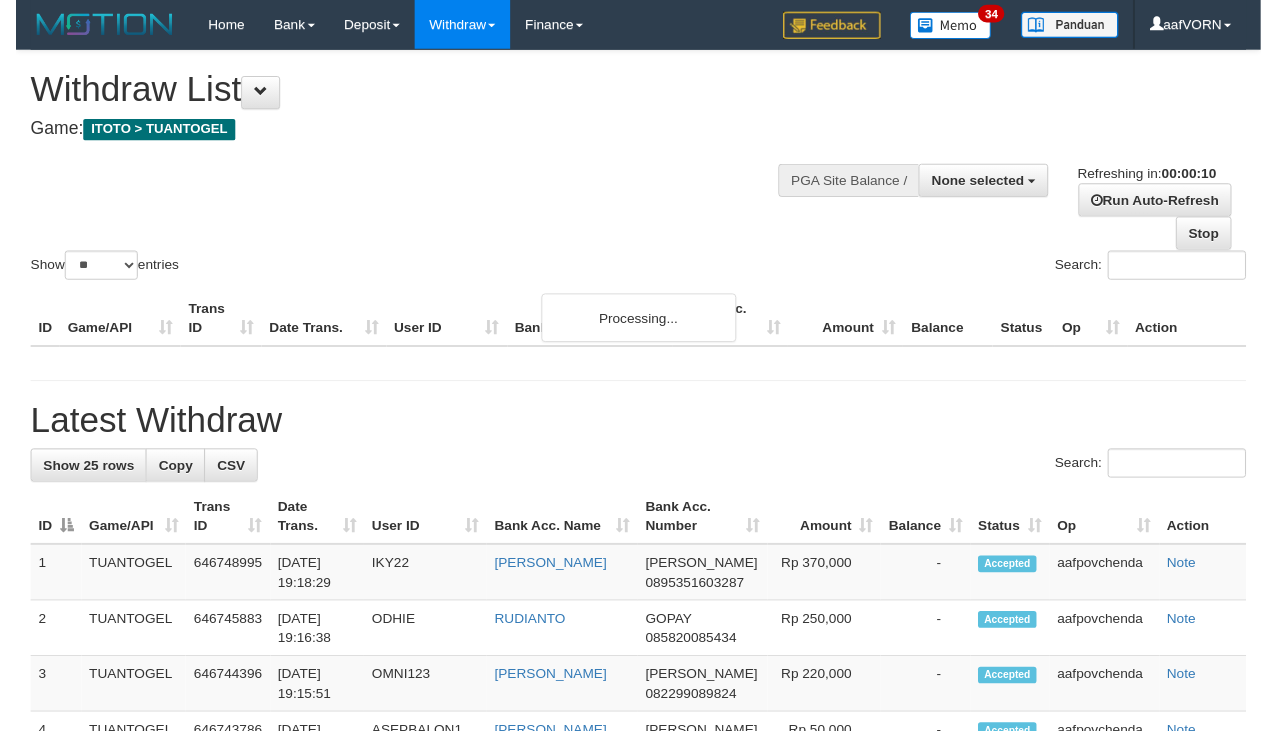 scroll, scrollTop: 0, scrollLeft: 0, axis: both 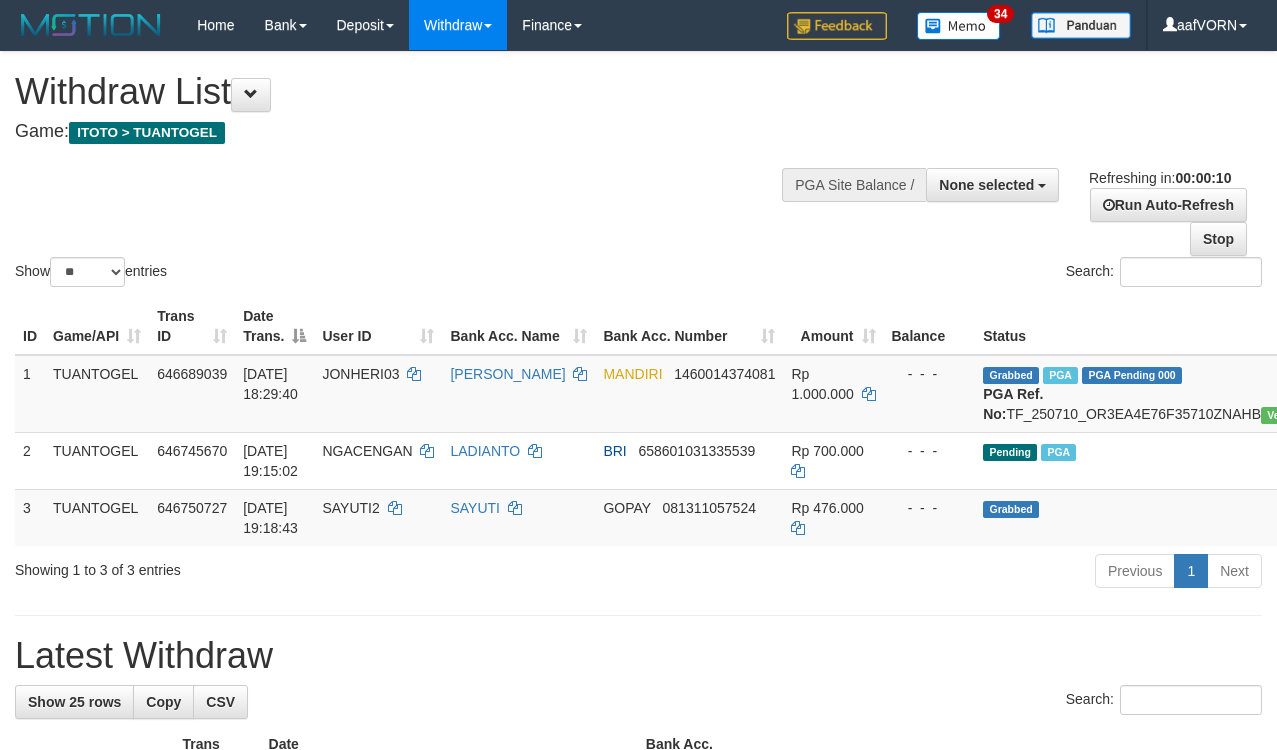 select 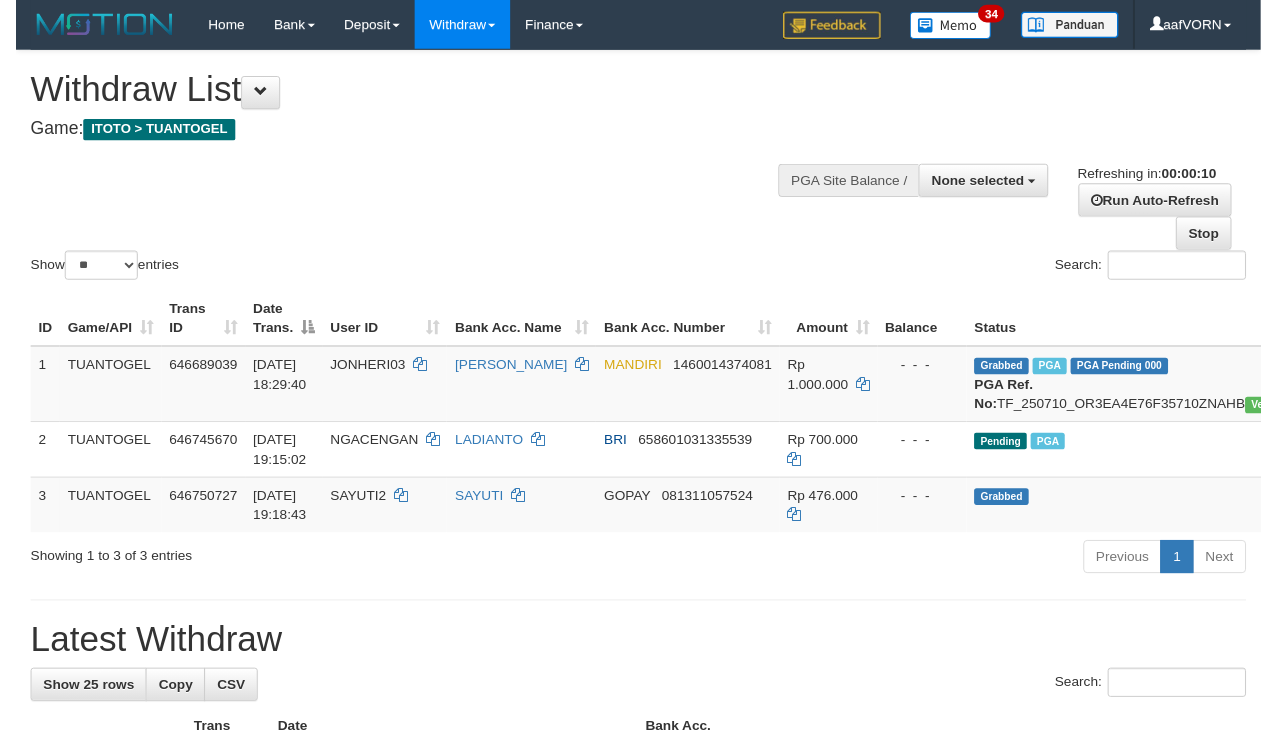 scroll, scrollTop: 0, scrollLeft: 0, axis: both 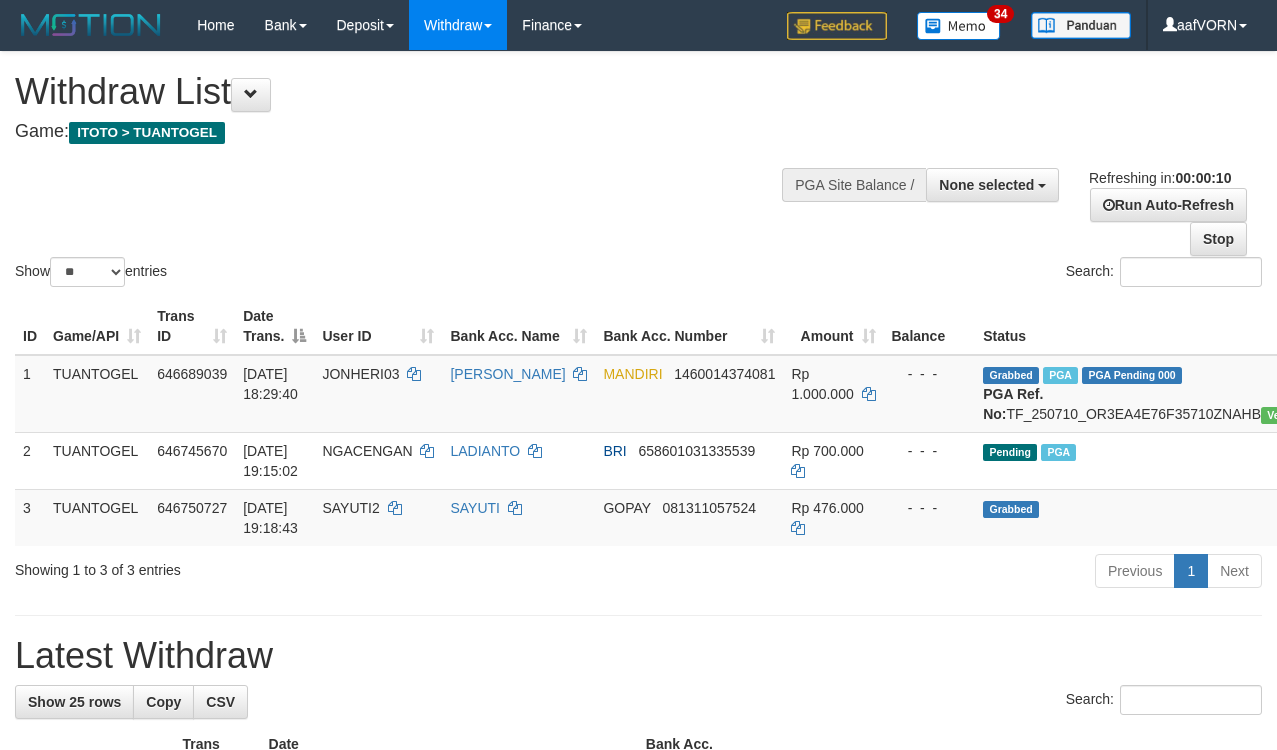 select 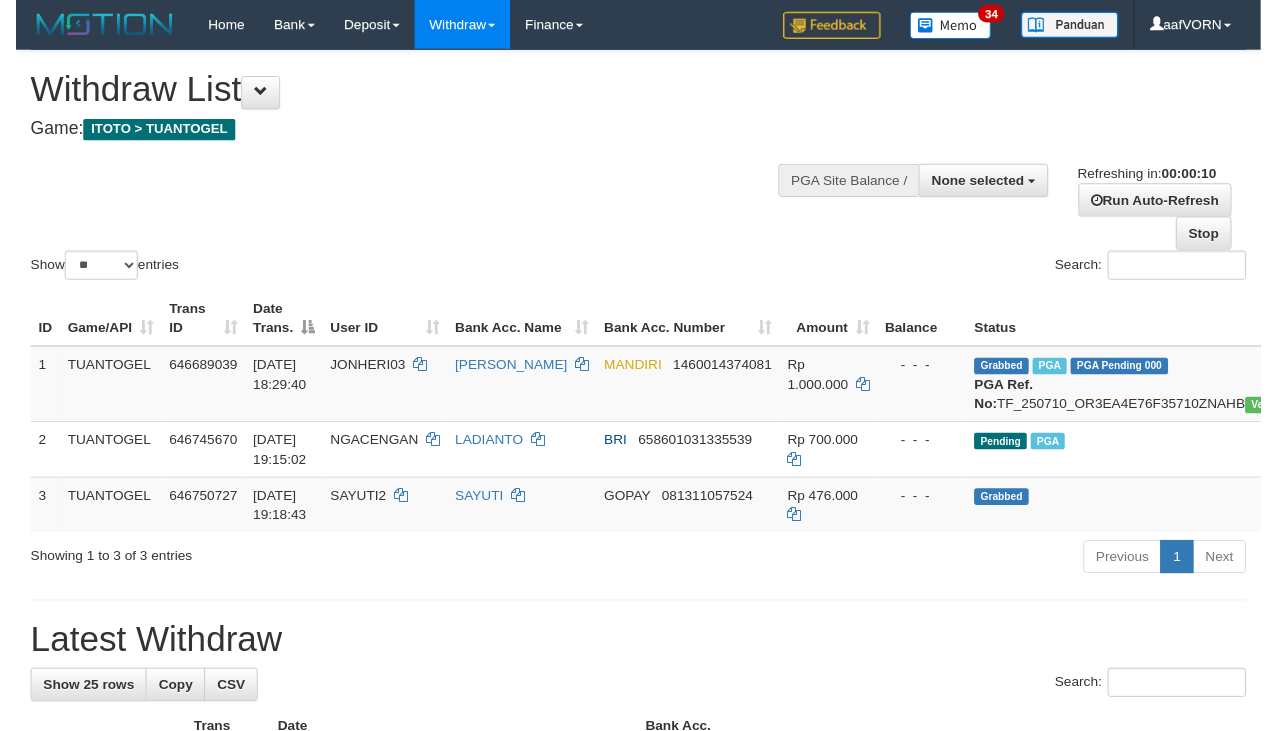 scroll, scrollTop: 0, scrollLeft: 0, axis: both 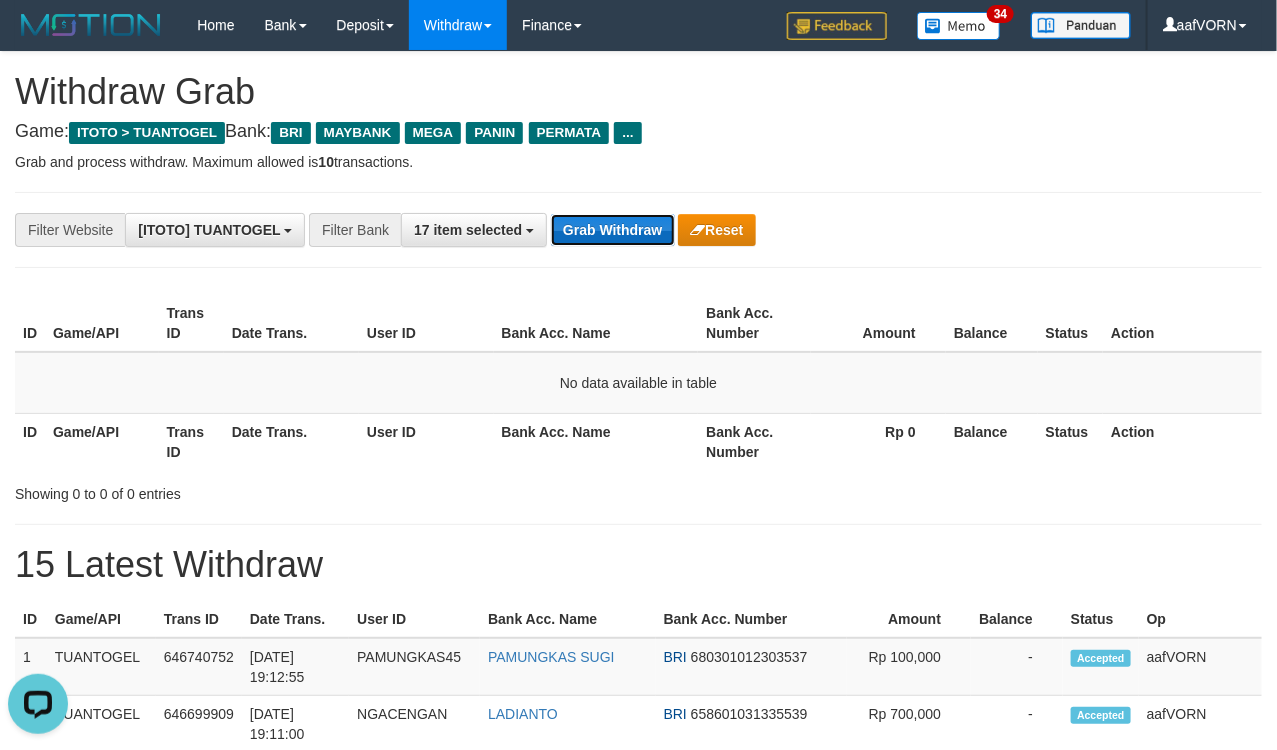click on "Grab Withdraw" at bounding box center [612, 230] 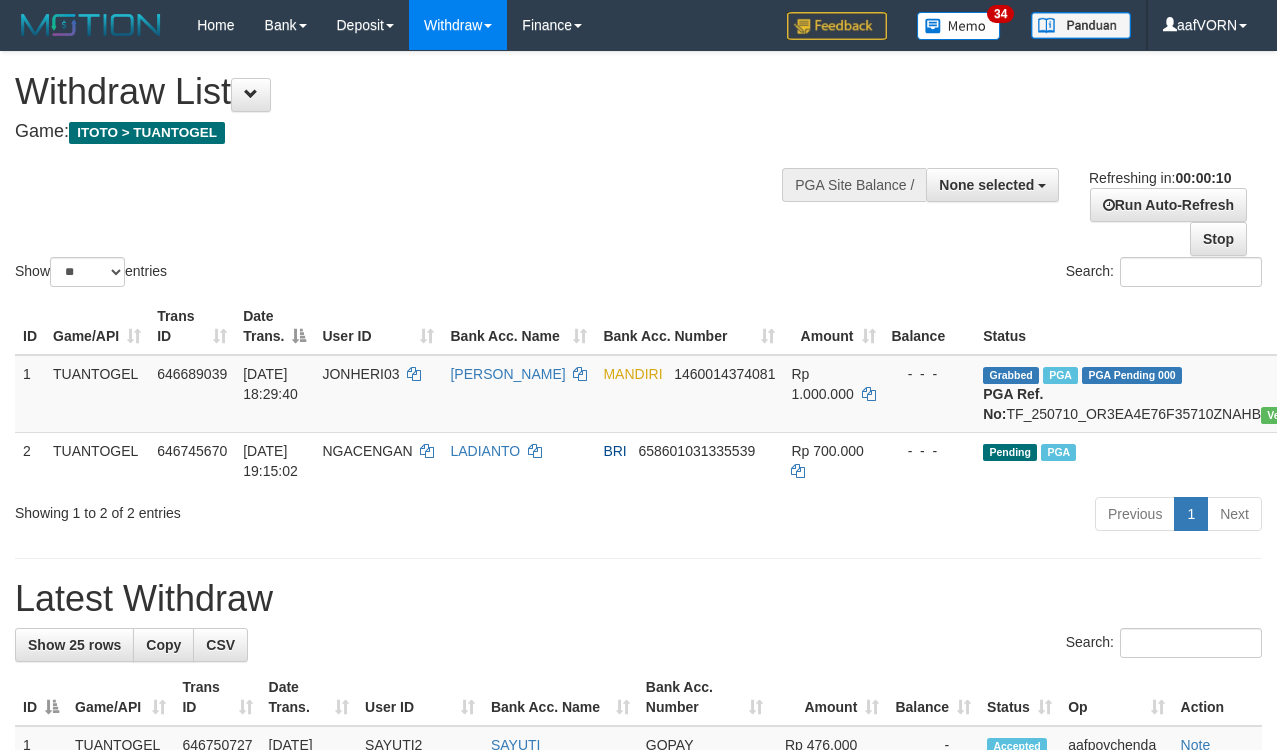 select 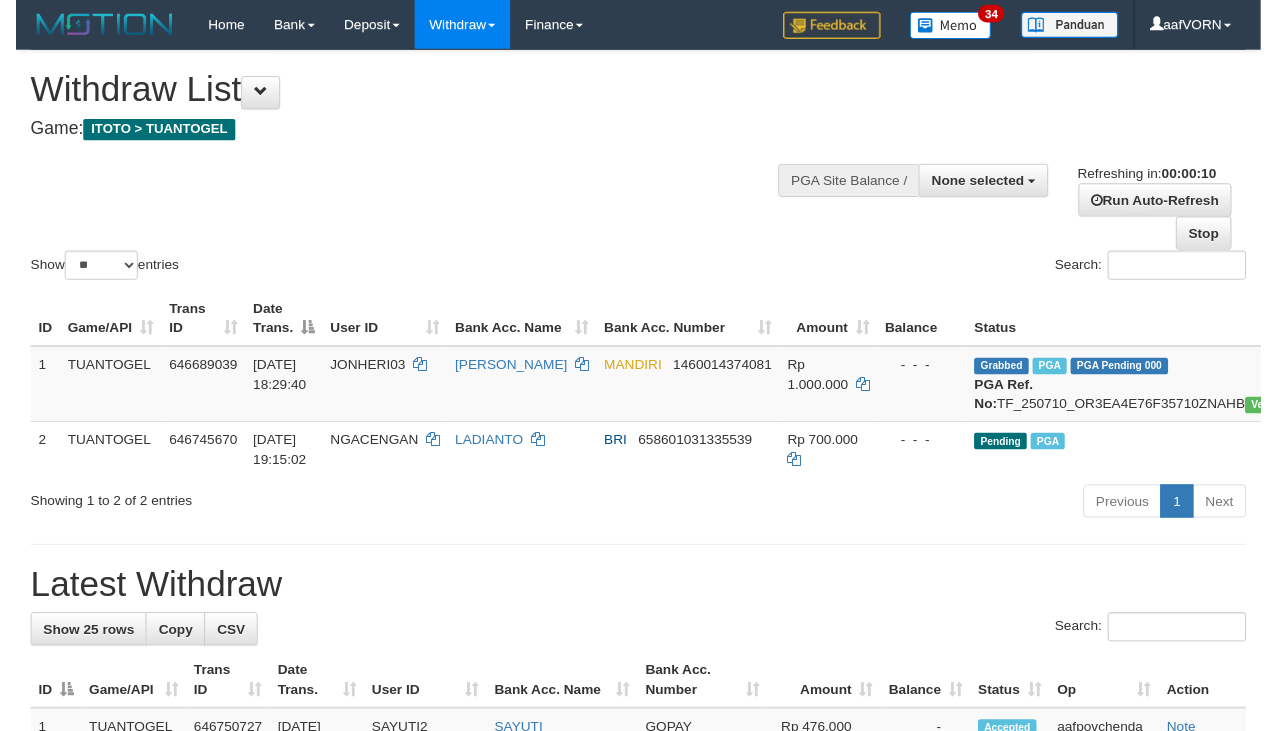 scroll, scrollTop: 0, scrollLeft: 0, axis: both 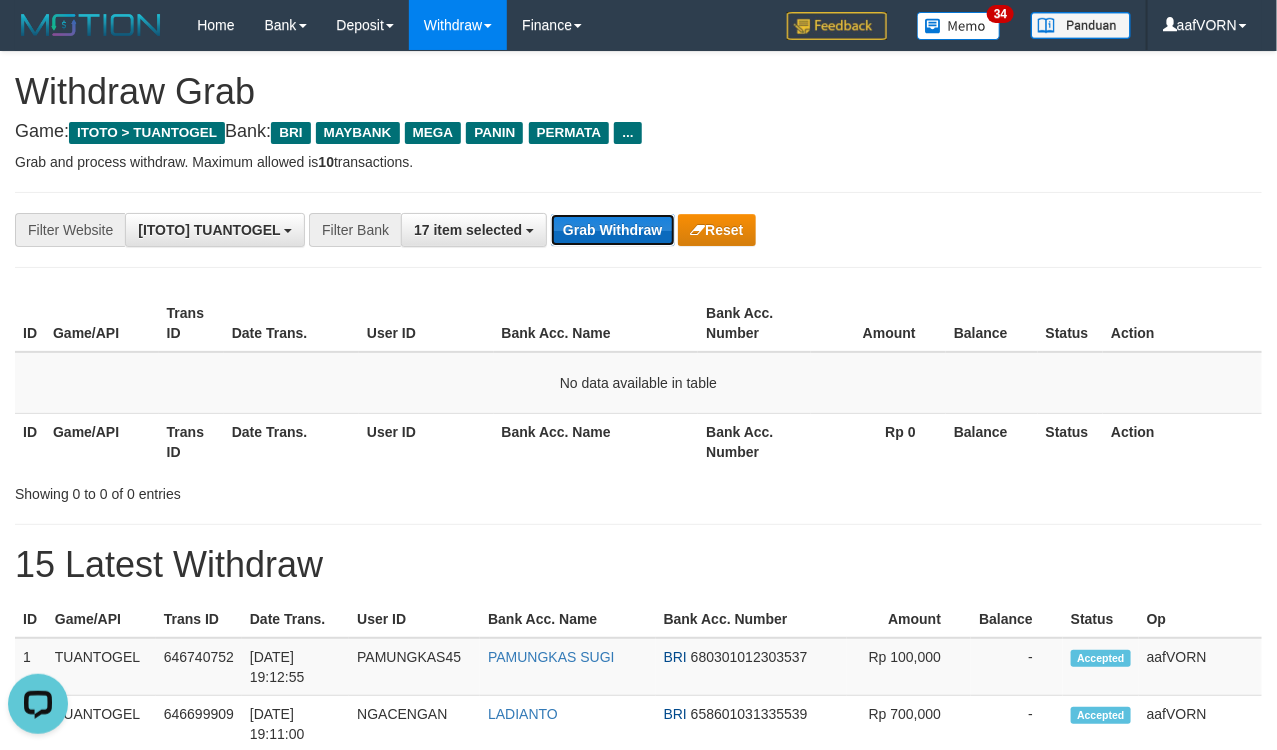 click on "Grab Withdraw" at bounding box center [612, 230] 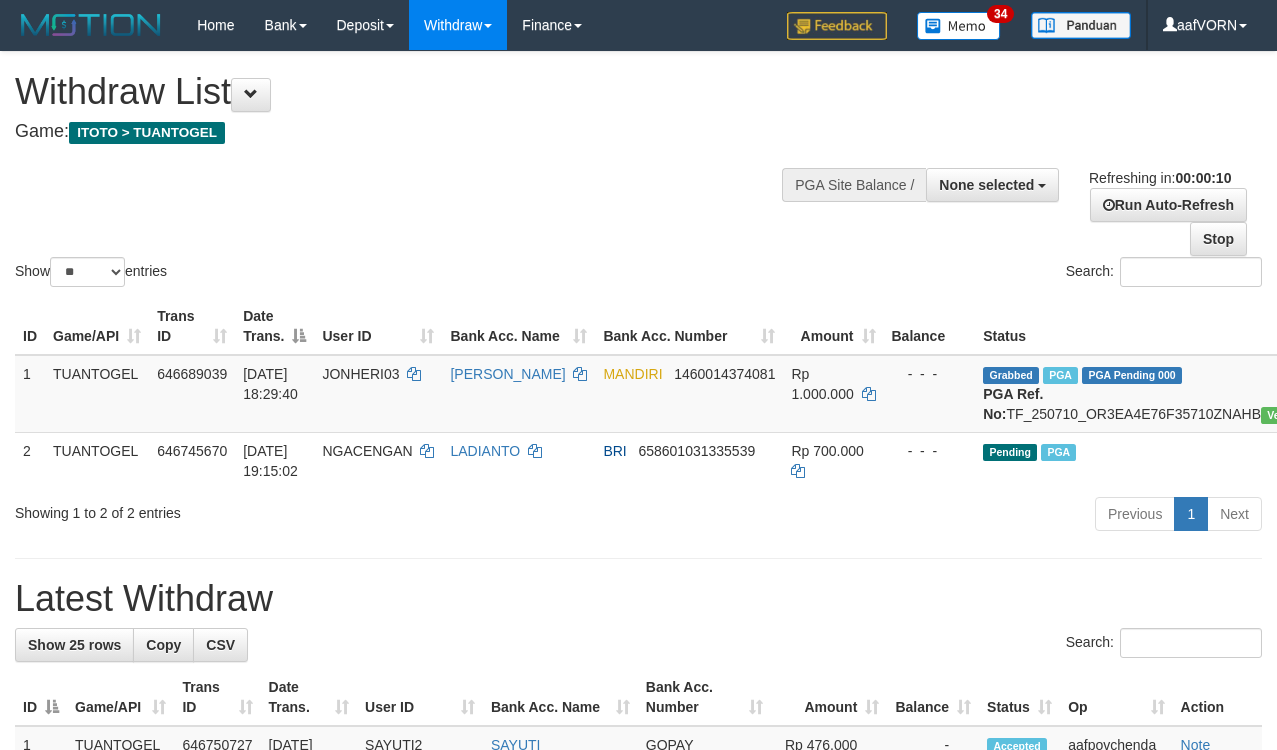 select 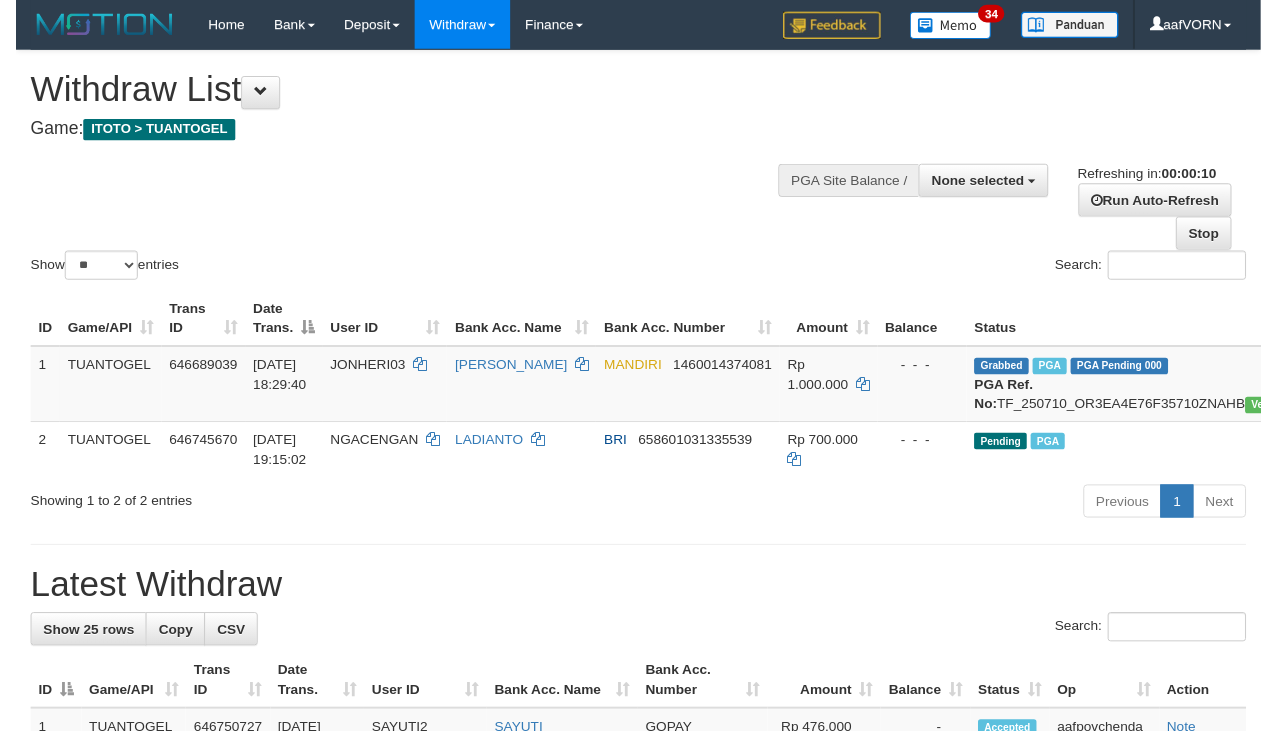 scroll, scrollTop: 0, scrollLeft: 0, axis: both 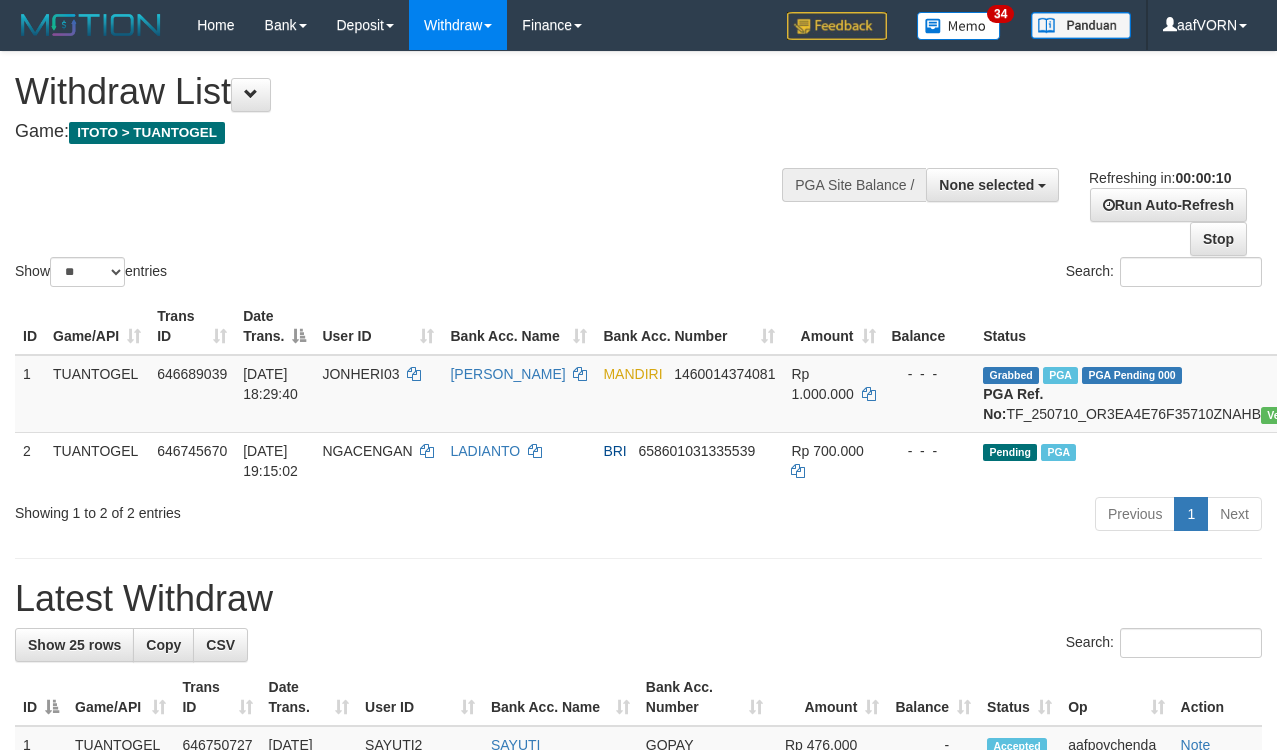 select 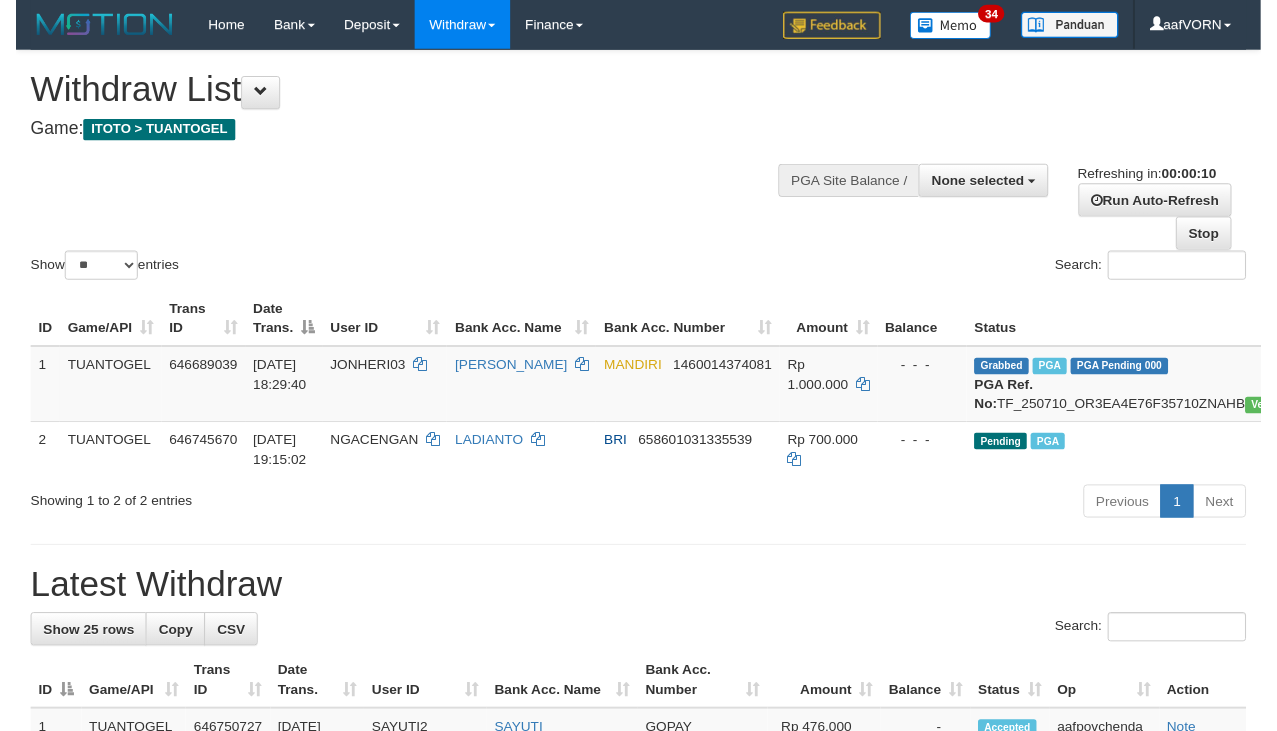 scroll, scrollTop: 0, scrollLeft: 0, axis: both 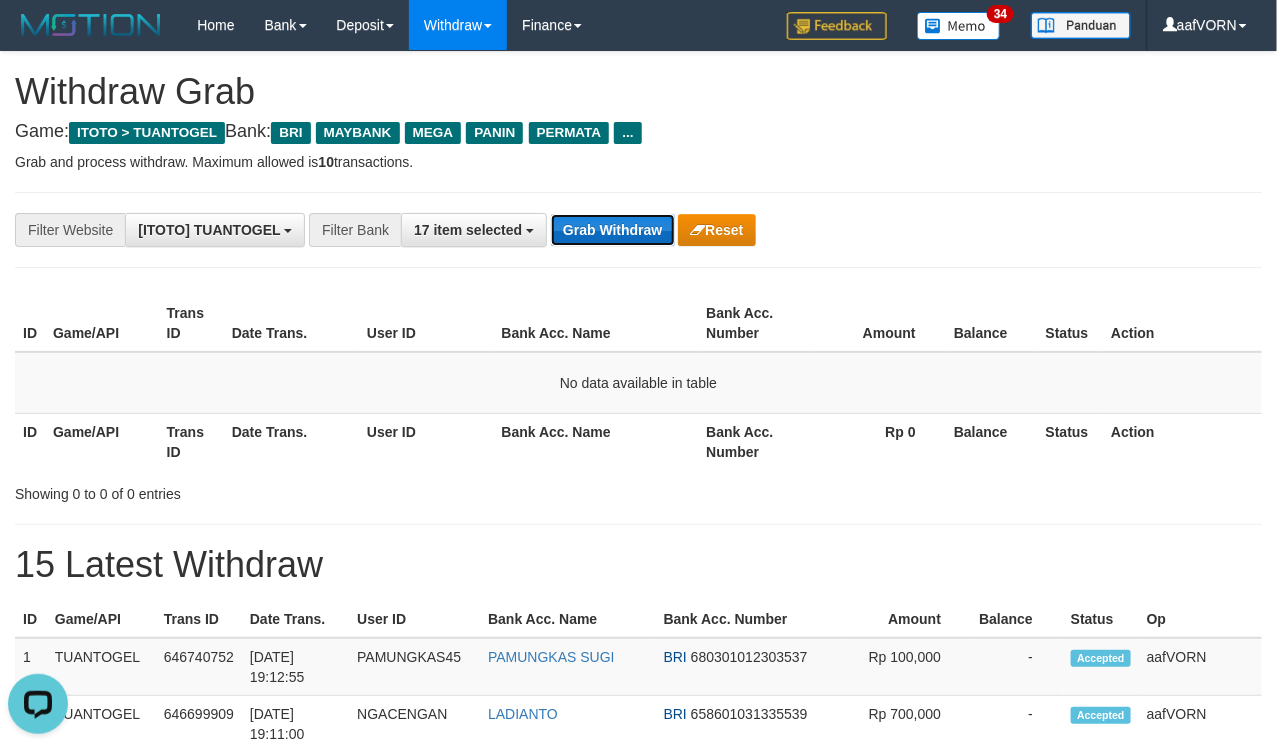 click on "Grab Withdraw" at bounding box center [612, 230] 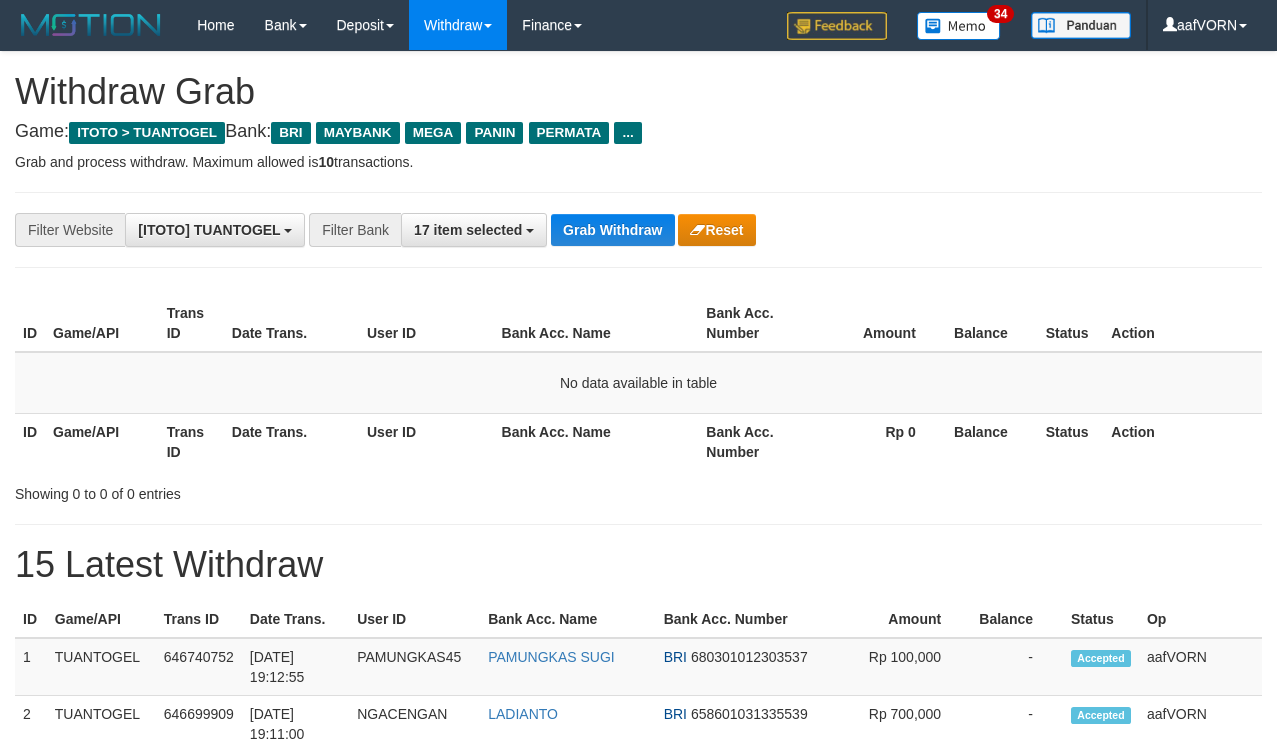 scroll, scrollTop: 0, scrollLeft: 0, axis: both 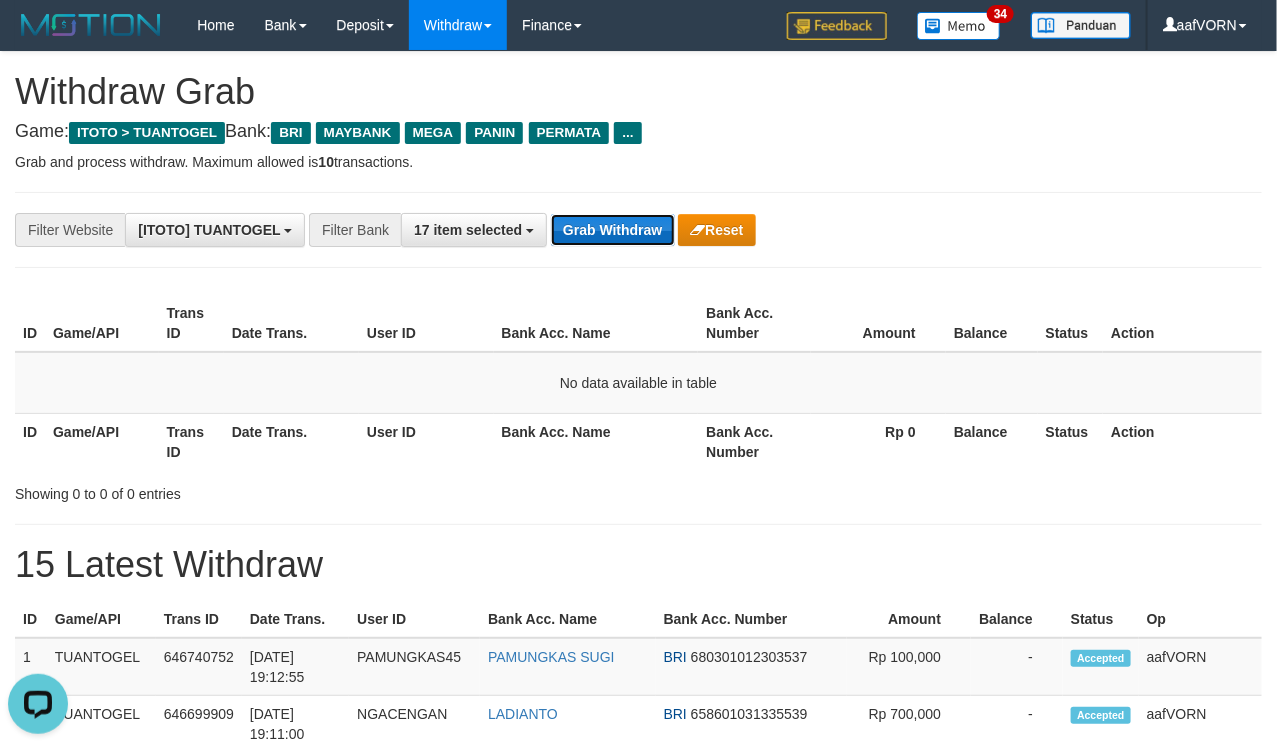 click on "Grab Withdraw" at bounding box center (612, 230) 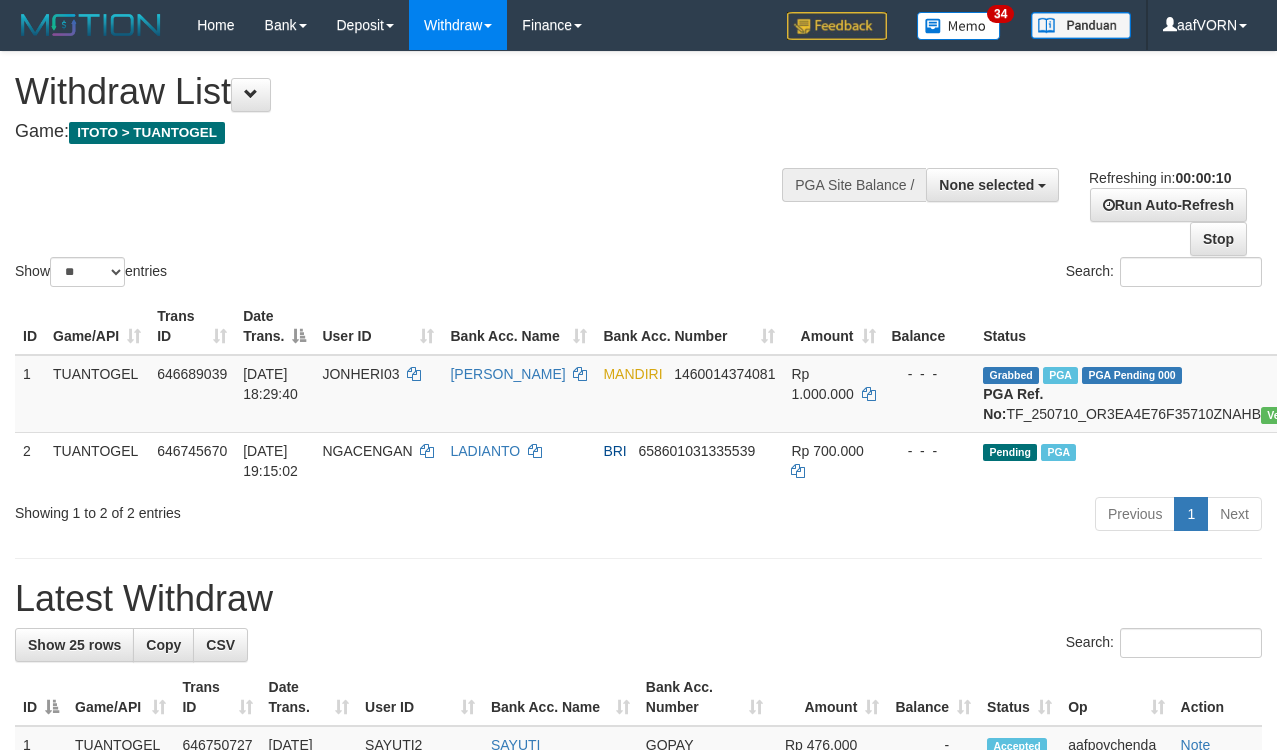 select 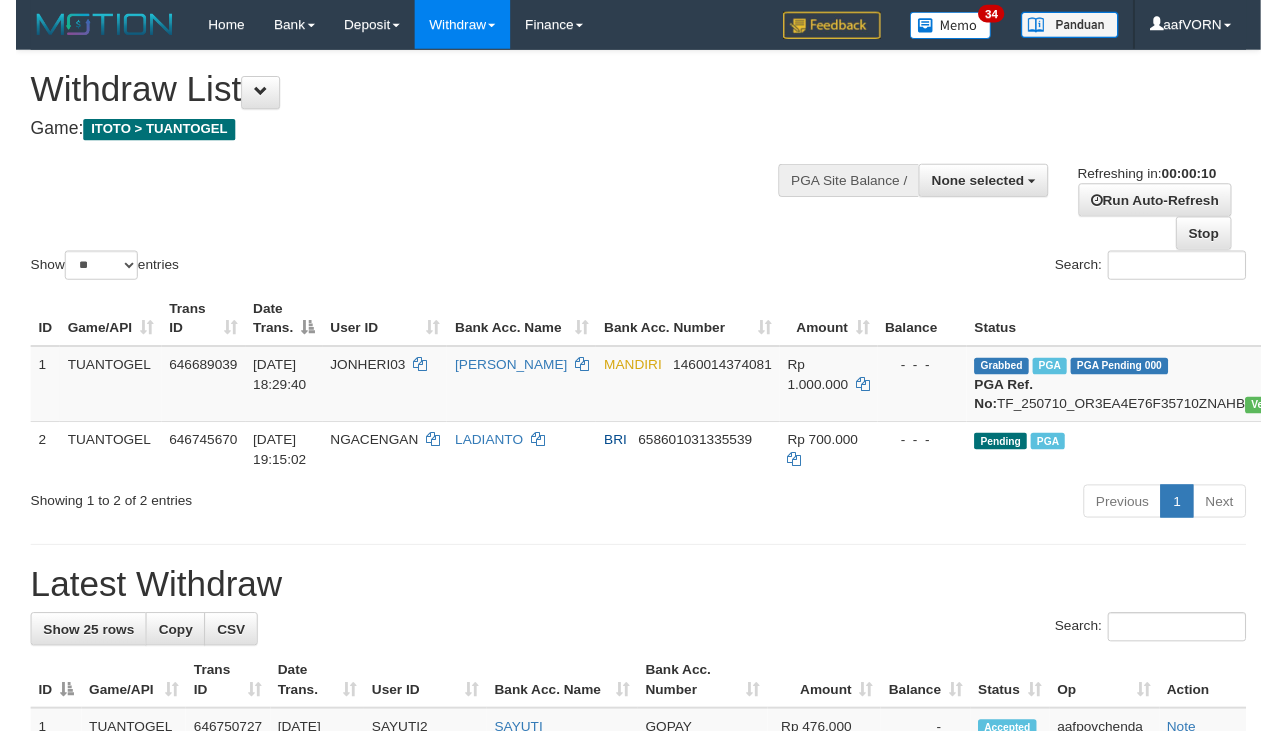 scroll, scrollTop: 0, scrollLeft: 0, axis: both 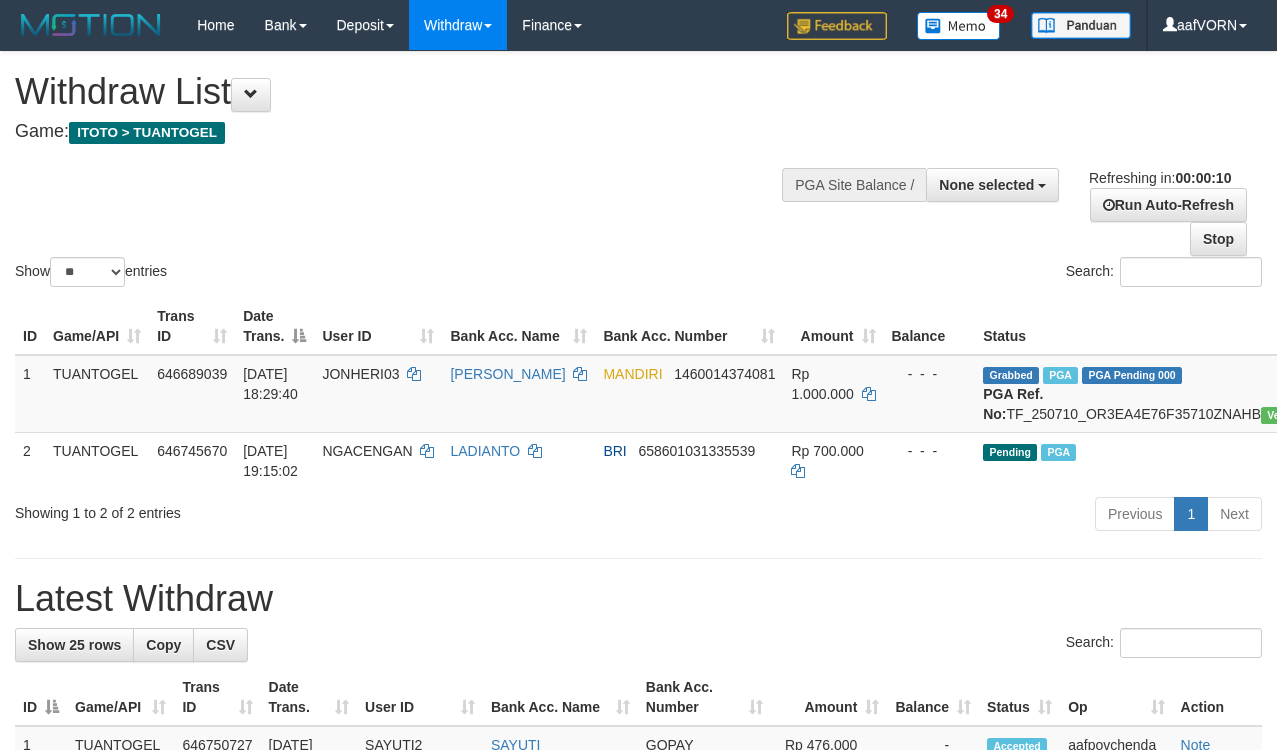 select 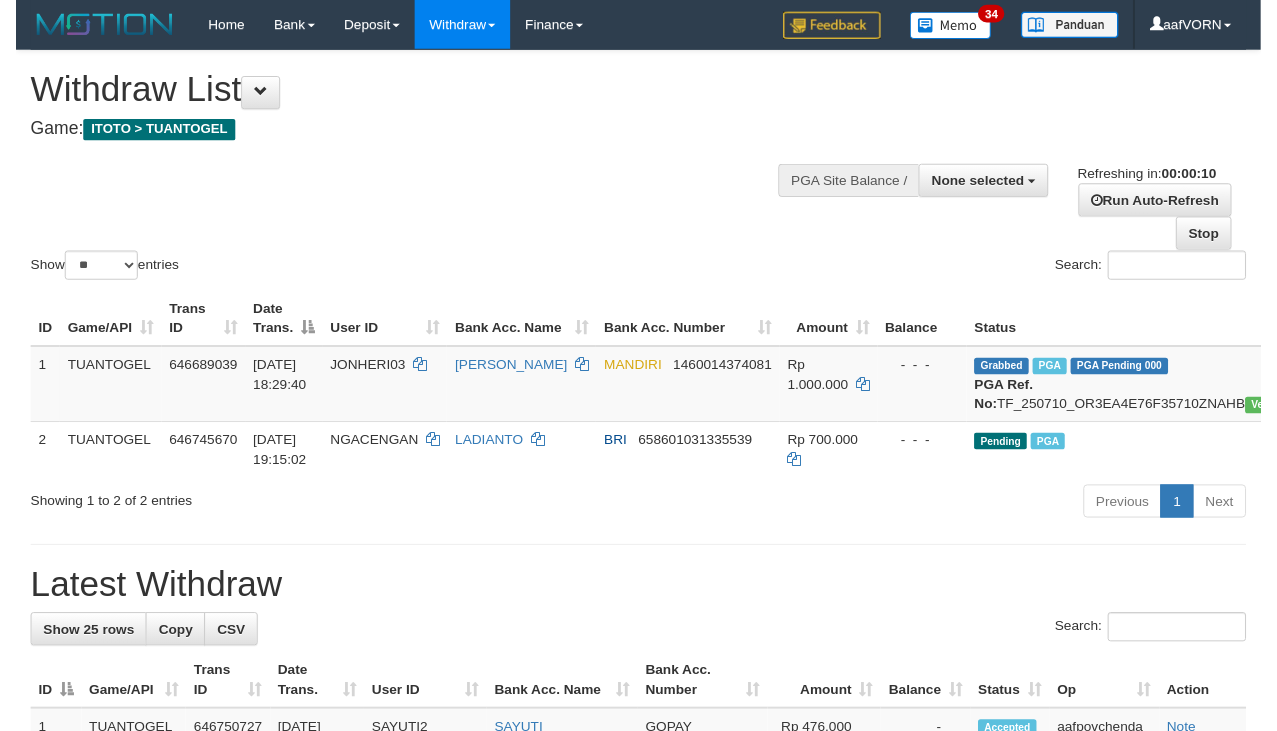 scroll, scrollTop: 0, scrollLeft: 0, axis: both 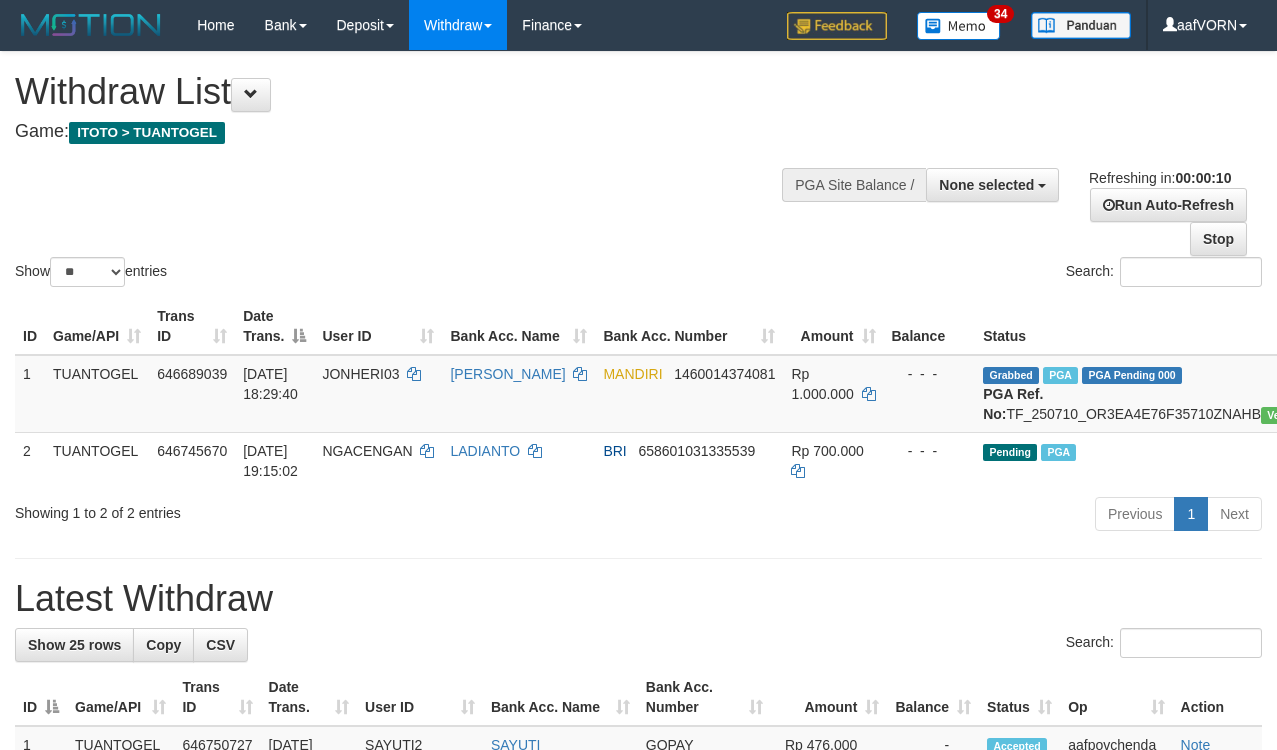 select 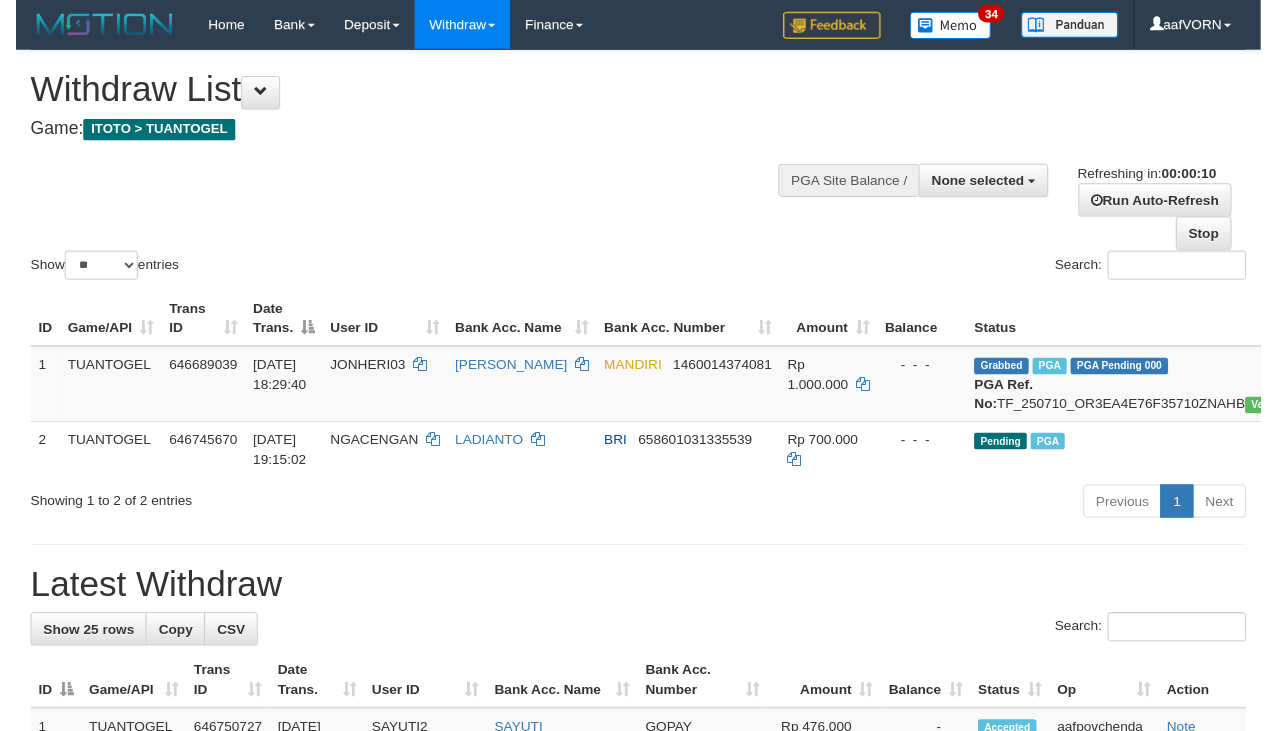scroll, scrollTop: 0, scrollLeft: 0, axis: both 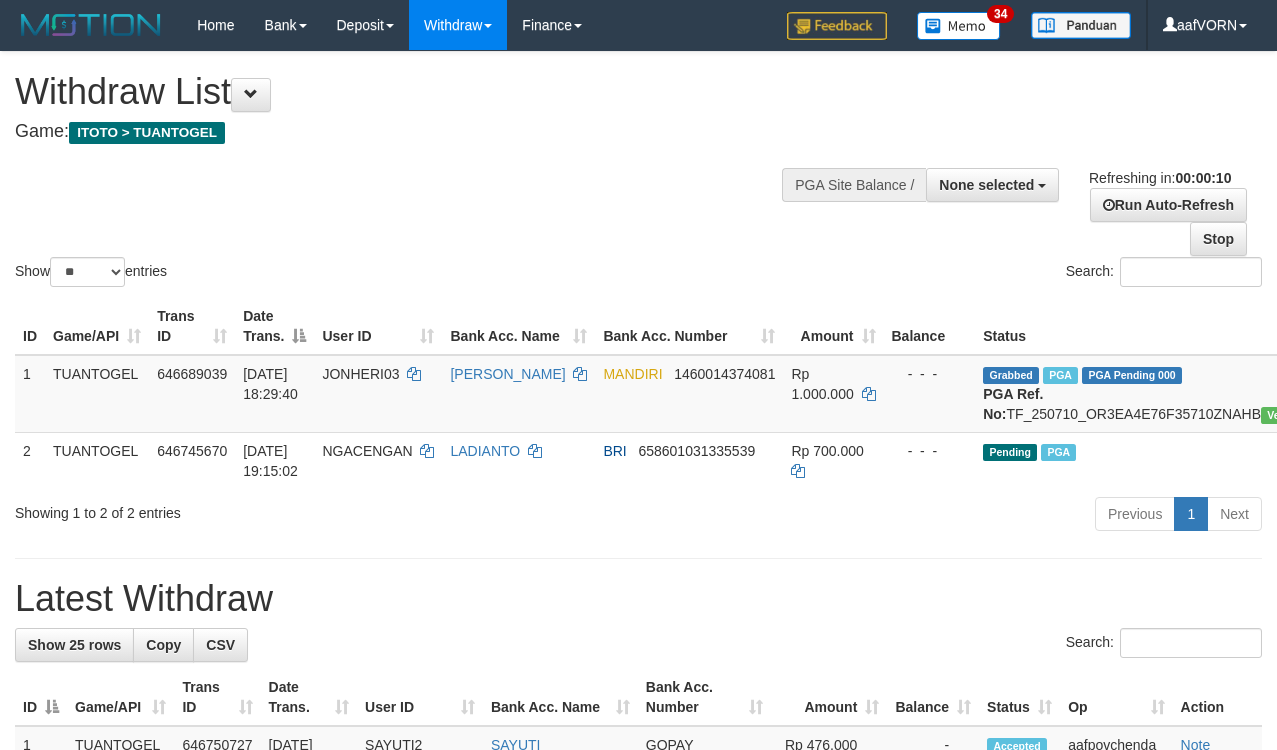 select 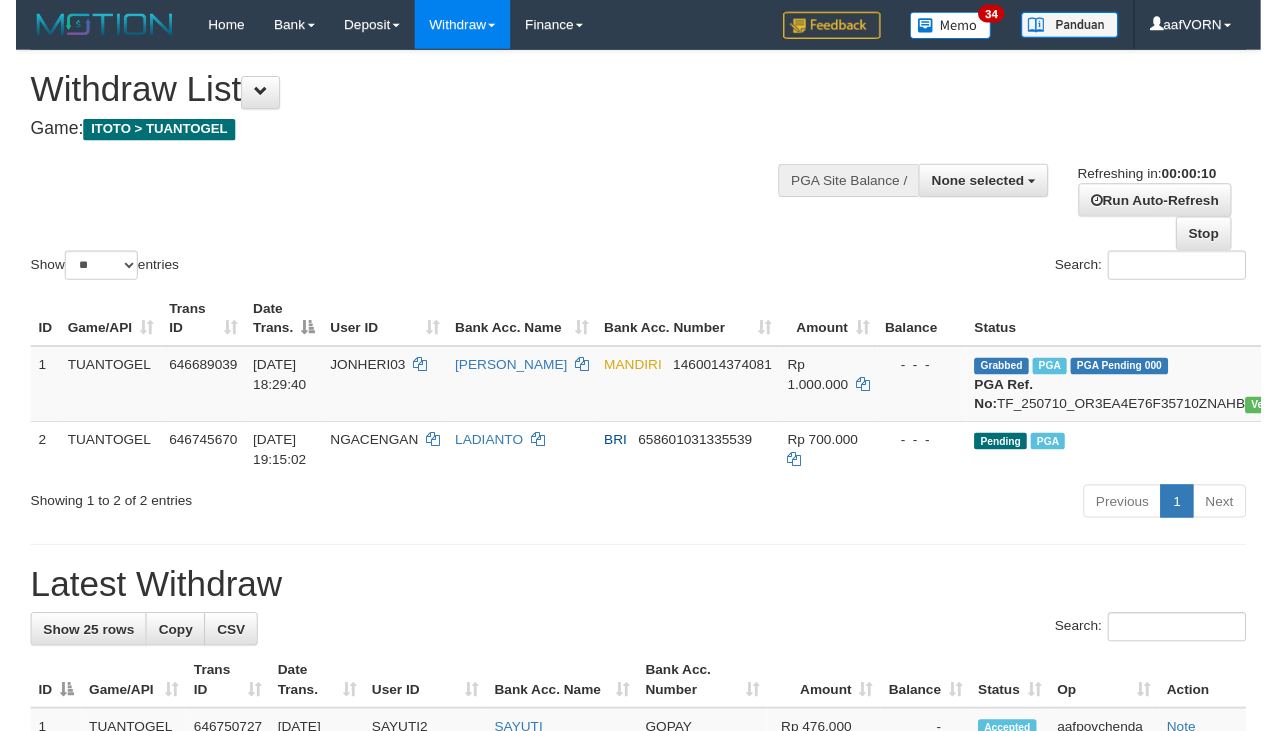 scroll, scrollTop: 0, scrollLeft: 0, axis: both 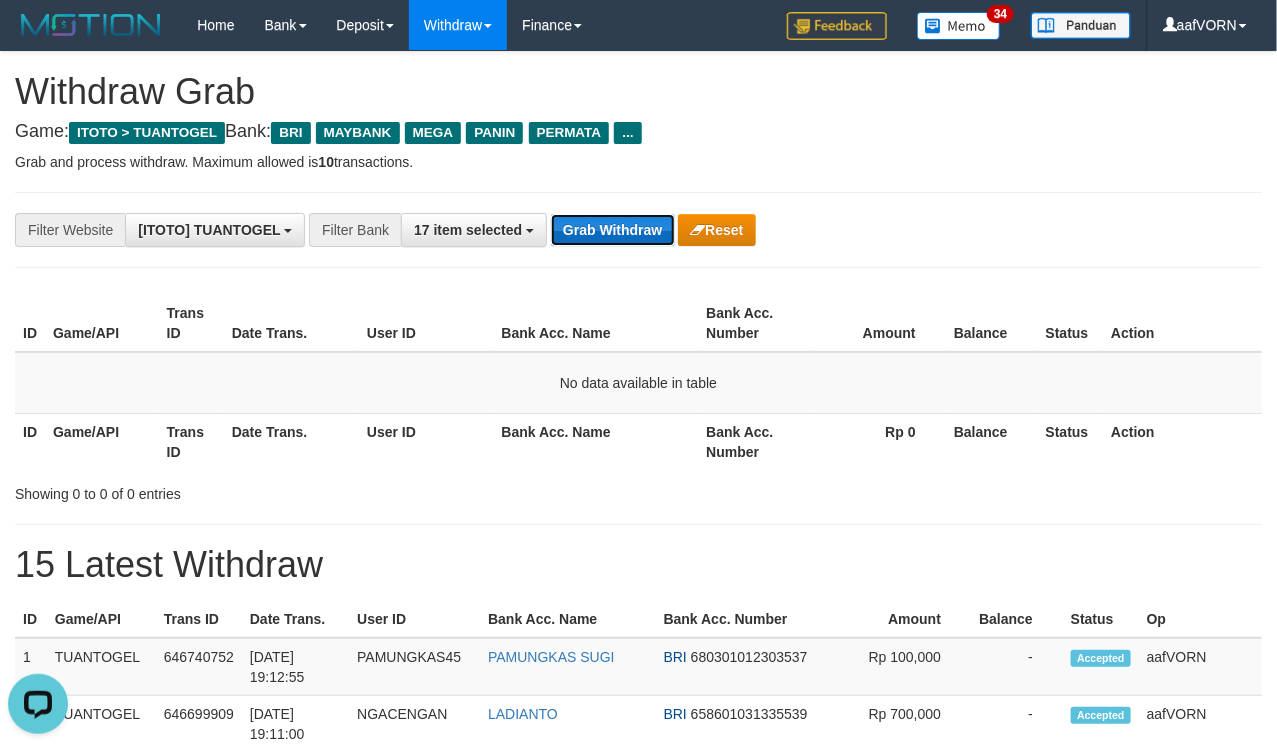 click on "Grab Withdraw" at bounding box center (612, 230) 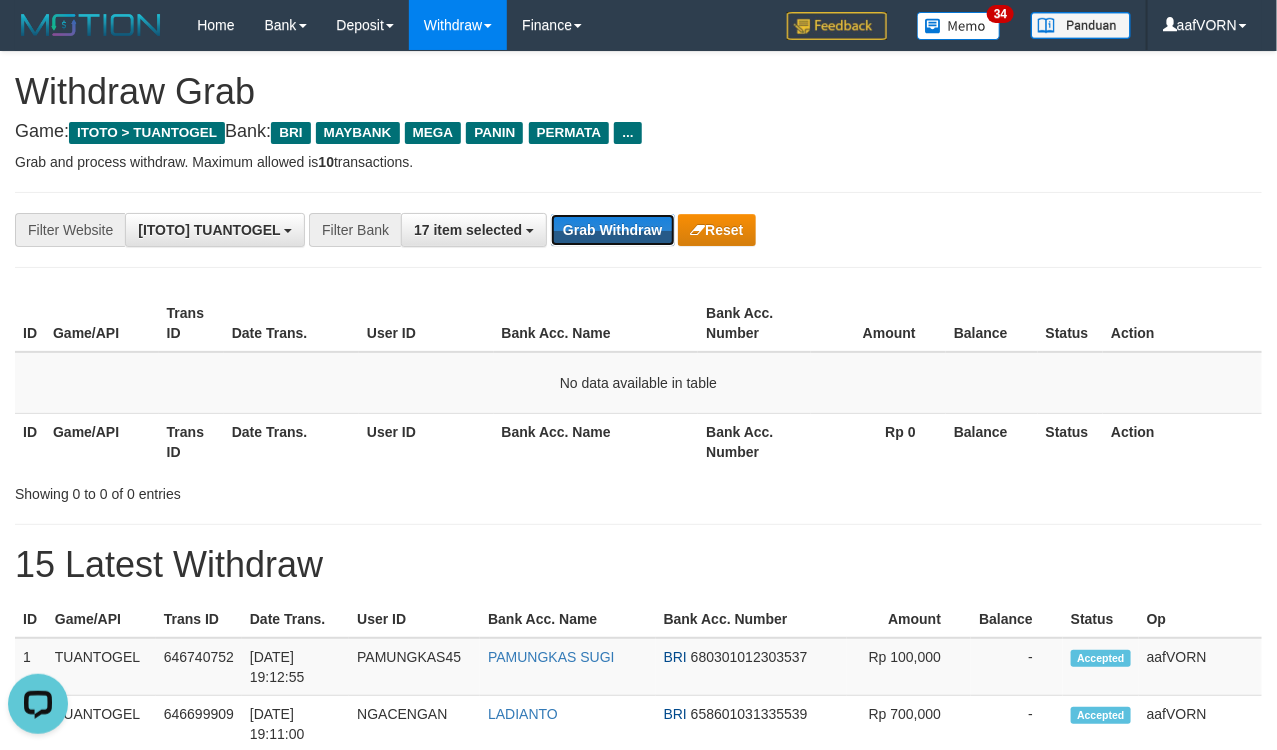 drag, startPoint x: 607, startPoint y: 228, endPoint x: 660, endPoint y: 248, distance: 56.648037 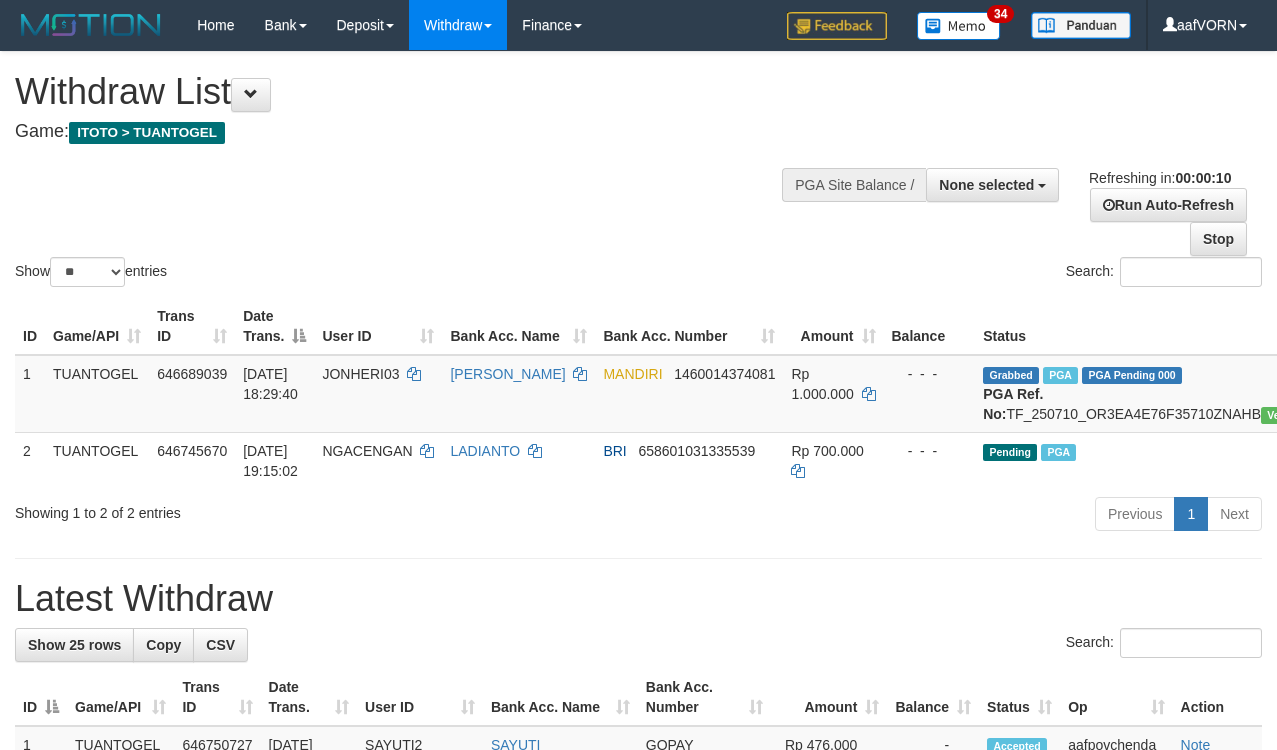 select 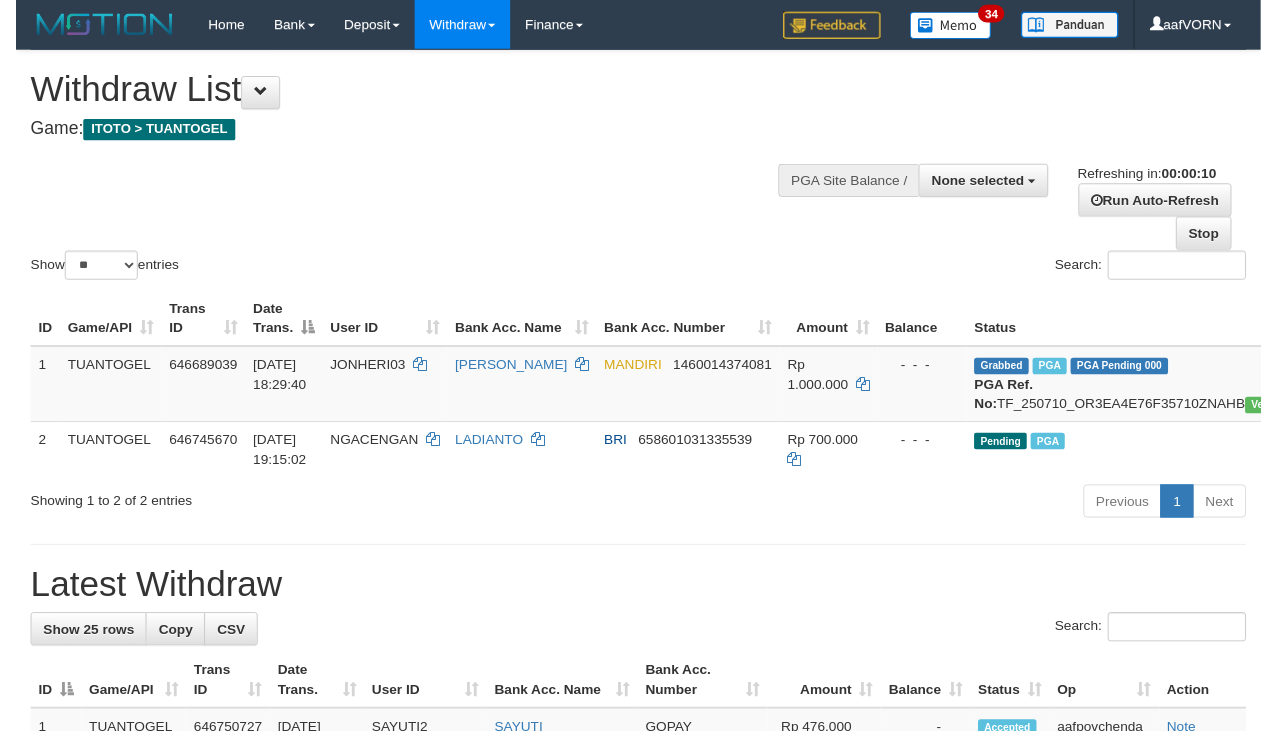 scroll, scrollTop: 0, scrollLeft: 0, axis: both 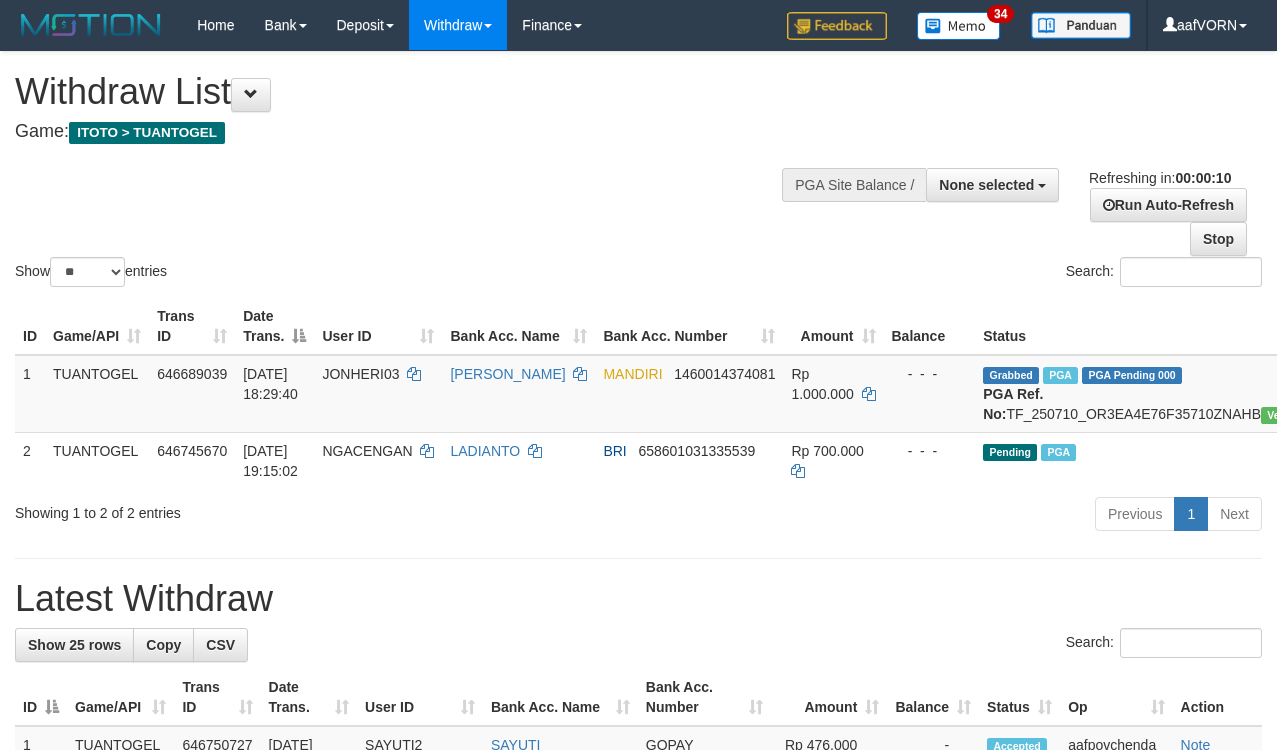select 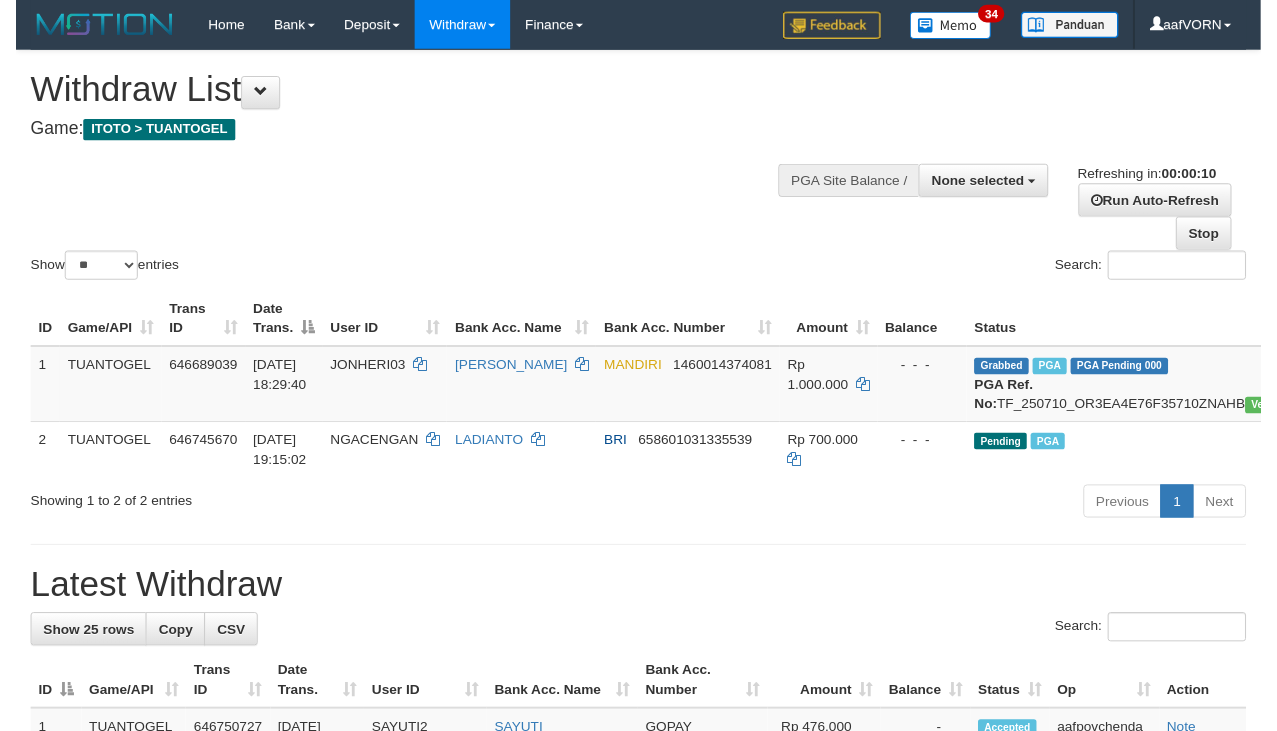 scroll, scrollTop: 0, scrollLeft: 0, axis: both 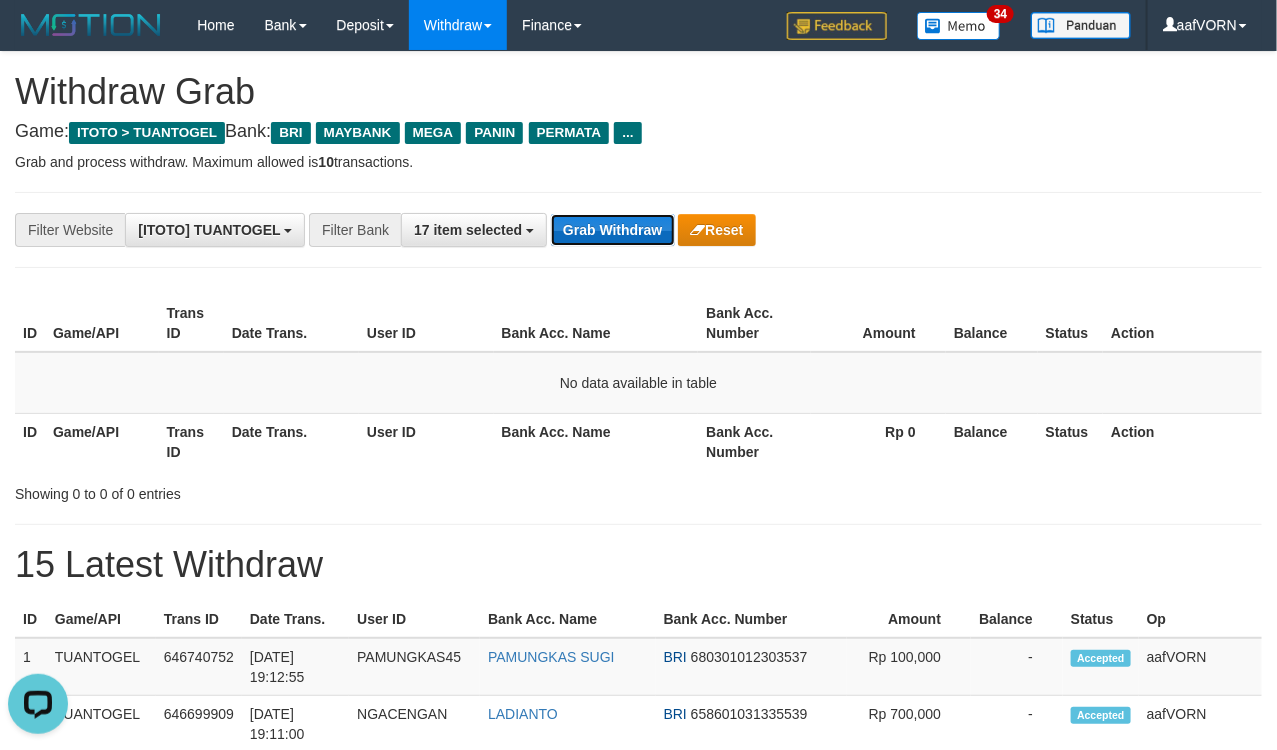 click on "Grab Withdraw" at bounding box center [612, 230] 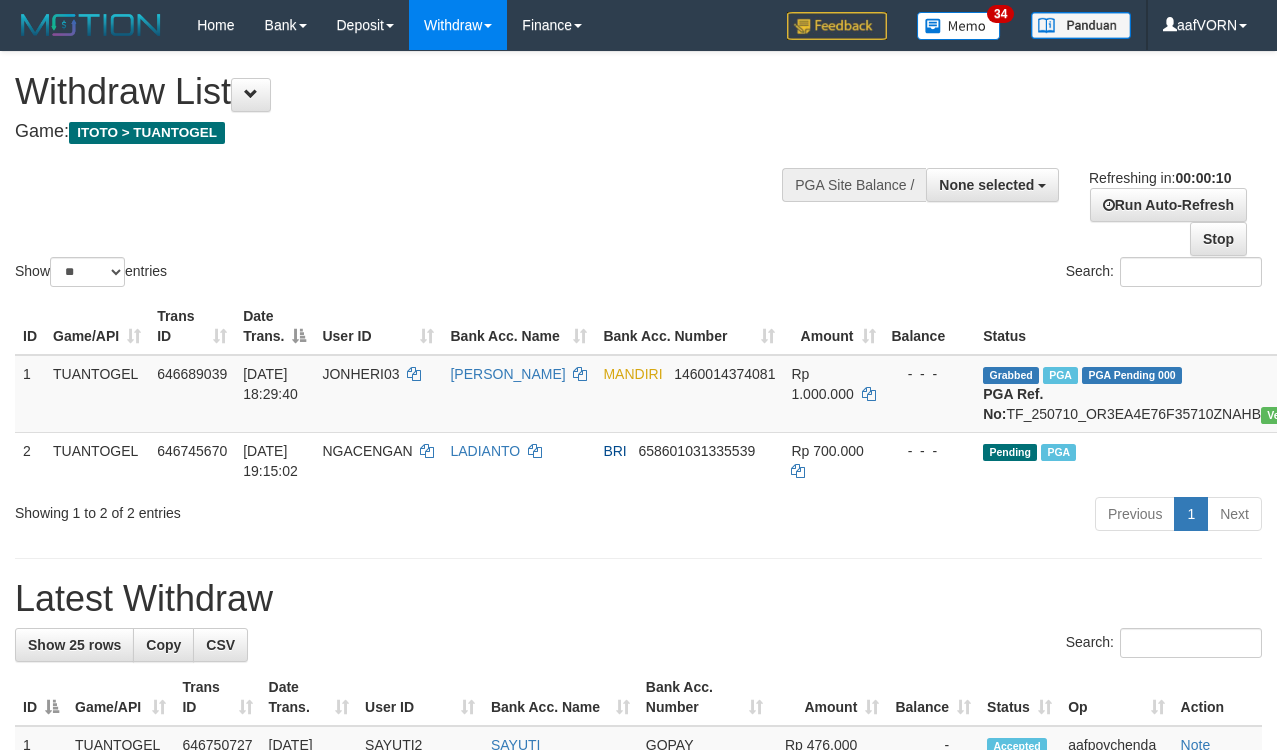 select 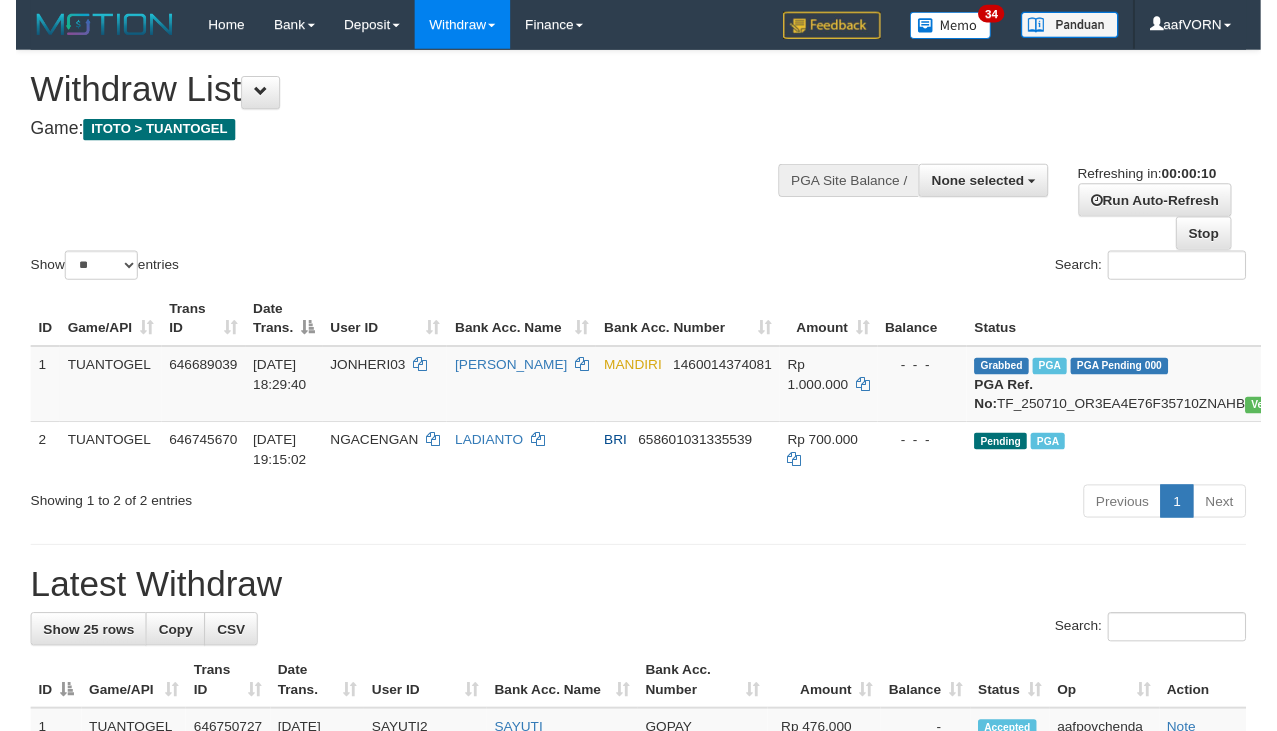 scroll, scrollTop: 0, scrollLeft: 0, axis: both 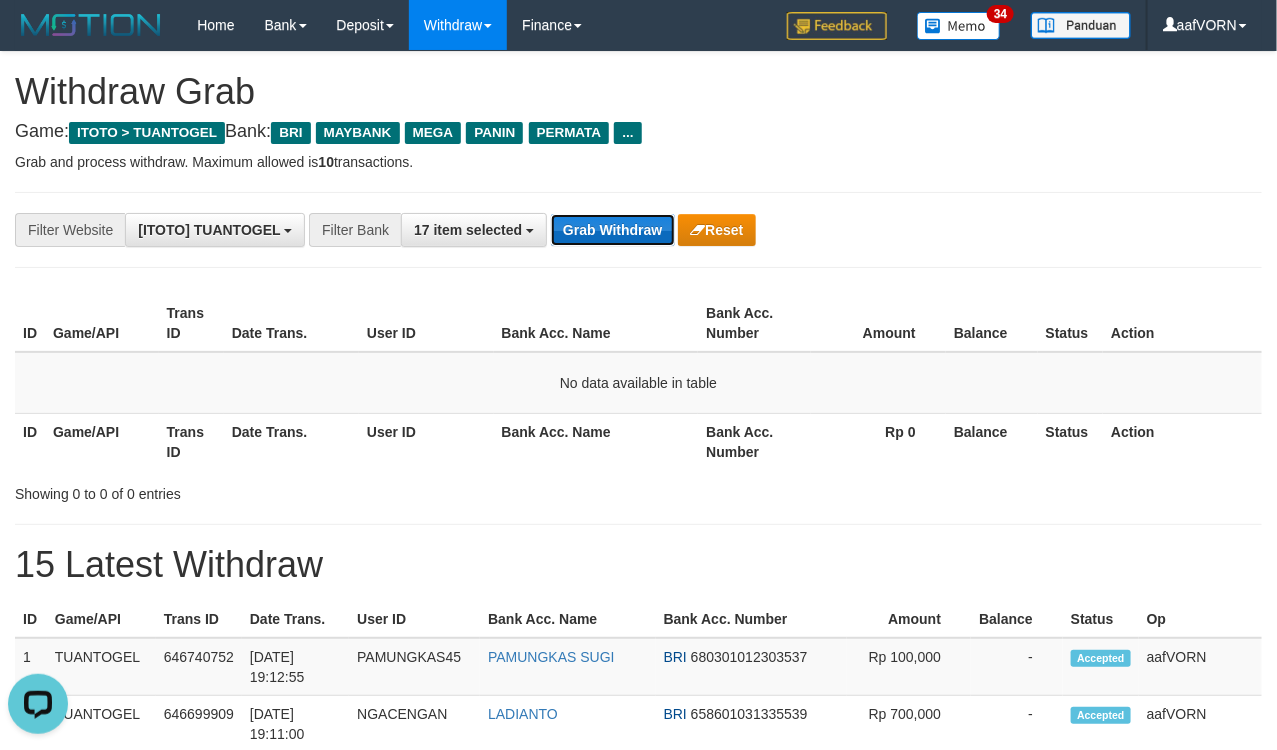 click on "Grab Withdraw" at bounding box center (612, 230) 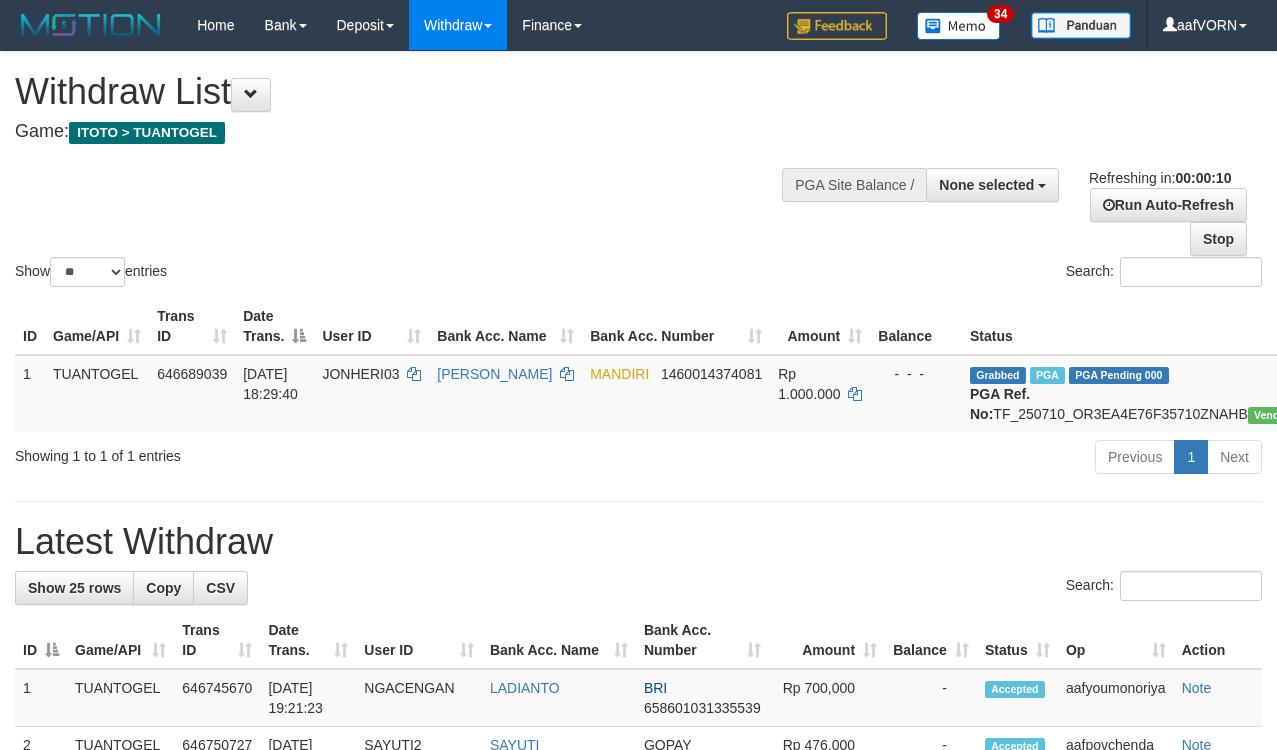 select 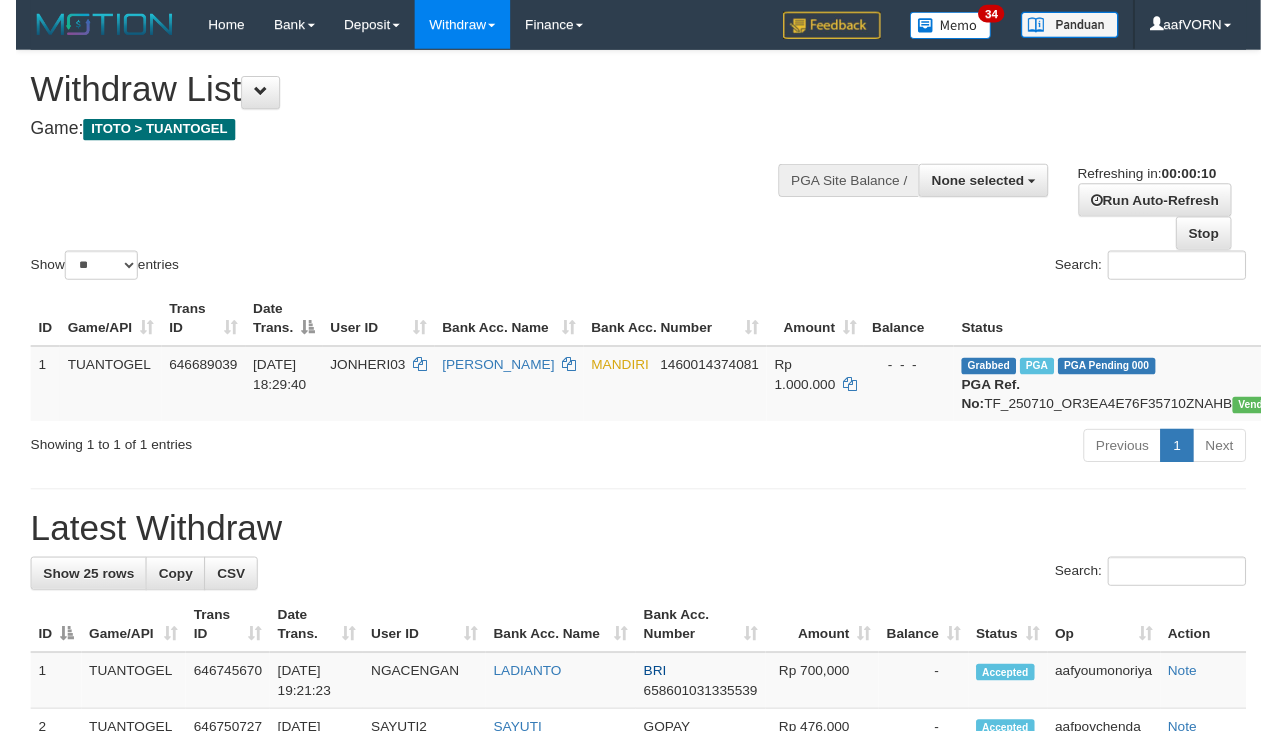 scroll, scrollTop: 0, scrollLeft: 0, axis: both 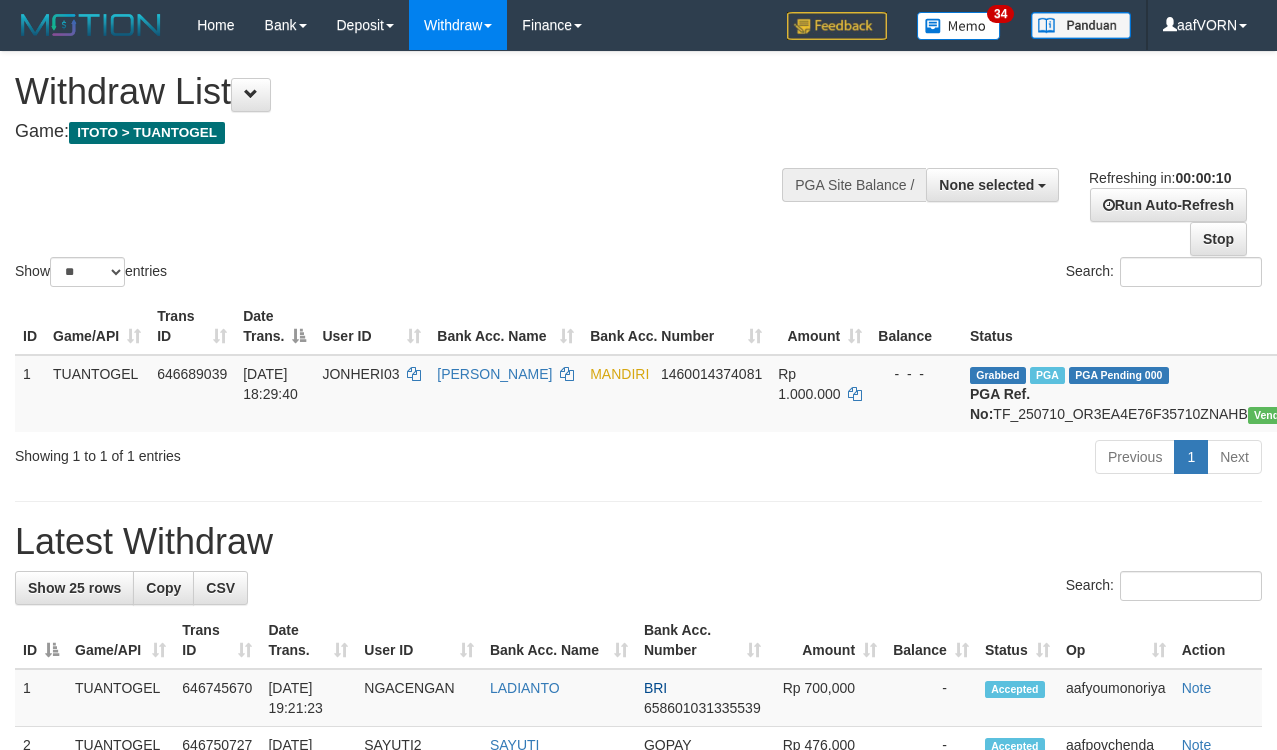 select 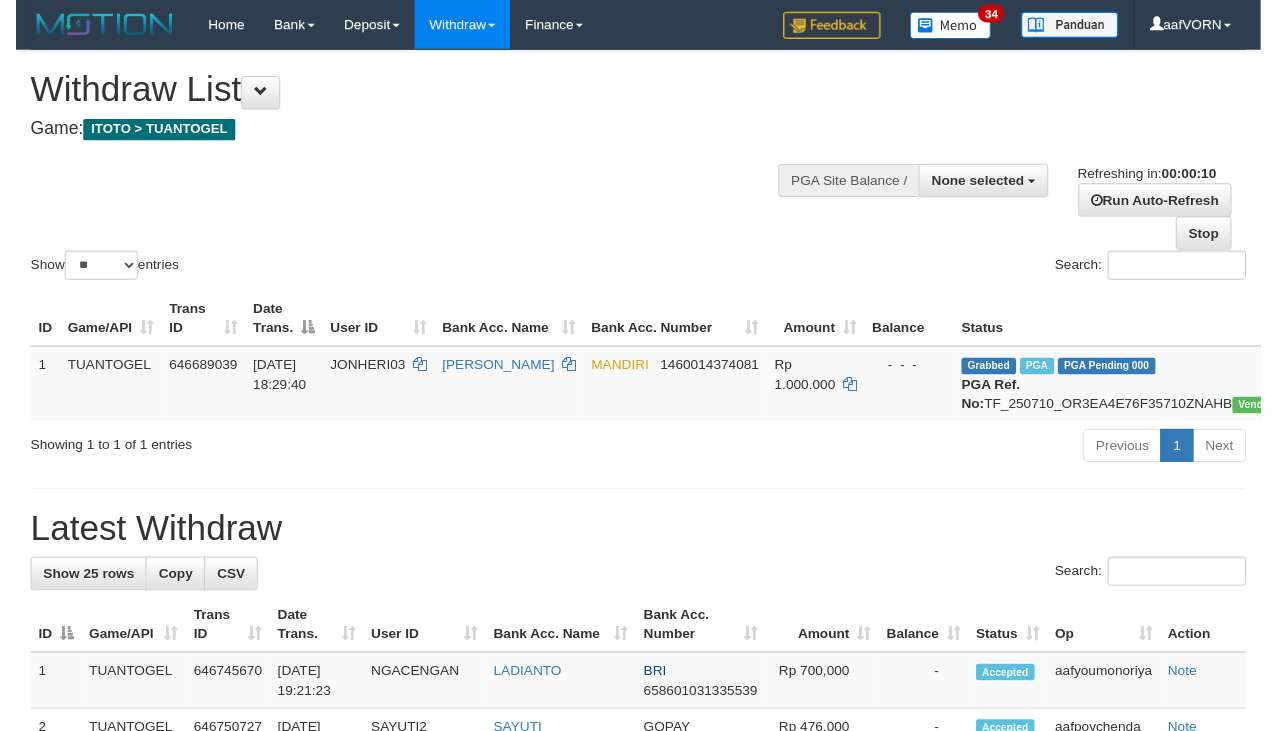 scroll, scrollTop: 0, scrollLeft: 0, axis: both 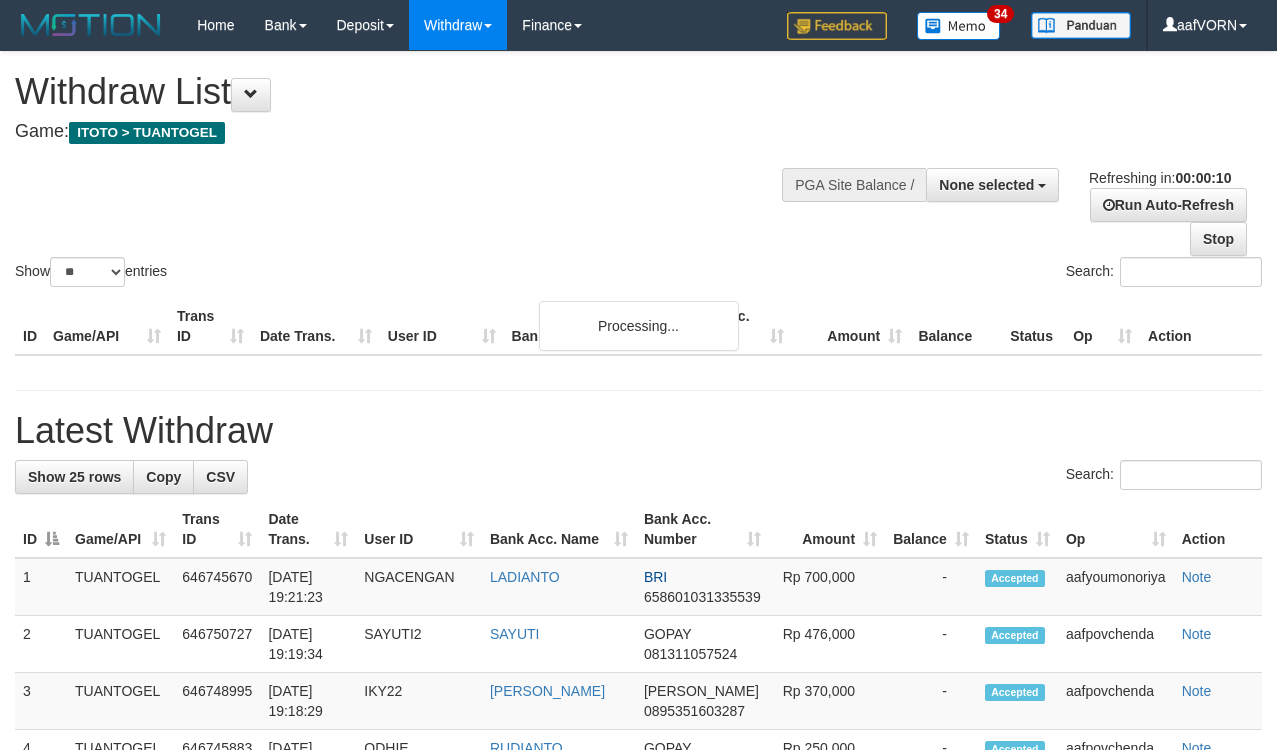 select 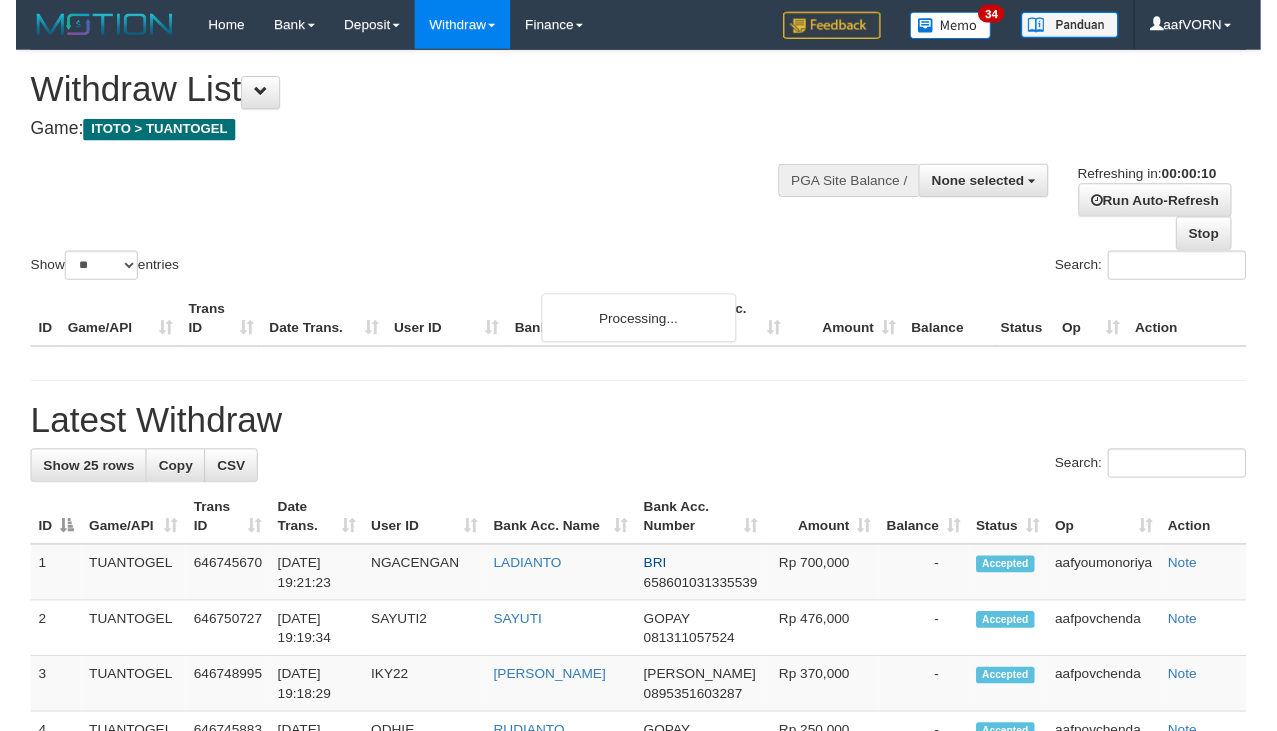 scroll, scrollTop: 0, scrollLeft: 0, axis: both 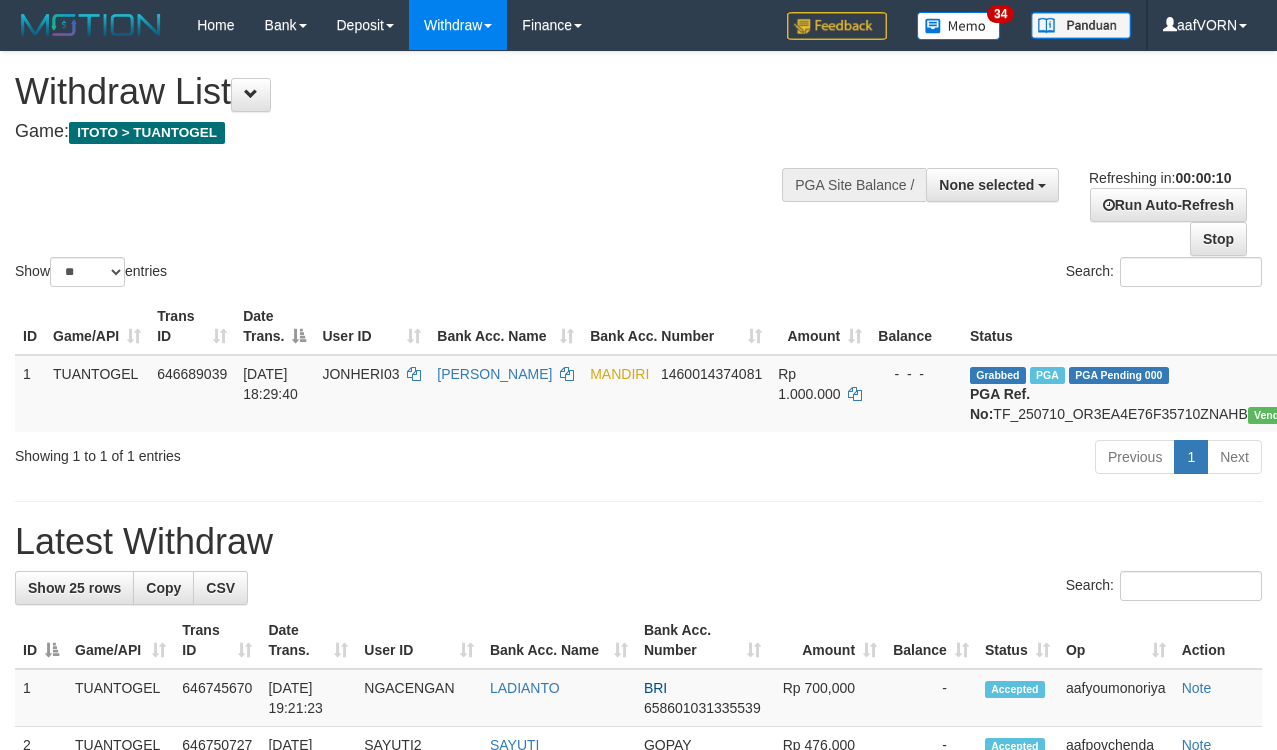select 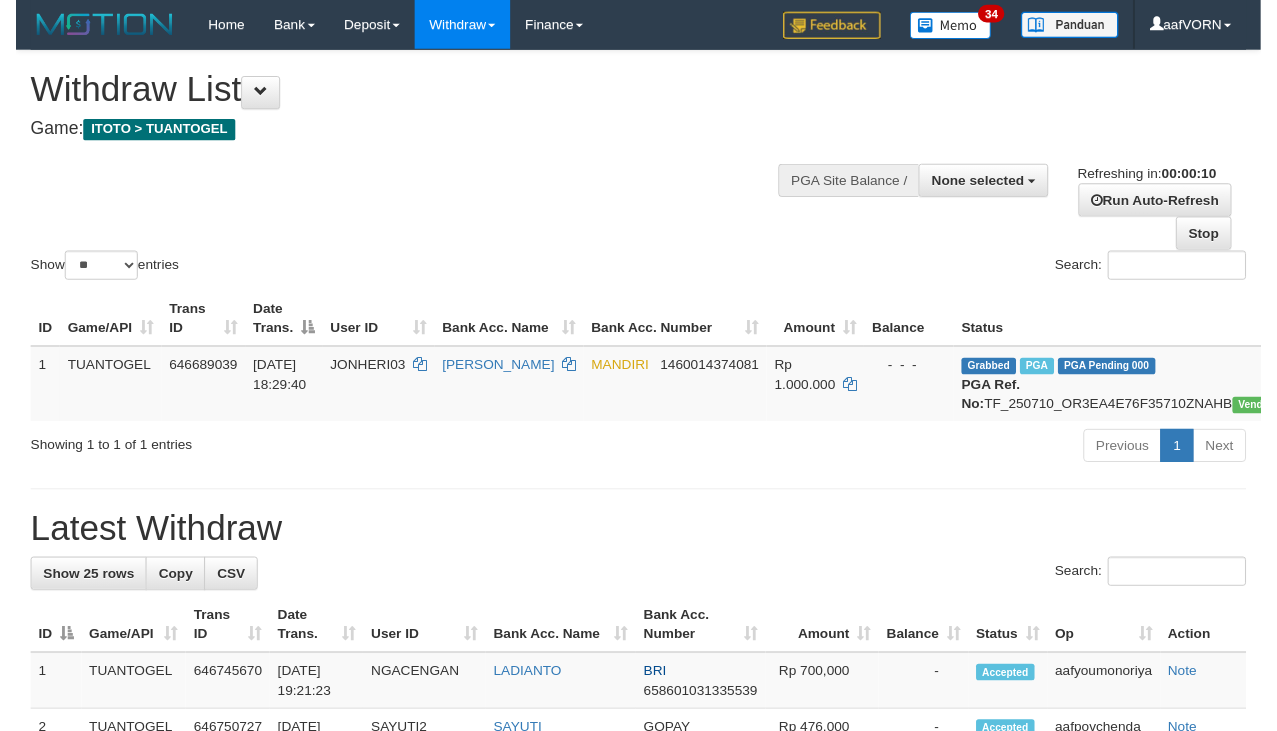 scroll, scrollTop: 0, scrollLeft: 0, axis: both 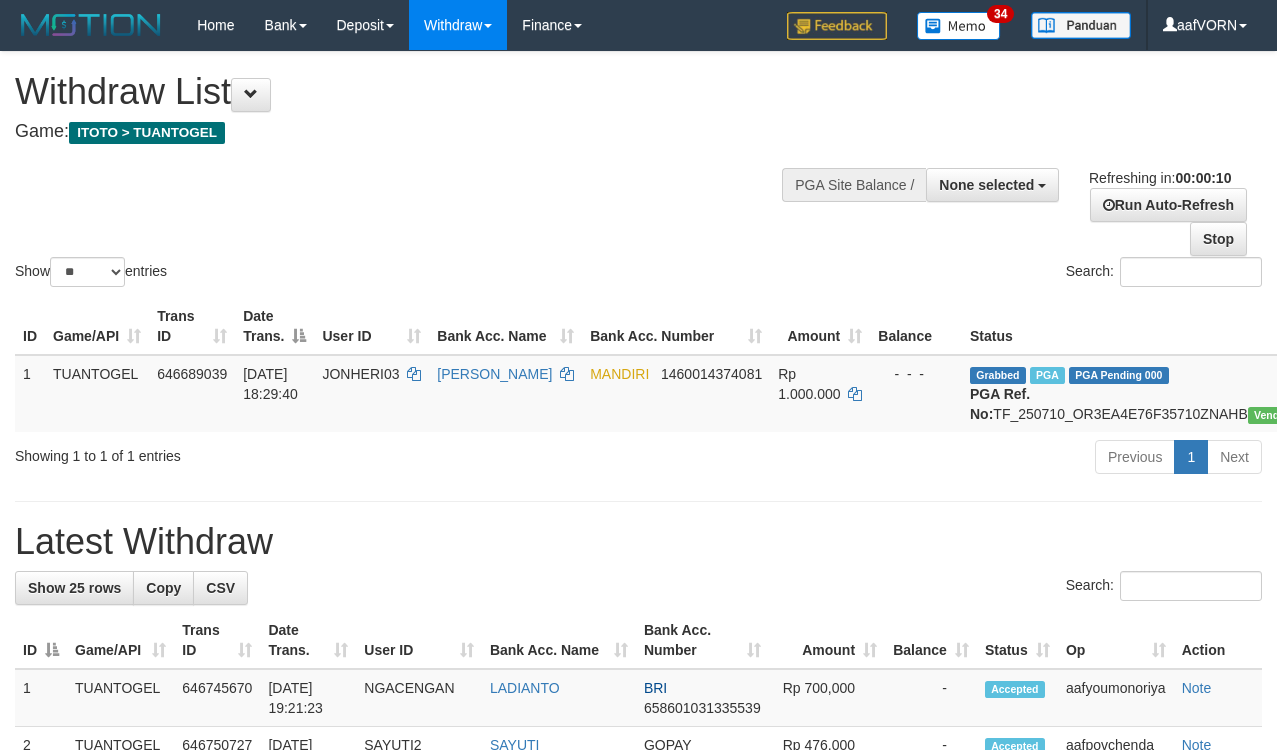 select 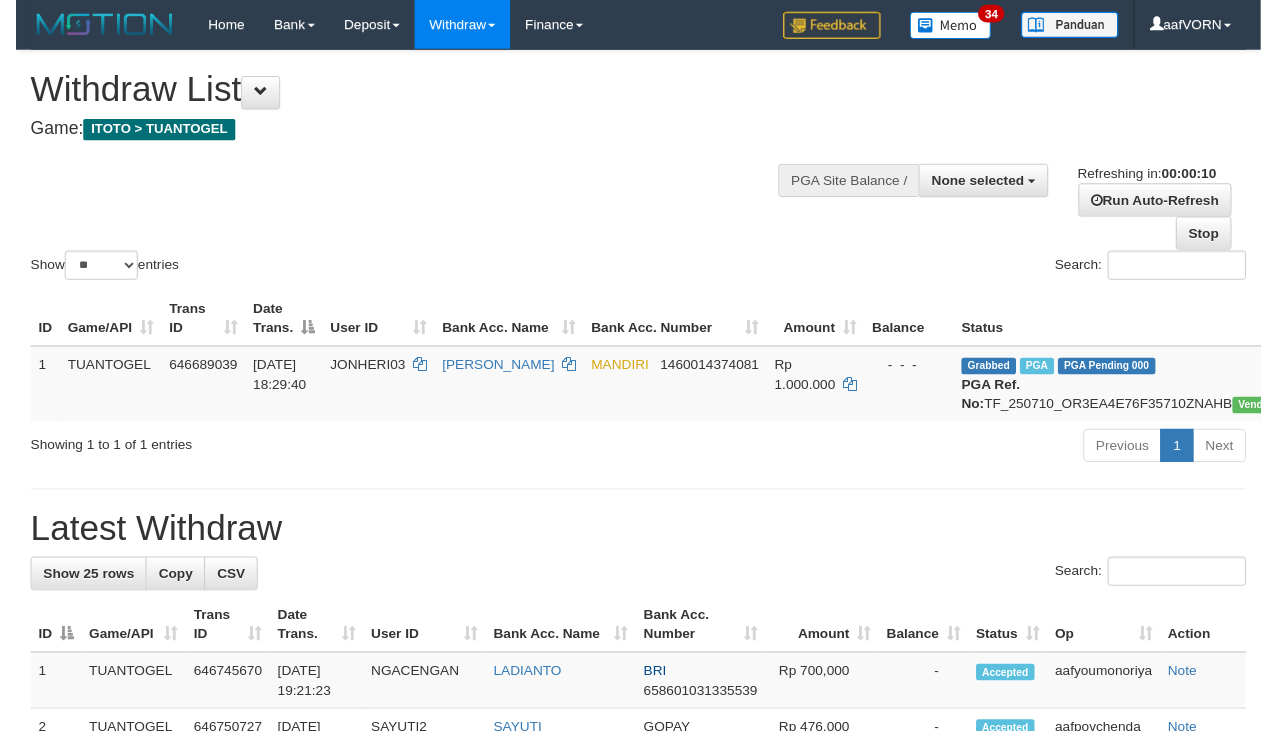 scroll, scrollTop: 0, scrollLeft: 0, axis: both 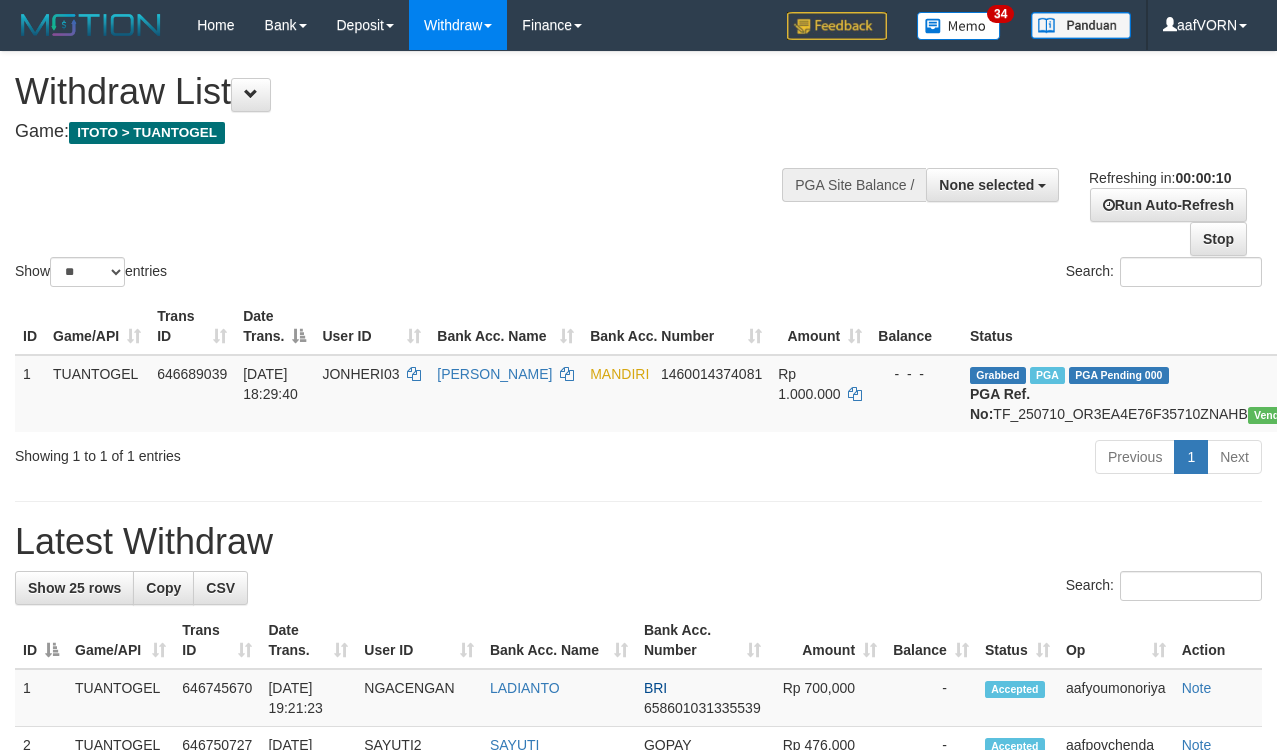 select 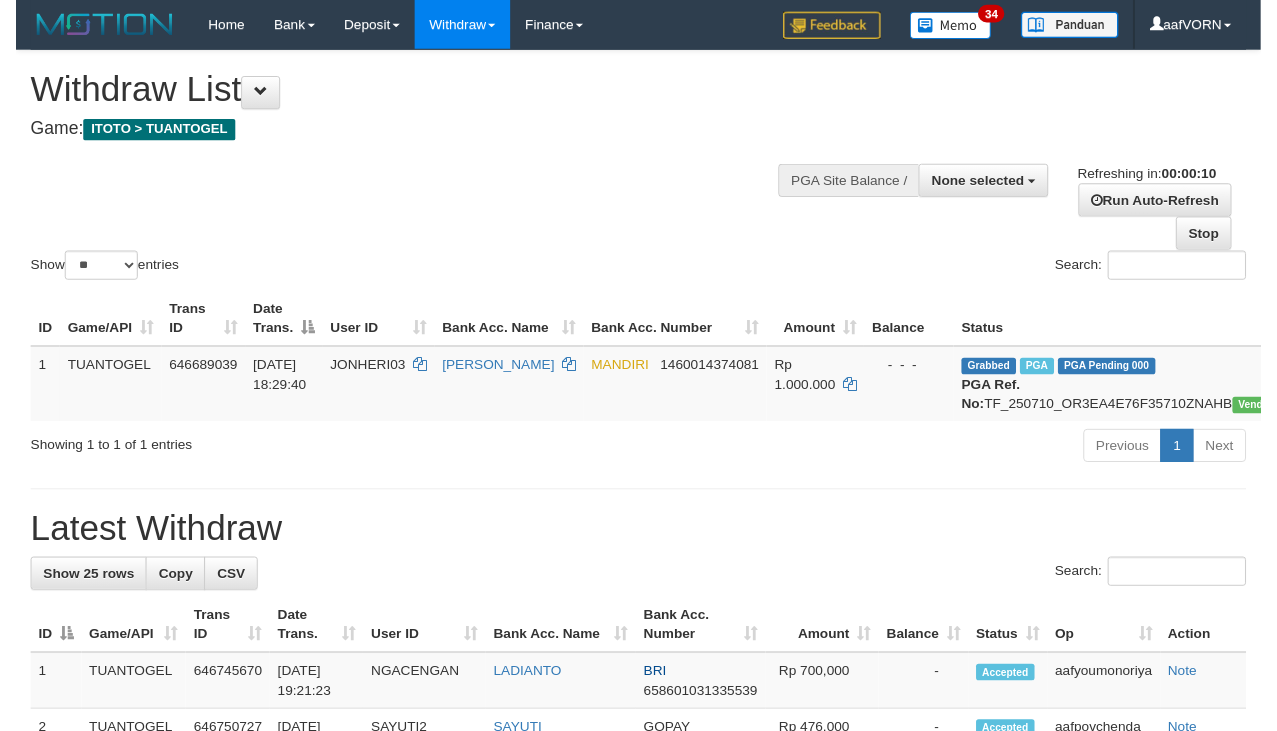 scroll, scrollTop: 0, scrollLeft: 0, axis: both 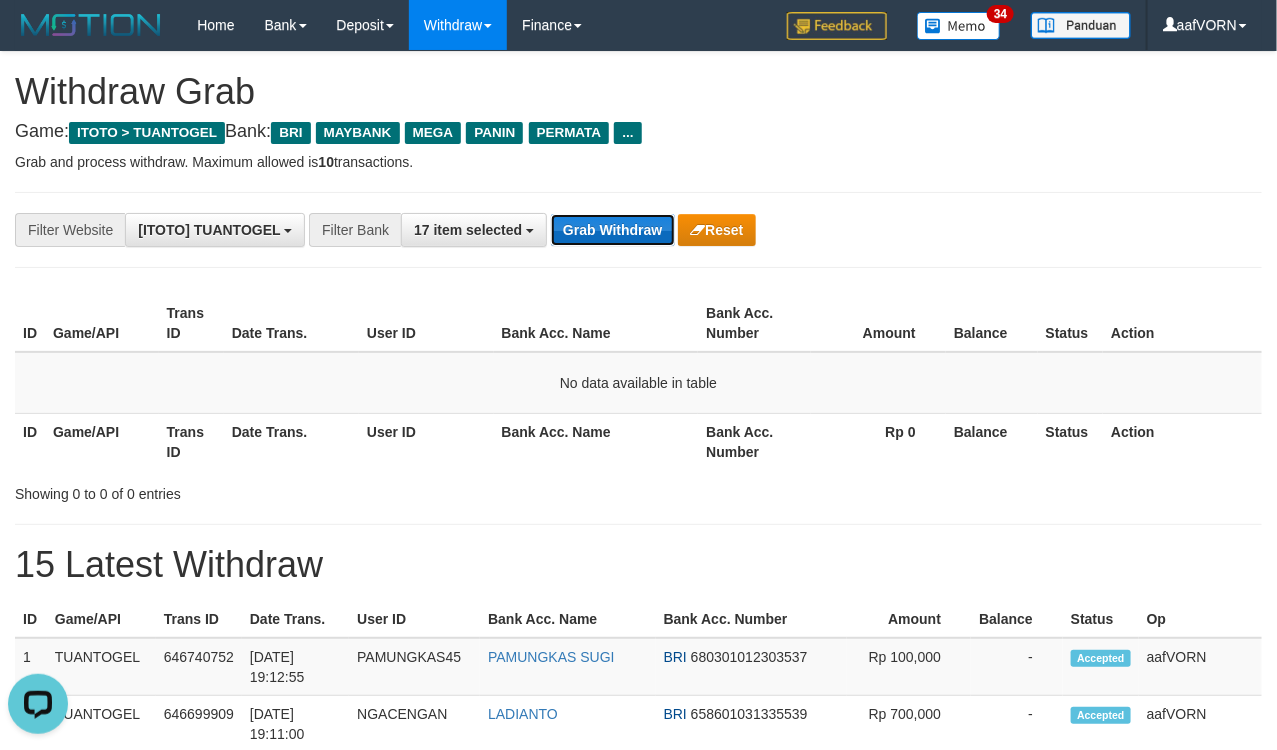 click on "Grab Withdraw" at bounding box center [612, 230] 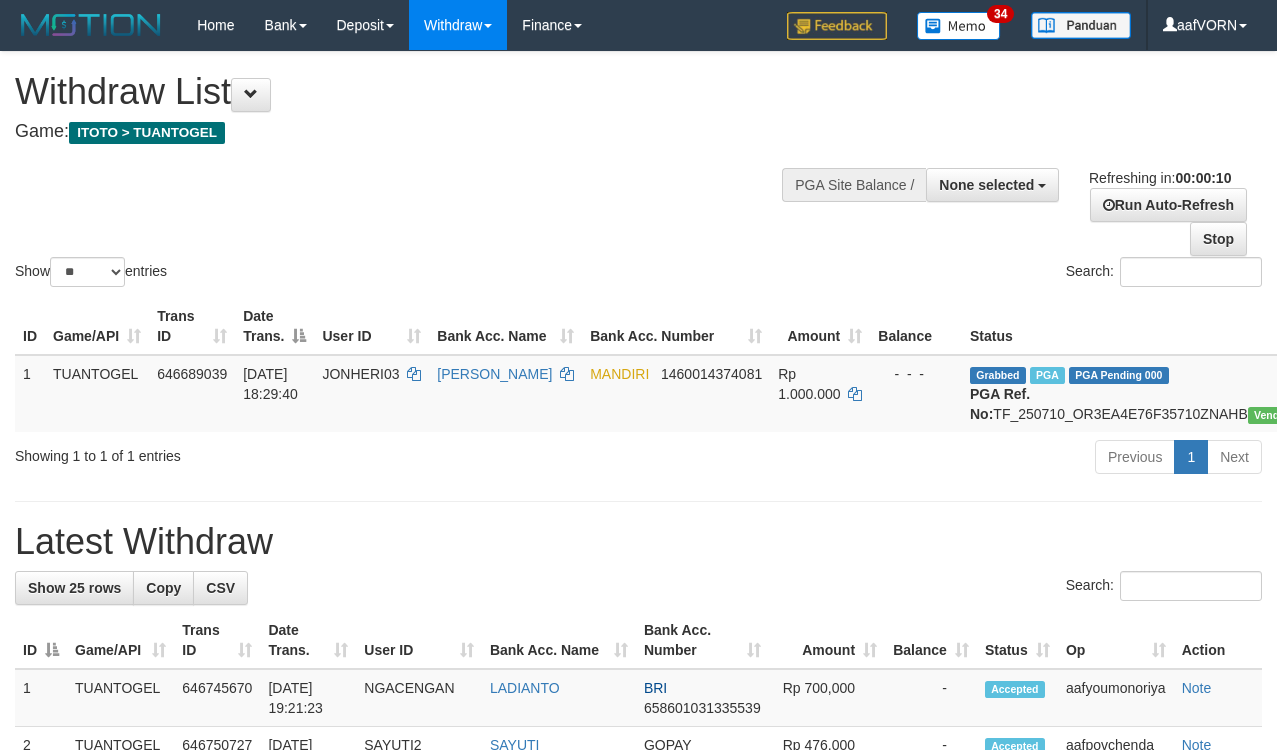 select 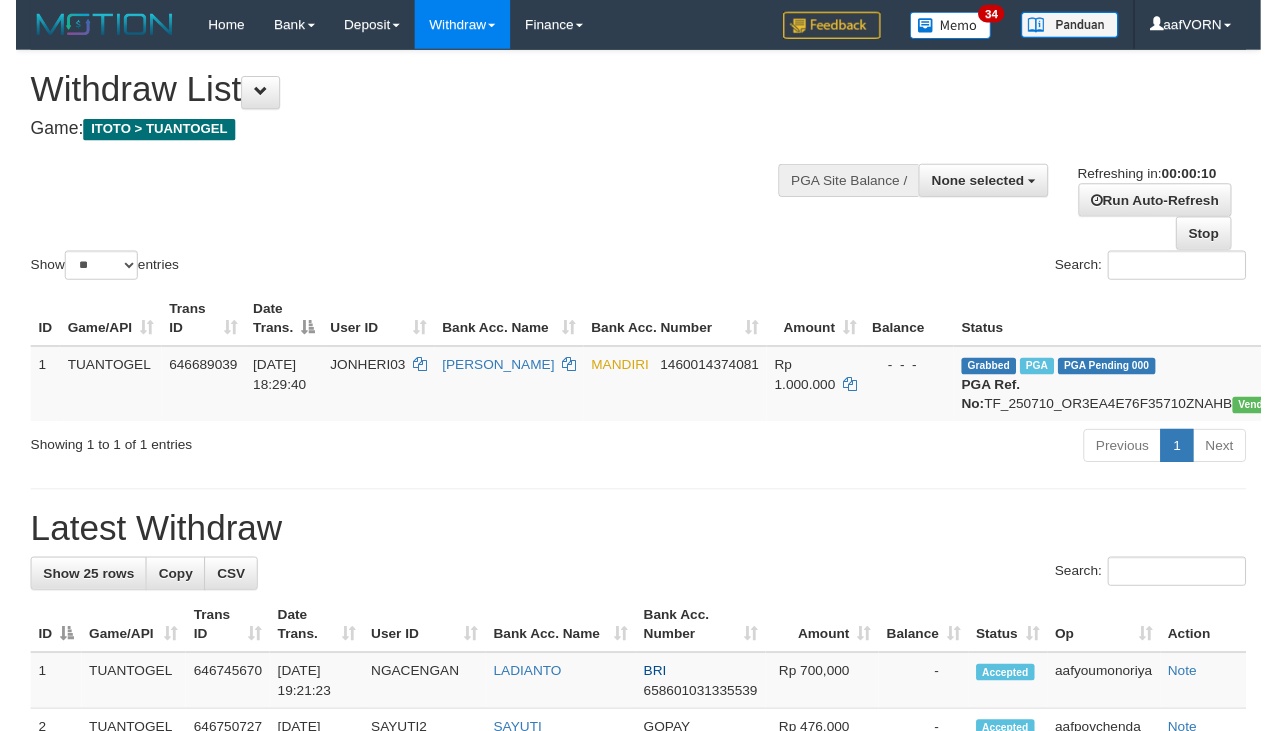 scroll, scrollTop: 0, scrollLeft: 0, axis: both 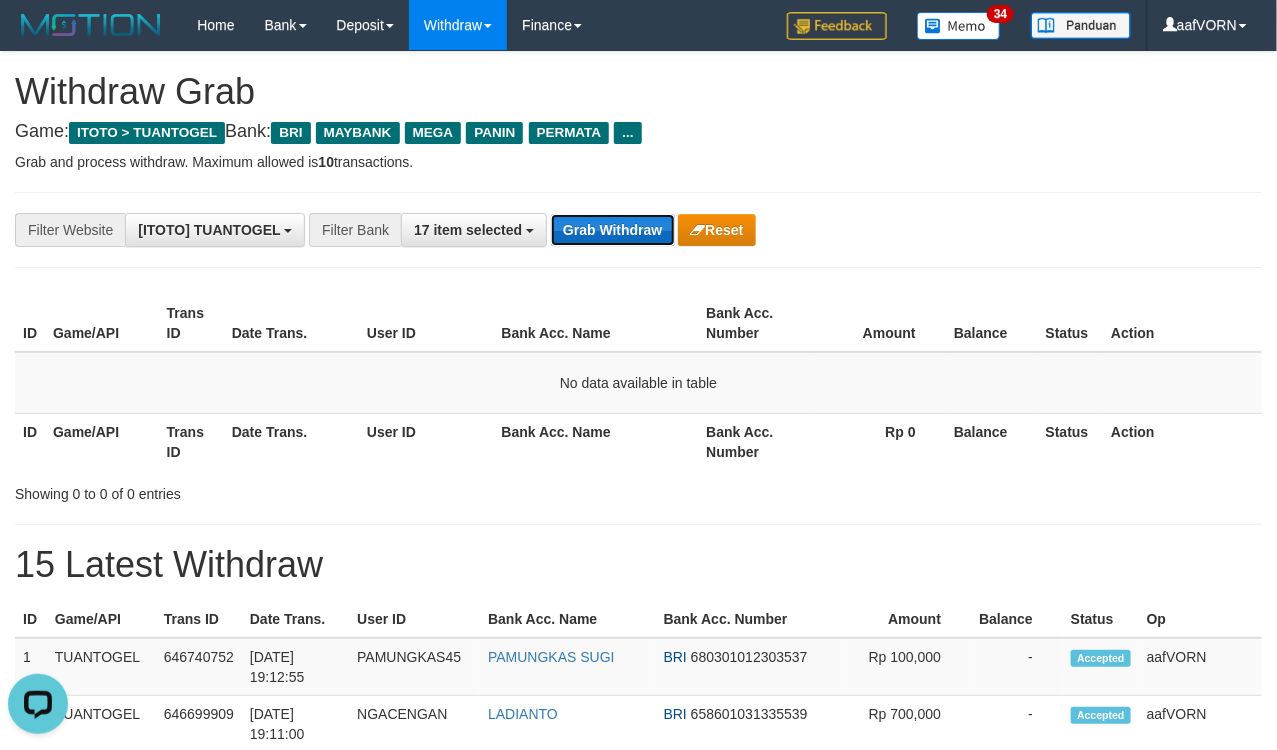 click on "Grab Withdraw" at bounding box center [612, 230] 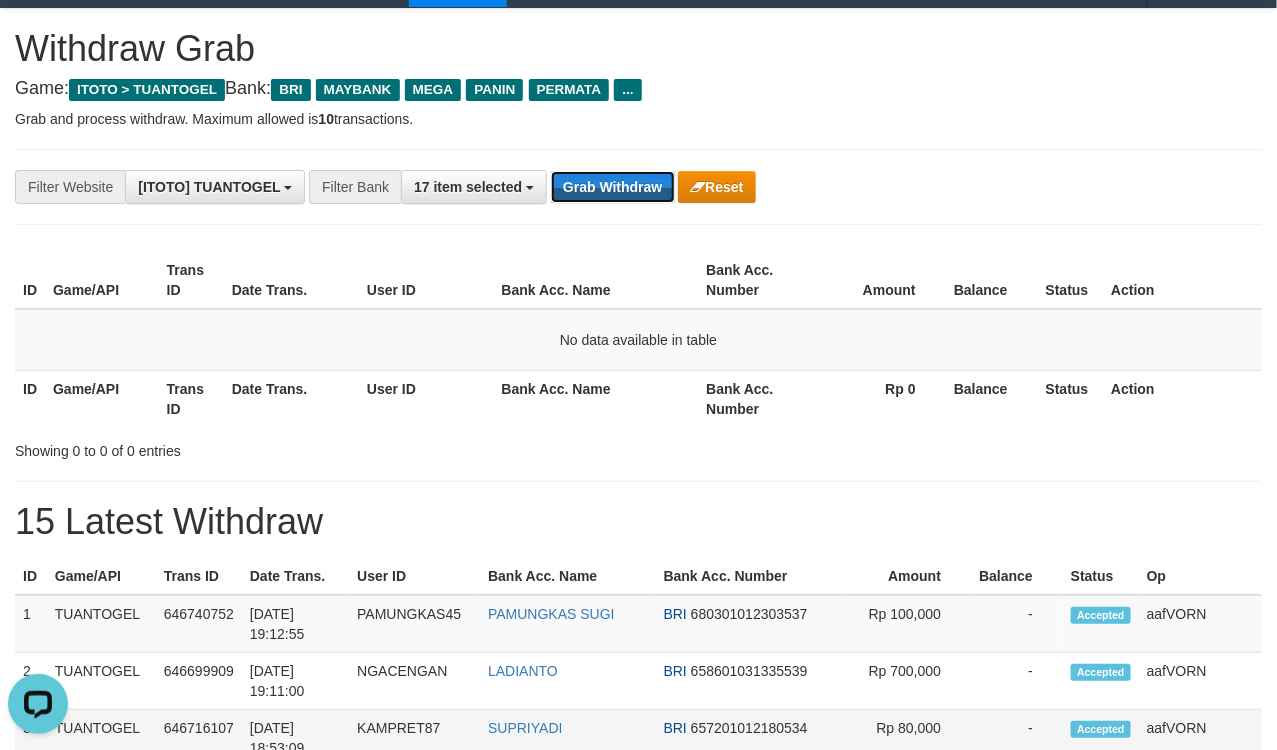 scroll, scrollTop: 423, scrollLeft: 0, axis: vertical 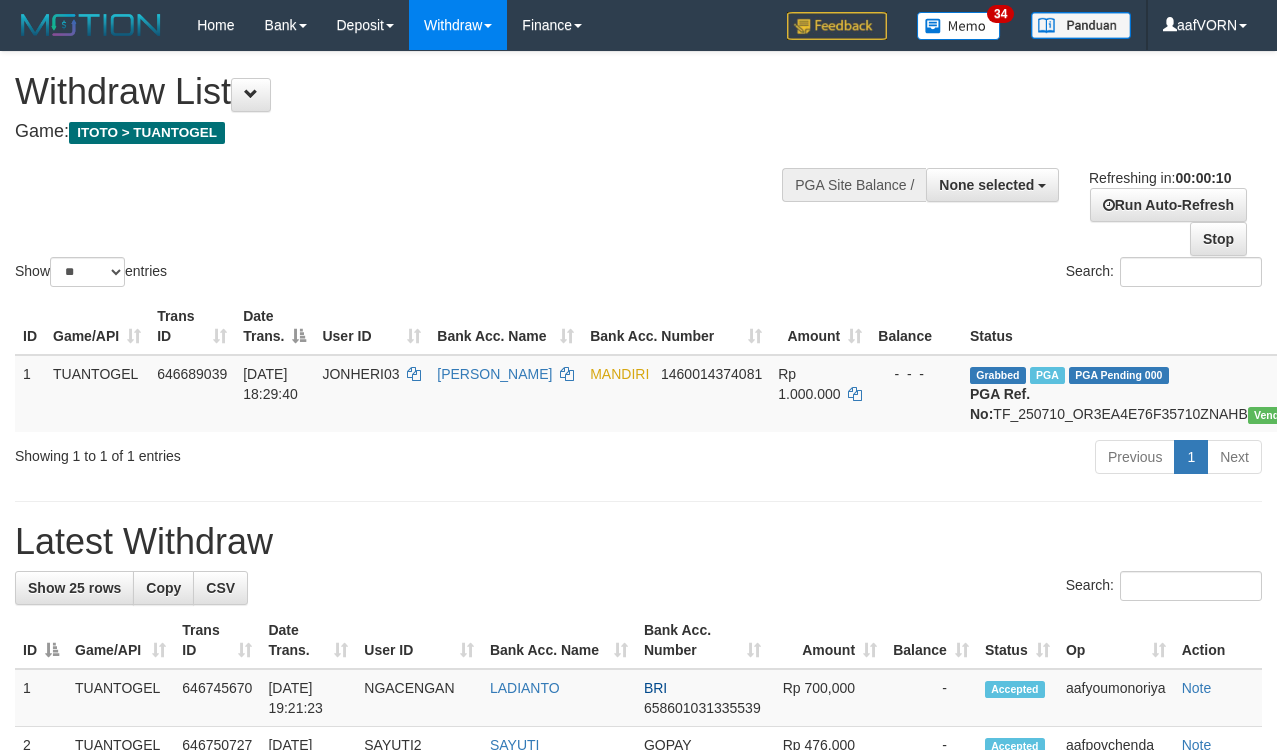 select 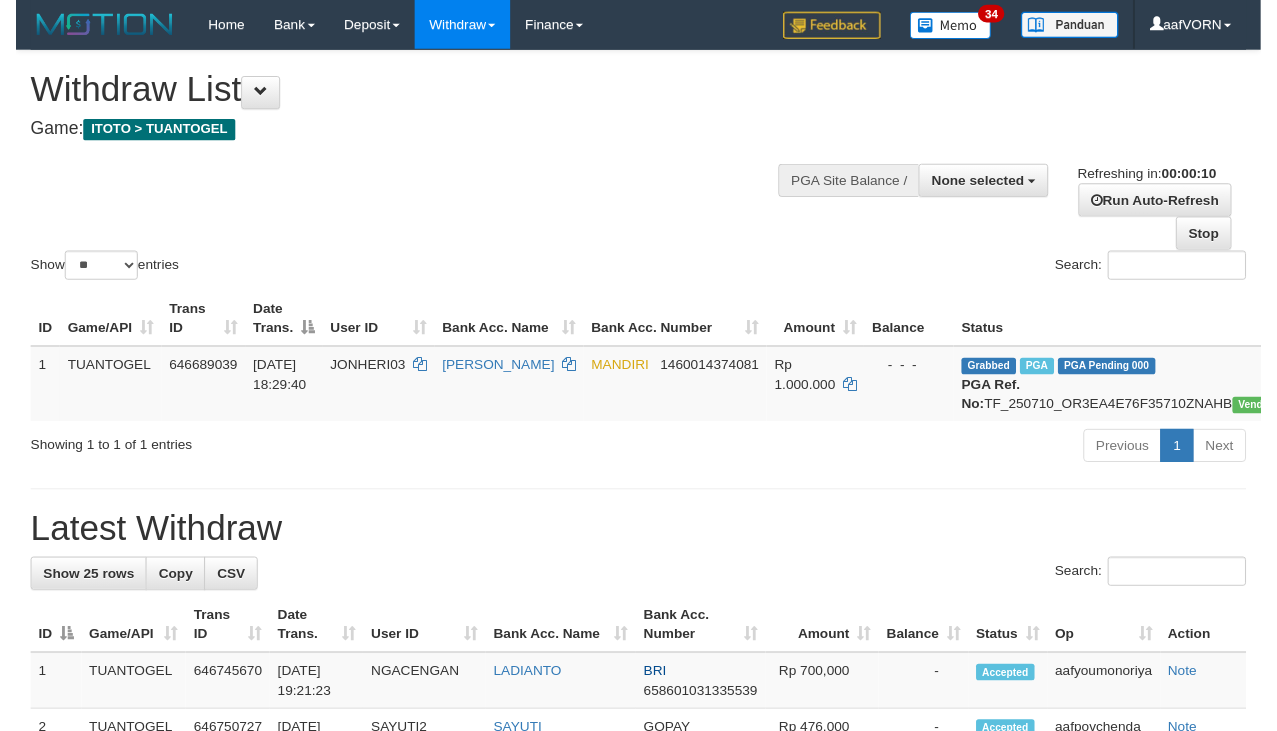 scroll, scrollTop: 0, scrollLeft: 0, axis: both 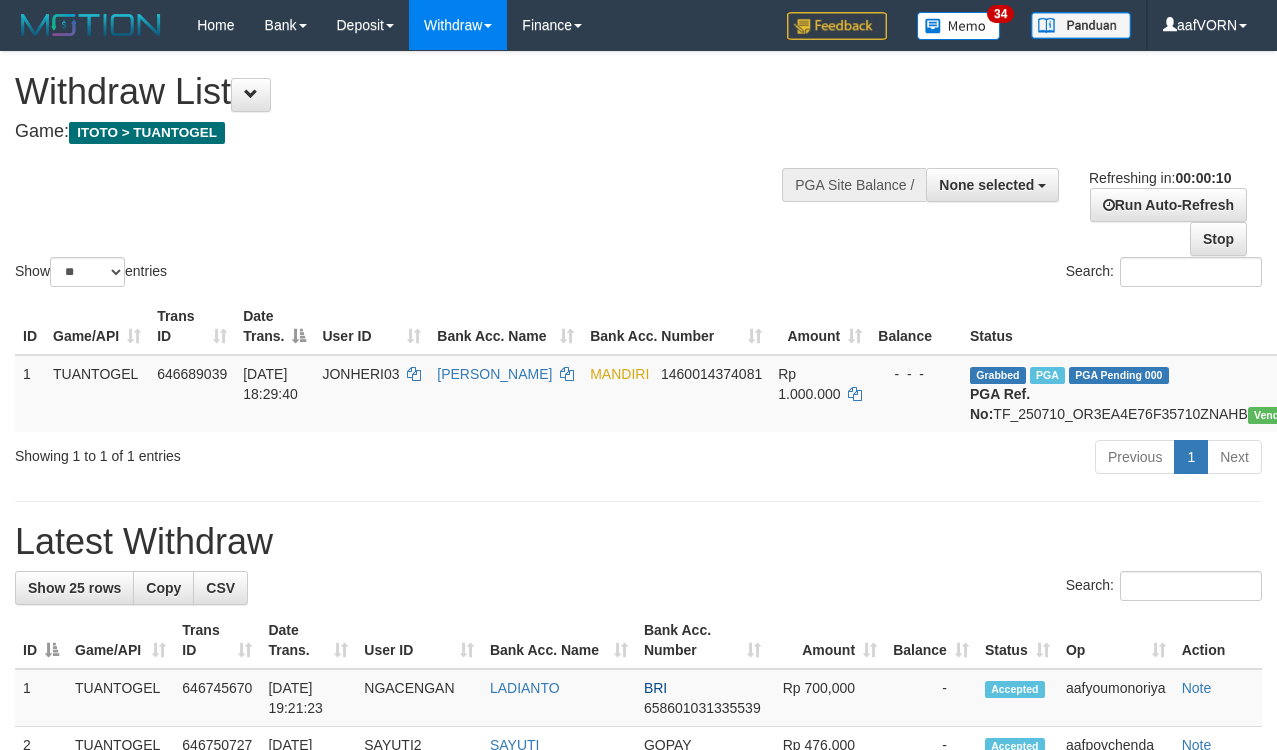 select 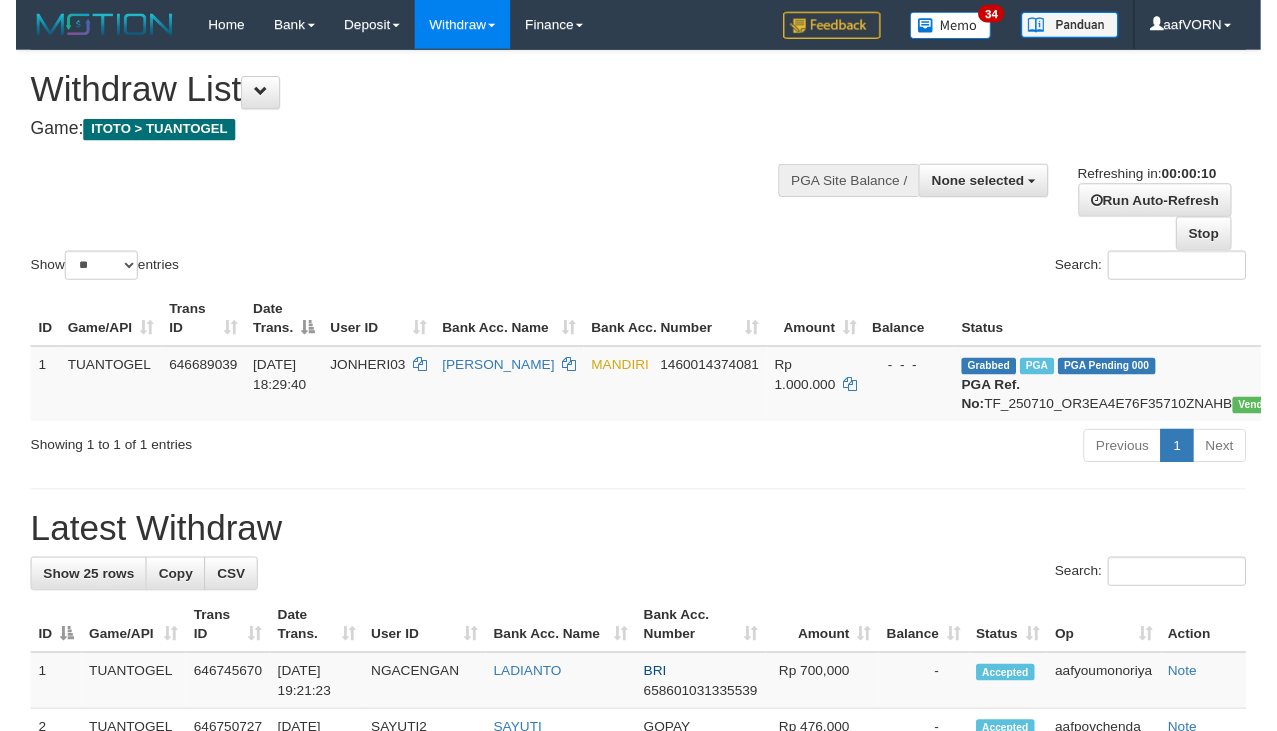 scroll, scrollTop: 0, scrollLeft: 0, axis: both 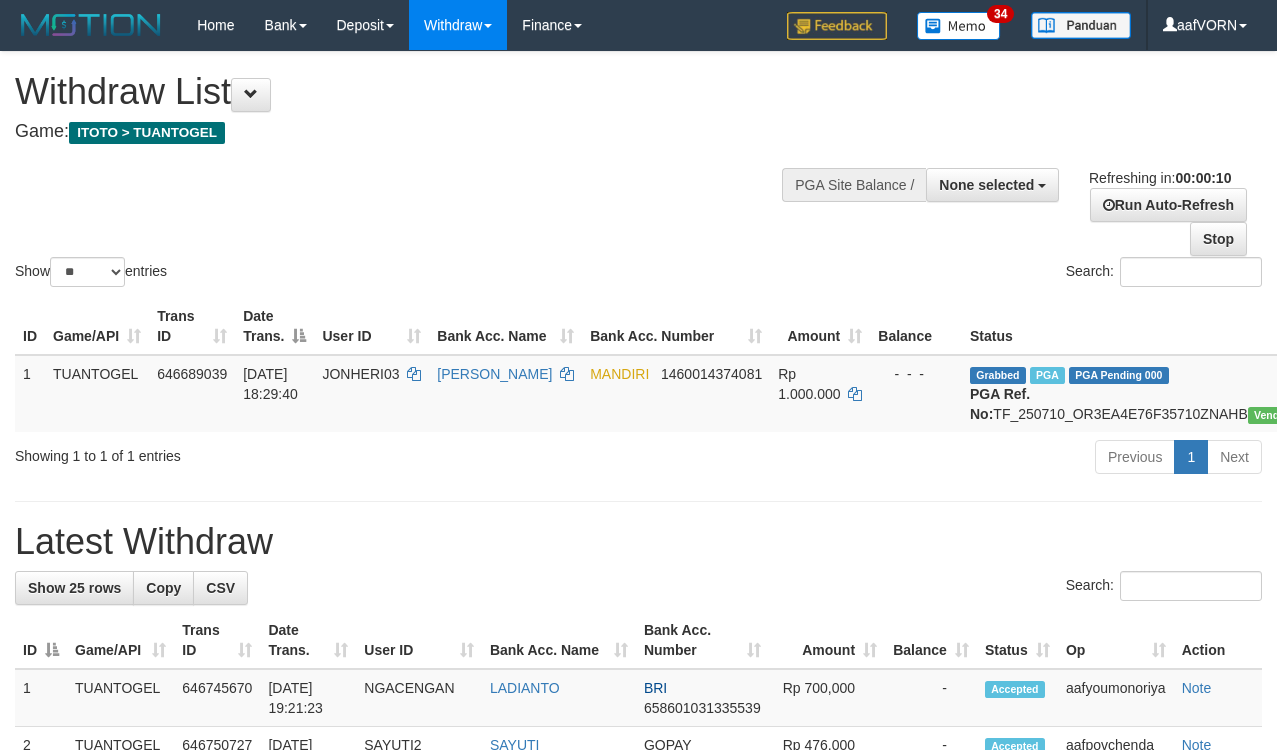 select 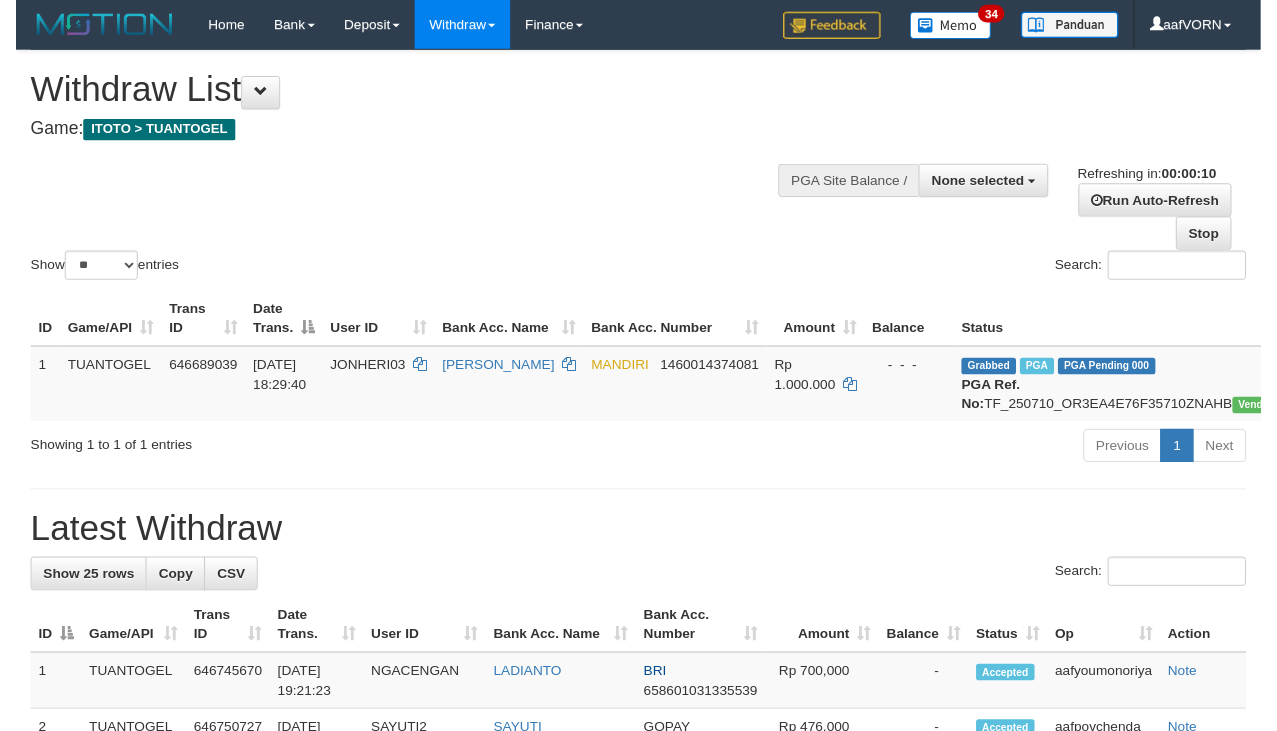 scroll, scrollTop: 0, scrollLeft: 0, axis: both 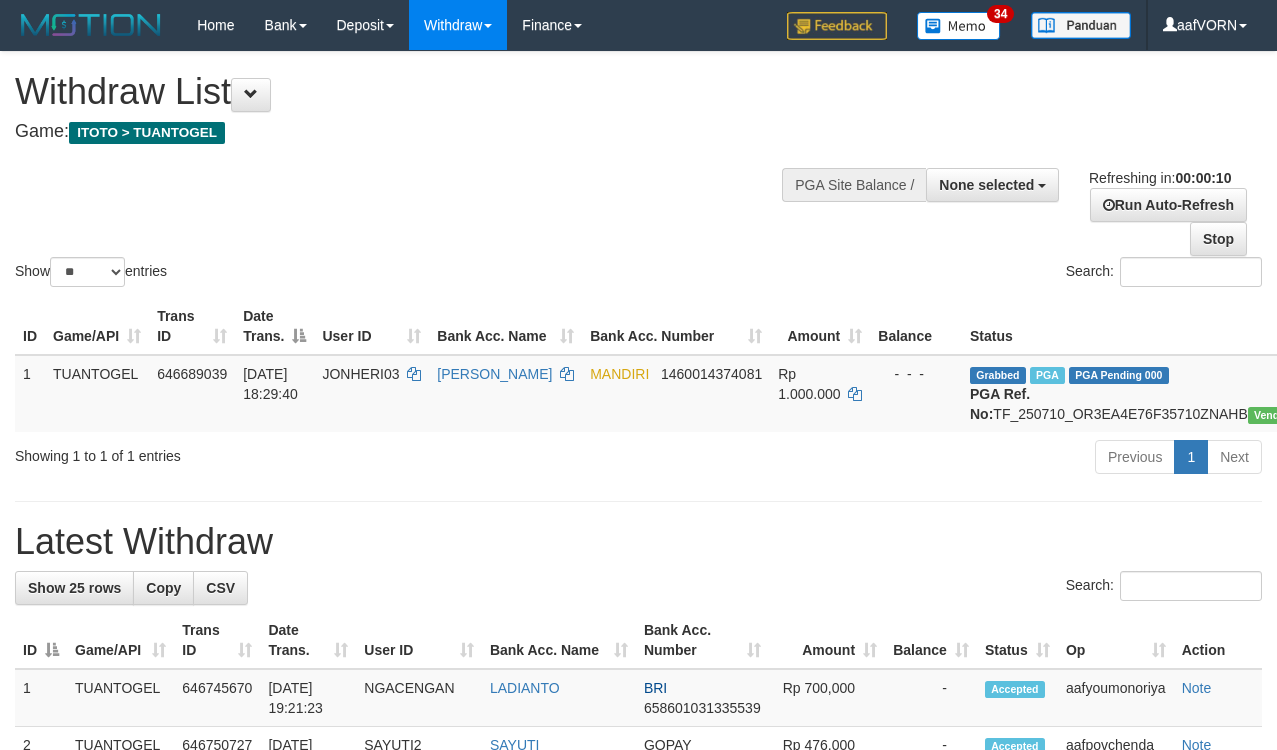 select 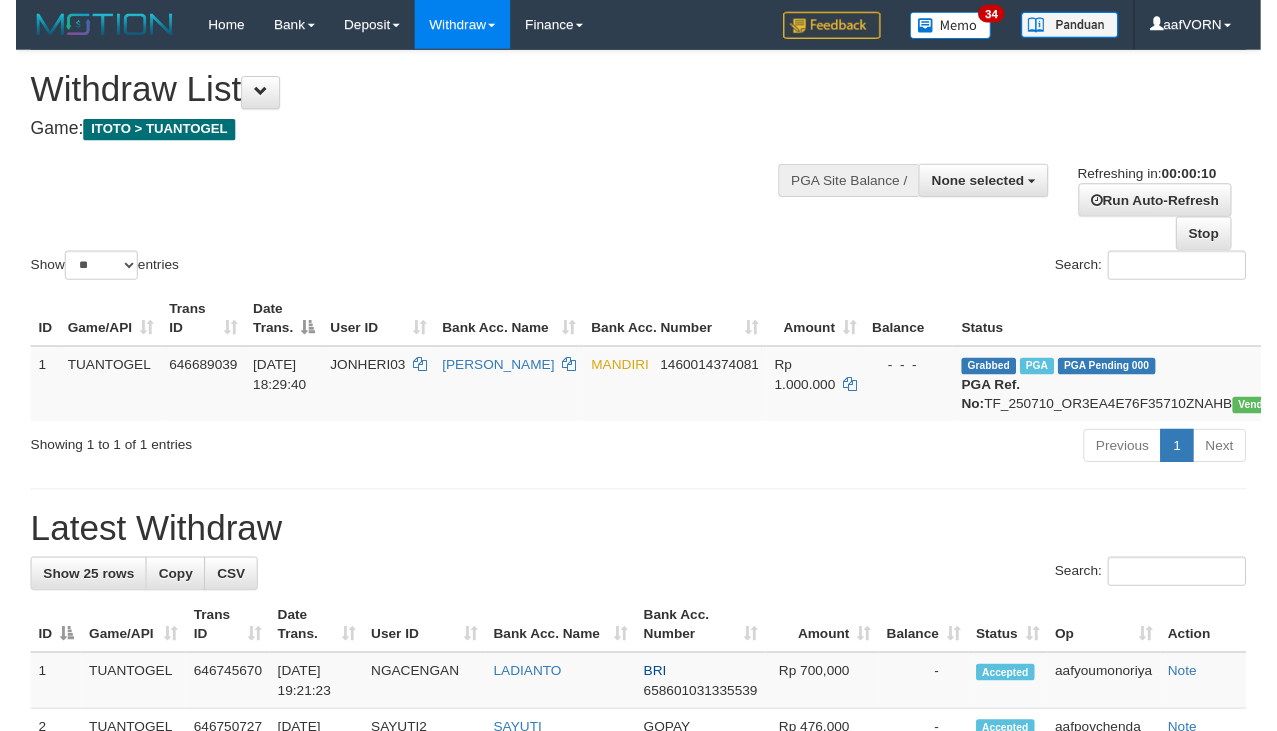 scroll, scrollTop: 0, scrollLeft: 0, axis: both 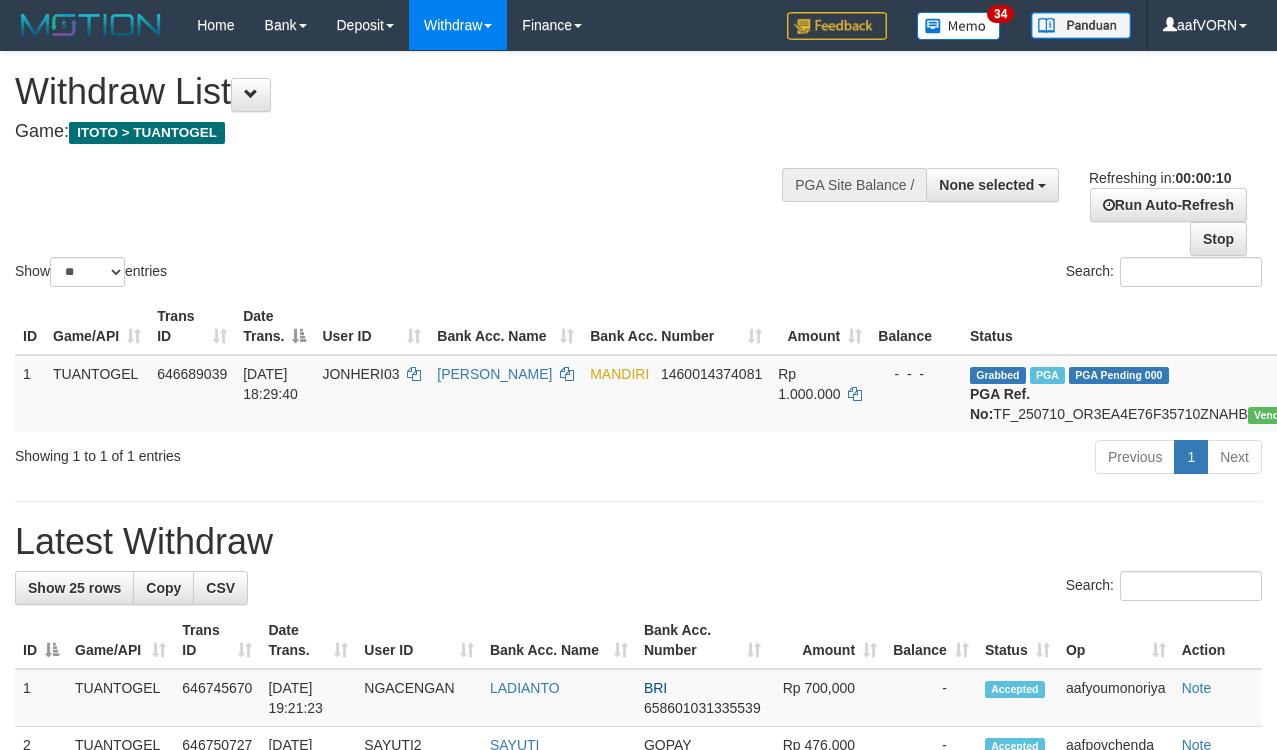 select 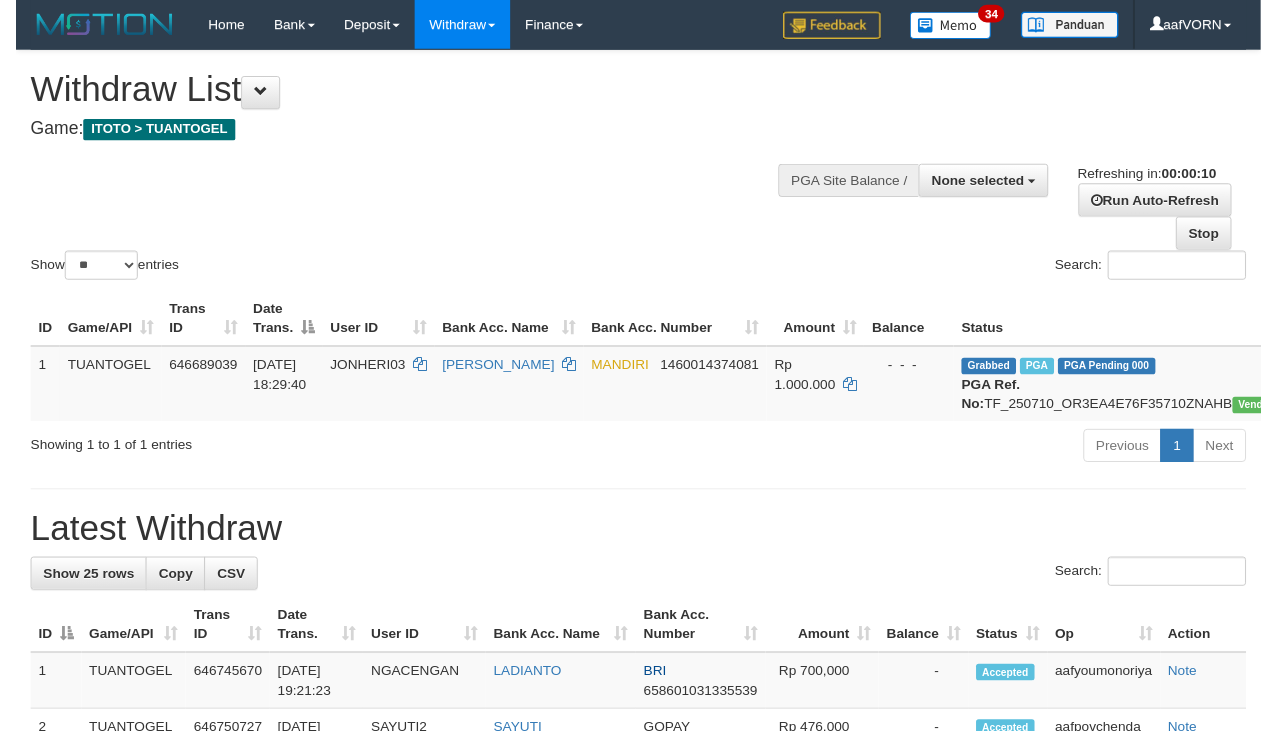 scroll, scrollTop: 0, scrollLeft: 0, axis: both 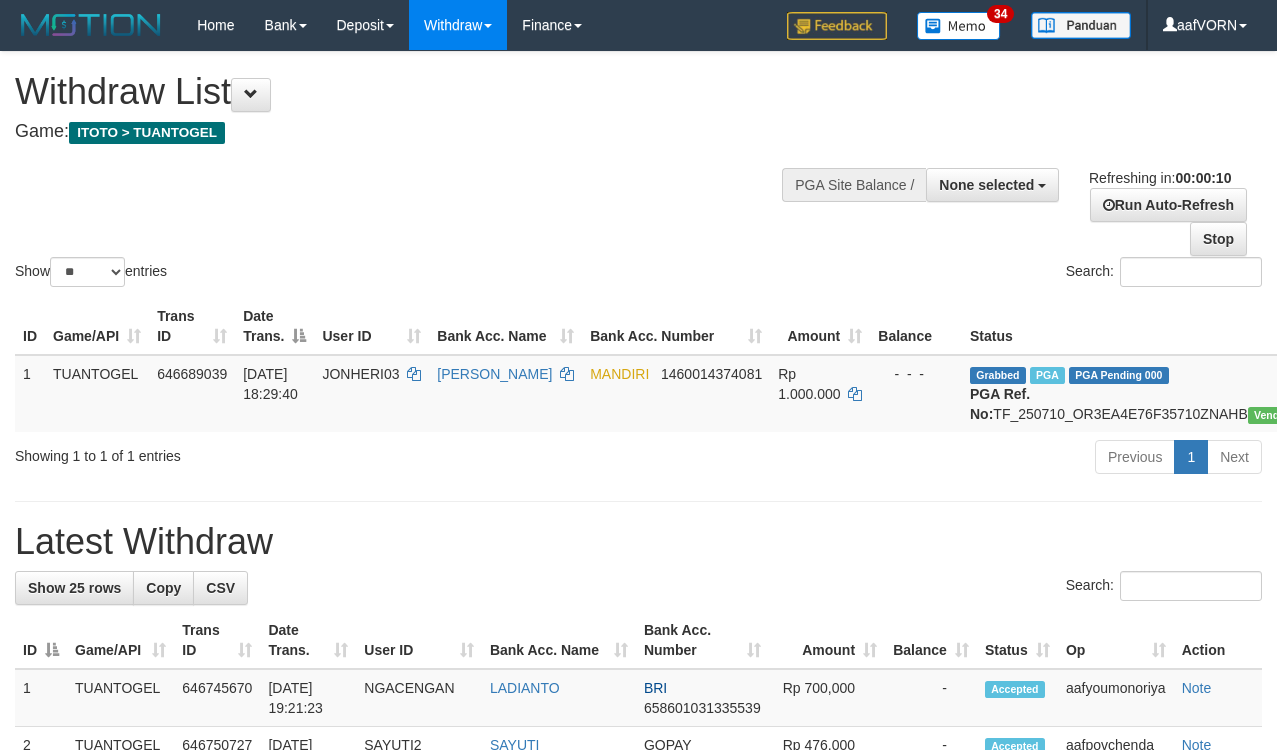 select 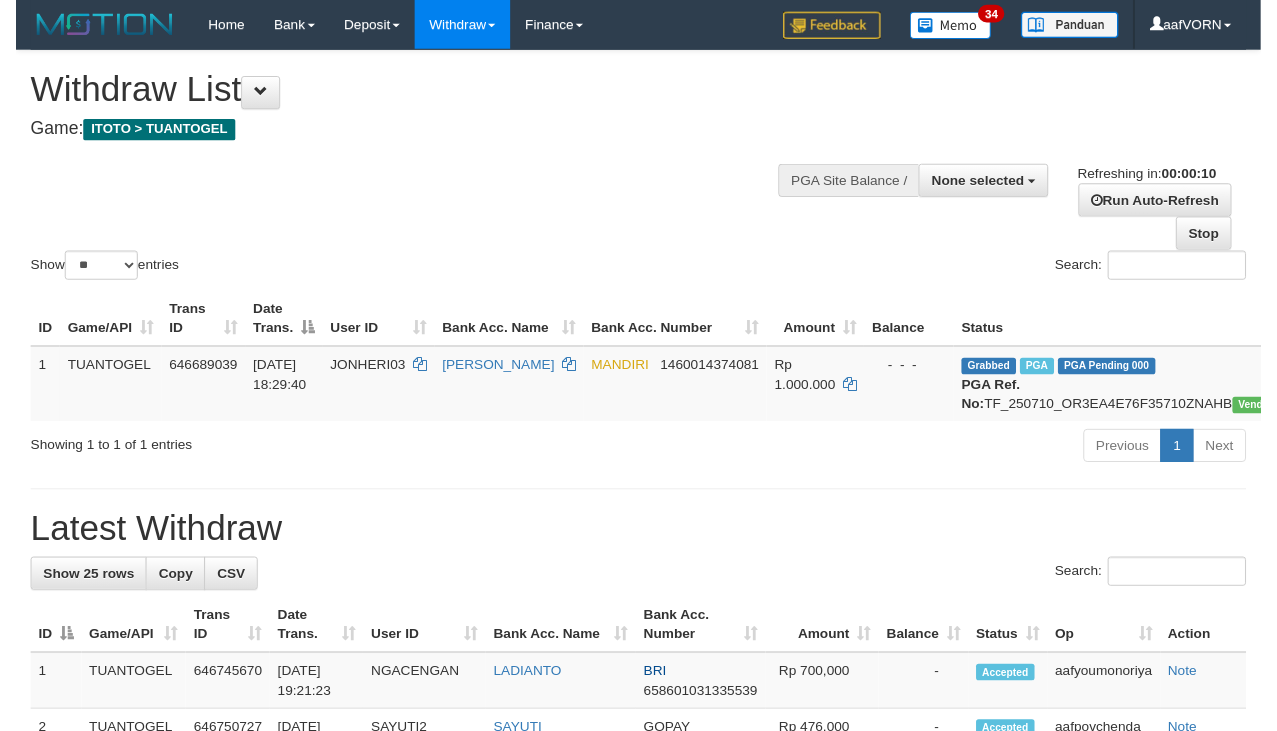 scroll, scrollTop: 0, scrollLeft: 0, axis: both 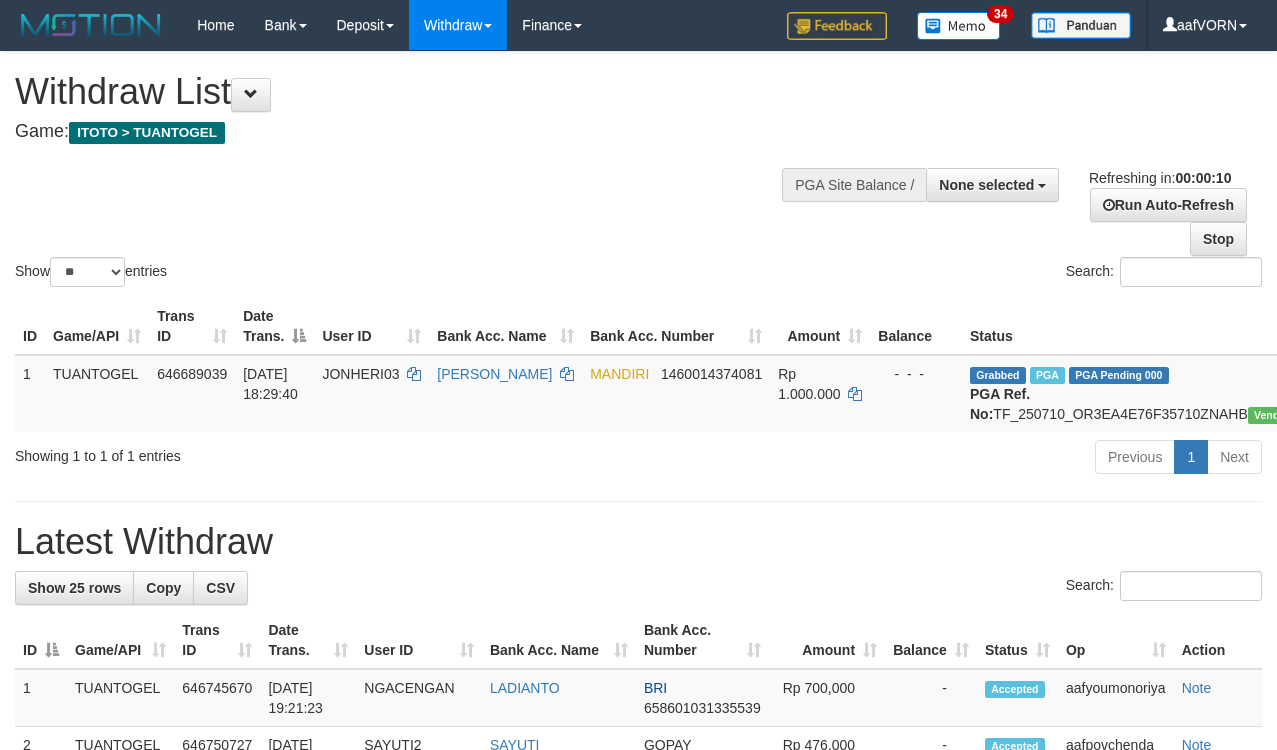 select 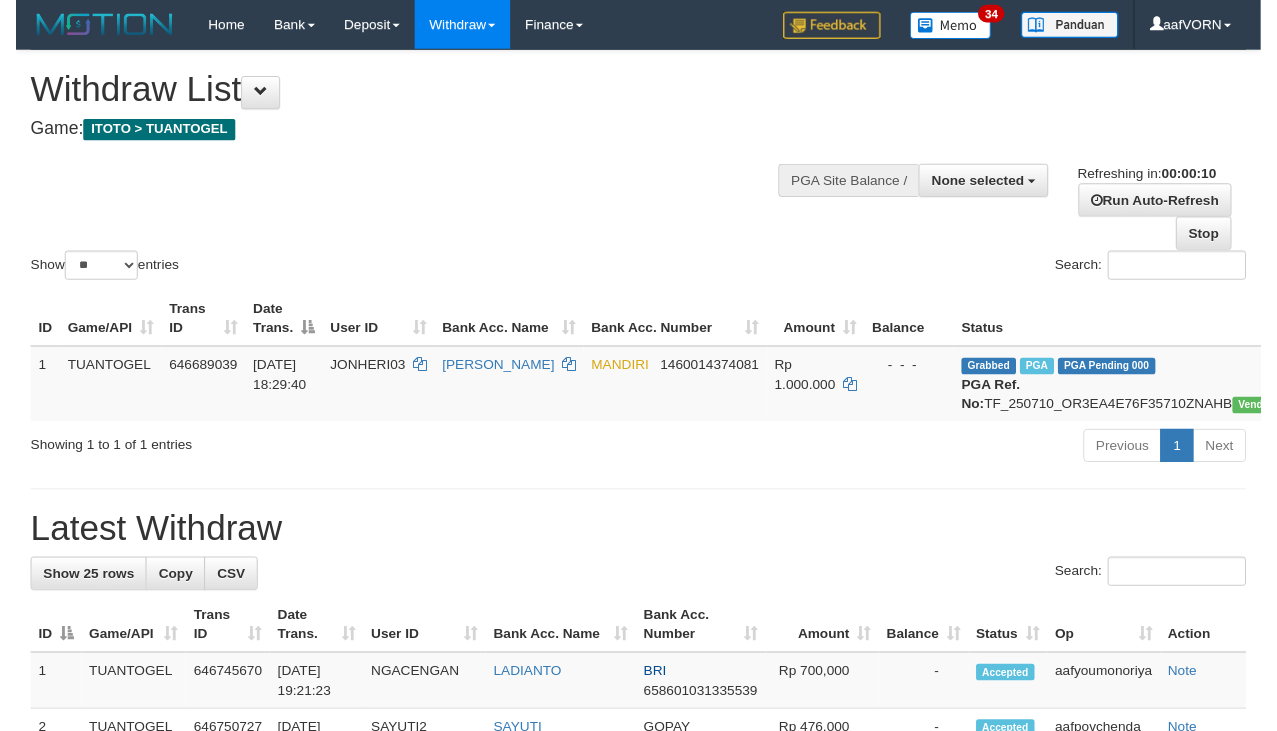 scroll, scrollTop: 0, scrollLeft: 0, axis: both 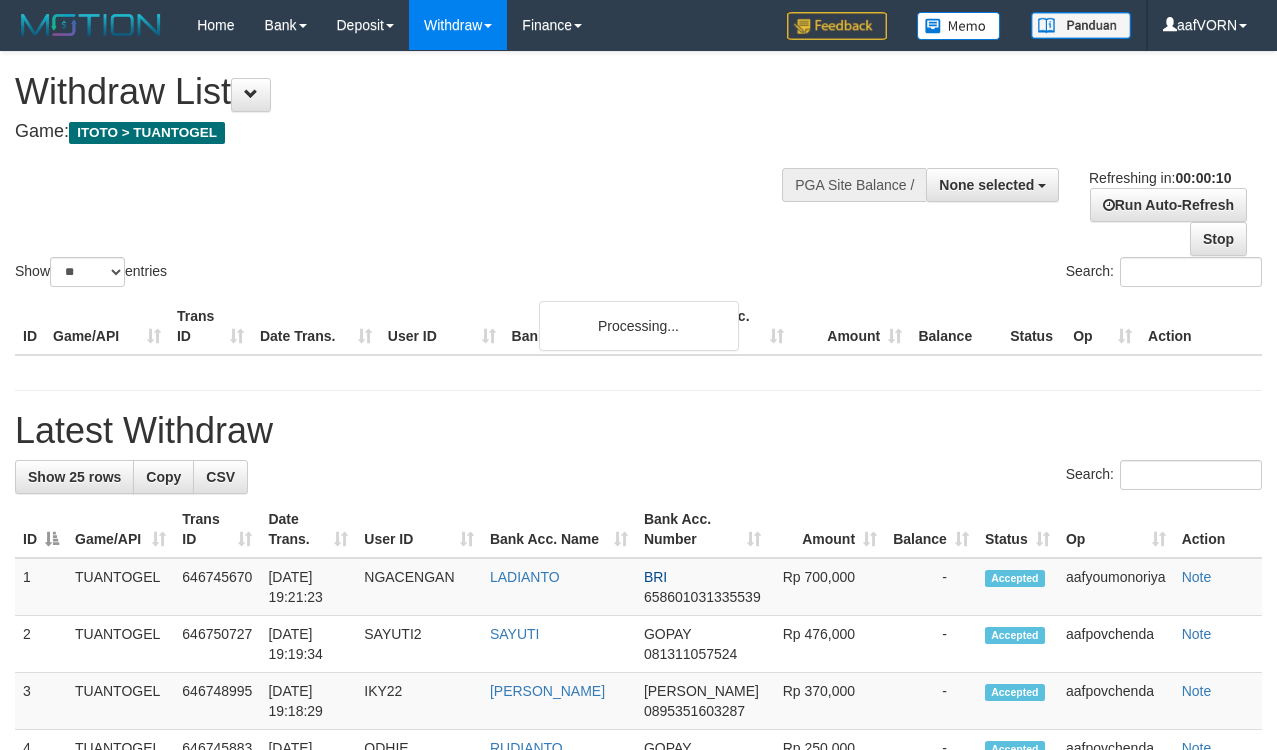 select 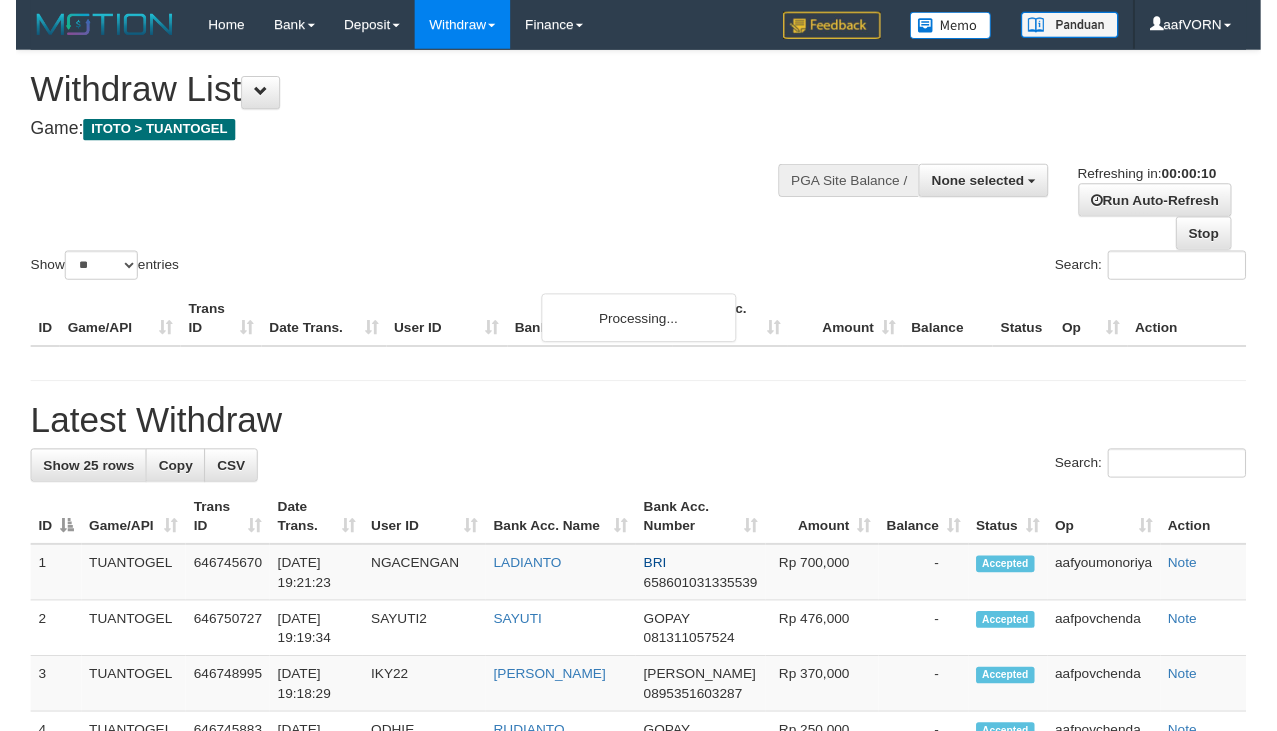 scroll, scrollTop: 0, scrollLeft: 0, axis: both 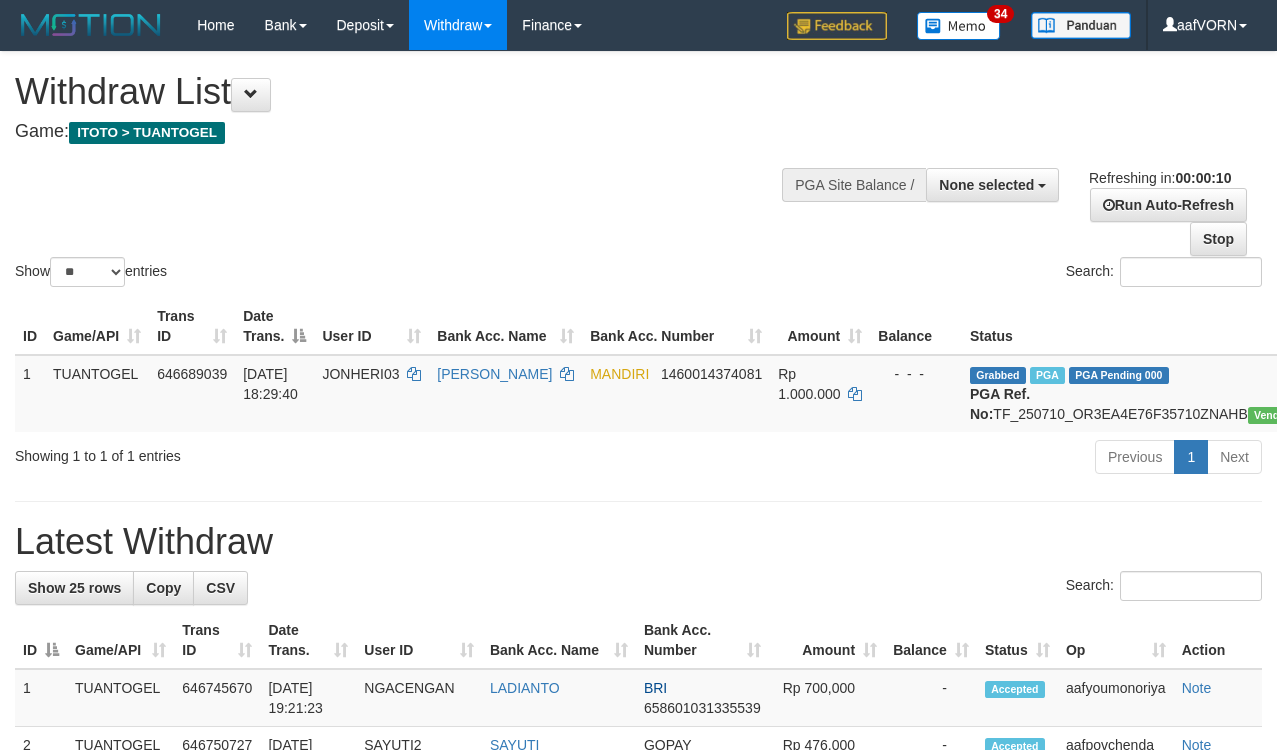 select 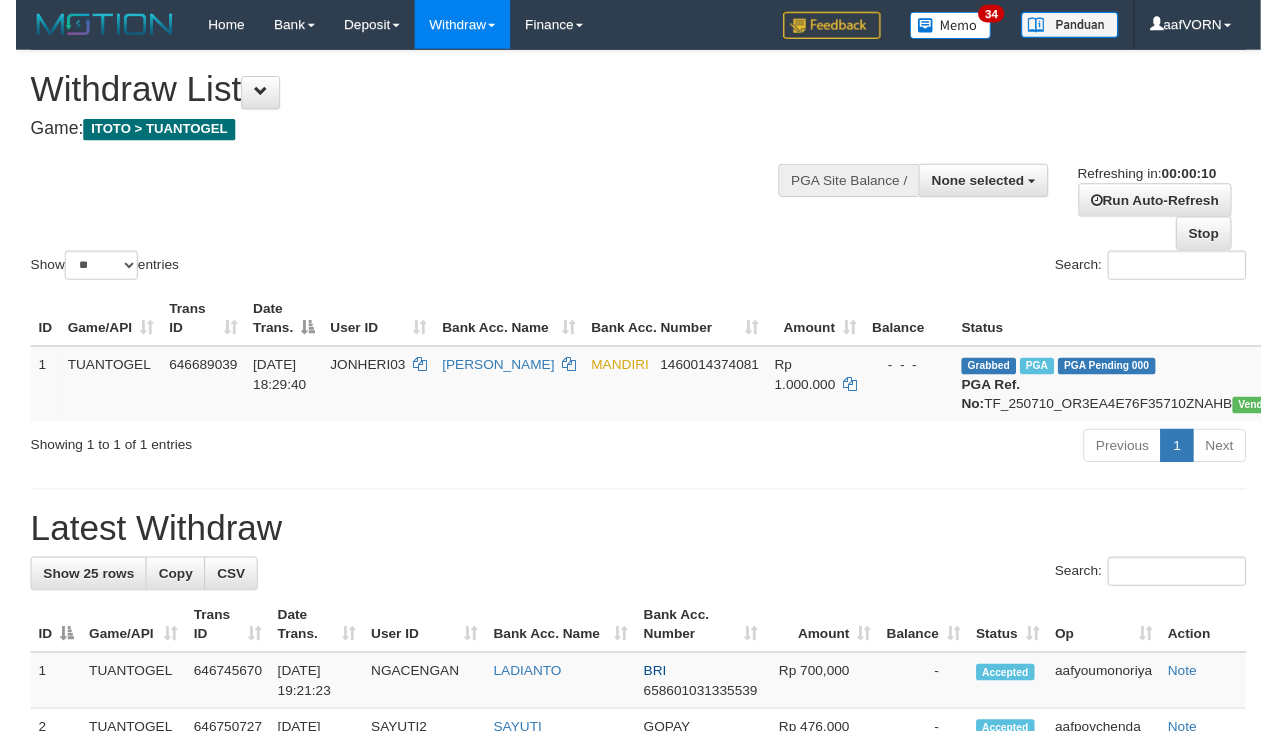 scroll, scrollTop: 0, scrollLeft: 0, axis: both 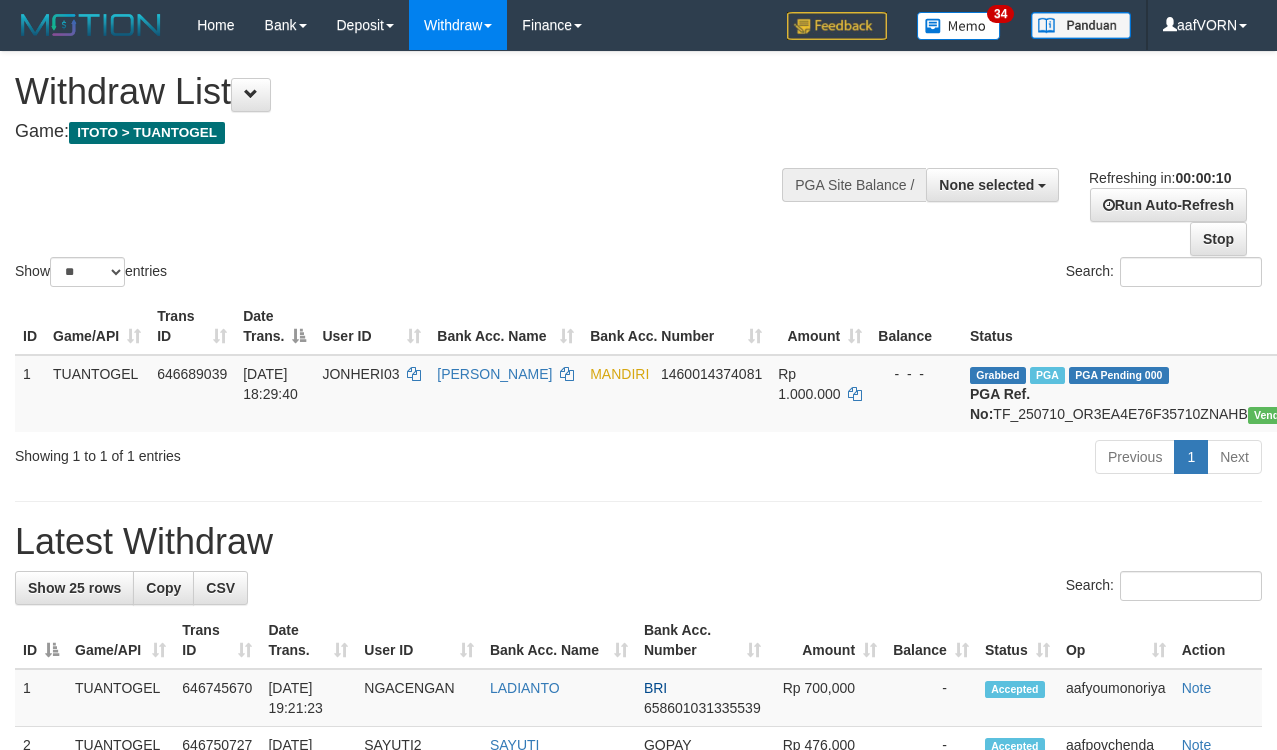 select 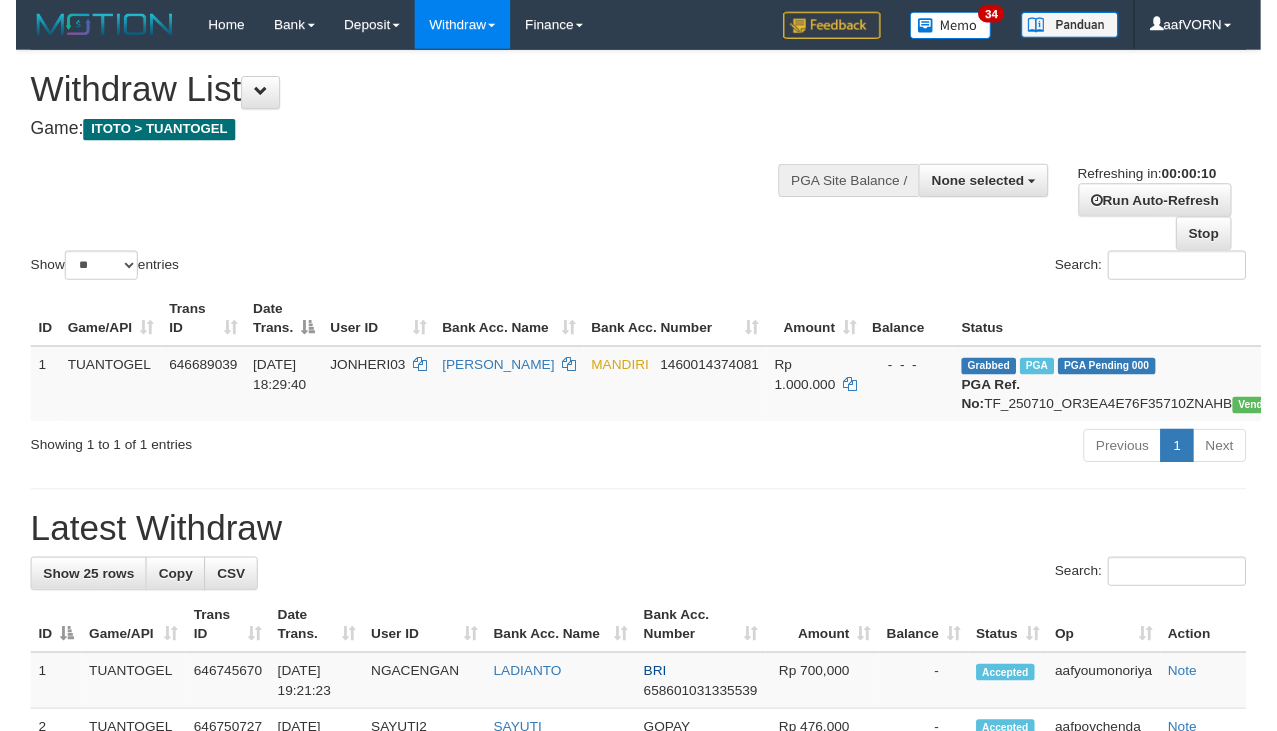 scroll, scrollTop: 0, scrollLeft: 0, axis: both 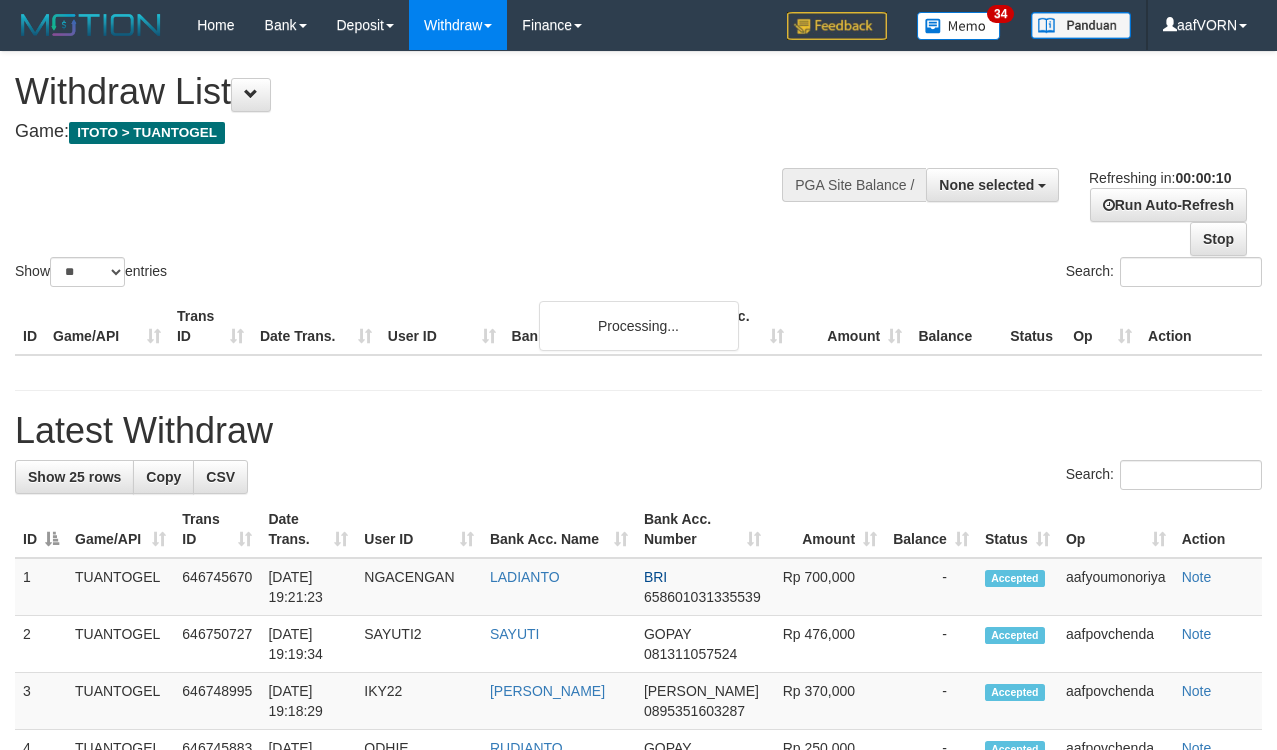 select 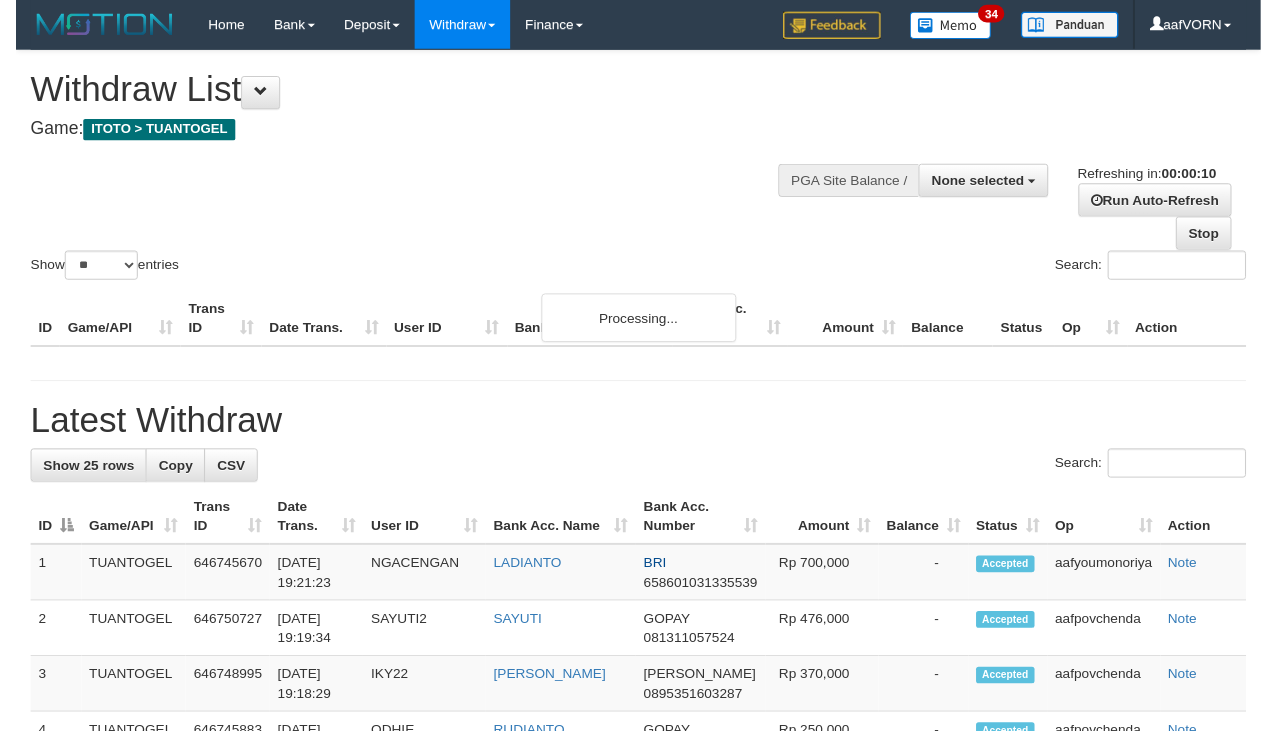 scroll, scrollTop: 0, scrollLeft: 0, axis: both 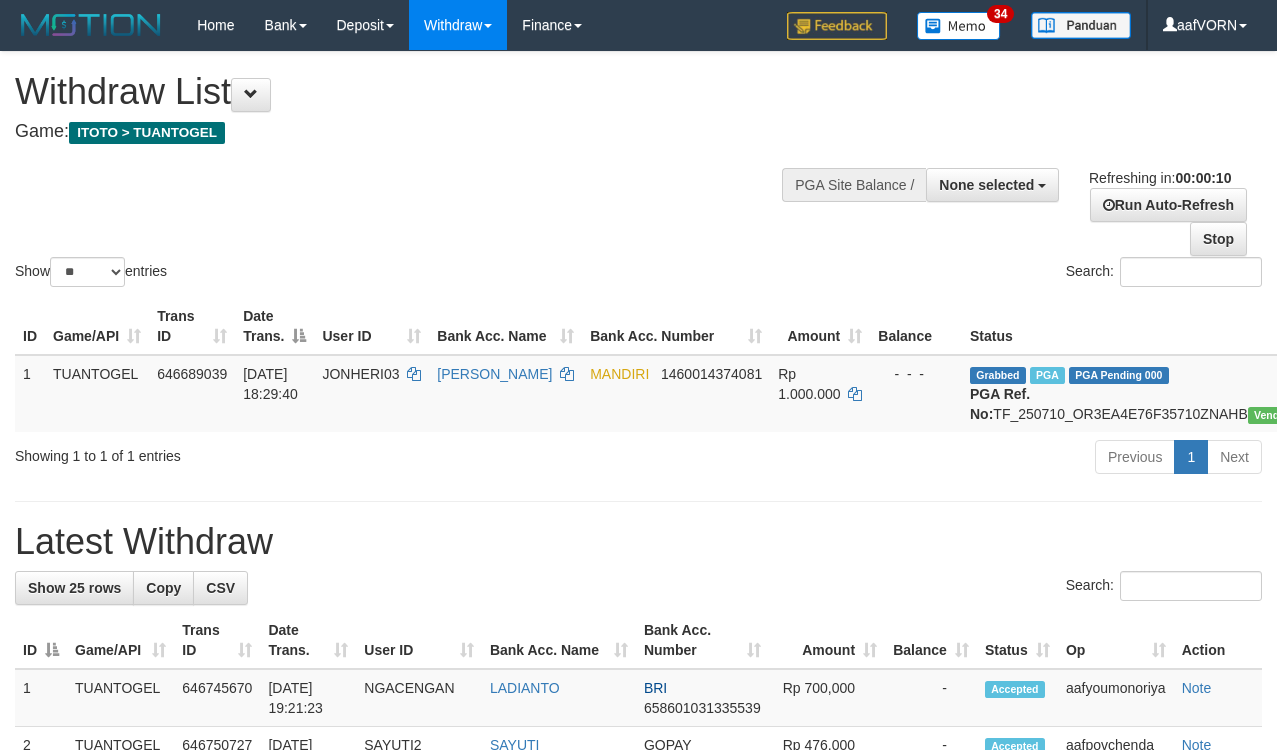 select 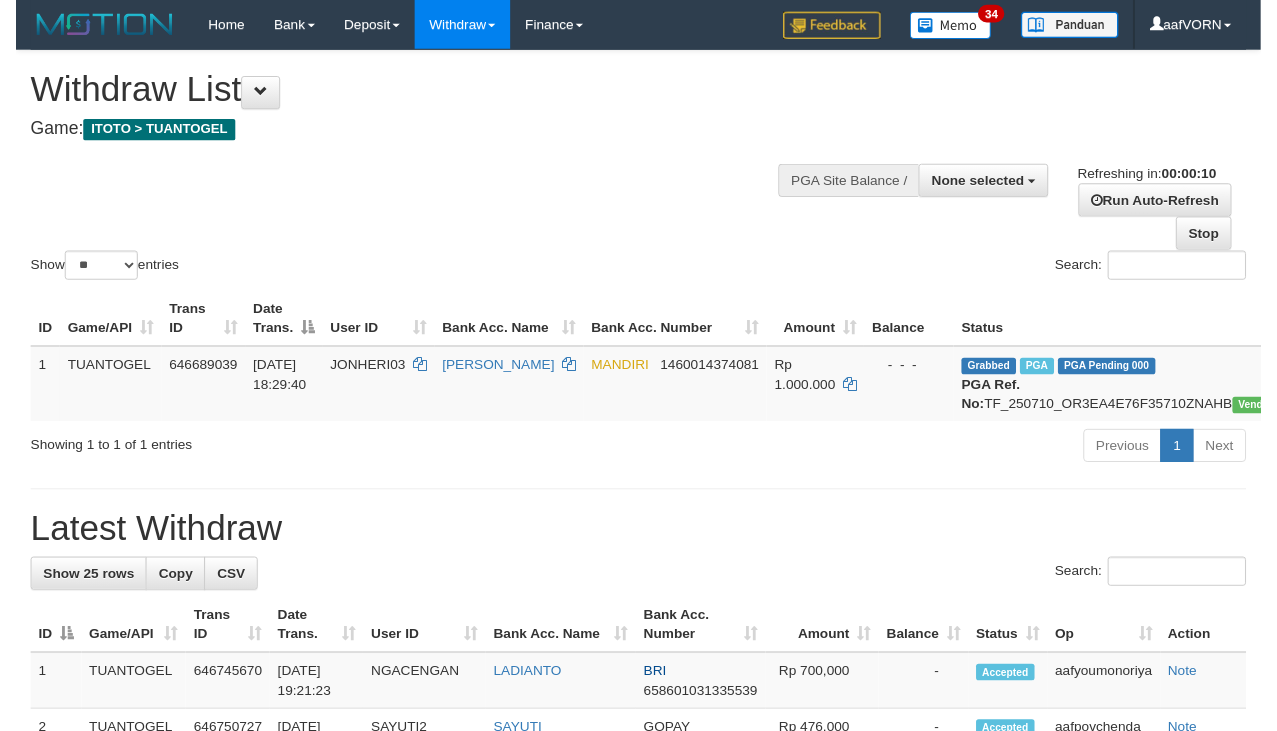 scroll, scrollTop: 0, scrollLeft: 0, axis: both 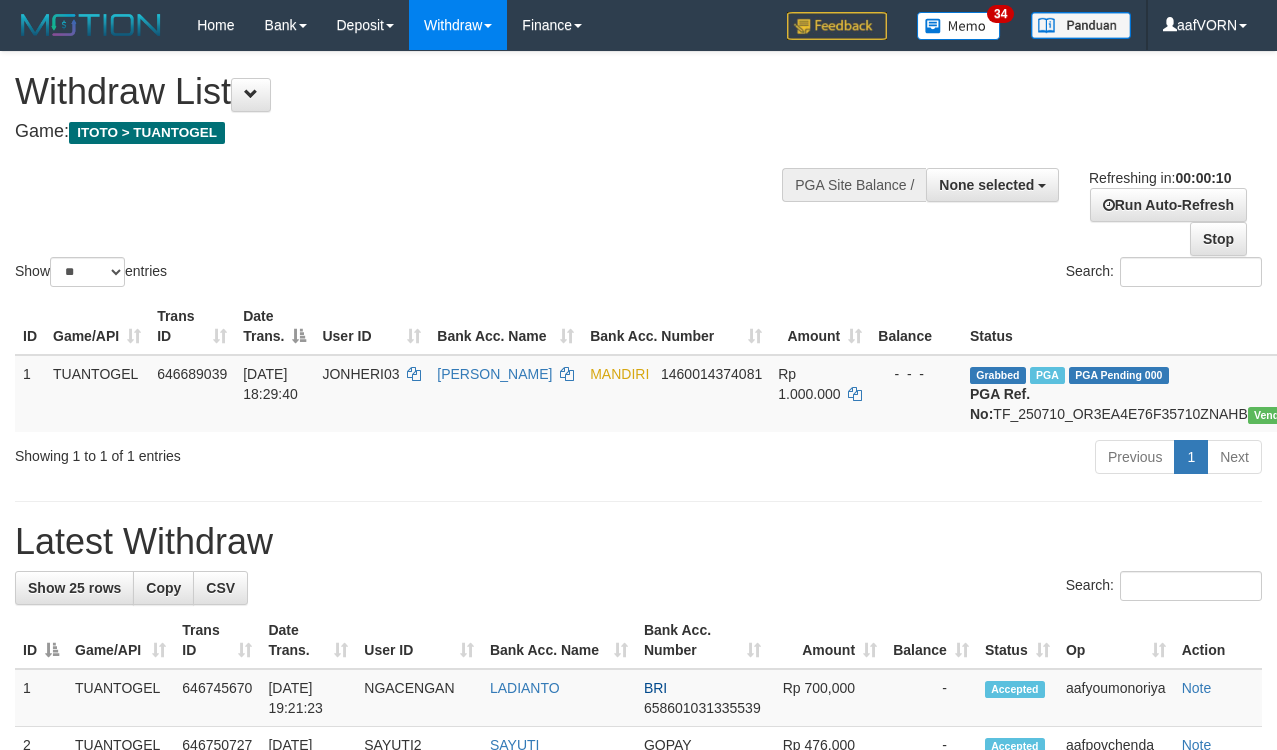 select 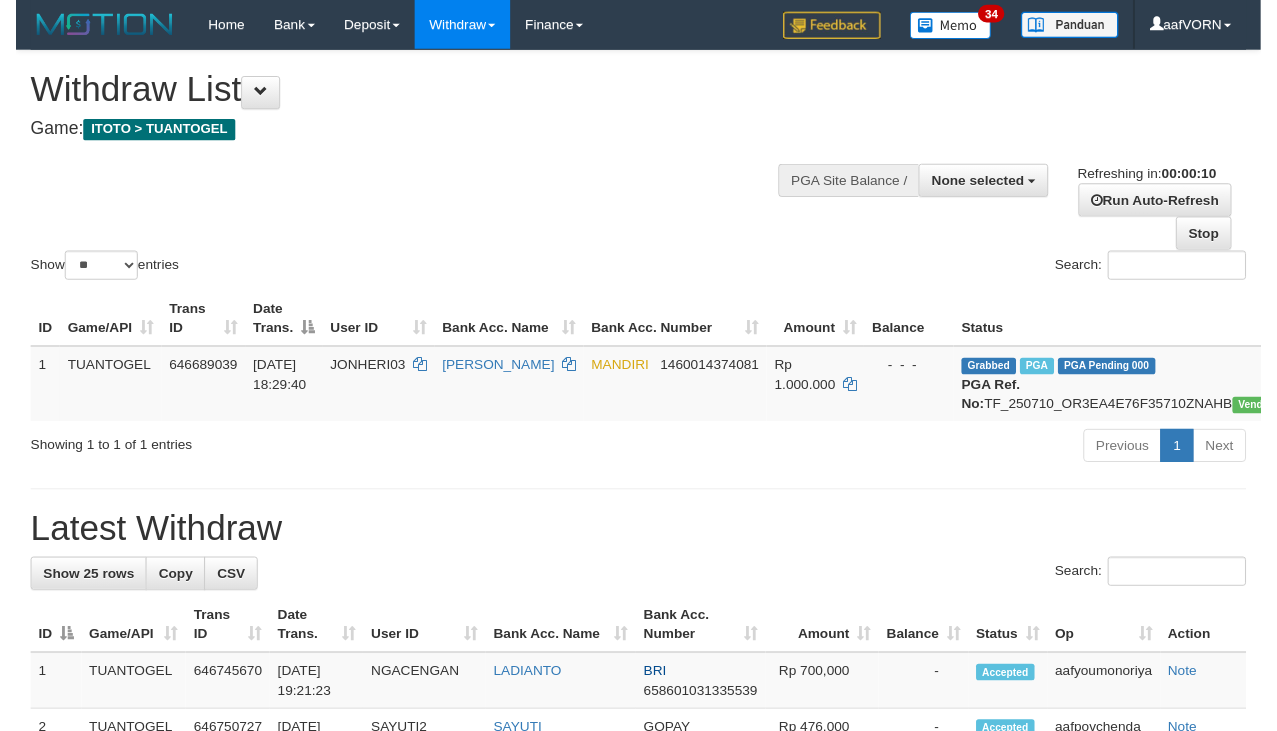 scroll, scrollTop: 0, scrollLeft: 0, axis: both 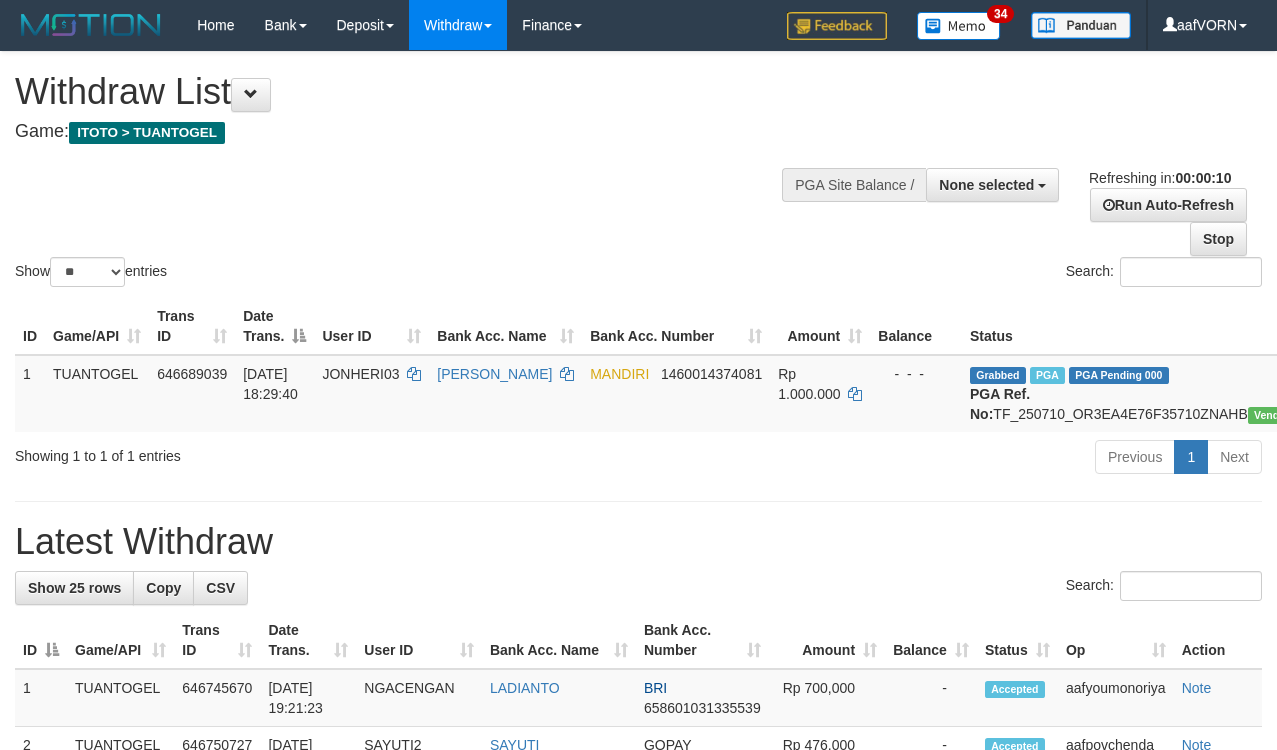 select 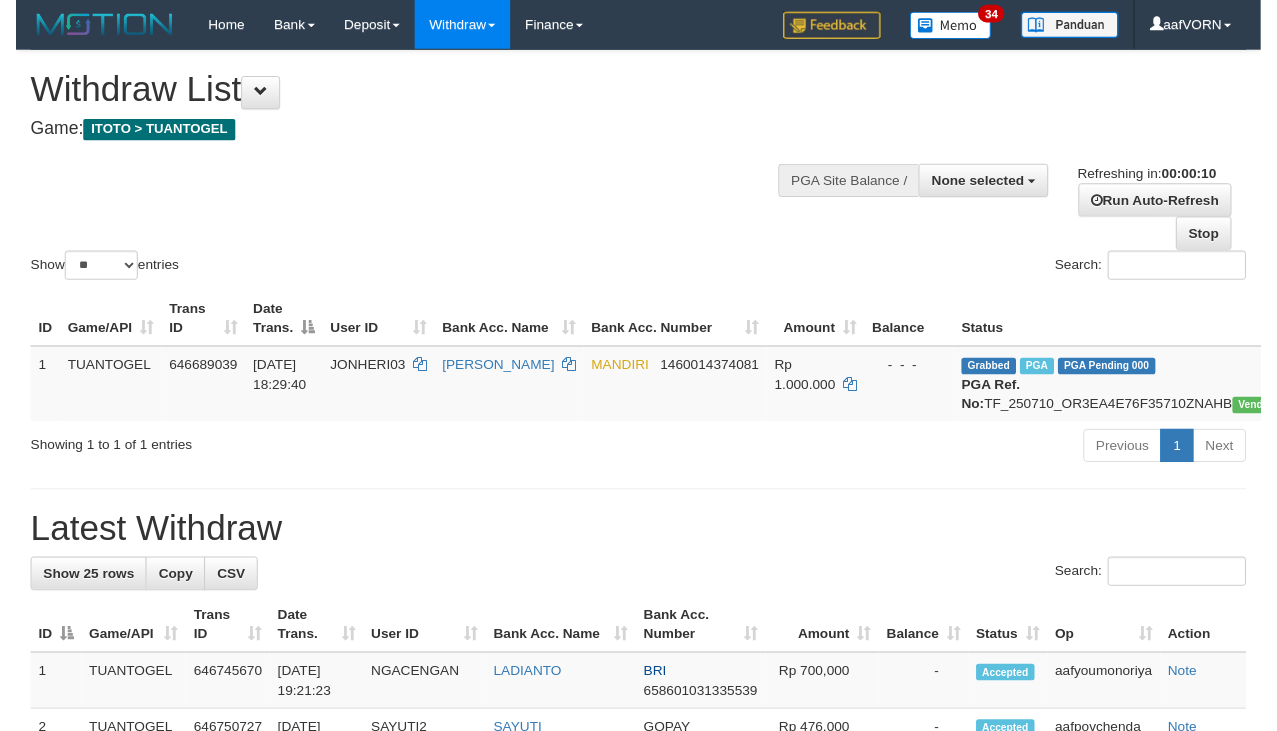 scroll, scrollTop: 0, scrollLeft: 0, axis: both 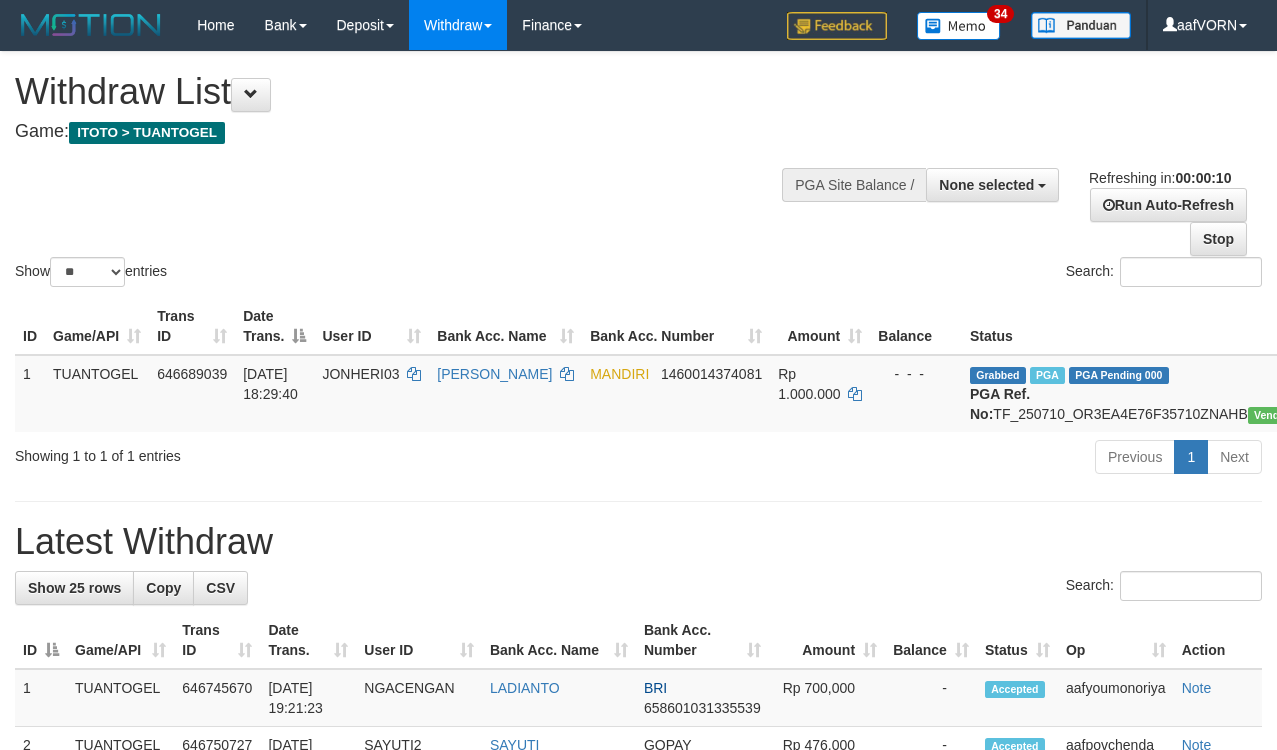 select 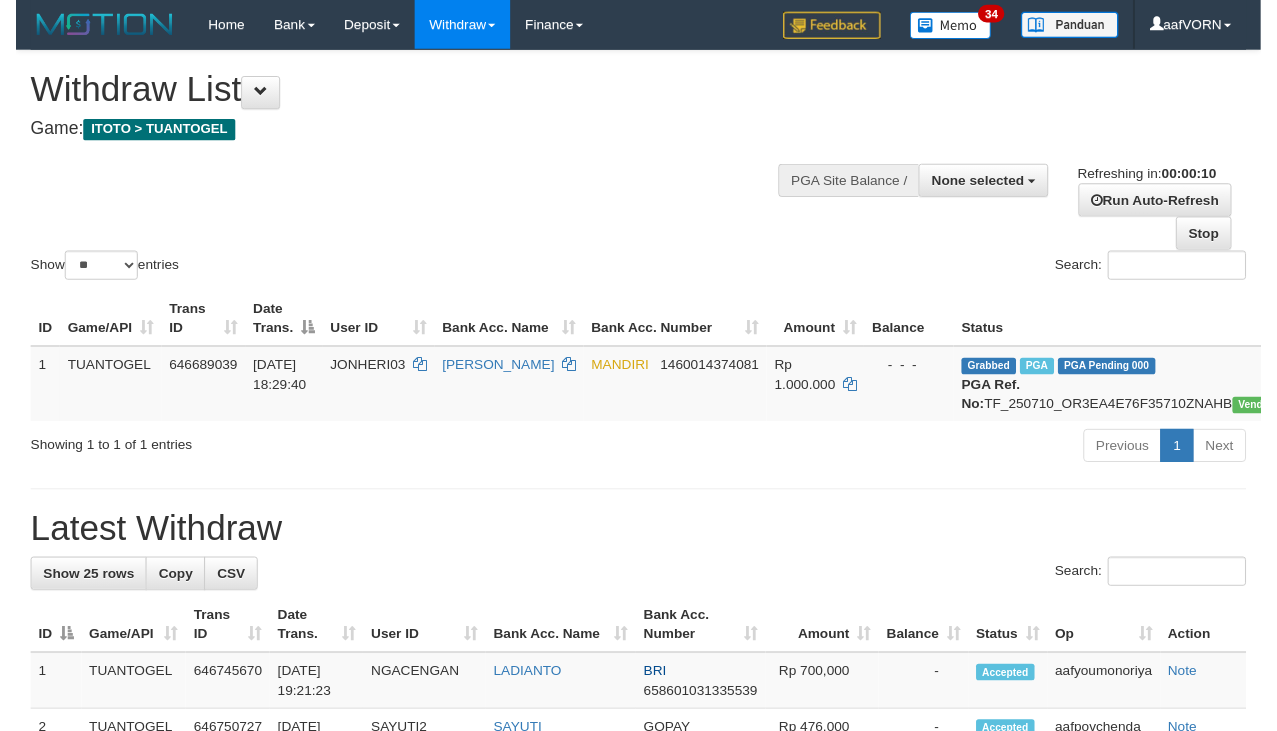 scroll, scrollTop: 0, scrollLeft: 0, axis: both 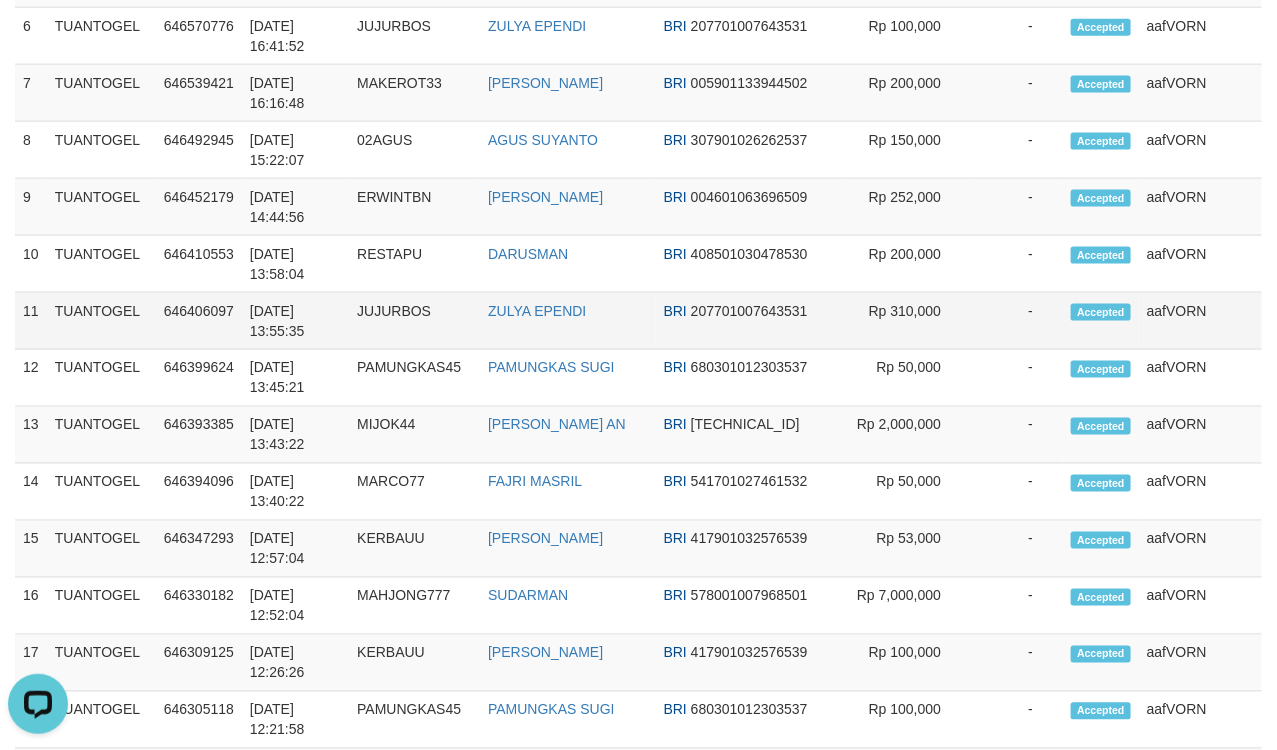 click on "207701007643531" at bounding box center (749, 311) 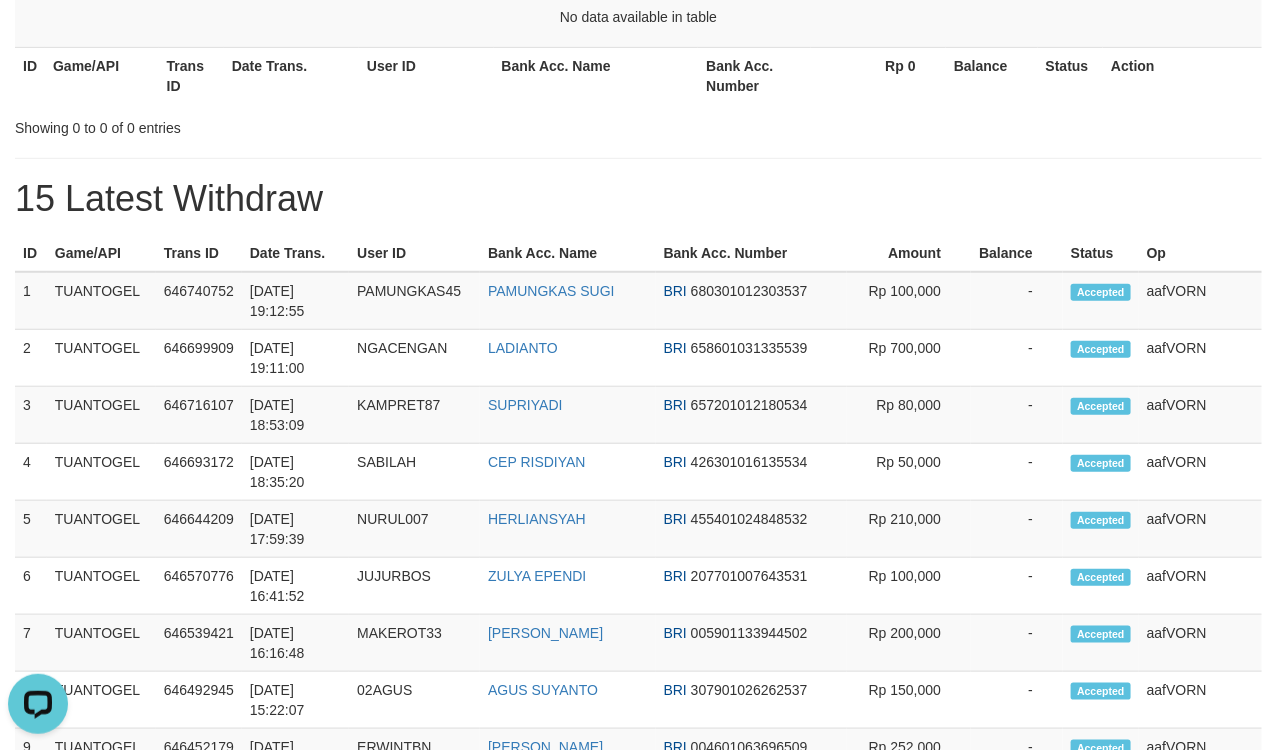 scroll, scrollTop: 41, scrollLeft: 0, axis: vertical 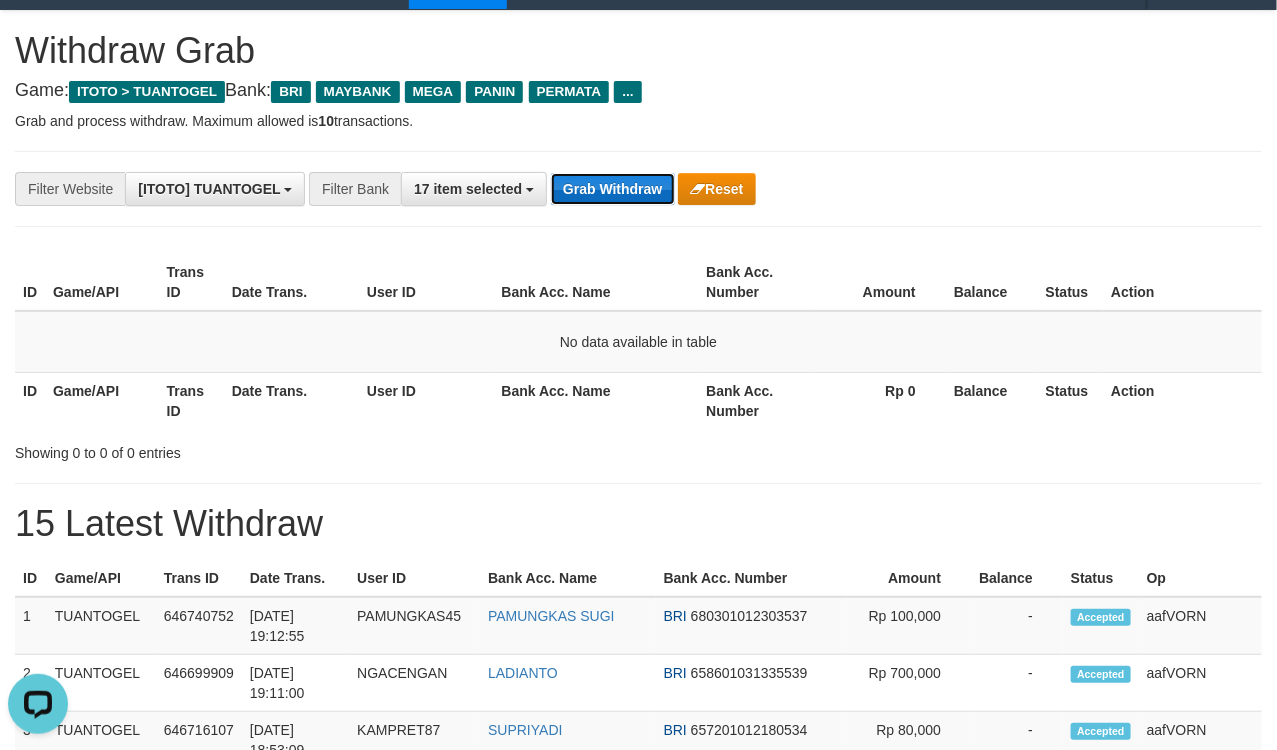 click on "Grab Withdraw" at bounding box center (612, 189) 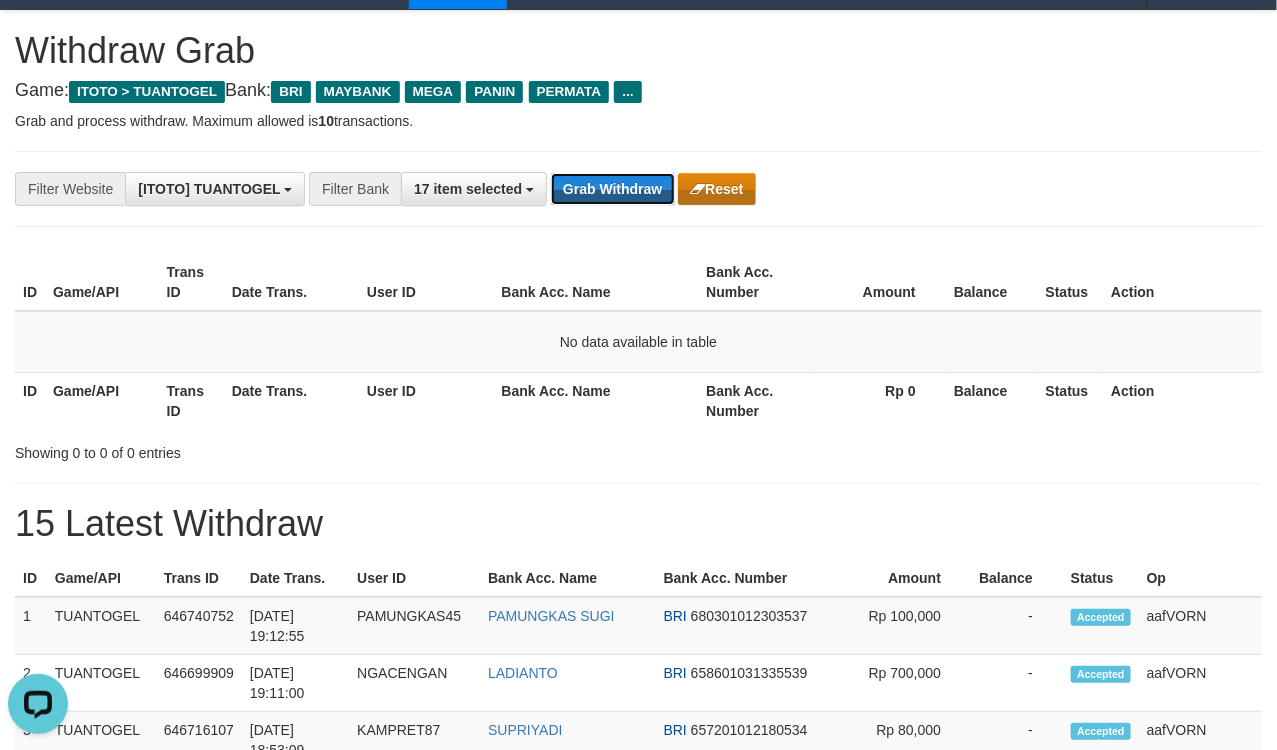 drag, startPoint x: 625, startPoint y: 183, endPoint x: 697, endPoint y: 183, distance: 72 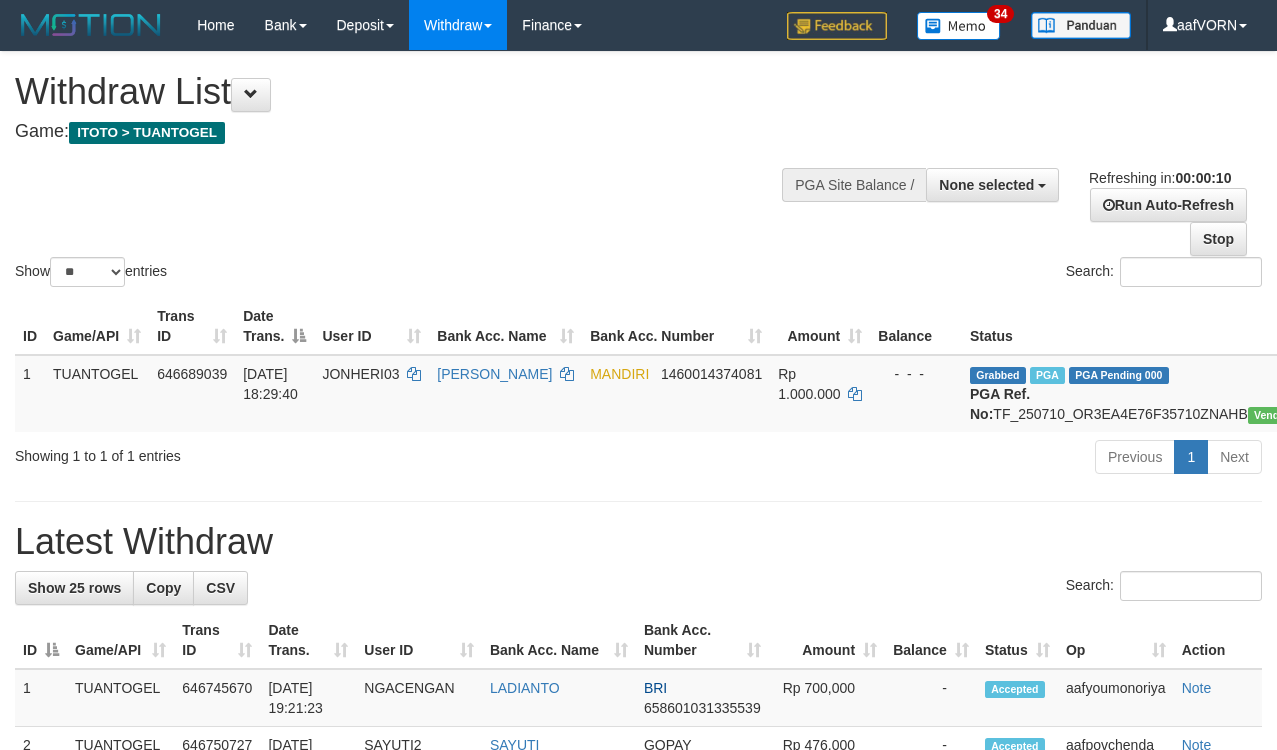 select 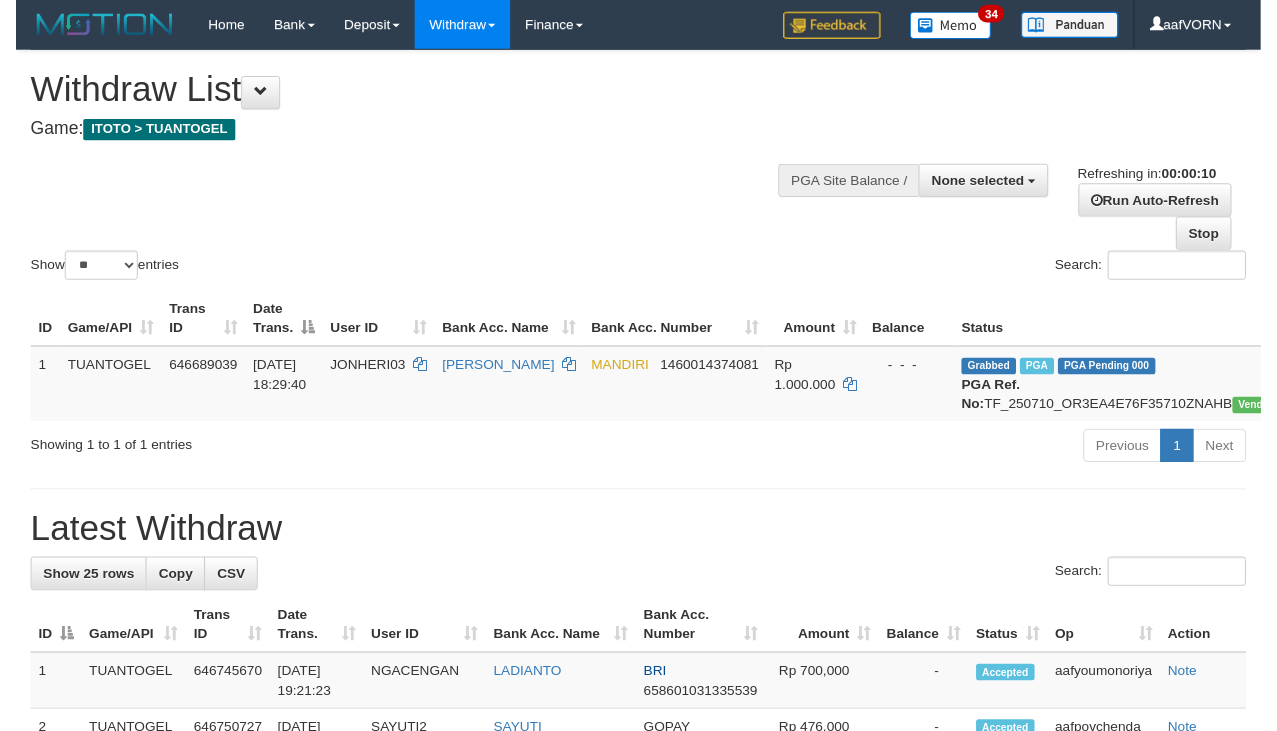 scroll, scrollTop: 0, scrollLeft: 0, axis: both 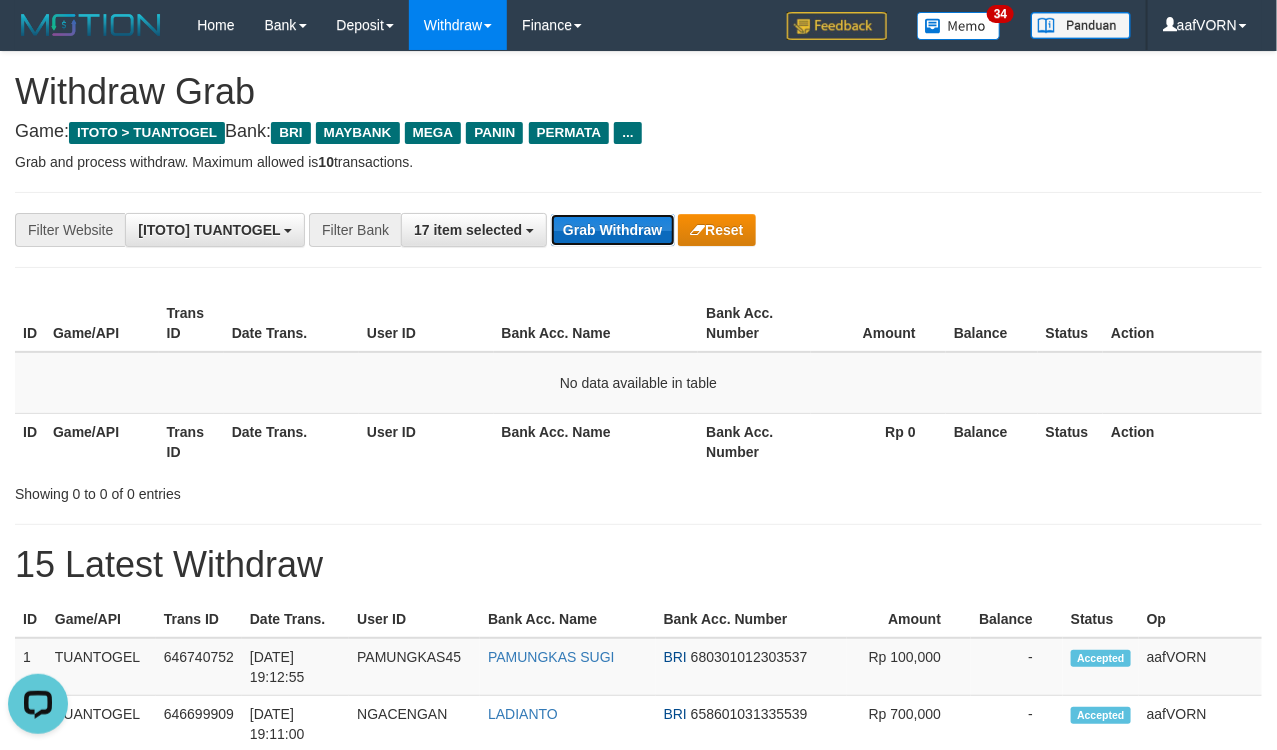 click on "Grab Withdraw" at bounding box center (612, 230) 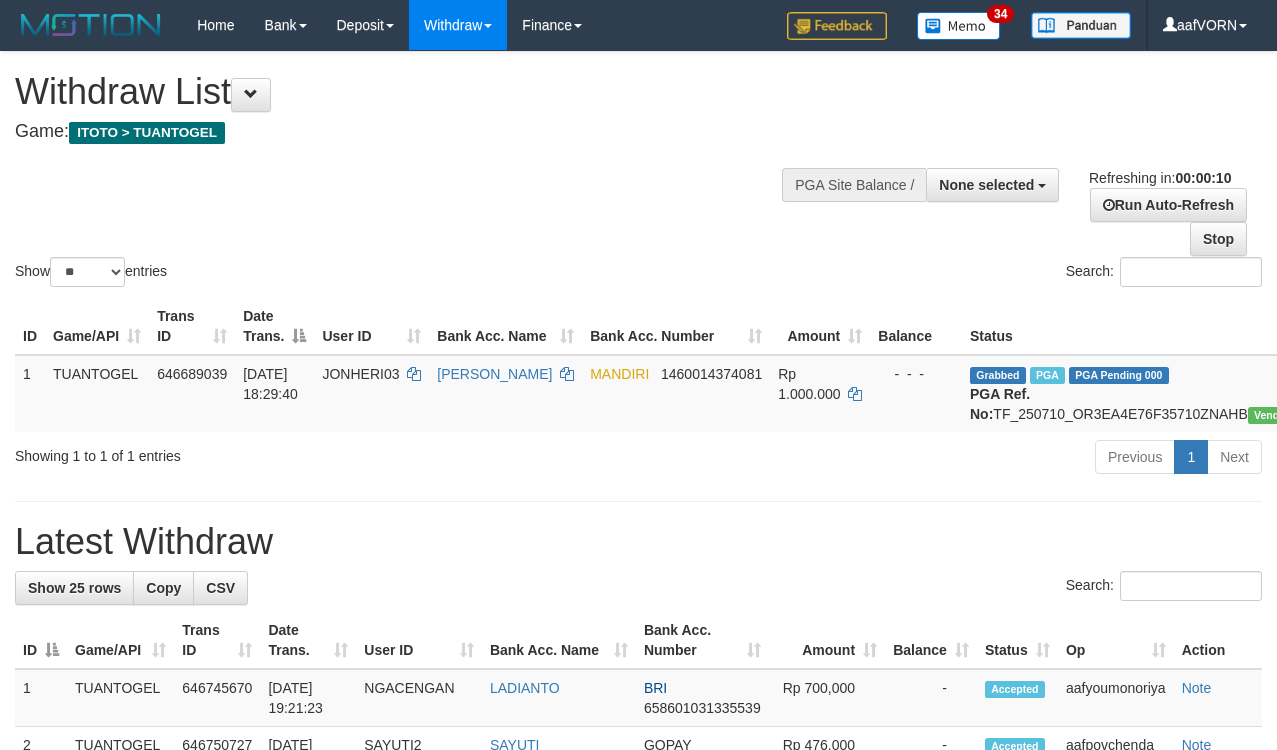 select 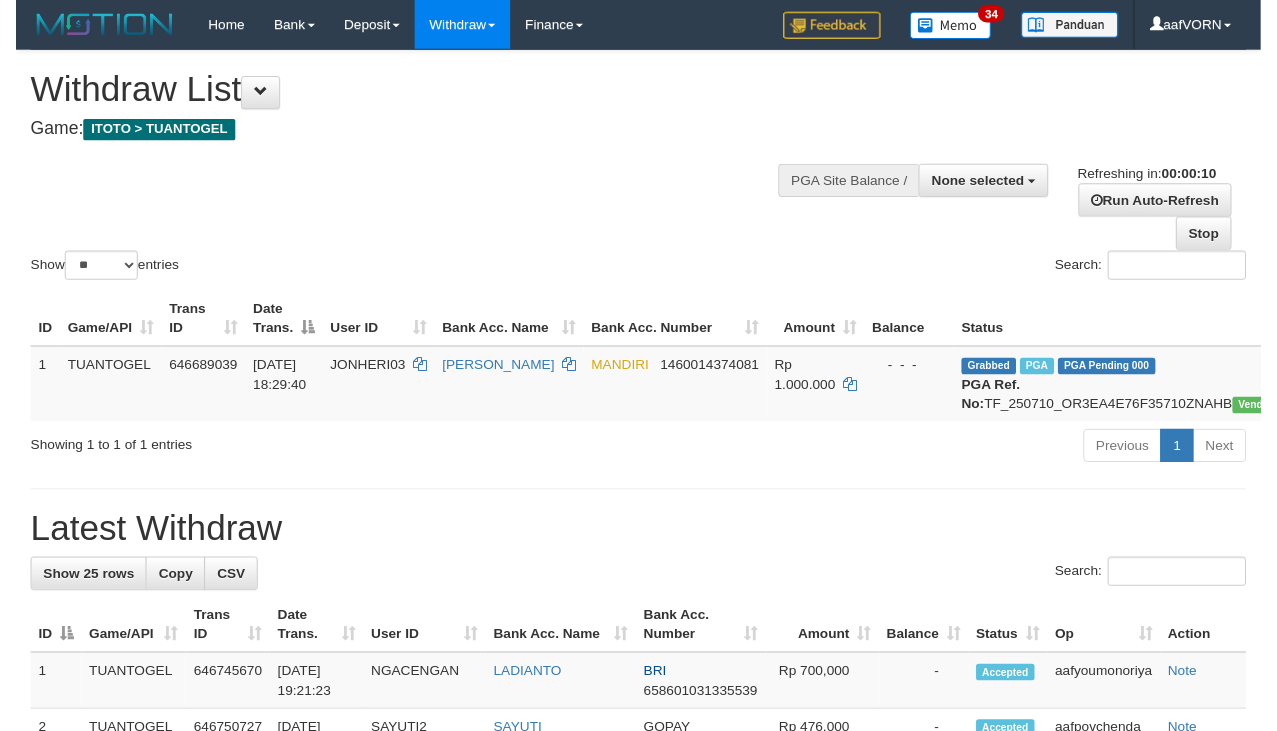 scroll, scrollTop: 0, scrollLeft: 0, axis: both 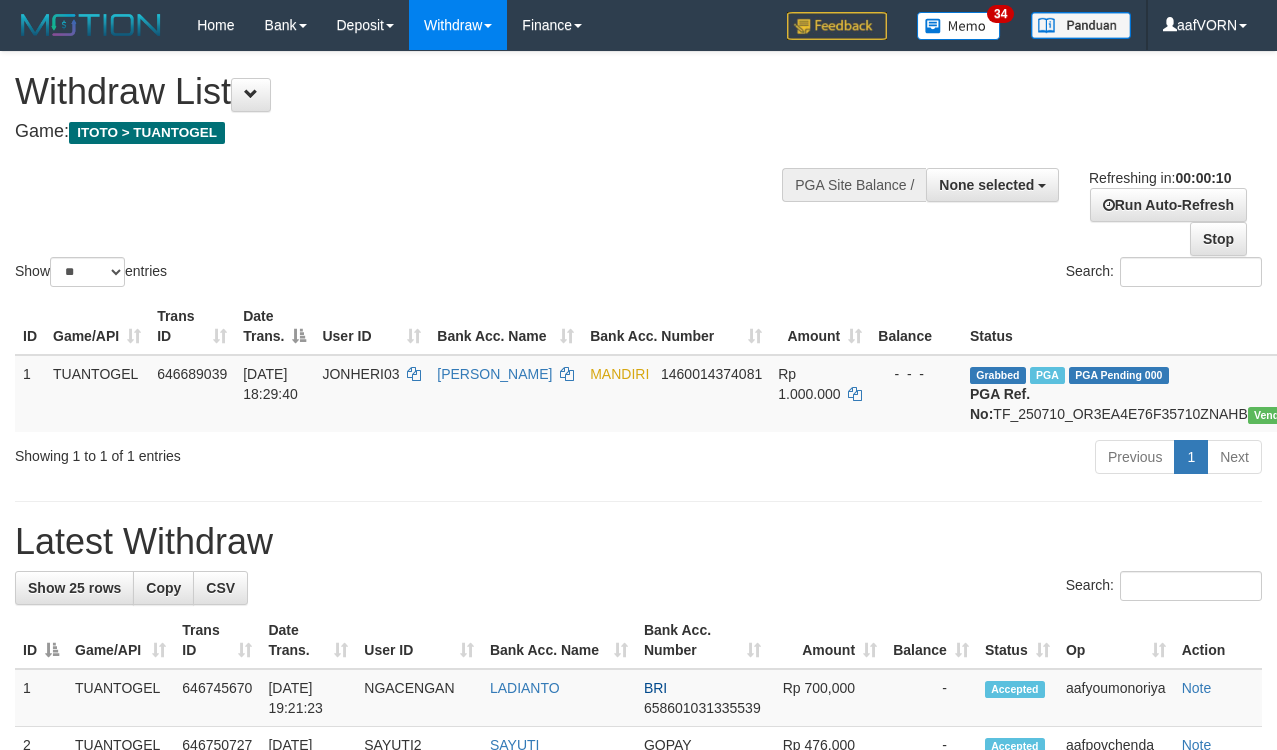 select 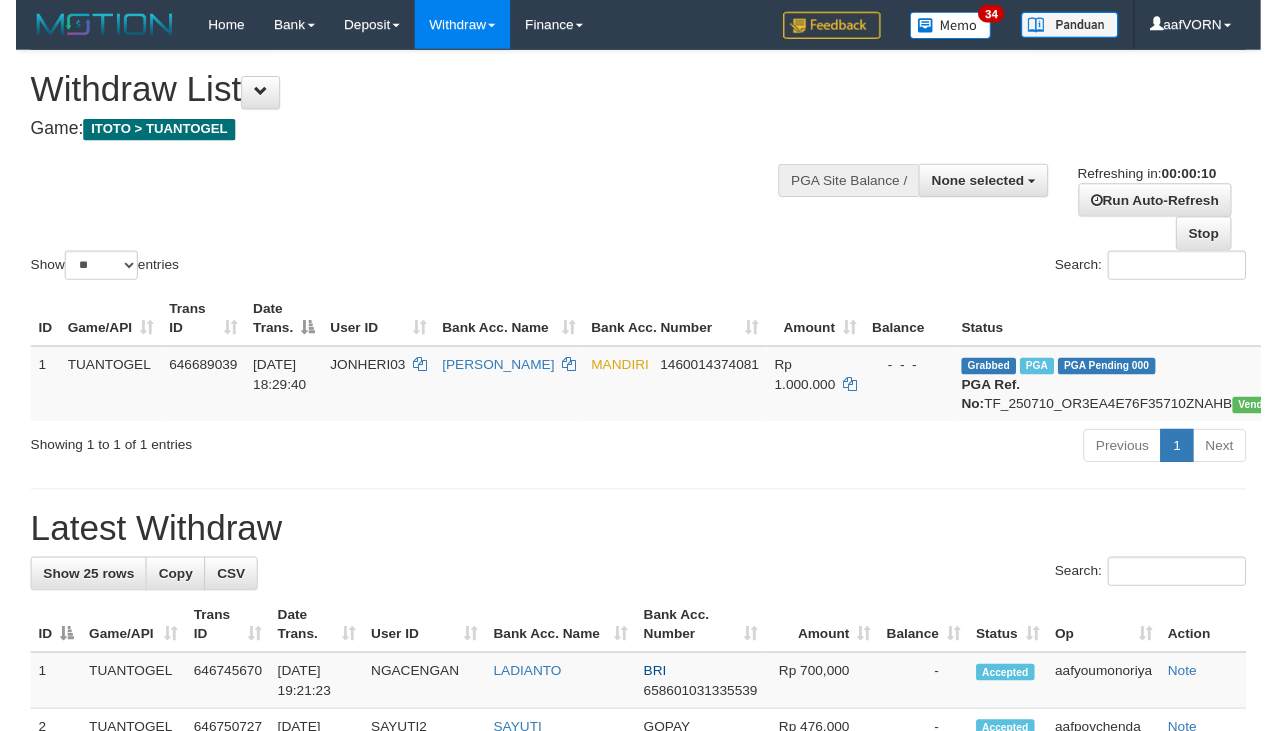 scroll, scrollTop: 0, scrollLeft: 0, axis: both 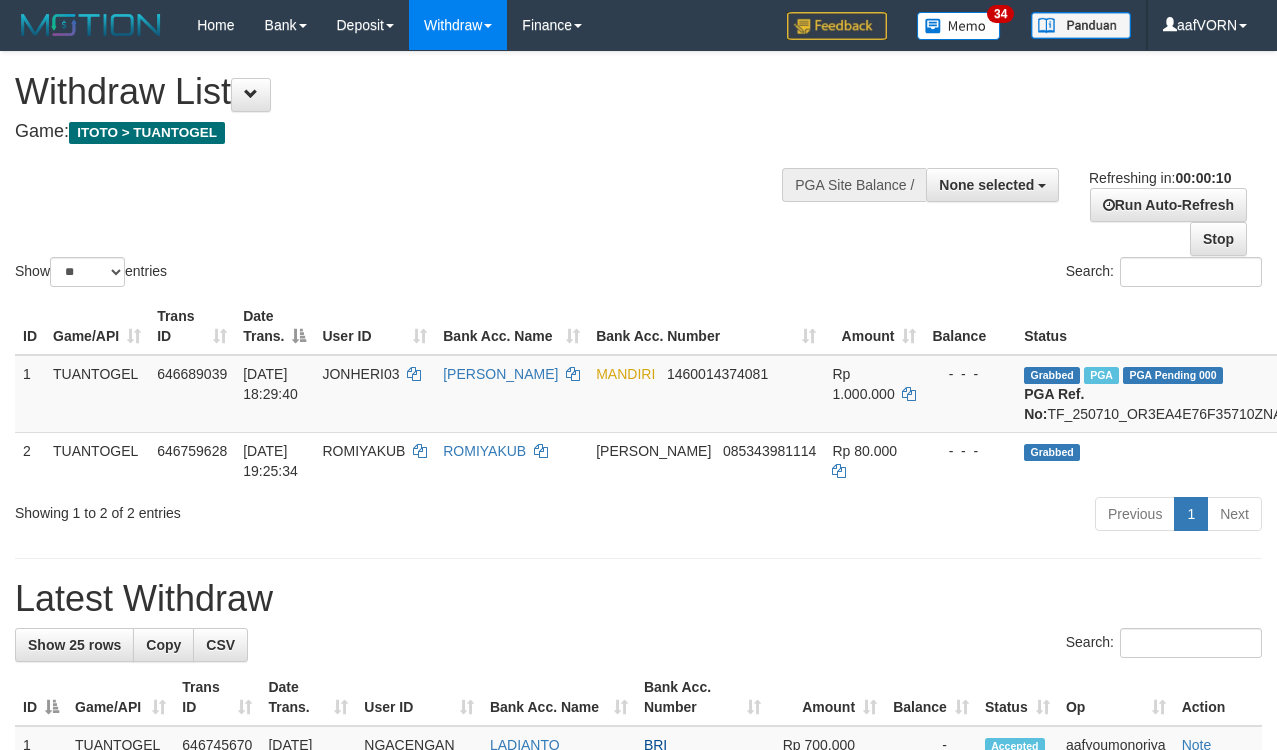 select 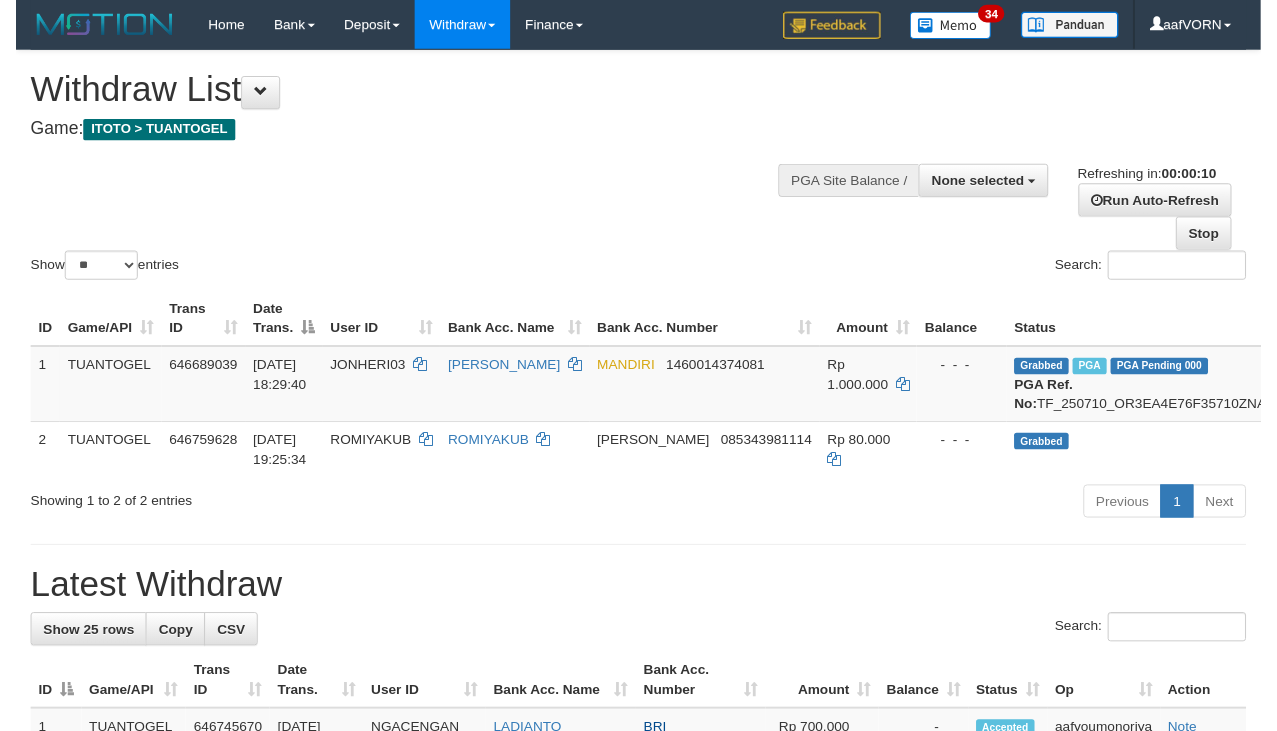scroll, scrollTop: 0, scrollLeft: 0, axis: both 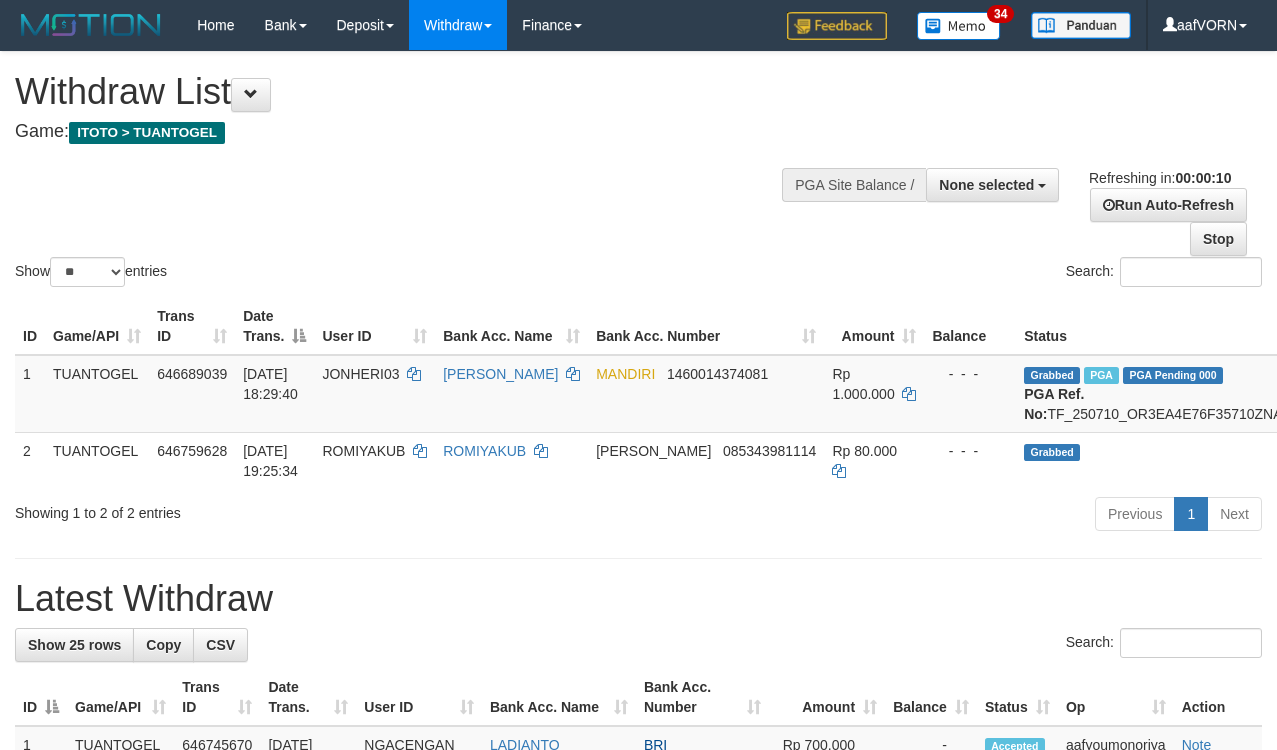 select 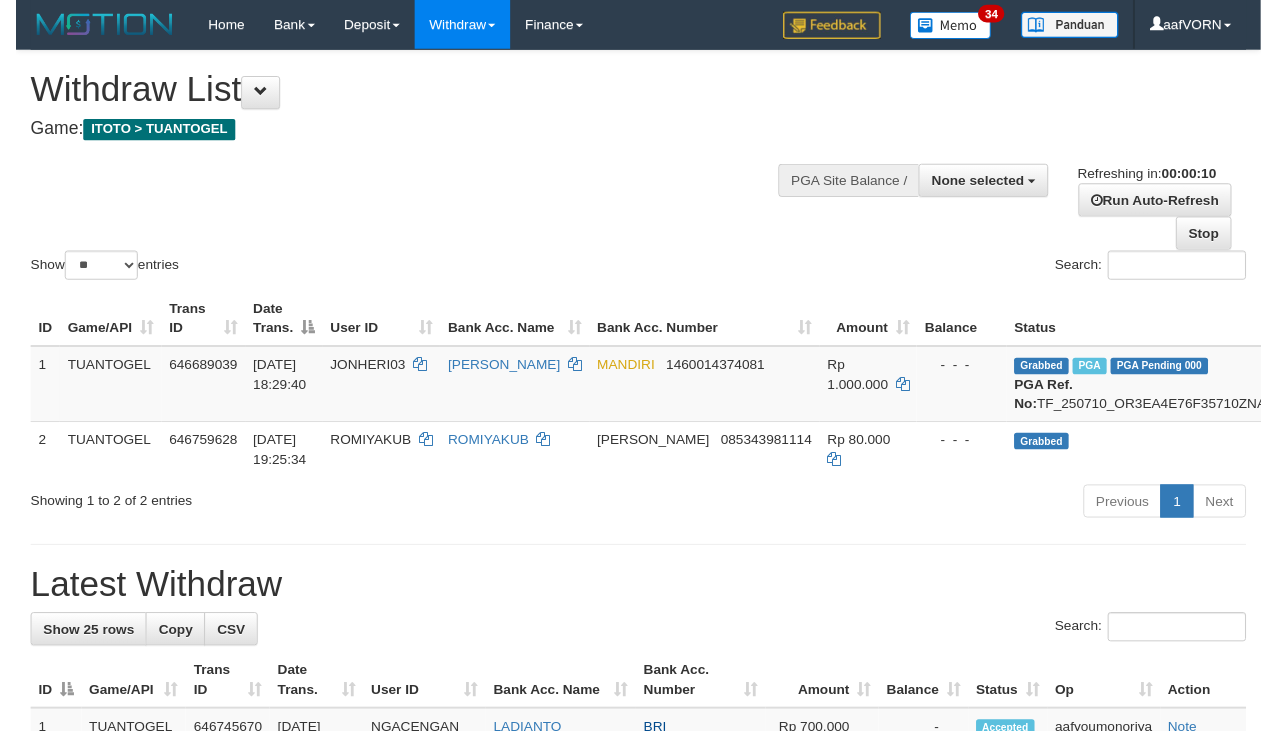 scroll, scrollTop: 0, scrollLeft: 0, axis: both 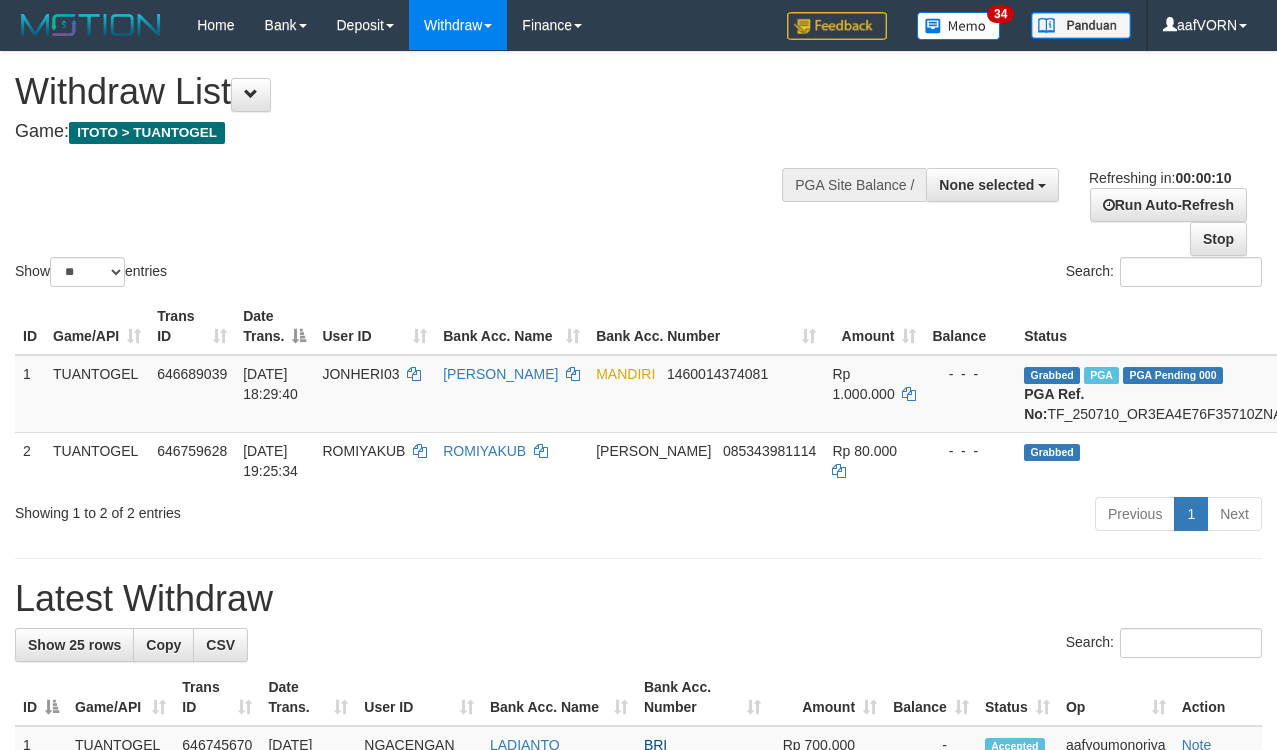 select 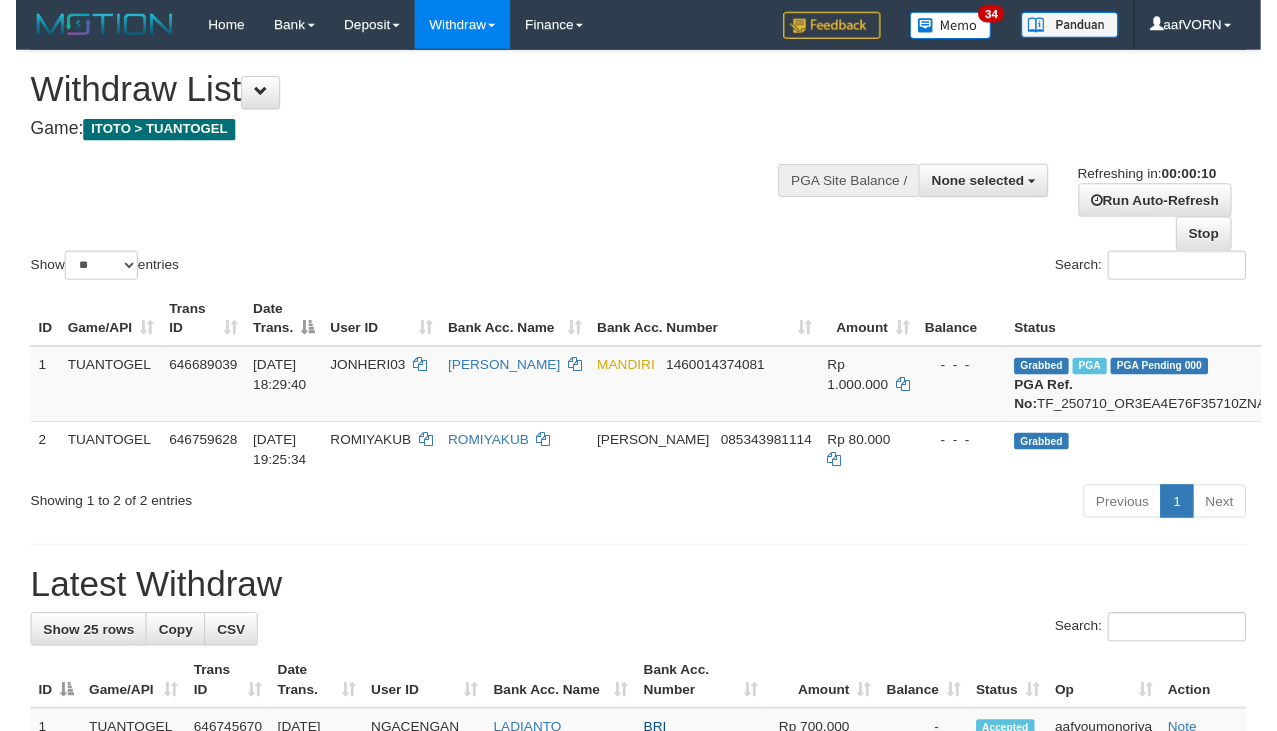 scroll, scrollTop: 0, scrollLeft: 0, axis: both 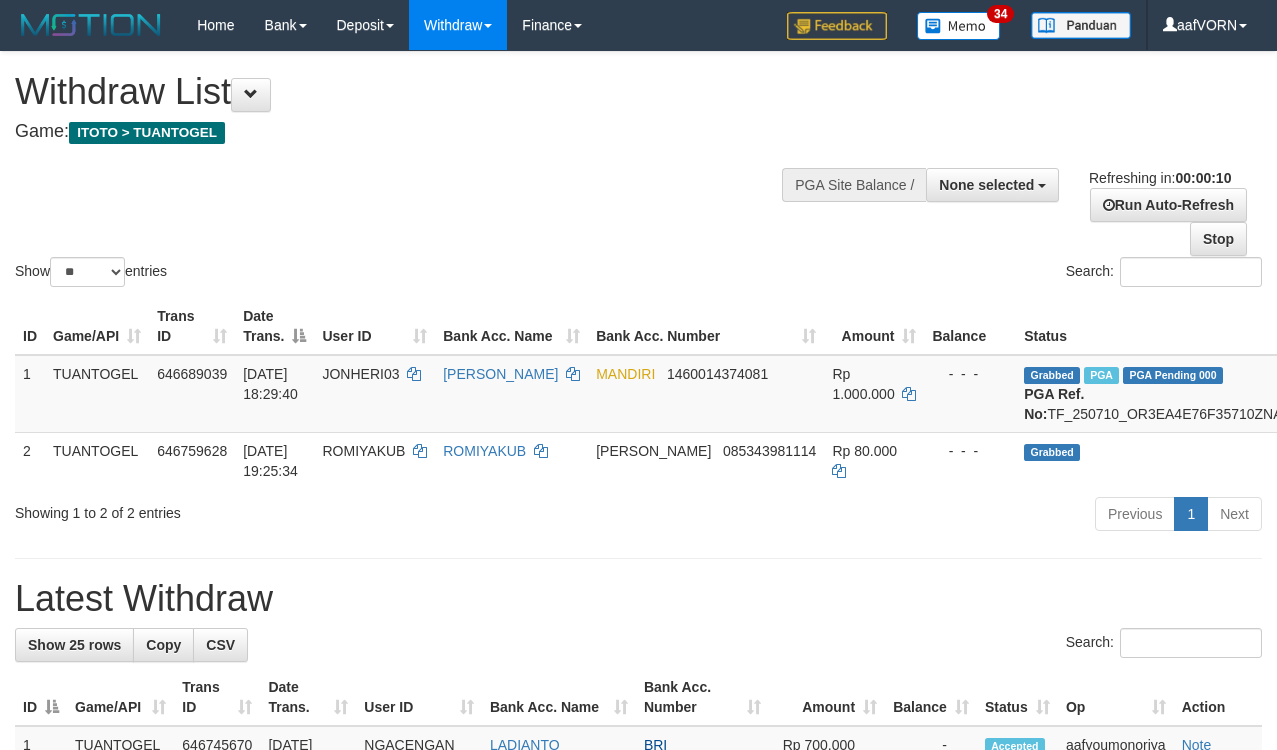 select 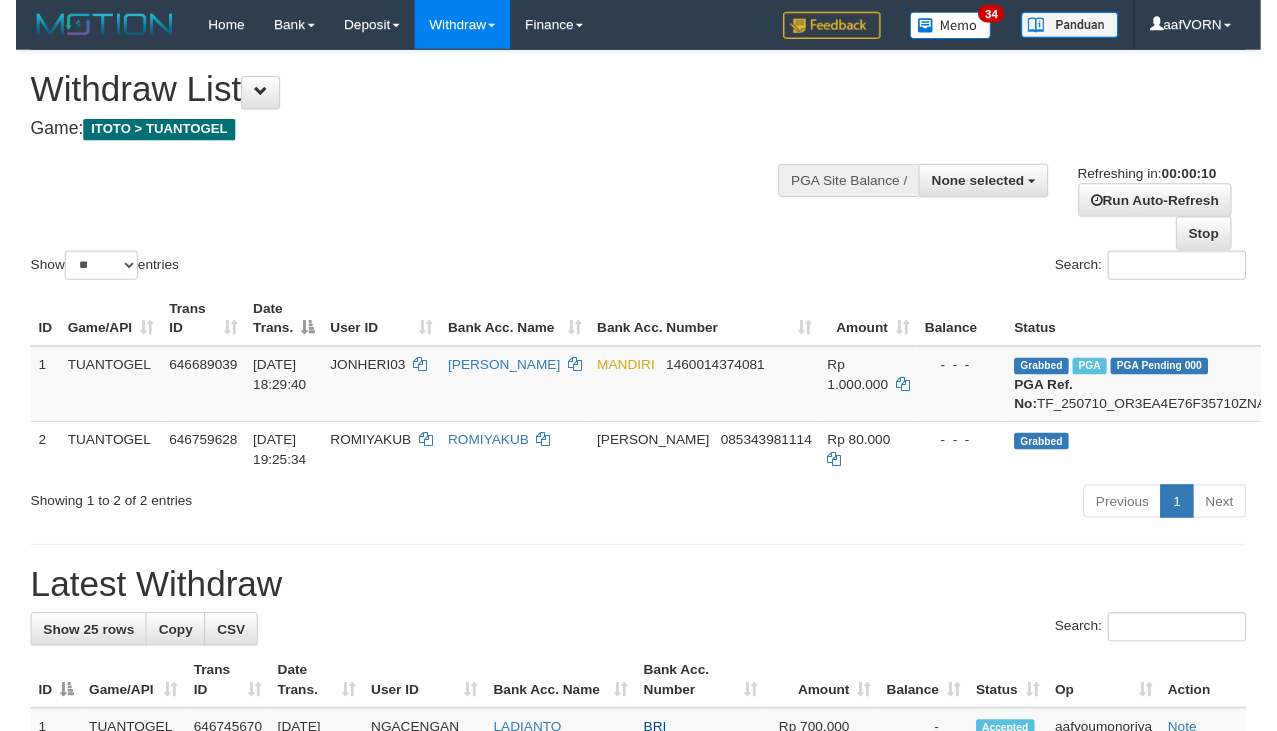 scroll, scrollTop: 0, scrollLeft: 0, axis: both 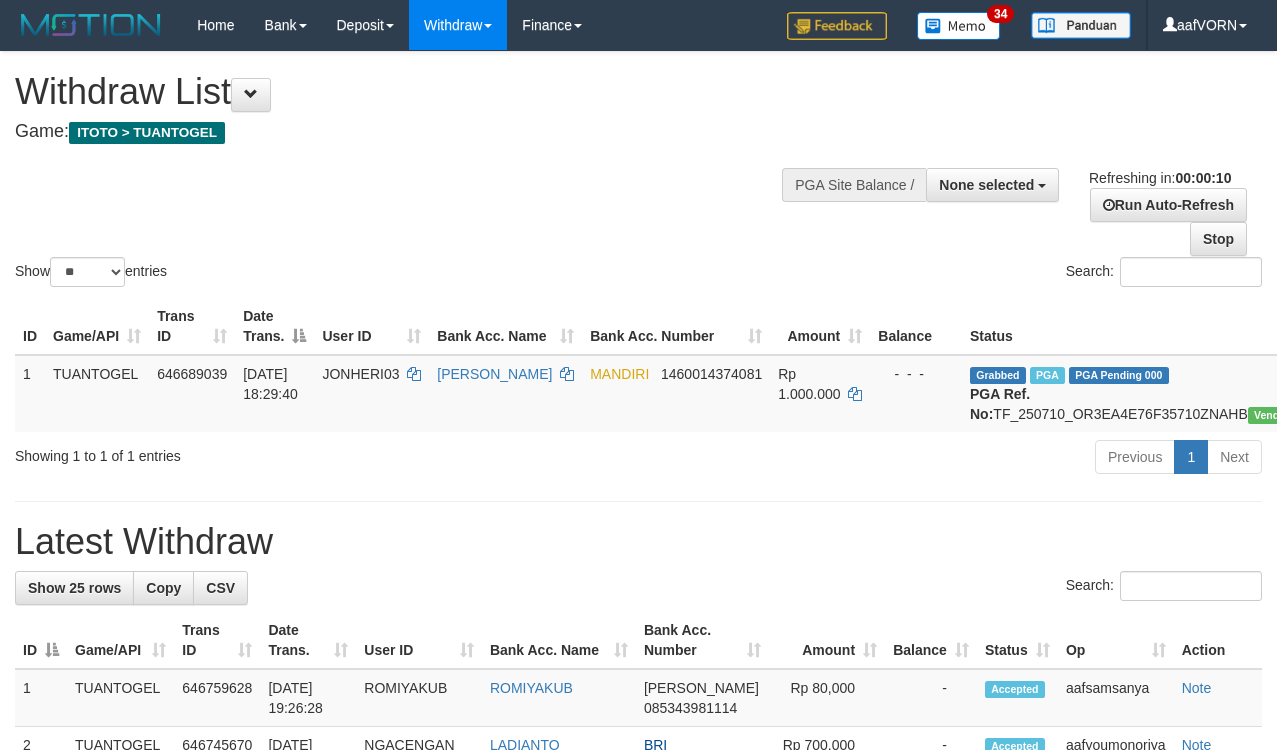 select 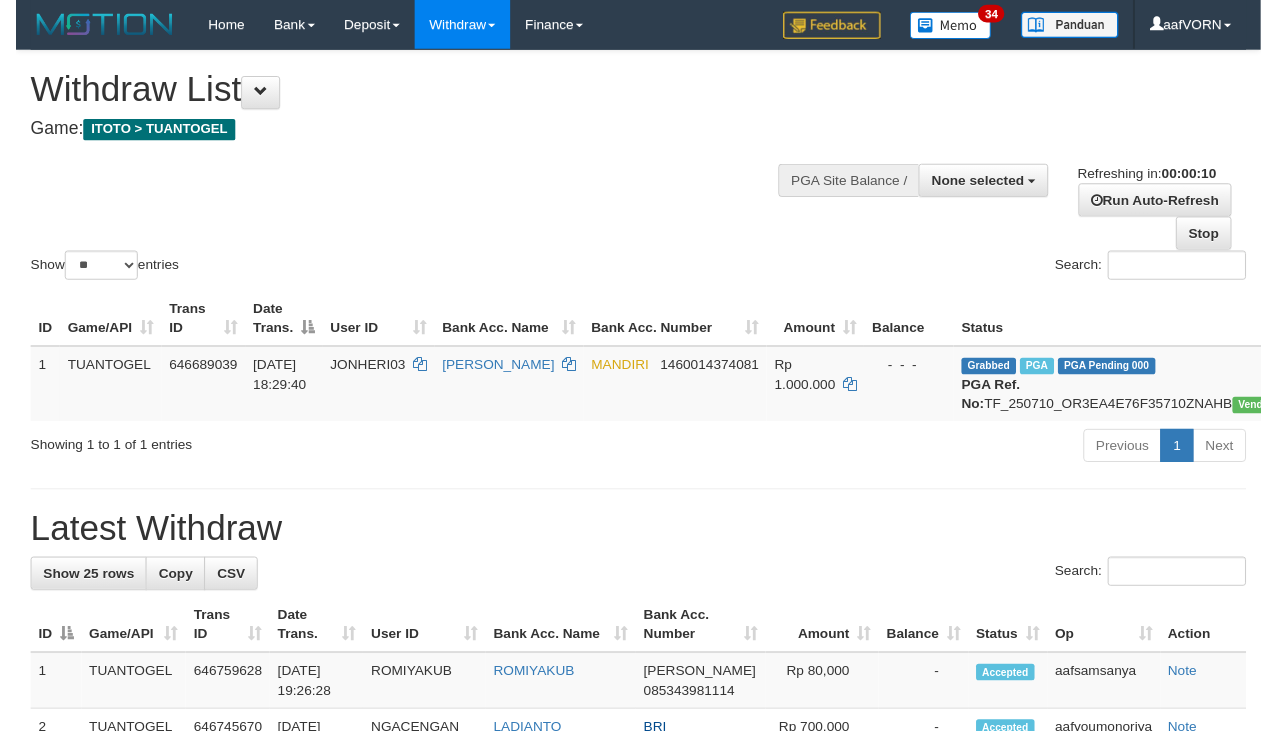 scroll, scrollTop: 0, scrollLeft: 0, axis: both 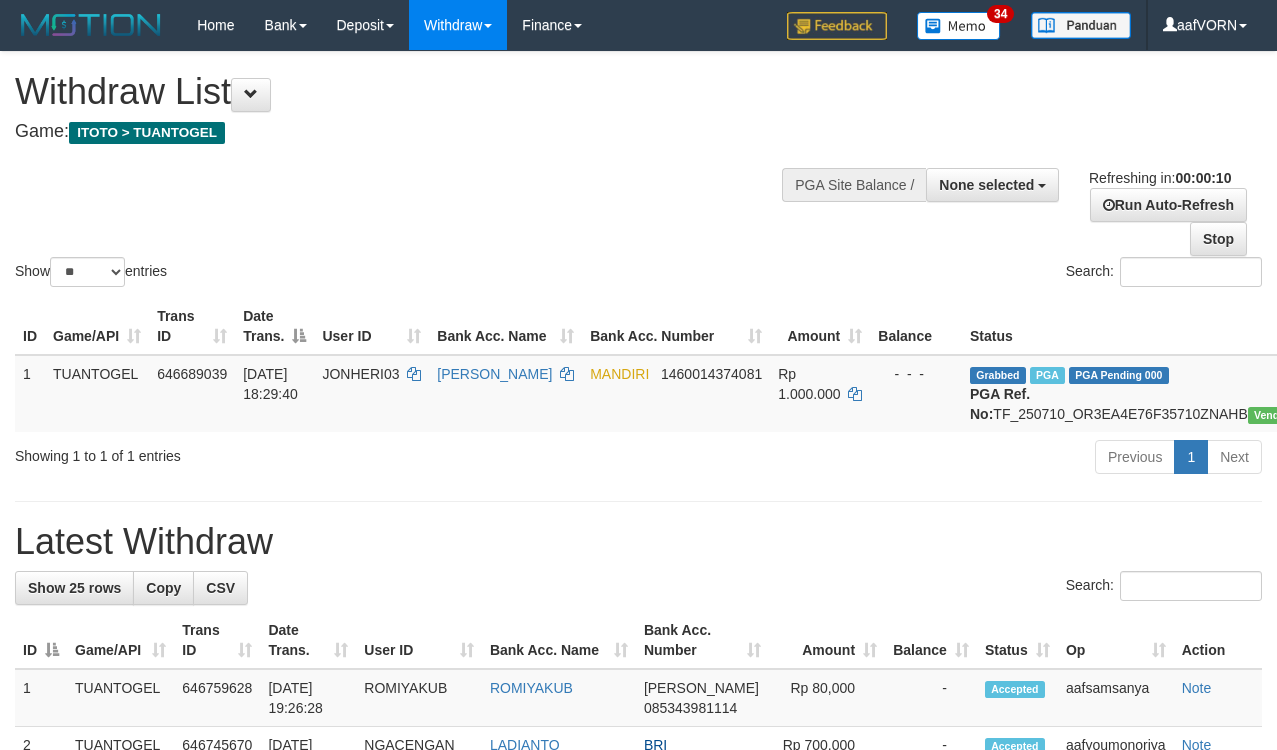 select 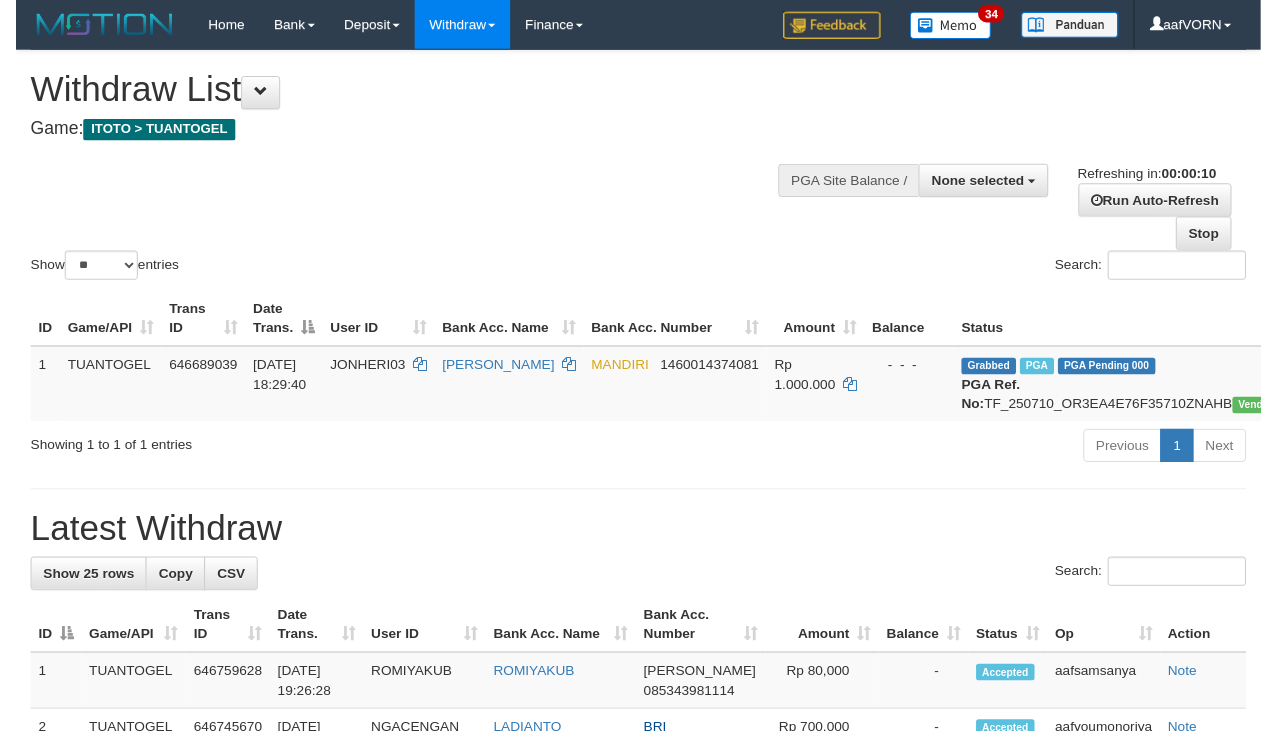 scroll, scrollTop: 0, scrollLeft: 0, axis: both 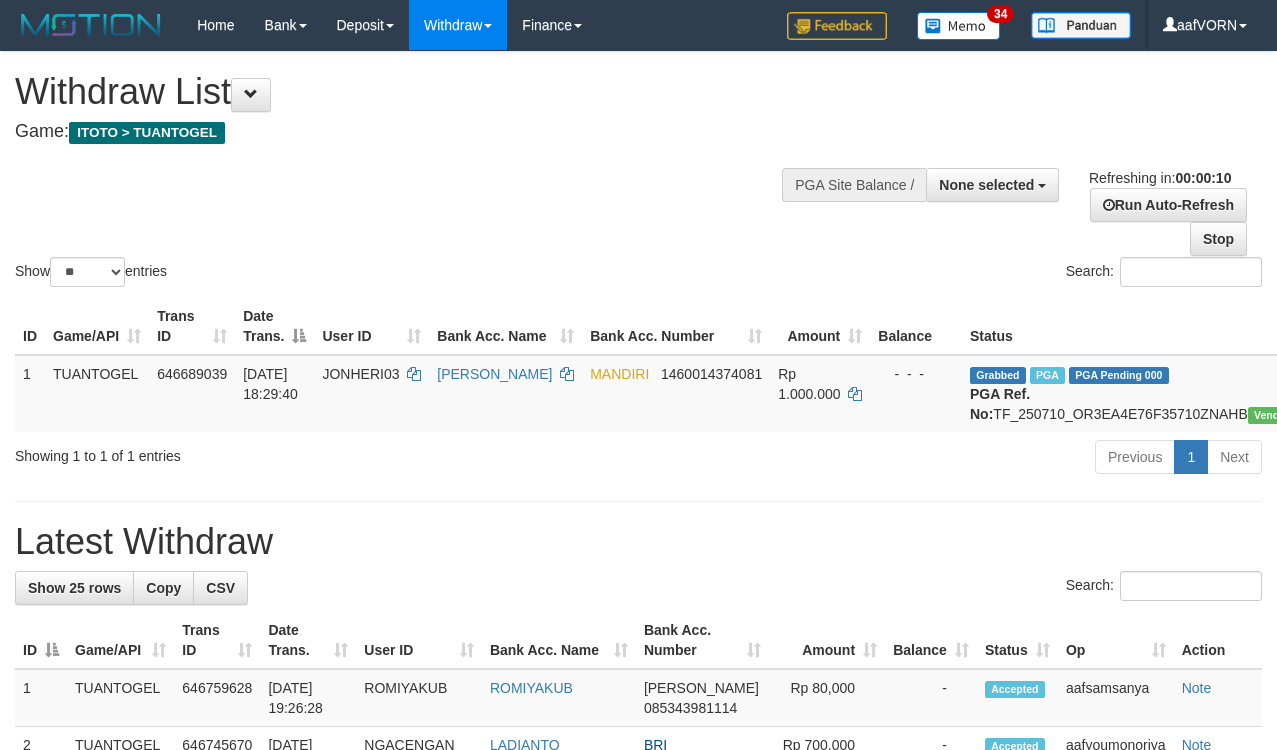 select 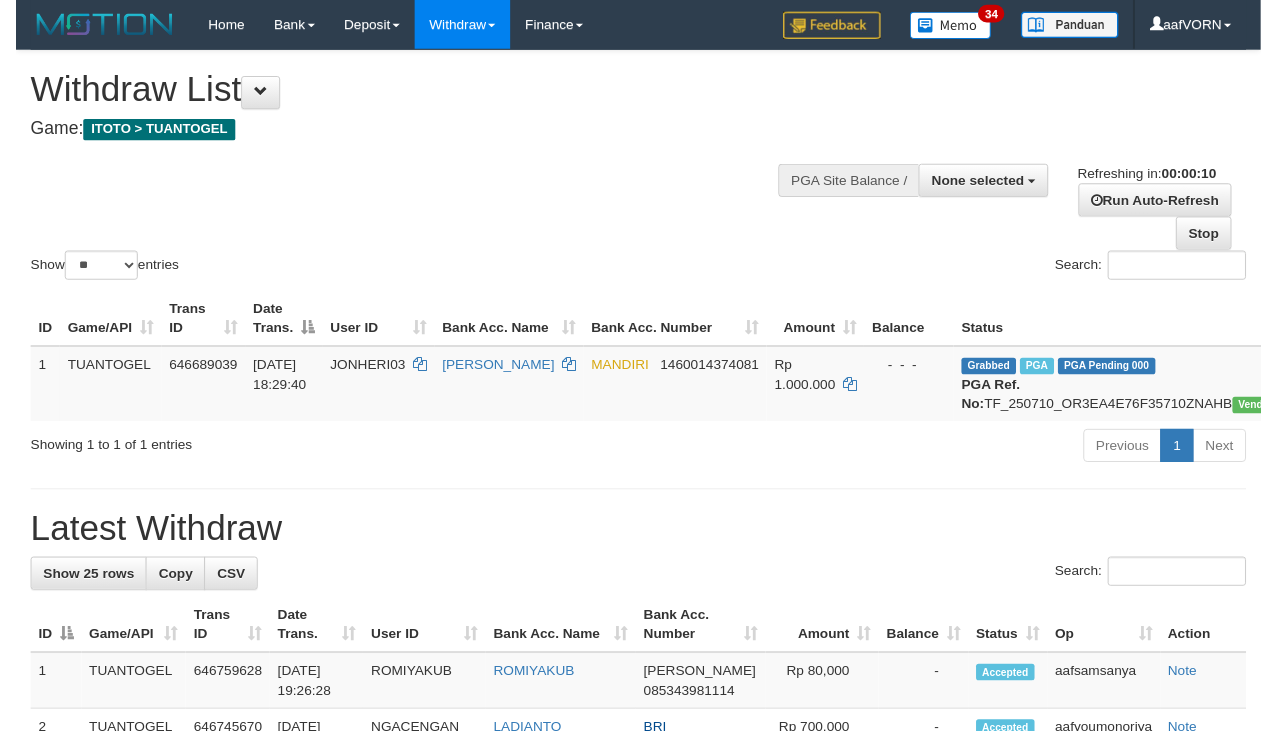 scroll, scrollTop: 0, scrollLeft: 0, axis: both 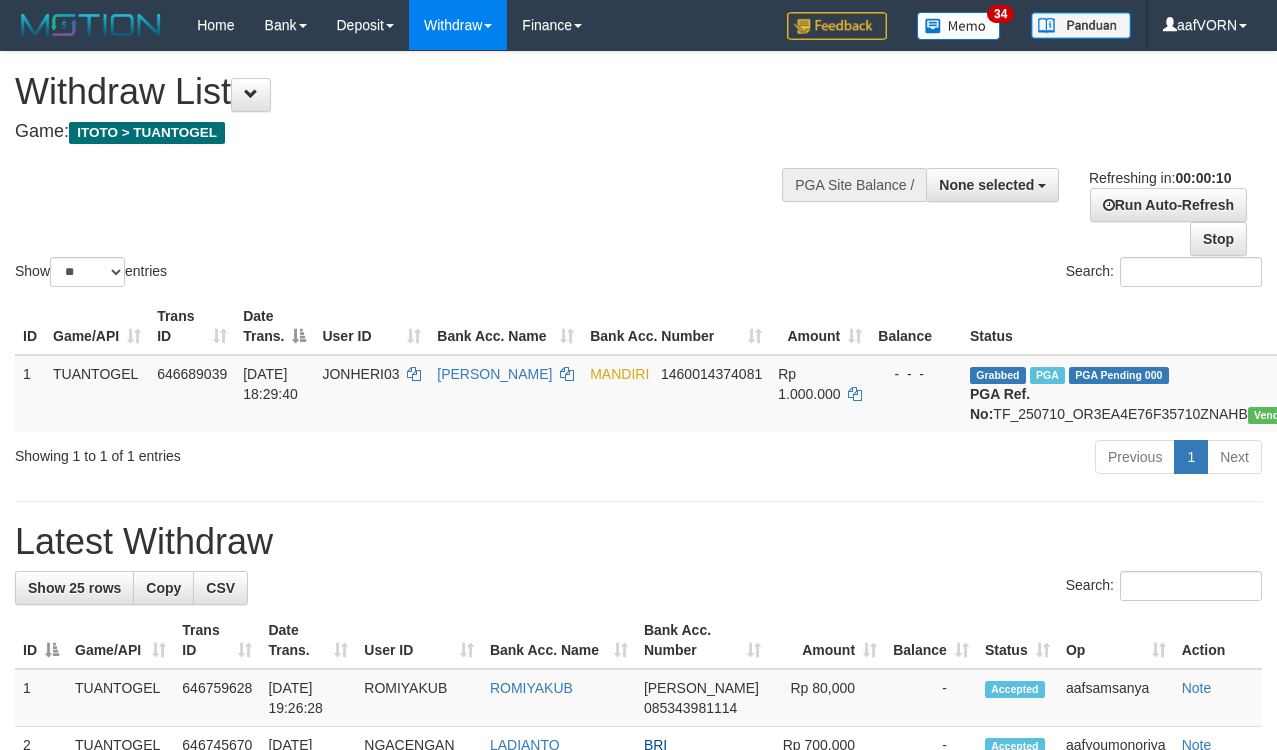 select 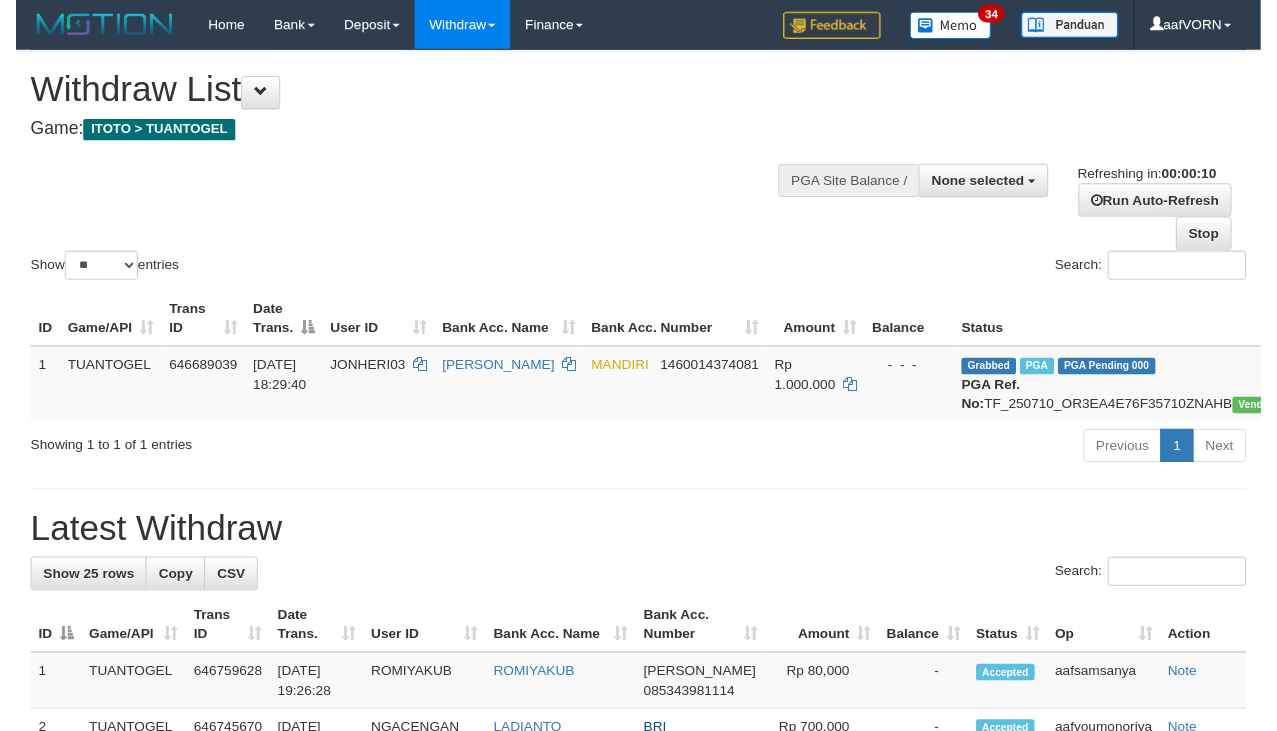 scroll, scrollTop: 0, scrollLeft: 0, axis: both 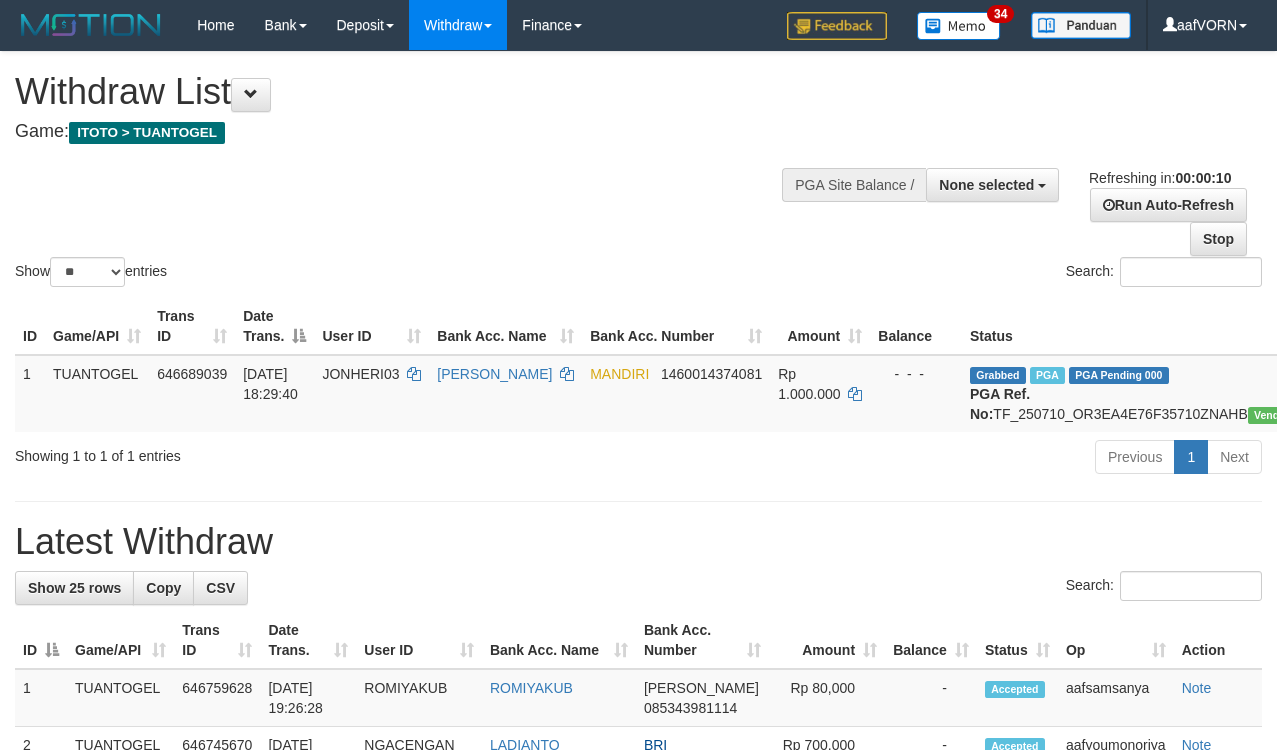 select 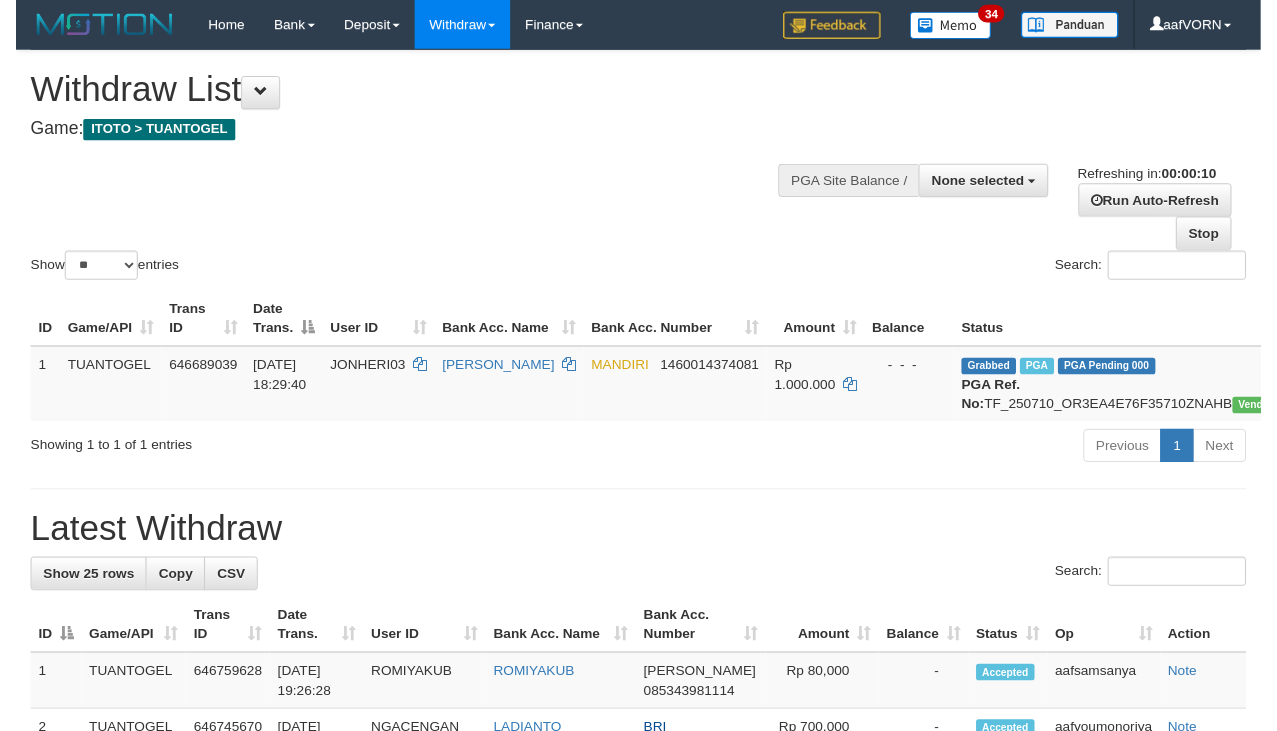 scroll, scrollTop: 0, scrollLeft: 0, axis: both 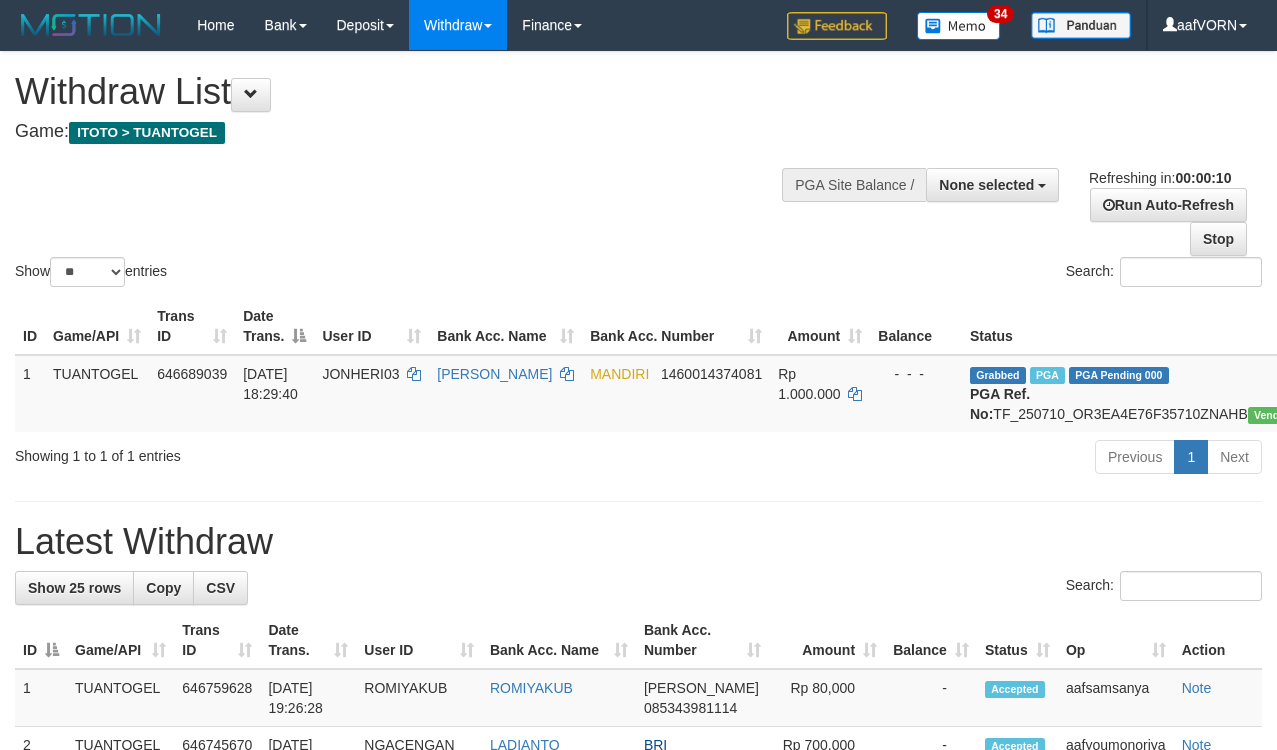 select 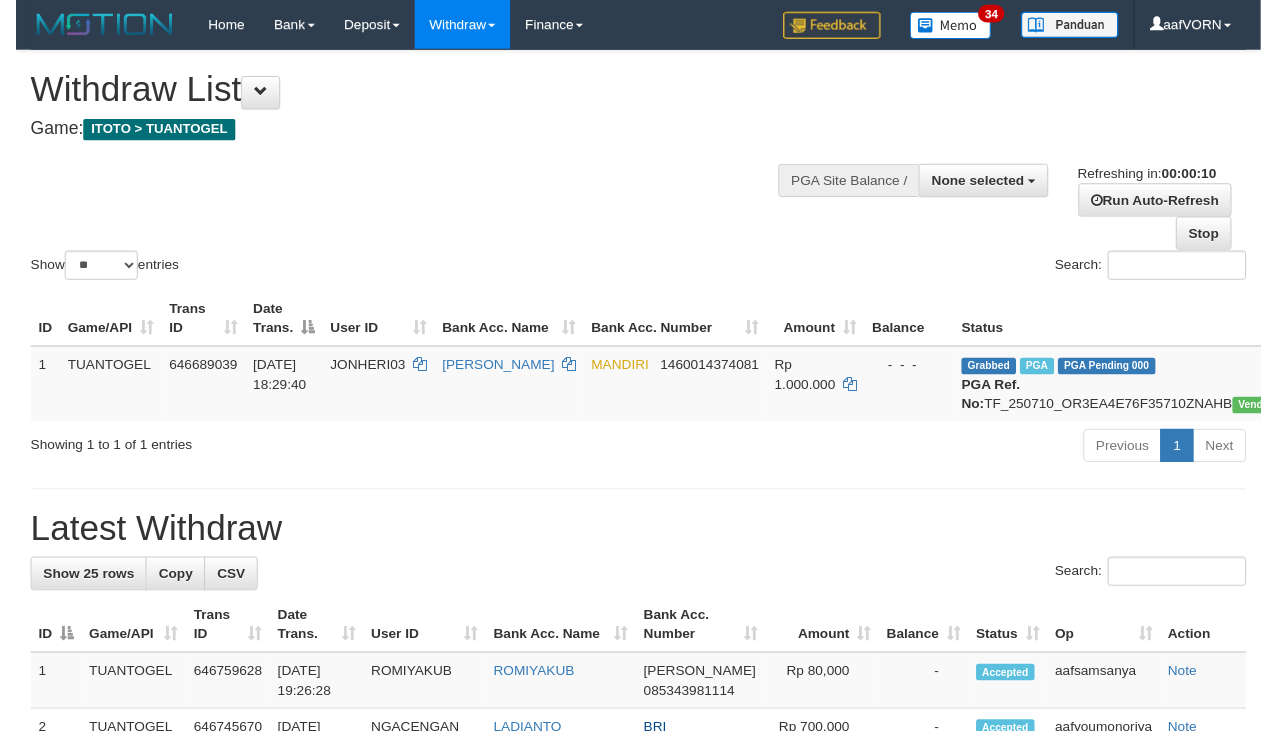 scroll, scrollTop: 0, scrollLeft: 0, axis: both 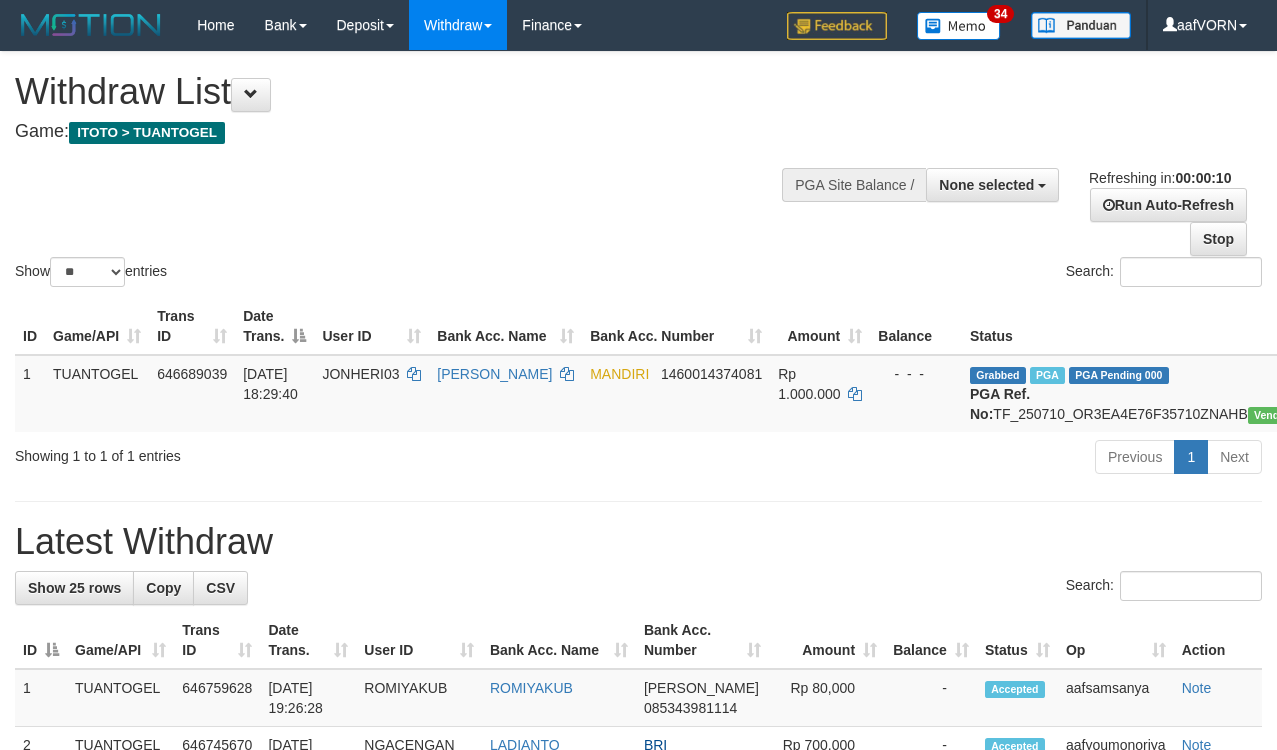 select 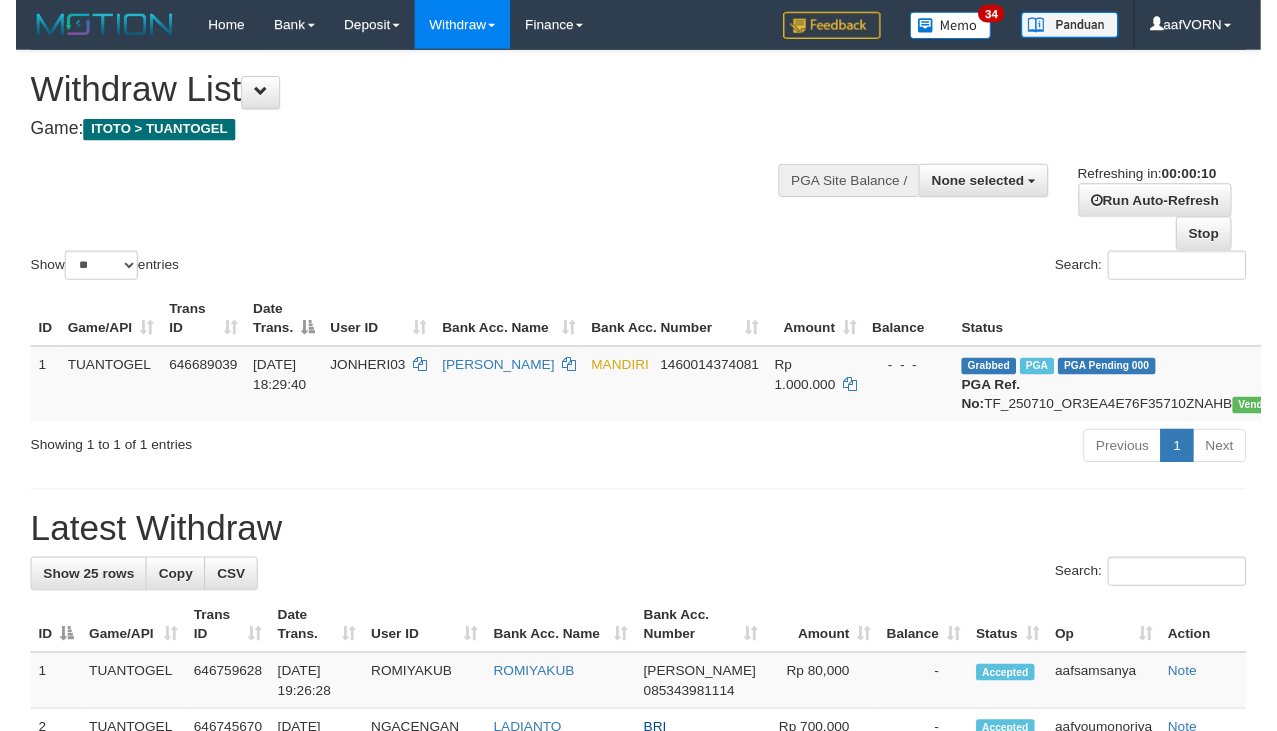 scroll, scrollTop: 0, scrollLeft: 0, axis: both 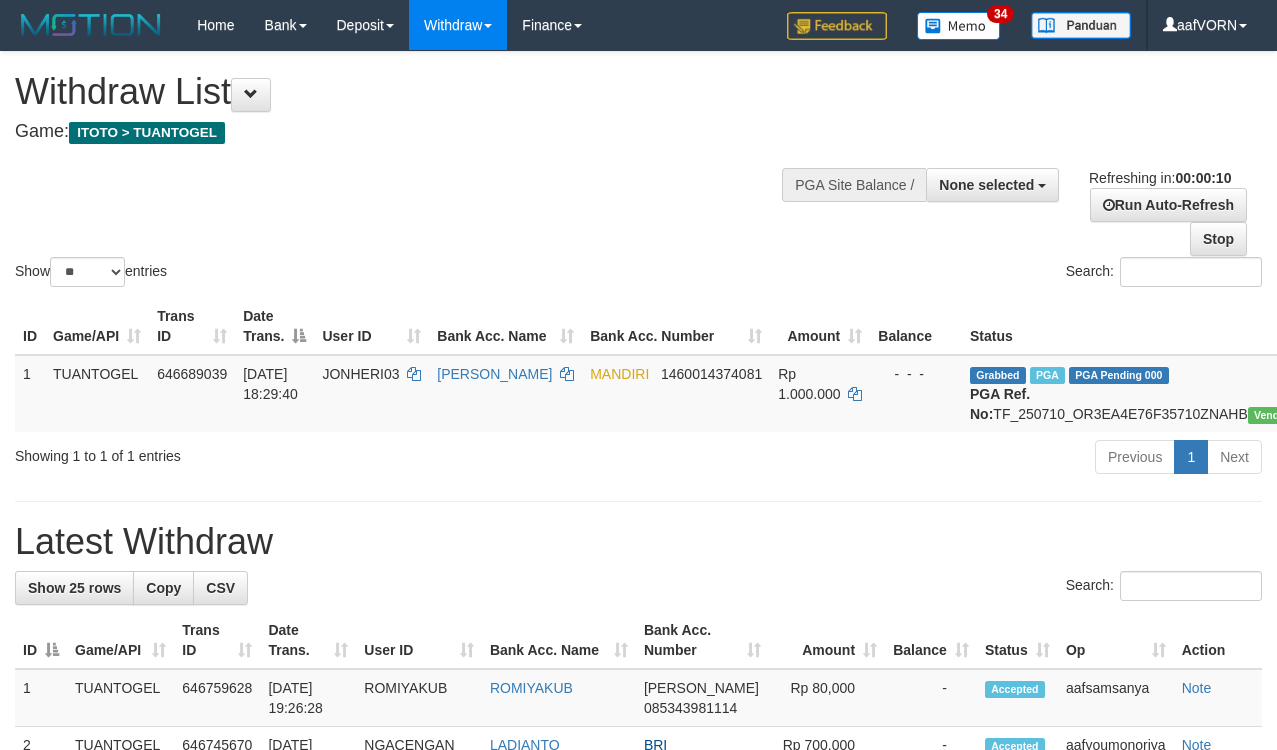 select 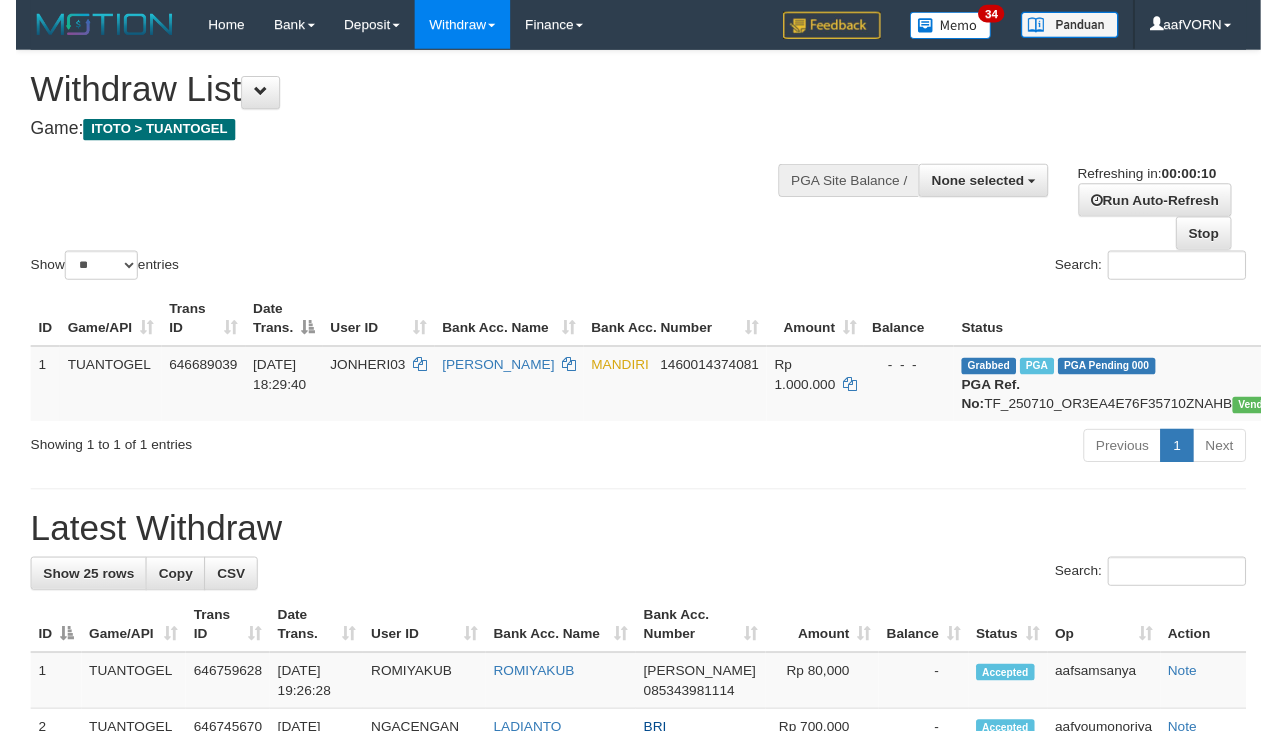 scroll, scrollTop: 0, scrollLeft: 0, axis: both 